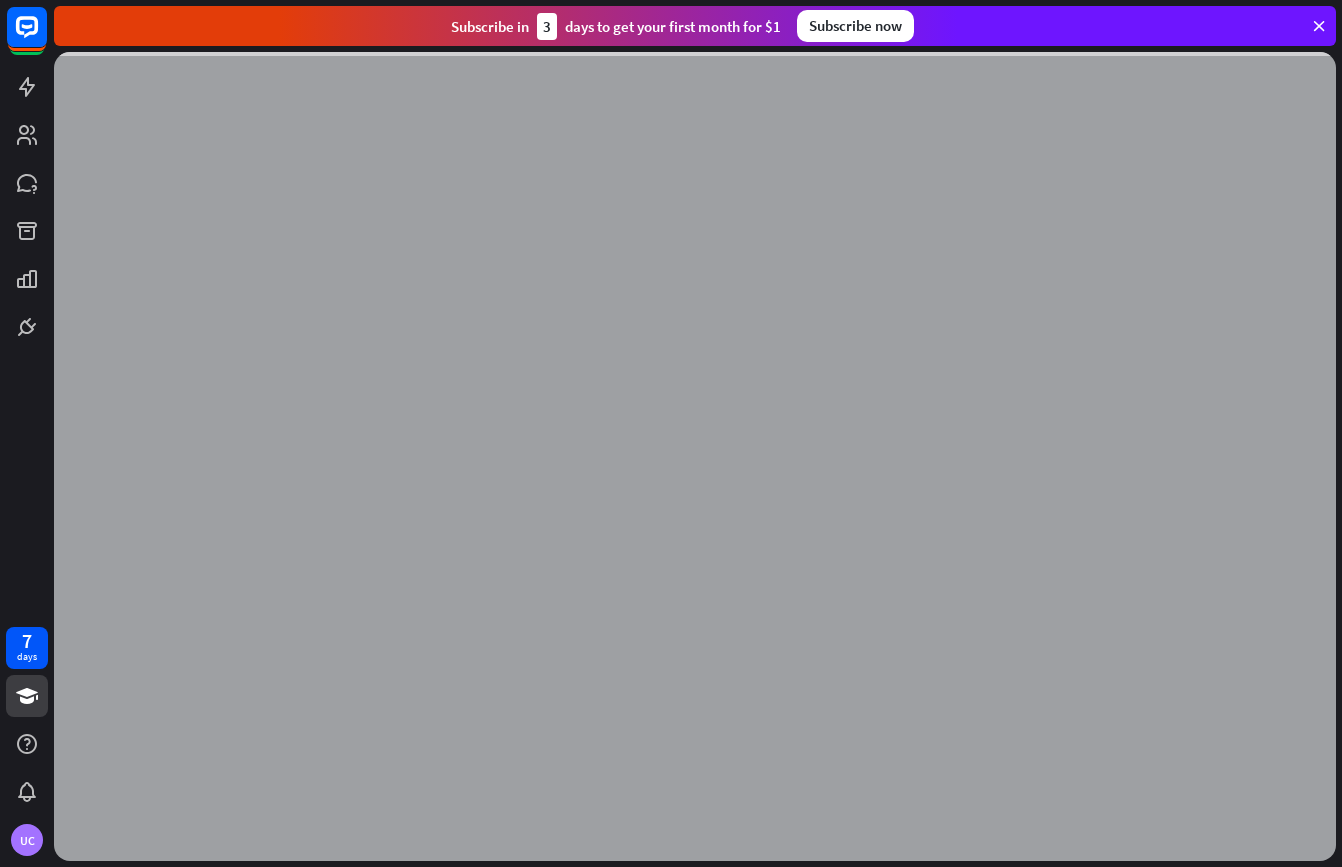 scroll, scrollTop: 0, scrollLeft: 0, axis: both 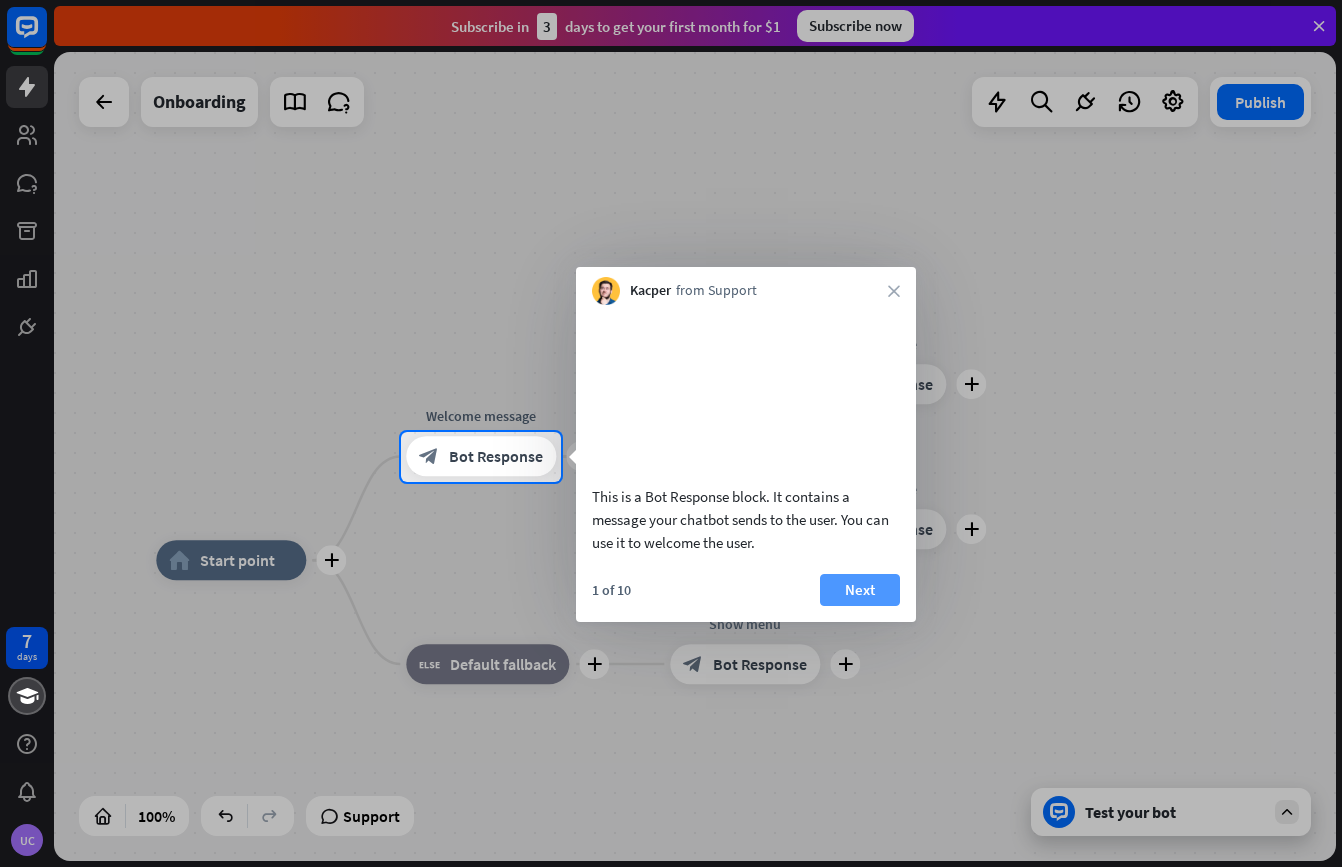 click on "Next" at bounding box center (860, 590) 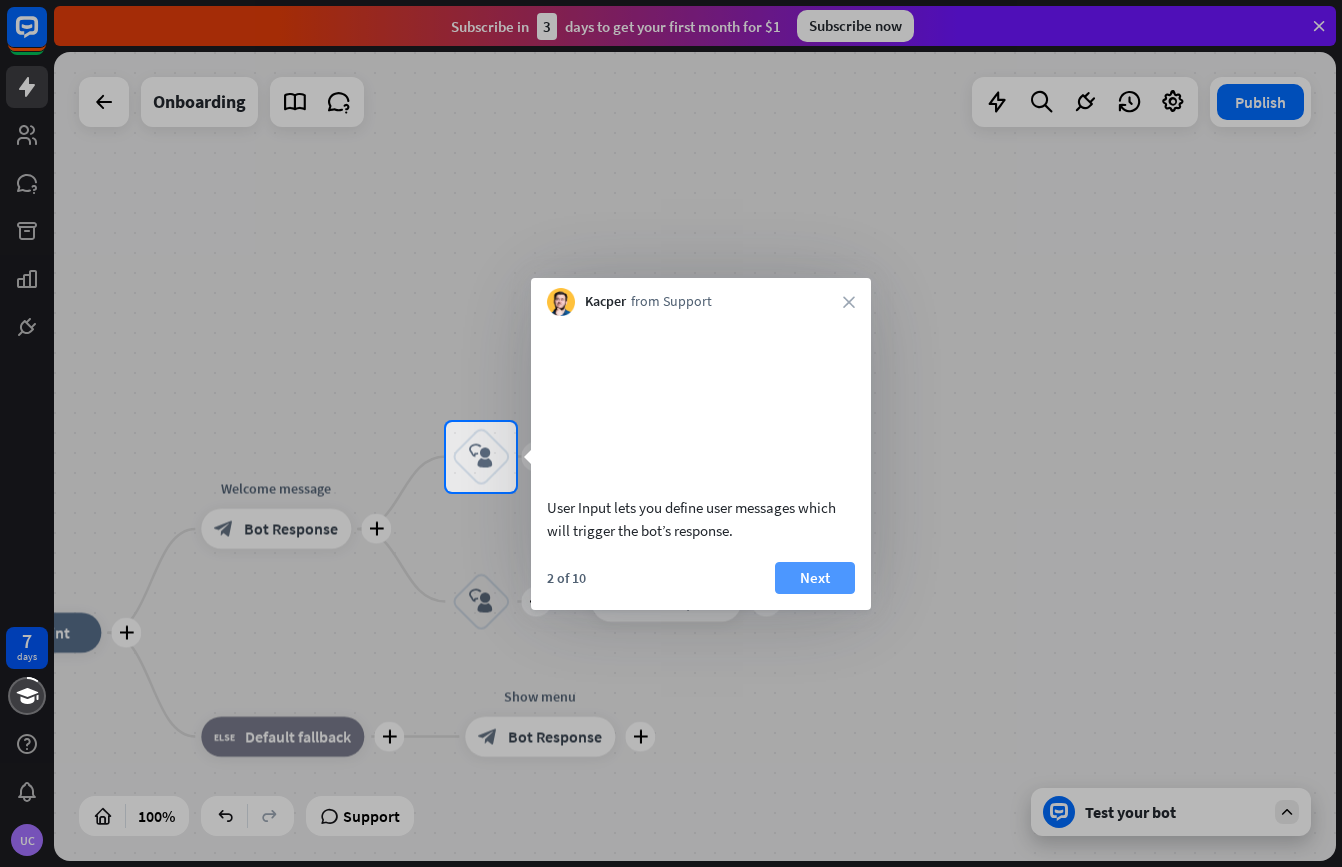 click on "Next" at bounding box center (815, 578) 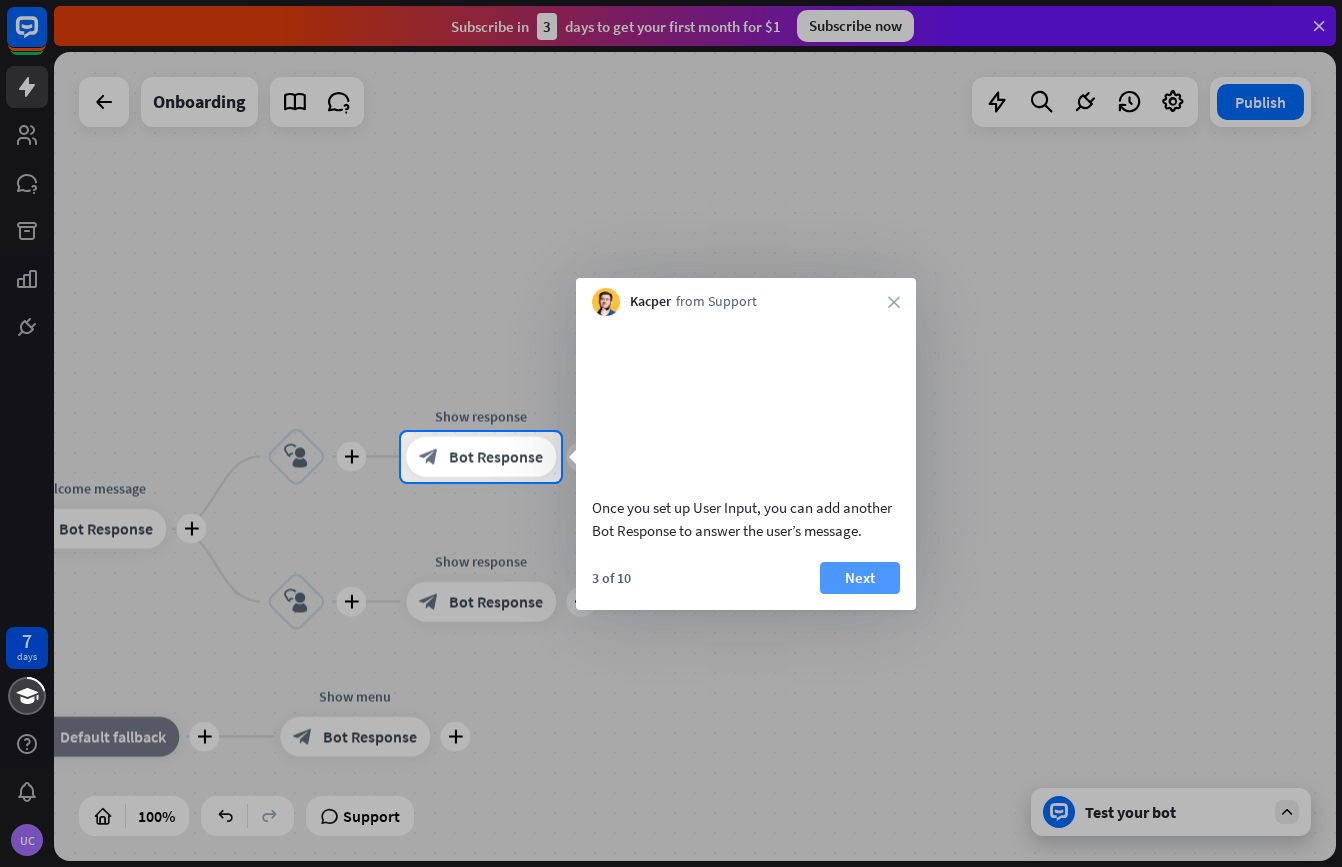 click on "Next" at bounding box center (860, 578) 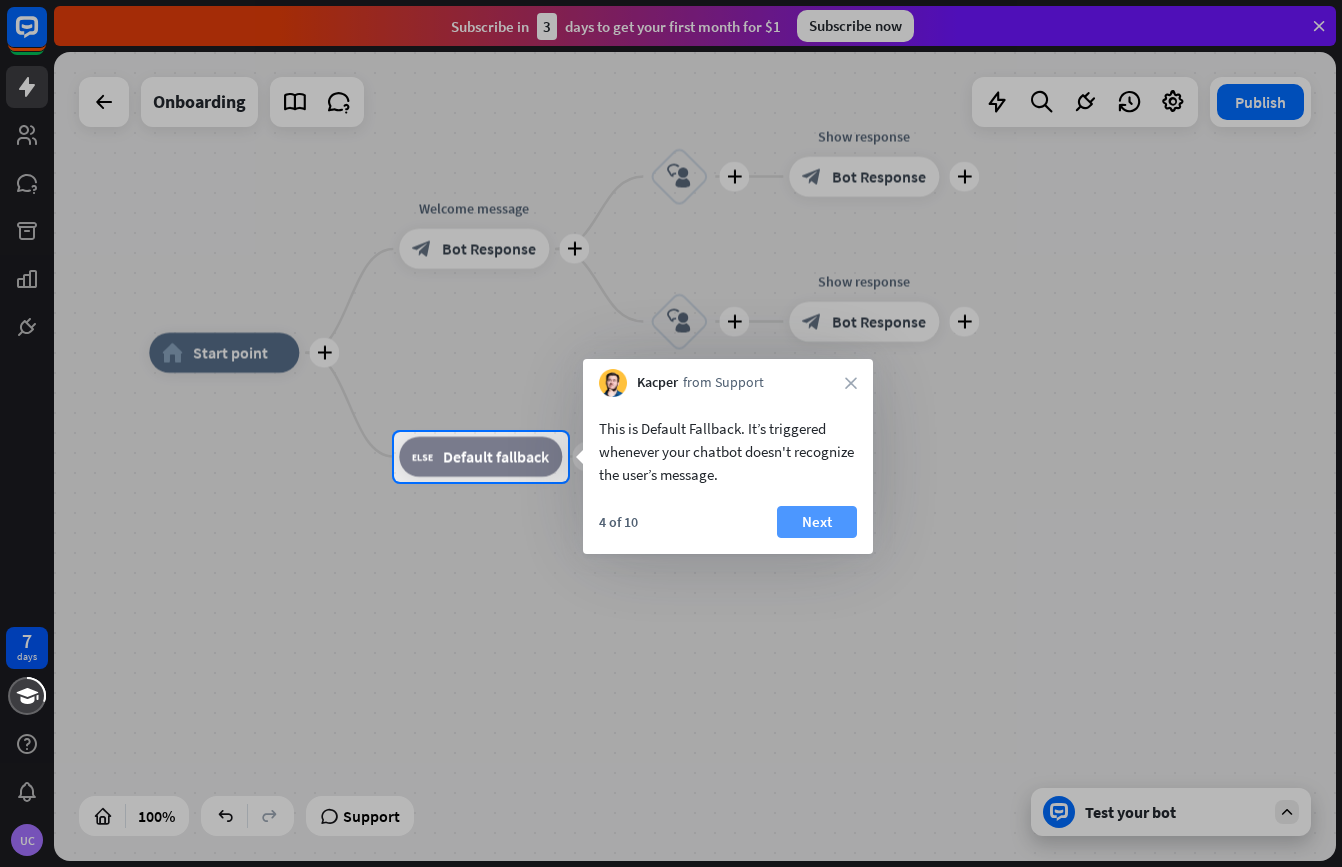 click on "Next" at bounding box center (817, 522) 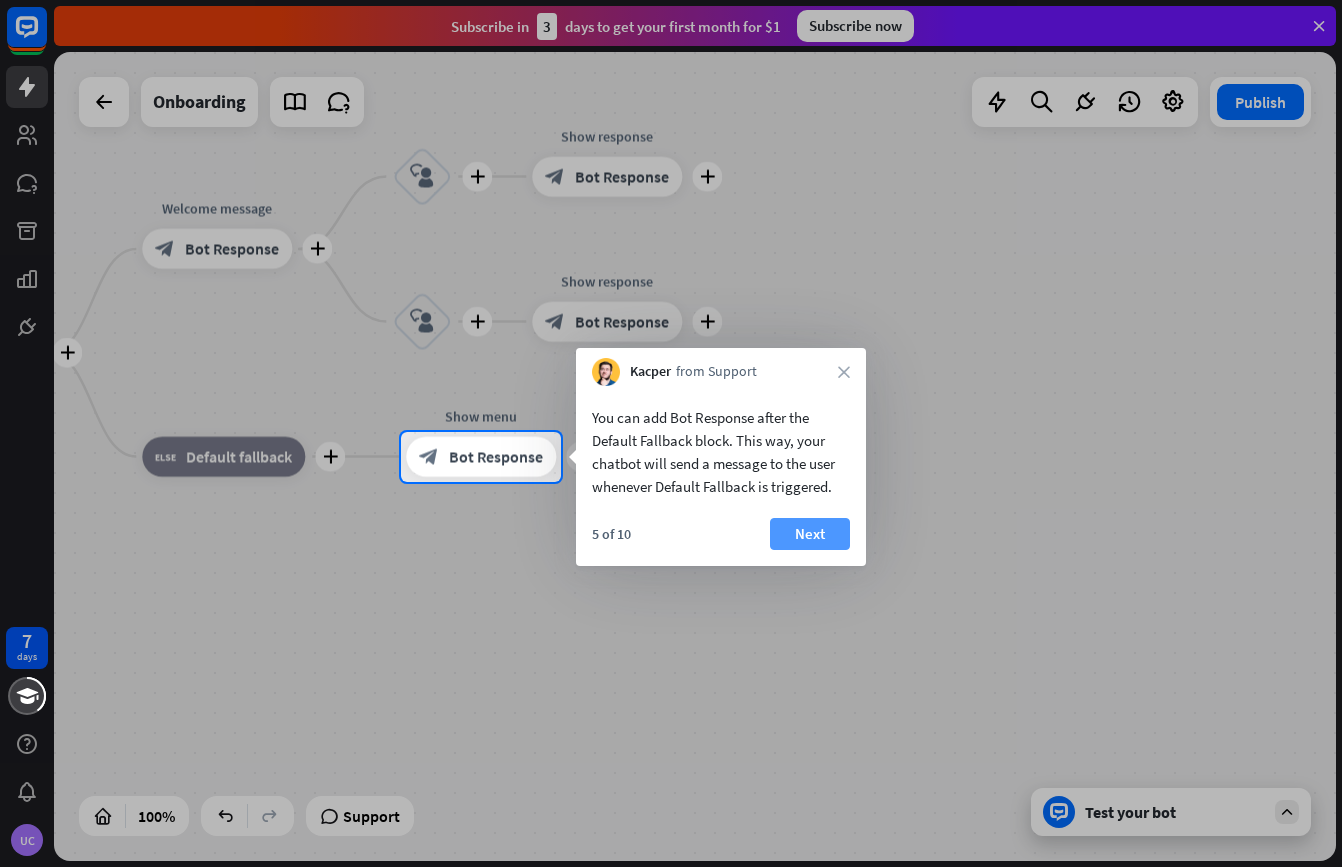 click on "Next" at bounding box center (810, 534) 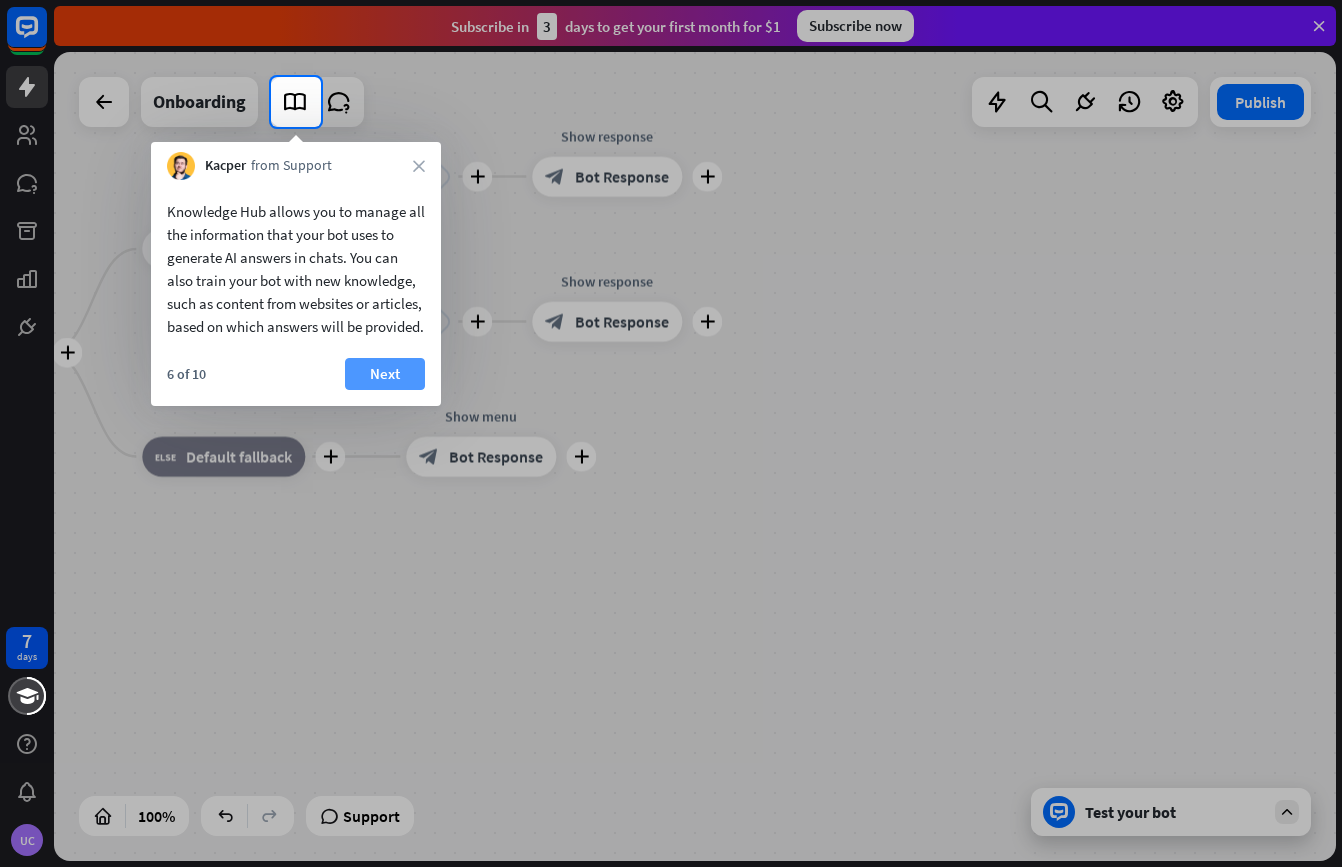 click on "Next" at bounding box center [385, 374] 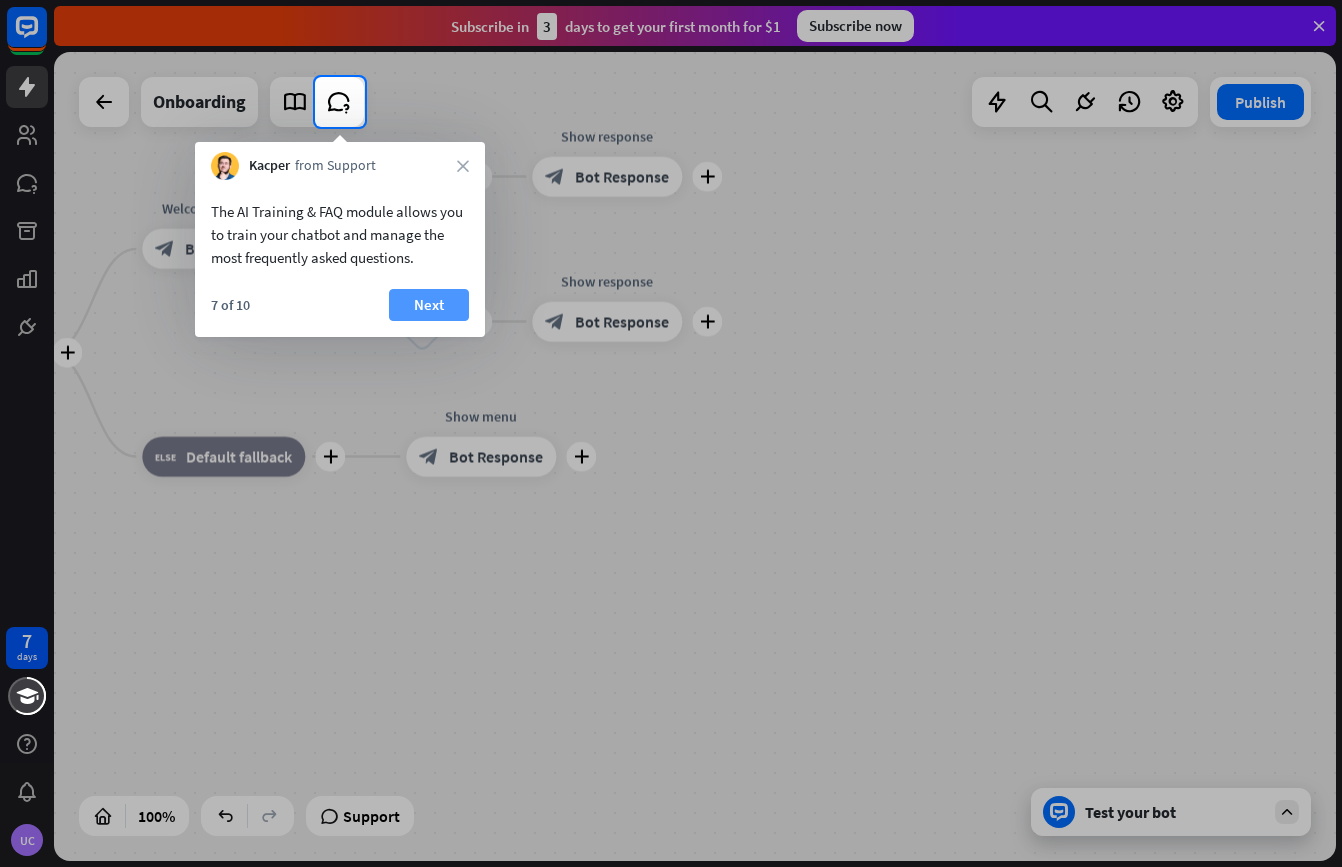 click on "Next" at bounding box center (429, 305) 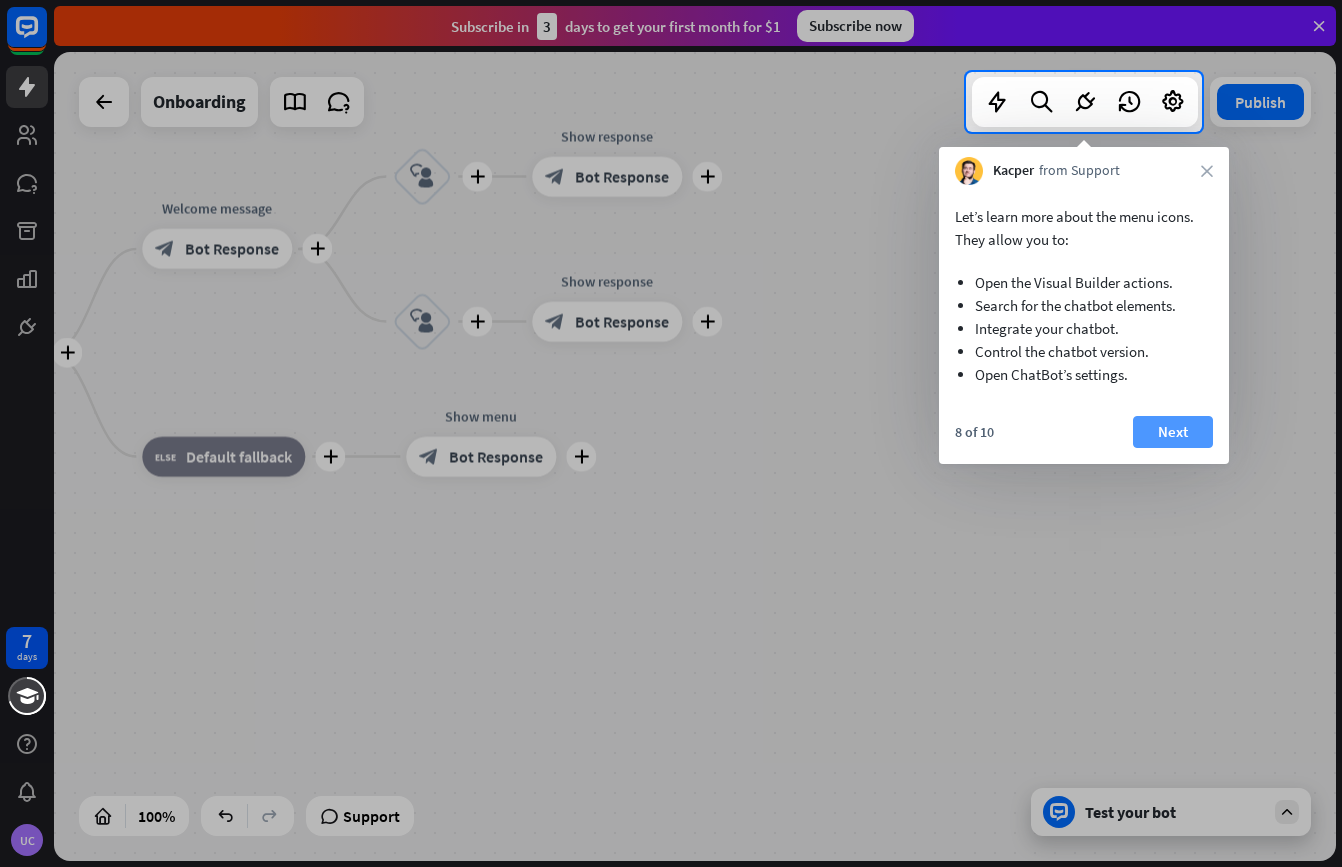 click on "Next" at bounding box center (1173, 432) 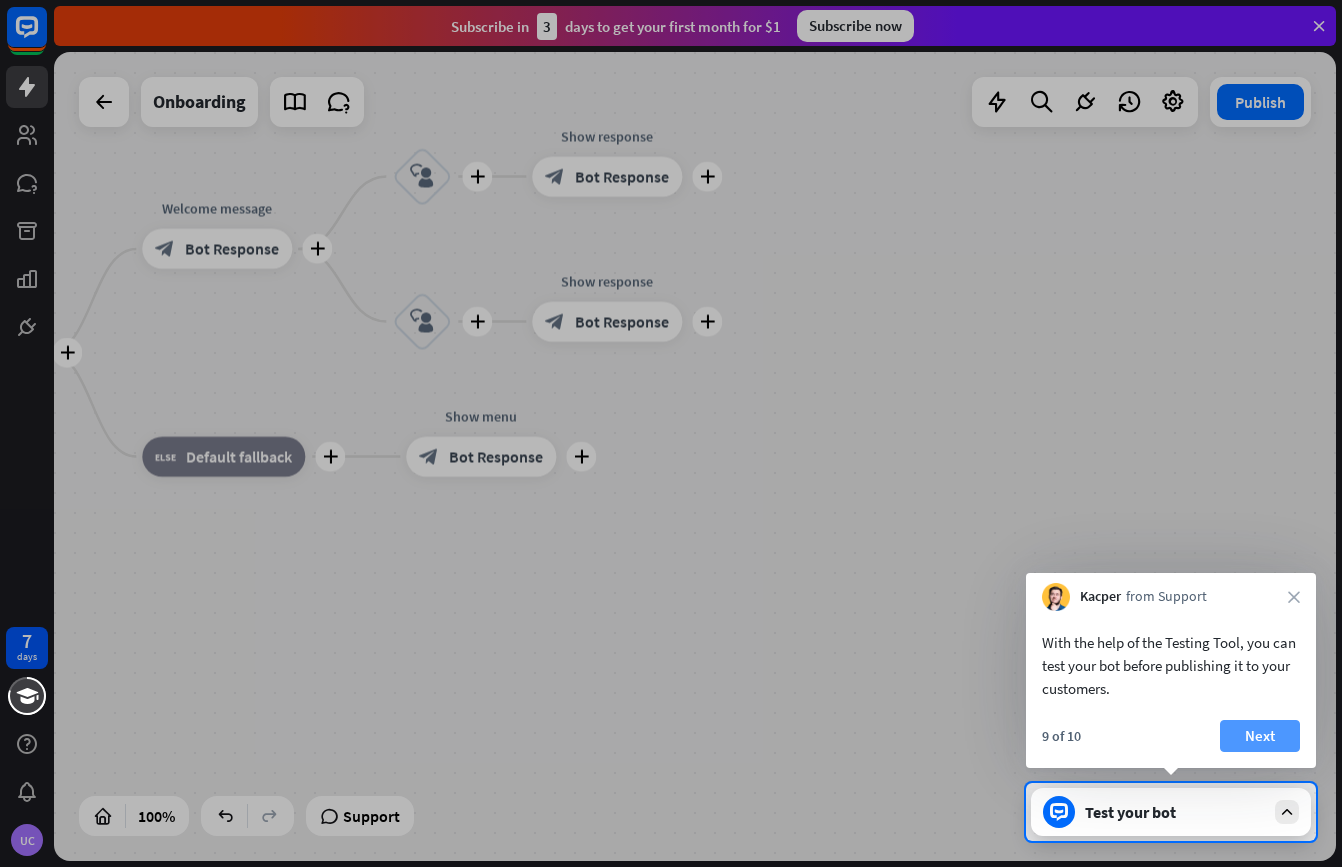 click on "Next" at bounding box center [1260, 736] 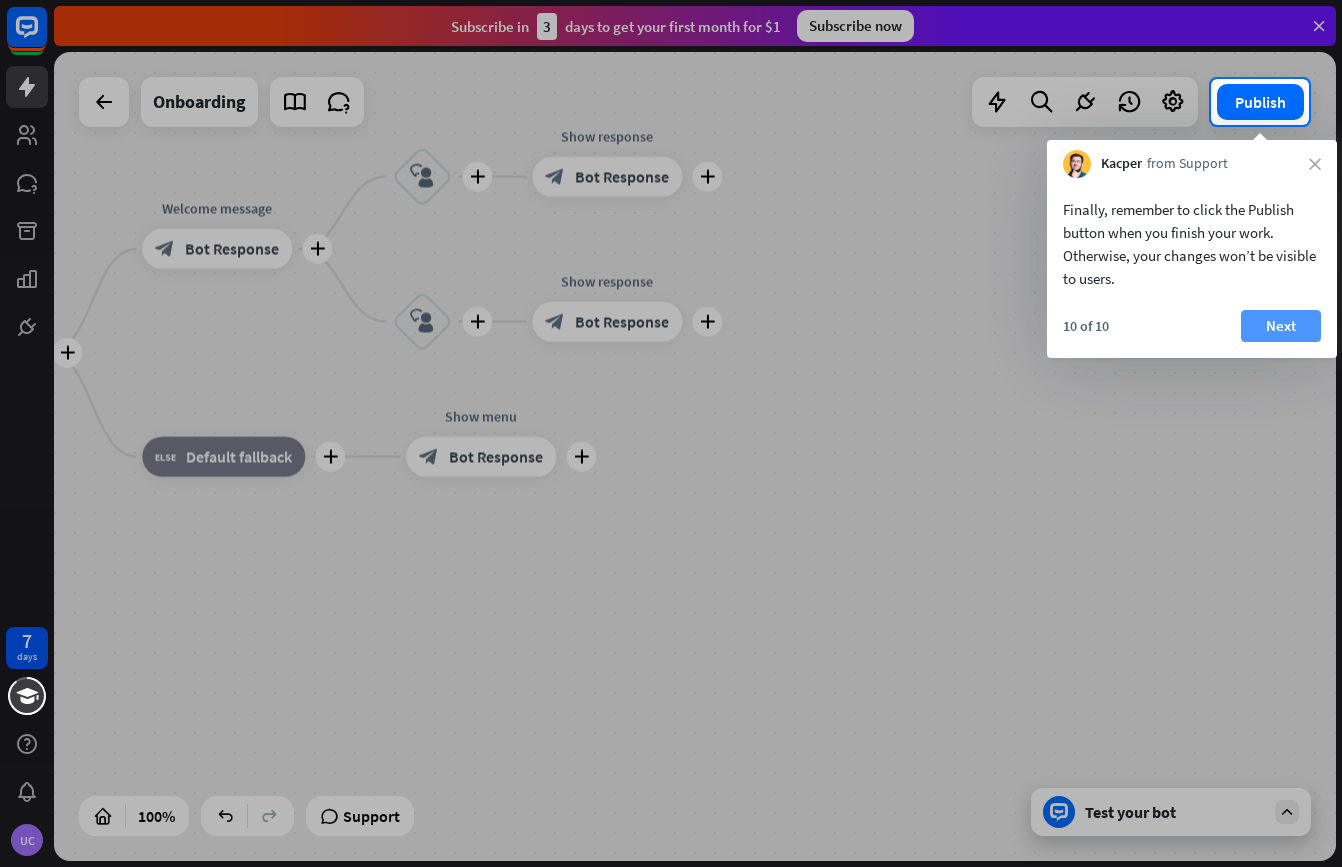 click on "Next" at bounding box center [1281, 326] 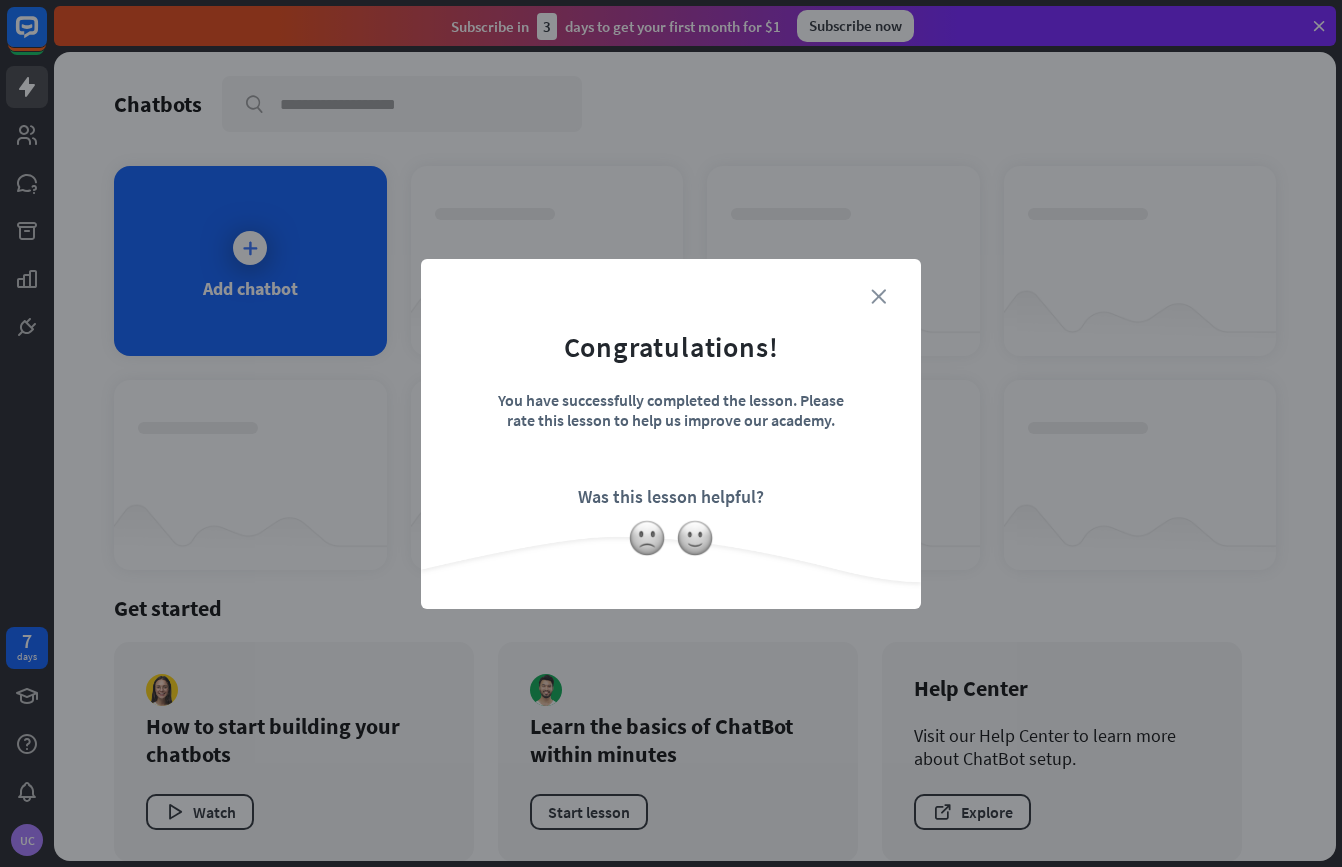 click on "close" at bounding box center [878, 296] 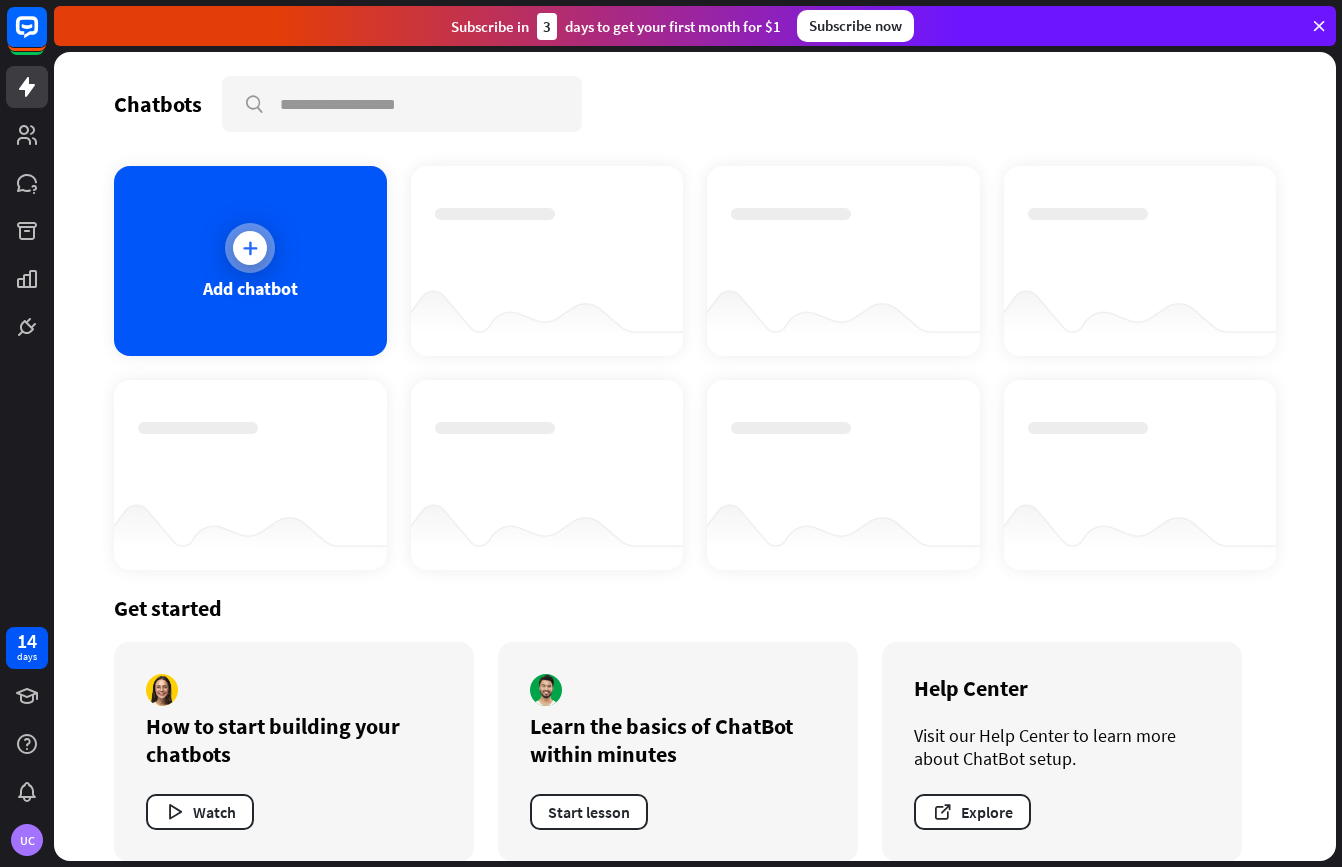 click at bounding box center [250, 248] 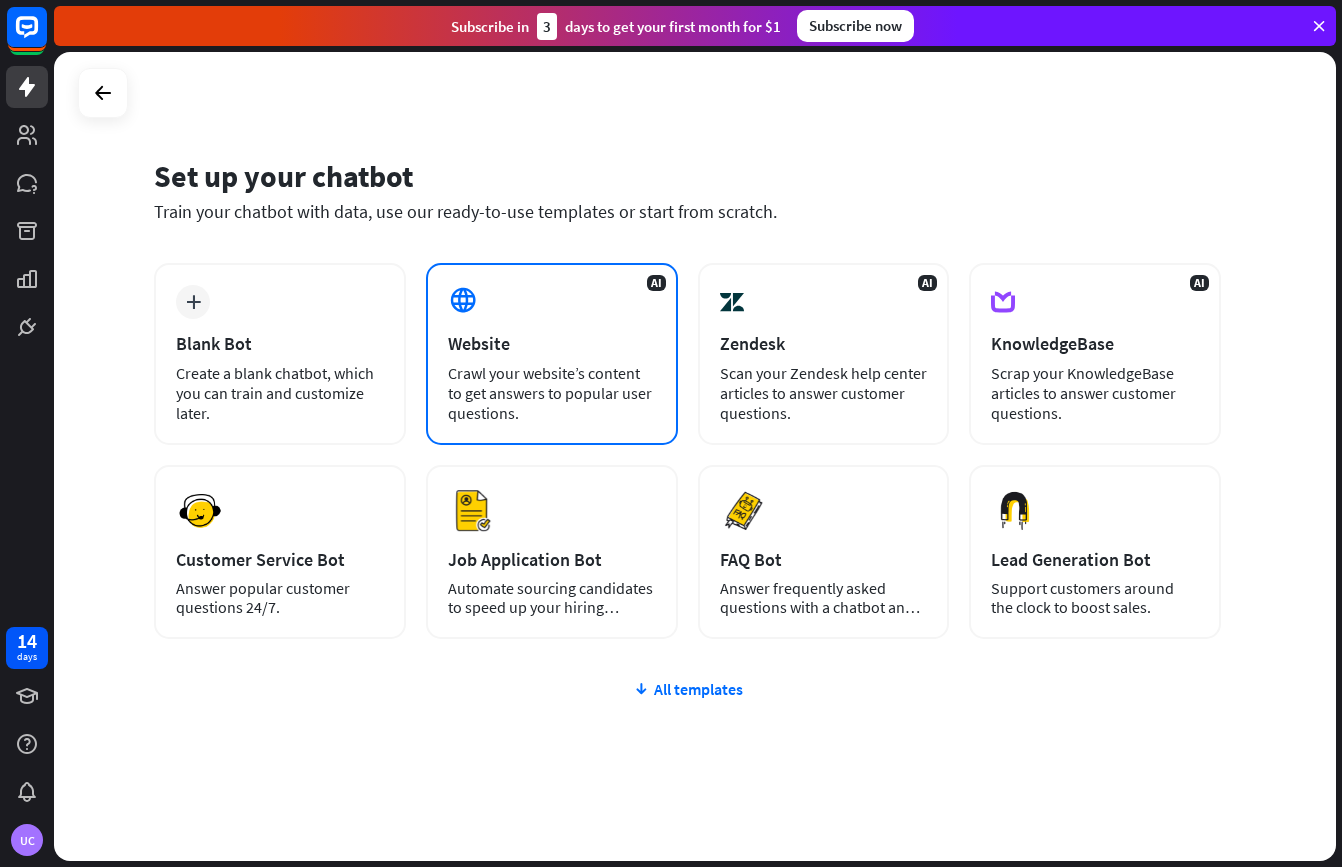 click on "Crawl your website’s content to get answers to
popular user questions." at bounding box center [552, 393] 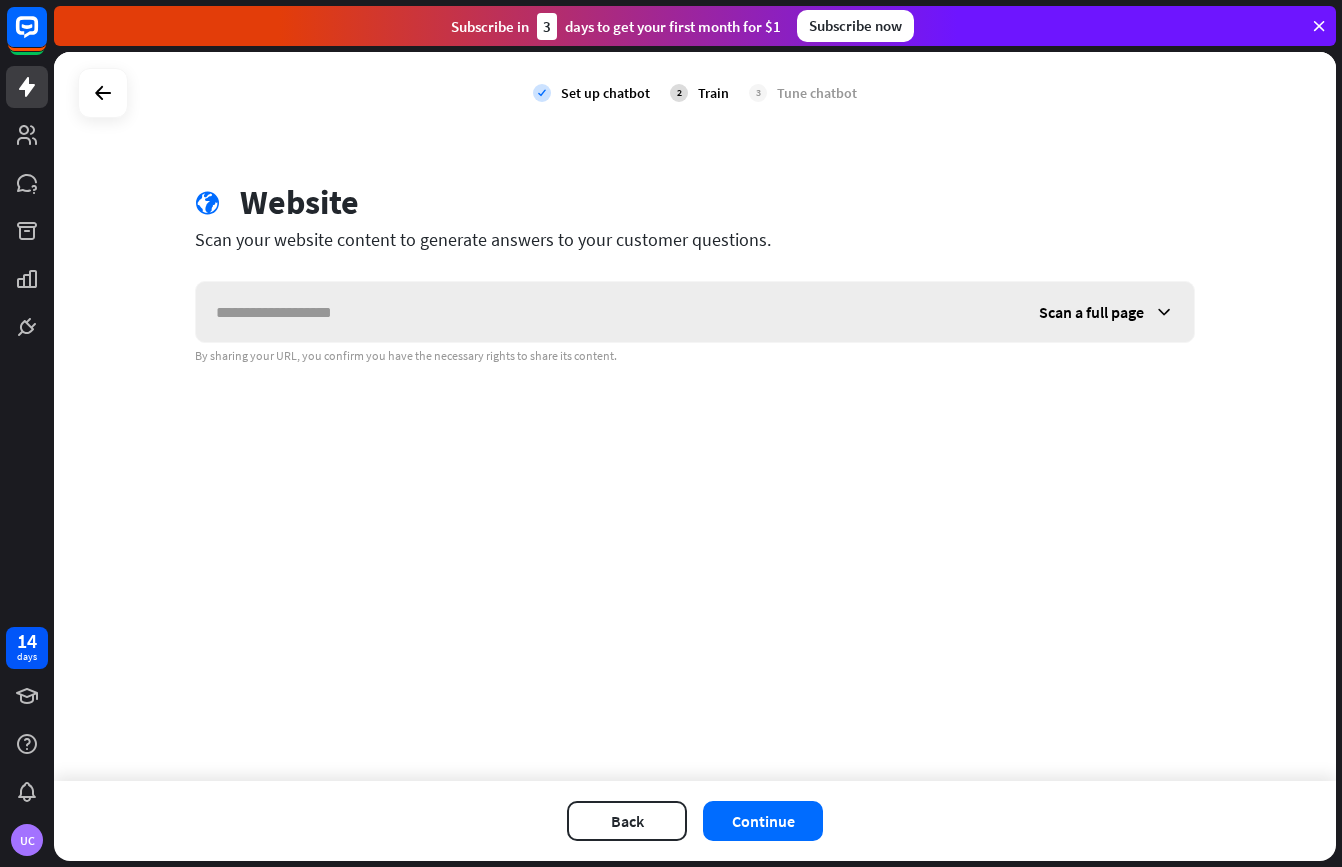 click at bounding box center [607, 312] 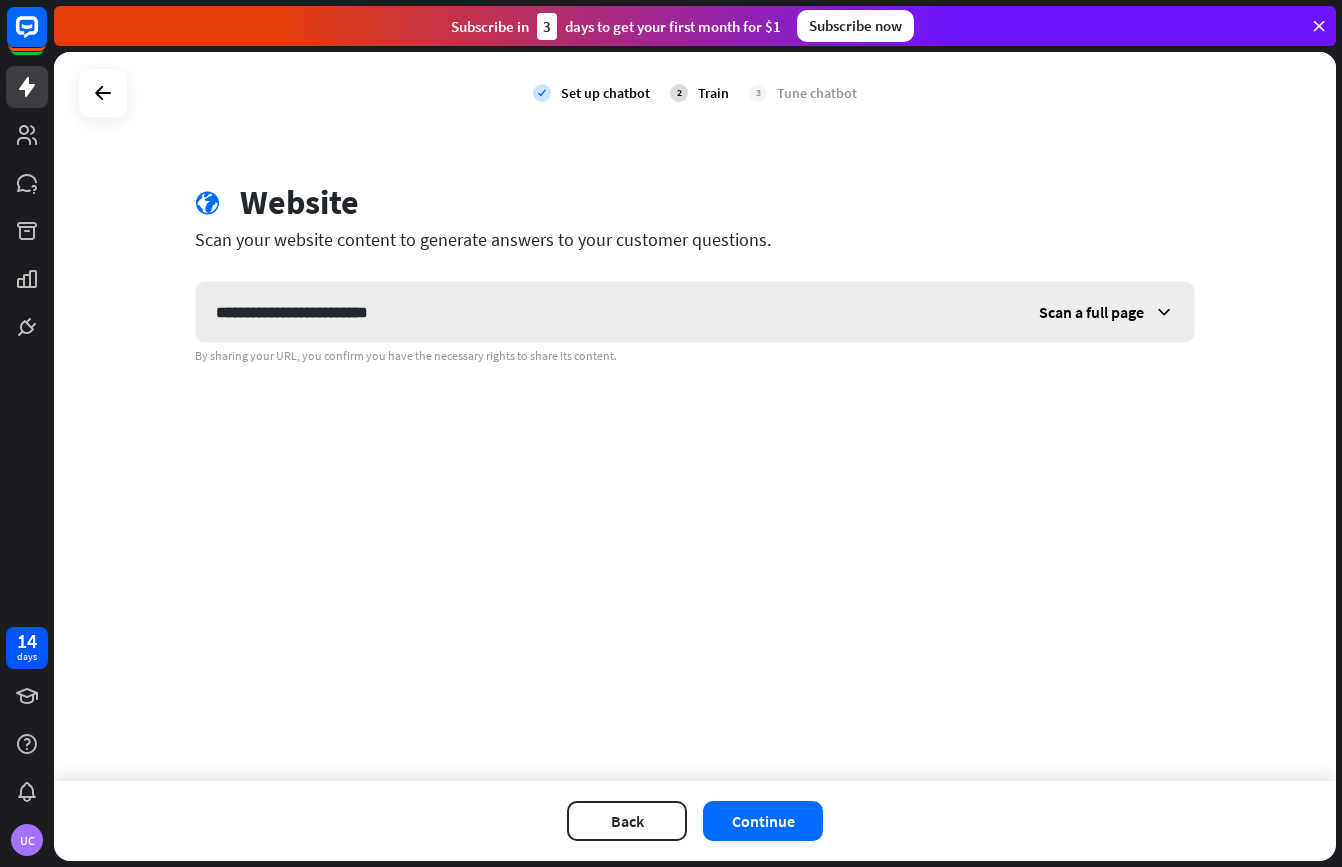 type on "**********" 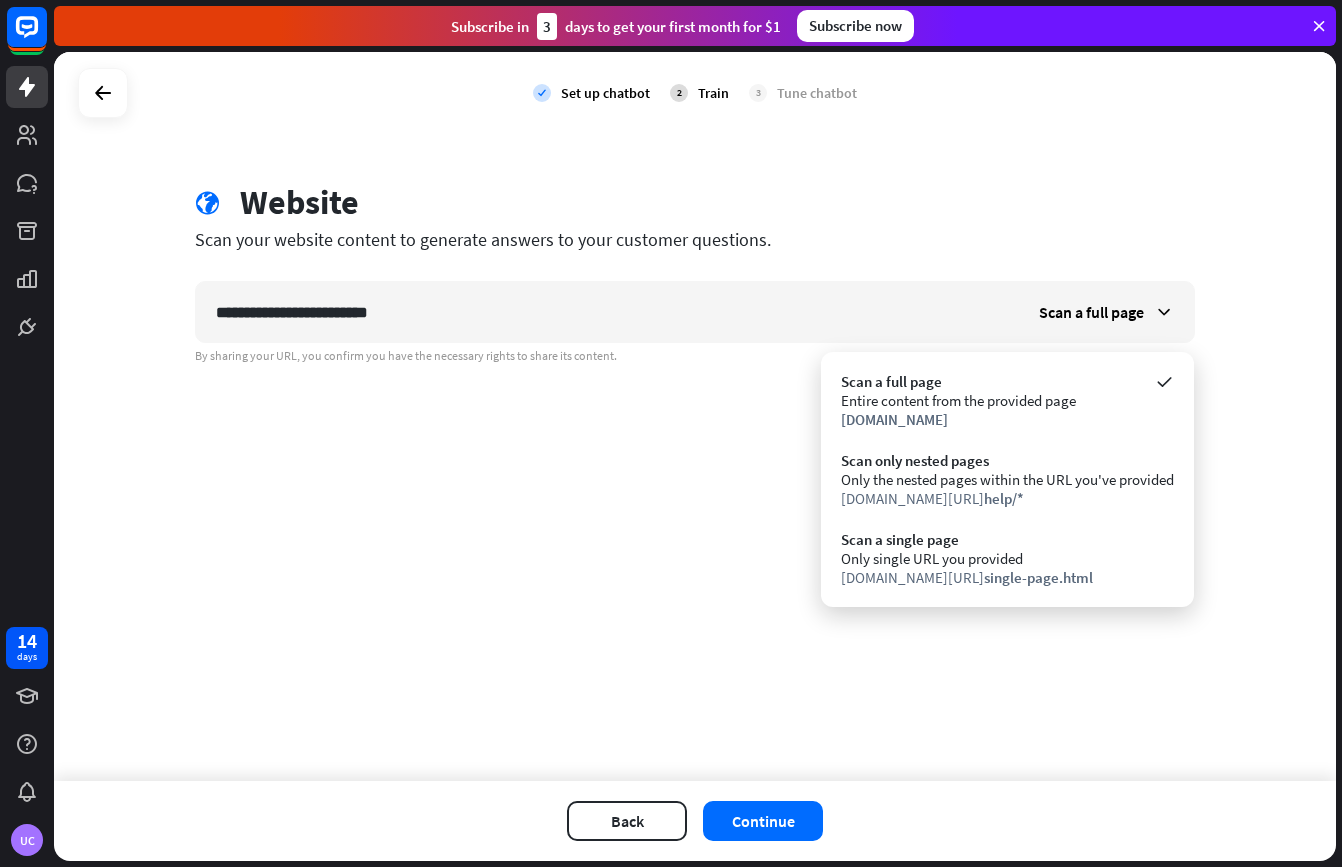 click on "**********" at bounding box center (695, 416) 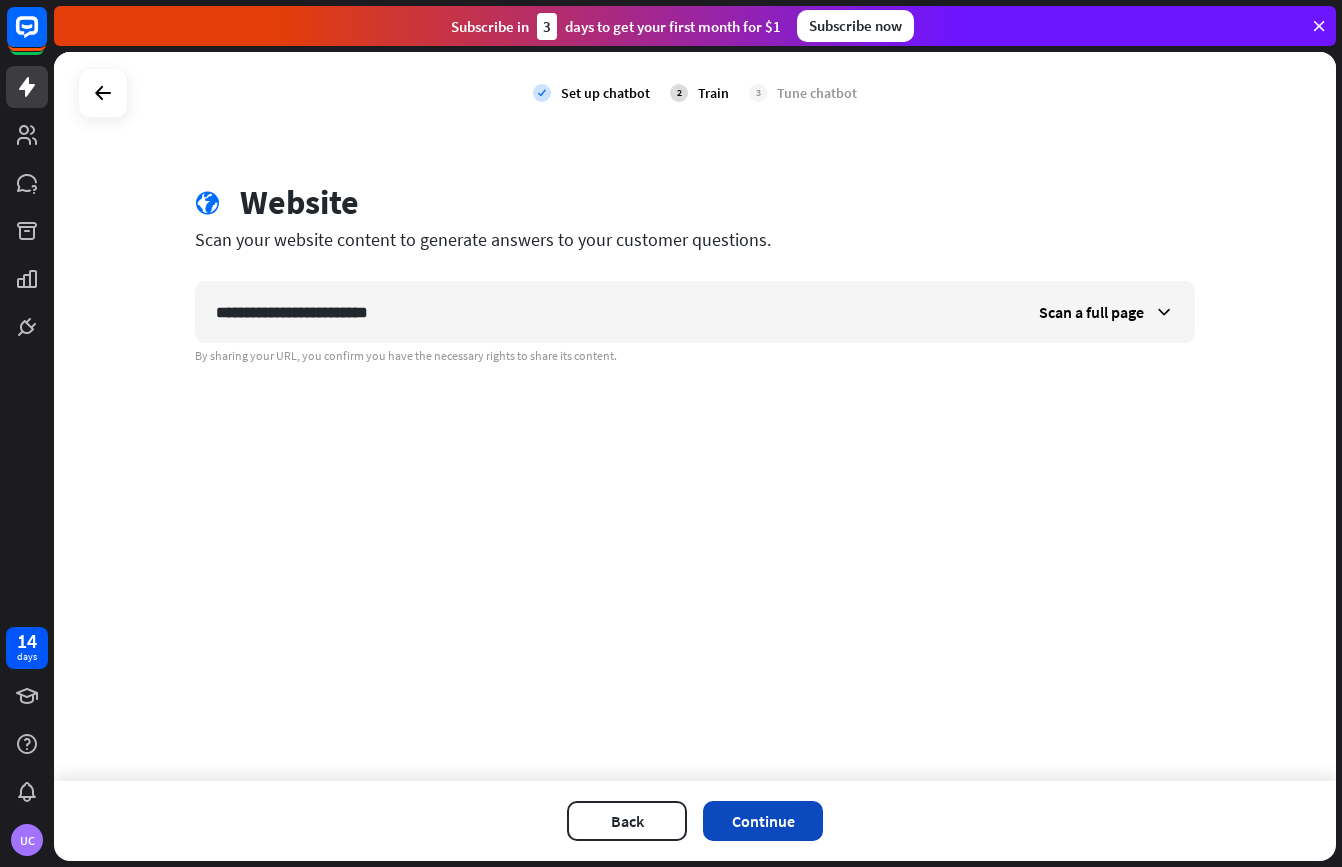 click on "Continue" at bounding box center (763, 821) 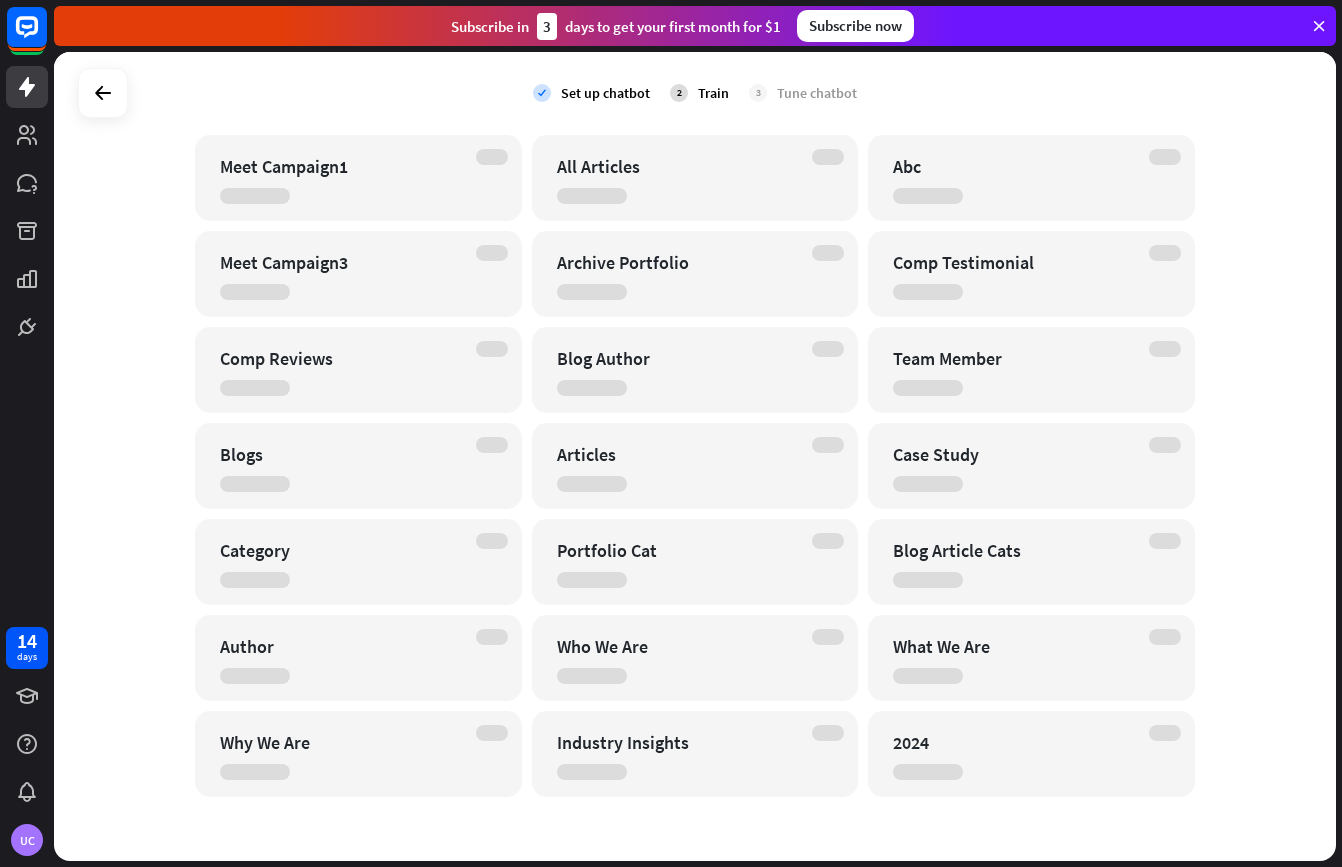 scroll, scrollTop: 467, scrollLeft: 0, axis: vertical 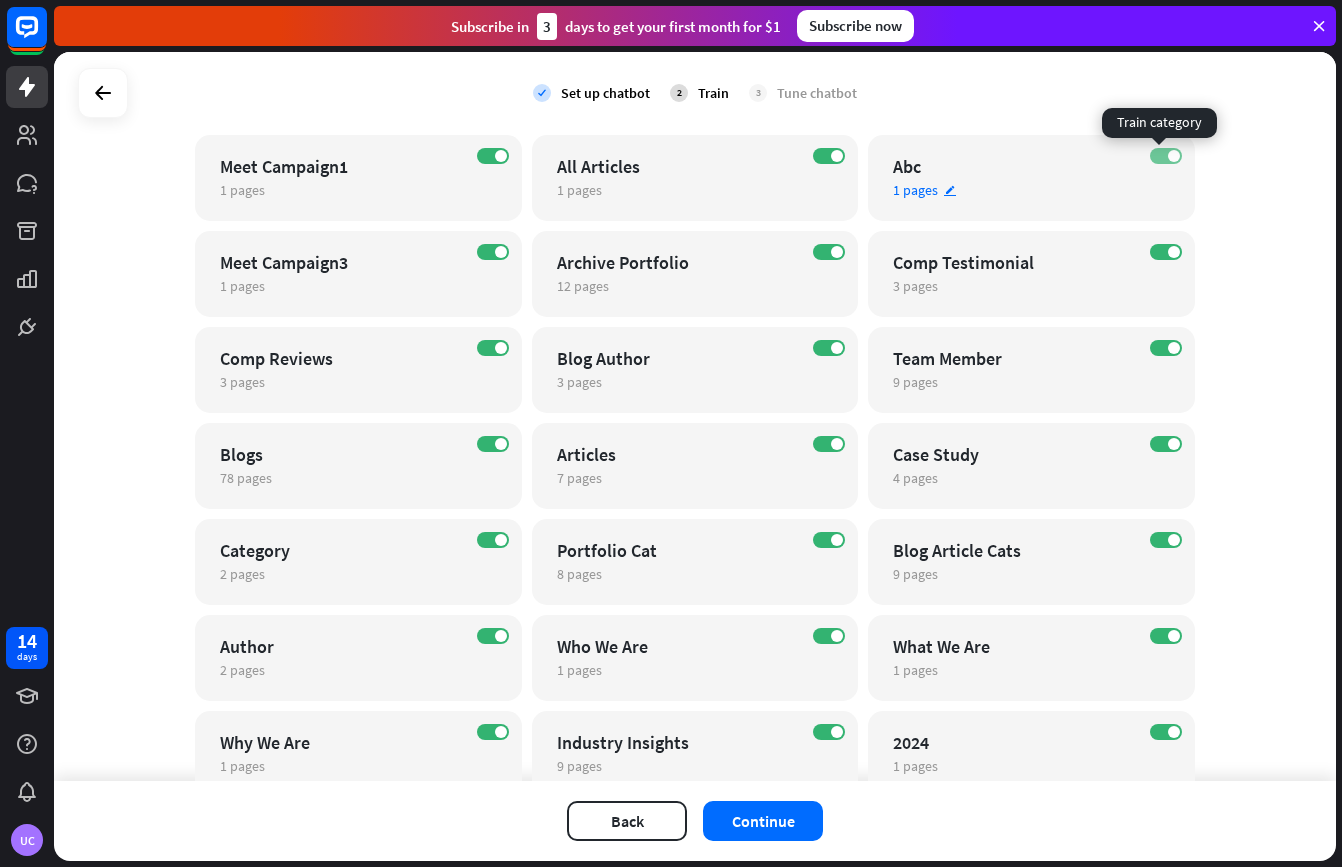 click on "ON" at bounding box center [1166, 156] 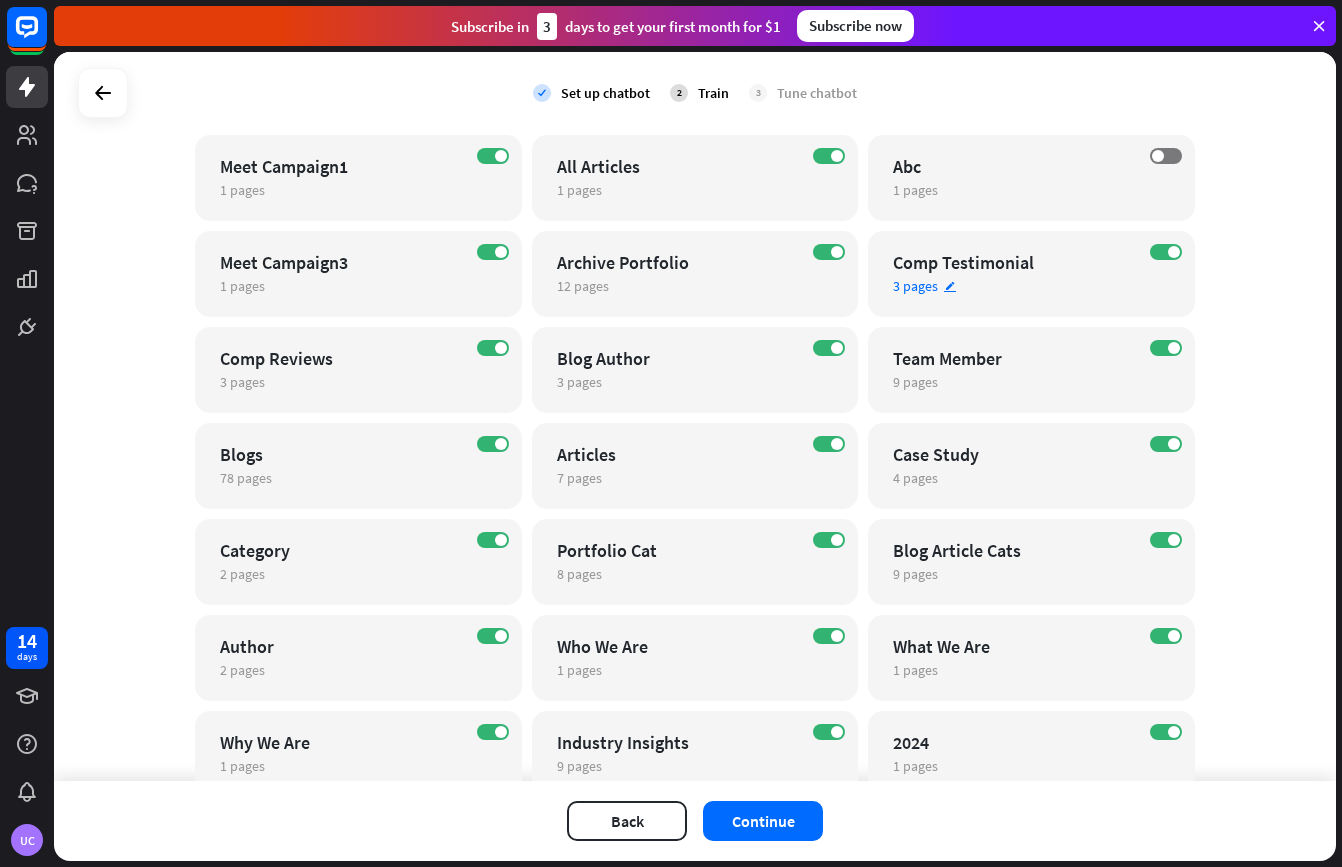 click on "Comp Testimonial" at bounding box center (1014, 262) 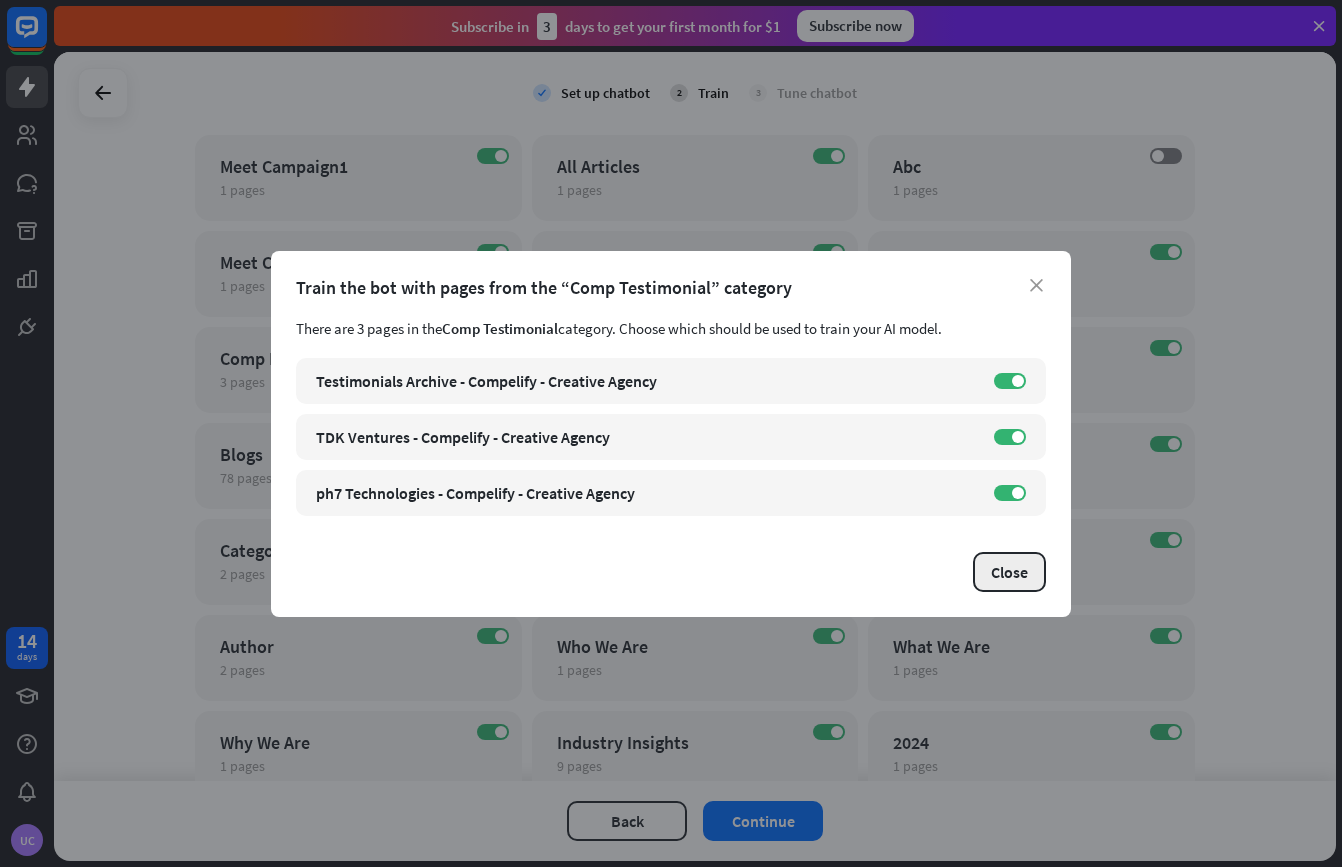 click on "Close" at bounding box center [1009, 572] 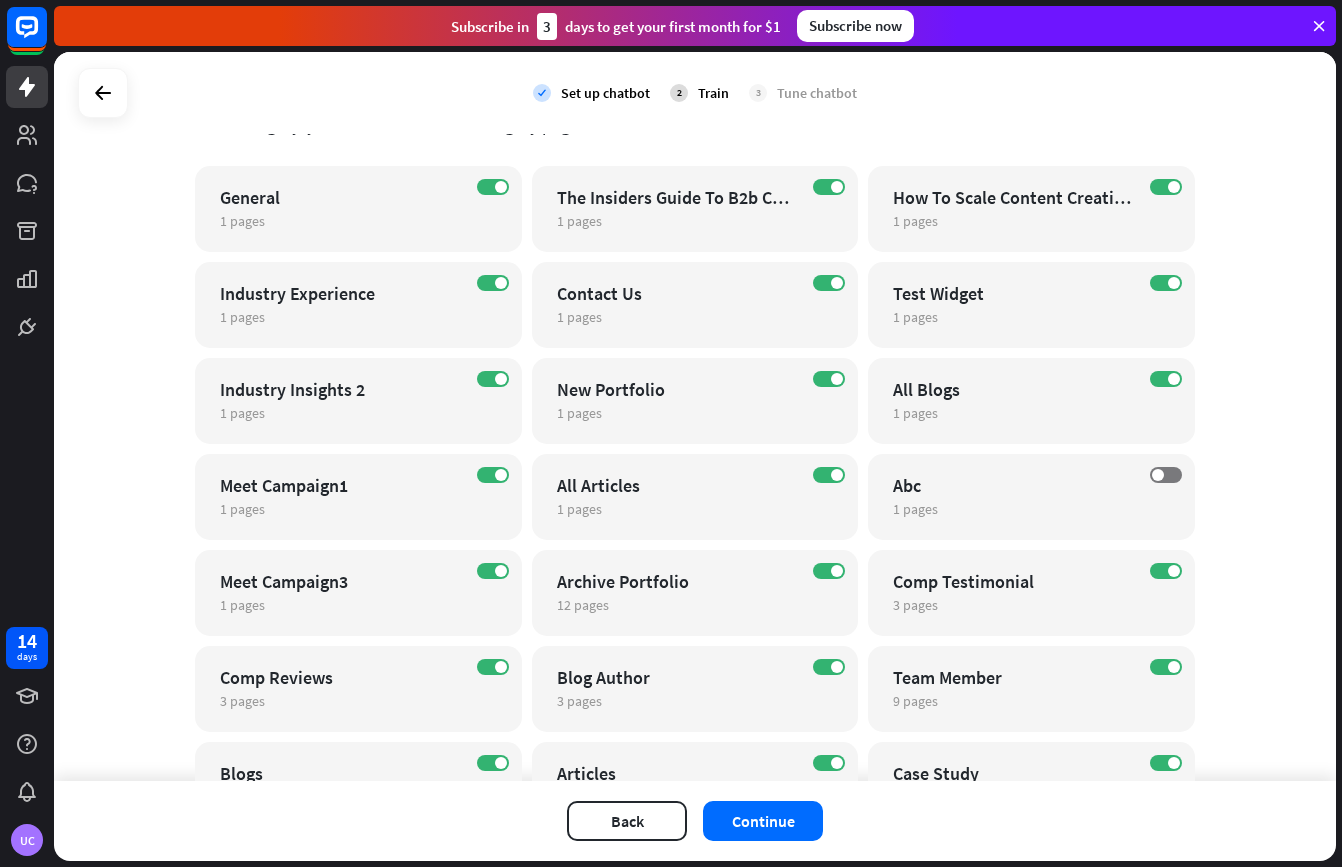 scroll, scrollTop: 147, scrollLeft: 0, axis: vertical 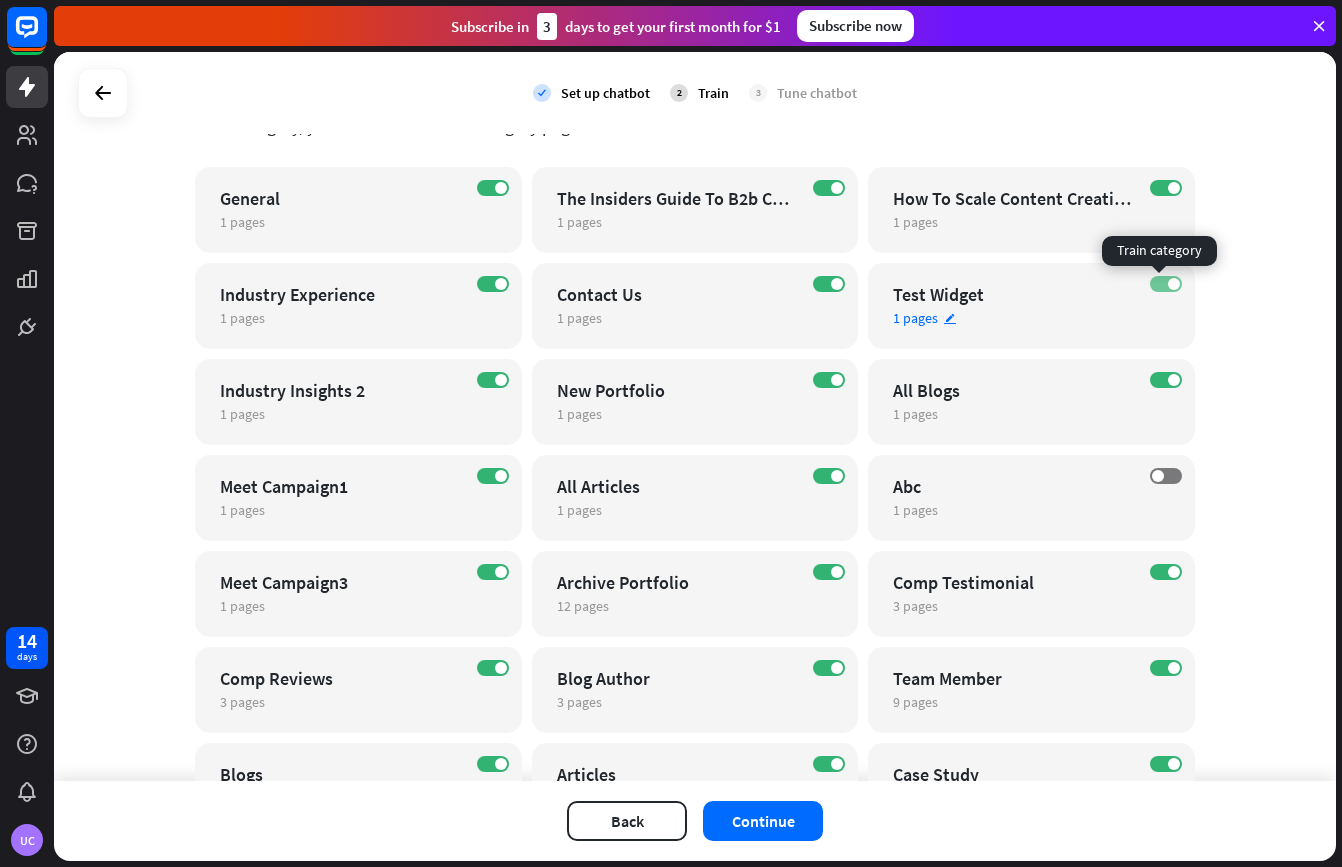 click on "ON" at bounding box center [1166, 284] 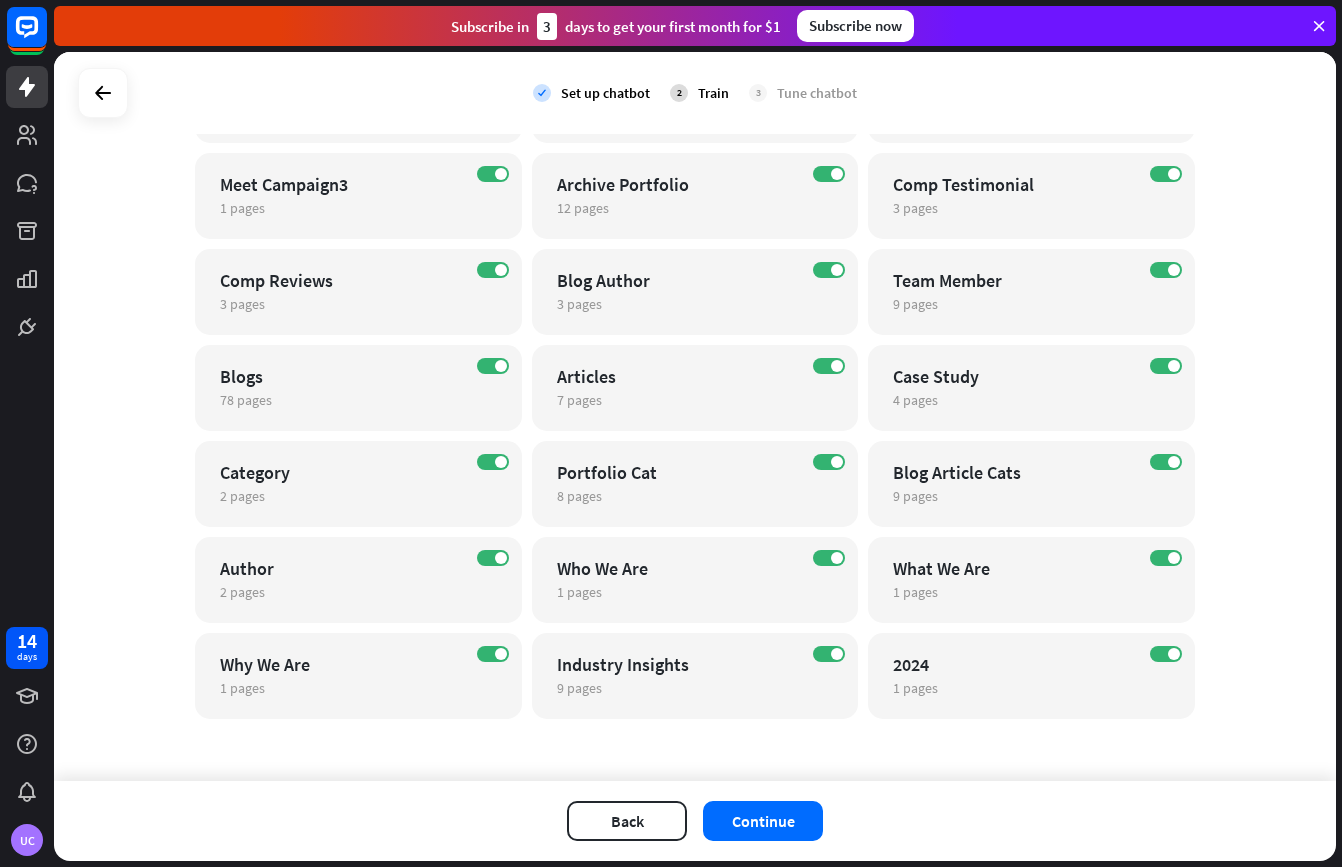 scroll, scrollTop: 547, scrollLeft: 0, axis: vertical 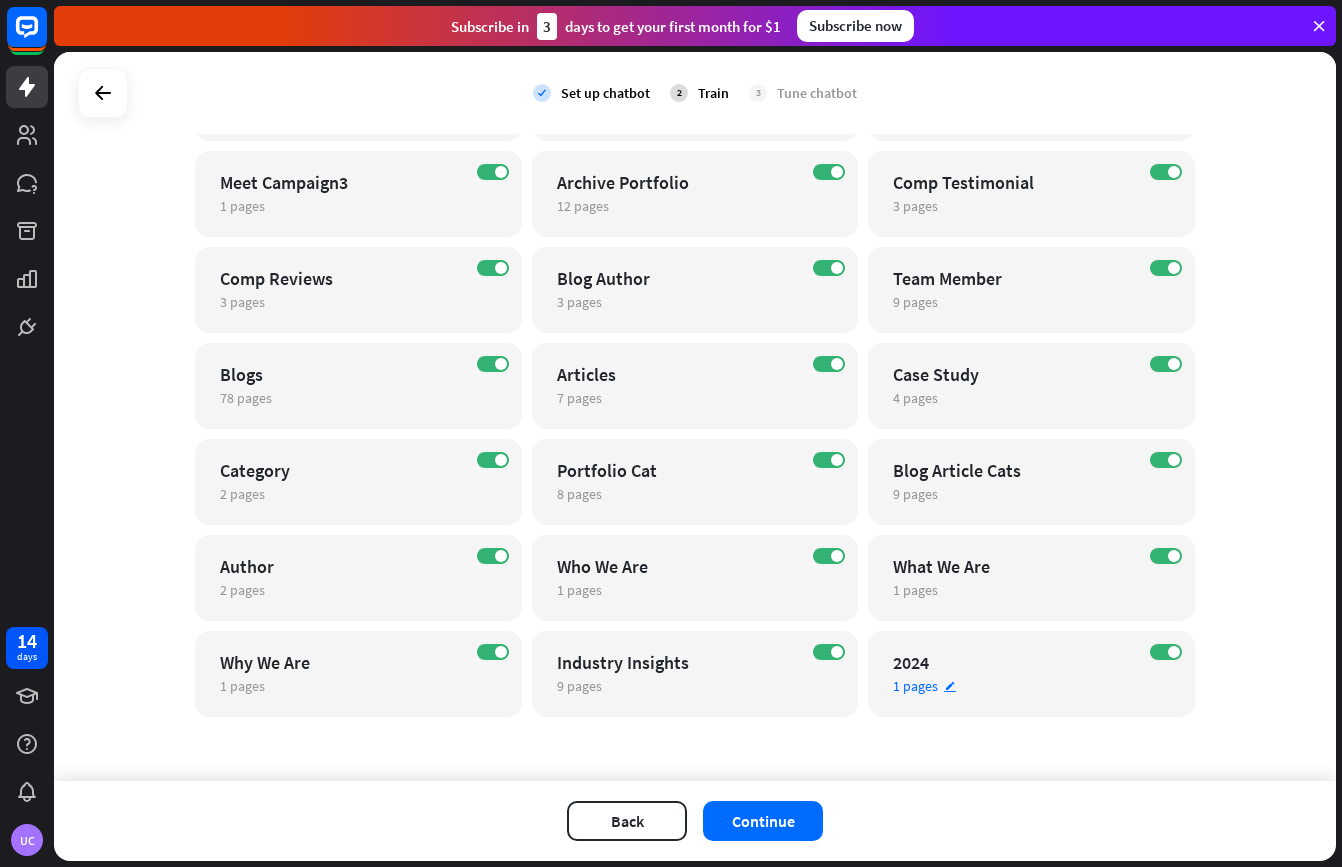 click on "2024" at bounding box center (1014, 662) 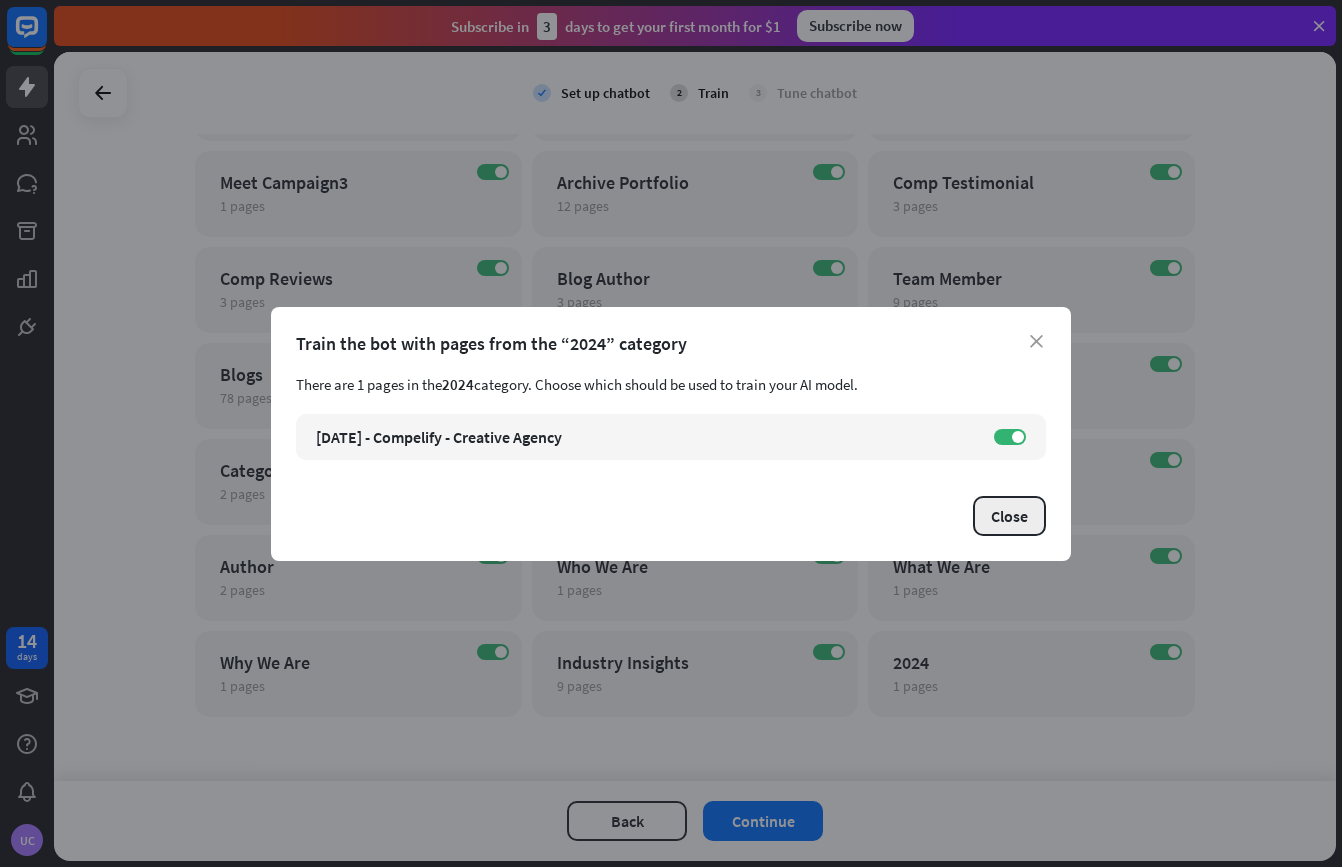 click on "Close" at bounding box center [1009, 516] 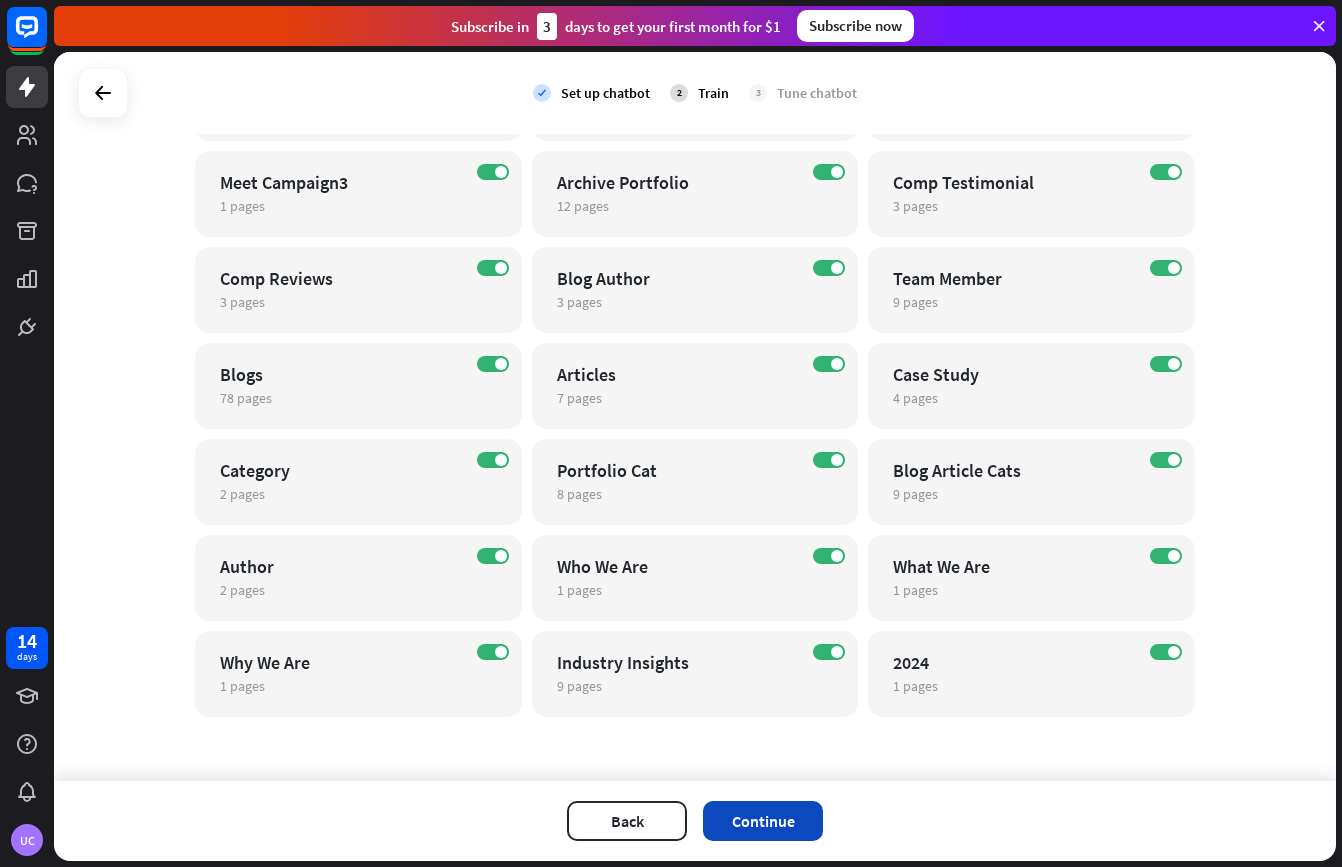 click on "Continue" at bounding box center (763, 821) 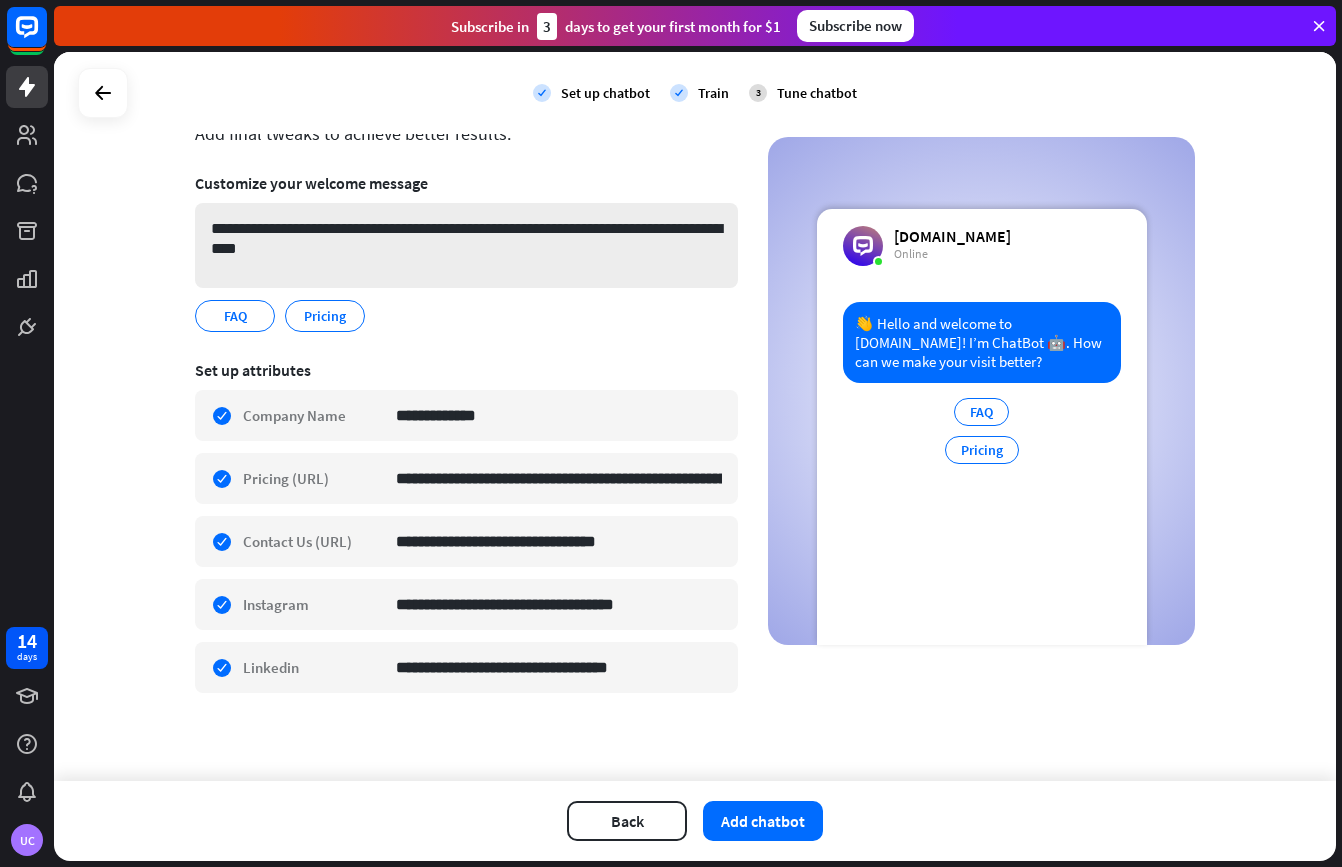 scroll, scrollTop: 110, scrollLeft: 0, axis: vertical 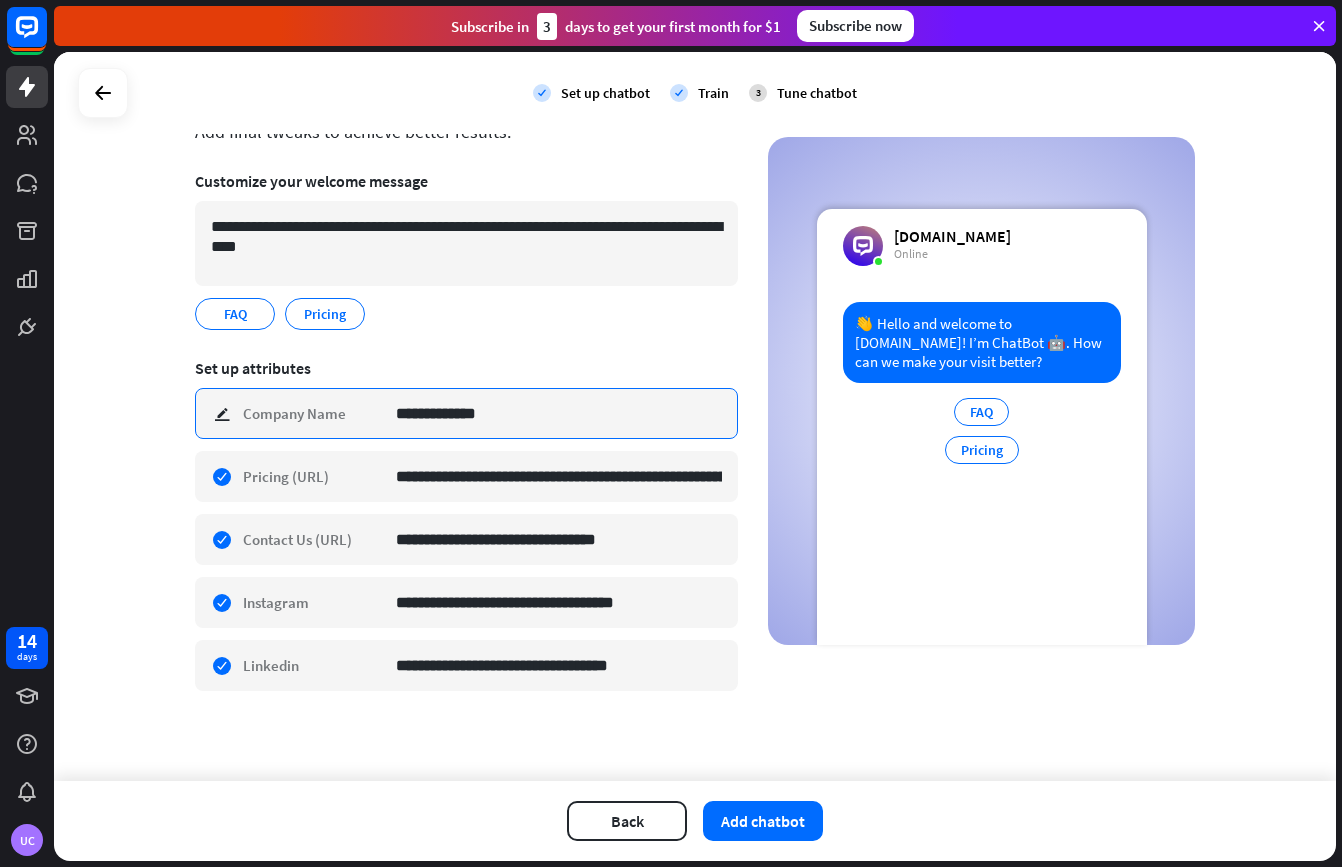 click on "**********" at bounding box center (559, 413) 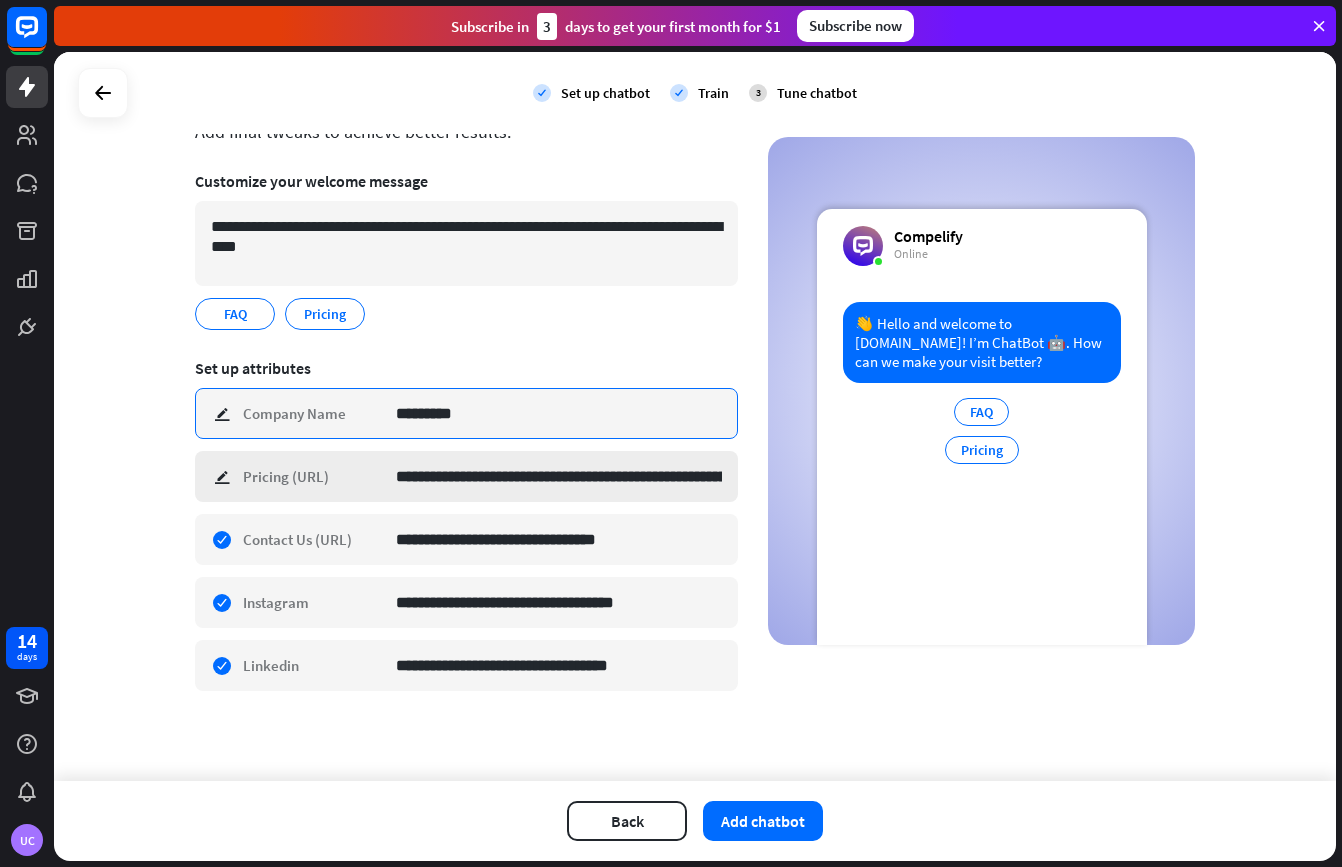 type on "*********" 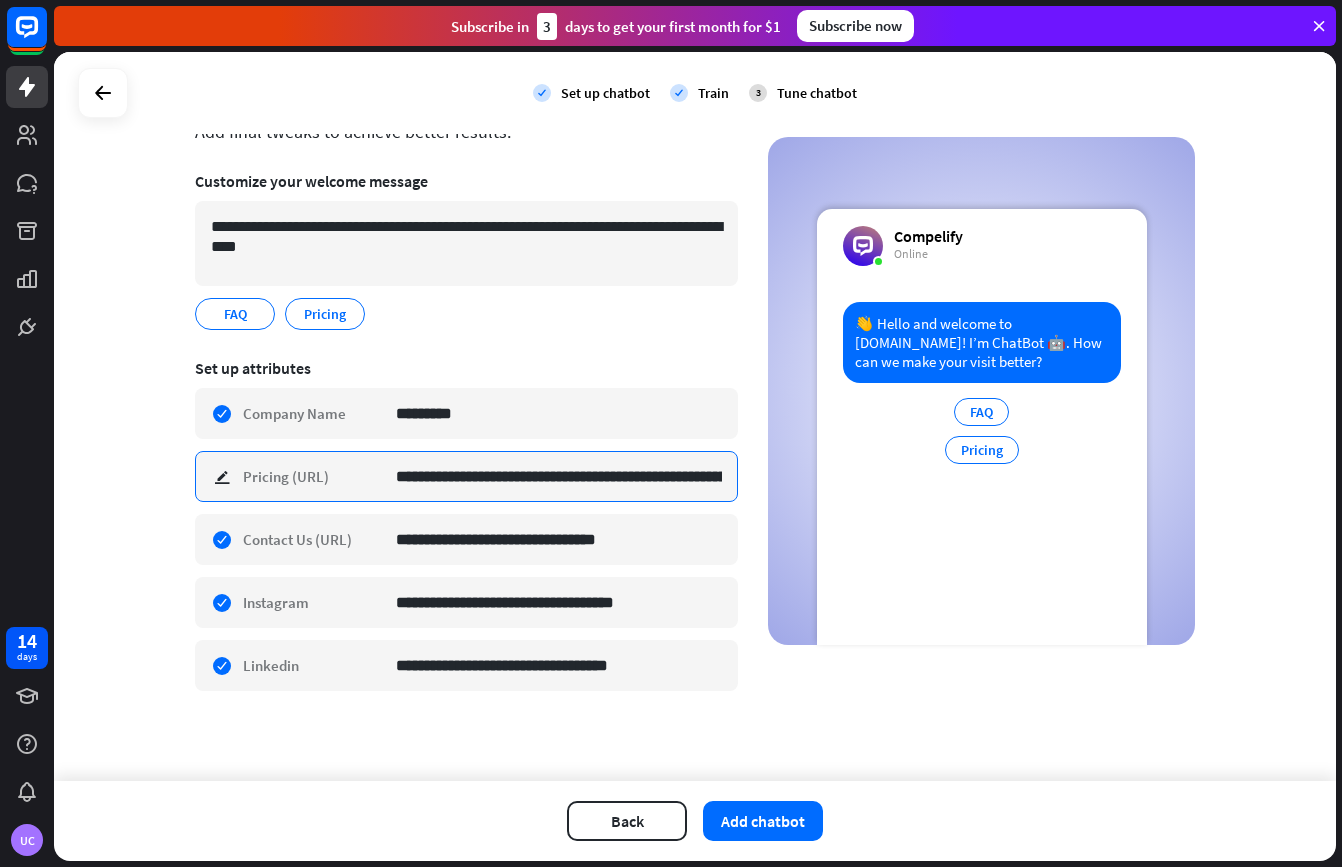 drag, startPoint x: 433, startPoint y: 476, endPoint x: 446, endPoint y: 490, distance: 19.104973 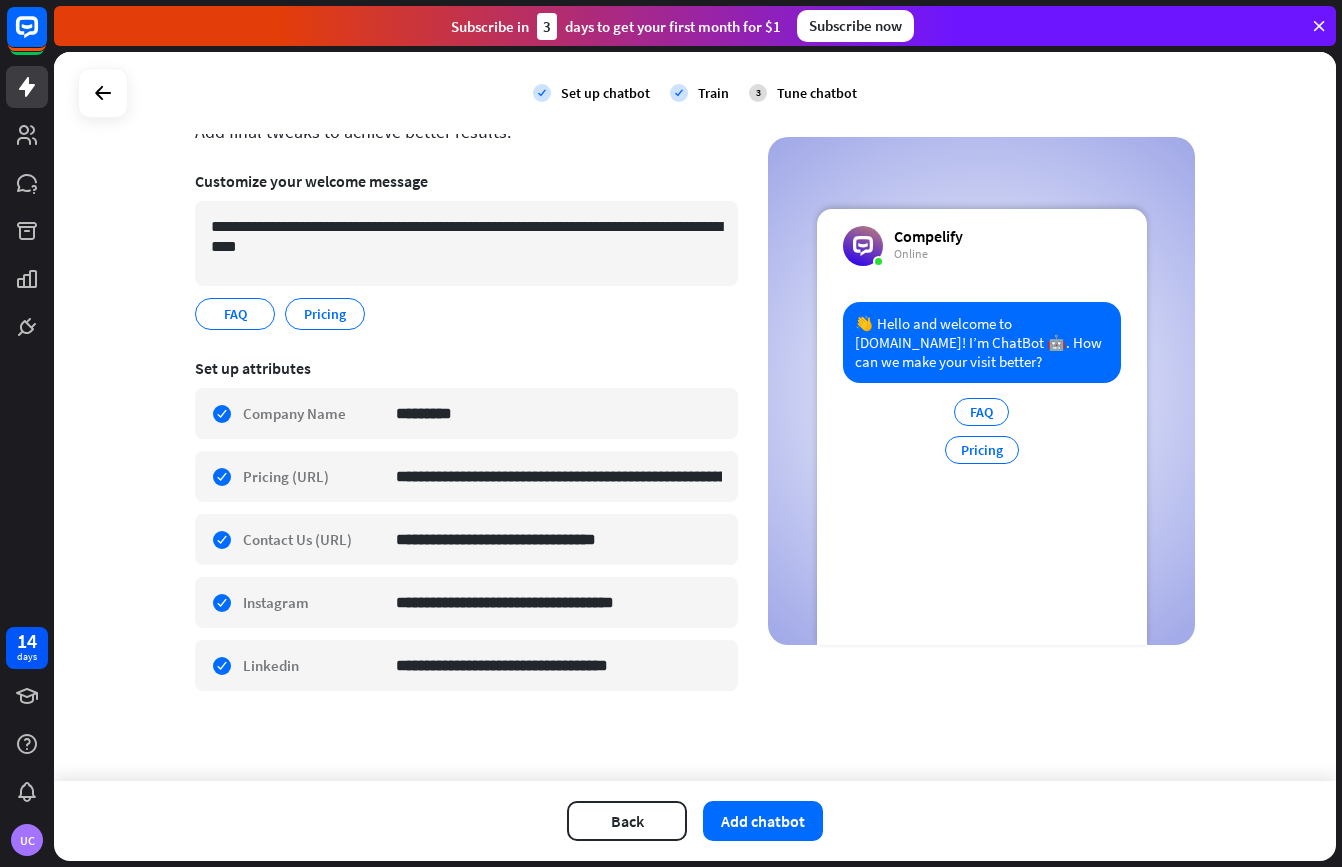 click on "**********" at bounding box center [695, 416] 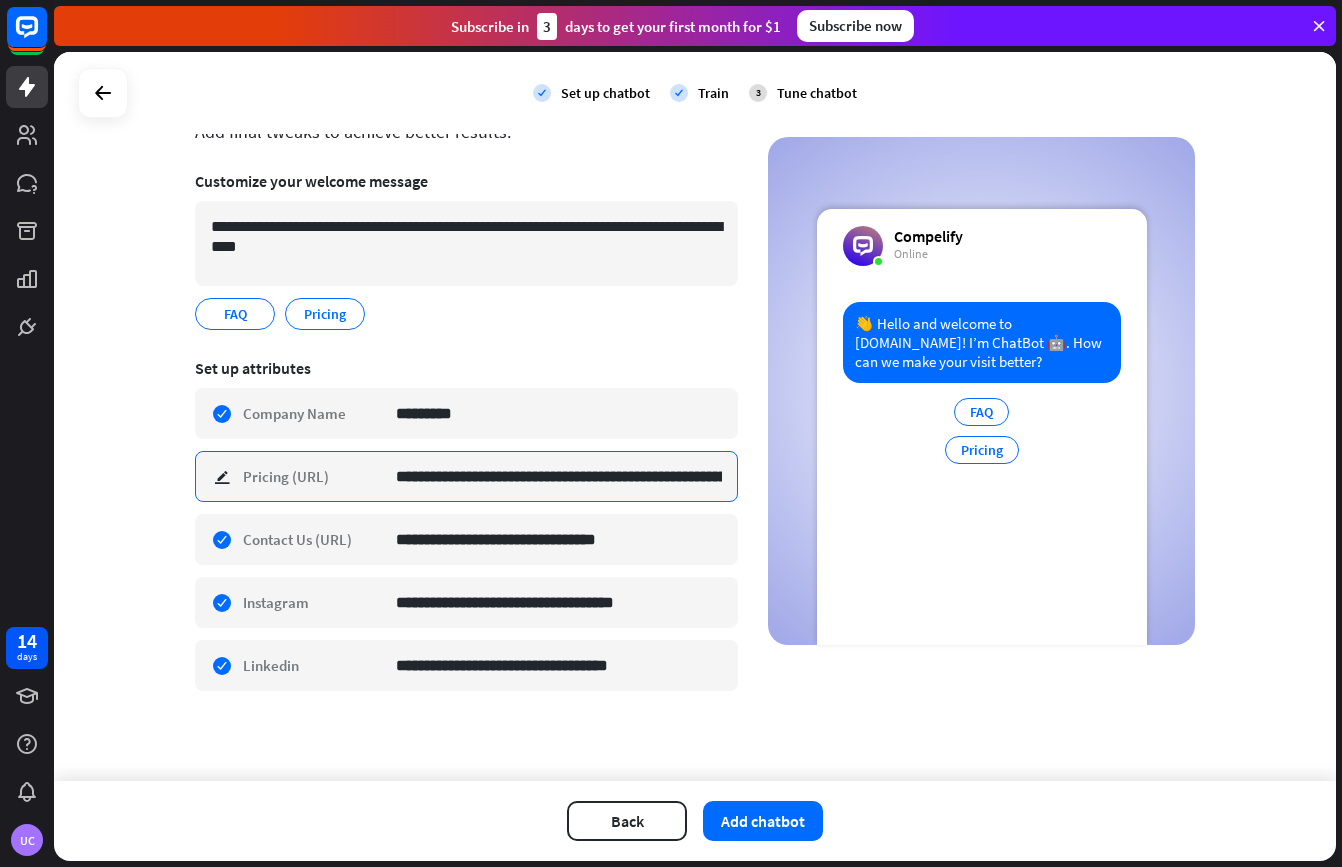 click on "**********" at bounding box center (559, 476) 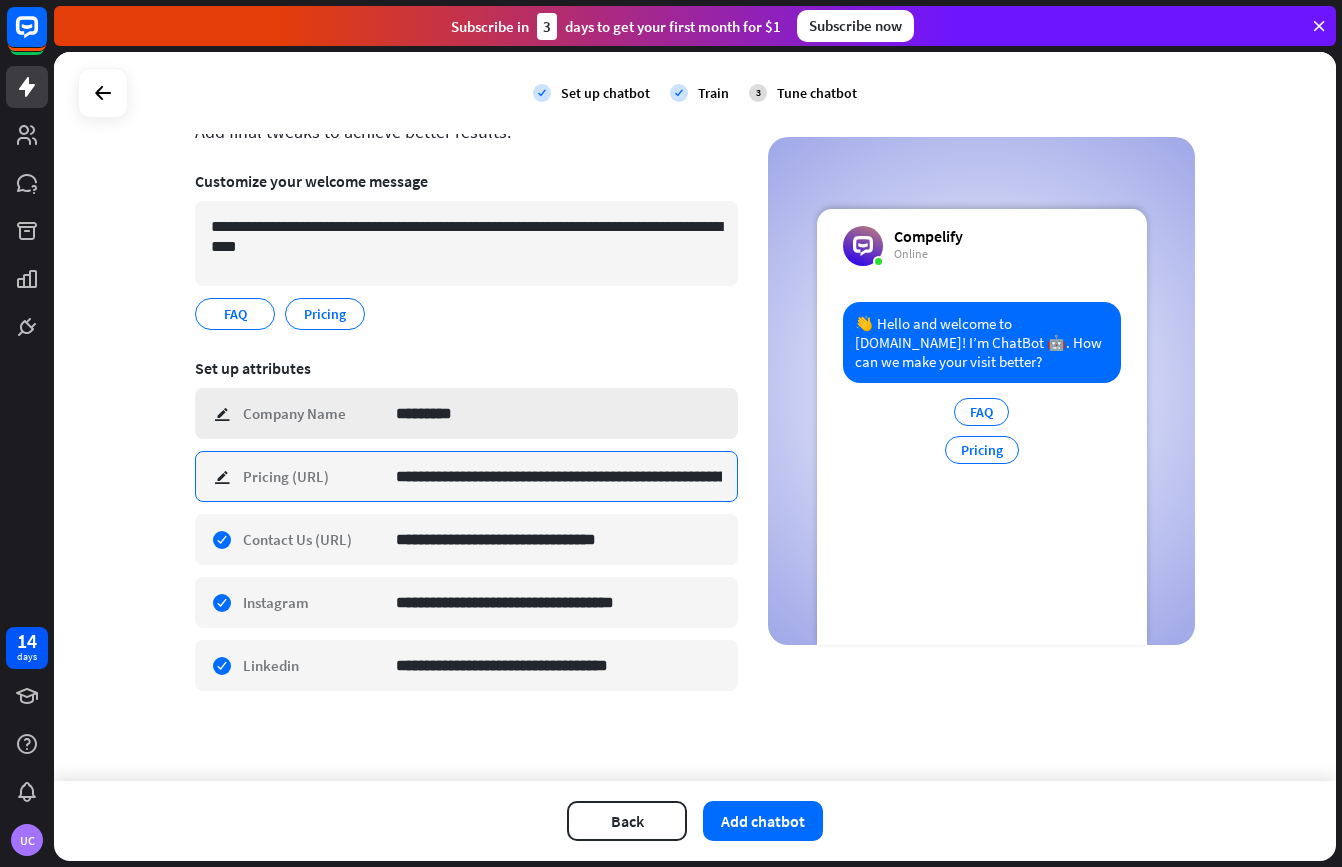 paste 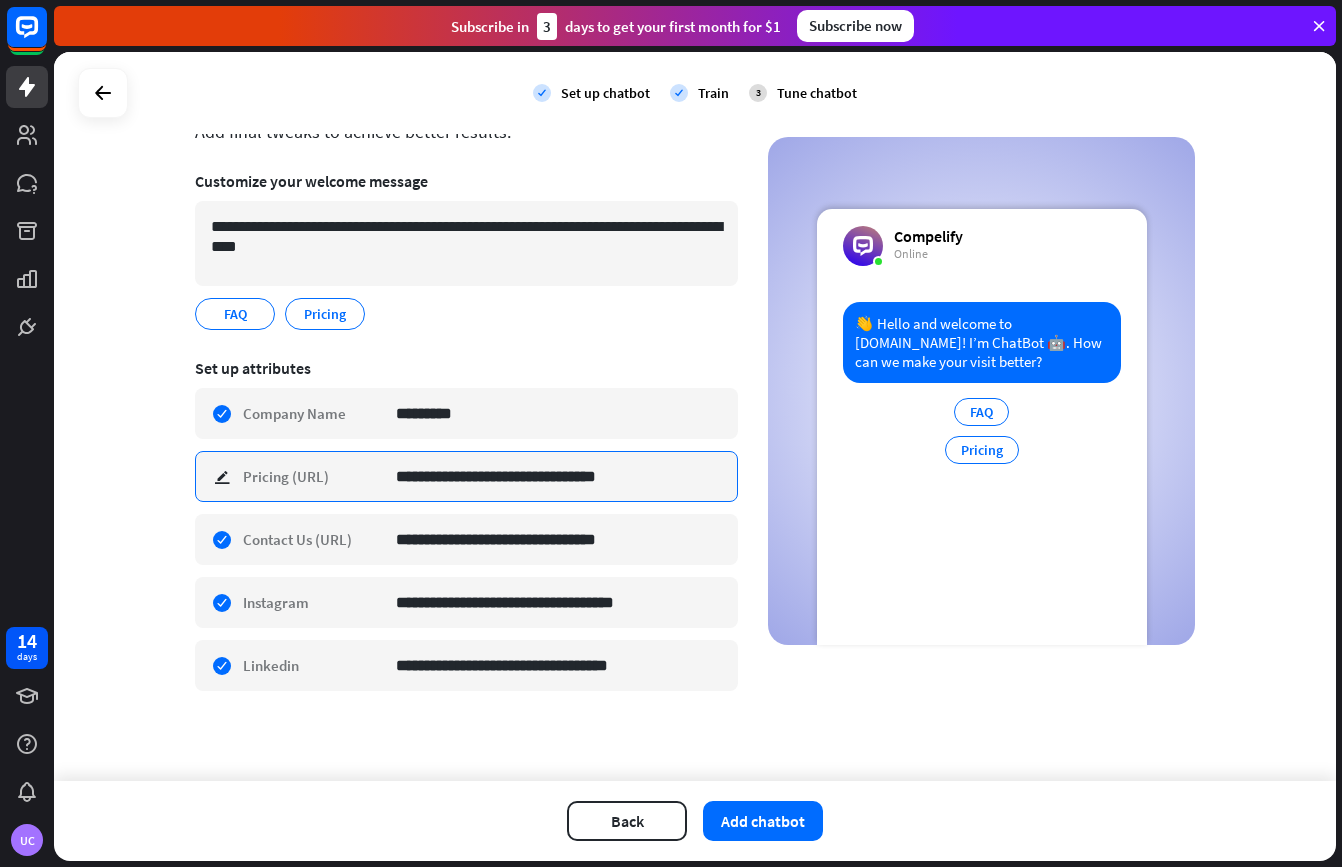 type on "**********" 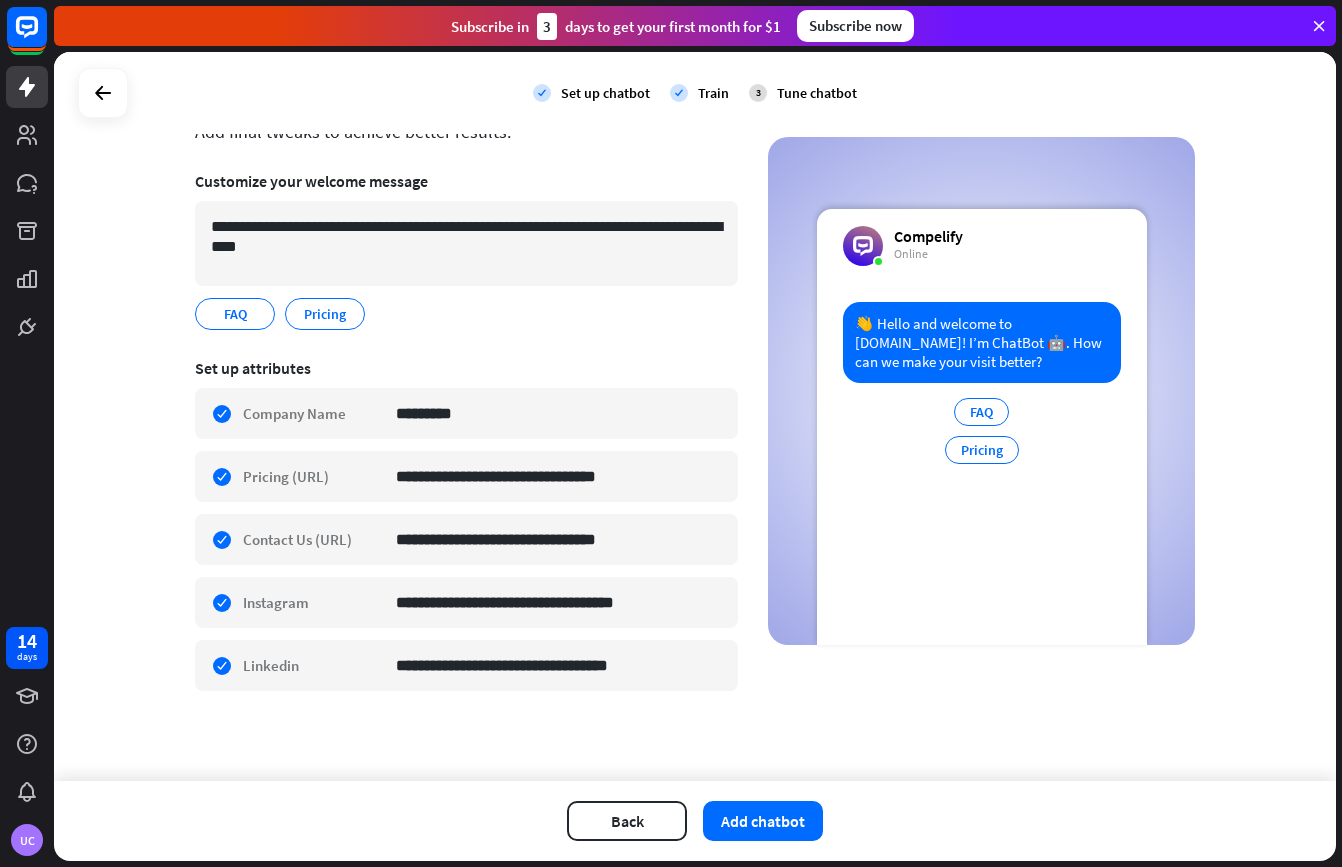 click on "**********" at bounding box center (466, 530) 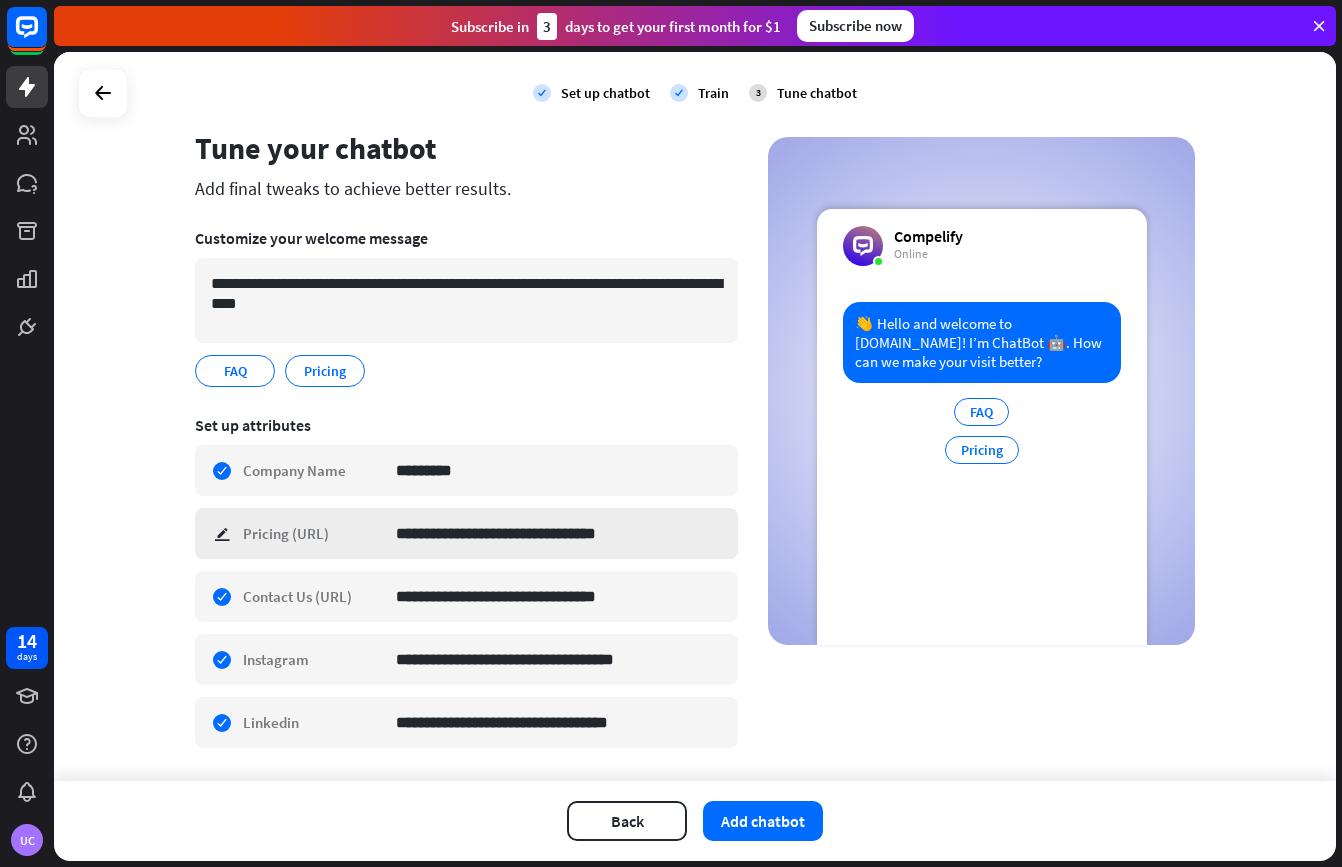 scroll, scrollTop: 100, scrollLeft: 0, axis: vertical 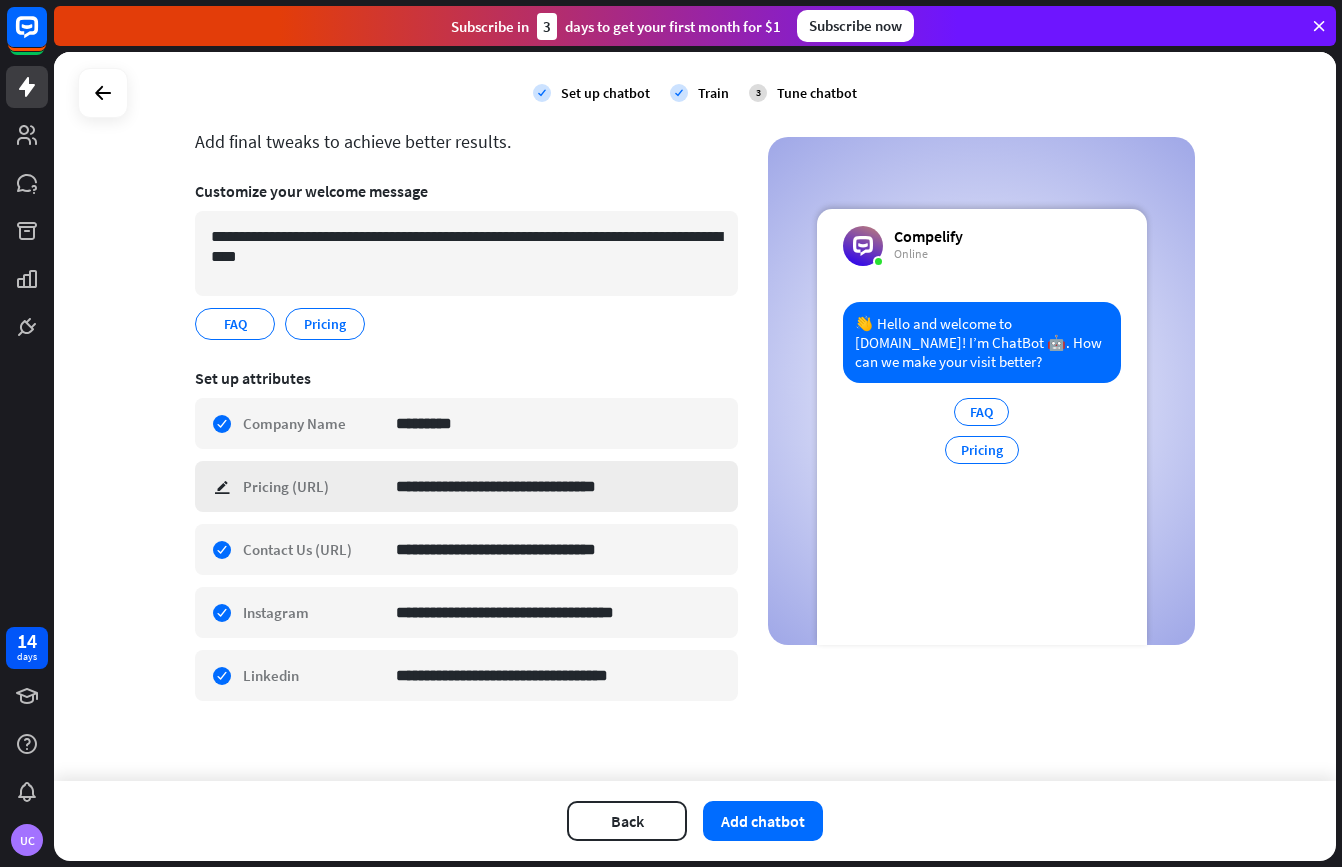 click on "**********" at bounding box center [466, 486] 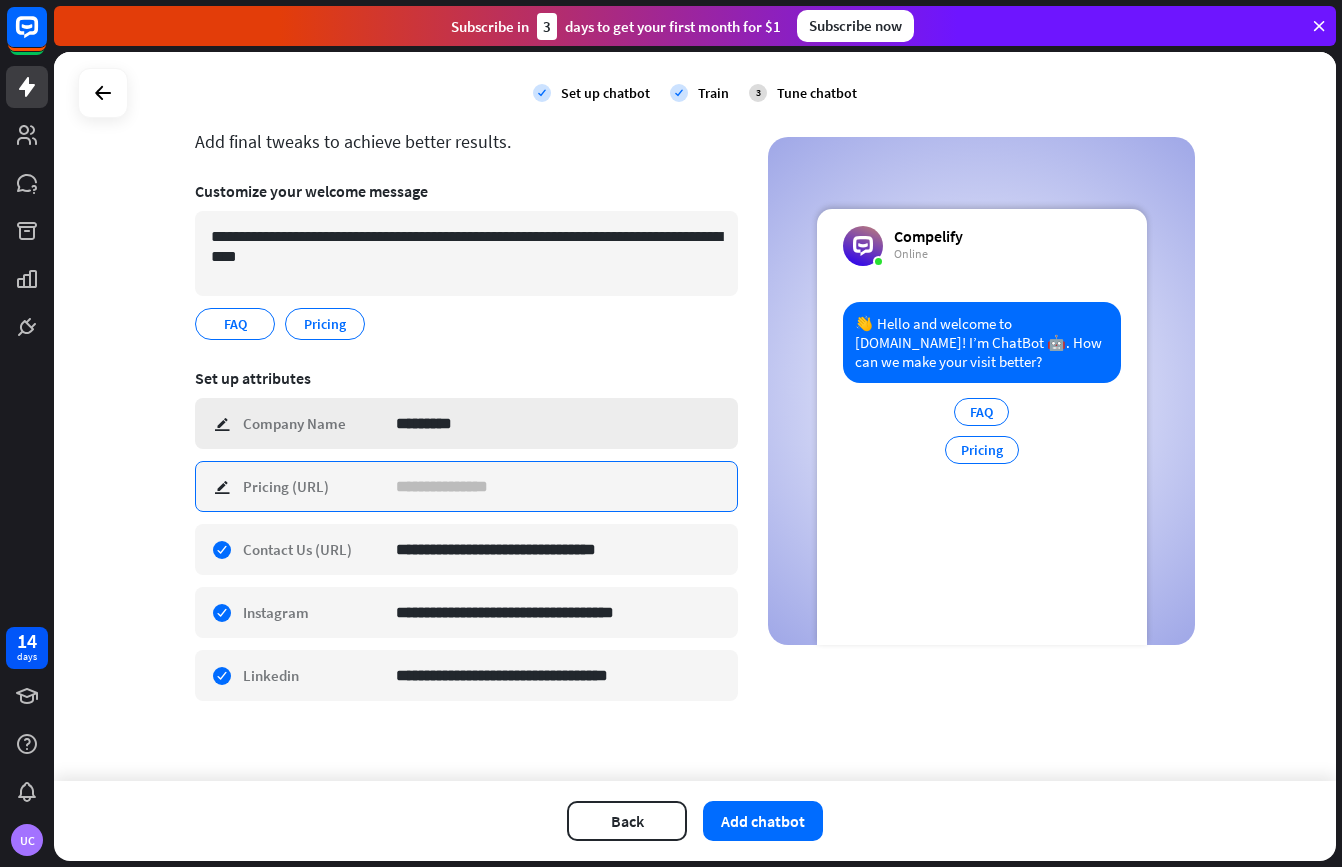 type 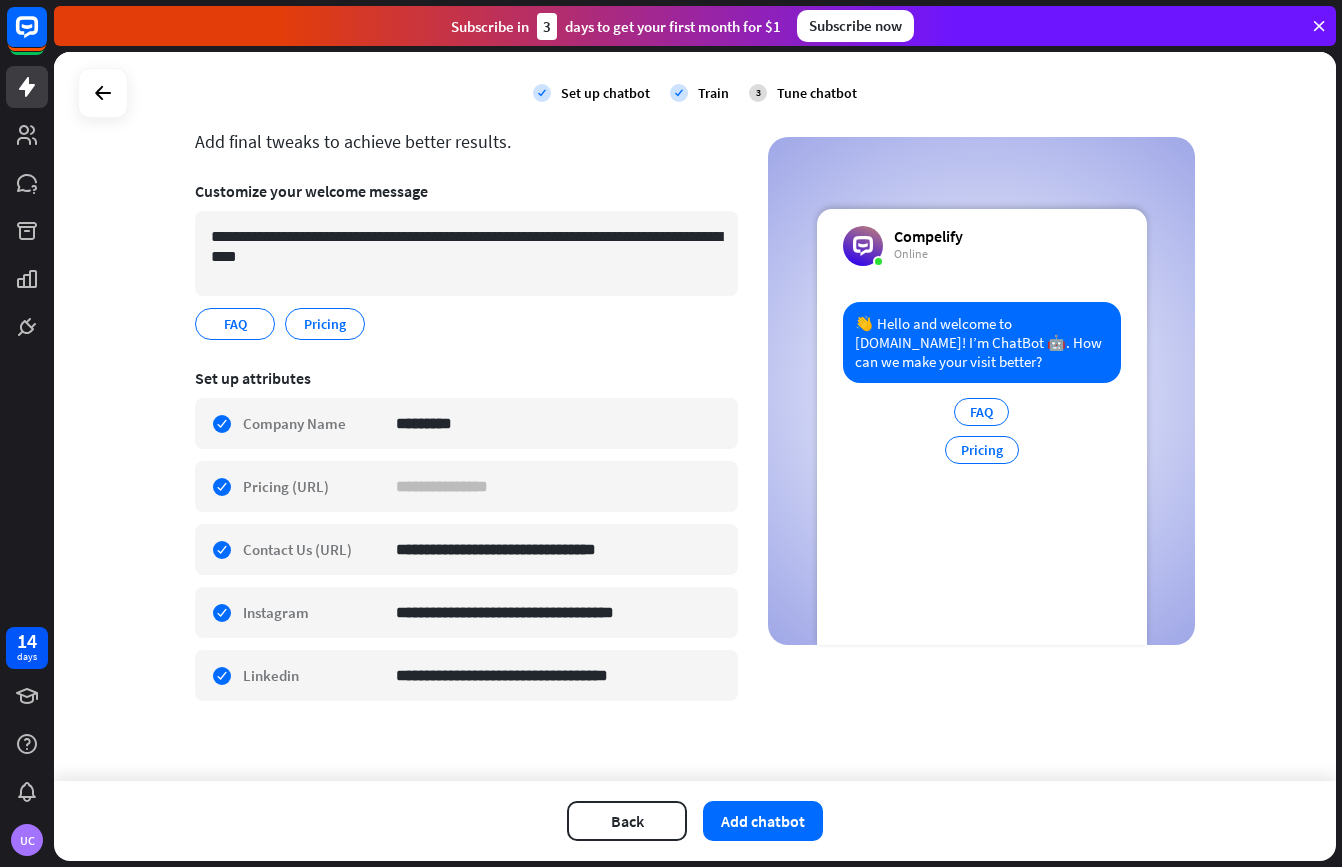 drag, startPoint x: 757, startPoint y: 372, endPoint x: 746, endPoint y: 366, distance: 12.529964 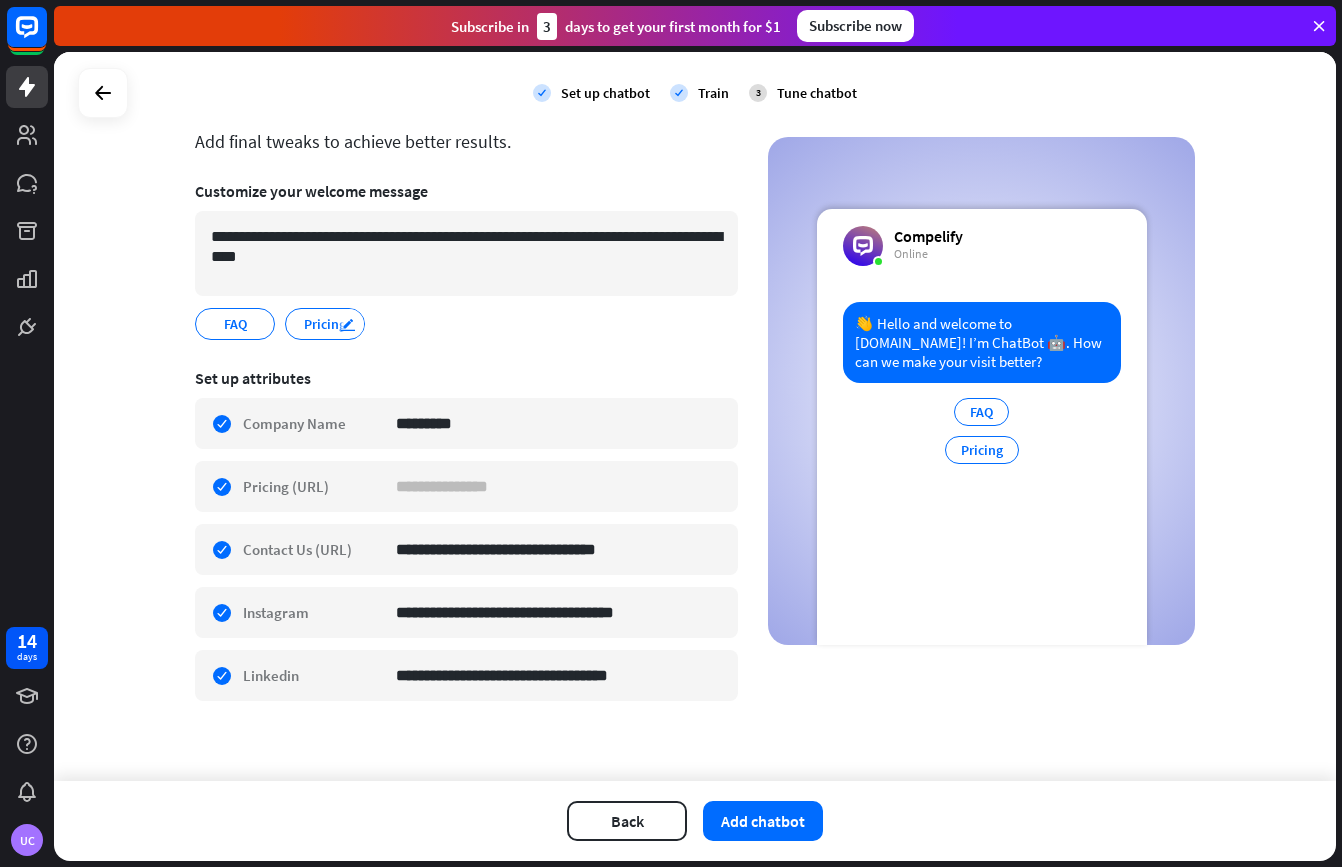 click on "edit" at bounding box center (348, 324) 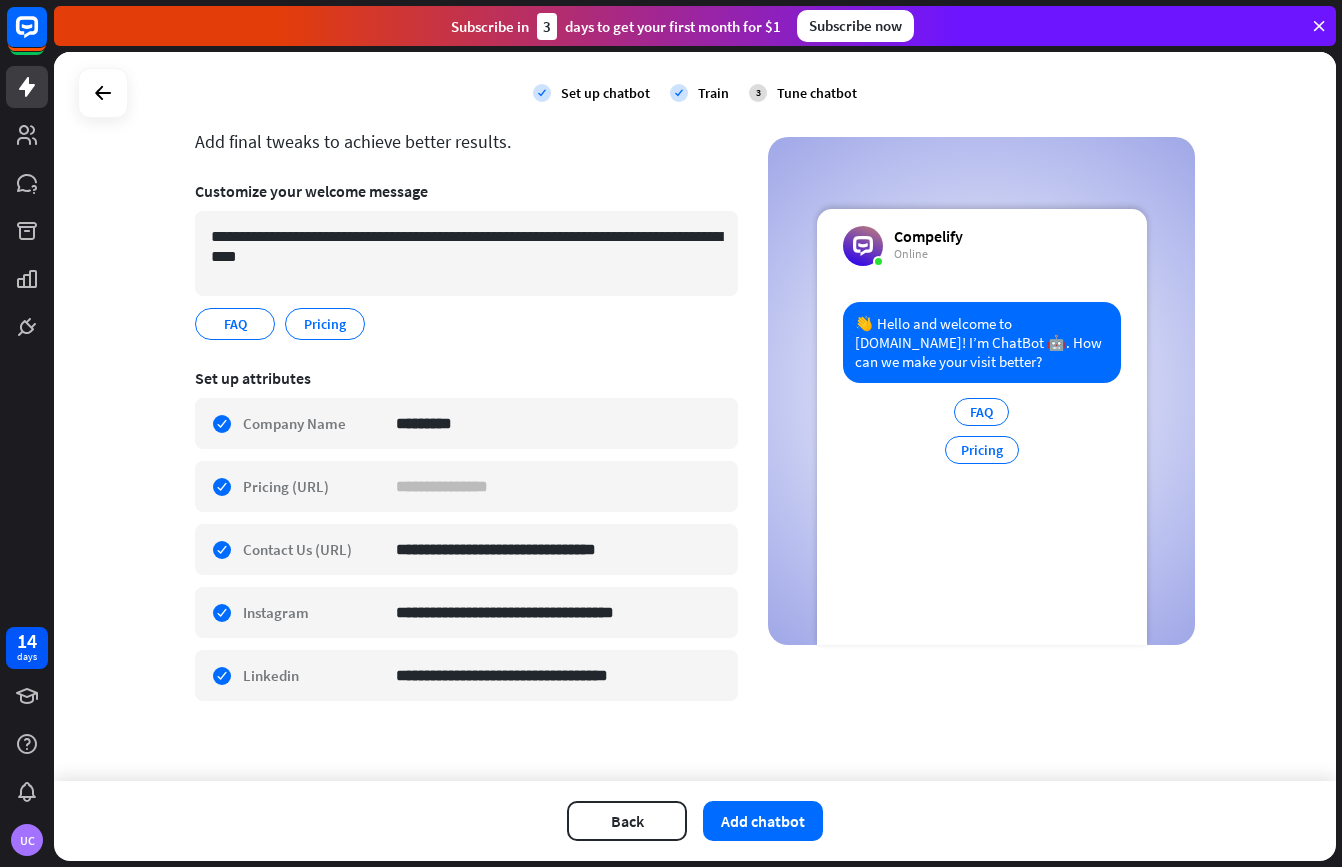 click on "**********" at bounding box center (466, 260) 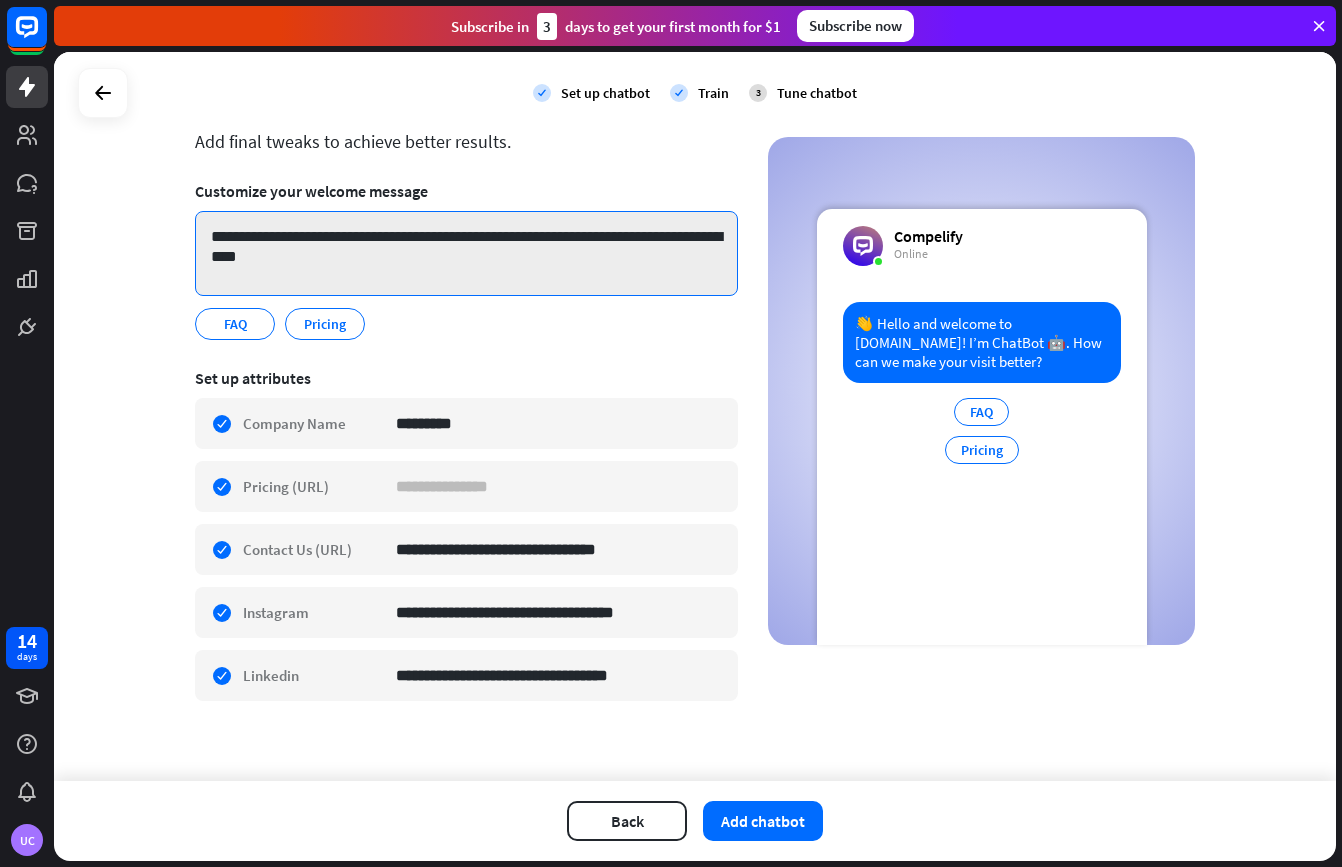 click on "**********" at bounding box center (466, 253) 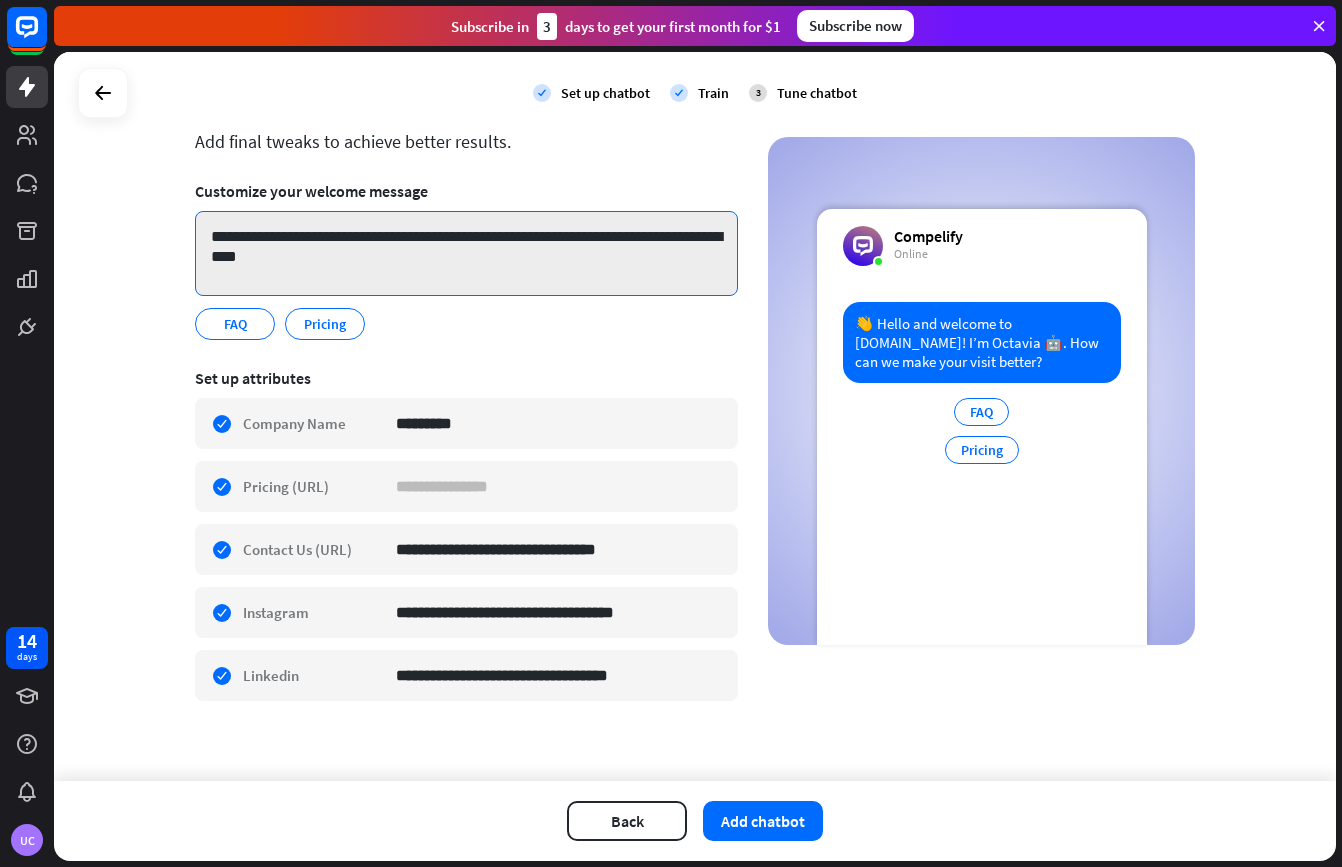 click on "**********" at bounding box center [466, 253] 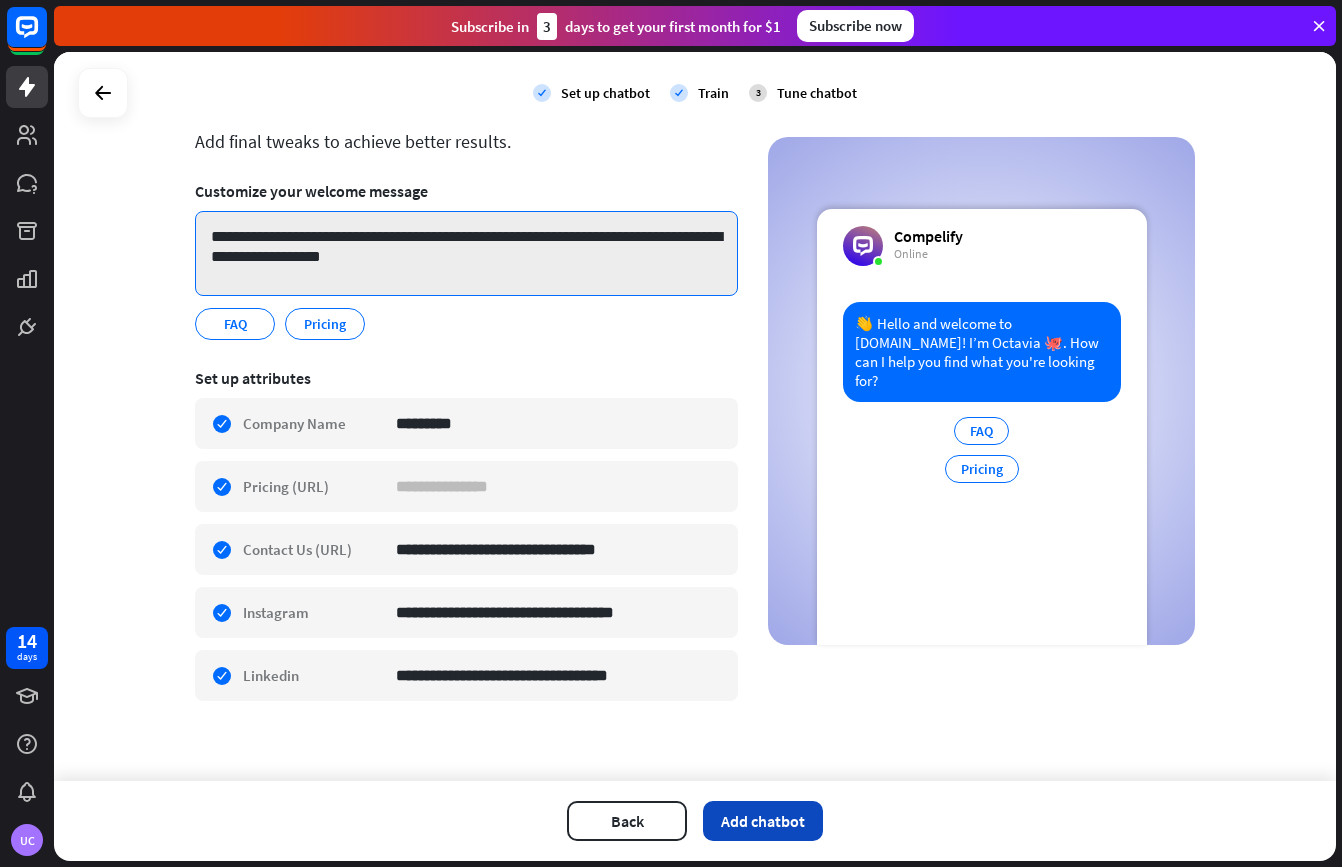 type on "**********" 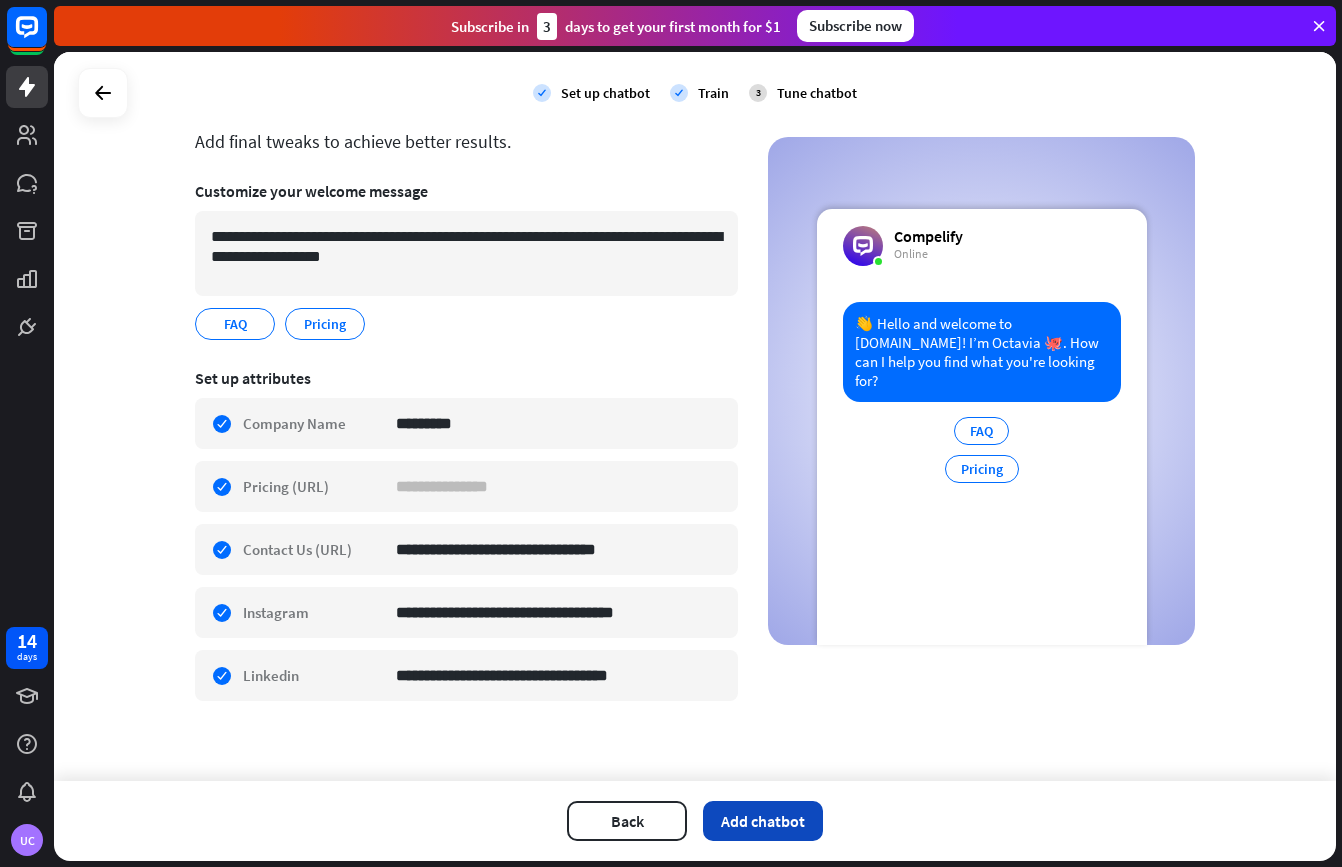 click on "Add chatbot" at bounding box center [763, 821] 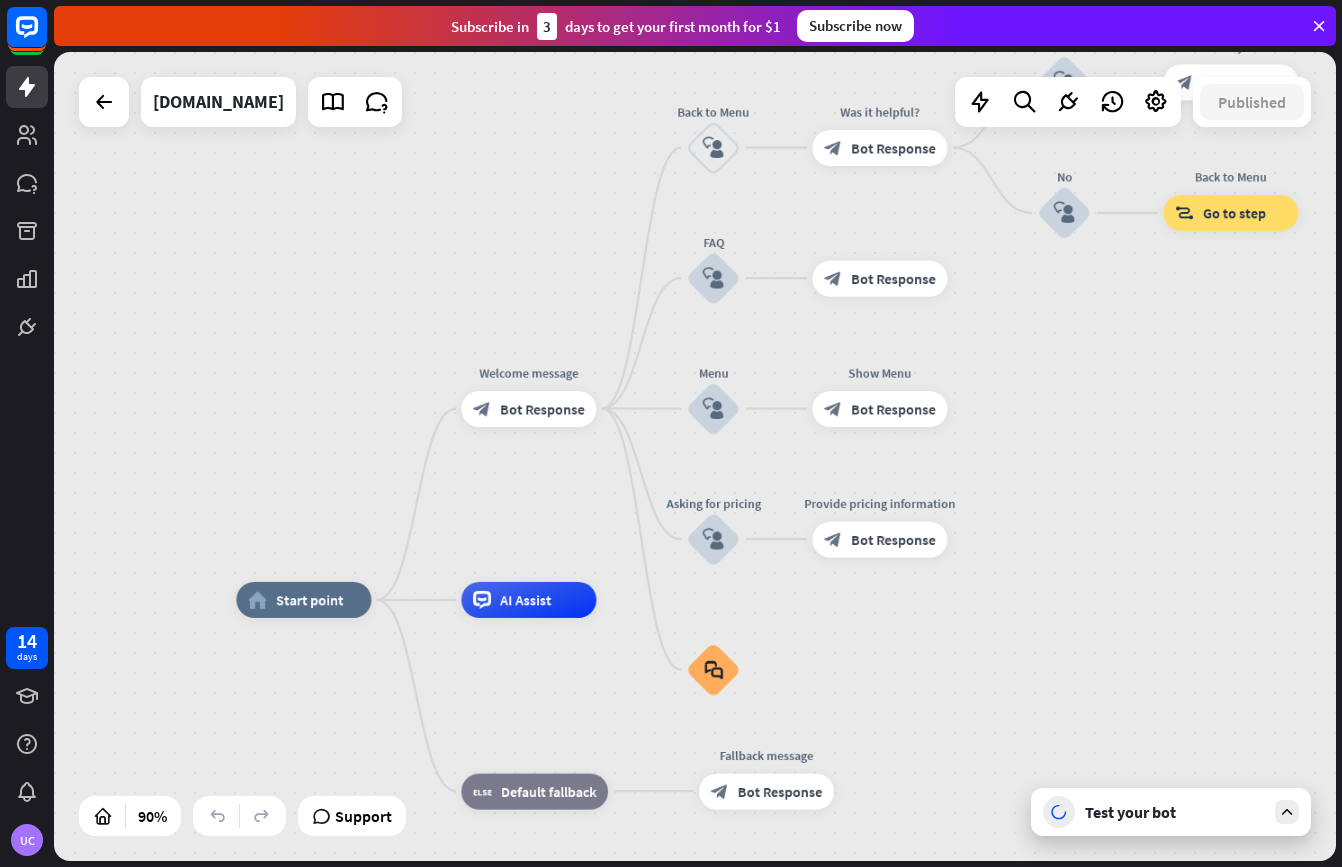 drag, startPoint x: 1217, startPoint y: 364, endPoint x: 1061, endPoint y: 506, distance: 210.95023 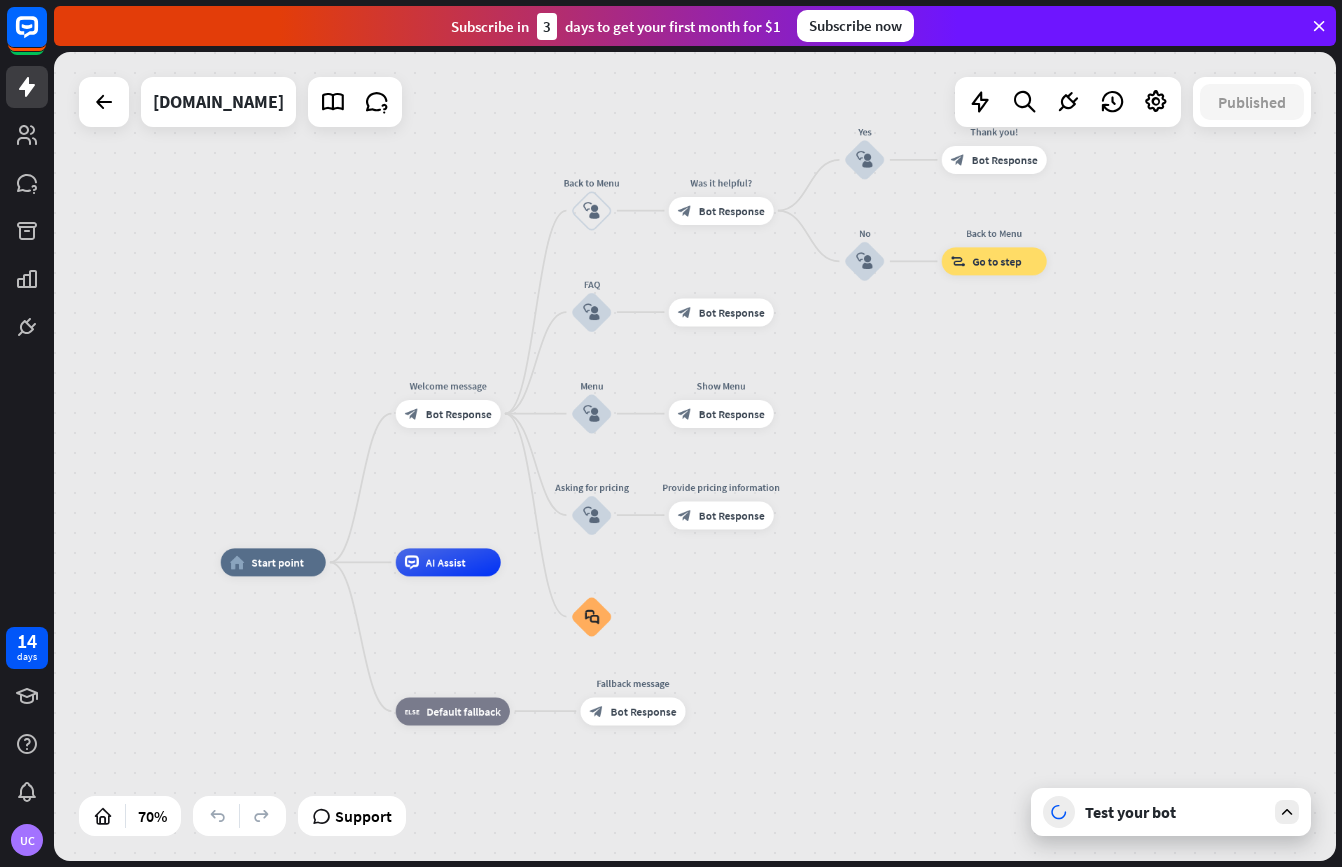 drag, startPoint x: 1138, startPoint y: 489, endPoint x: 945, endPoint y: 476, distance: 193.43733 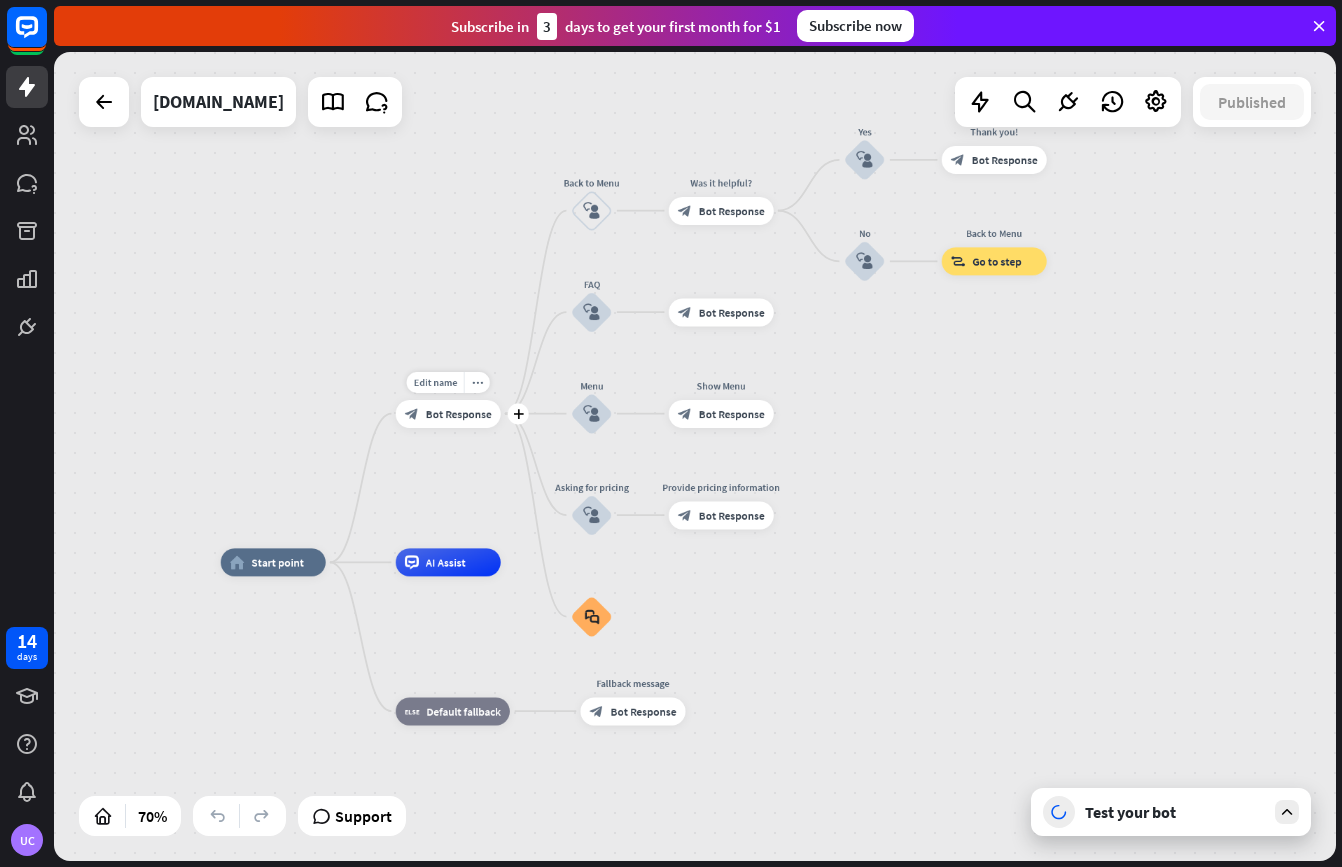 click on "Edit name   more_horiz         plus   Welcome message   block_bot_response   Bot Response" at bounding box center (448, 414) 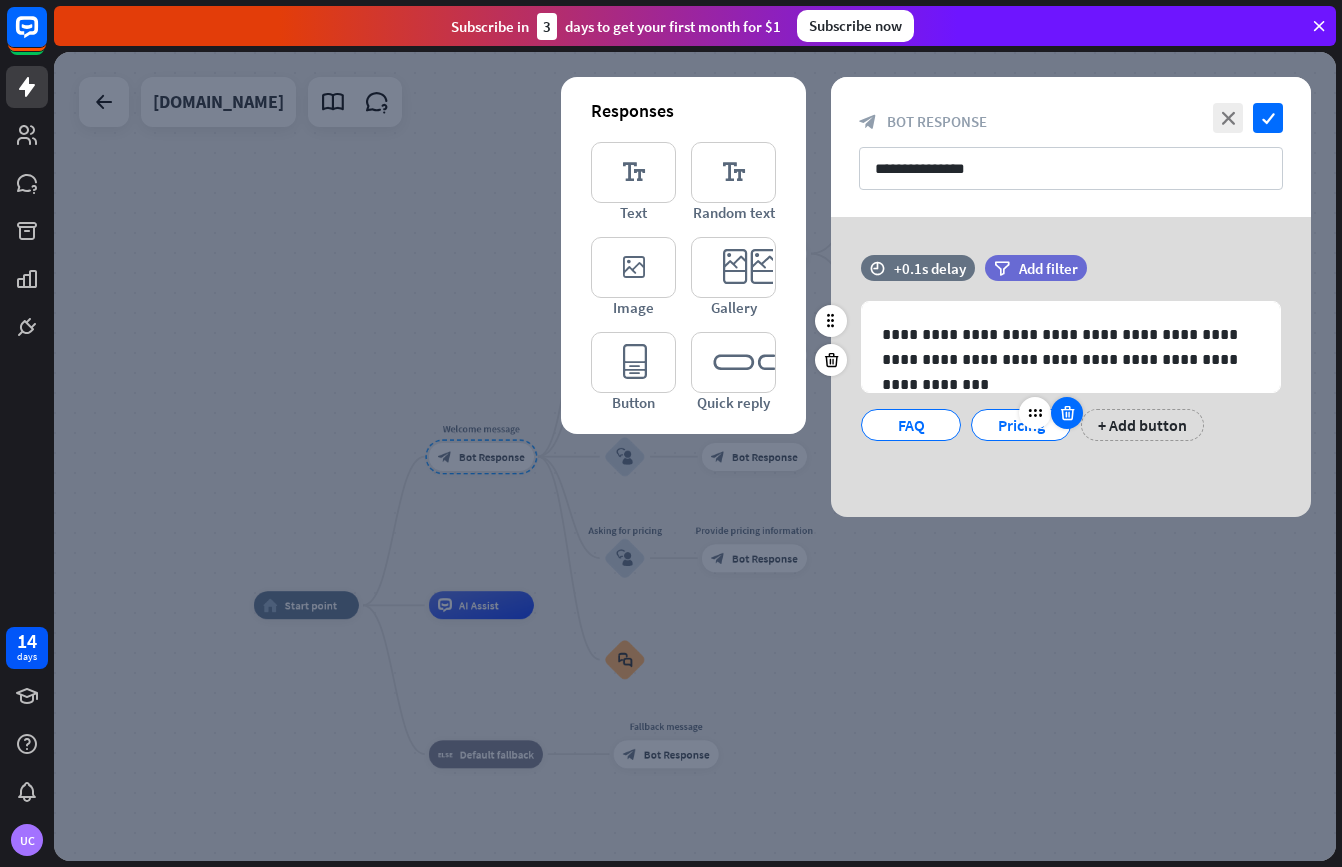 click at bounding box center [1067, 413] 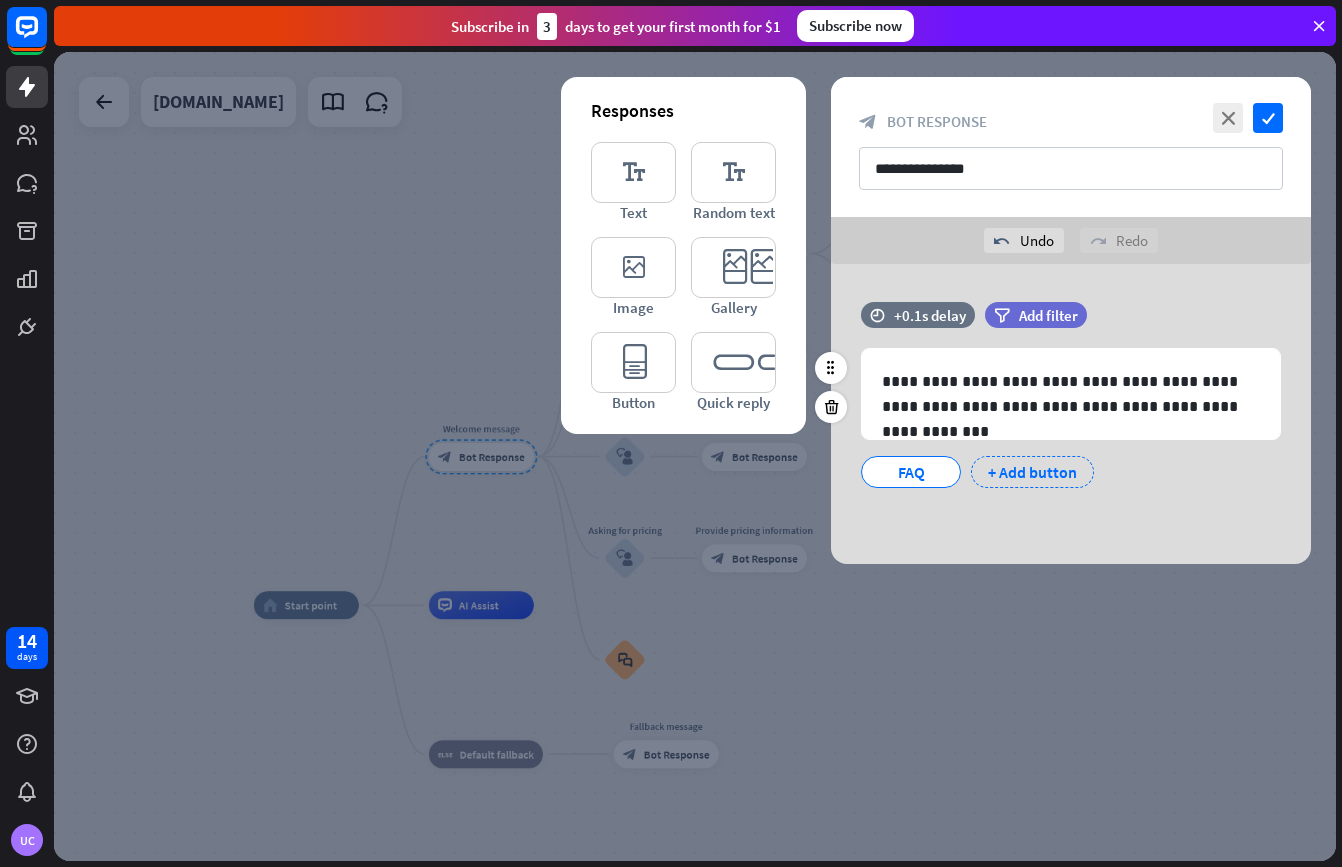 click on "+ Add button" at bounding box center (1032, 472) 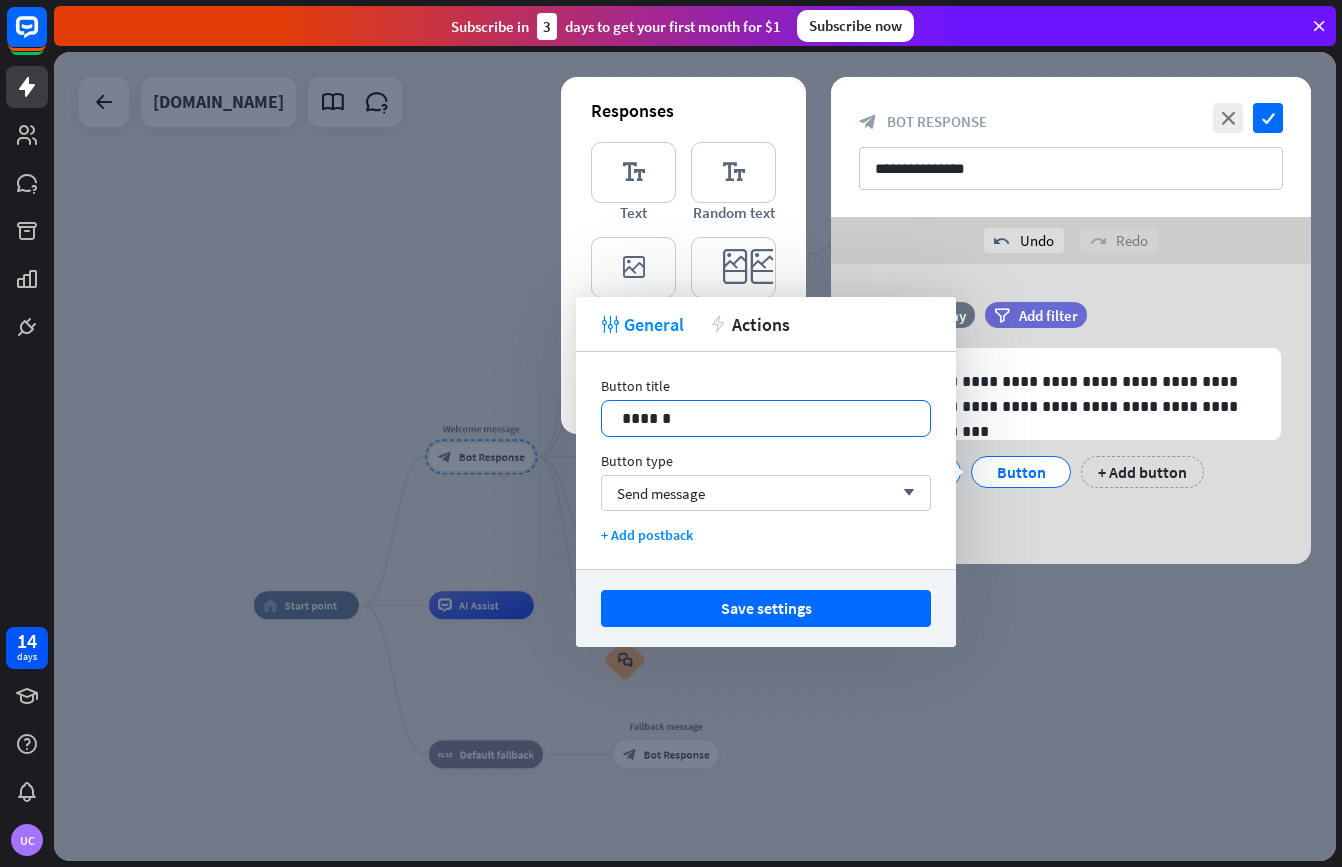 click on "******" at bounding box center [766, 418] 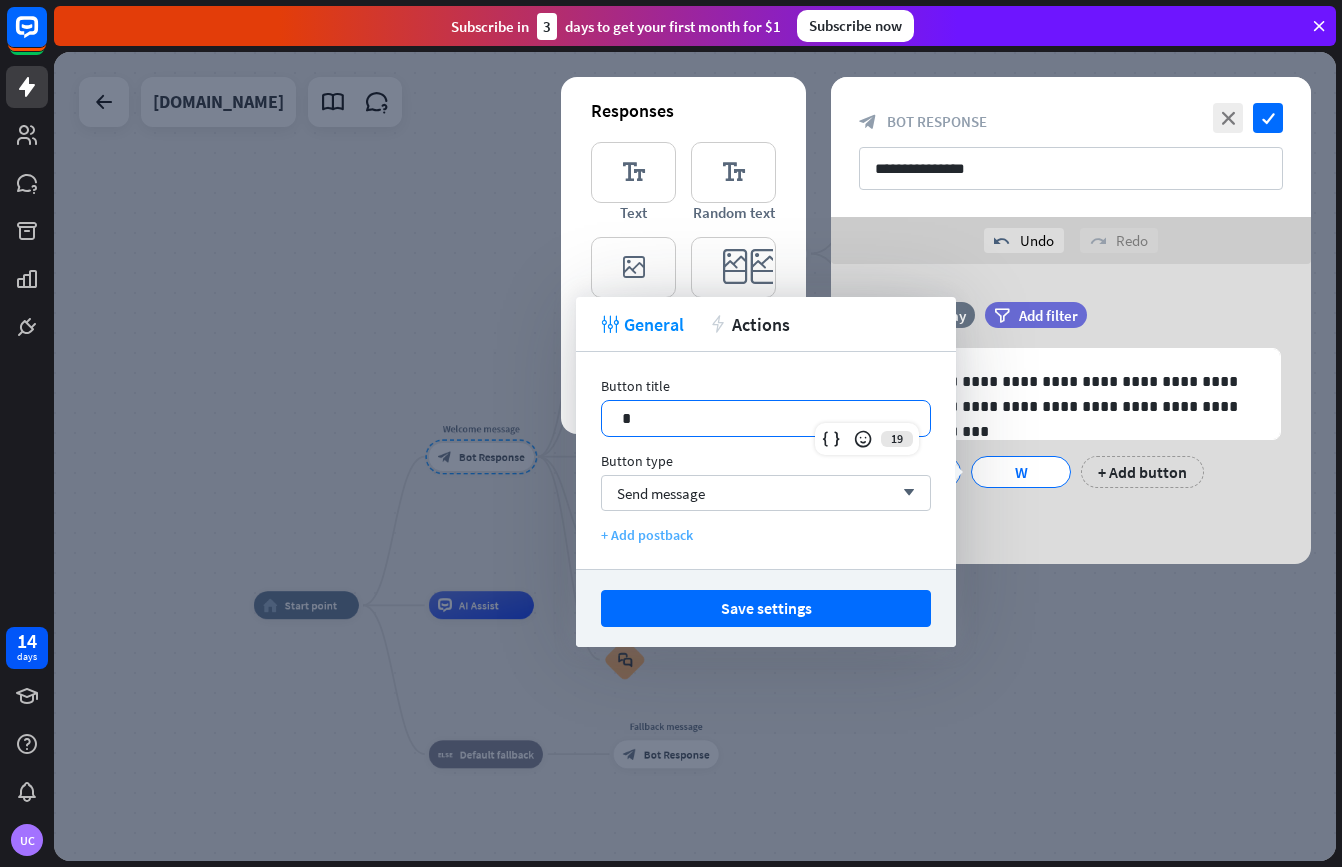 type 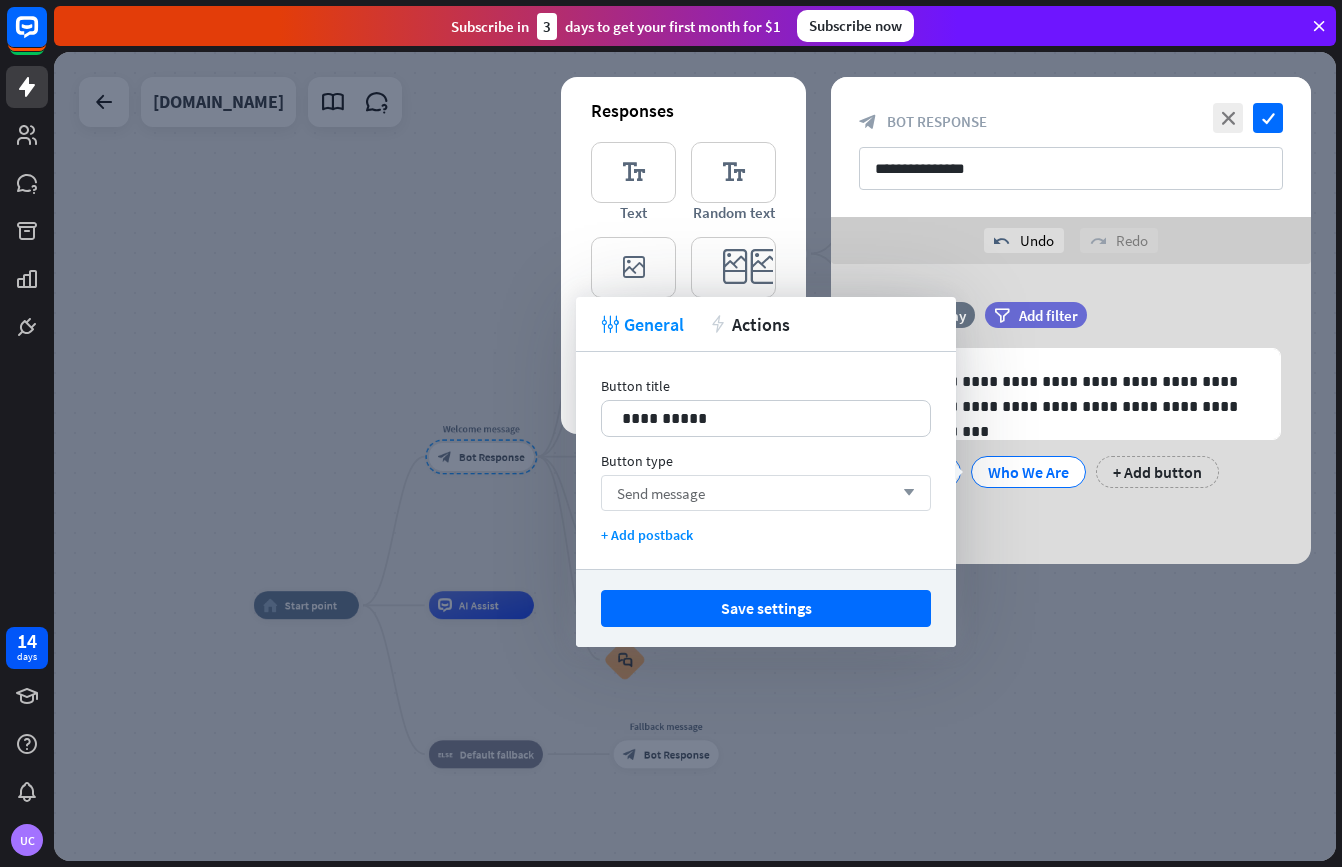click on "Send message
arrow_down" at bounding box center [766, 493] 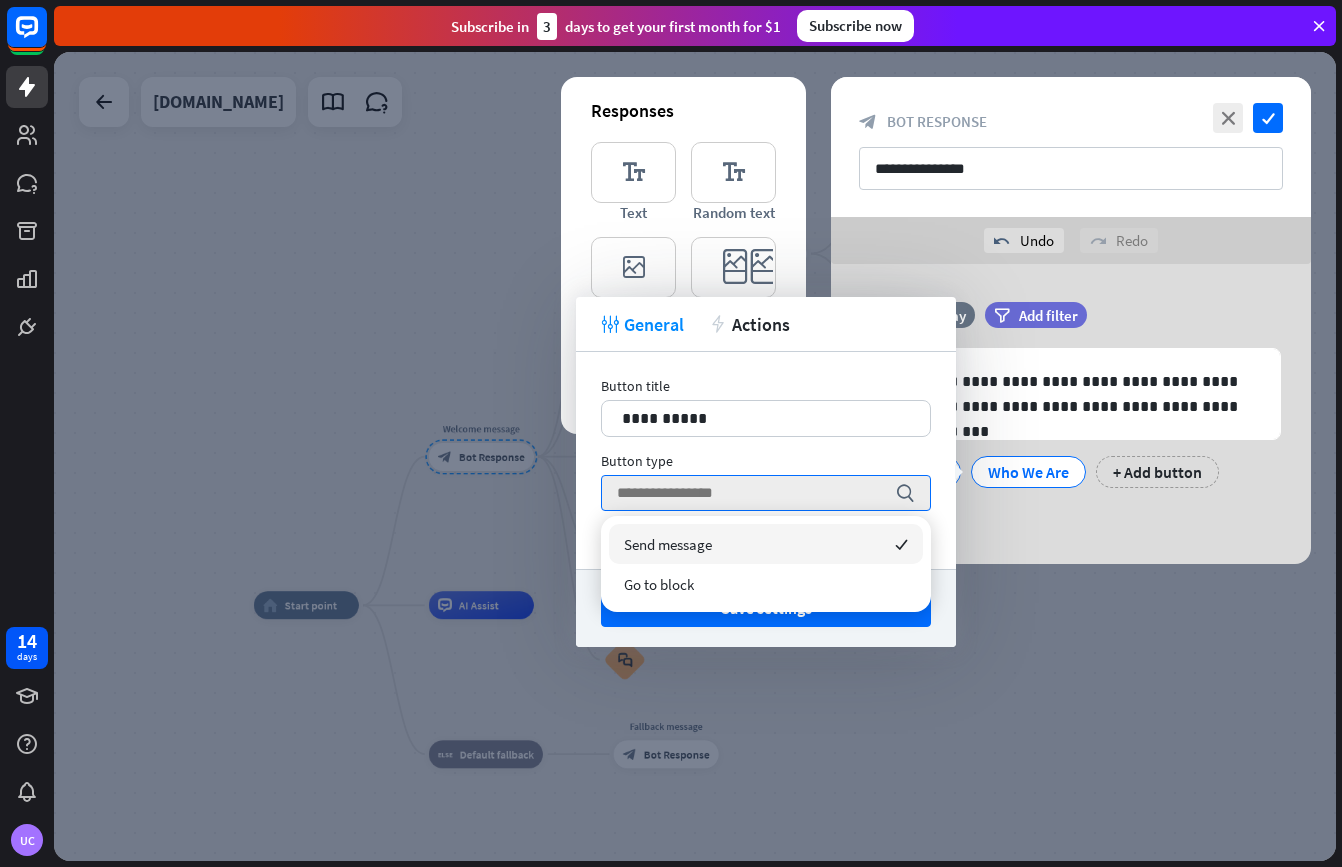 click on "Button type" at bounding box center [766, 461] 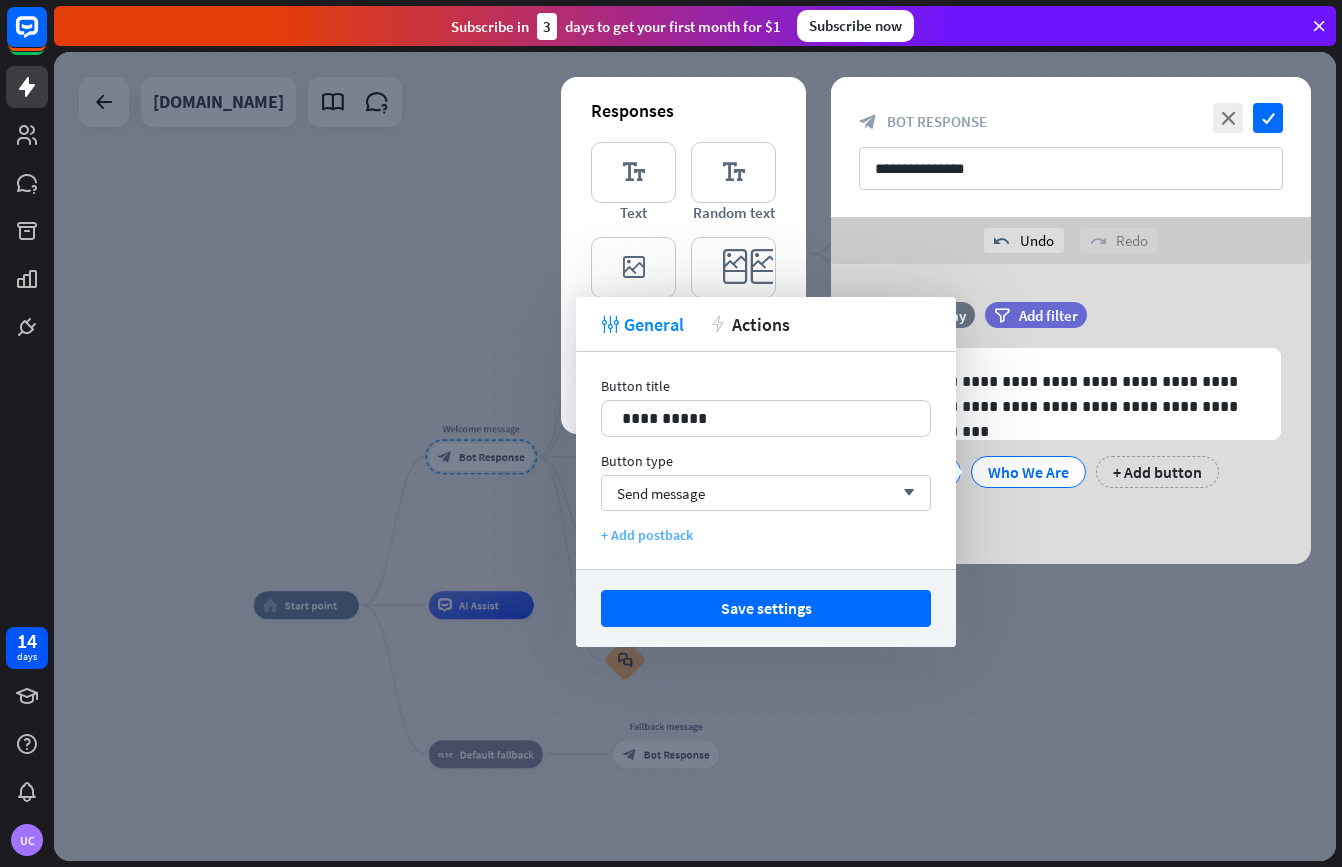 click on "+ Add postback" at bounding box center (766, 535) 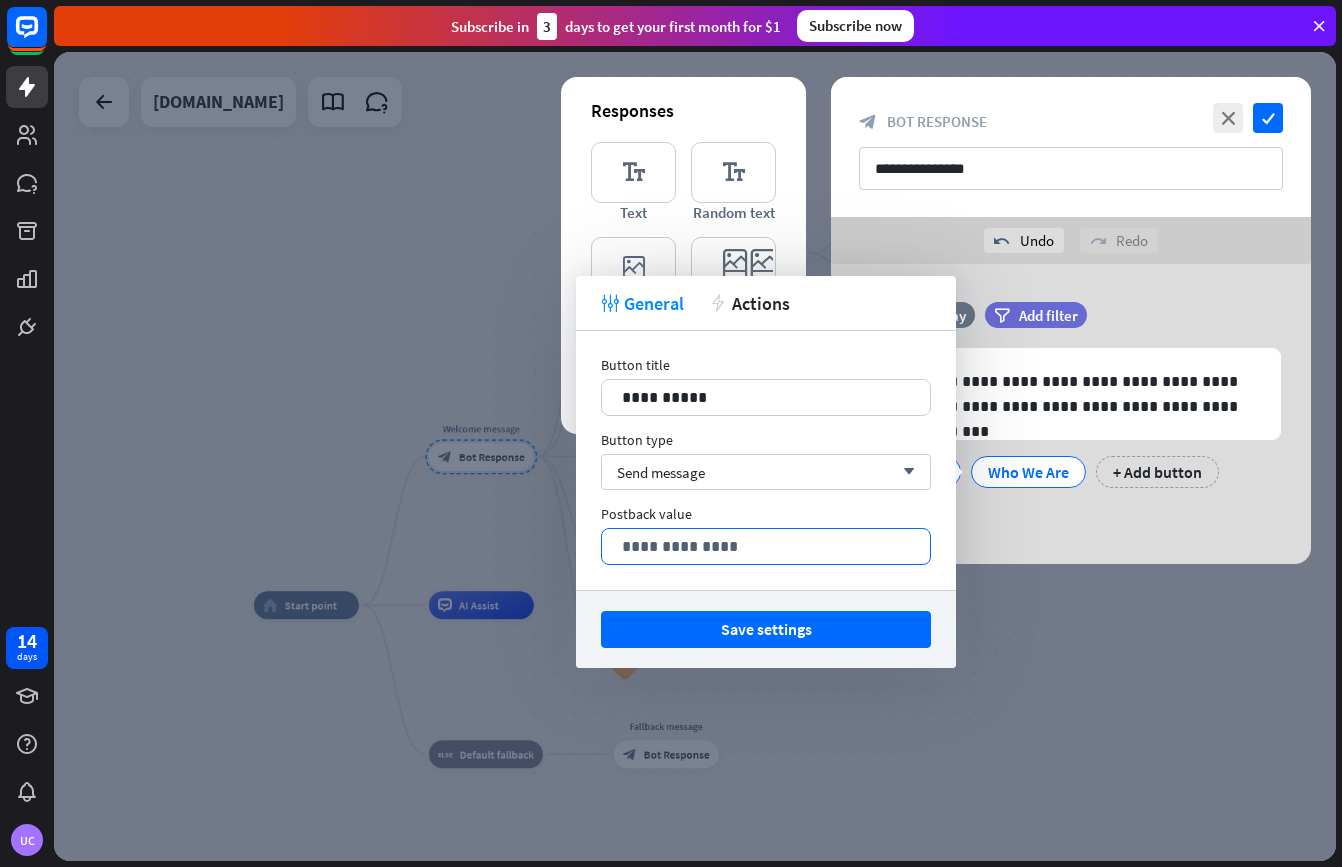 click on "**********" at bounding box center (766, 546) 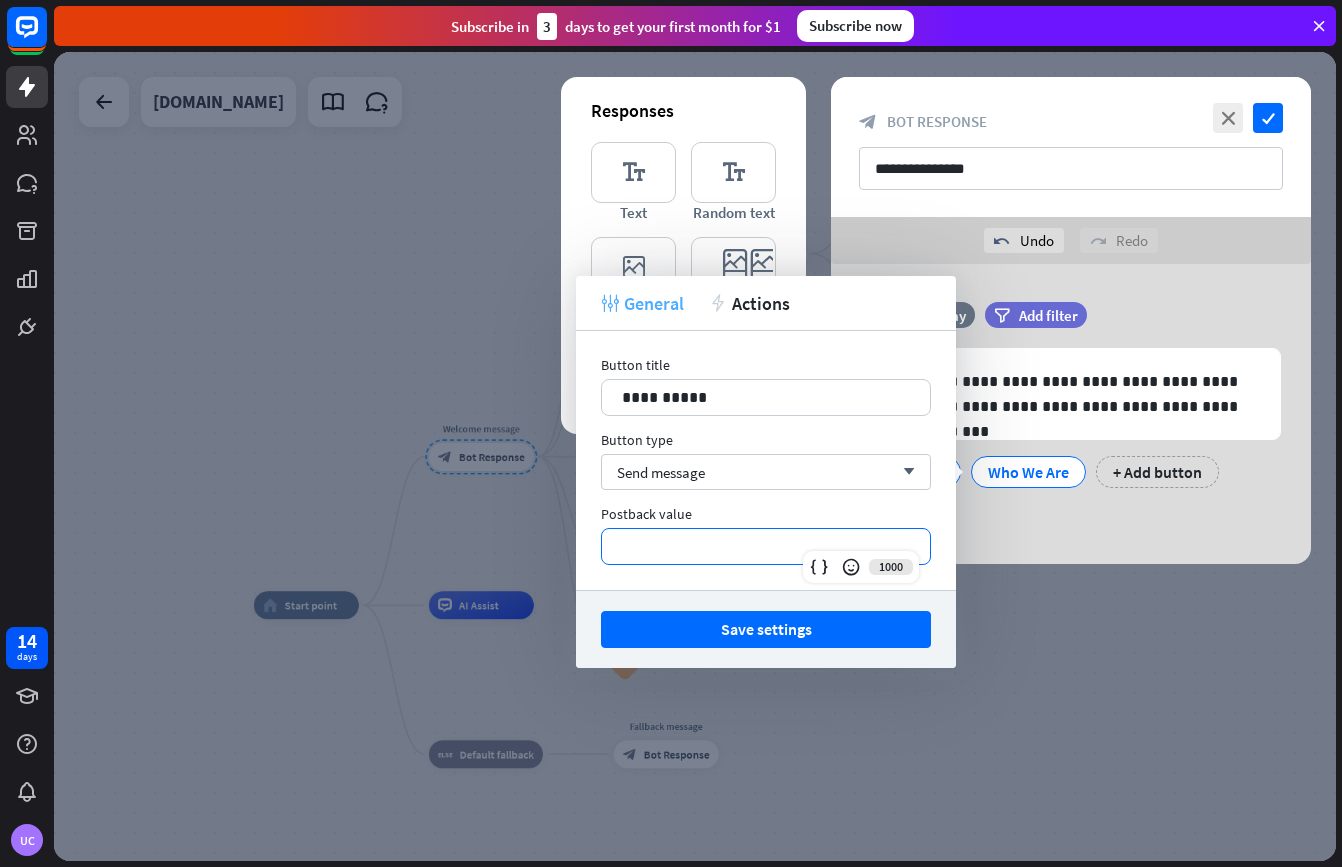 click on "General" at bounding box center (654, 303) 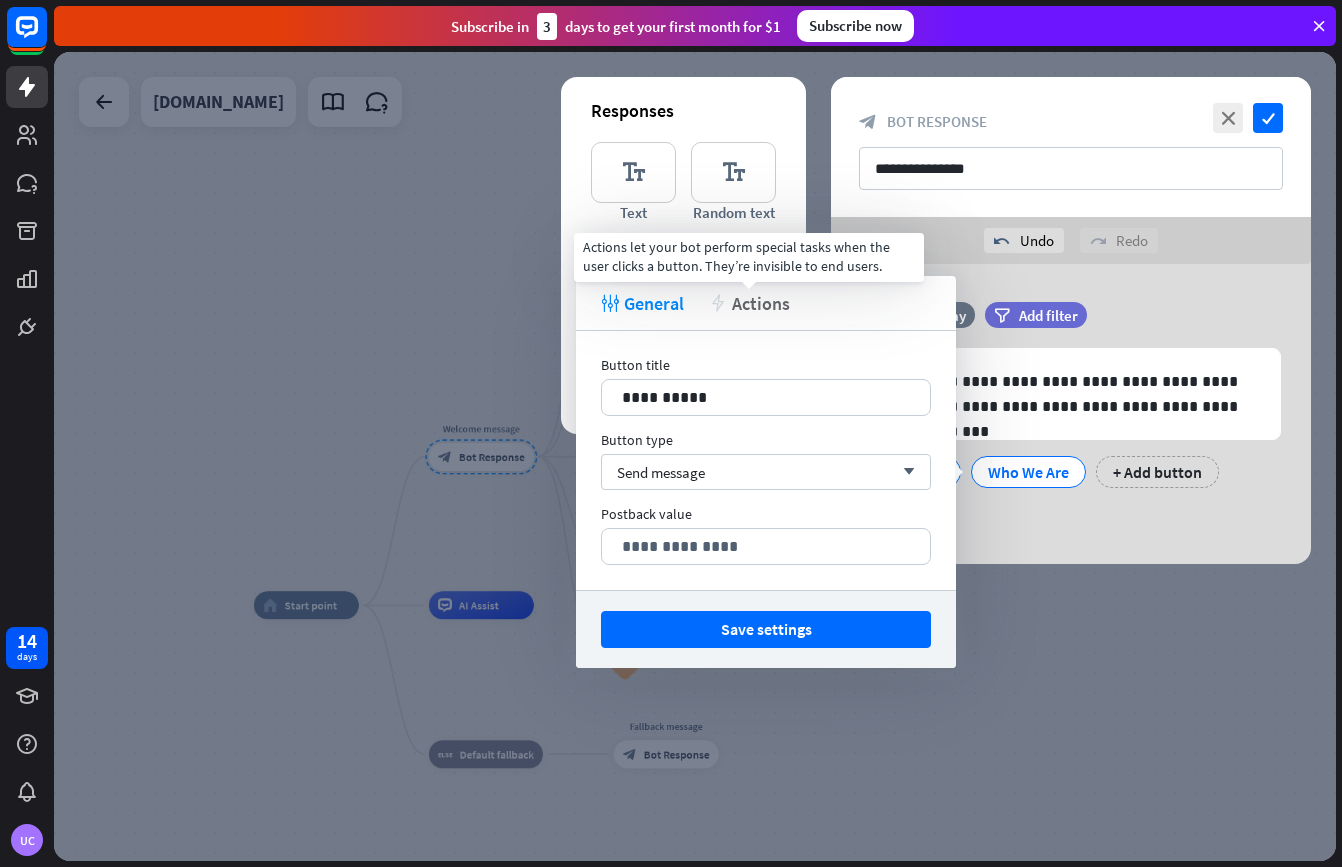 click on "Actions" at bounding box center [761, 303] 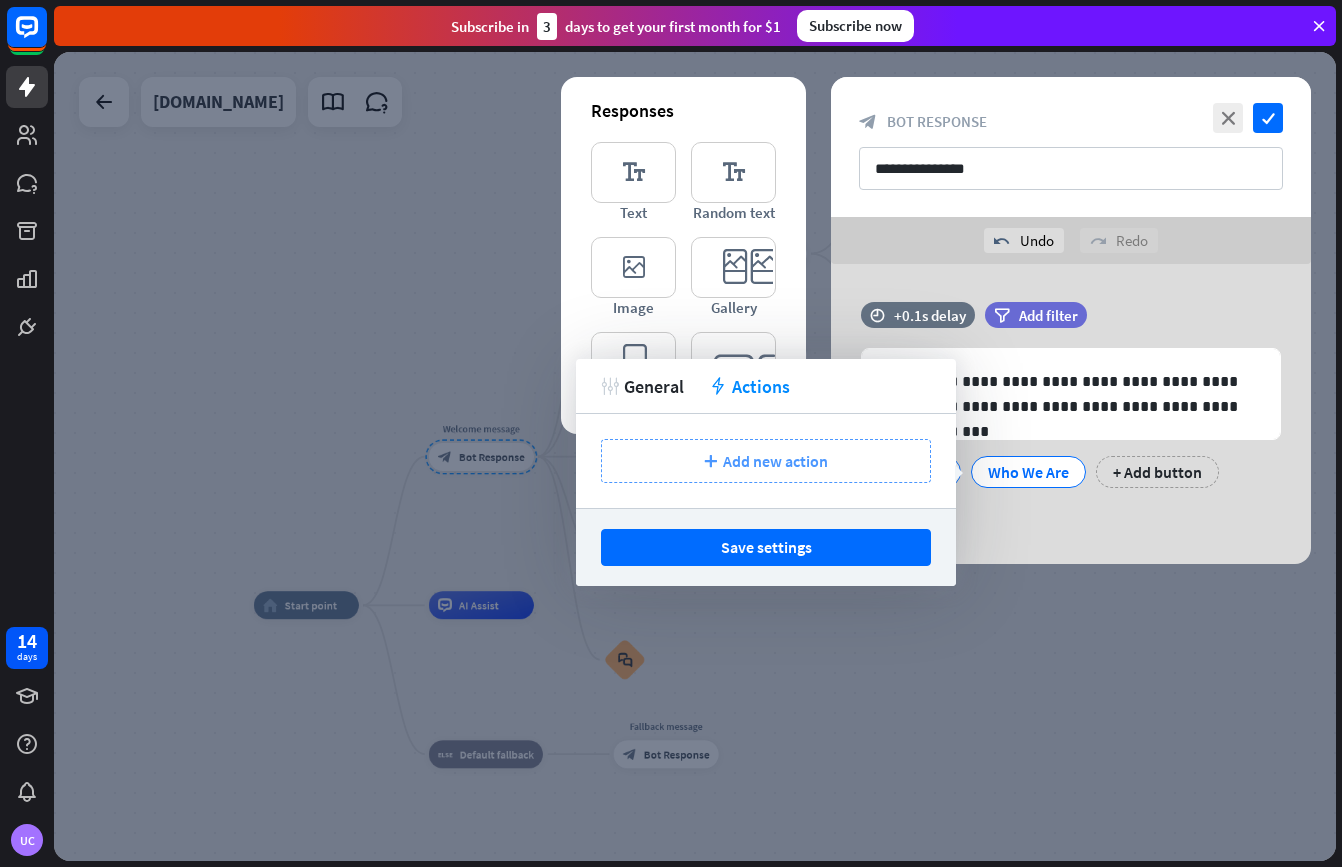 click on "plus
Add new action" at bounding box center (766, 461) 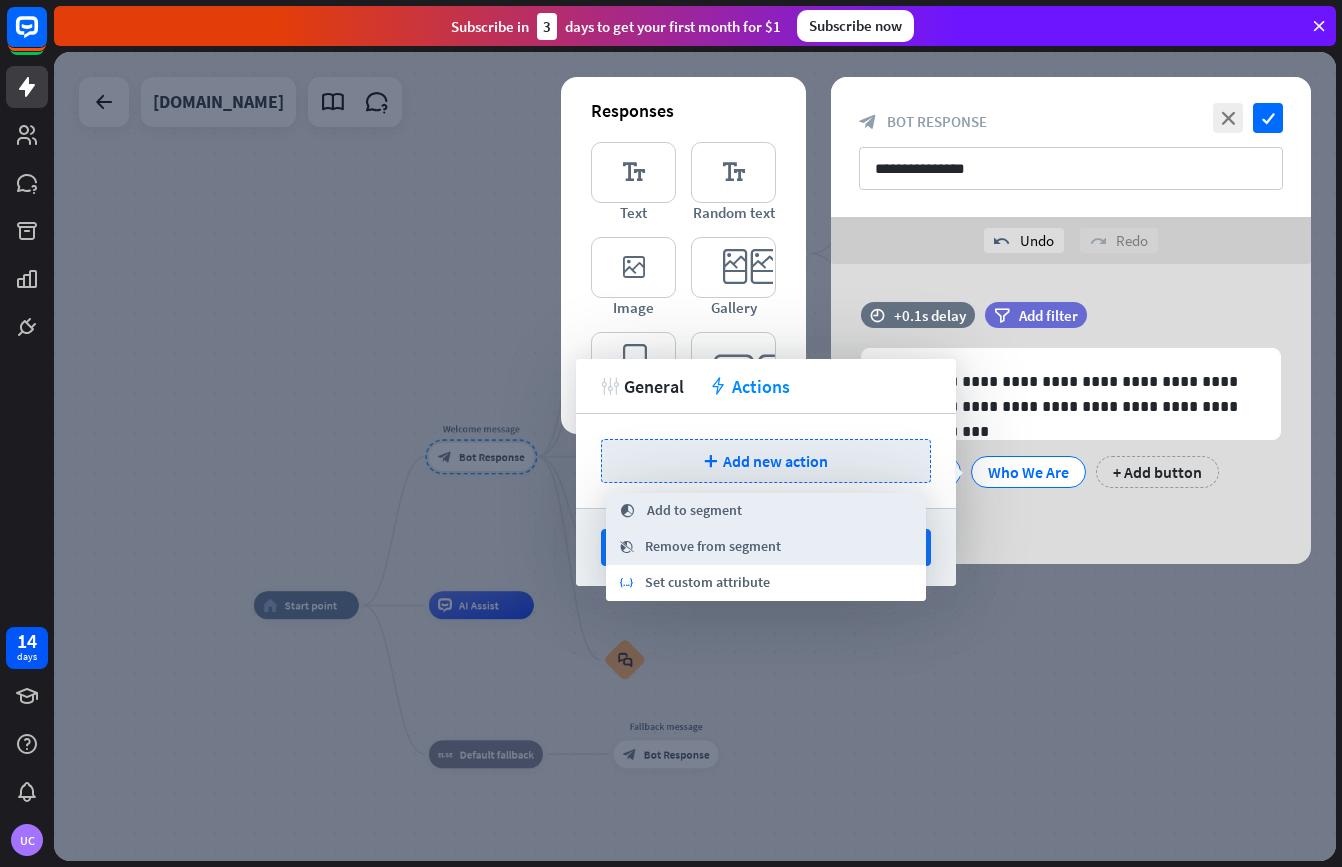 click on "tweak
General
action
Actions" at bounding box center (766, 386) 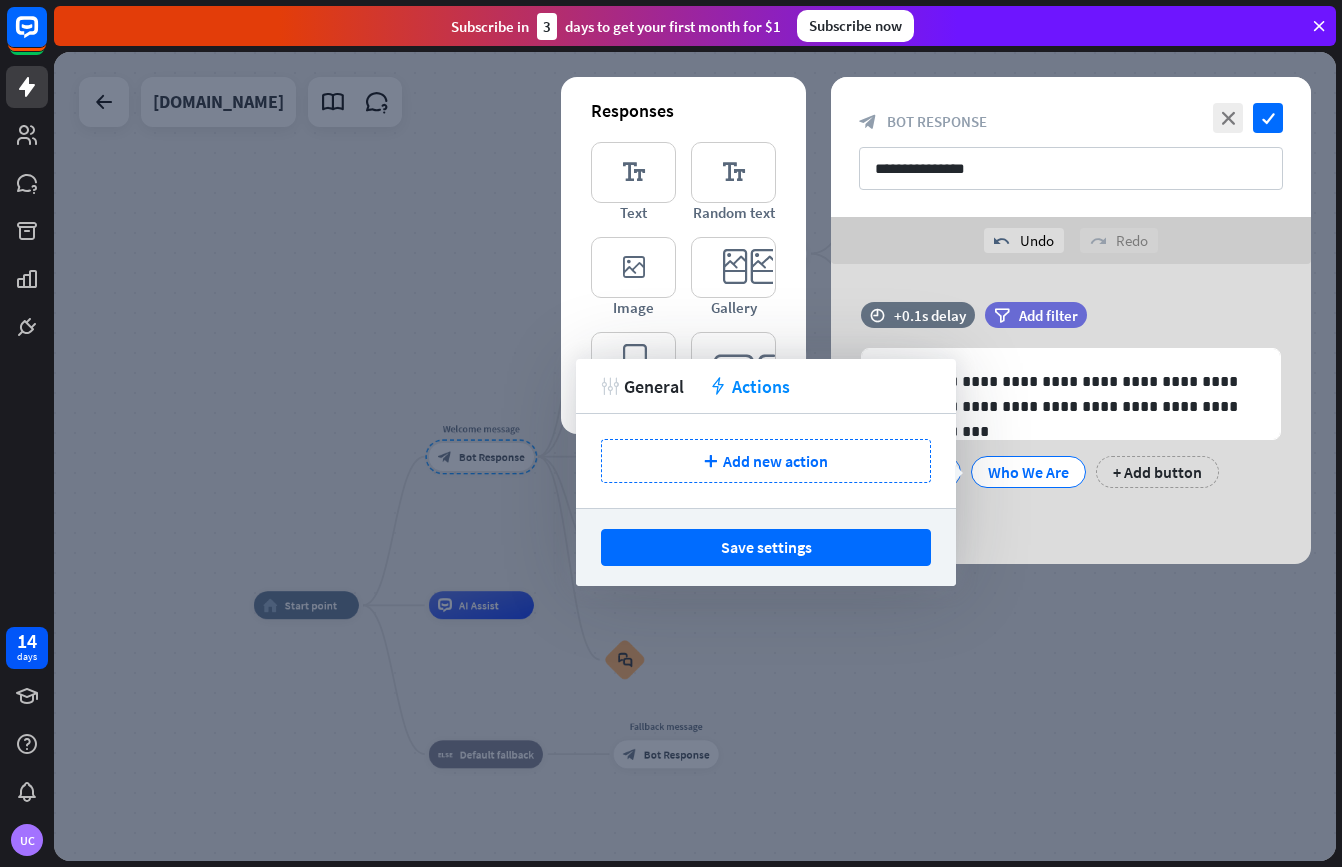 click on "**********" at bounding box center (1071, 414) 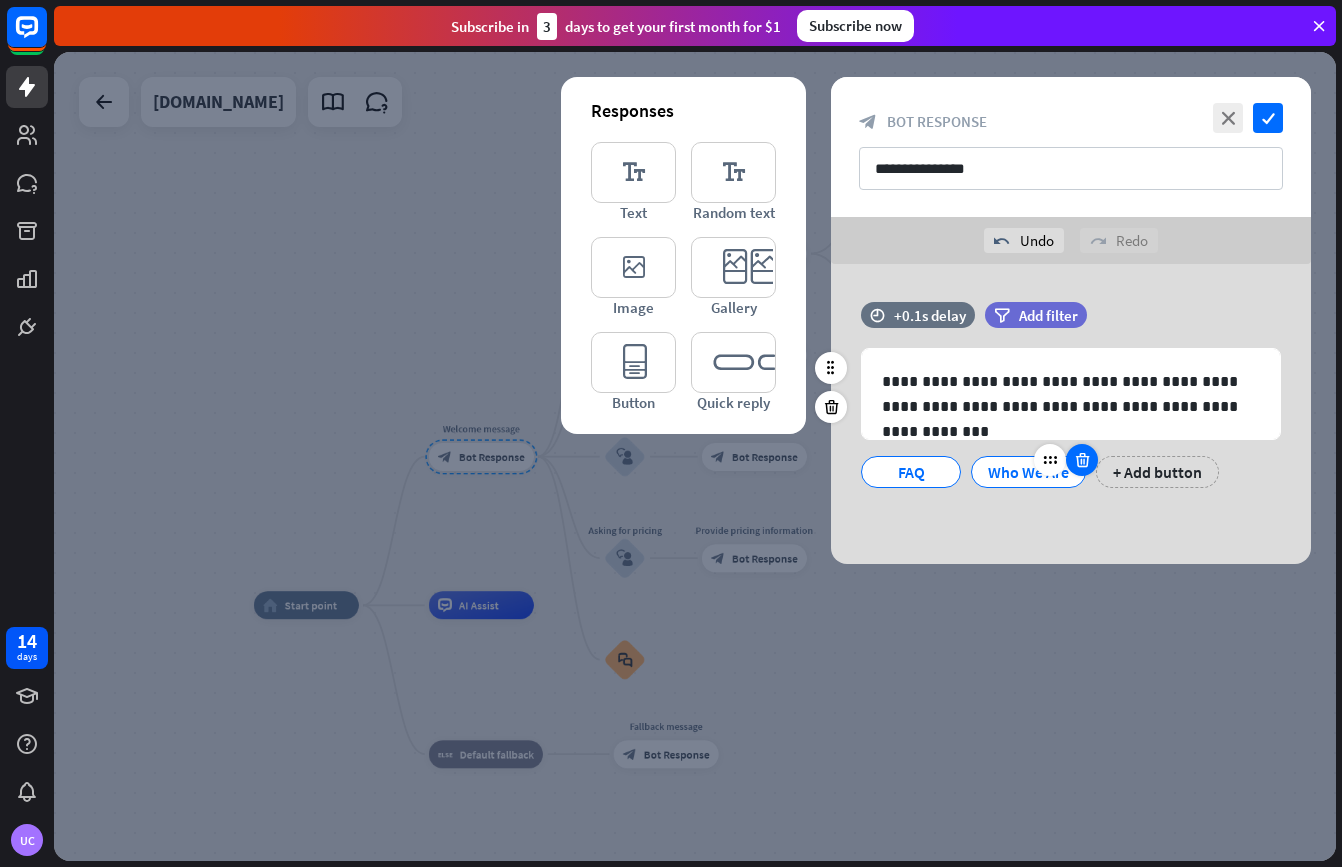 click at bounding box center [1082, 460] 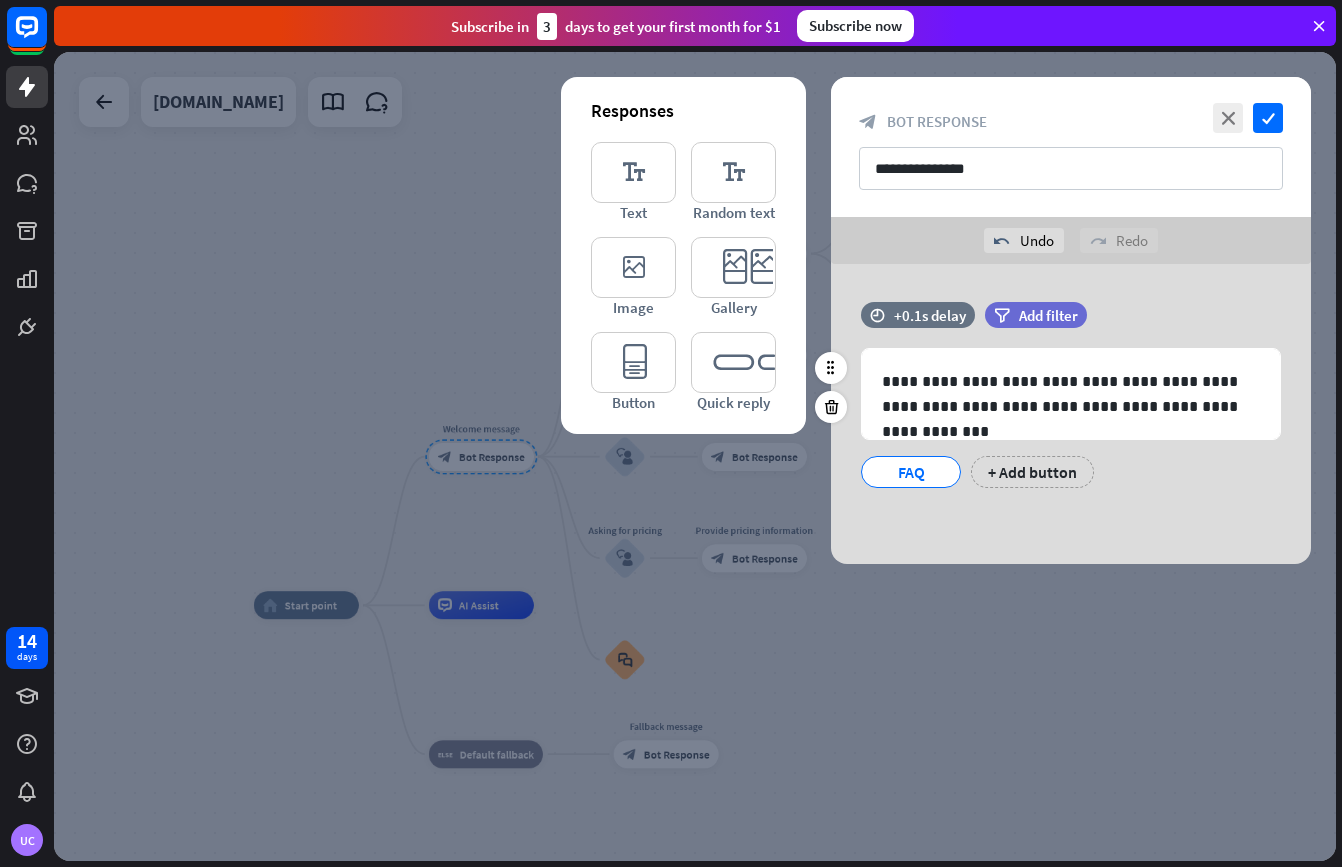 click on "FAQ" at bounding box center [911, 472] 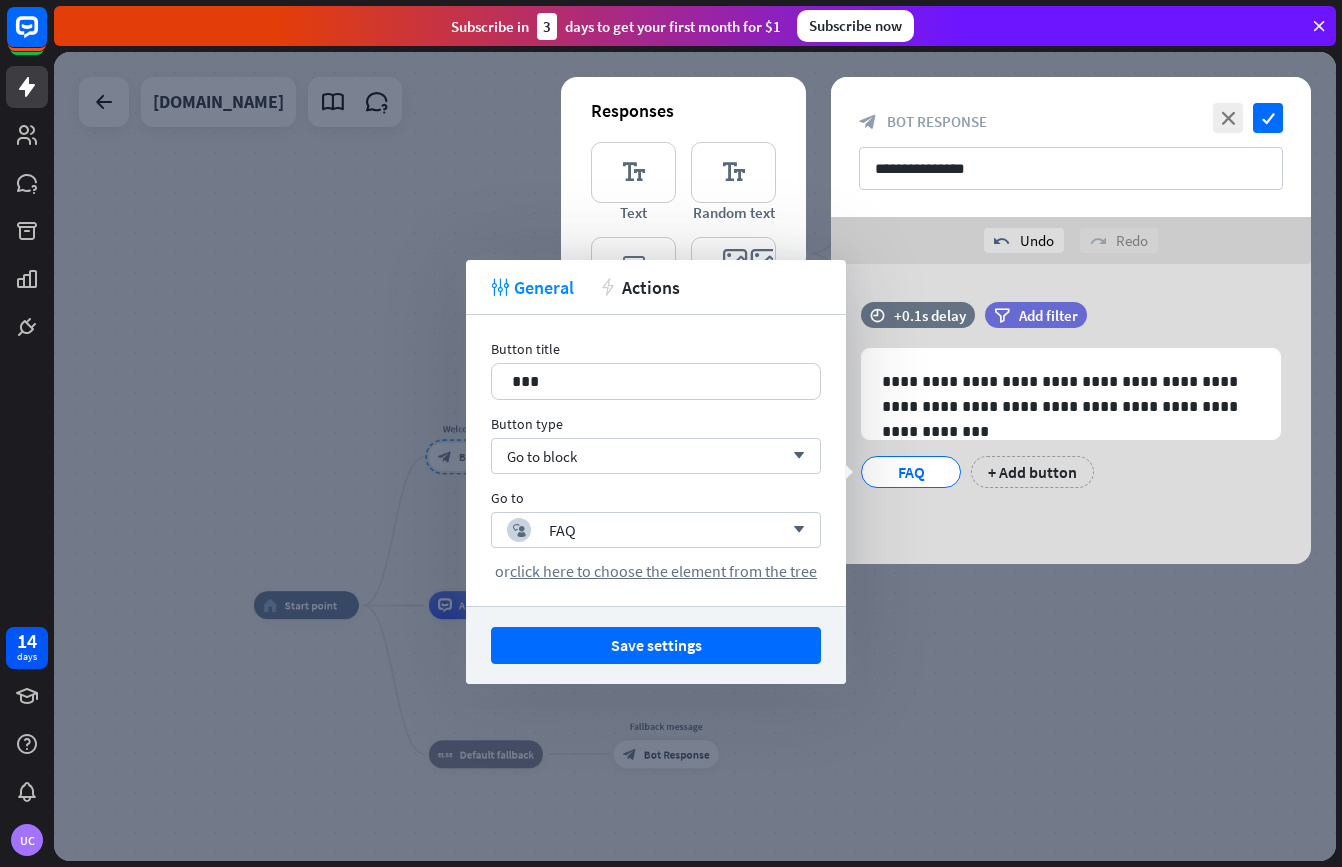 click at bounding box center (695, 456) 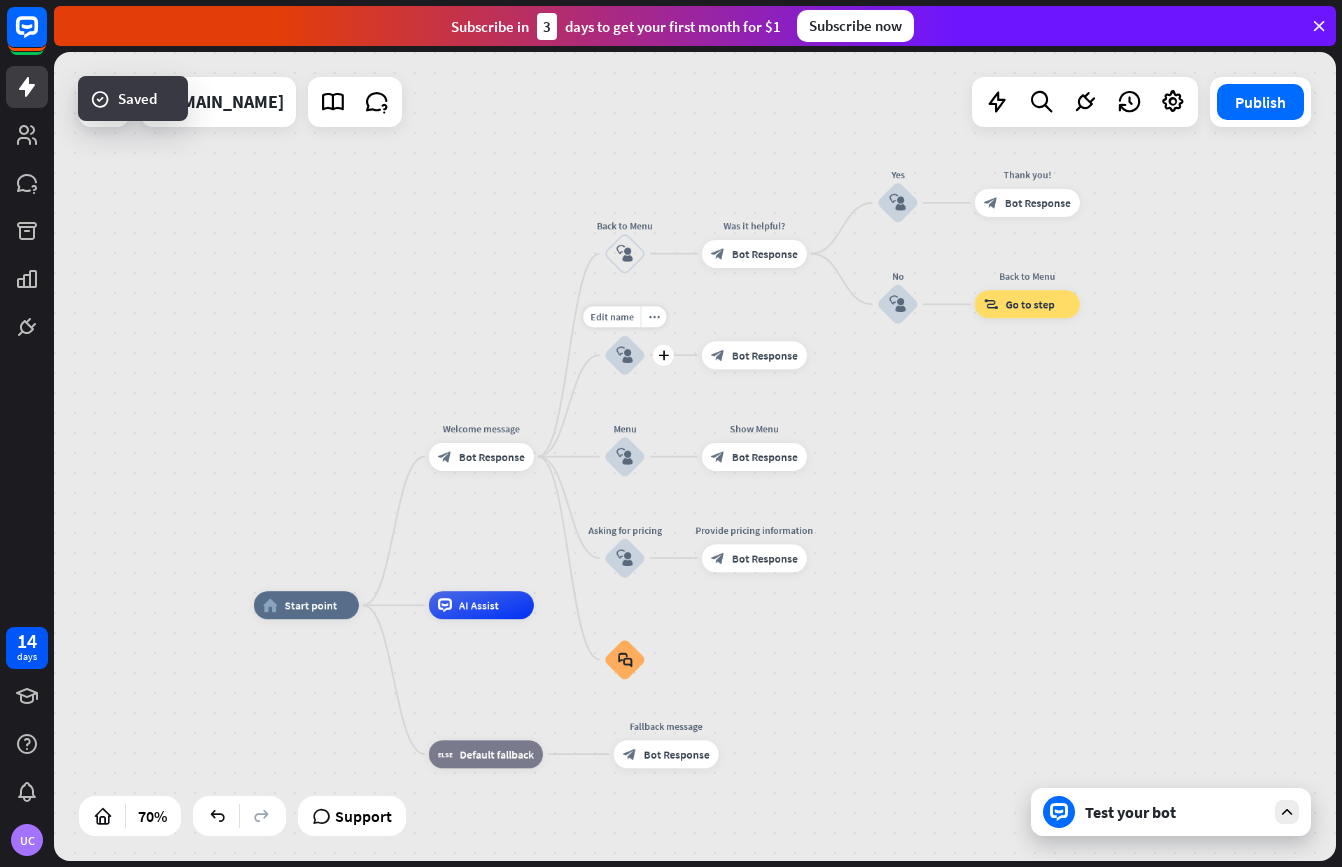 click on "block_user_input" at bounding box center (625, 355) 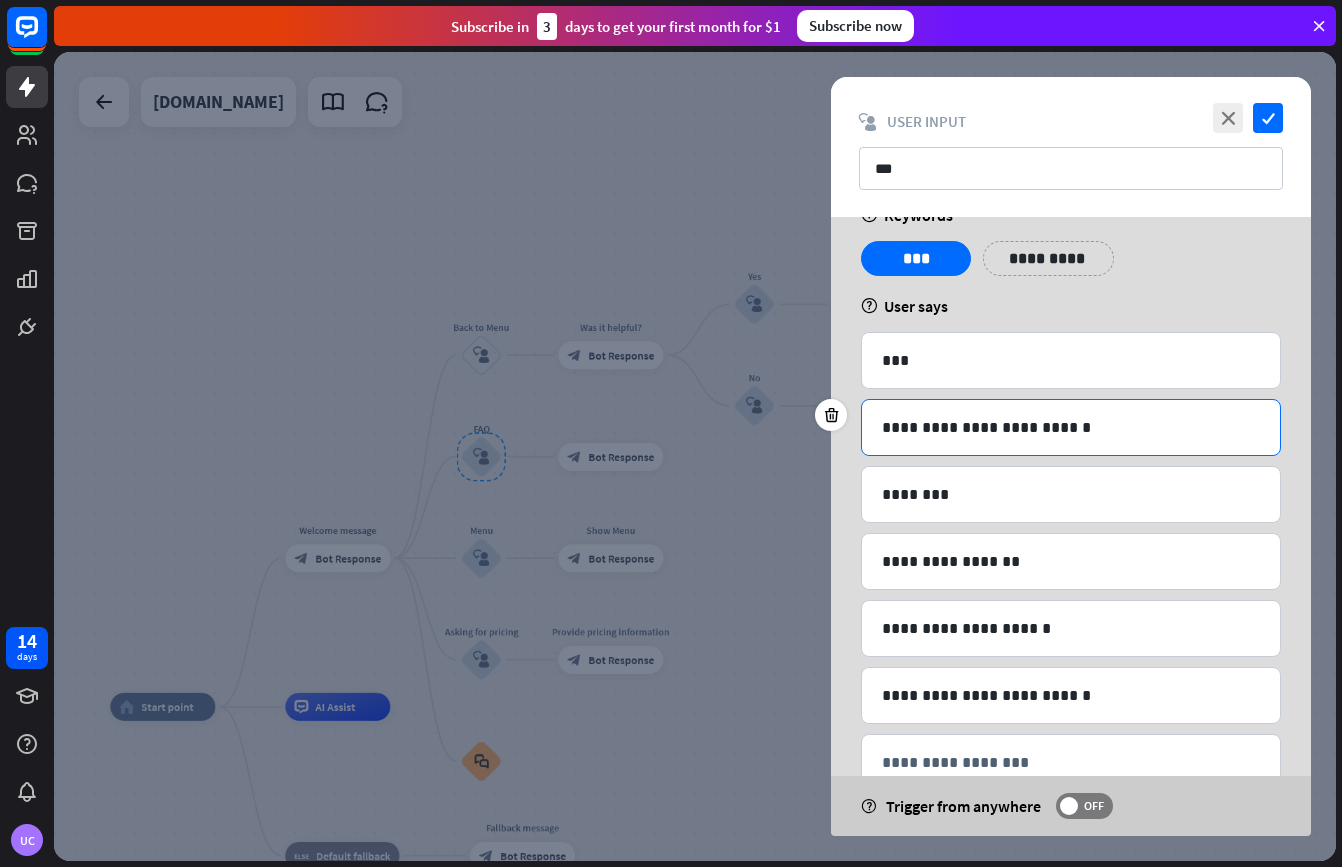 scroll, scrollTop: 0, scrollLeft: 0, axis: both 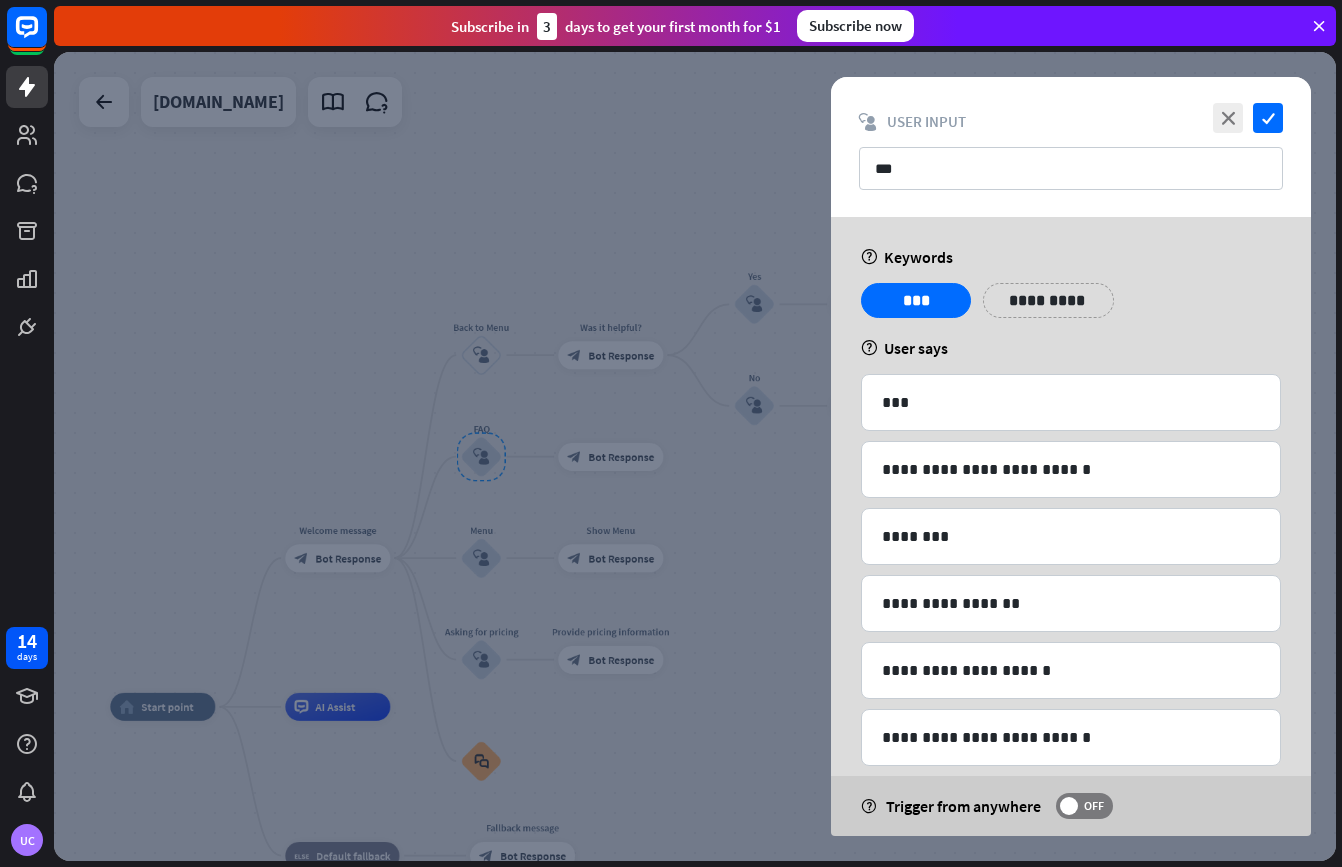 click at bounding box center (695, 456) 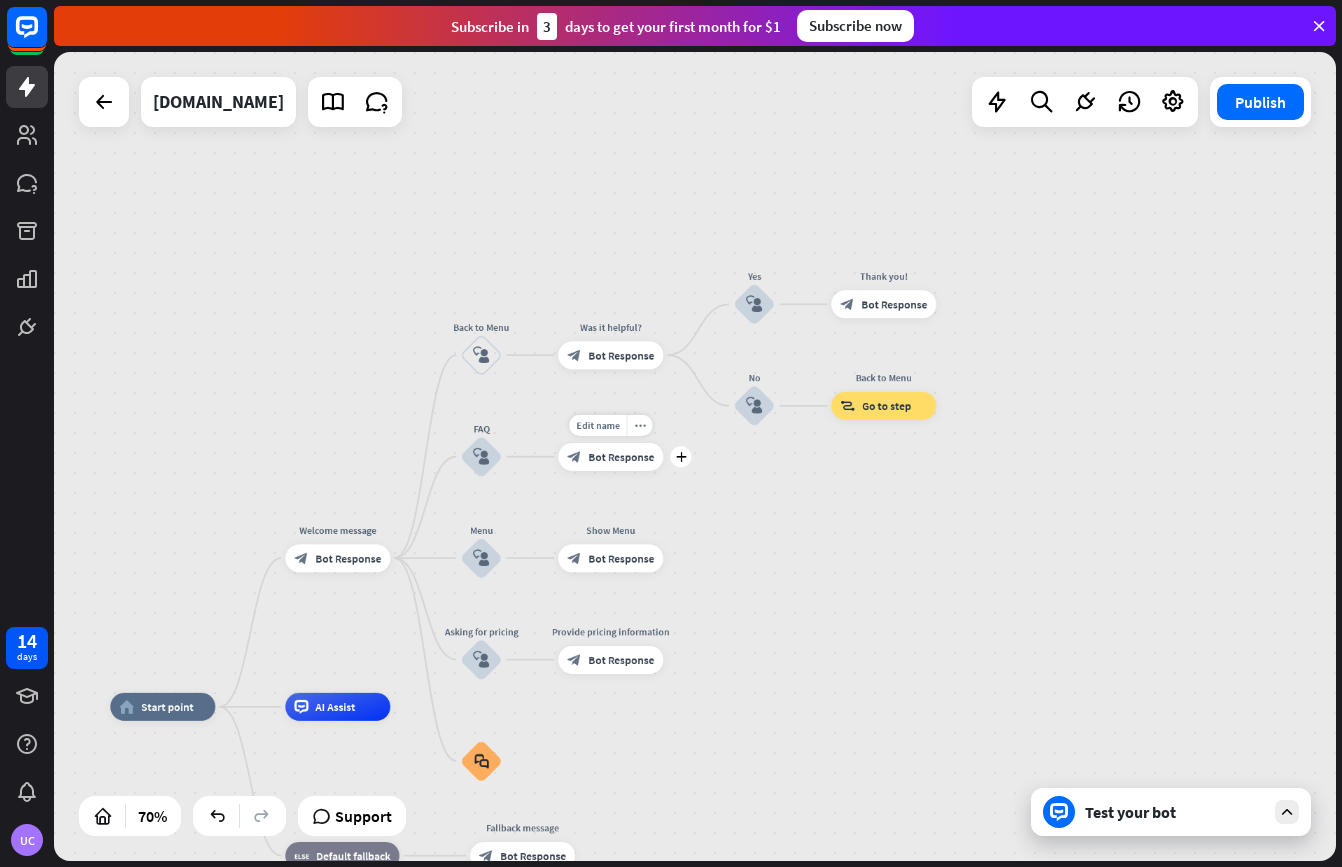 click on "Bot Response" at bounding box center [621, 457] 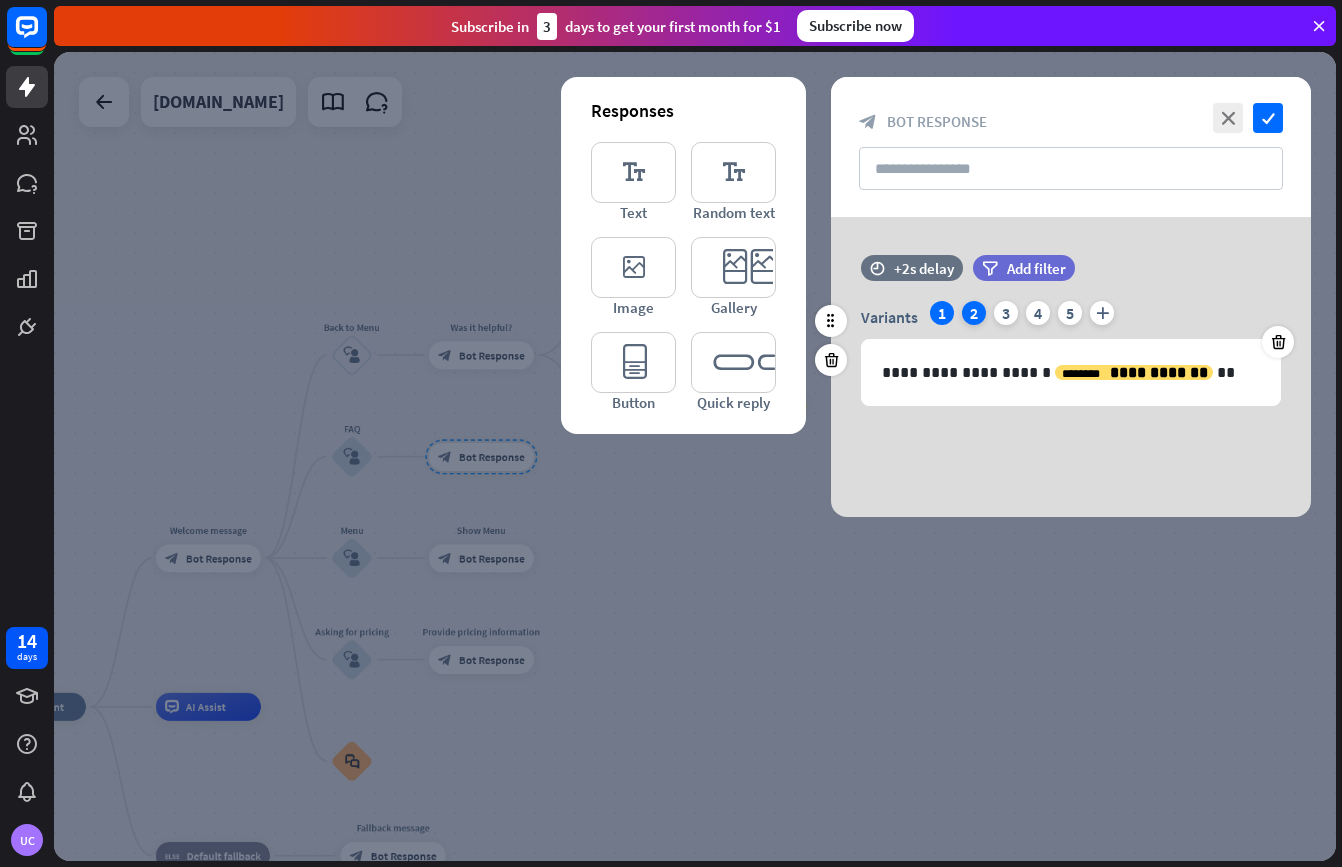 click on "2" at bounding box center (974, 313) 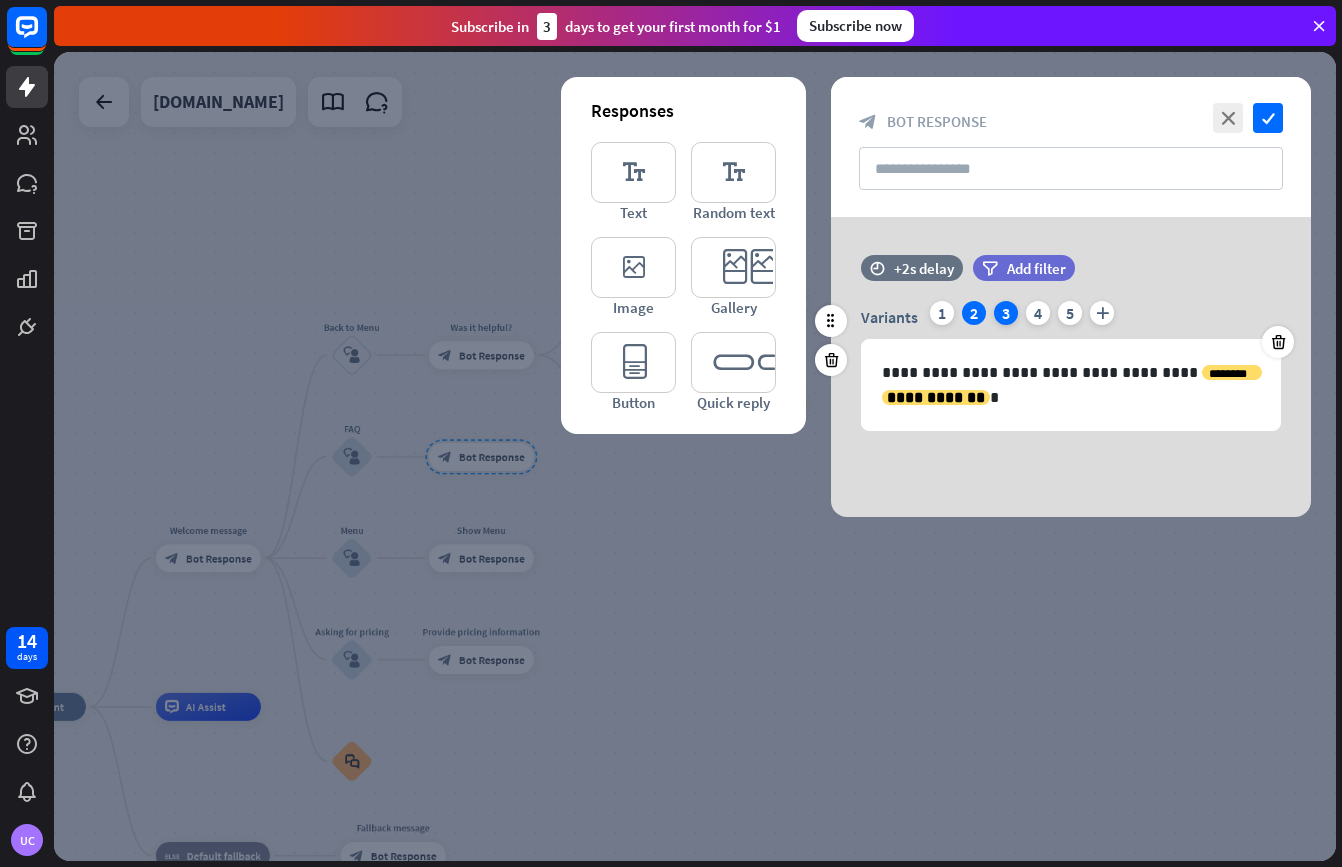 click on "3" at bounding box center [1006, 313] 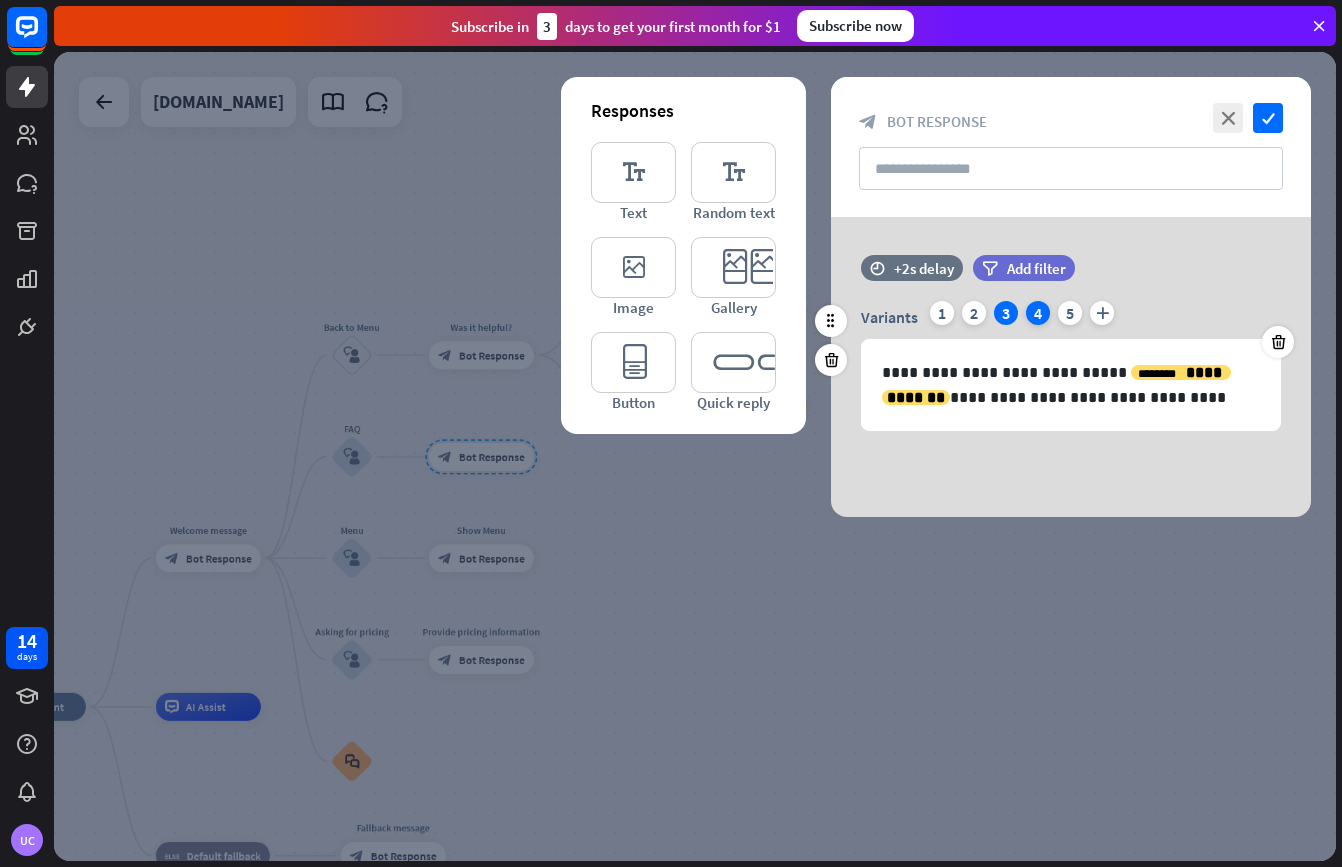 click on "4" at bounding box center (1038, 313) 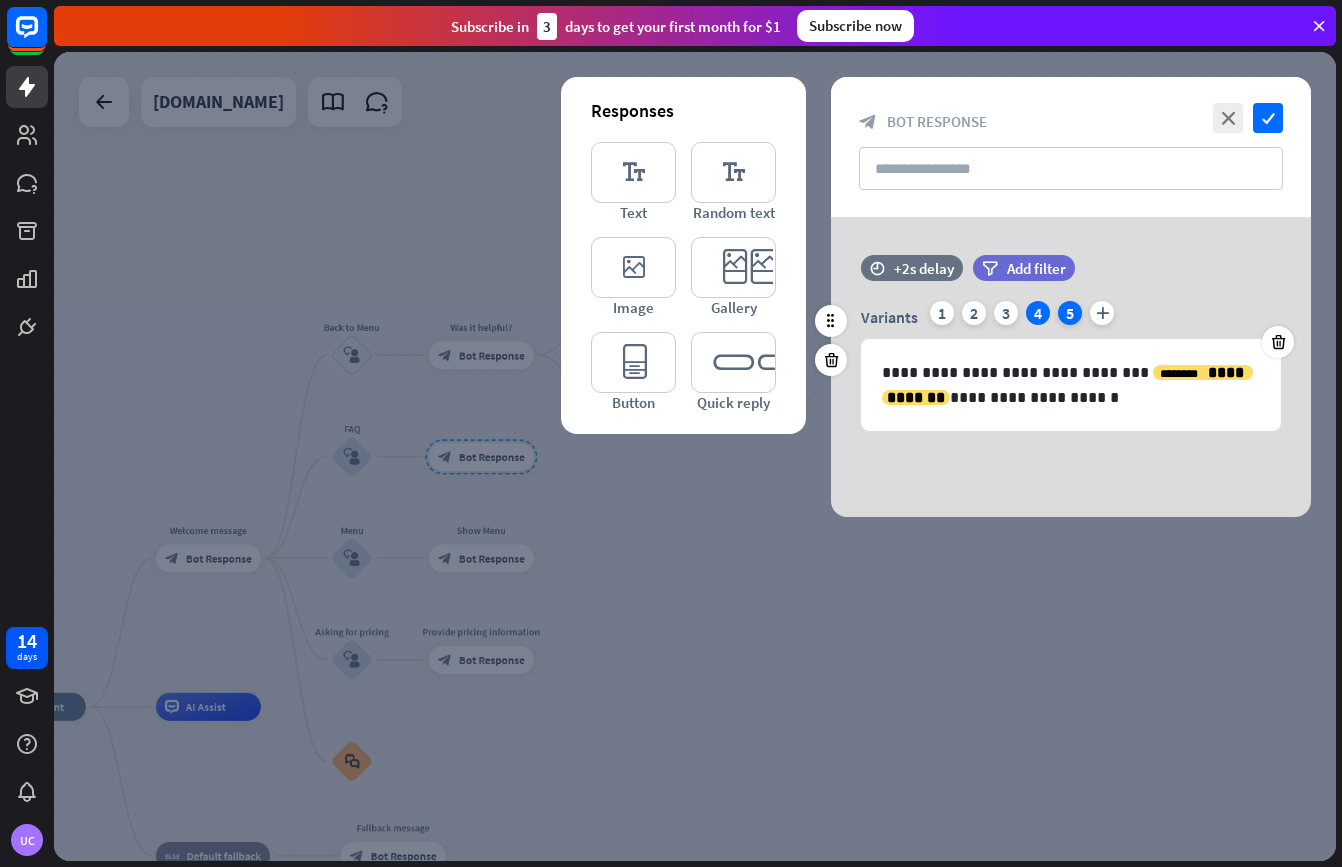 click on "5" at bounding box center (1070, 313) 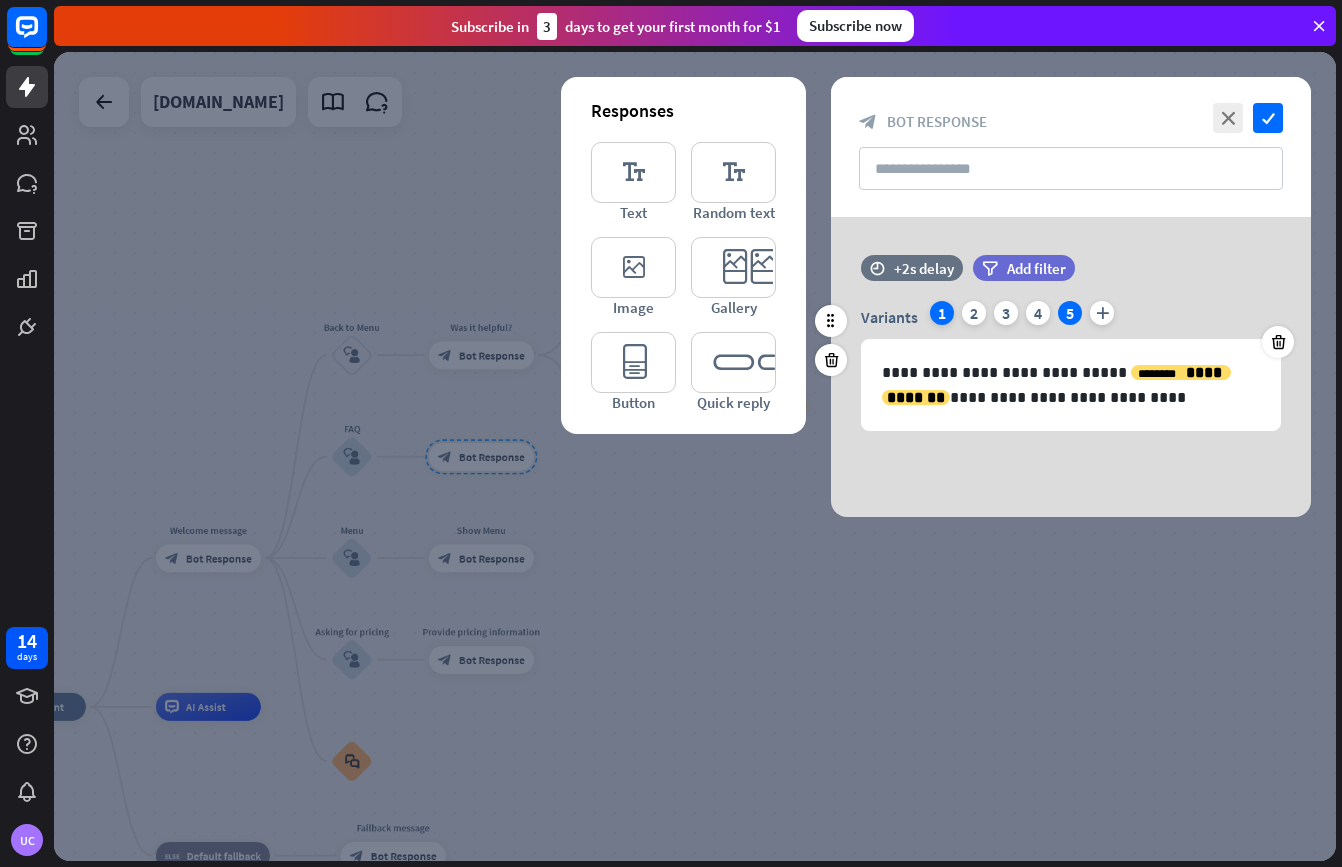 click on "1" at bounding box center (942, 313) 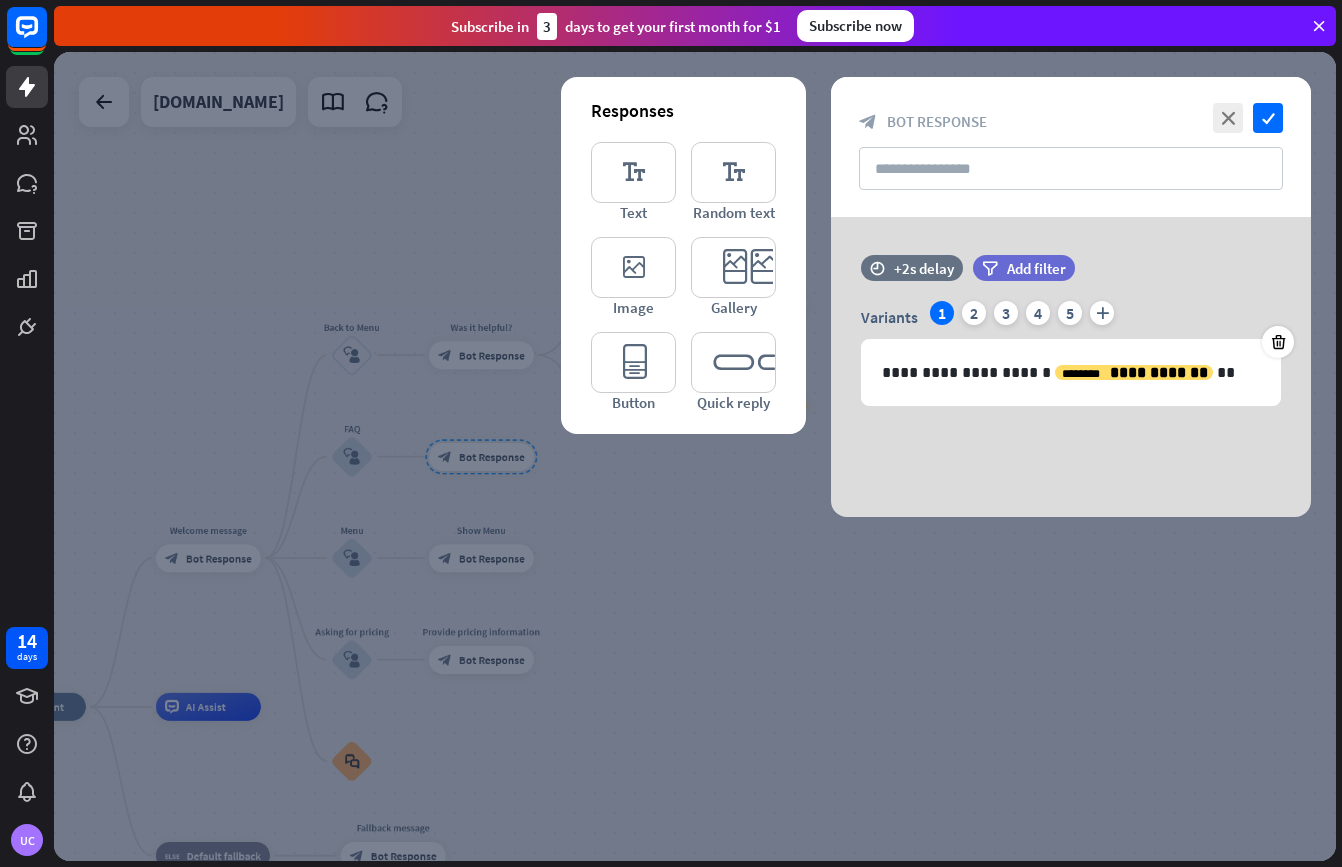 click at bounding box center (695, 456) 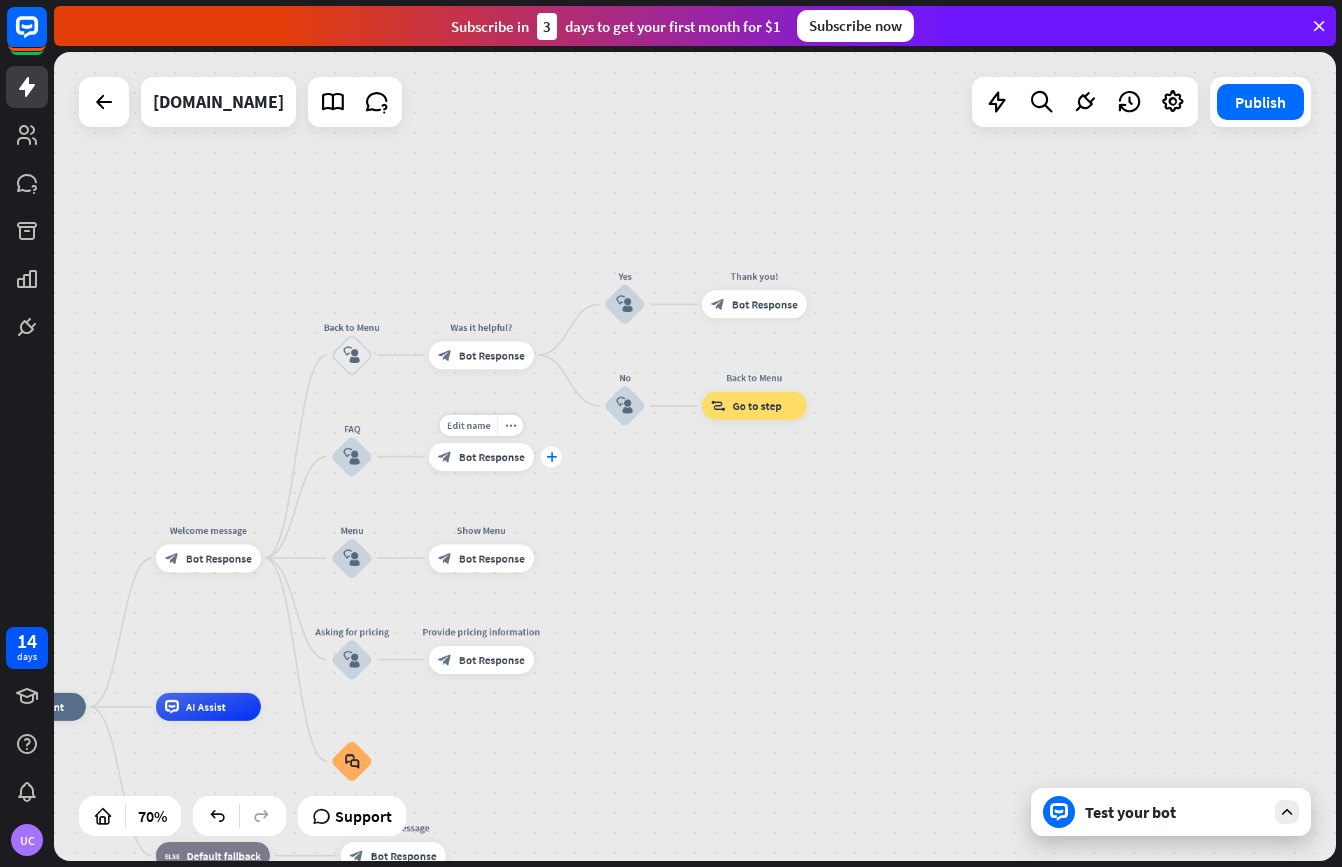 click on "plus" at bounding box center [551, 457] 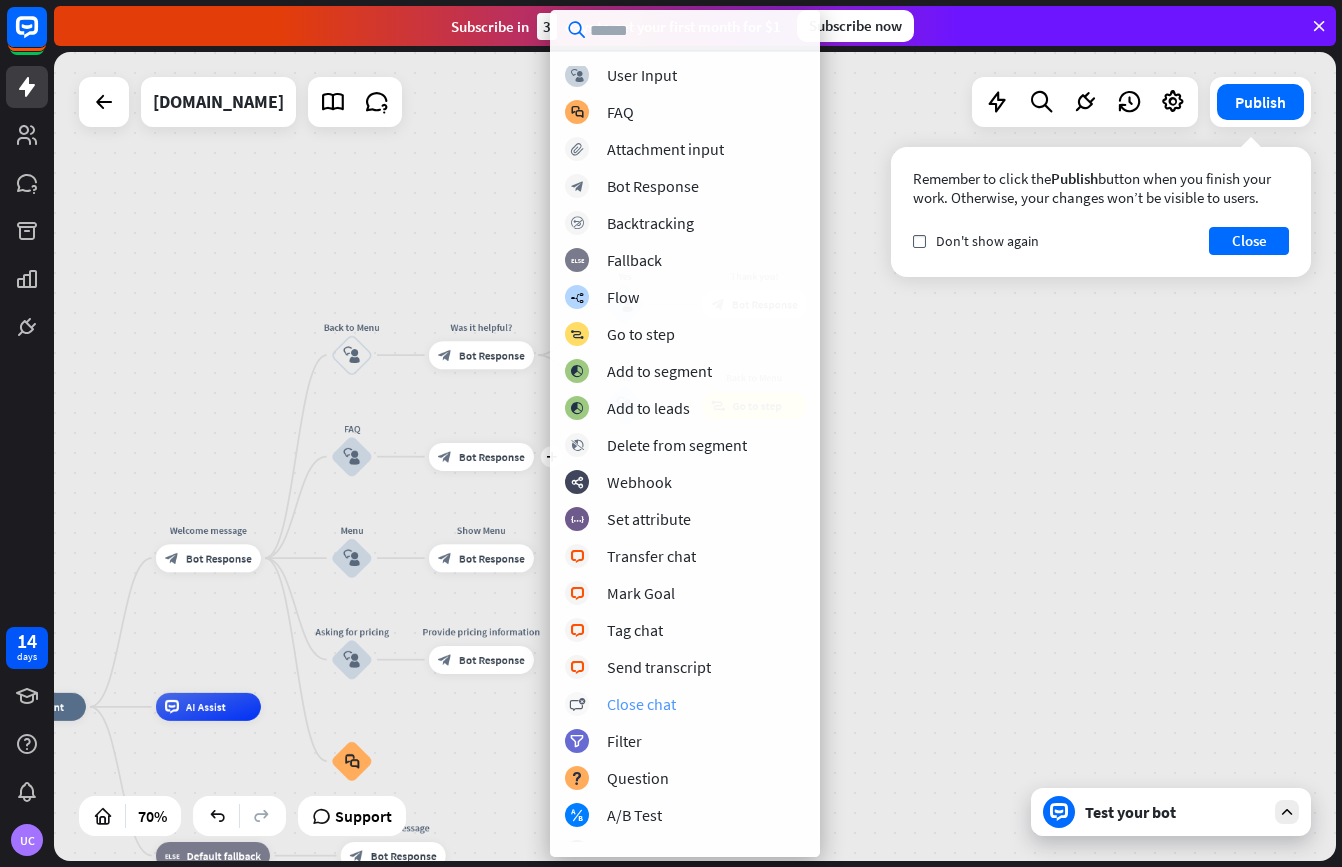 scroll, scrollTop: 0, scrollLeft: 0, axis: both 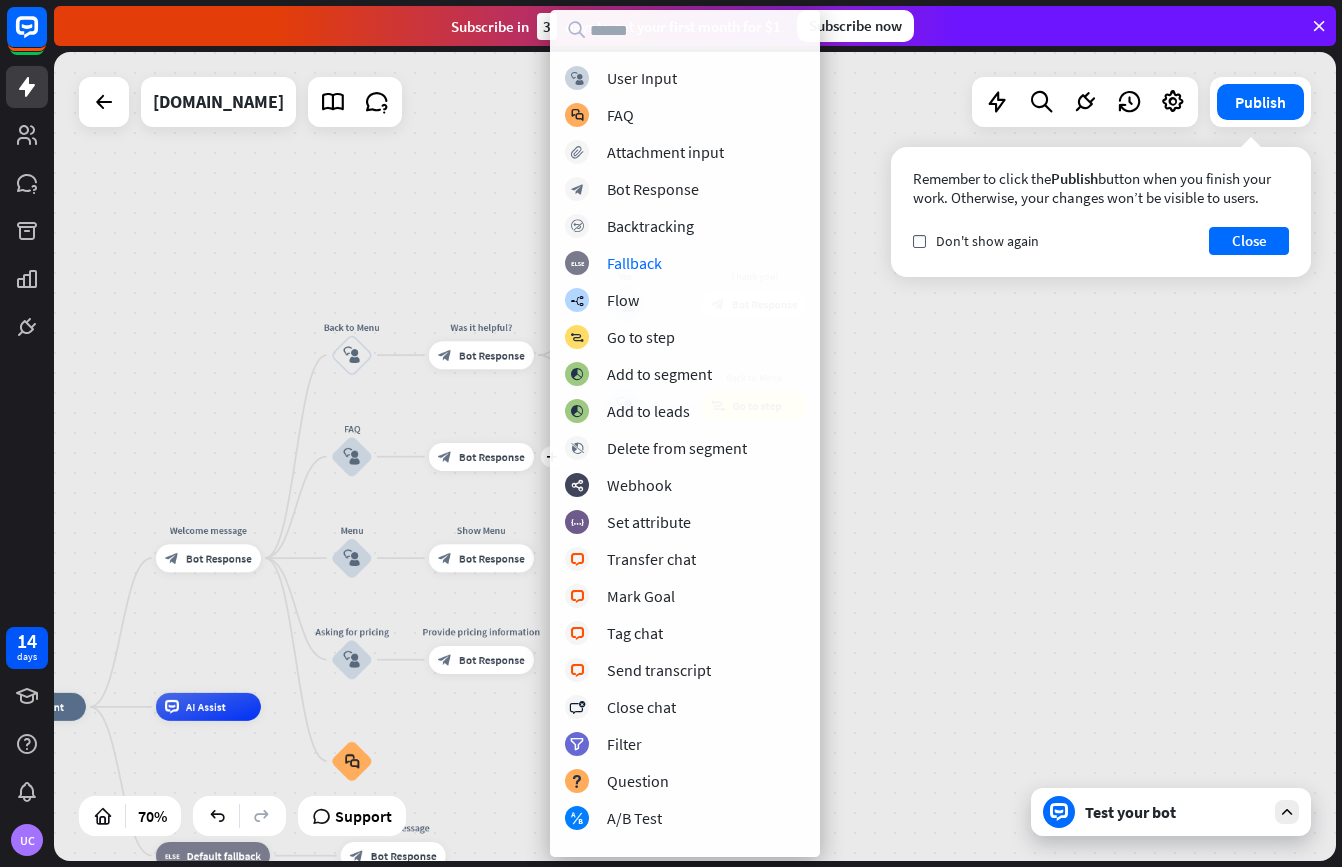 click on "home_2   Start point                 Welcome message   block_bot_response   Bot Response                 Back to Menu   block_user_input                 Was it helpful?   block_bot_response   Bot Response                 Yes   block_user_input                 Thank you!   block_bot_response   Bot Response                 No   block_user_input                 Back to Menu   block_goto   Go to step                 FAQ   block_user_input               plus     block_bot_response   Bot Response                 Menu   block_user_input                 Show Menu   block_bot_response   Bot Response                 Asking for pricing   block_user_input                 Provide pricing information   block_bot_response   Bot Response                   block_faq                     AI Assist                   block_fallback   Default fallback                 Fallback message   block_bot_response   Bot Response" at bounding box center [695, 456] 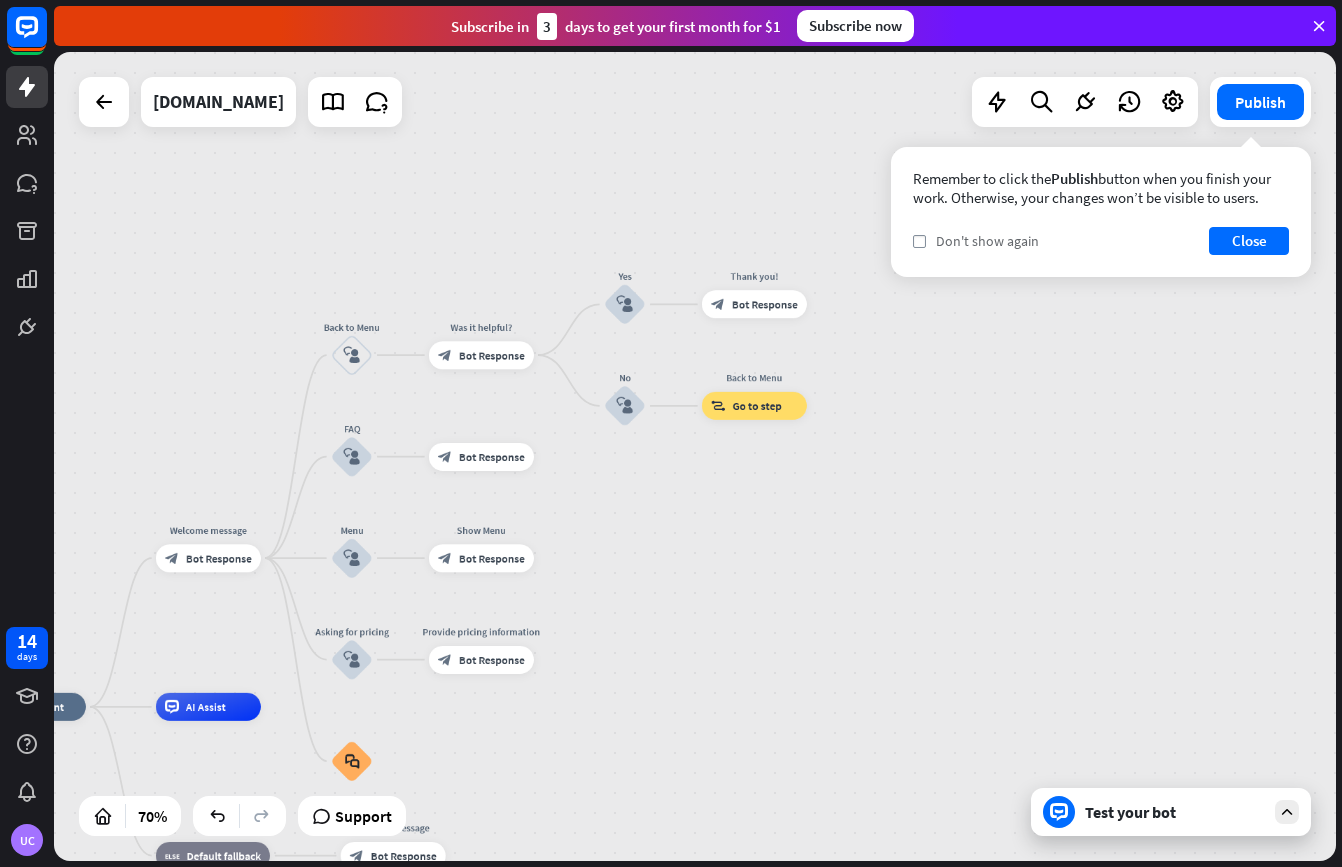click on "Don't show again" at bounding box center (987, 241) 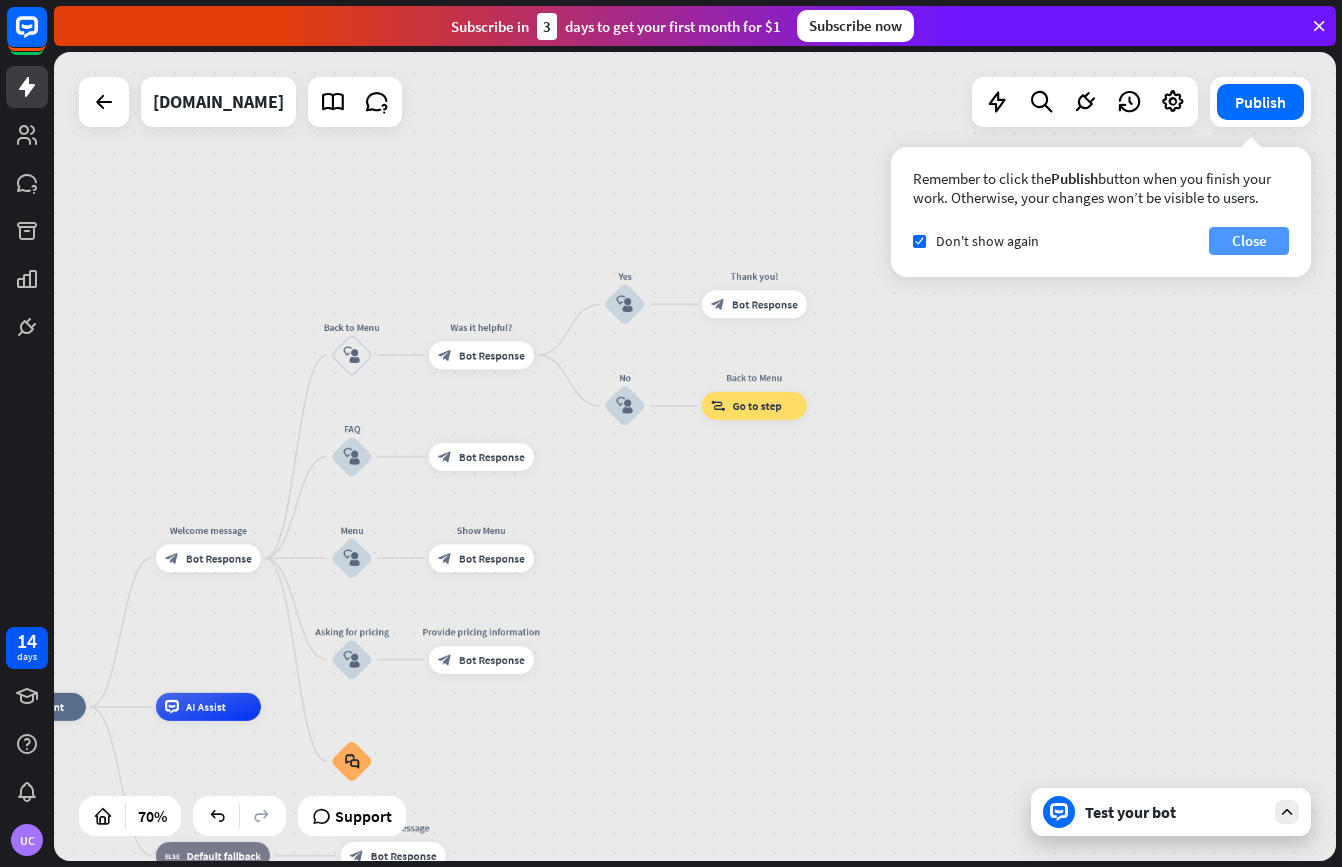 click on "Close" at bounding box center (1249, 241) 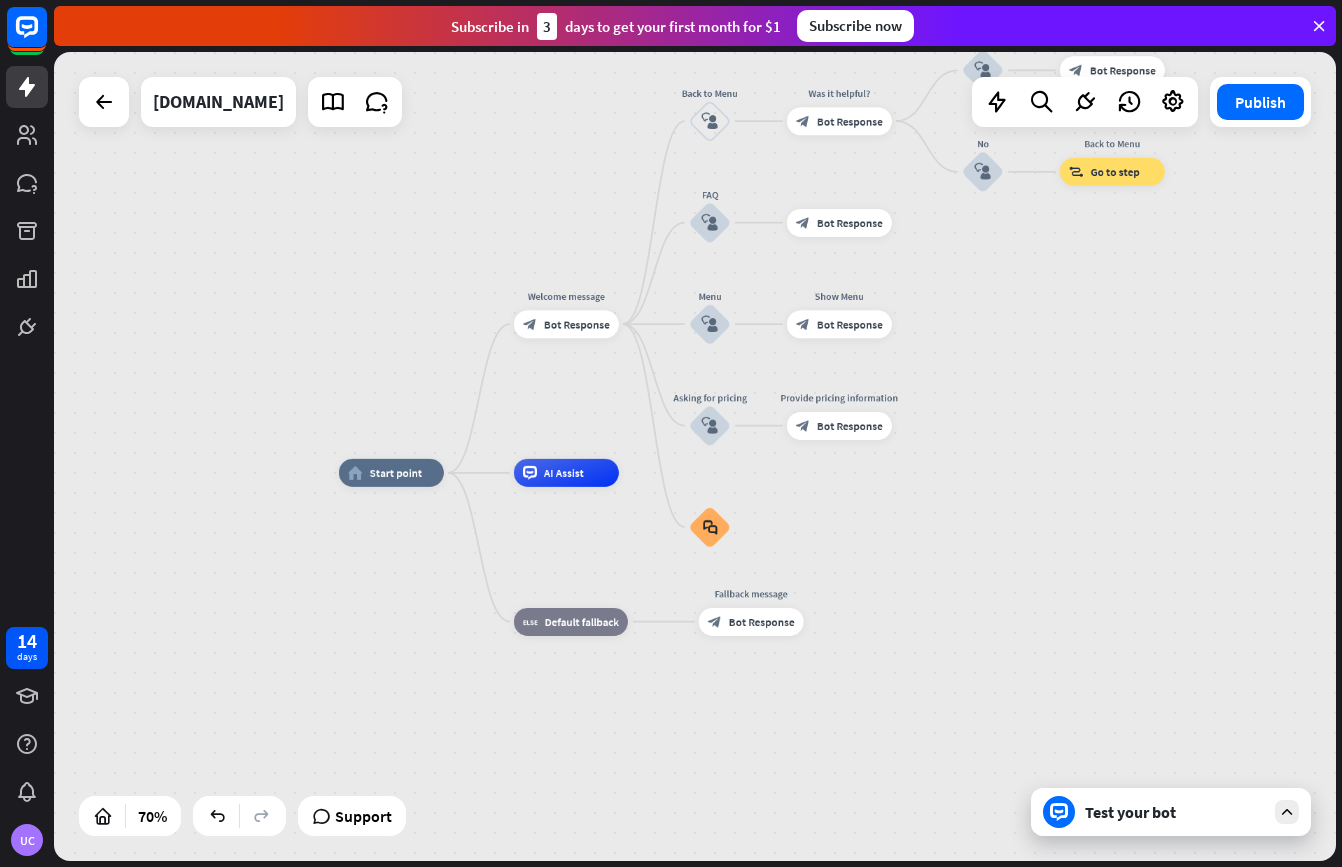 drag, startPoint x: 777, startPoint y: 579, endPoint x: 1131, endPoint y: 344, distance: 424.90115 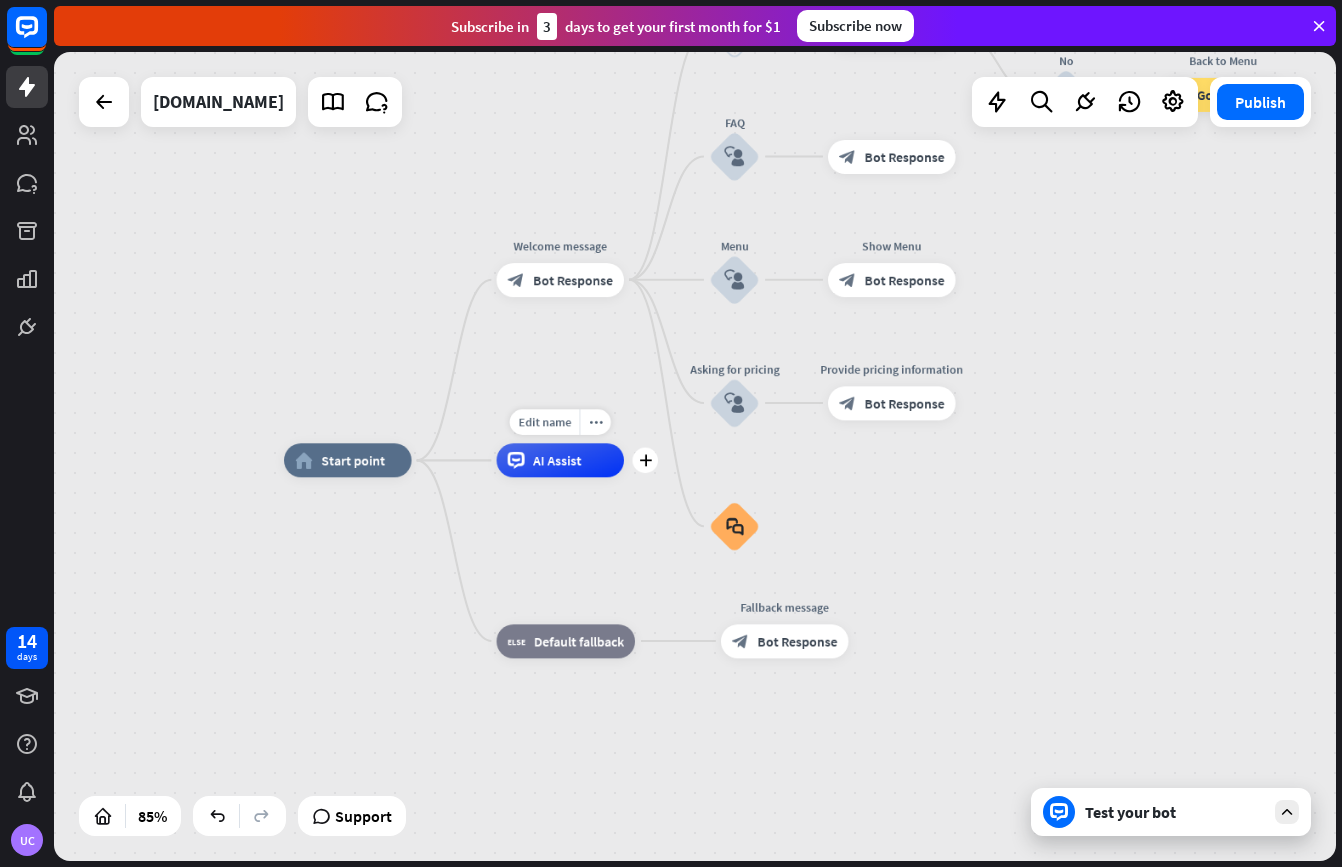 click on "AI Assist" at bounding box center (561, 460) 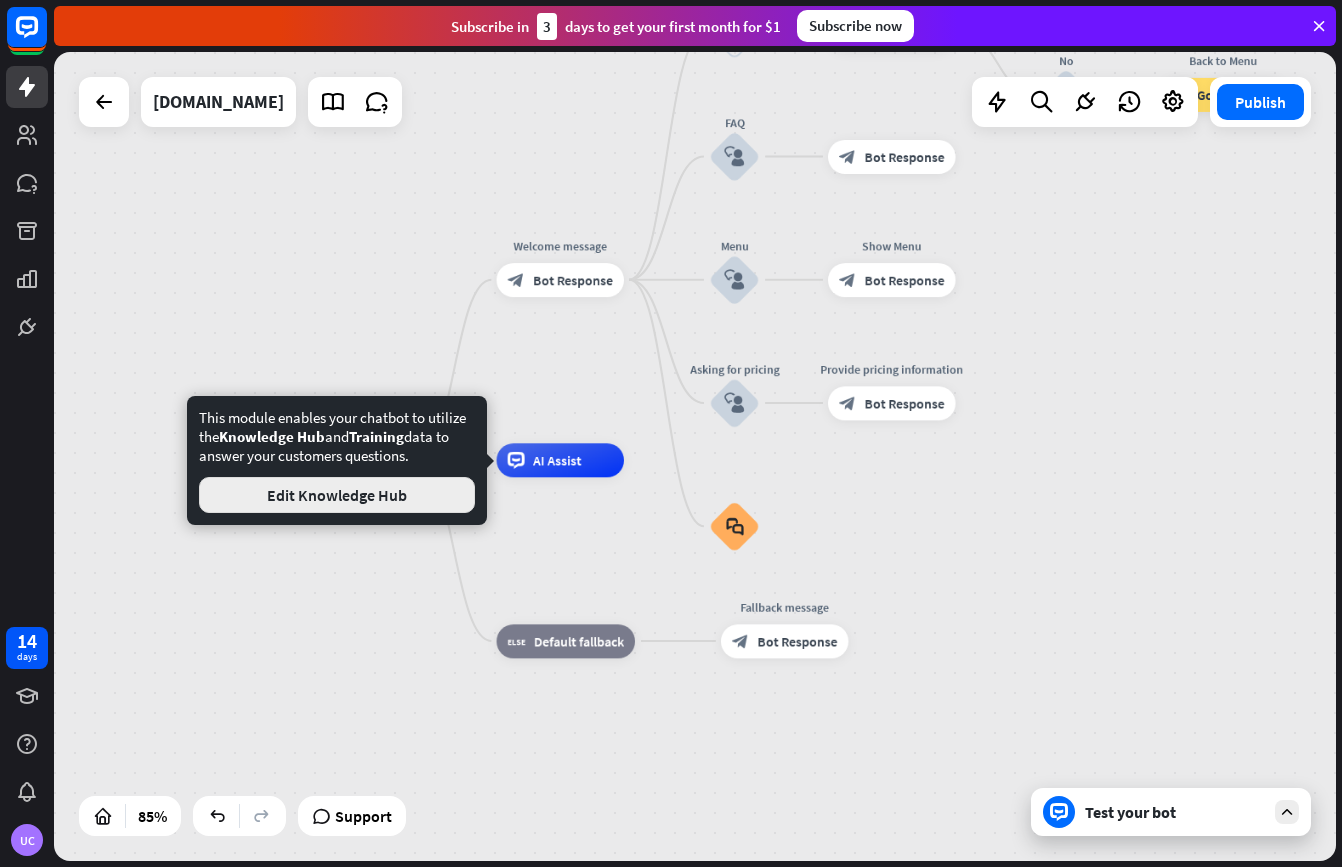 click on "Edit Knowledge Hub" at bounding box center [337, 495] 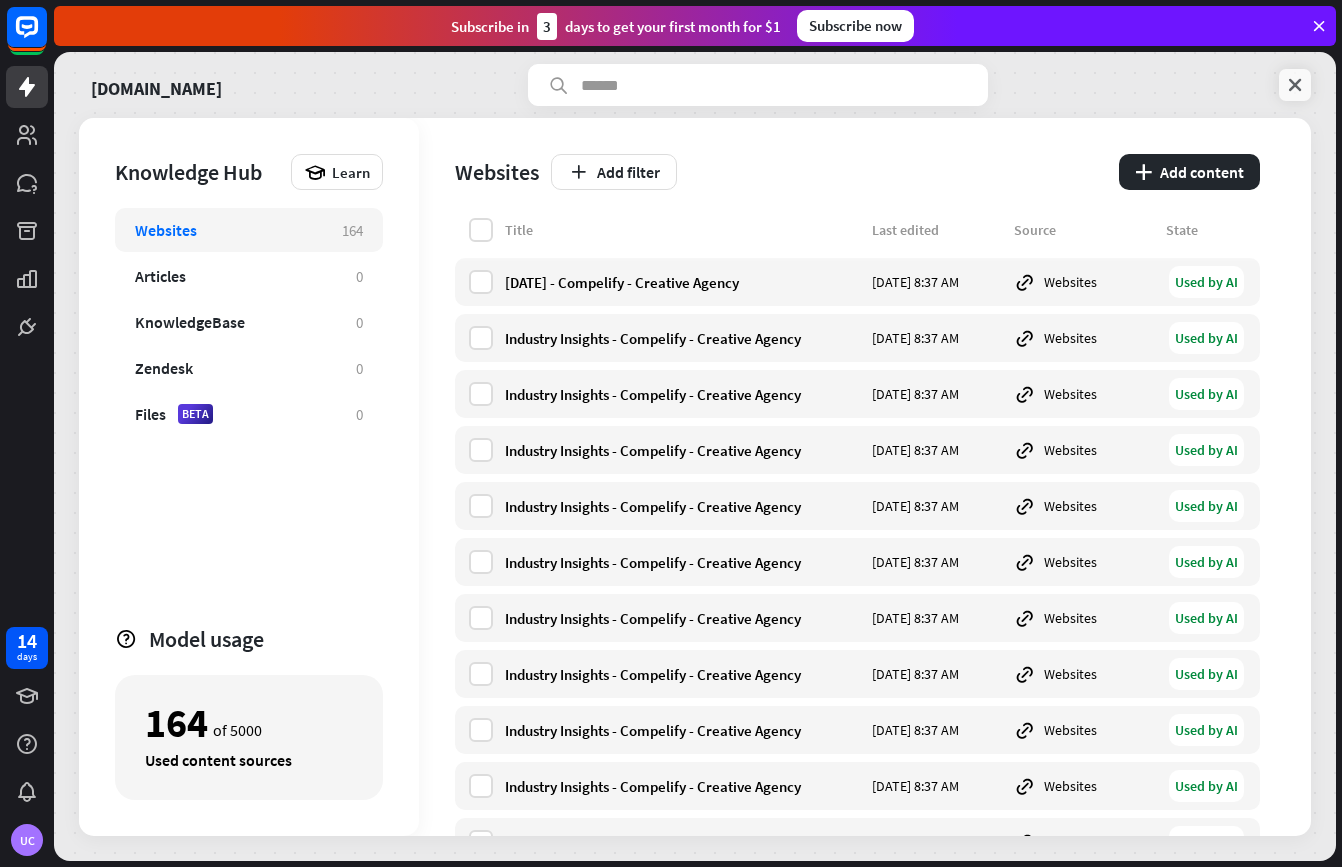 click at bounding box center (1295, 85) 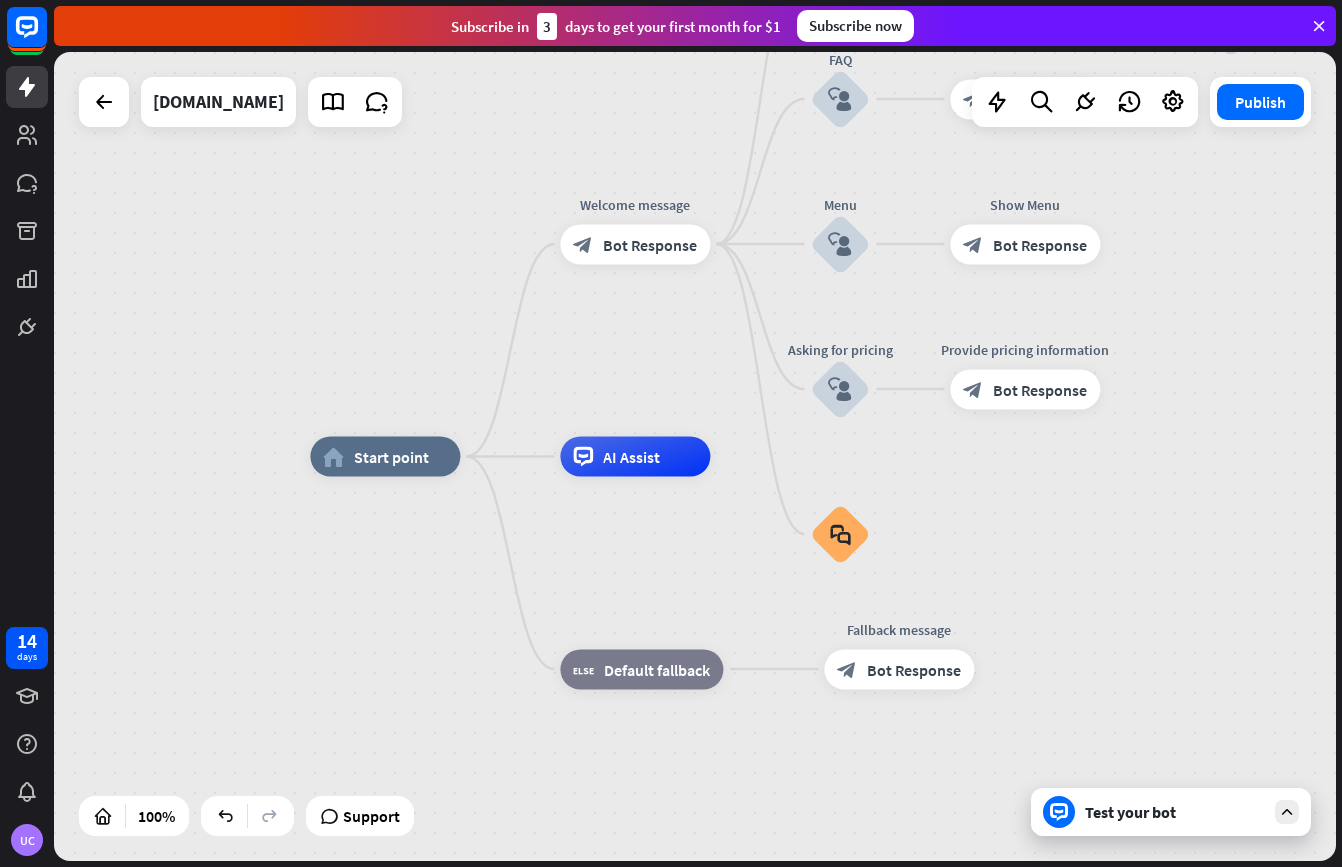 click on "Test your bot" at bounding box center [1175, 812] 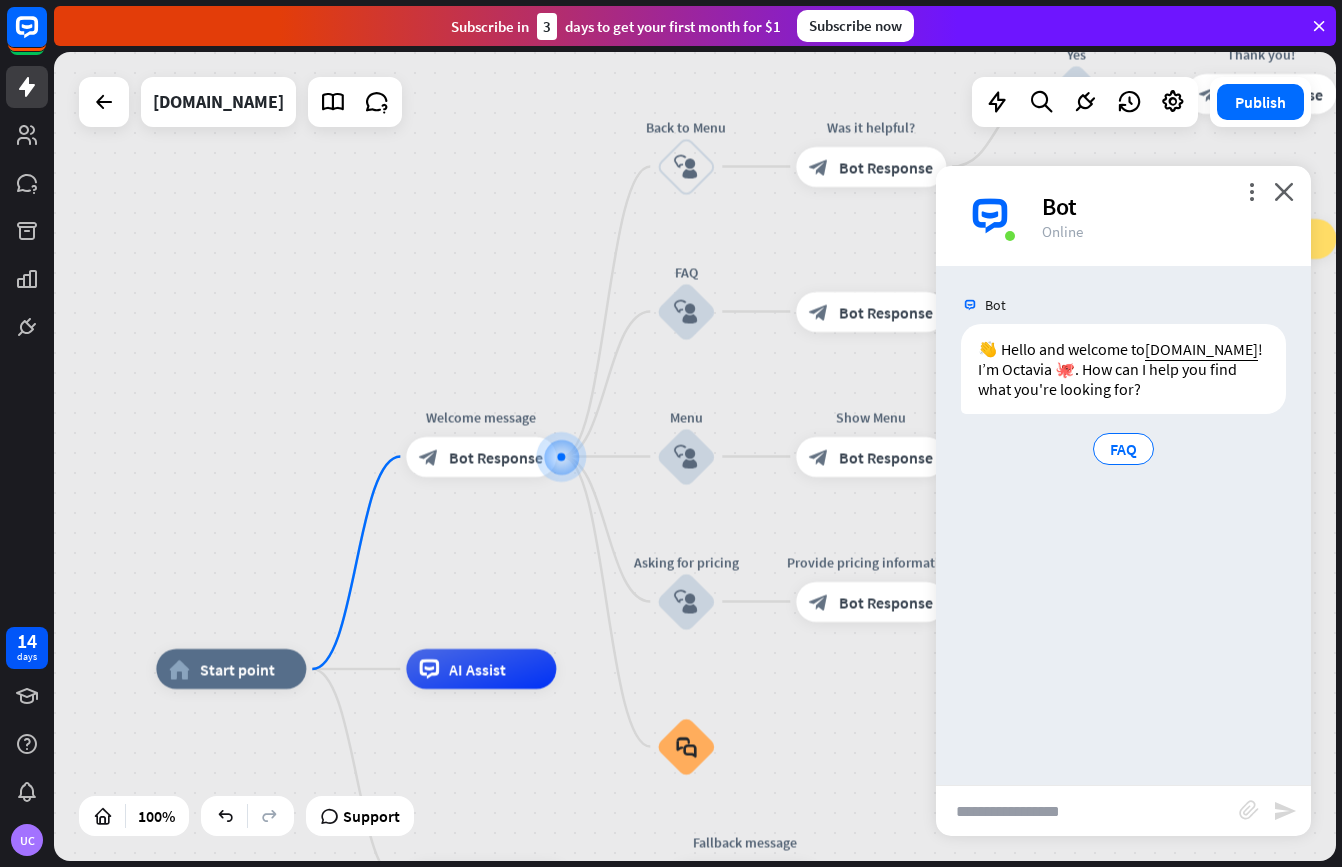 drag, startPoint x: 1033, startPoint y: 804, endPoint x: 1072, endPoint y: 808, distance: 39.20459 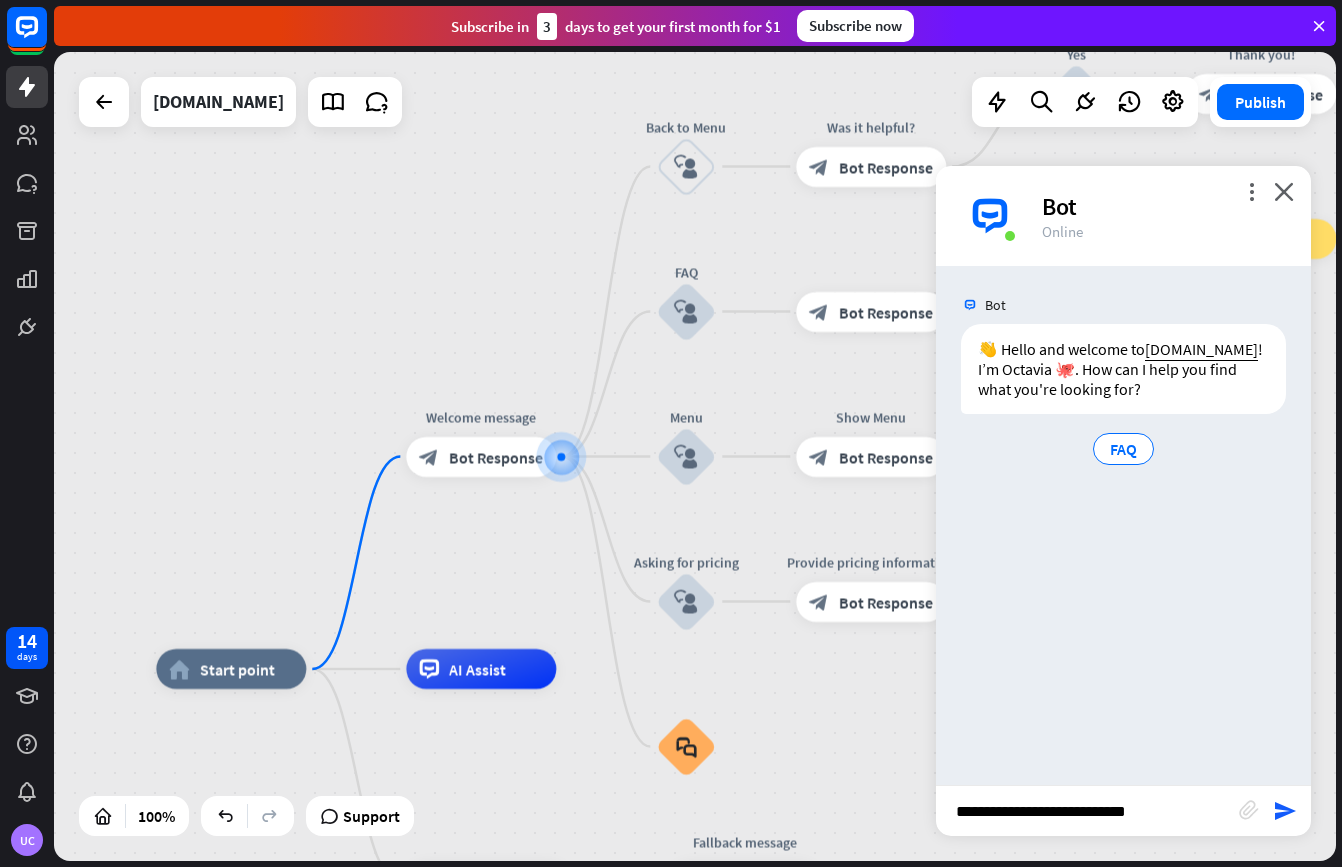 type on "**********" 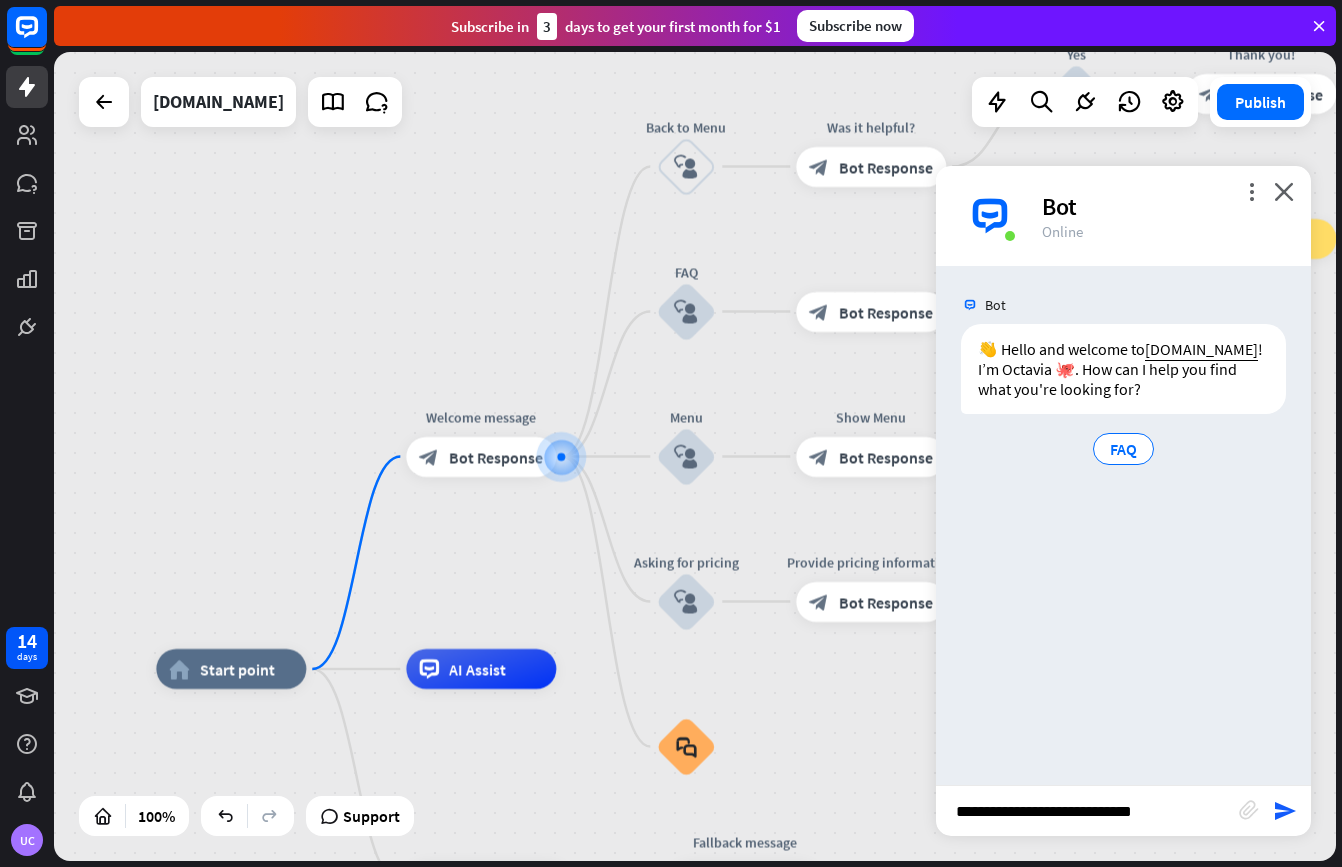 type 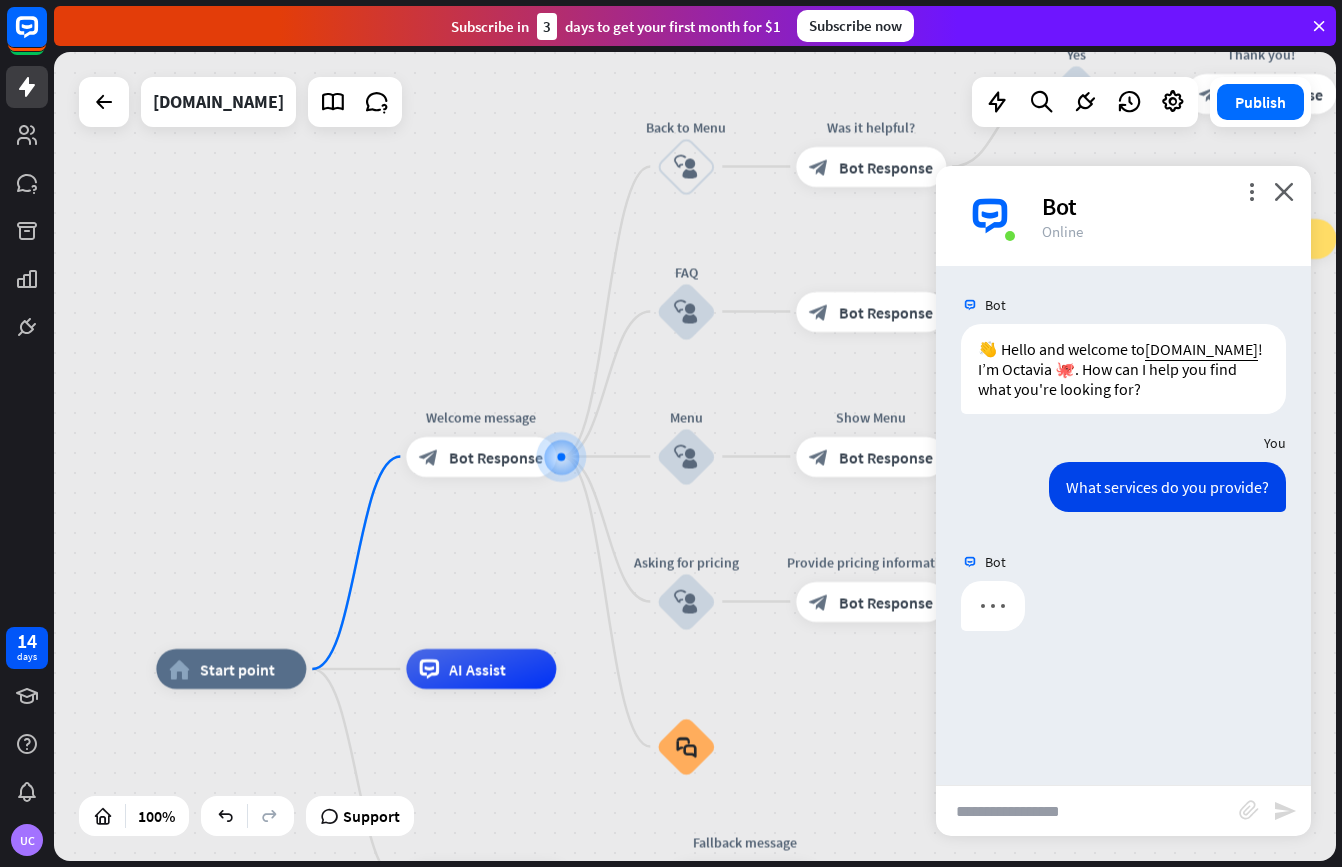 click on "Bot" at bounding box center (1164, 206) 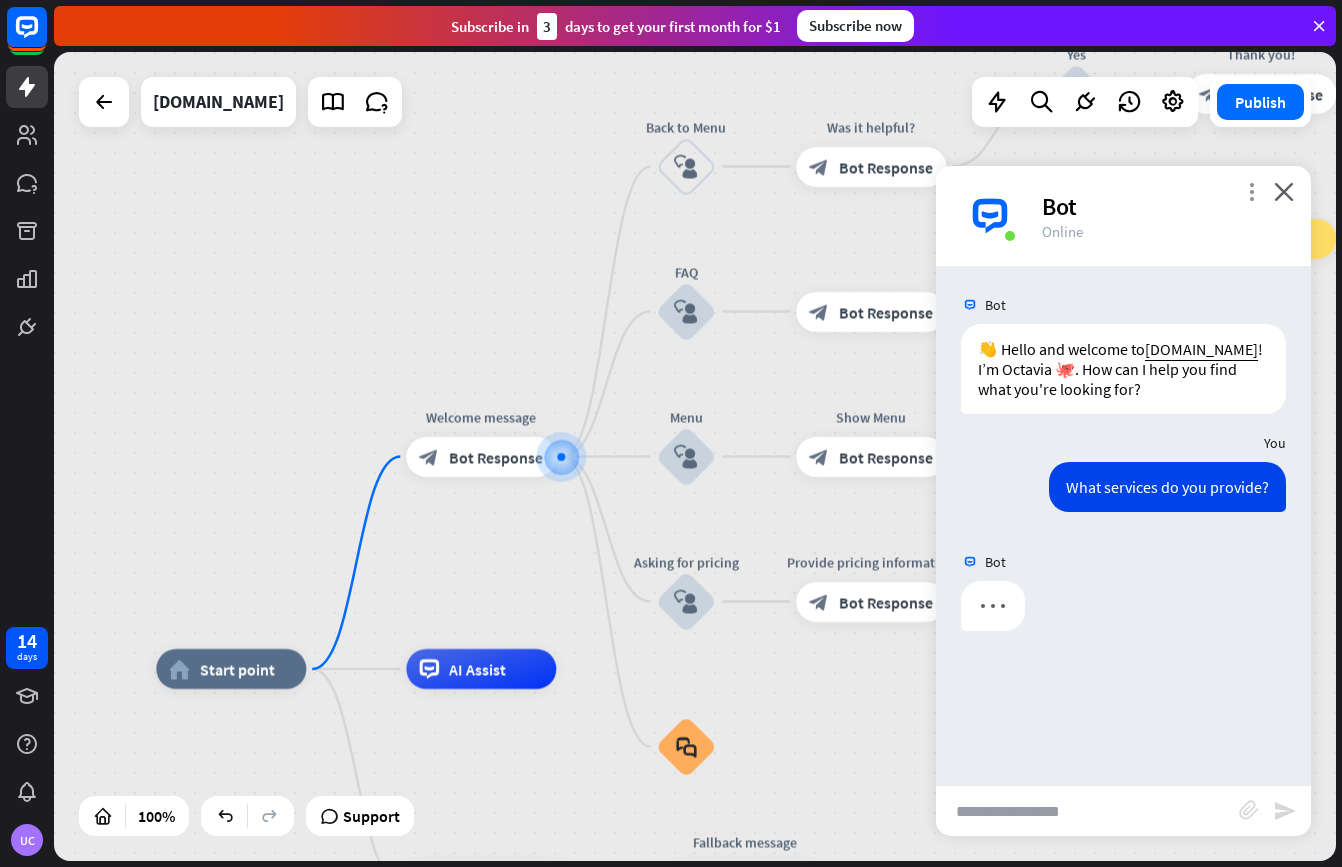 click on "more_vert" at bounding box center (1251, 191) 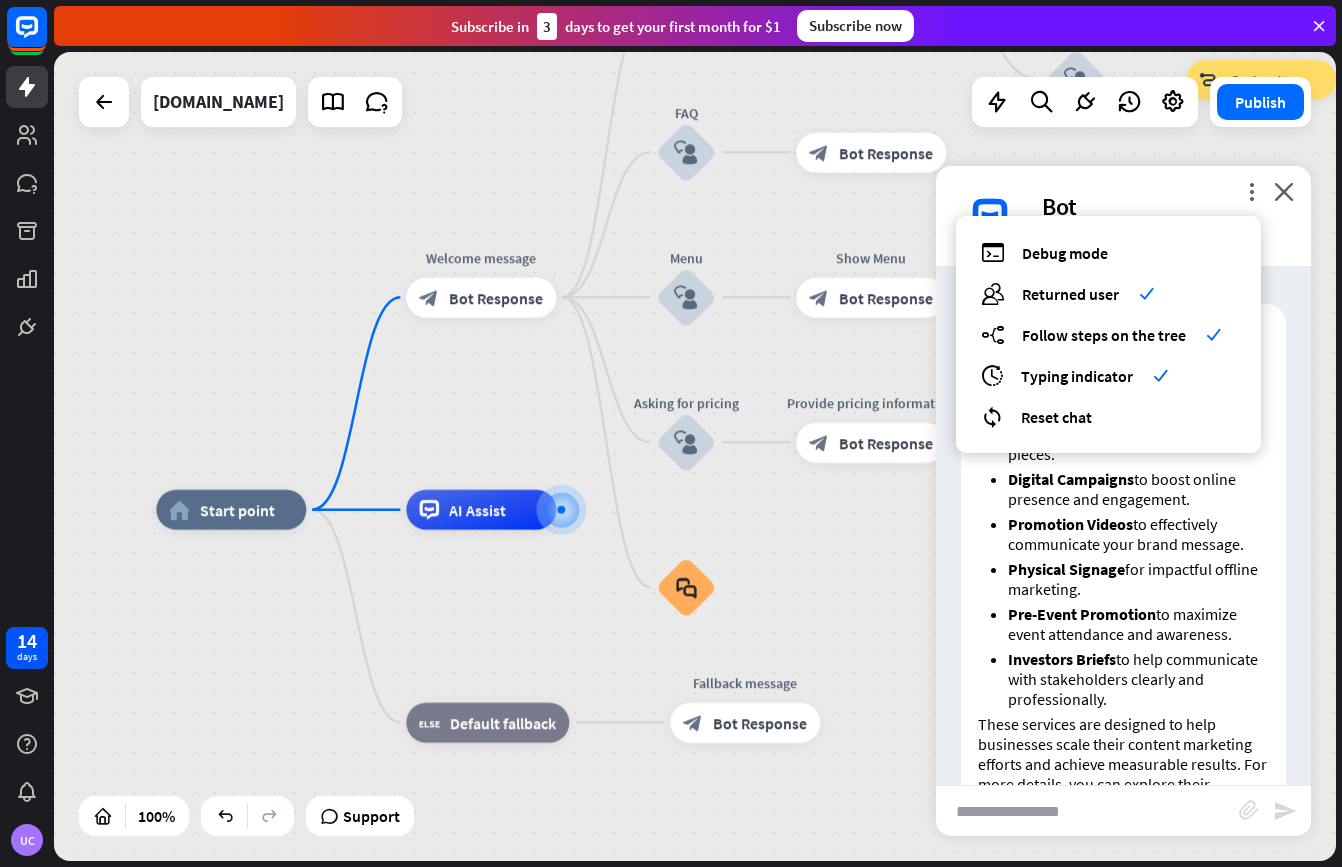 scroll, scrollTop: 350, scrollLeft: 0, axis: vertical 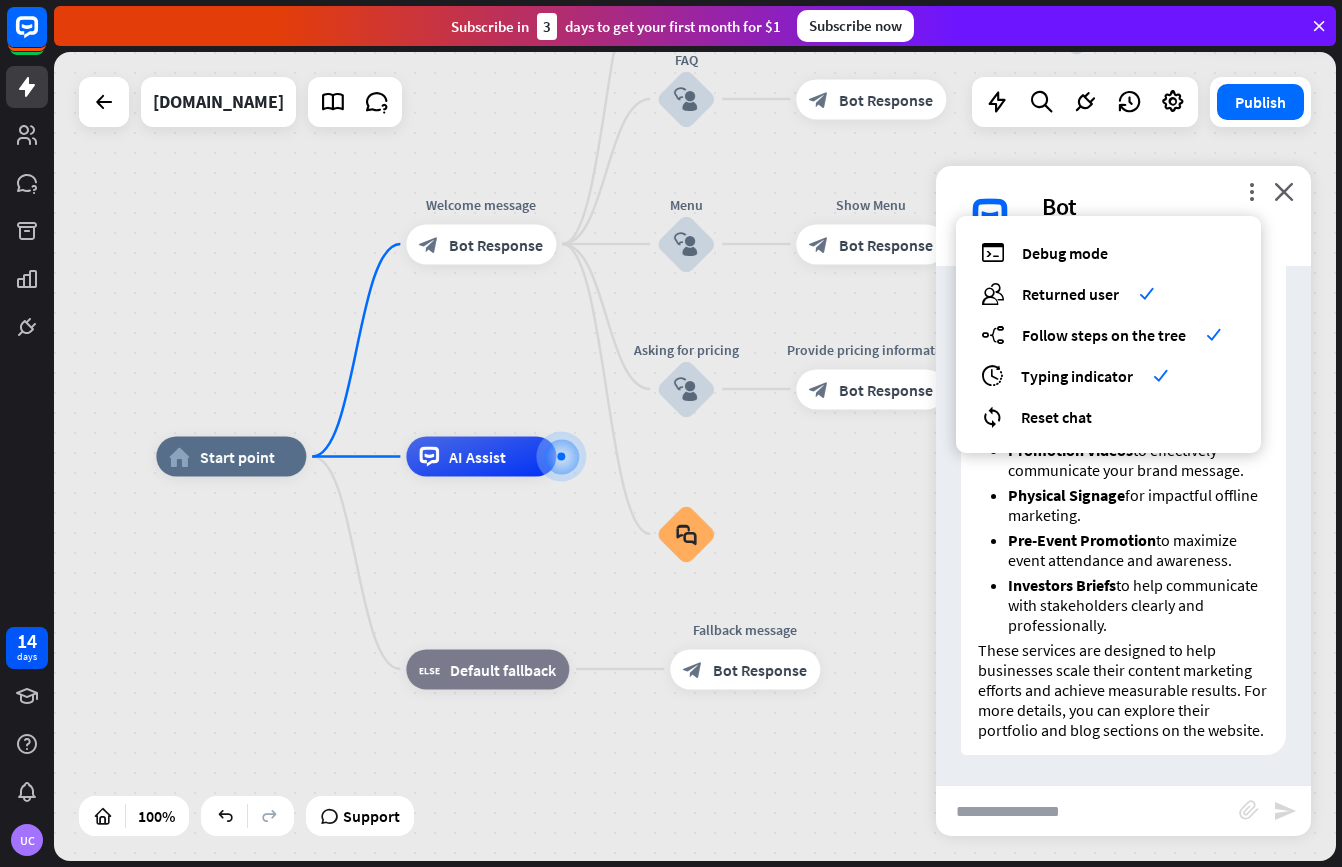 click on "more_vert
debug   Debug mode     users   Returned user   check   builder_tree   Follow steps on the tree   check   archives   Typing indicator   check   reset_chat   Reset chat
close
Bot
Online" at bounding box center [1123, 216] 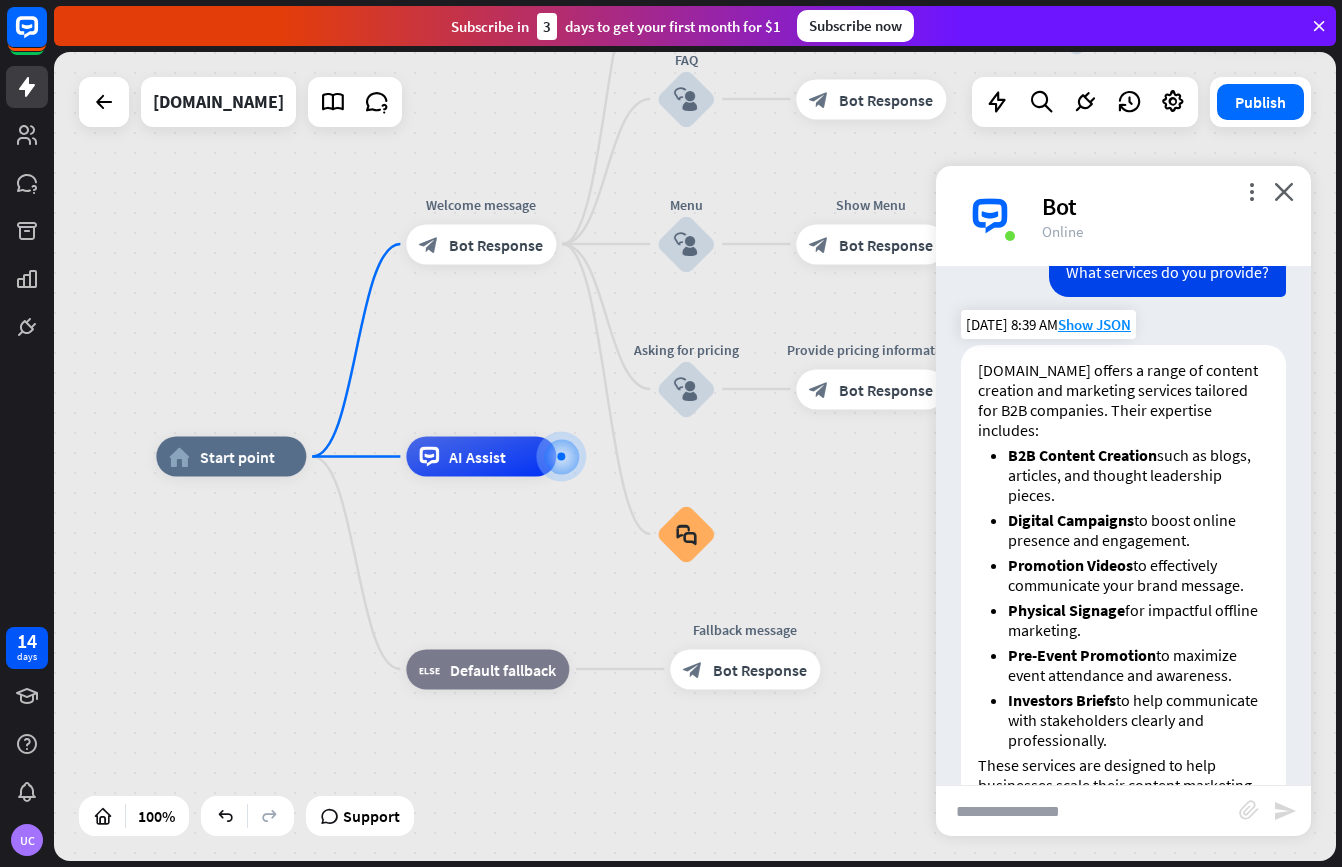 scroll, scrollTop: 250, scrollLeft: 0, axis: vertical 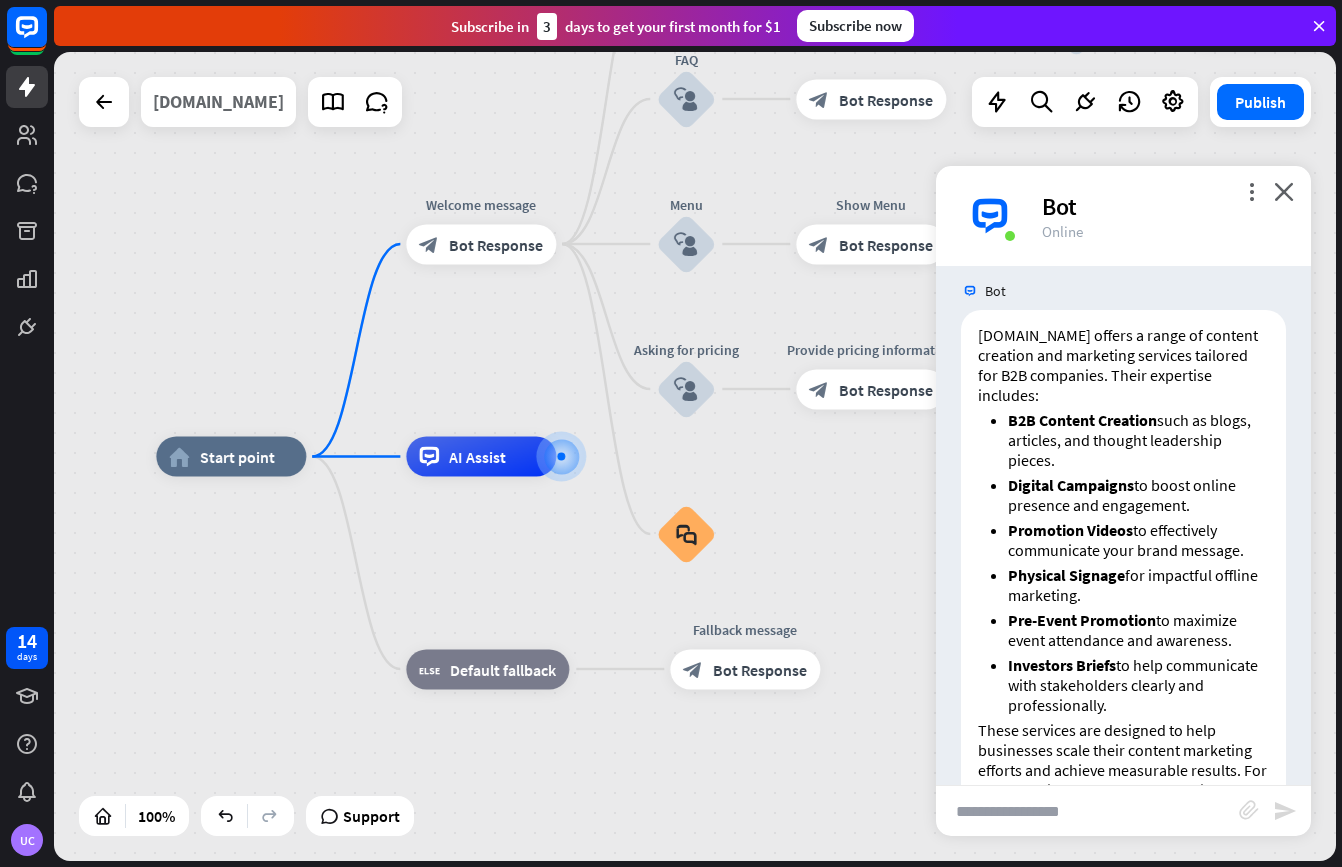 click on "[DOMAIN_NAME]" at bounding box center (218, 102) 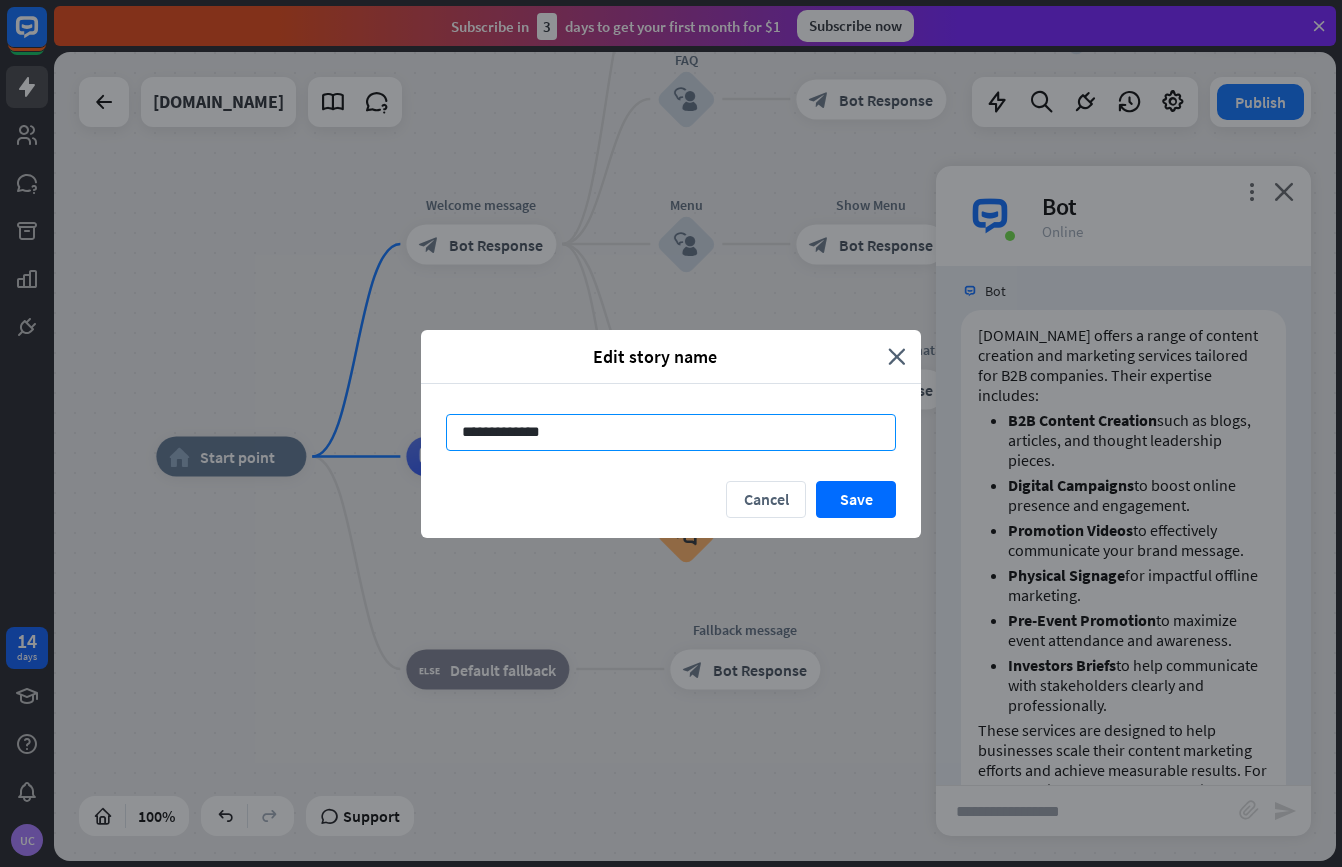 click on "**********" at bounding box center [671, 432] 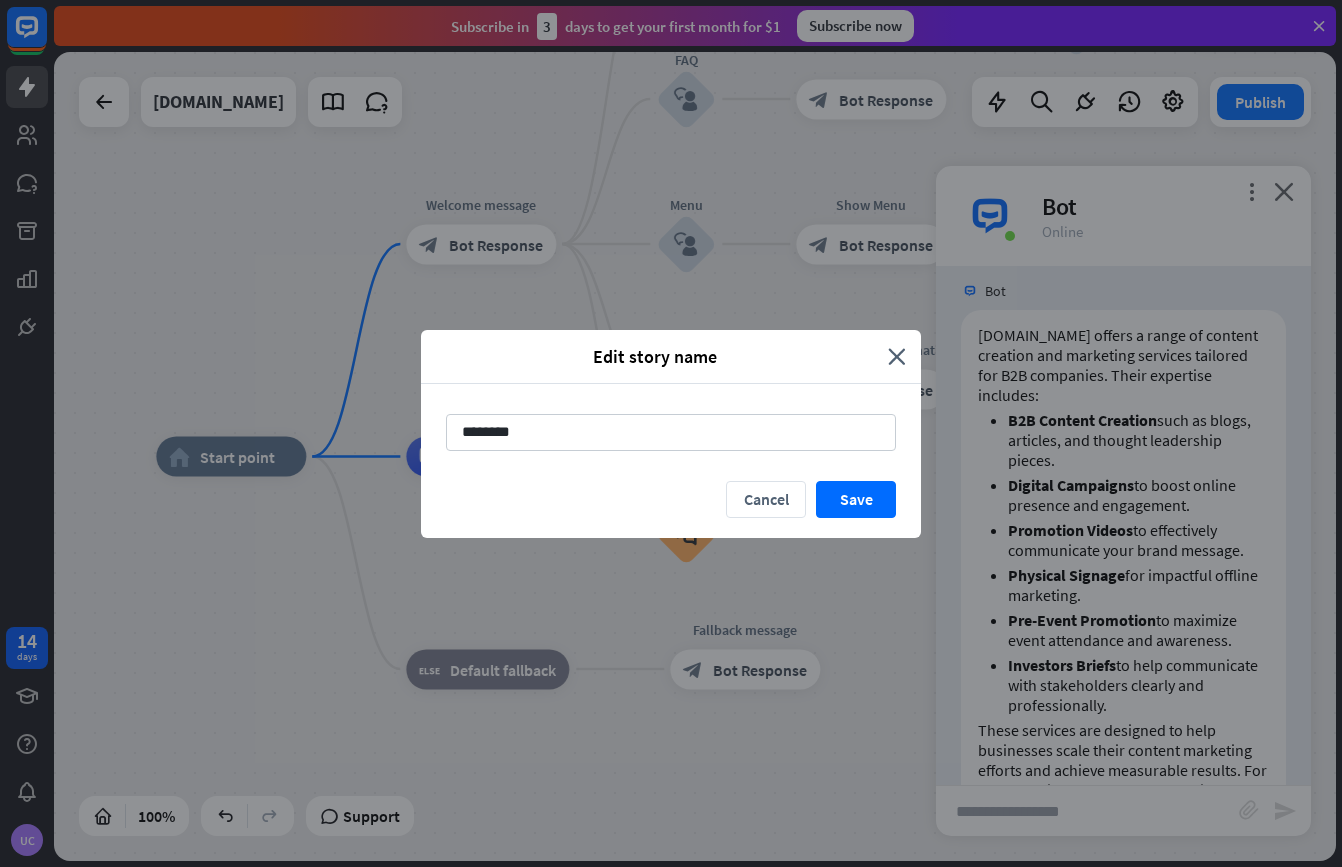 type on "*********" 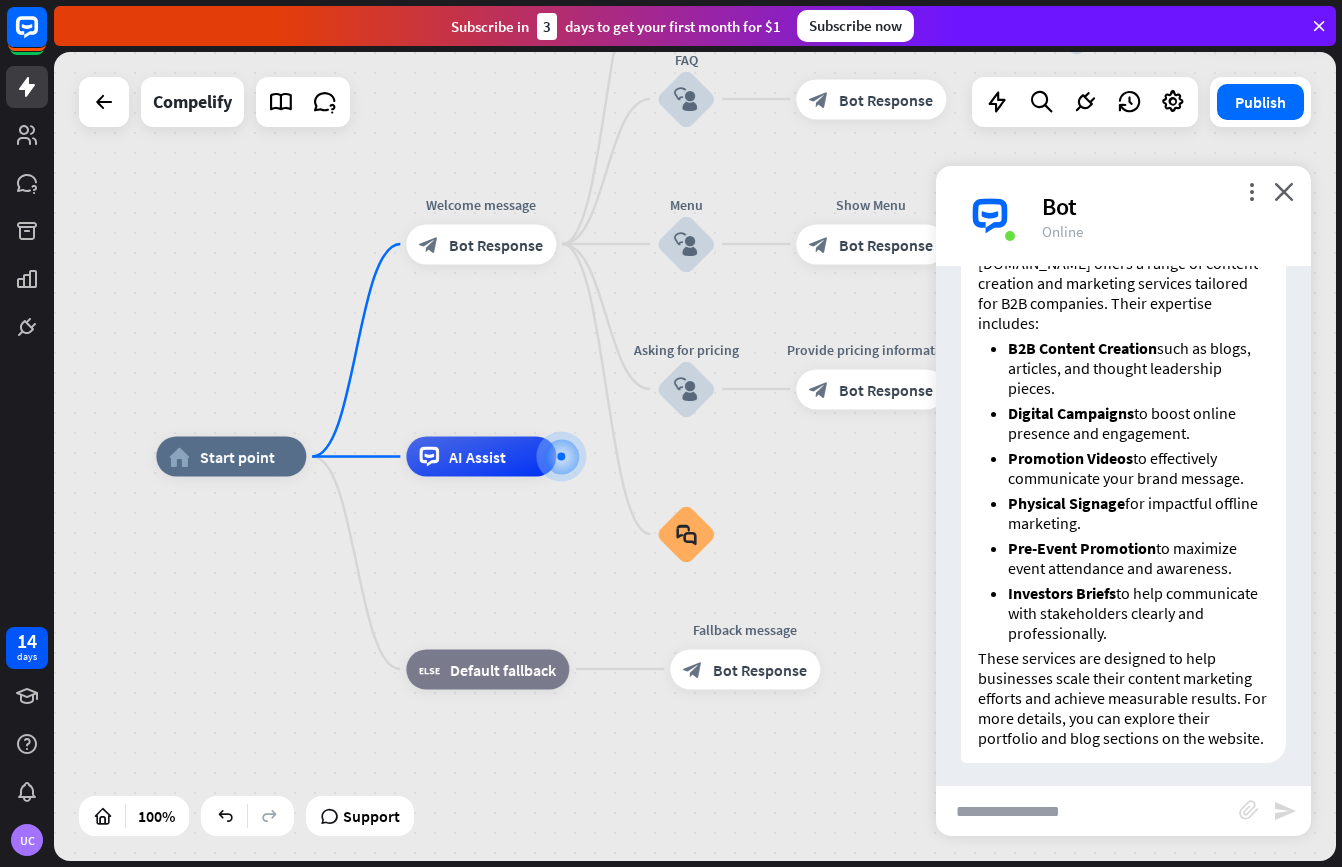 scroll, scrollTop: 350, scrollLeft: 0, axis: vertical 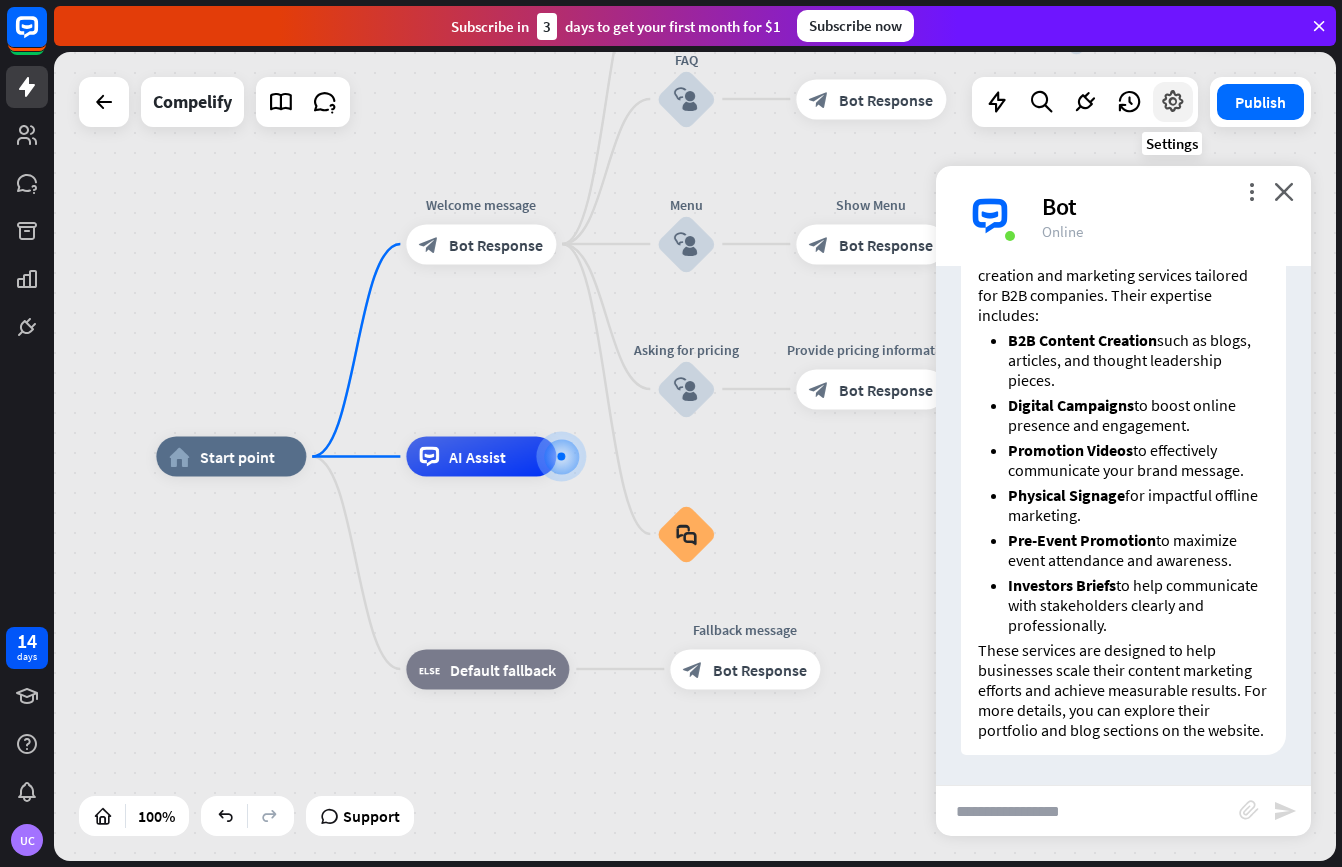 click at bounding box center [1173, 102] 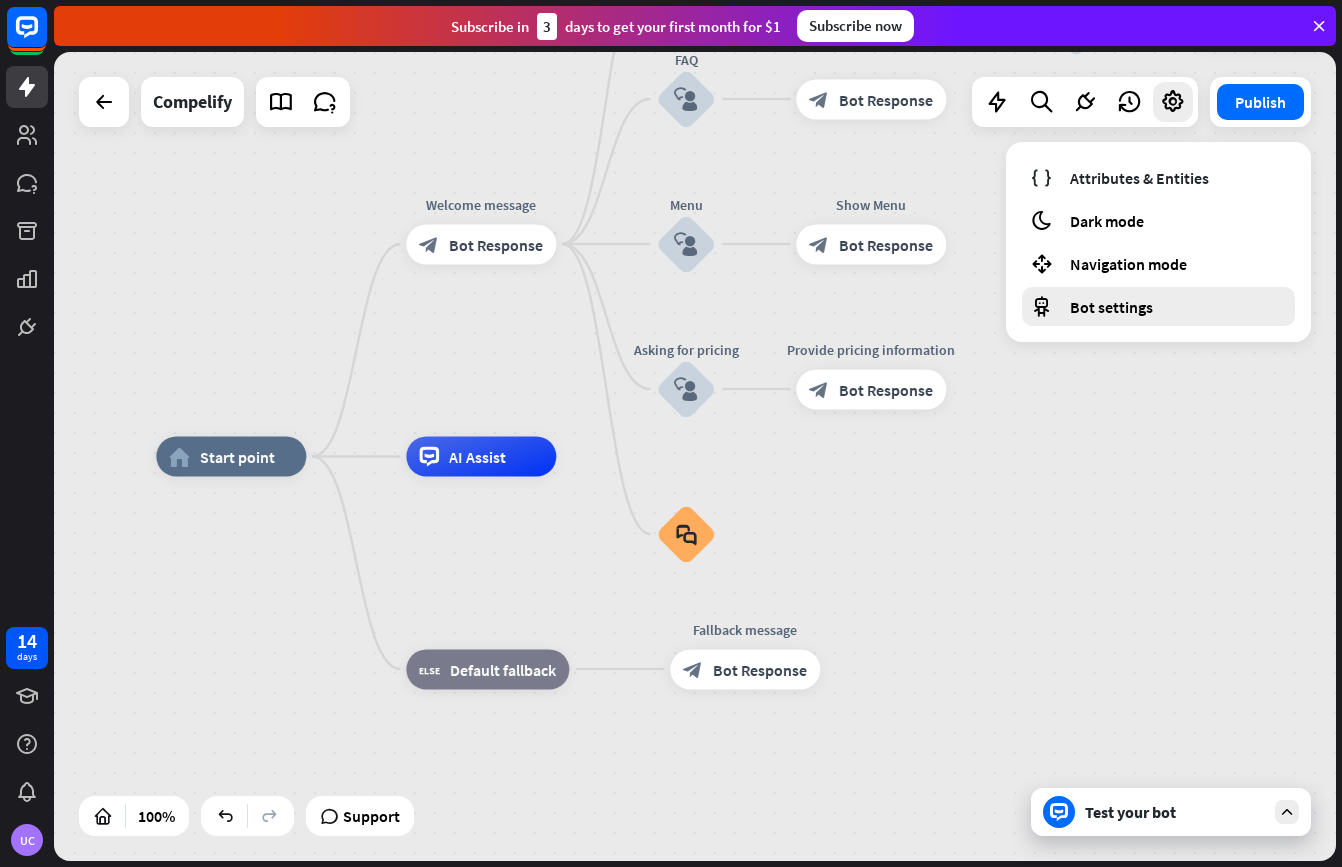 click on "Bot settings" at bounding box center (1111, 307) 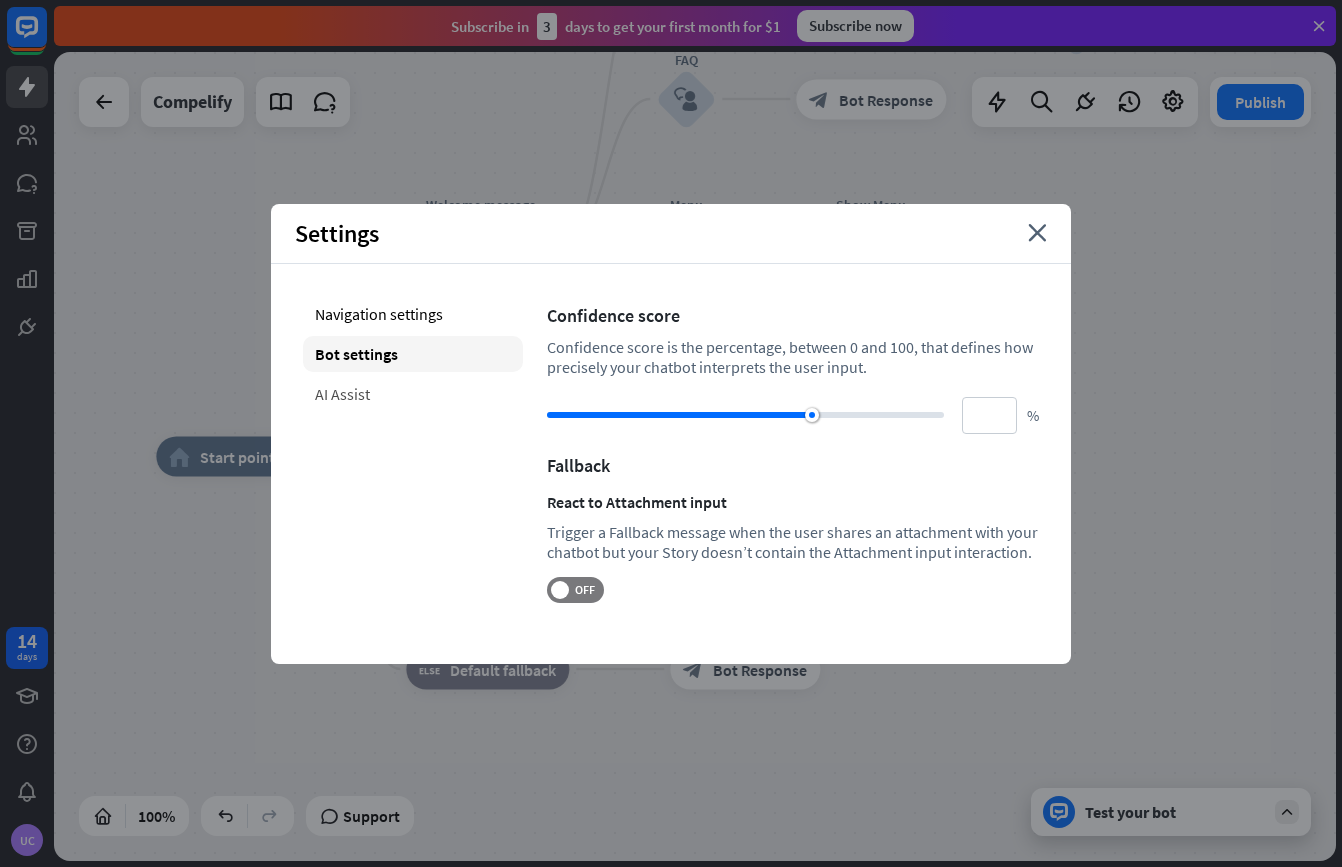 click on "AI Assist" at bounding box center (413, 394) 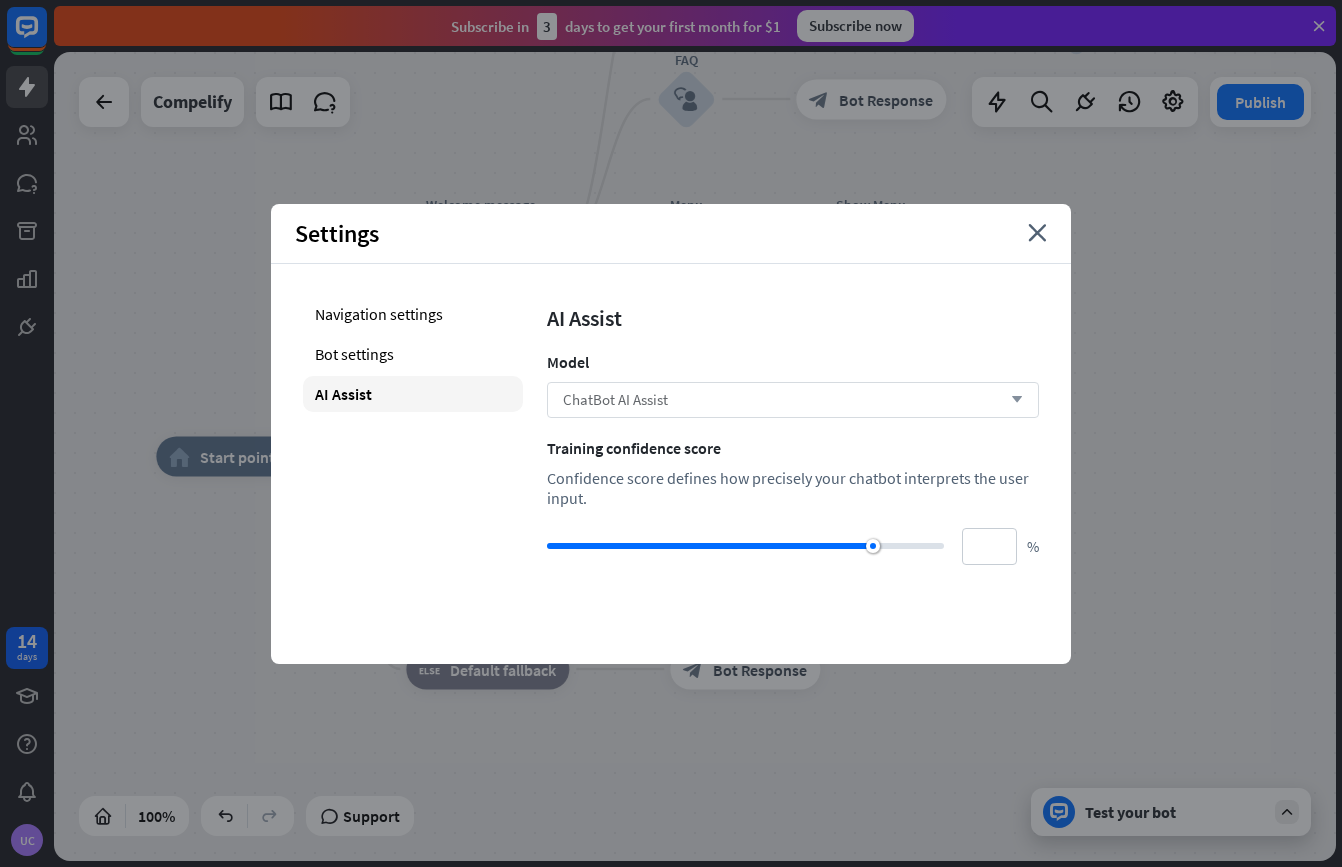 click on "ChatBot AI Assist
arrow_down" at bounding box center (793, 400) 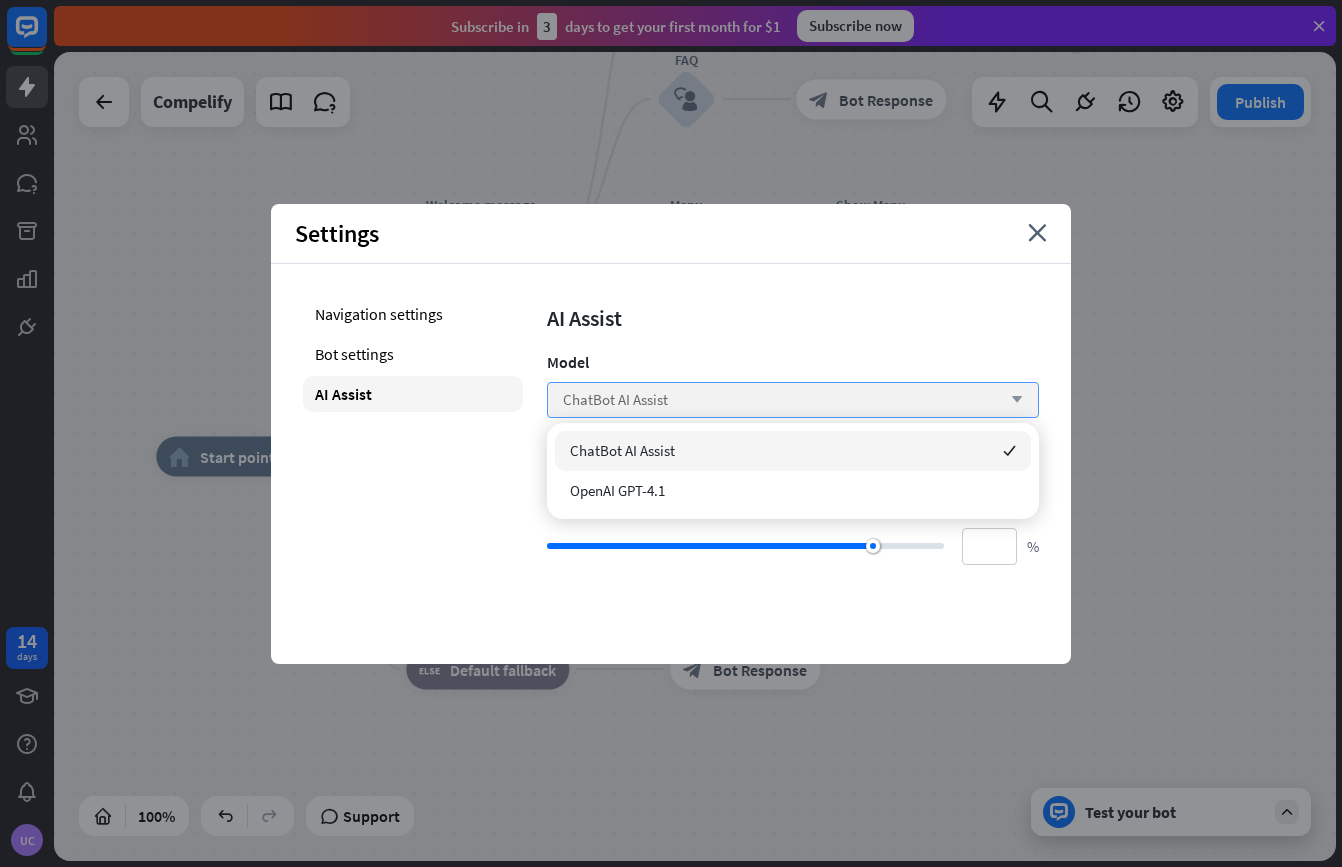 click on "ChatBot AI Assist
arrow_down" at bounding box center [793, 400] 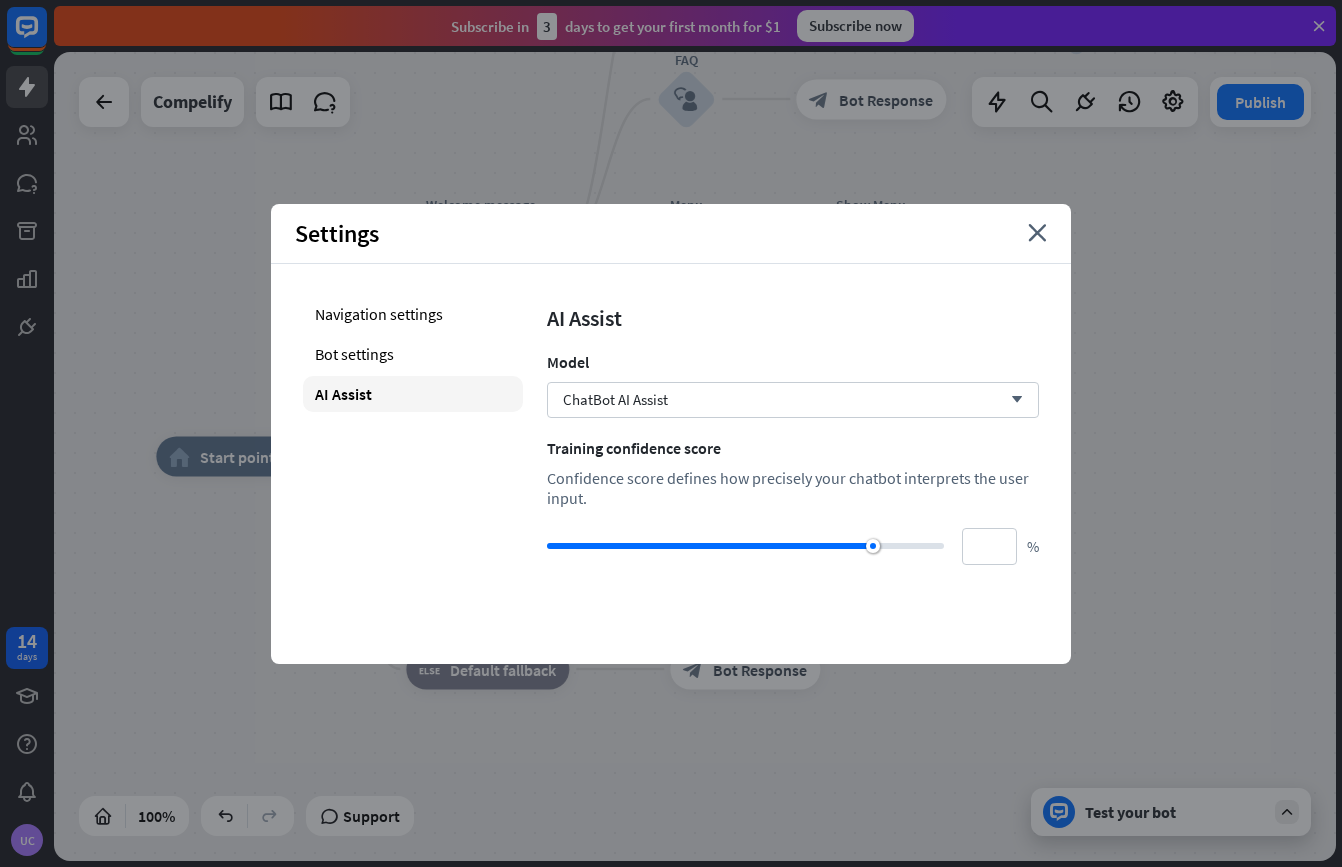 click on "Navigation settings
Bot settings
AI Assist" at bounding box center [413, 430] 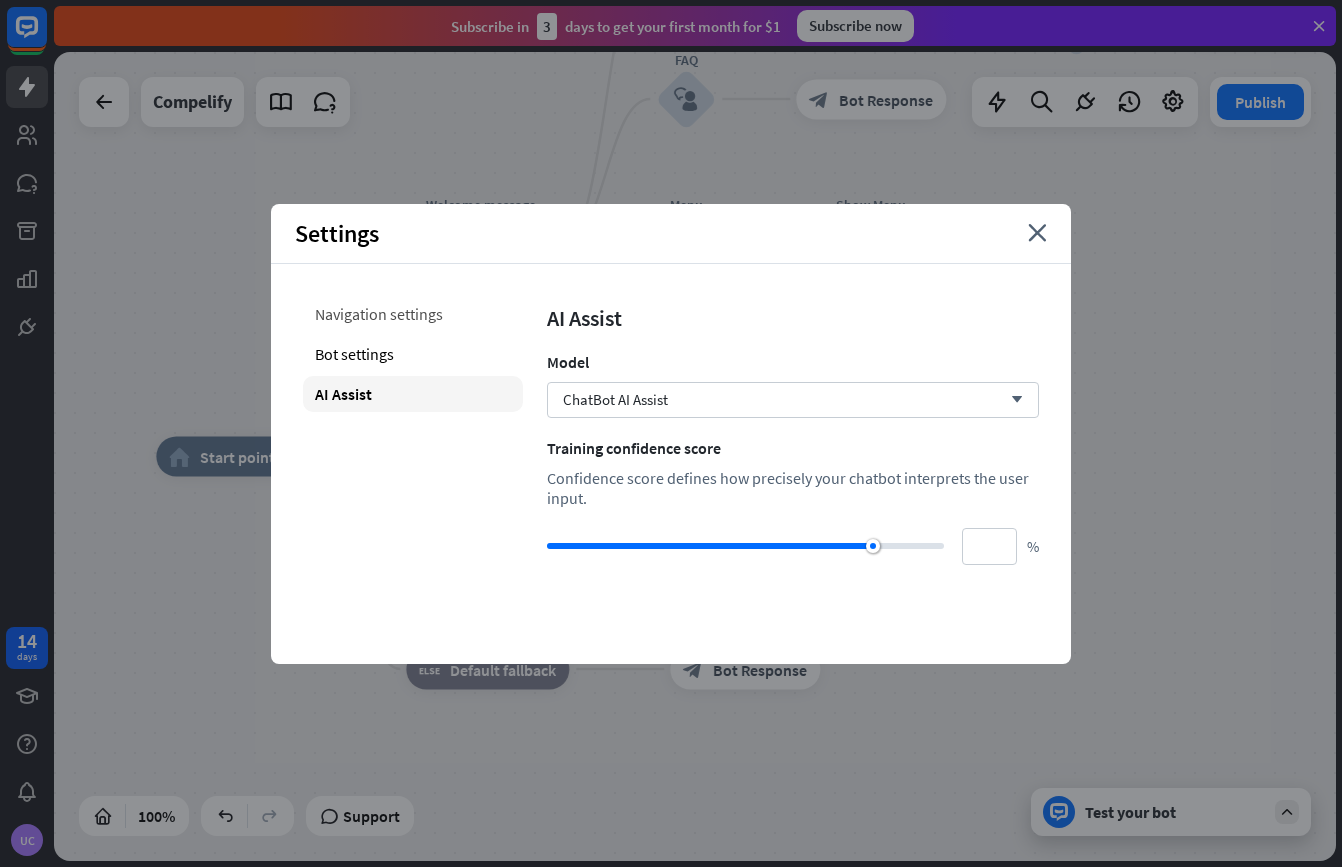 click on "Navigation settings" at bounding box center [413, 314] 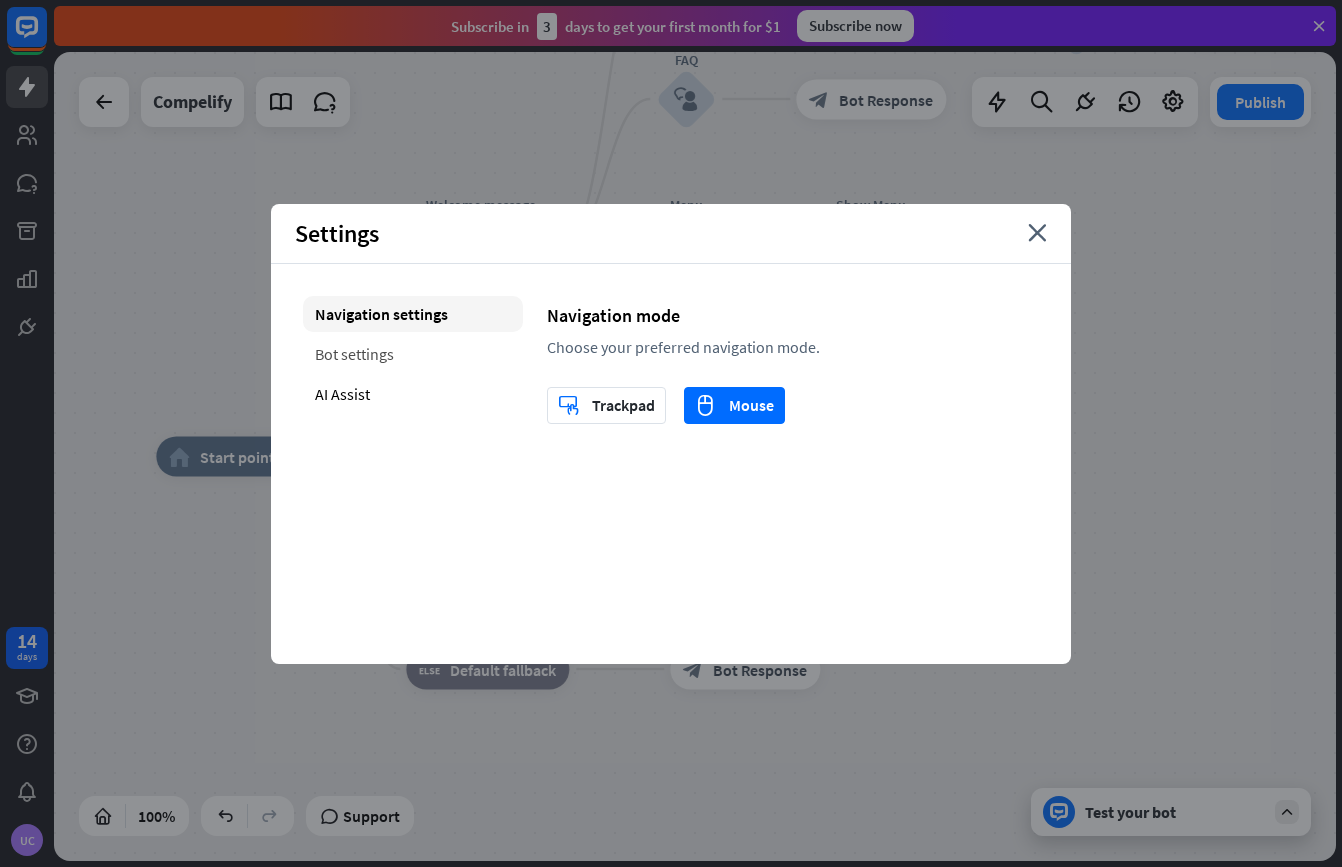 click on "Bot settings" at bounding box center [413, 354] 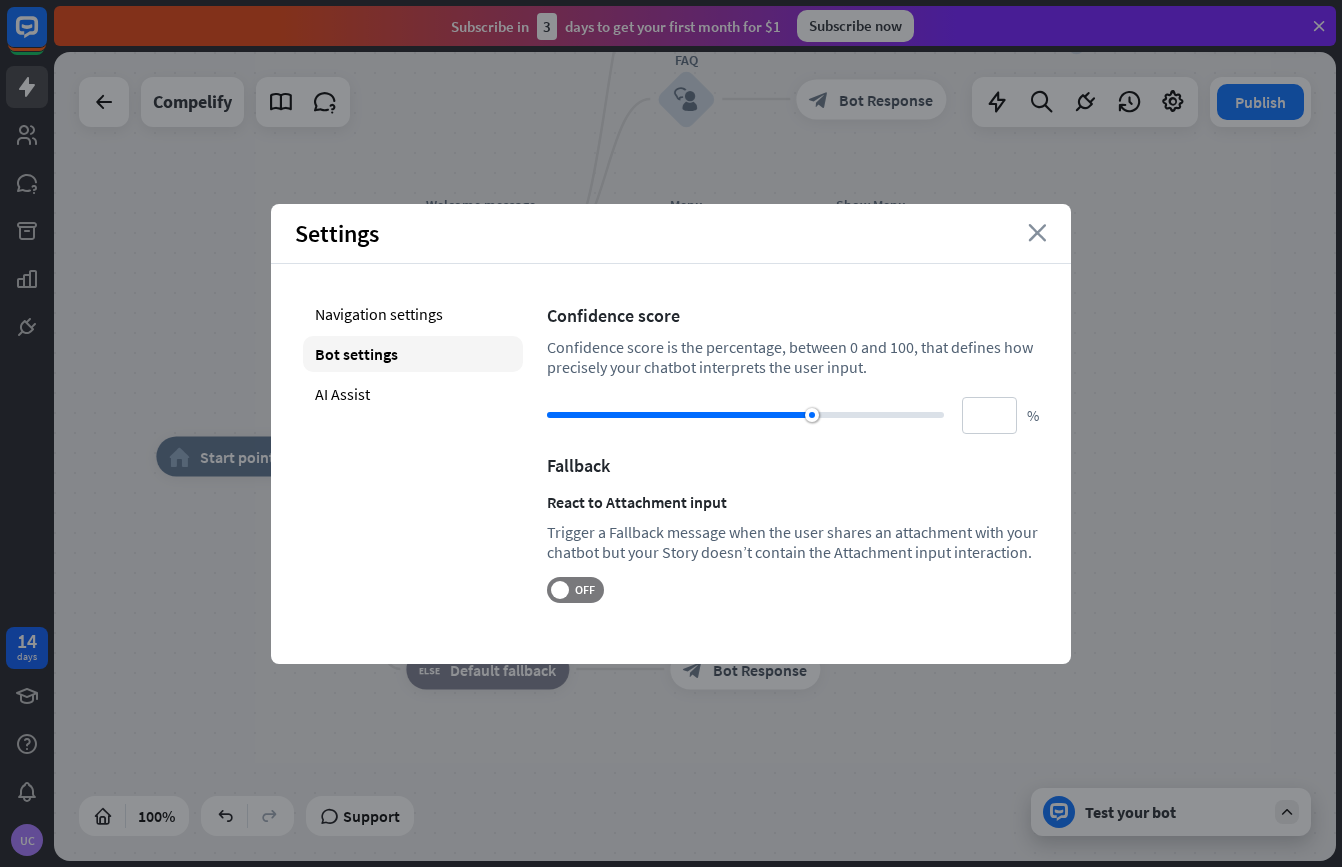 click on "close" at bounding box center (1037, 233) 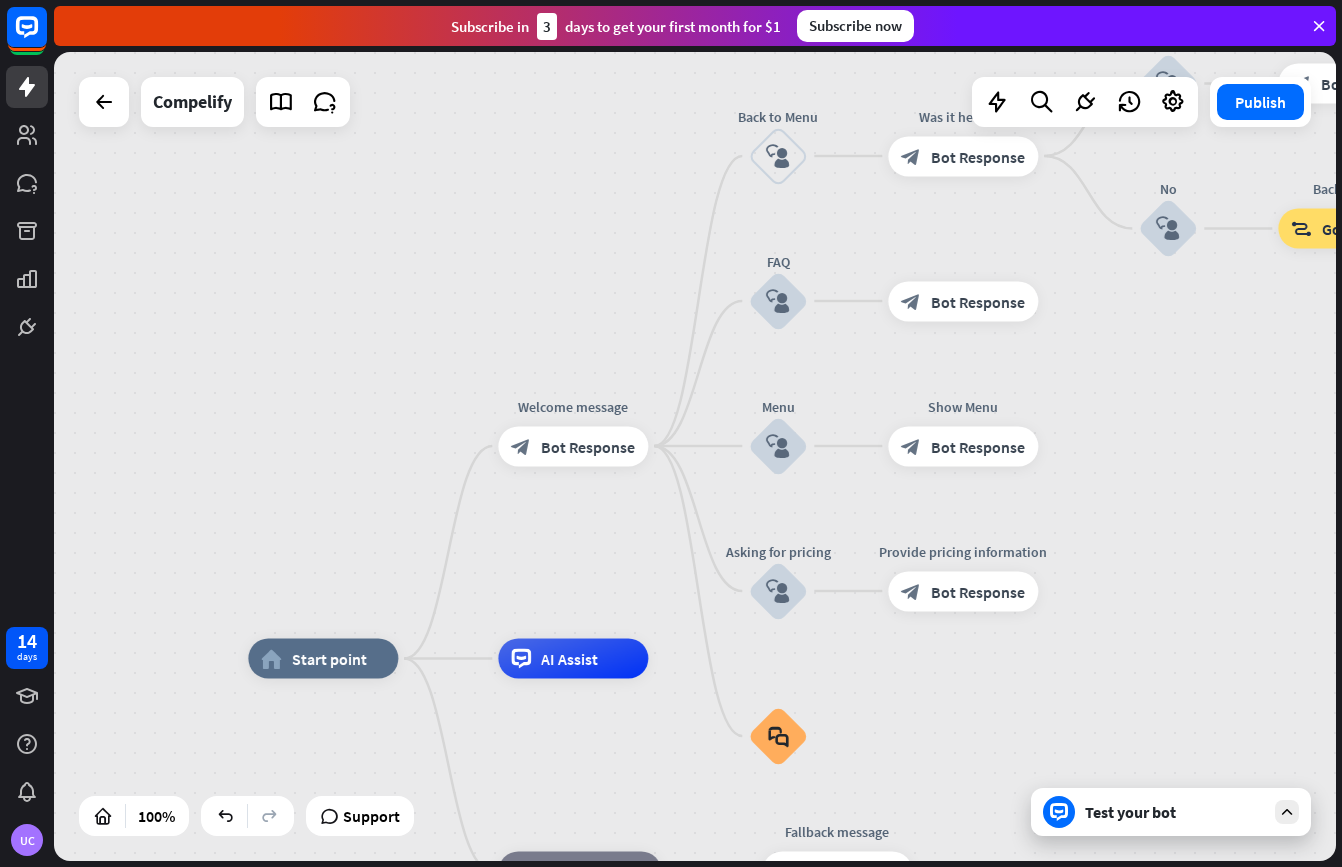 drag, startPoint x: 259, startPoint y: 339, endPoint x: 351, endPoint y: 541, distance: 221.96396 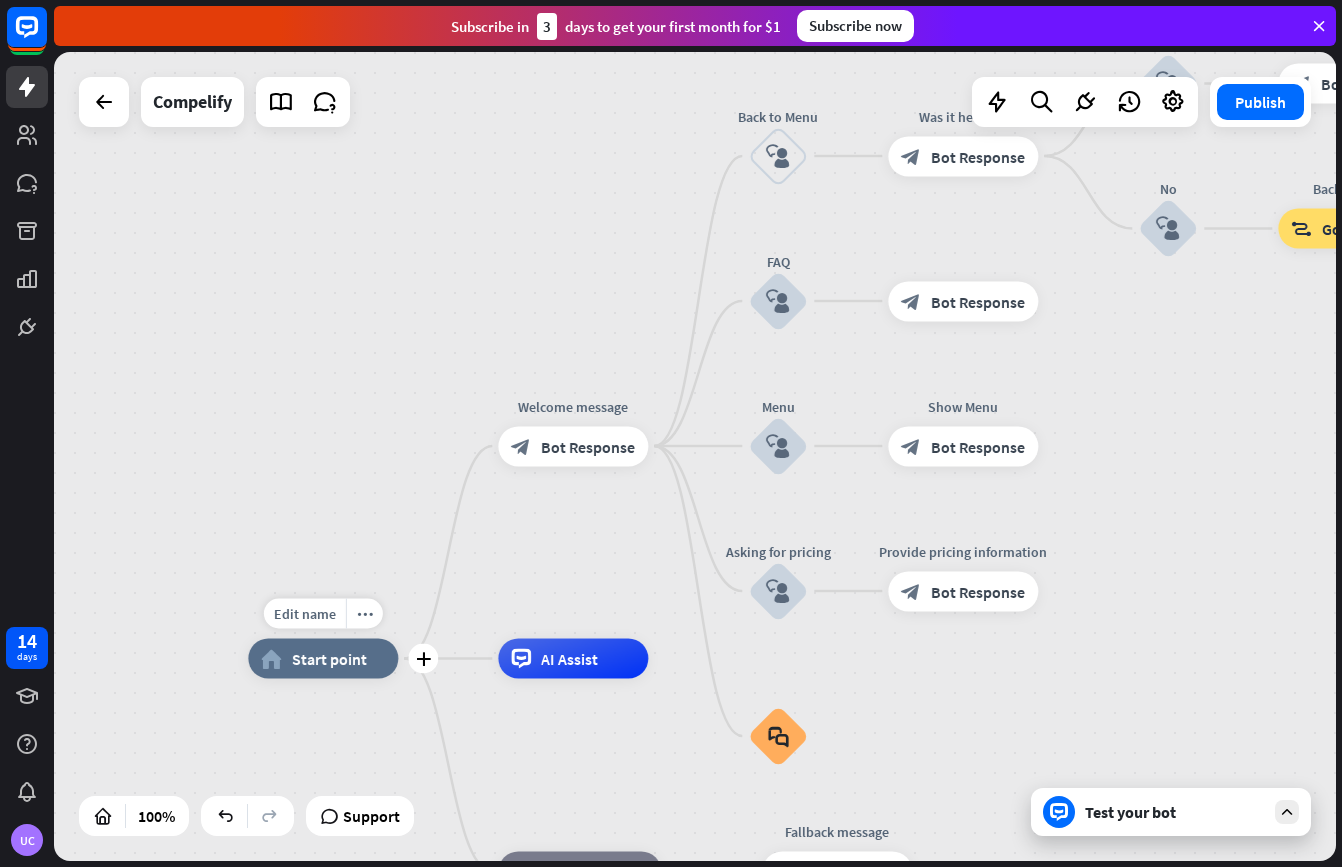 click on "Start point" at bounding box center [329, 659] 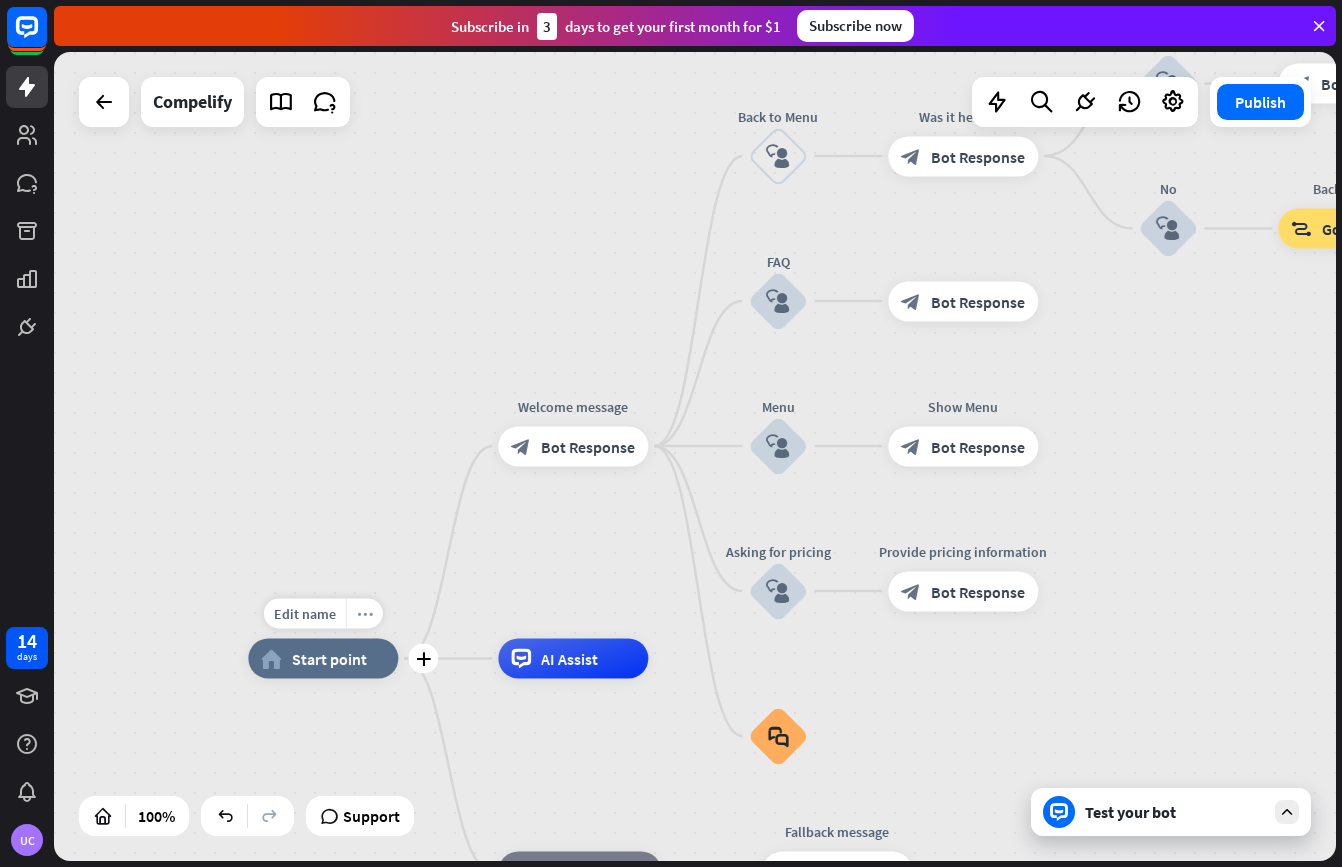 click on "more_horiz" at bounding box center [365, 613] 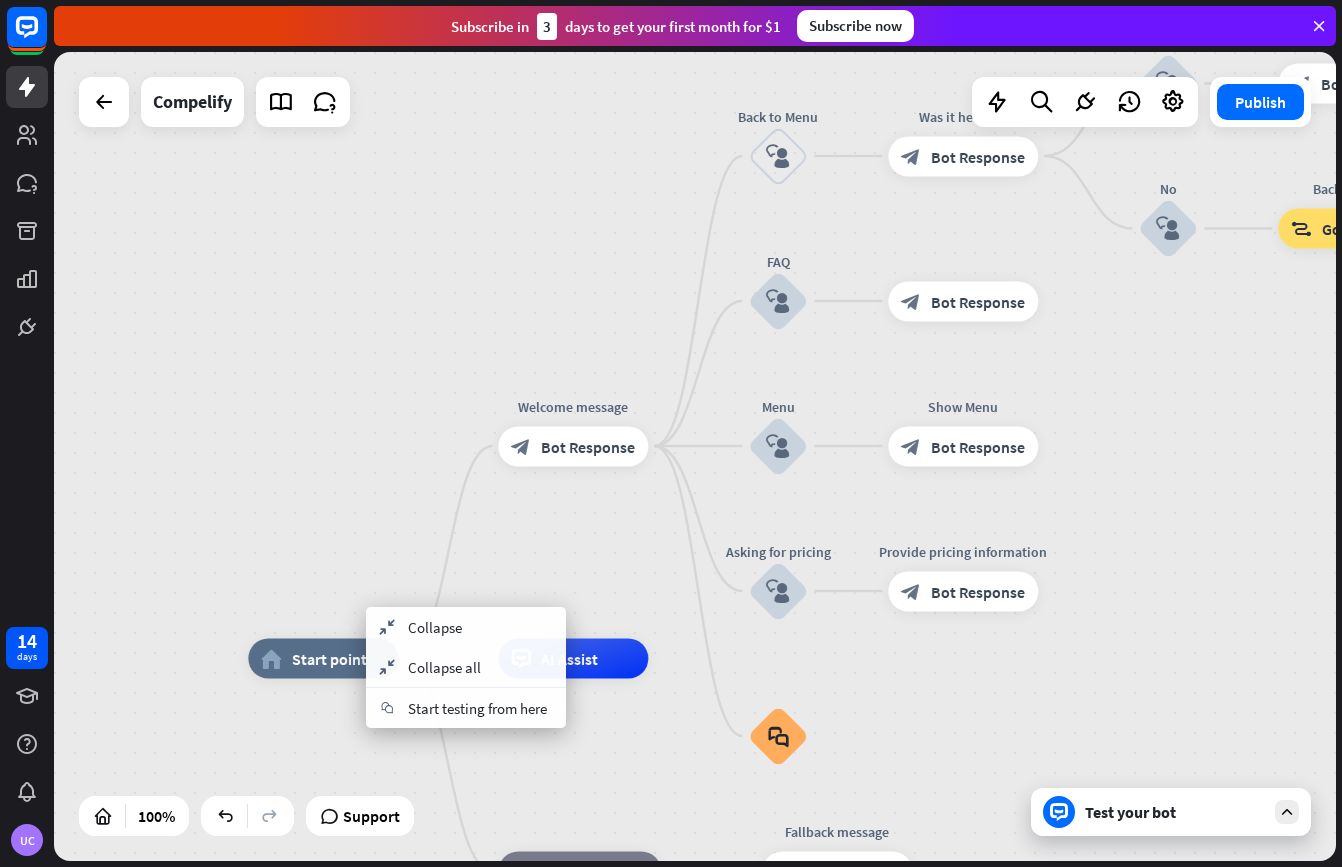 click on "home_2   Start point                 Welcome message   block_bot_response   Bot Response                 Back to Menu   block_user_input                 Was it helpful?   block_bot_response   Bot Response                 Yes   block_user_input                 Thank you!   block_bot_response   Bot Response                 No   block_user_input                 Back to Menu   block_goto   Go to step                 FAQ   block_user_input                   block_bot_response   Bot Response                 Menu   block_user_input                 Show Menu   block_bot_response   Bot Response                 Asking for pricing   block_user_input                 Provide pricing information   block_bot_response   Bot Response                   block_faq                     AI Assist                   block_fallback   Default fallback                 Fallback message   block_bot_response   Bot Response" at bounding box center (695, 456) 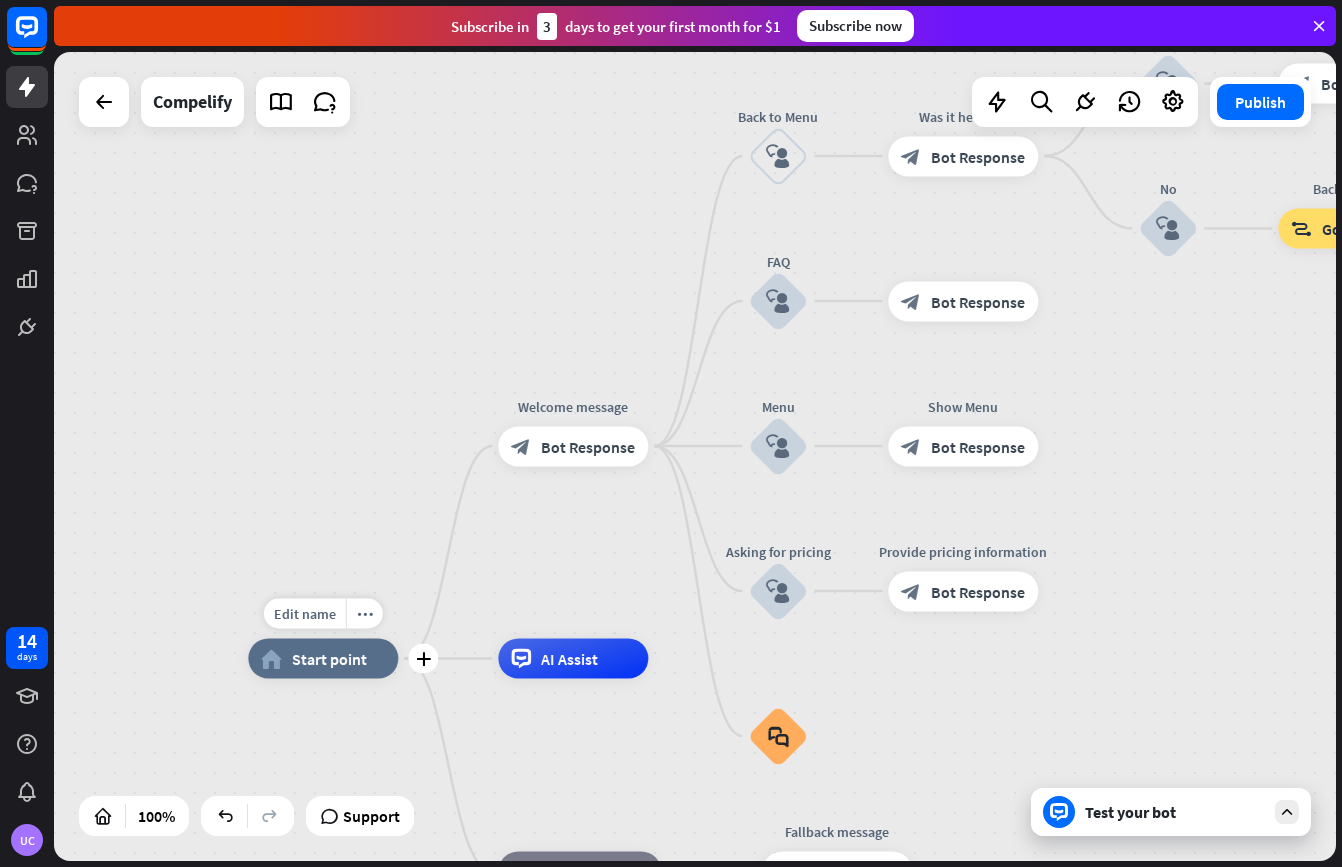 click on "home_2   Start point" at bounding box center (323, 659) 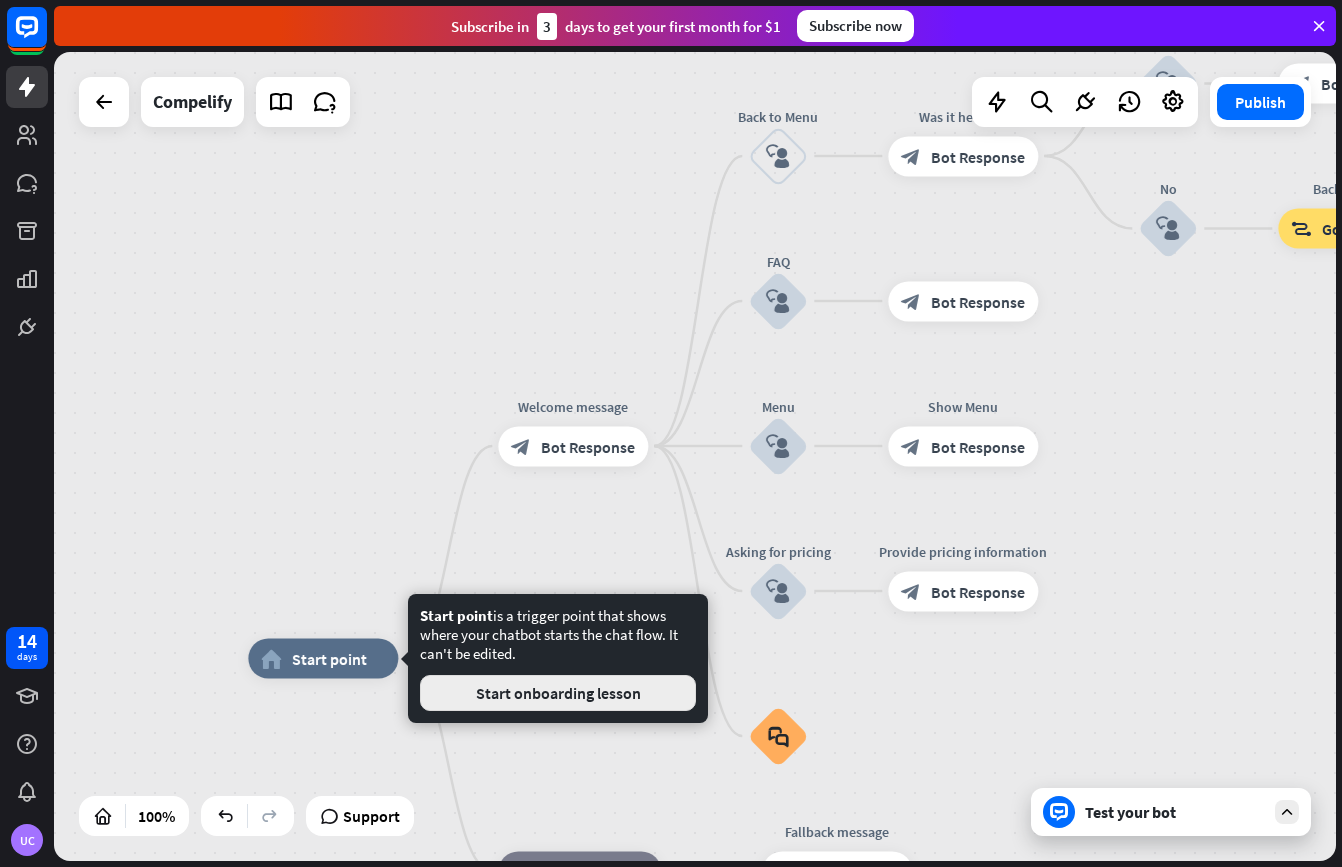 click on "Start onboarding lesson" at bounding box center (558, 693) 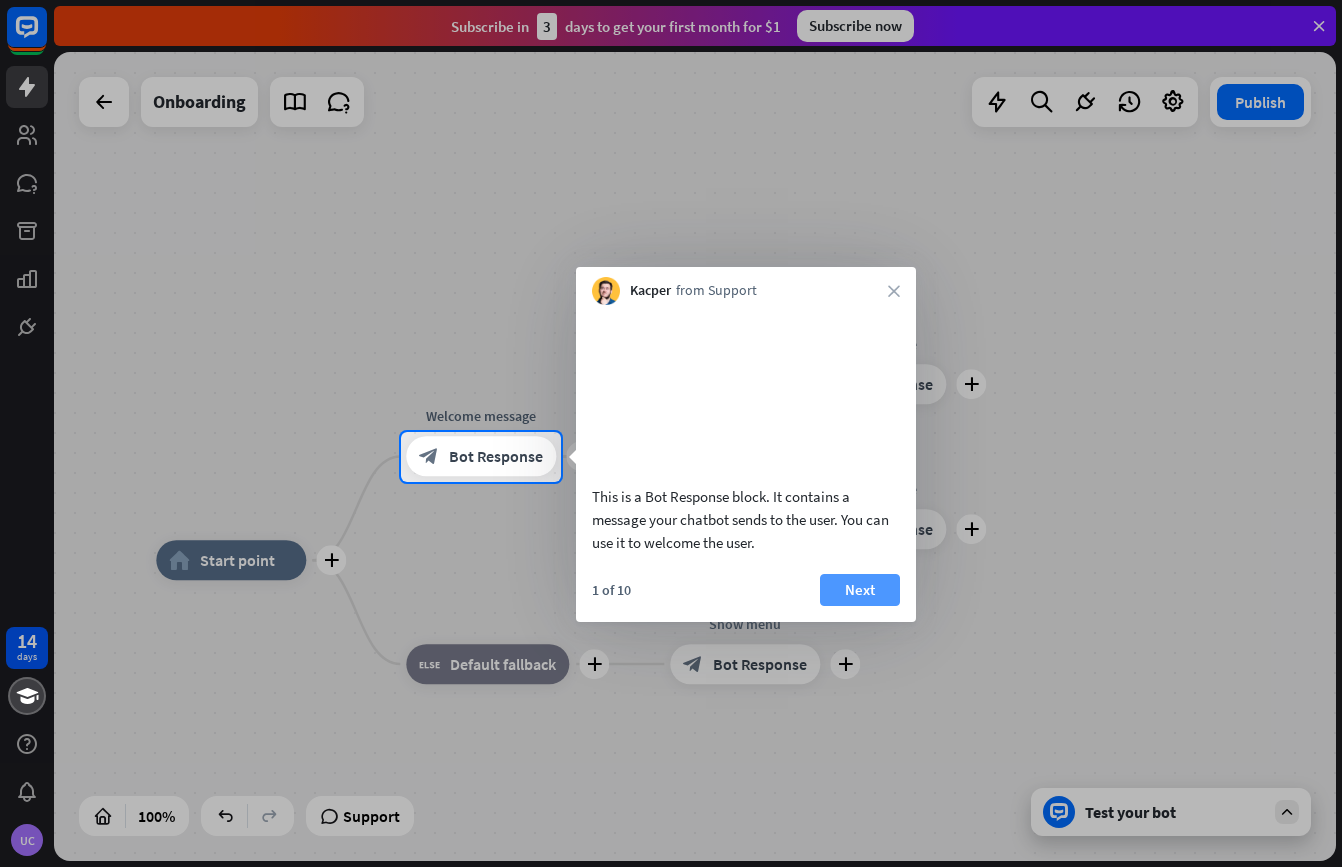 click on "Next" at bounding box center [860, 590] 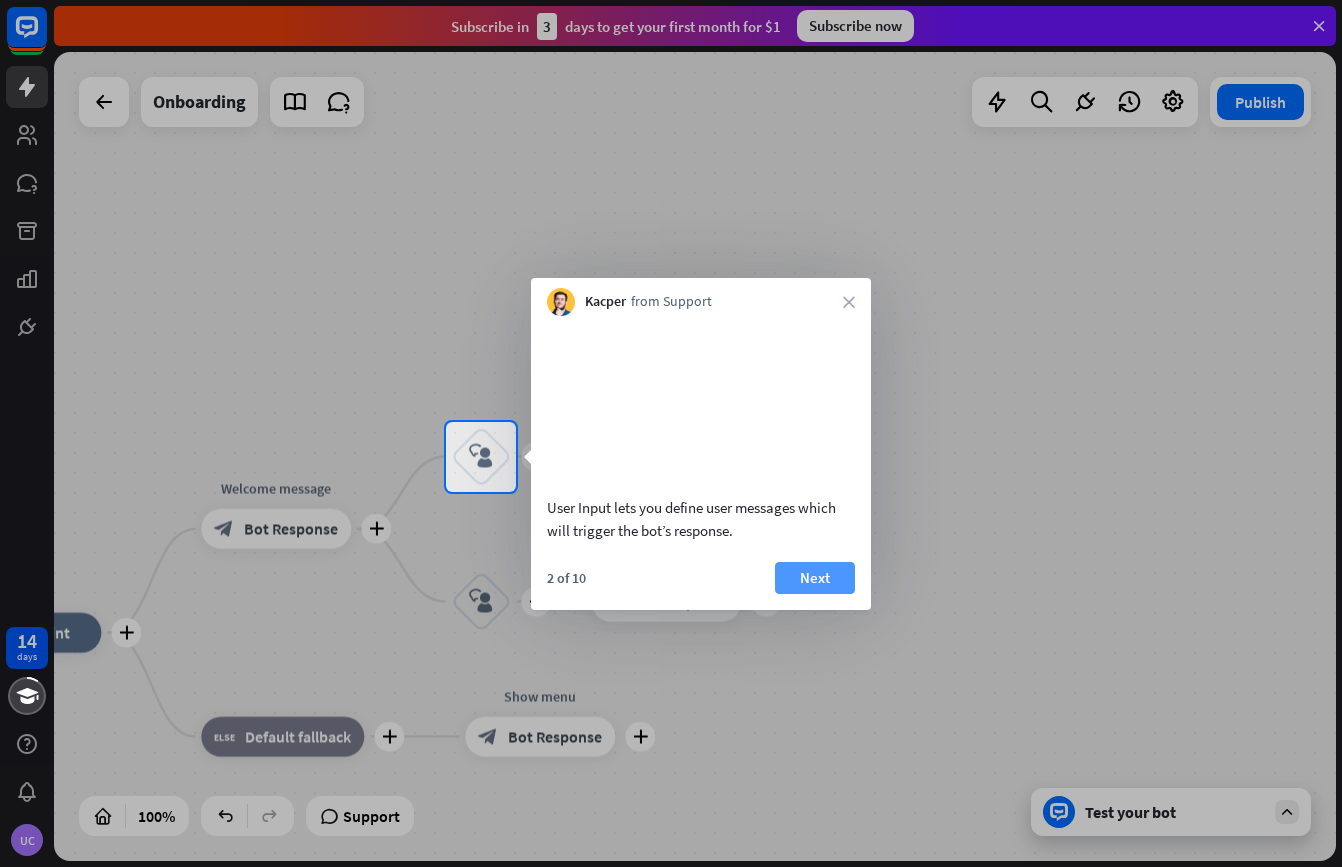 click on "Next" at bounding box center (815, 578) 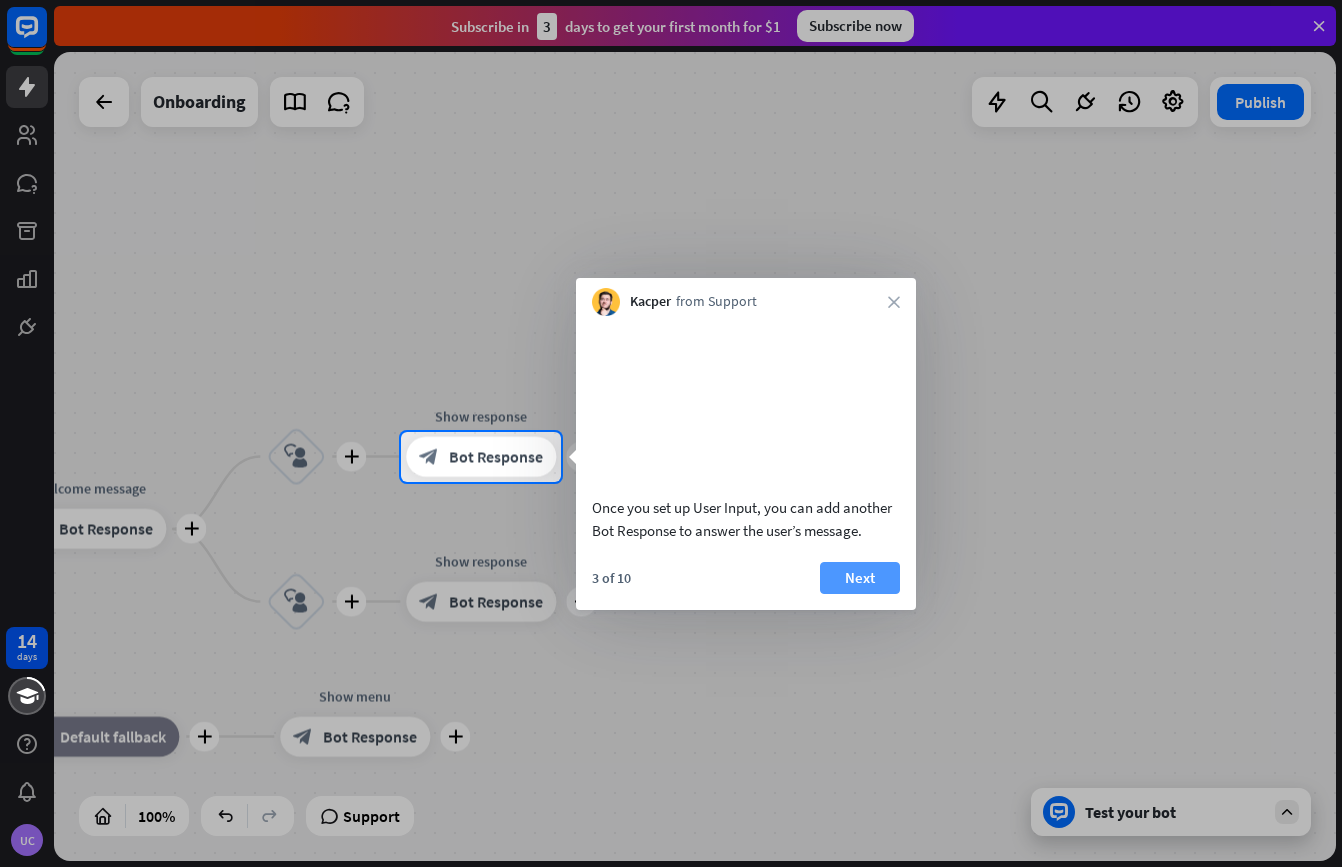 click on "Next" at bounding box center [860, 578] 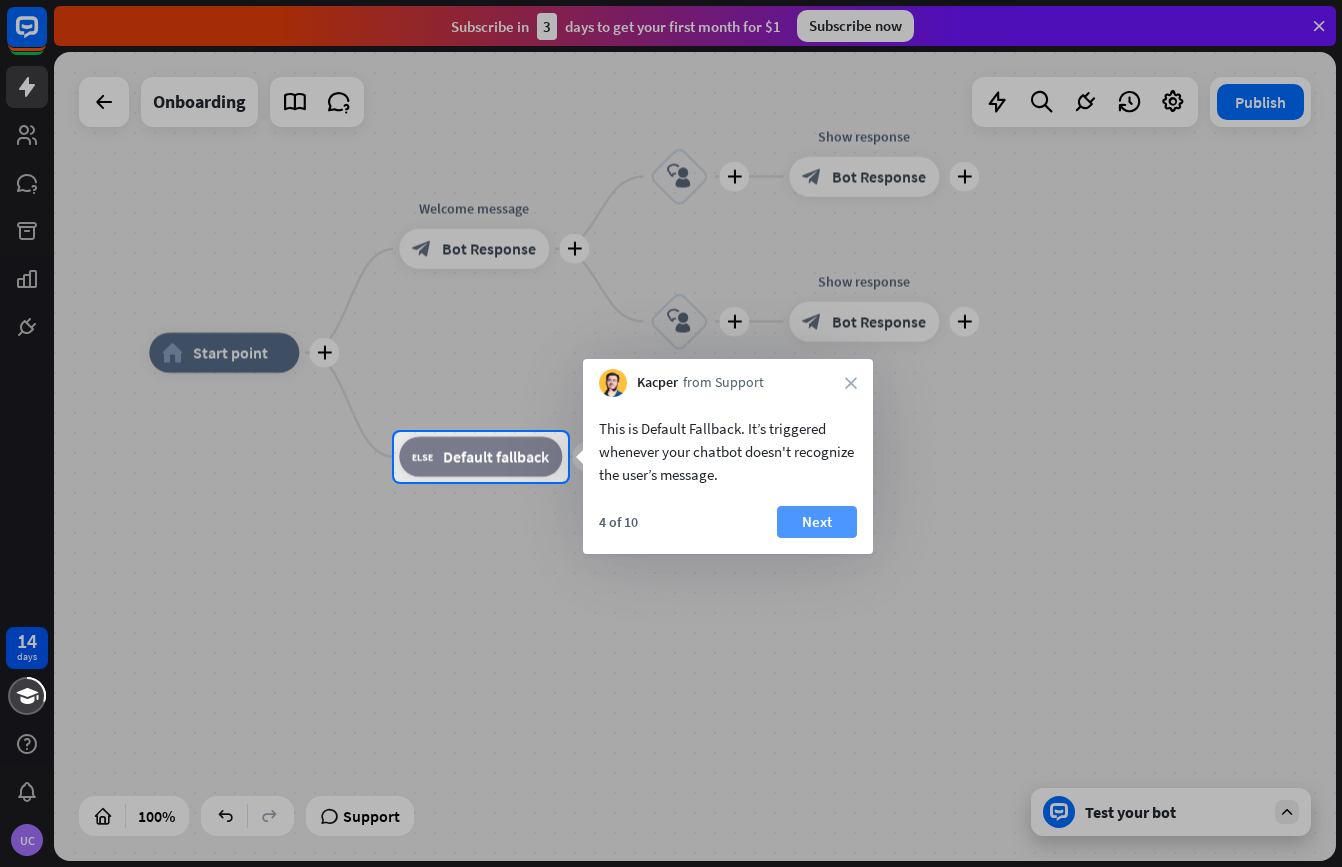 click on "Next" at bounding box center (817, 522) 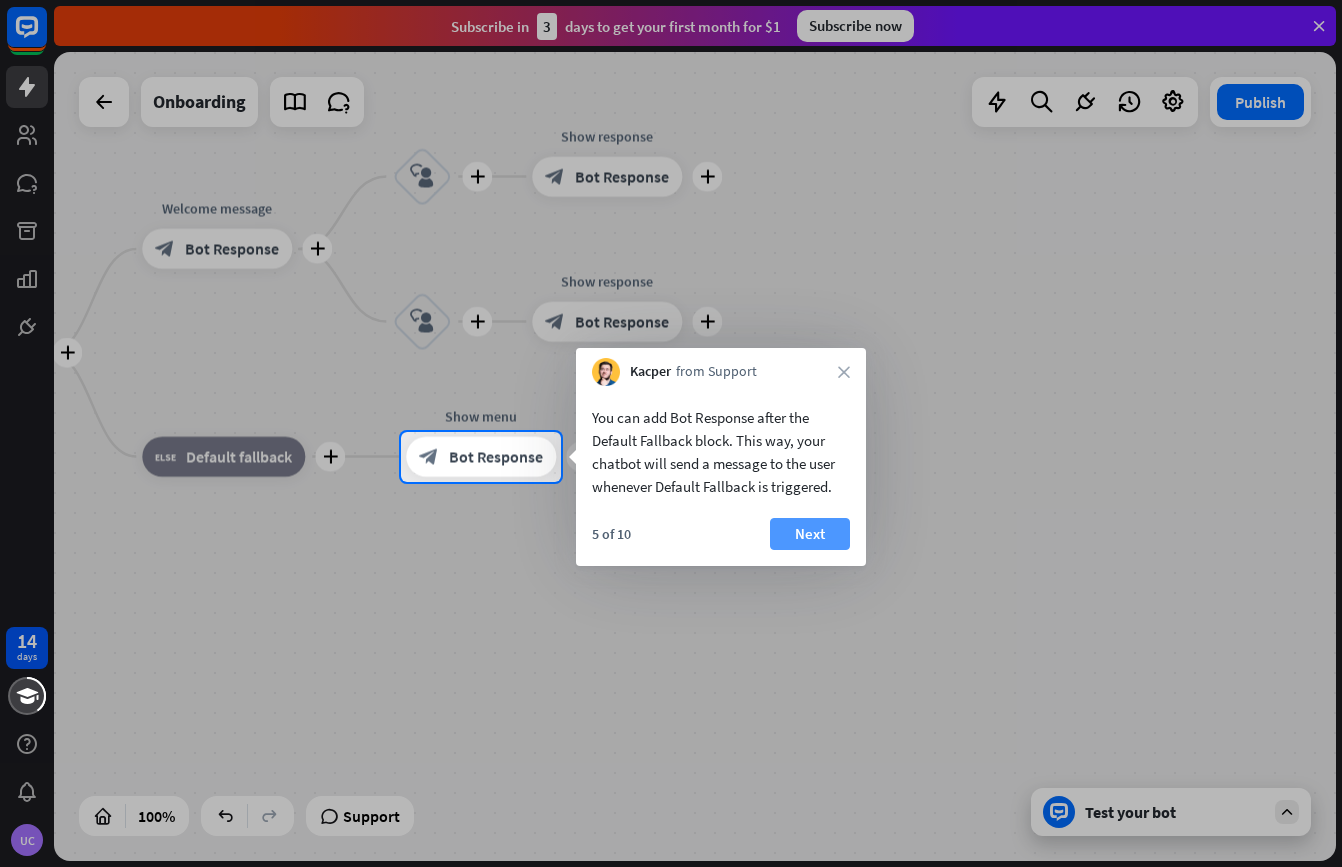 click on "Next" at bounding box center [810, 534] 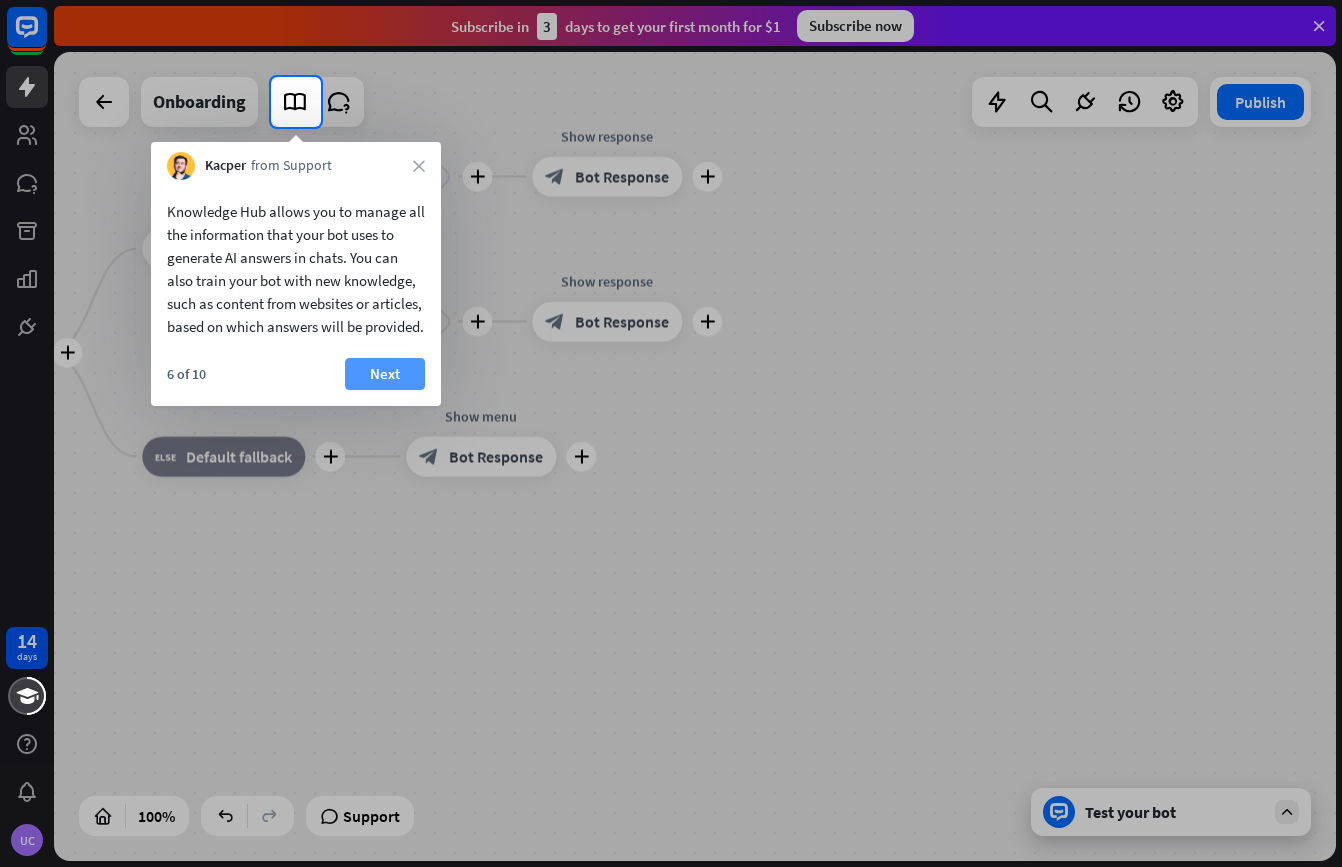 click on "Next" at bounding box center [385, 374] 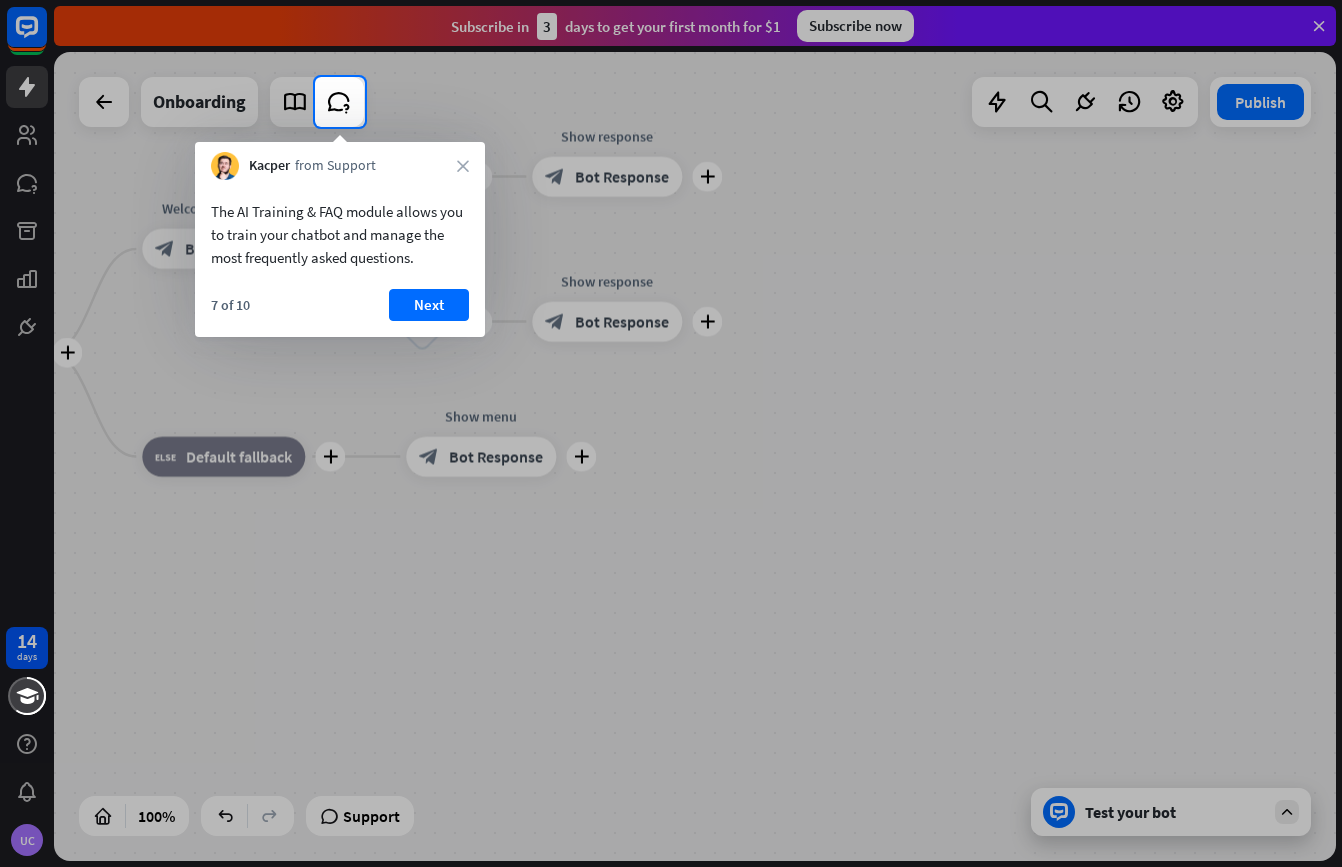 click on "The AI Training & FAQ module allows you to train your chatbot and manage the most frequently asked questions.
7 of 10
Next" at bounding box center (340, 258) 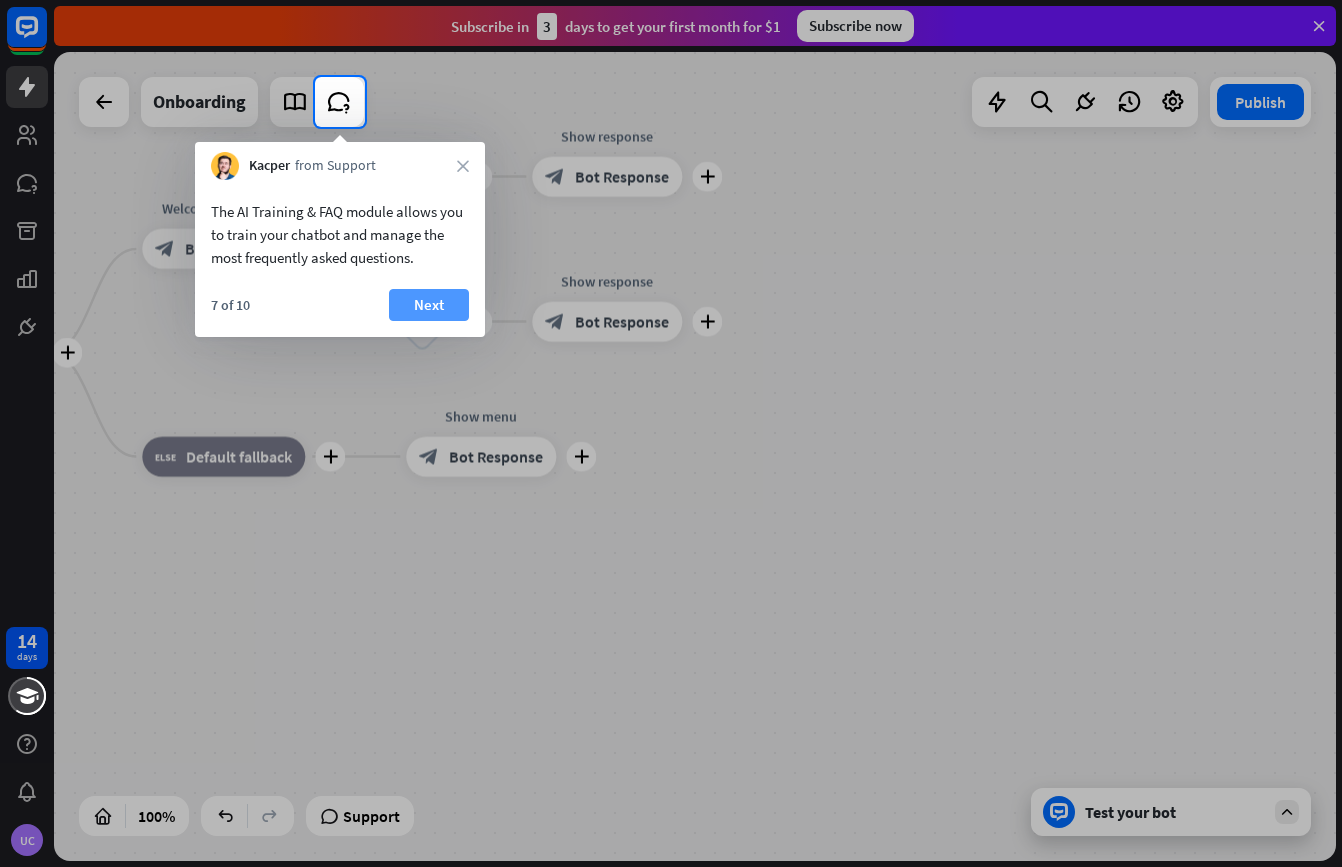 click on "Next" at bounding box center (429, 305) 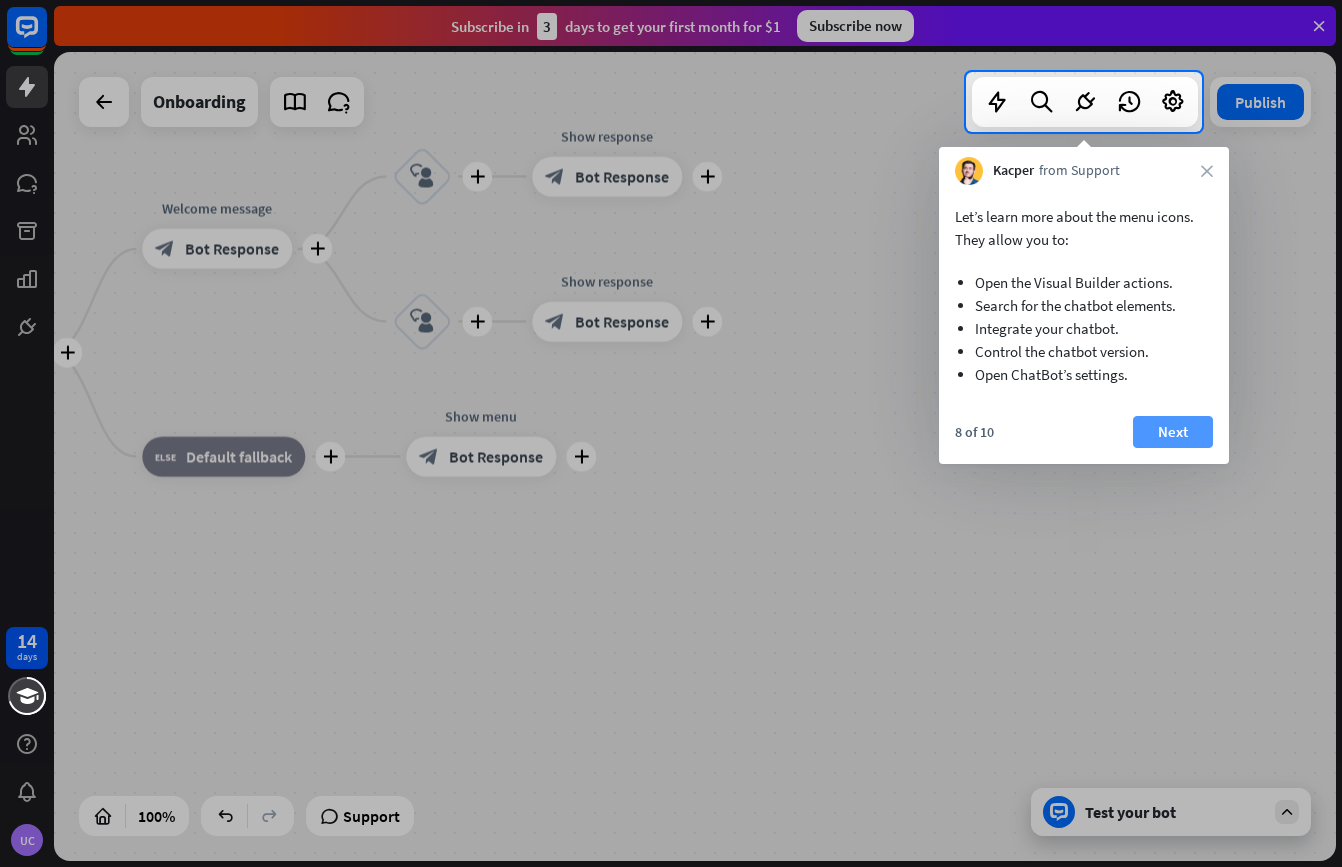 click on "Next" at bounding box center [1173, 432] 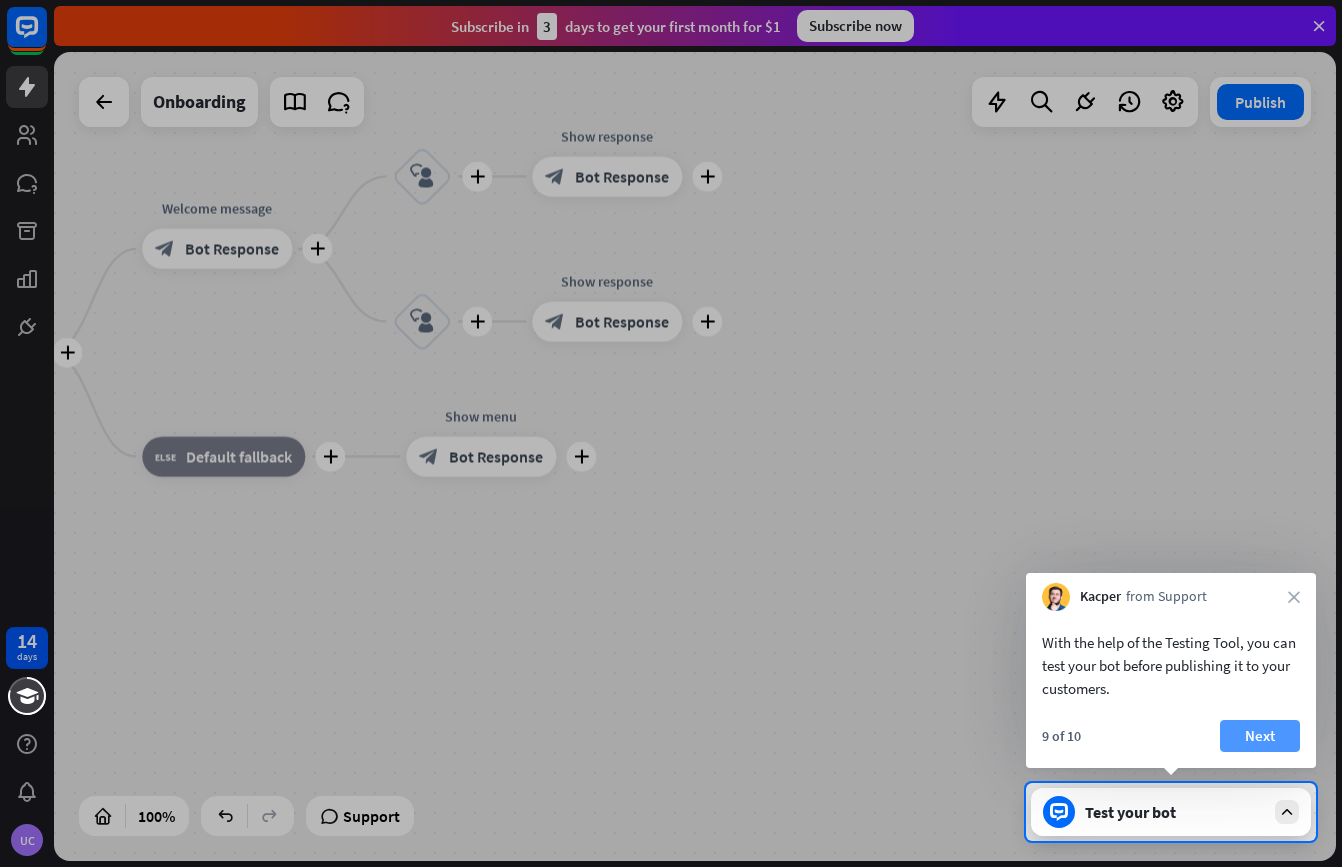 click on "Next" at bounding box center (1260, 736) 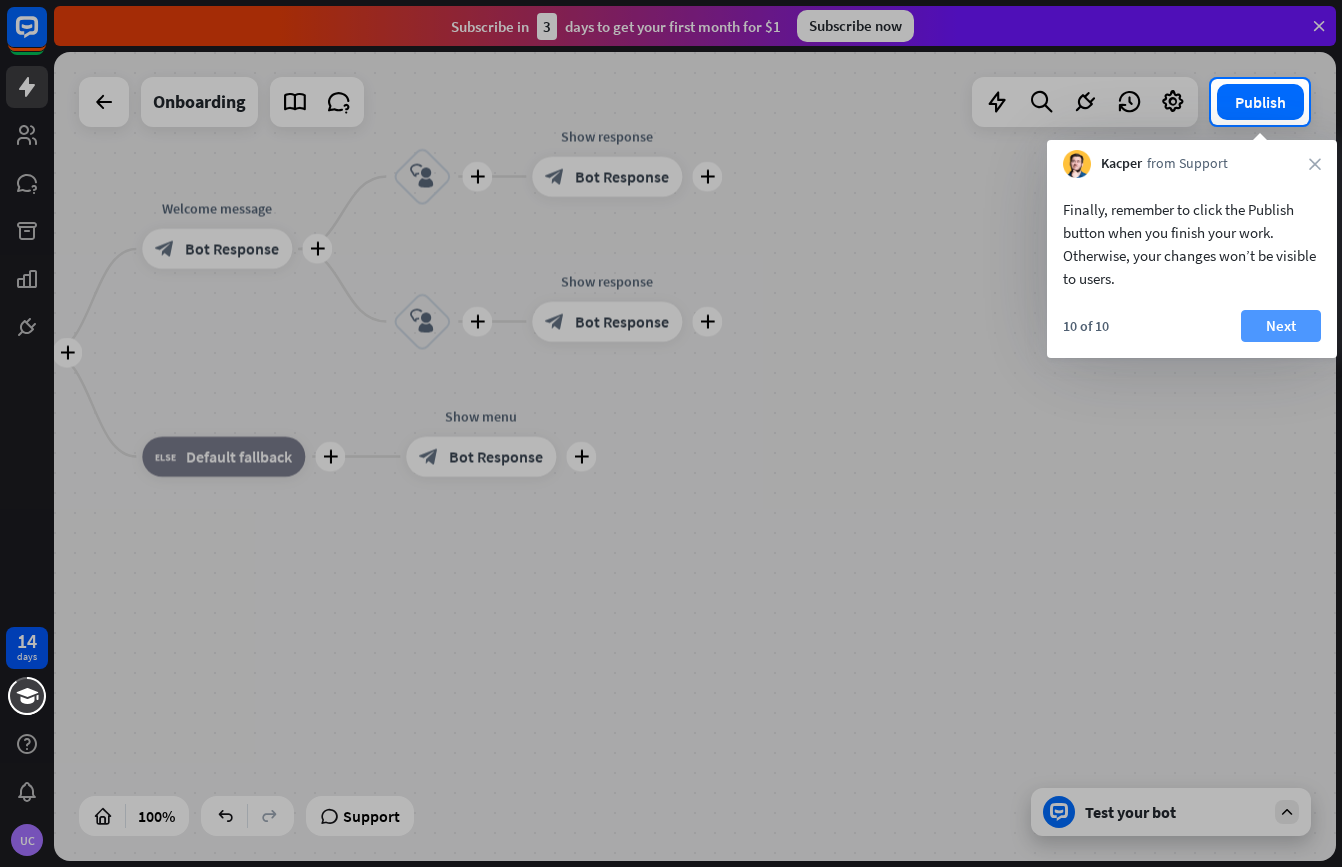click on "Next" at bounding box center [1281, 326] 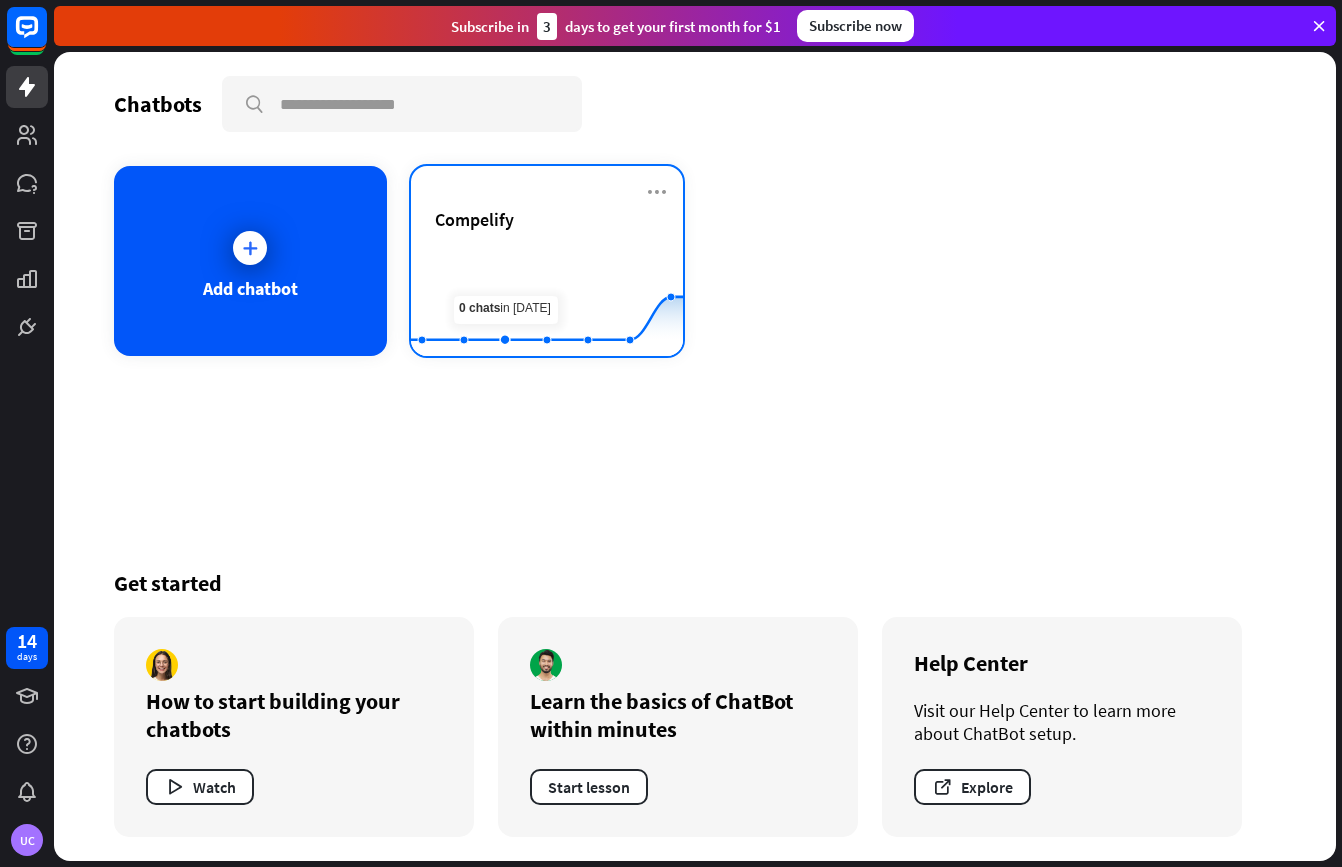 click on "Compelify" at bounding box center [547, 219] 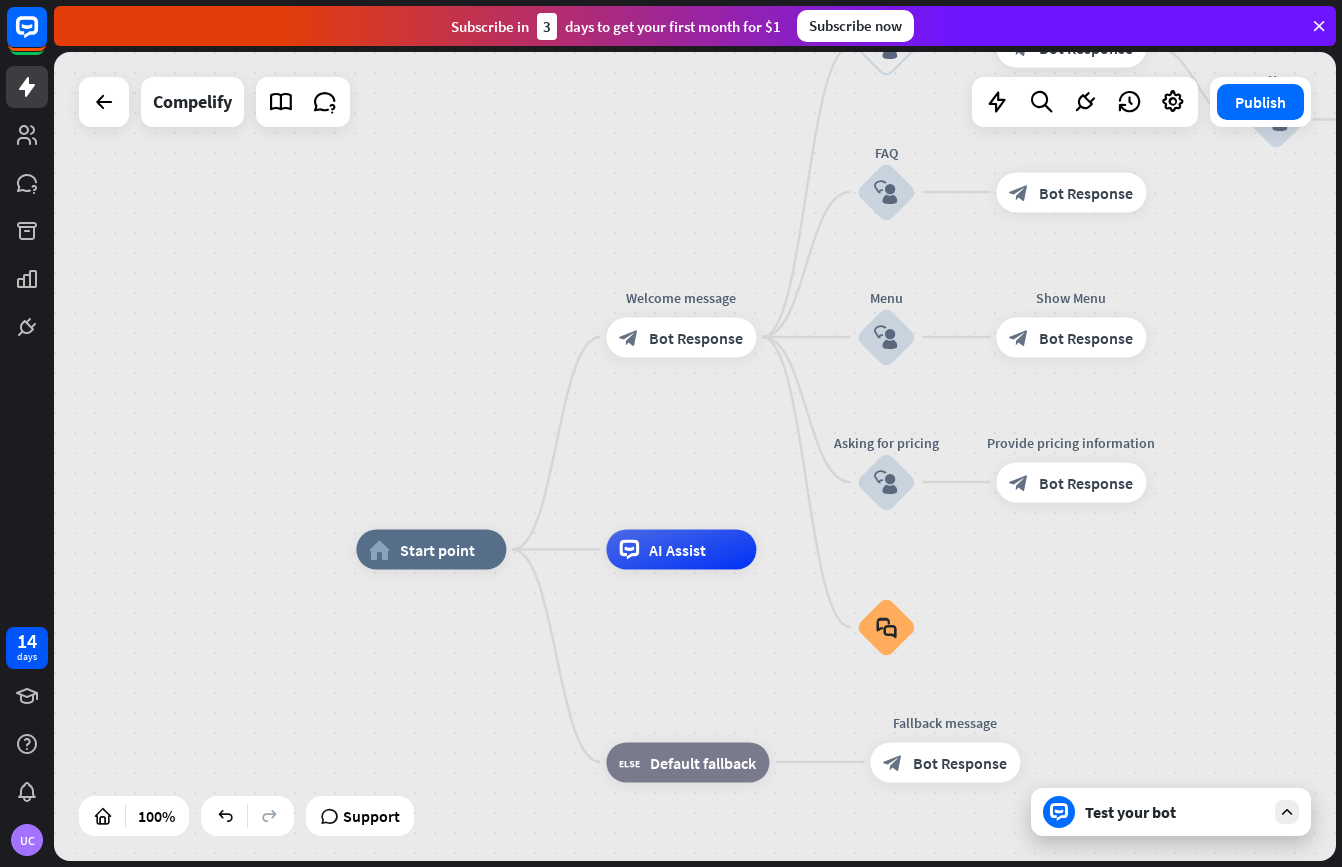 drag, startPoint x: 1194, startPoint y: 295, endPoint x: 1197, endPoint y: 388, distance: 93.04838 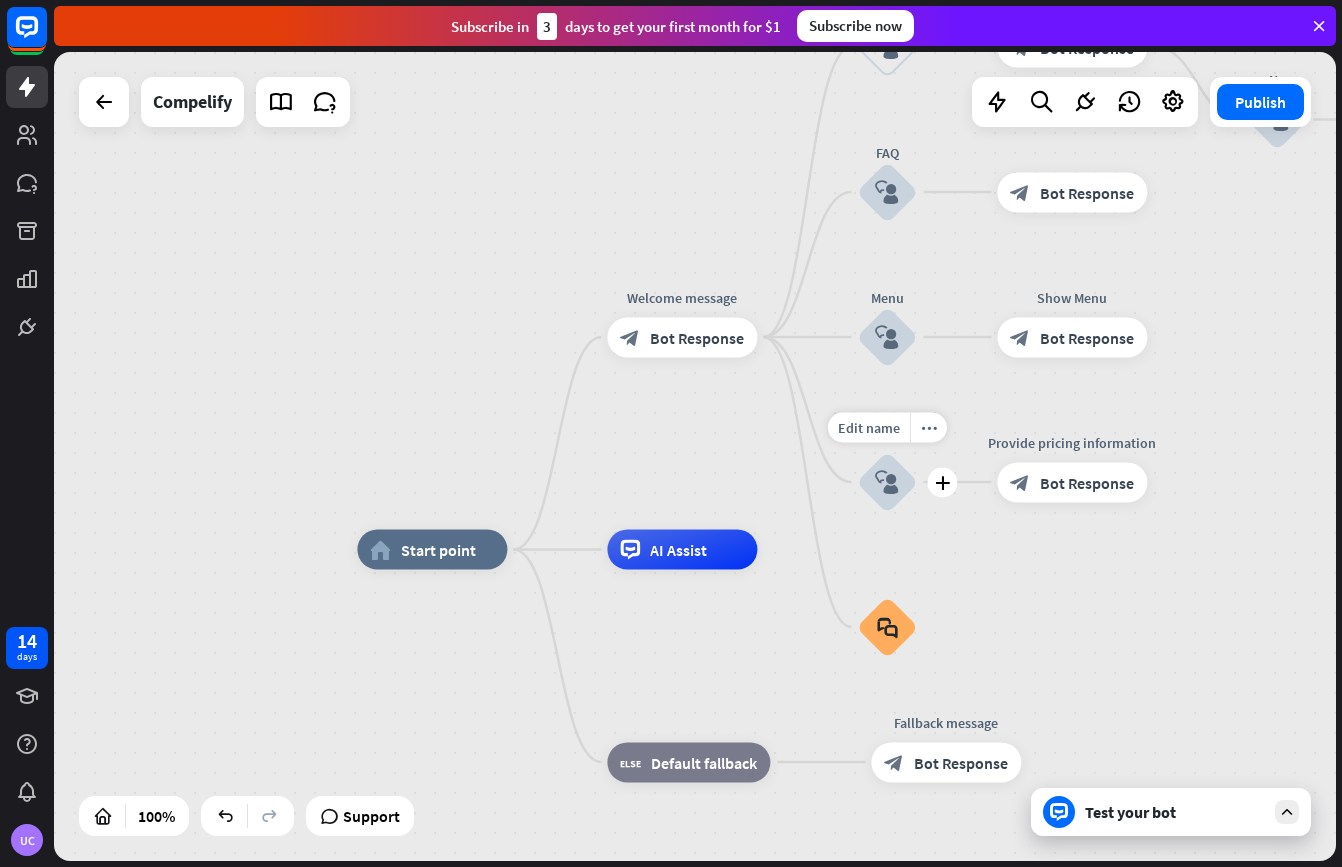 click on "block_user_input" at bounding box center [887, 482] 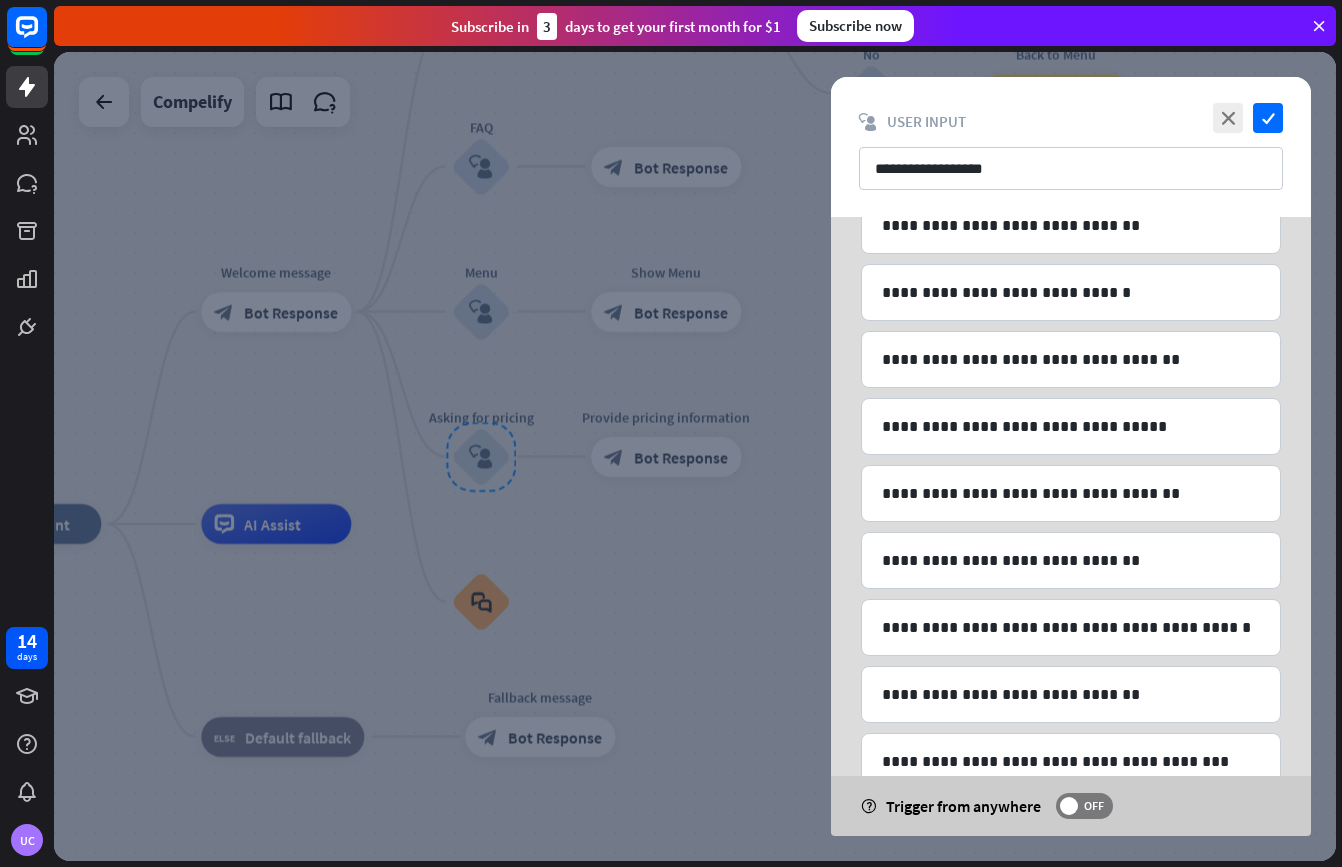 scroll, scrollTop: 152, scrollLeft: 0, axis: vertical 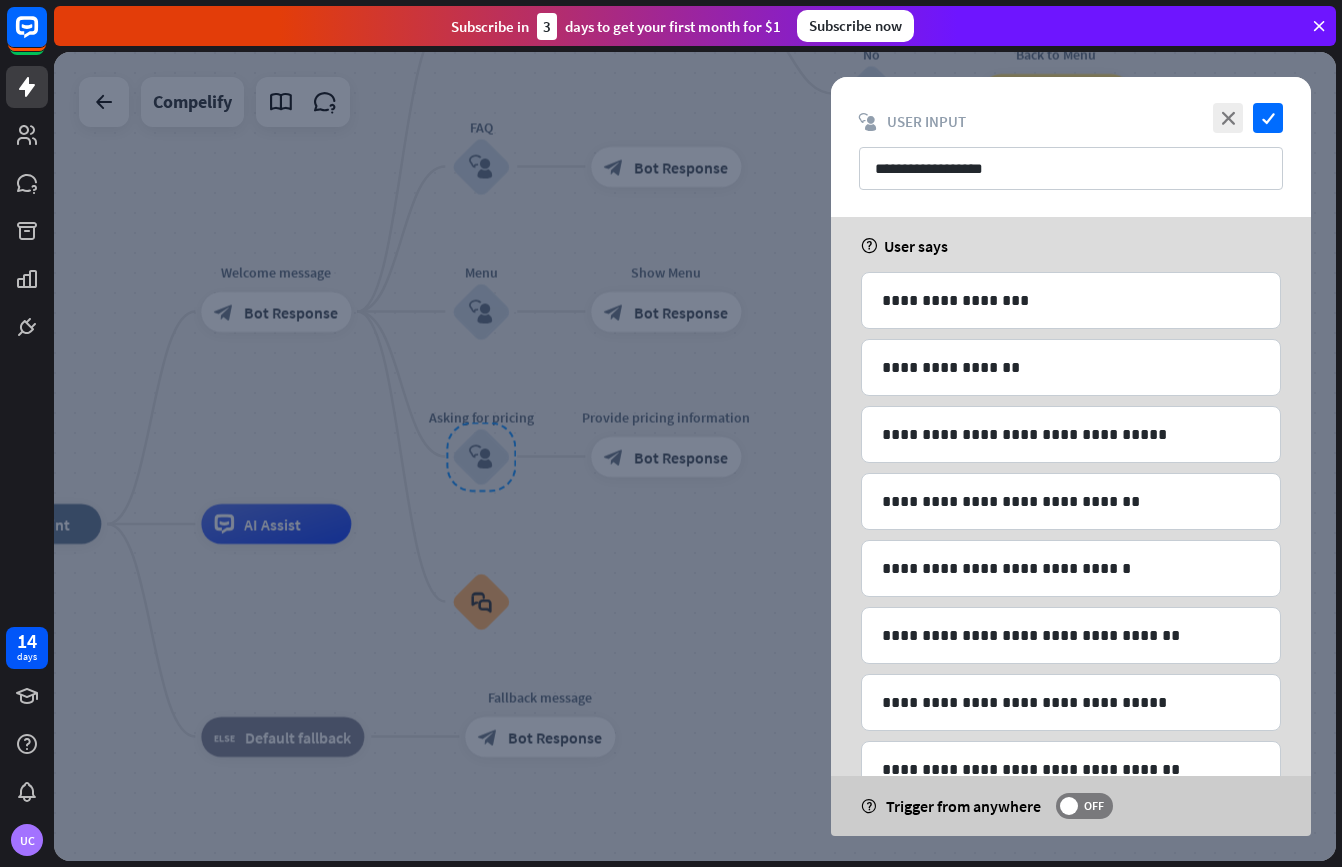 drag, startPoint x: 1092, startPoint y: 794, endPoint x: 1105, endPoint y: 789, distance: 13.928389 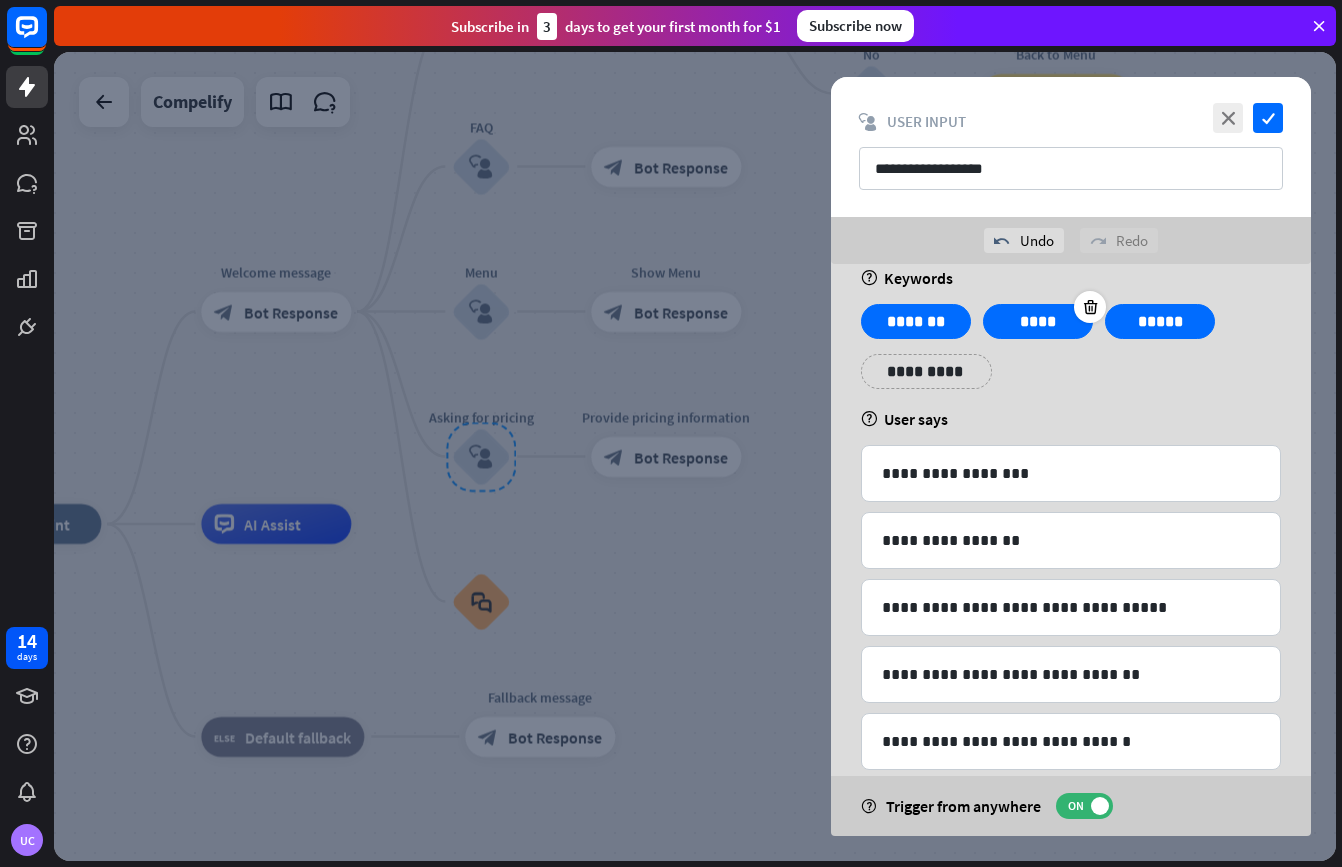 scroll, scrollTop: 0, scrollLeft: 0, axis: both 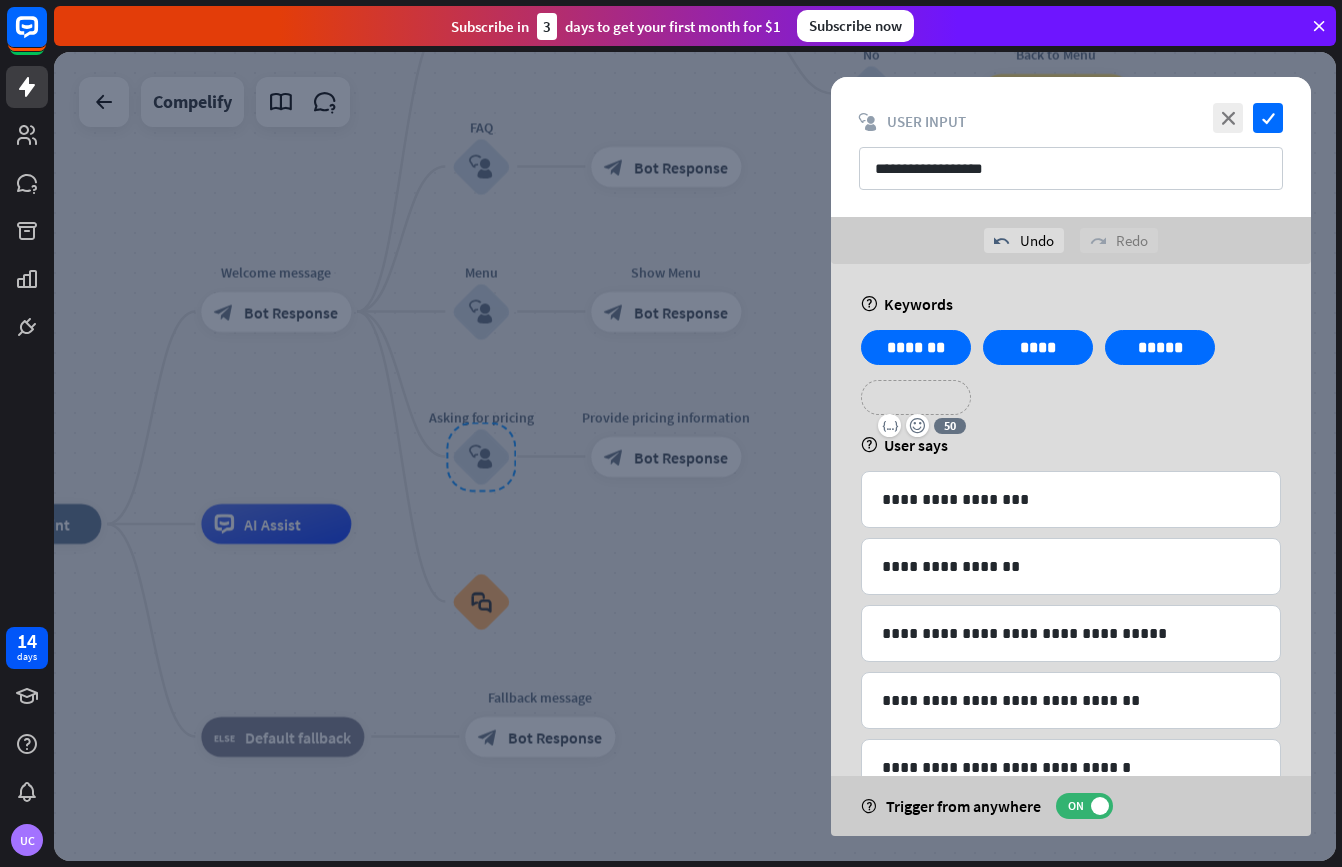 click on "**********" at bounding box center [916, 397] 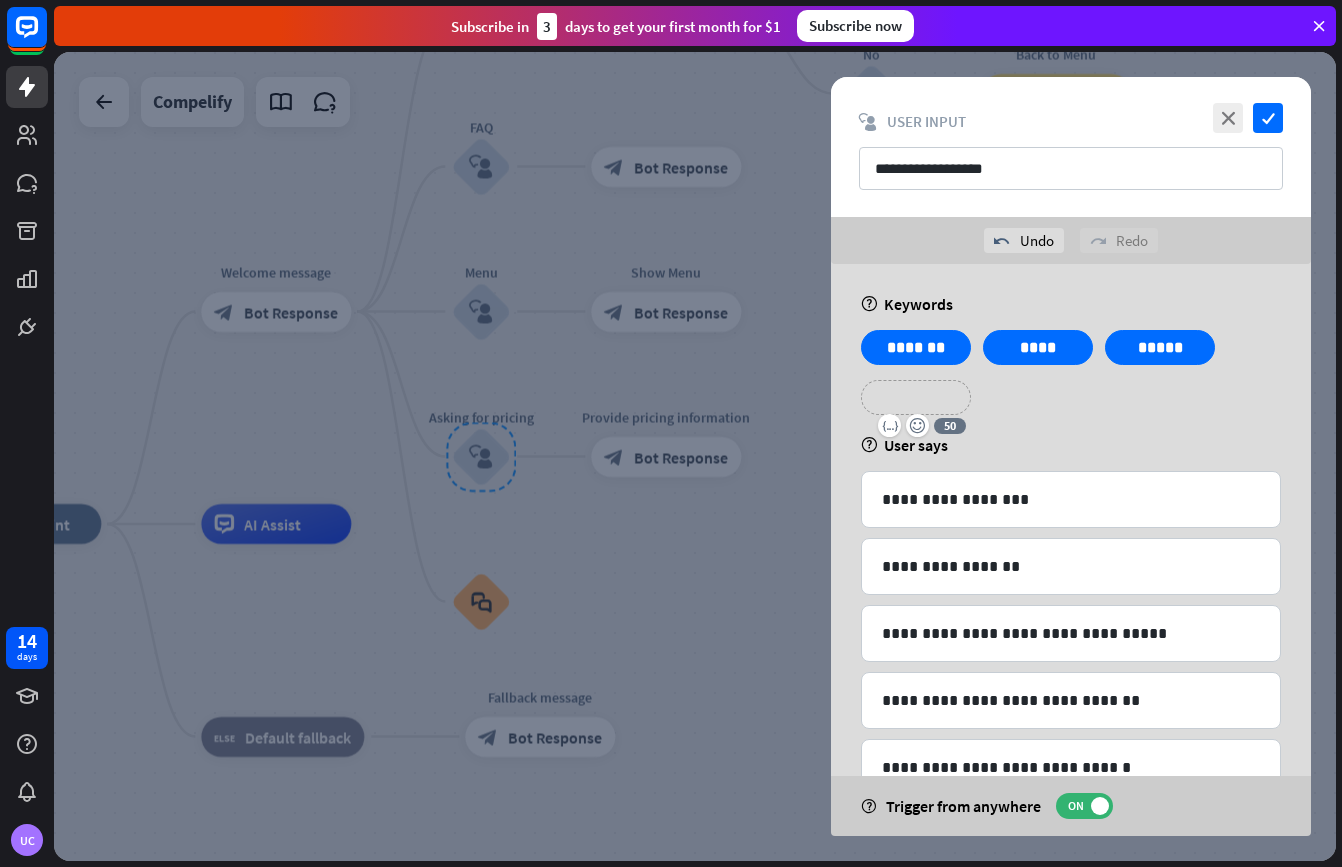 type 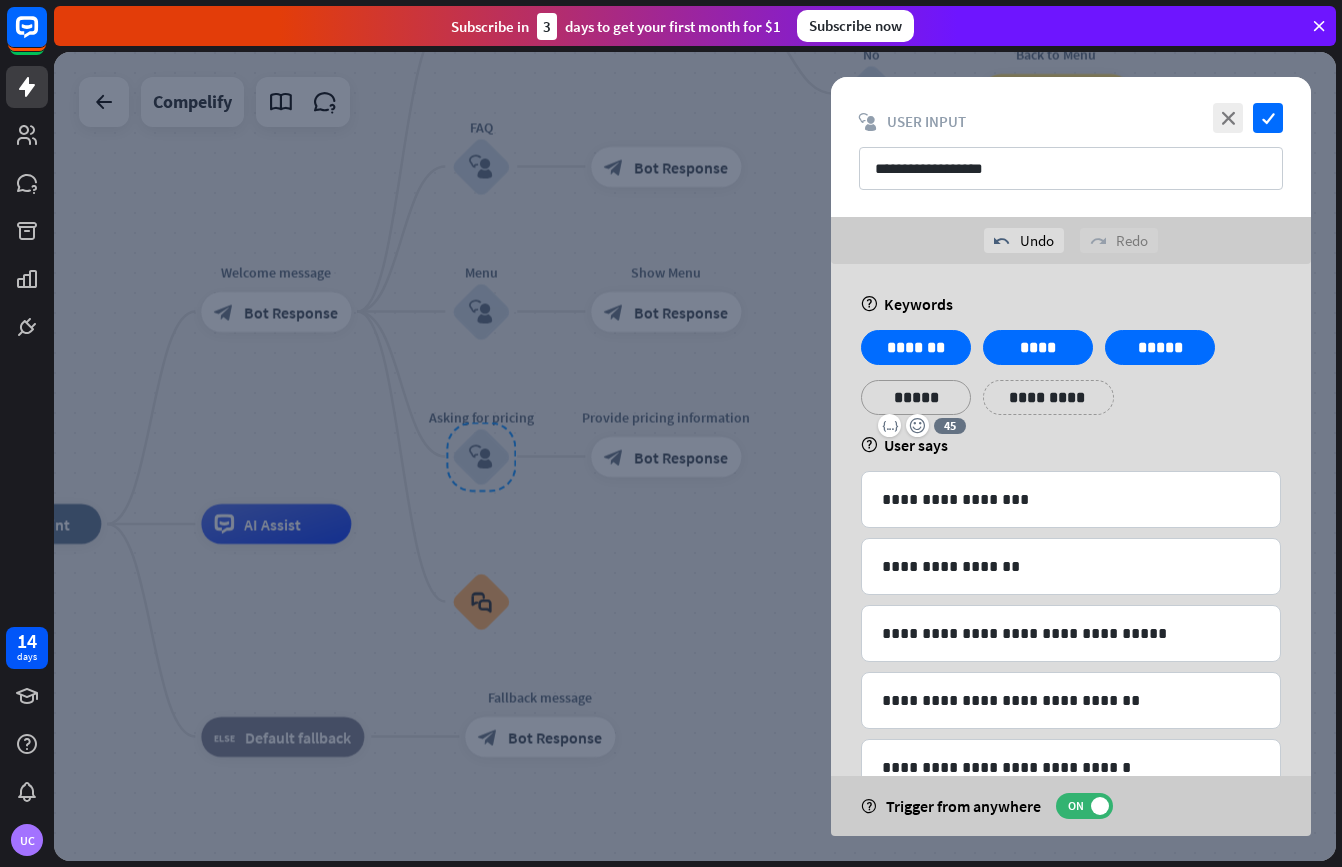 click on "**********" at bounding box center [1048, 397] 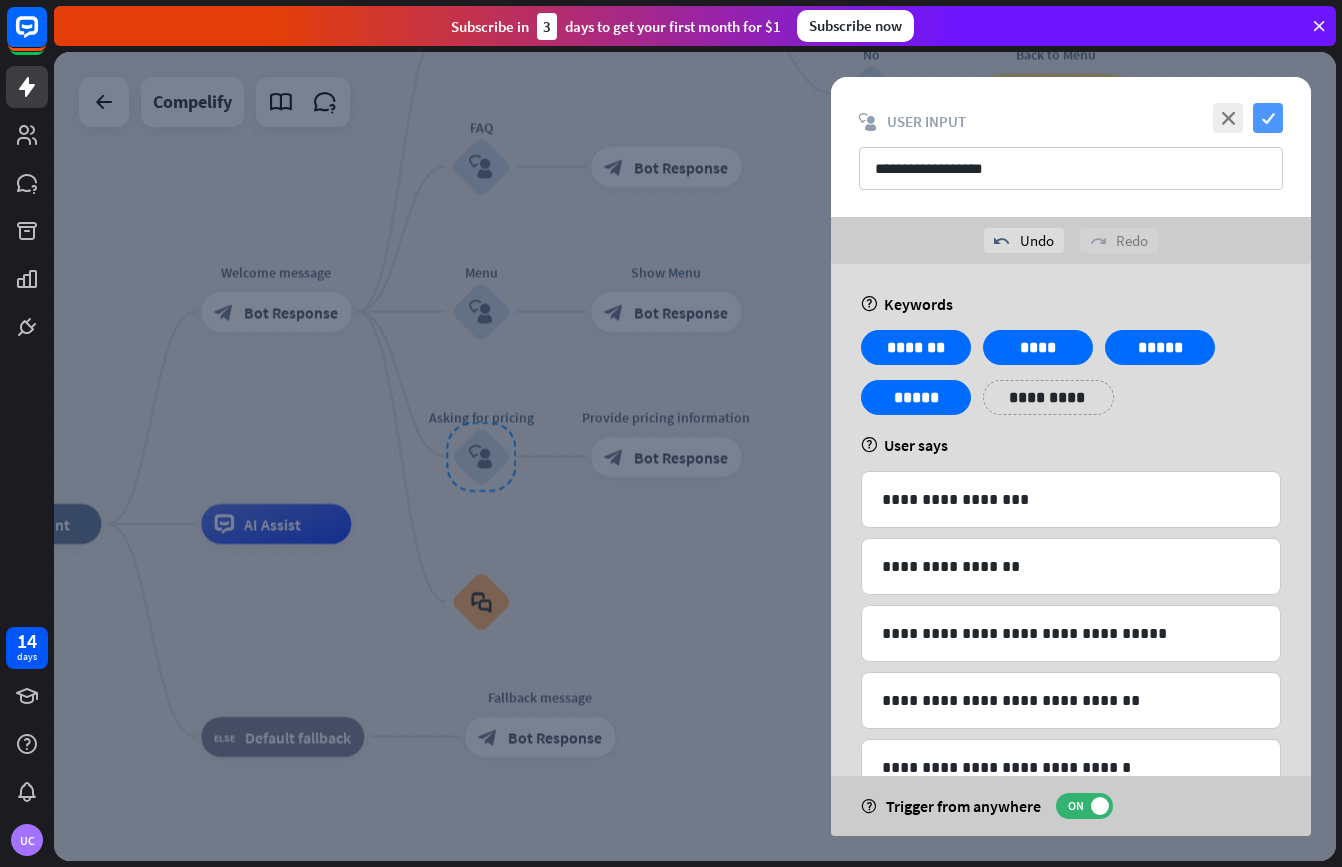click on "check" at bounding box center (1268, 118) 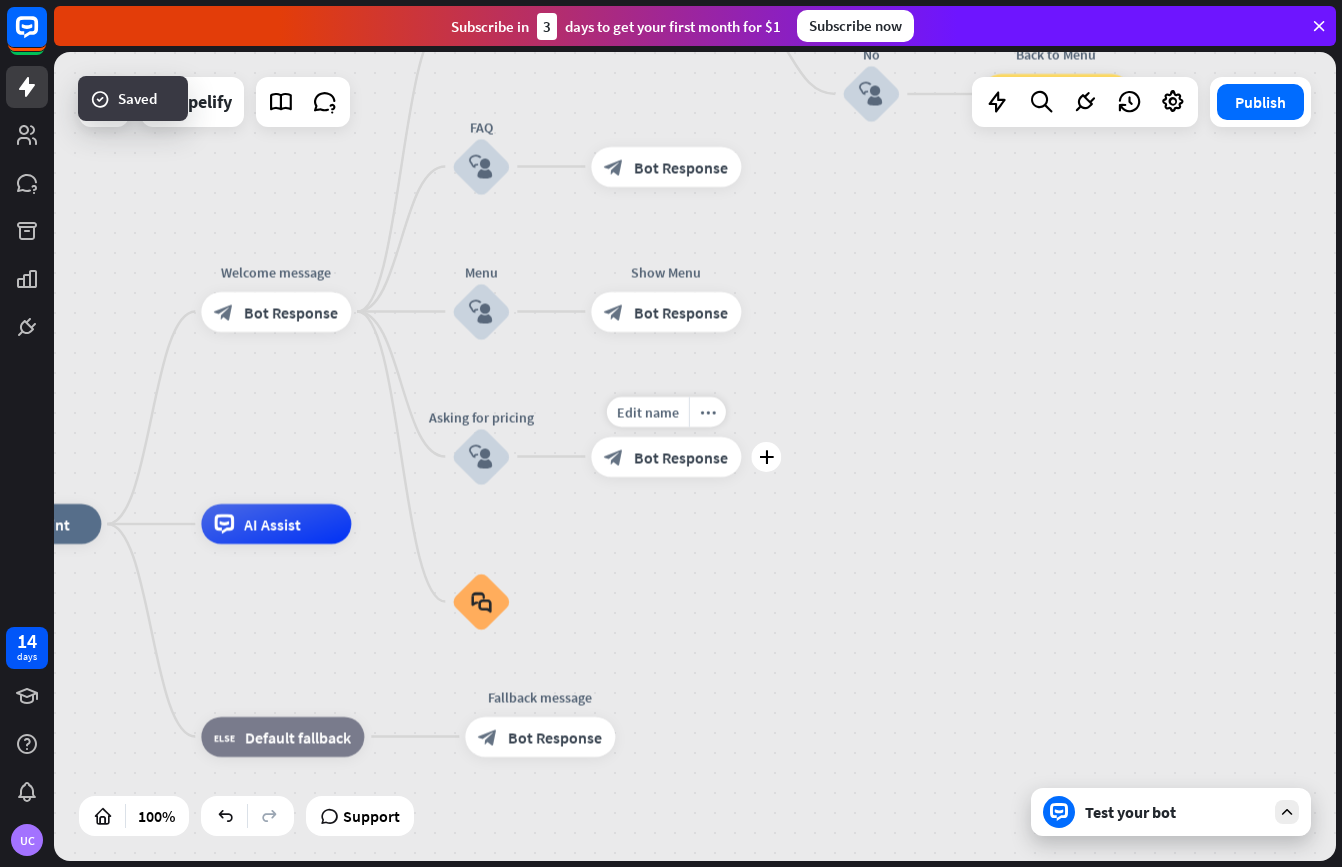 click on "Bot Response" at bounding box center [681, 457] 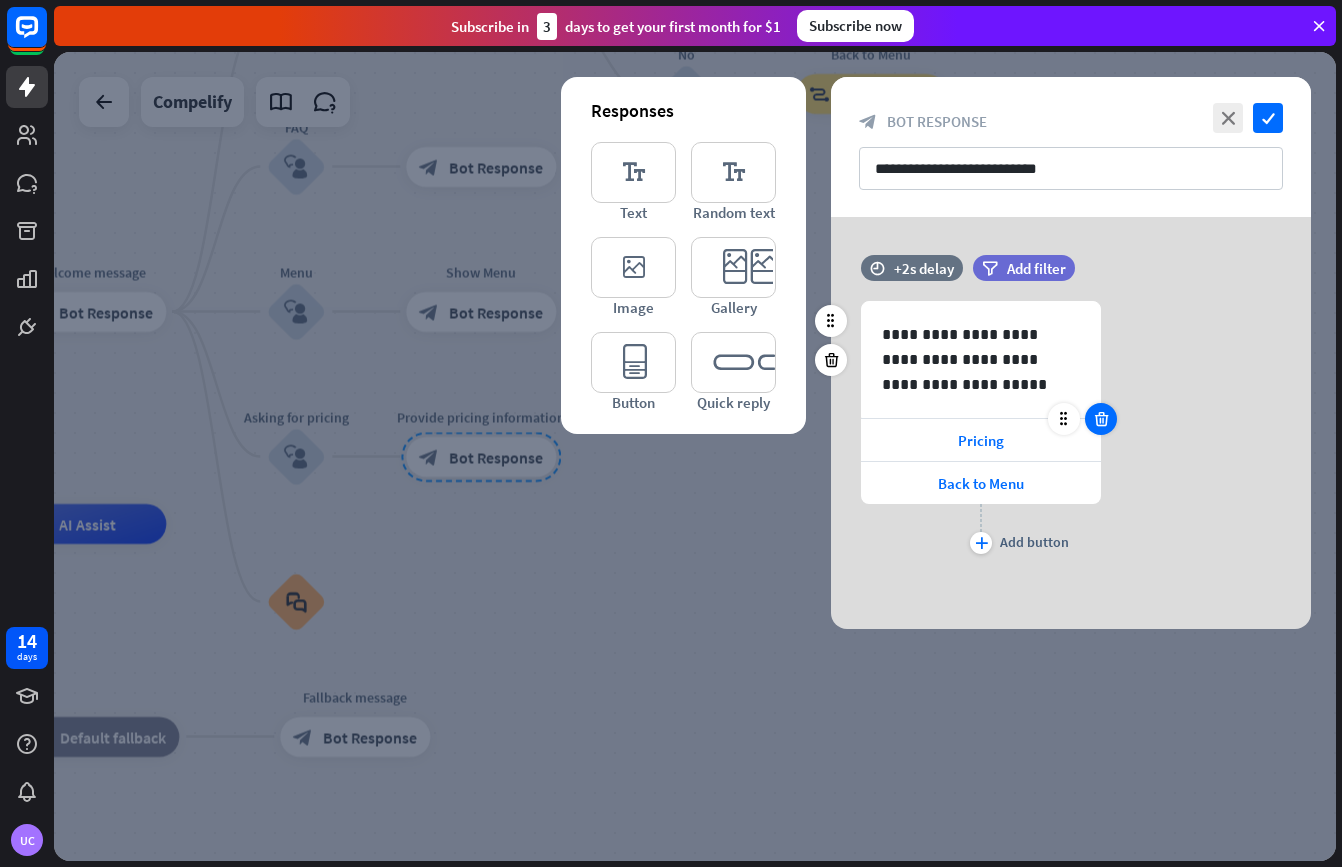 click at bounding box center [1101, 419] 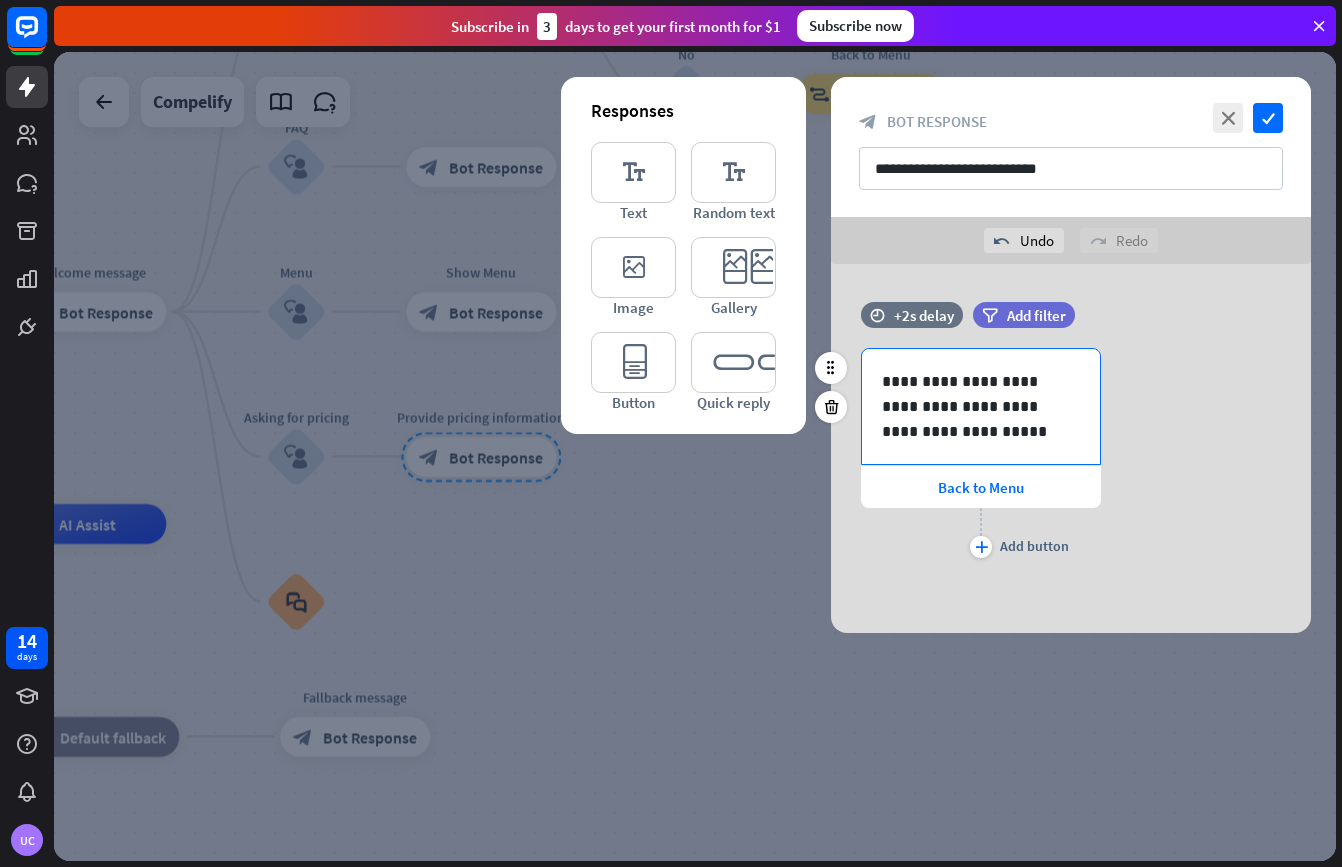 click on "**********" at bounding box center [981, 406] 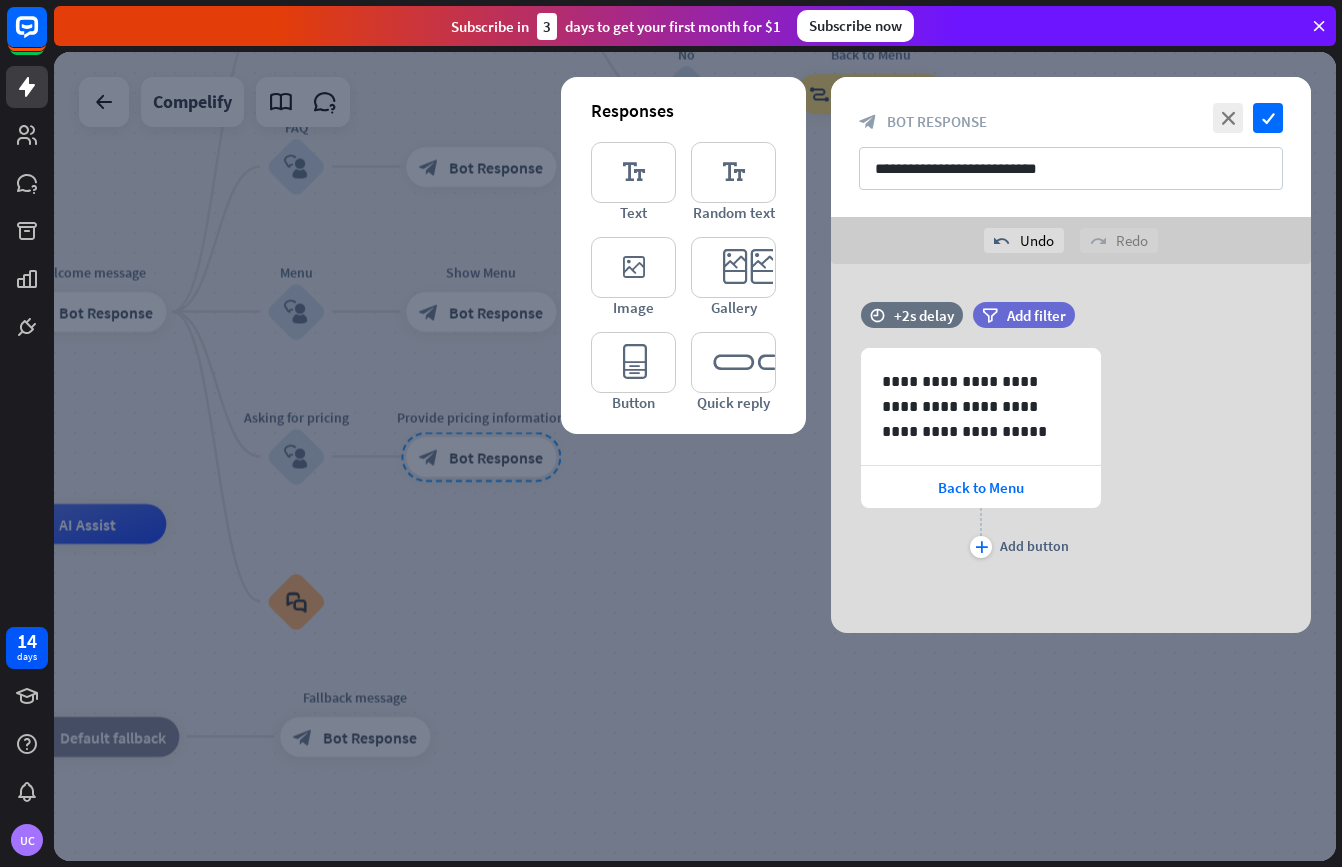 click on "plus   Add button" at bounding box center [981, 533] 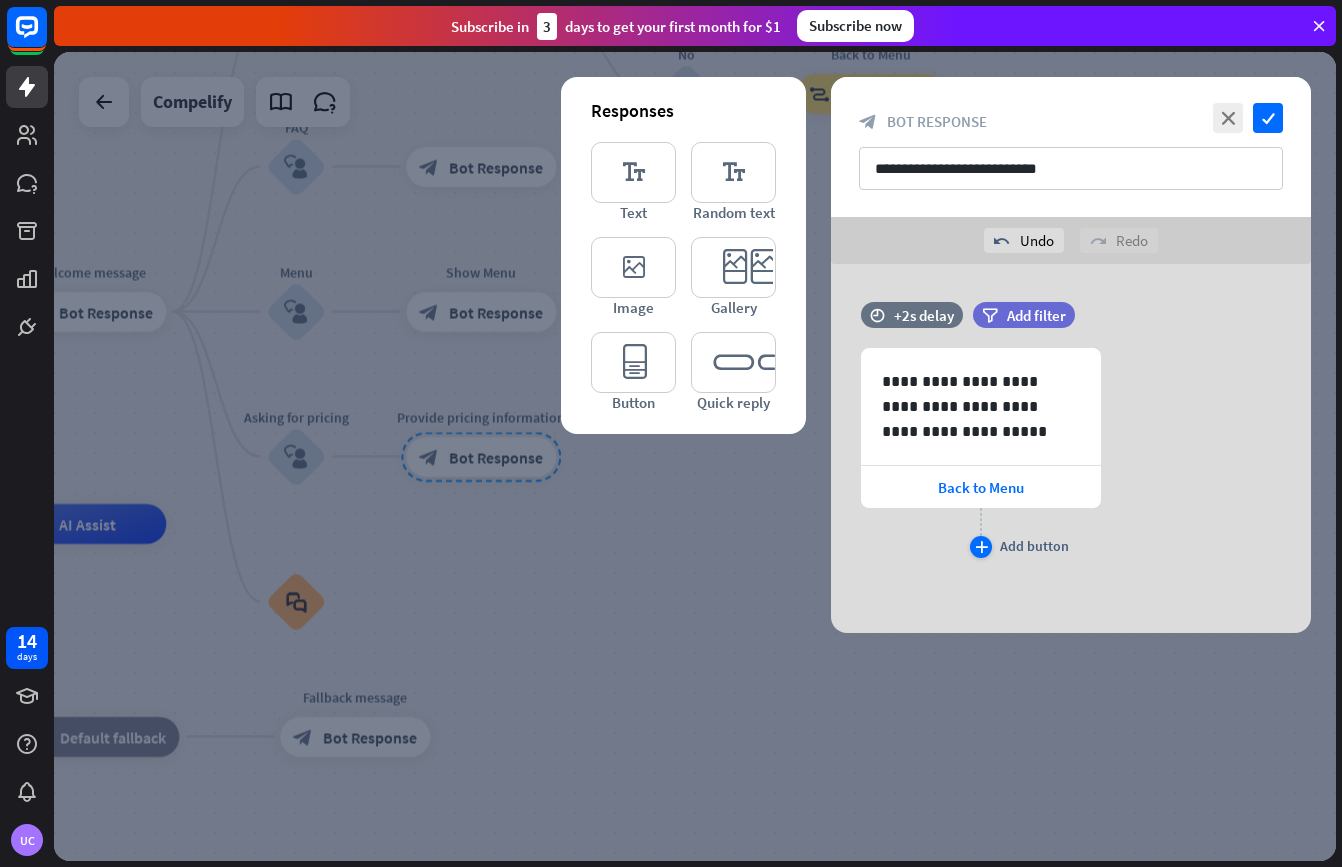 click on "plus" at bounding box center (981, 547) 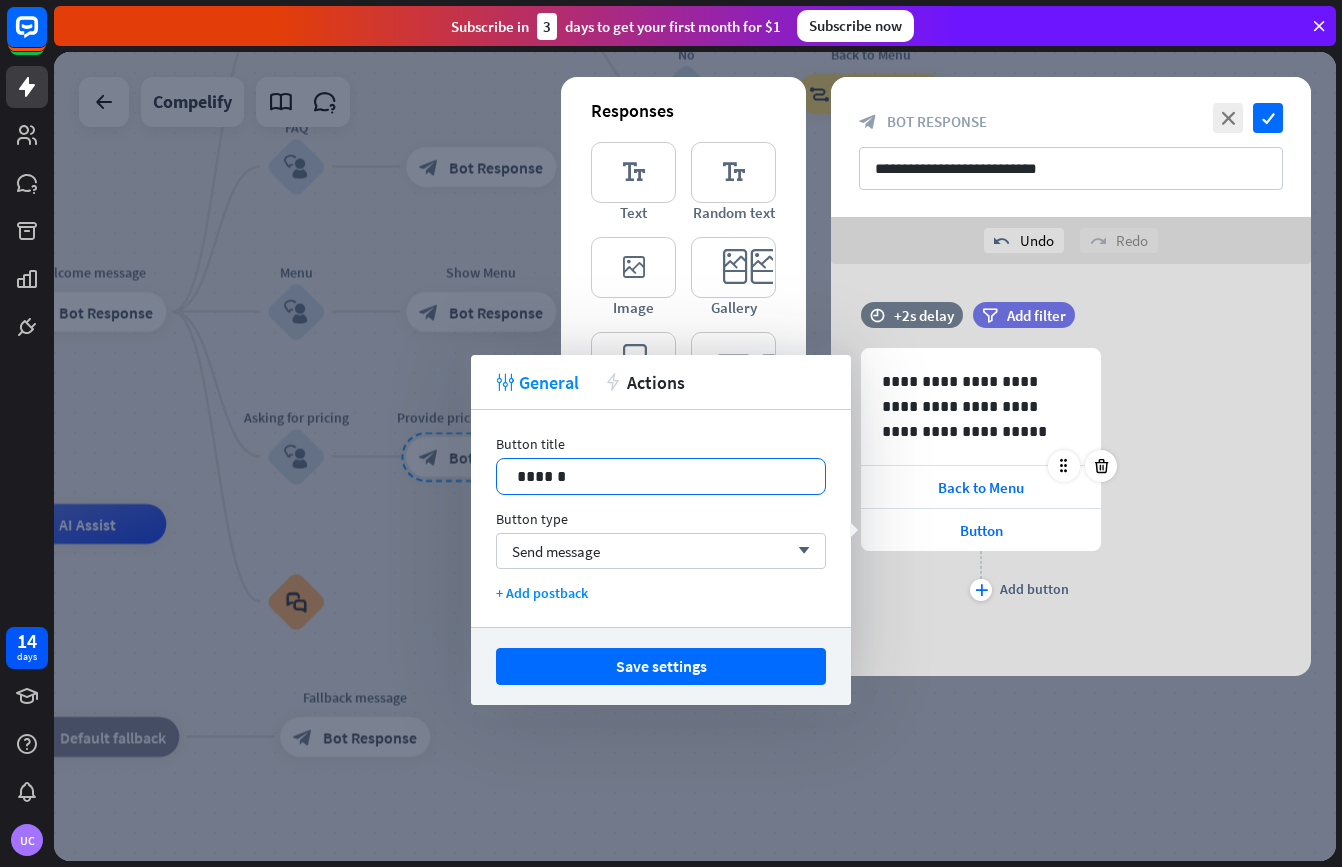 click on "******" at bounding box center (661, 476) 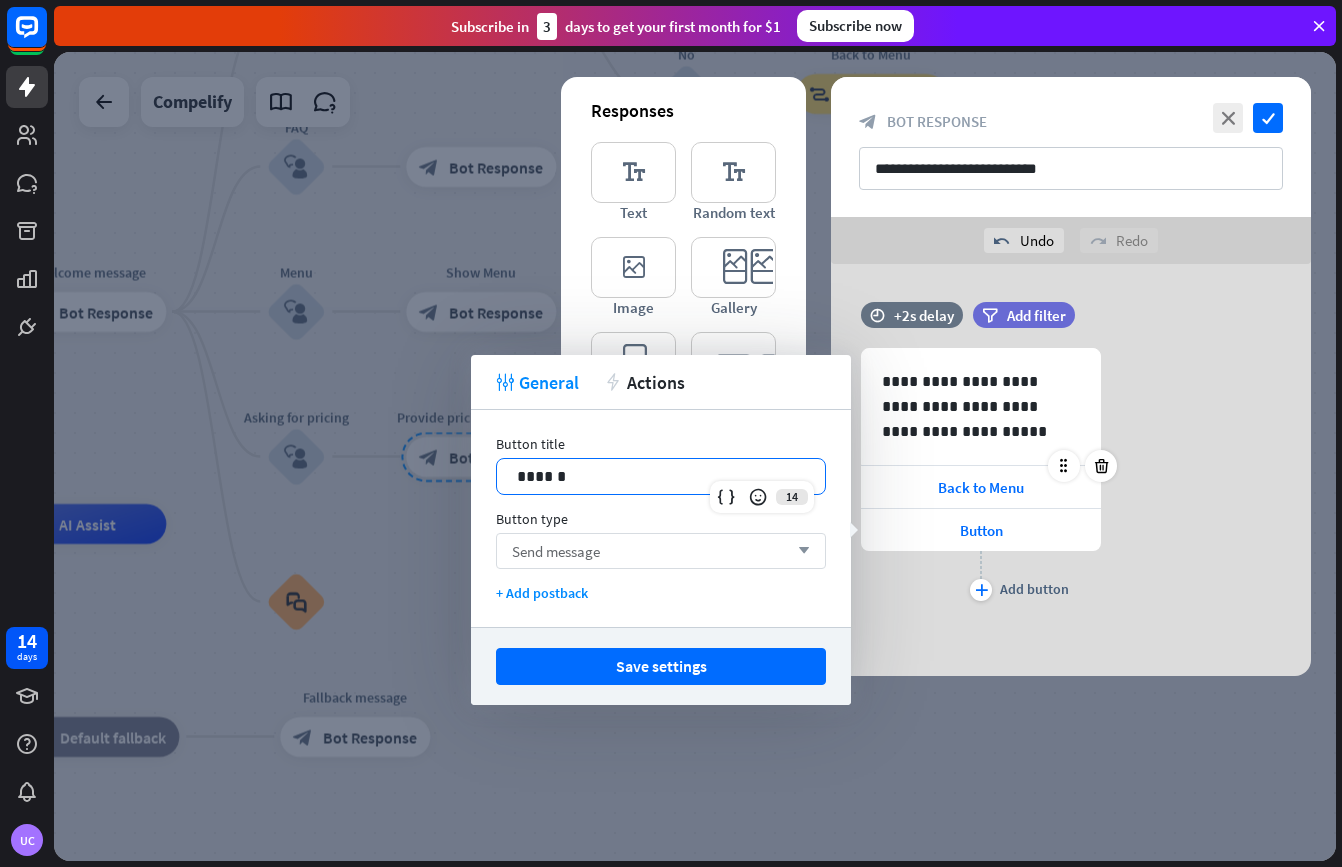 click on "Send message
arrow_down" at bounding box center [661, 551] 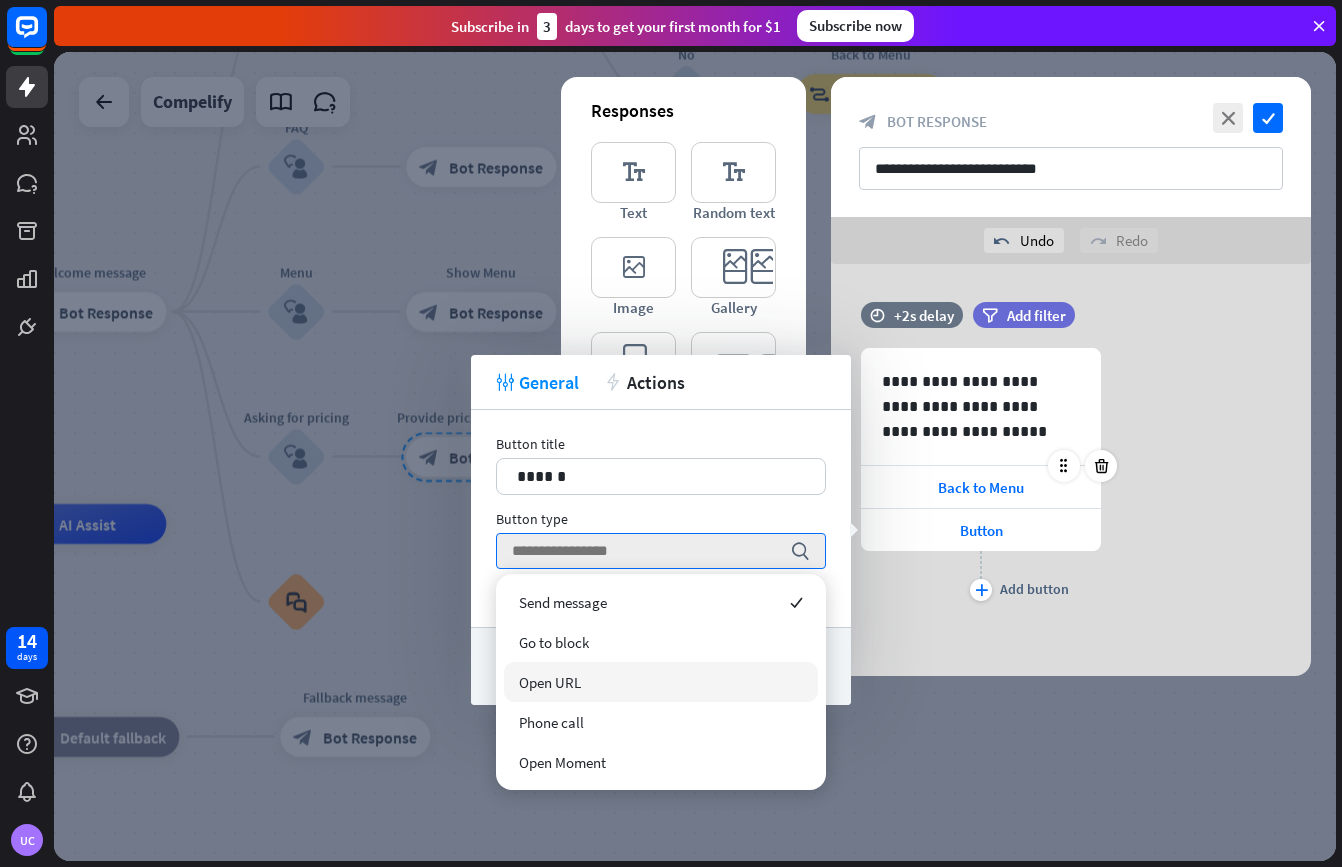 click on "Open URL" at bounding box center (550, 682) 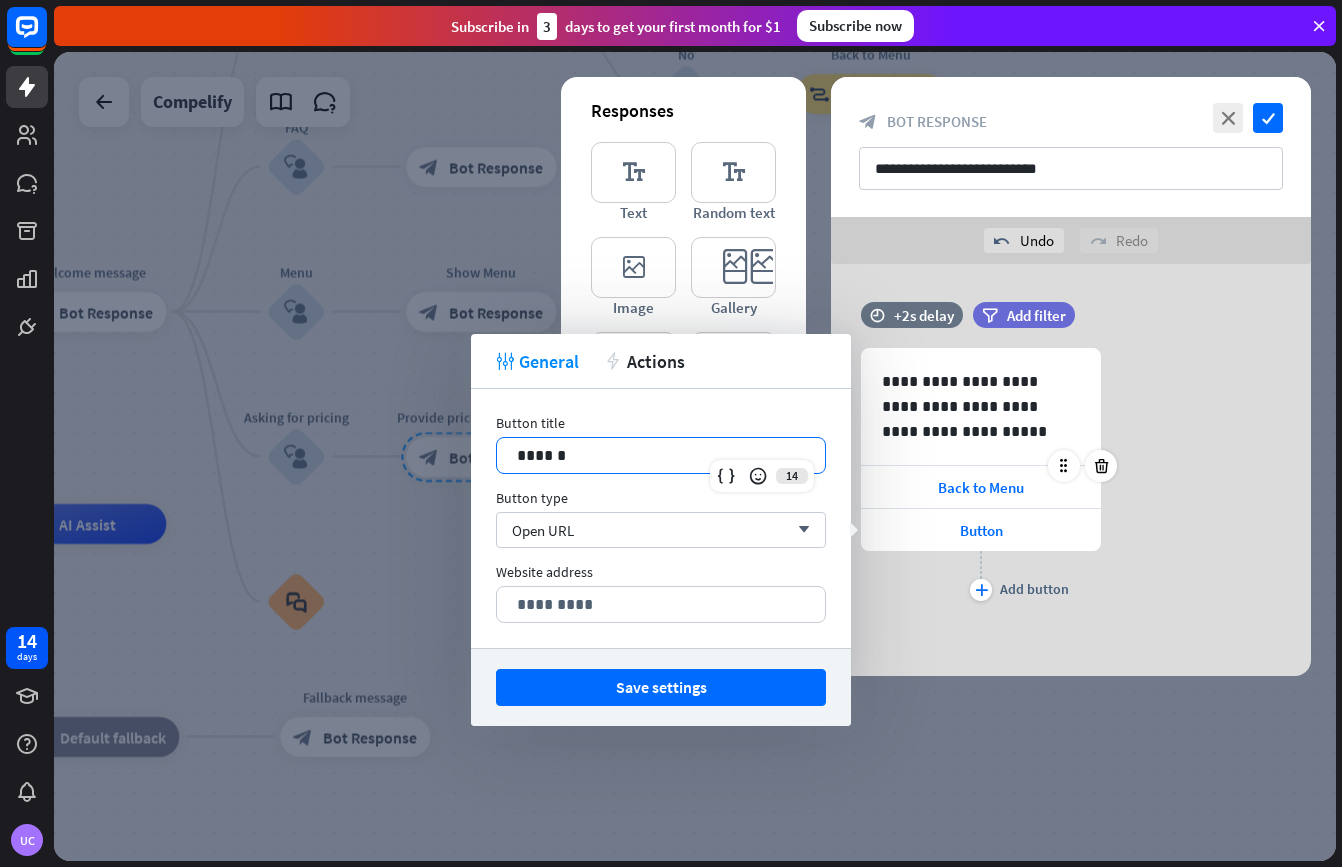 click on "******" at bounding box center [661, 455] 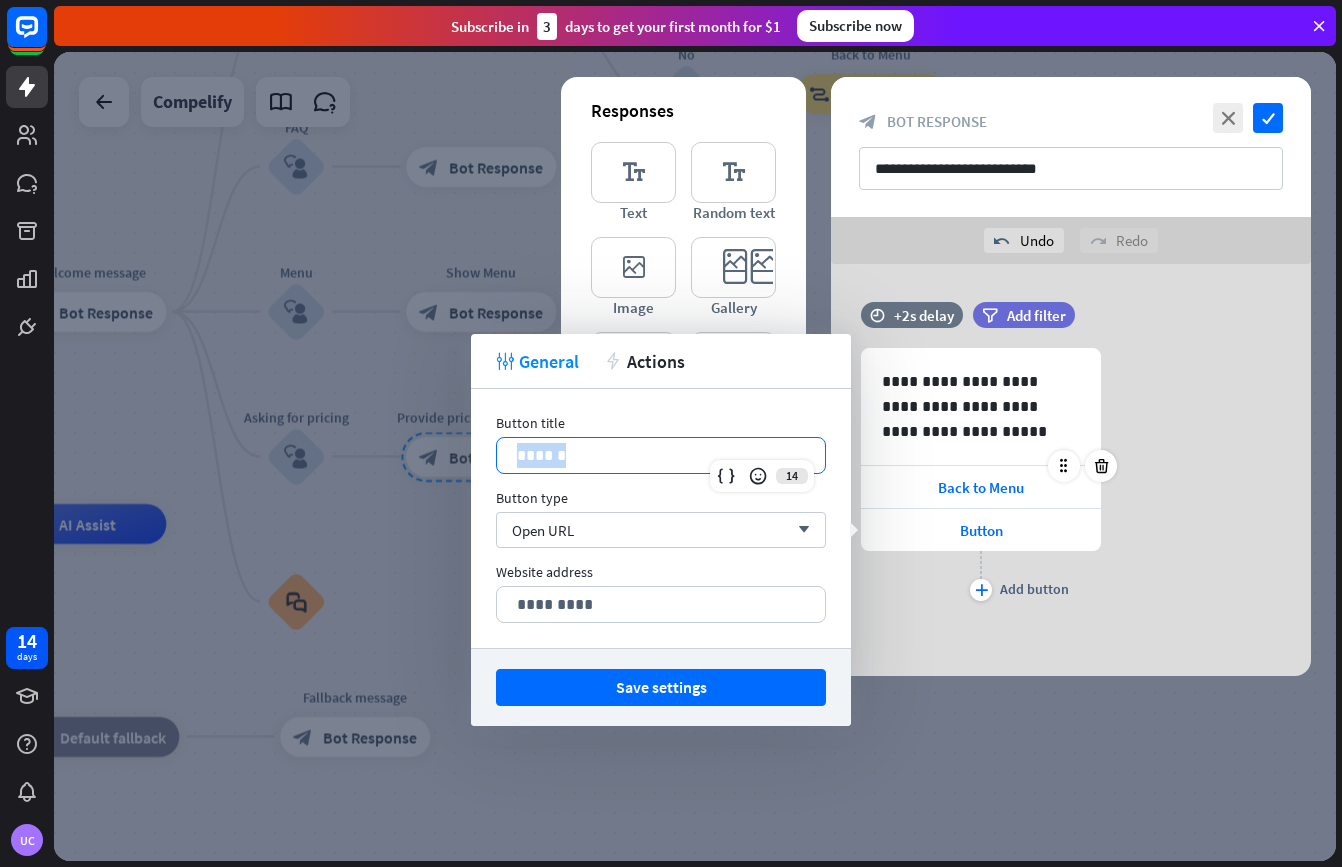 click on "******" at bounding box center (661, 455) 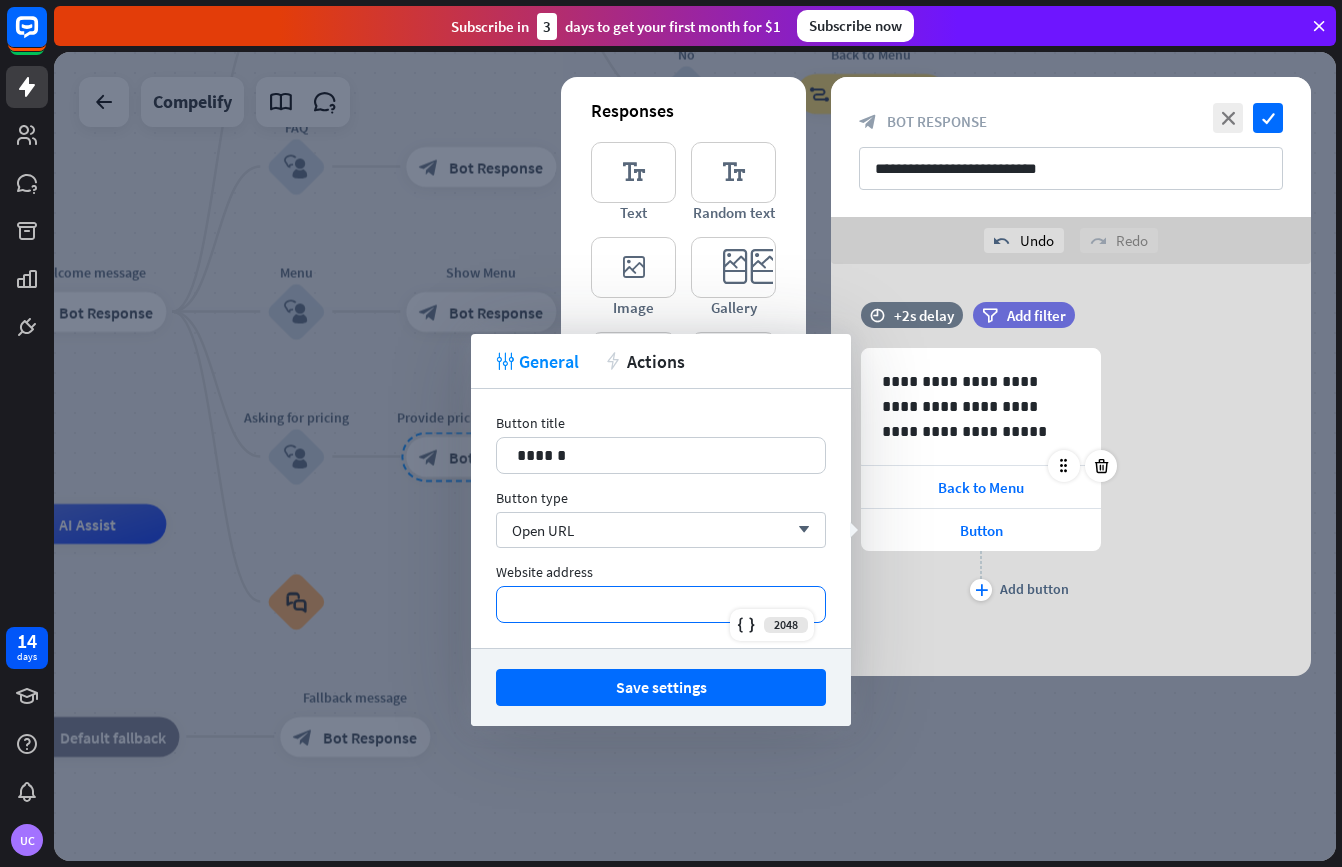 click on "*********" at bounding box center [661, 604] 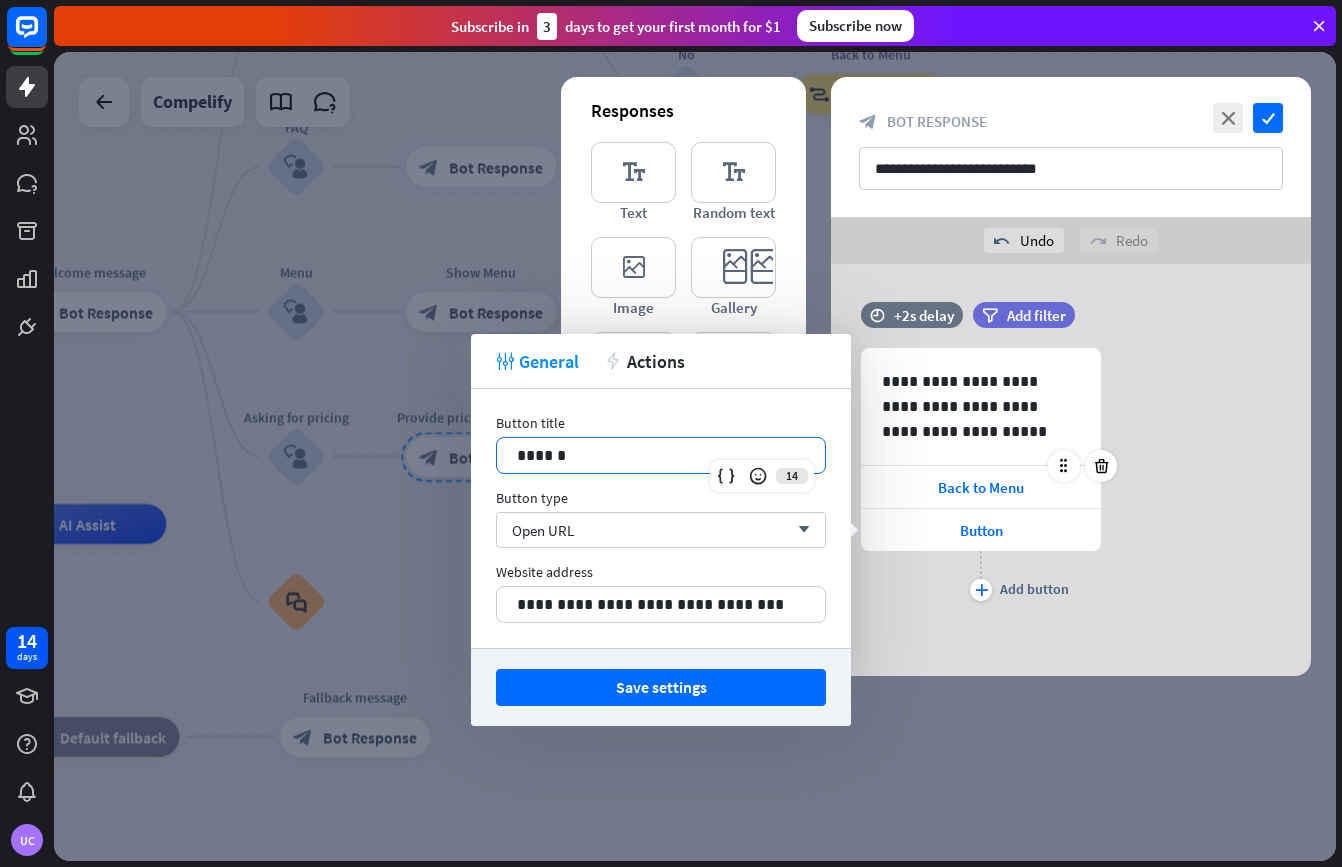 click on "******" at bounding box center [661, 455] 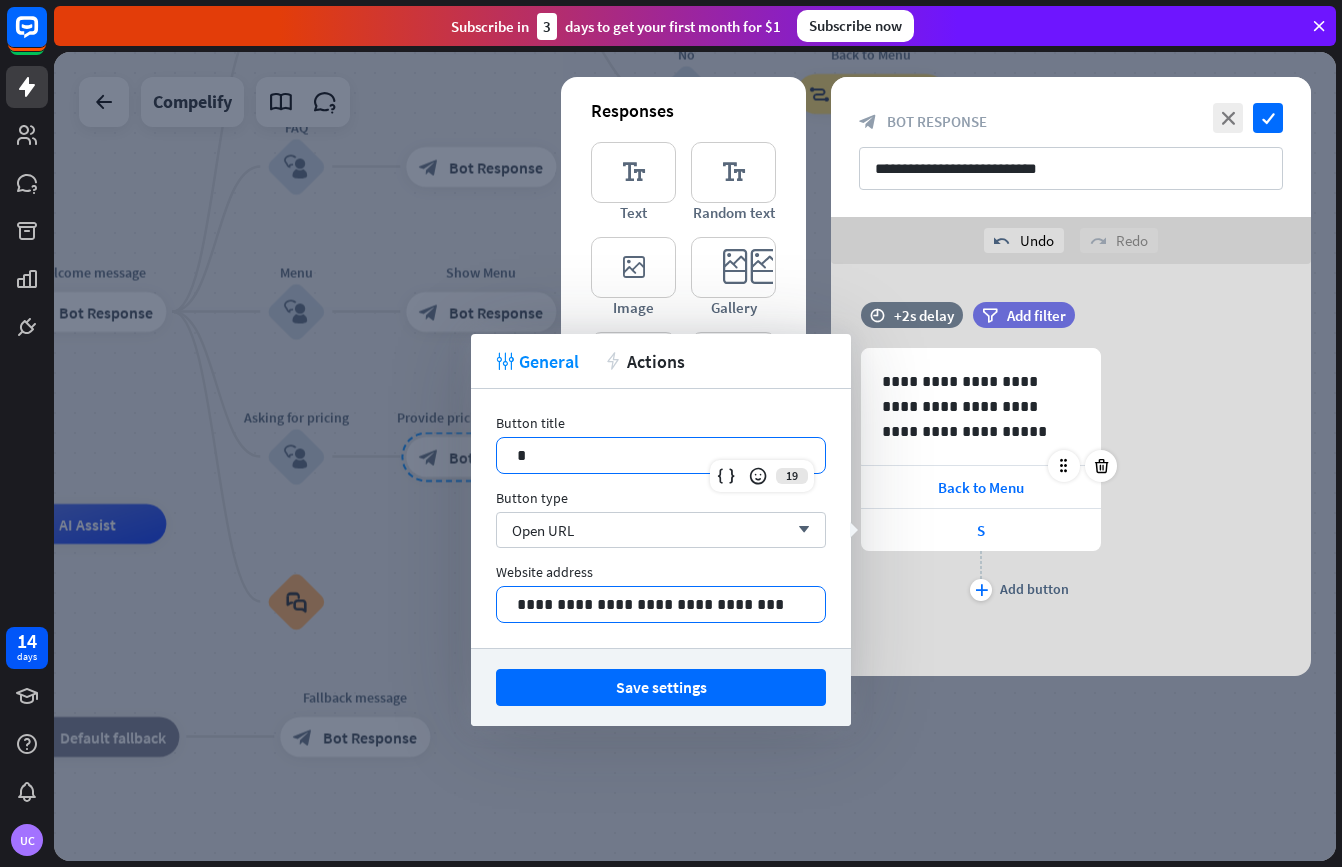 type 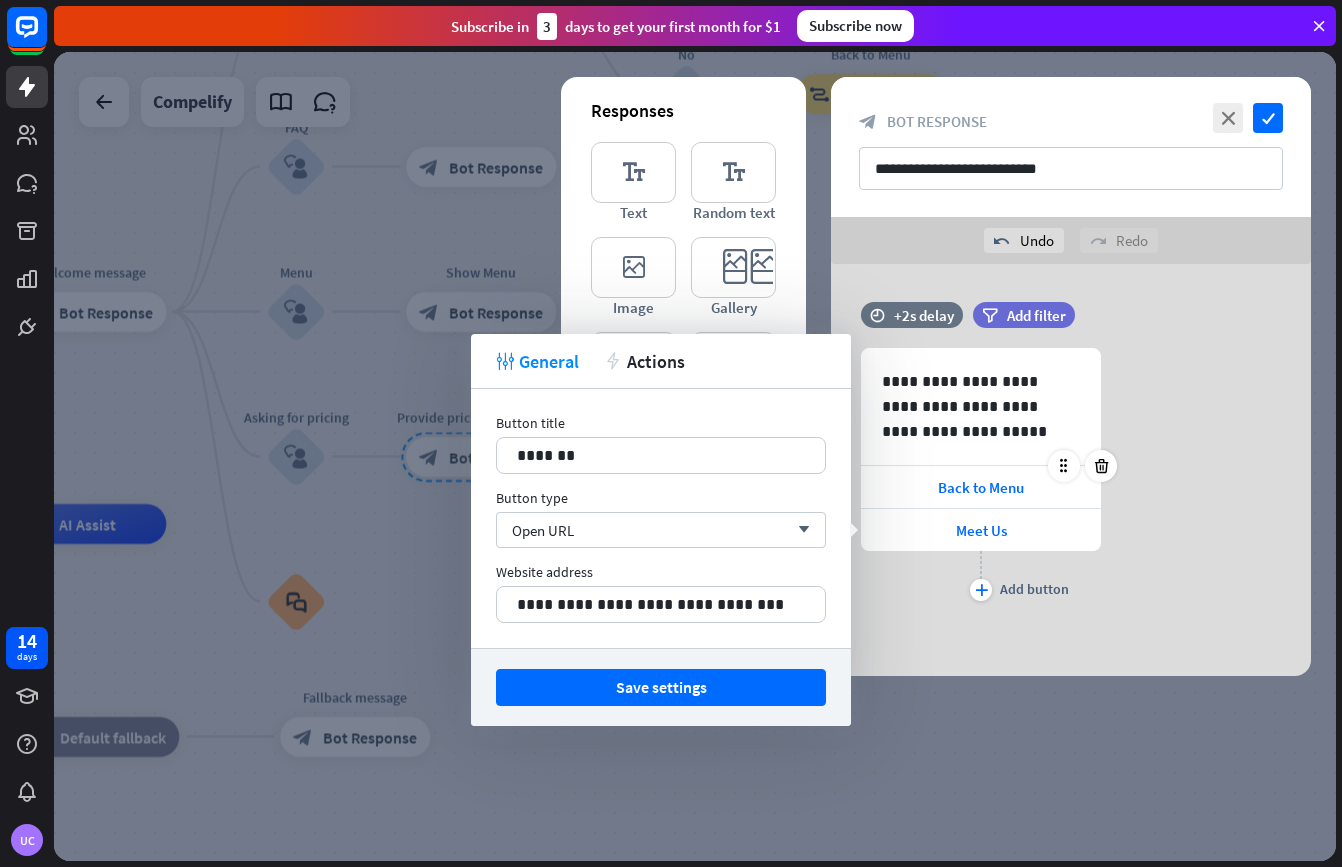click on "tweak
General
action
Actions" at bounding box center (661, 361) 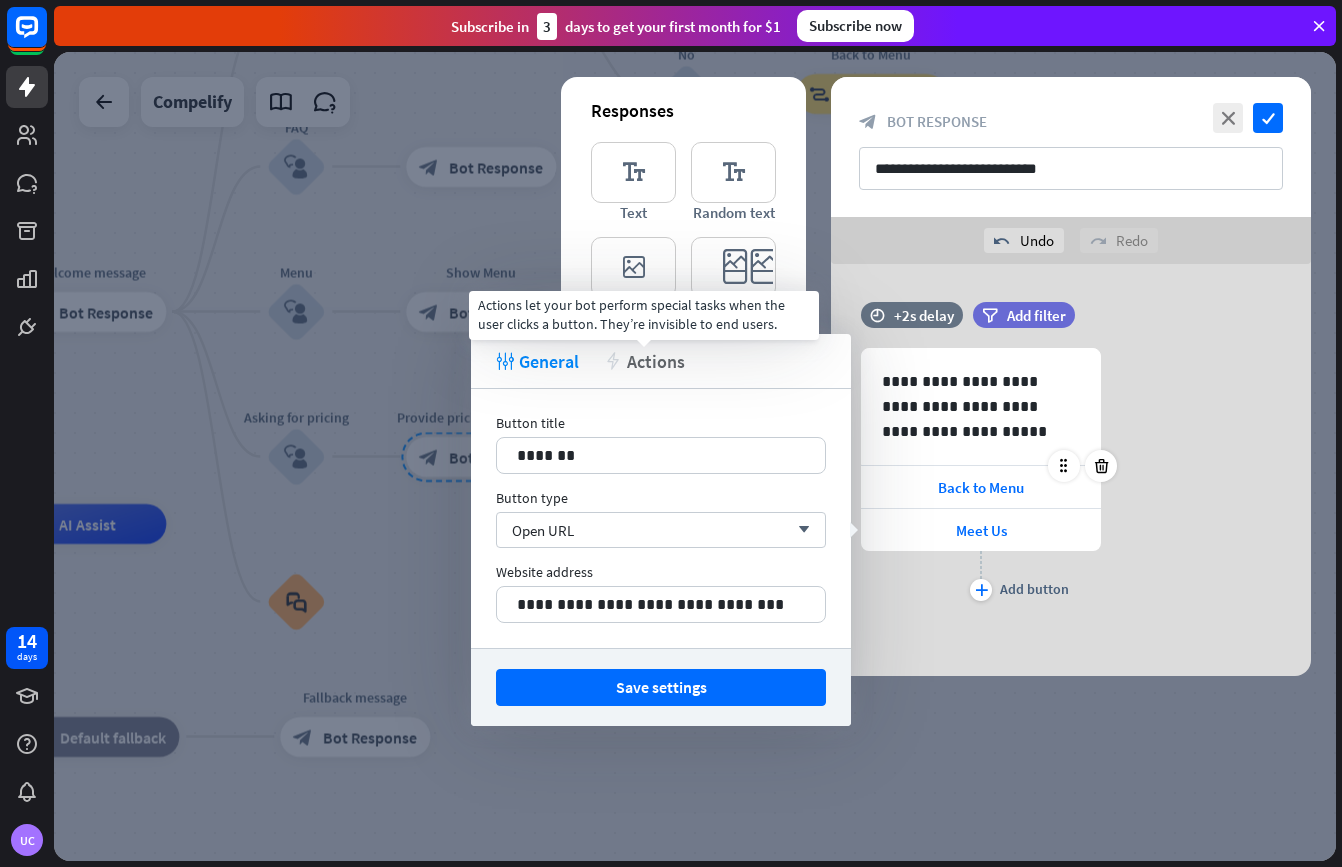 click on "Actions" at bounding box center [656, 361] 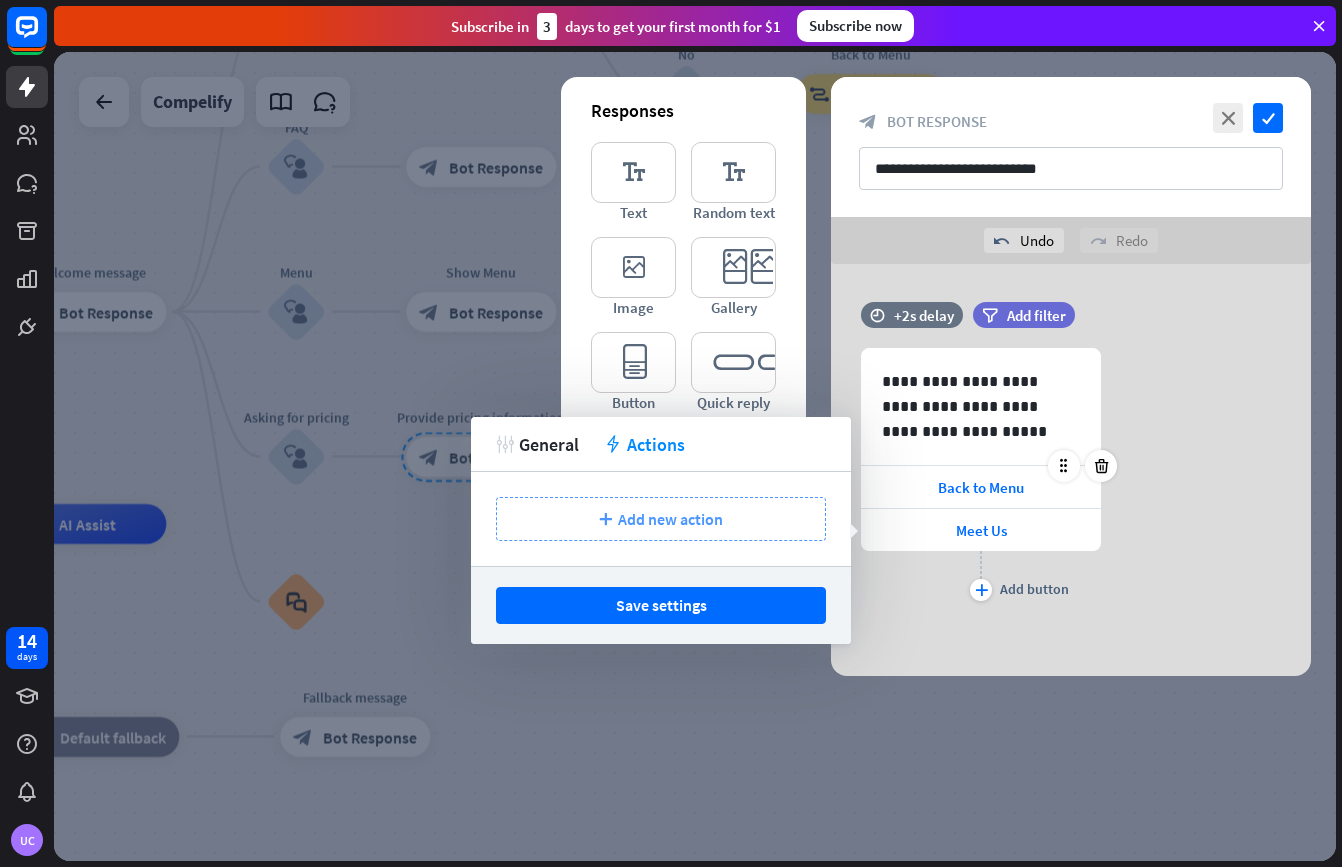 click on "plus
Add new action" at bounding box center (661, 519) 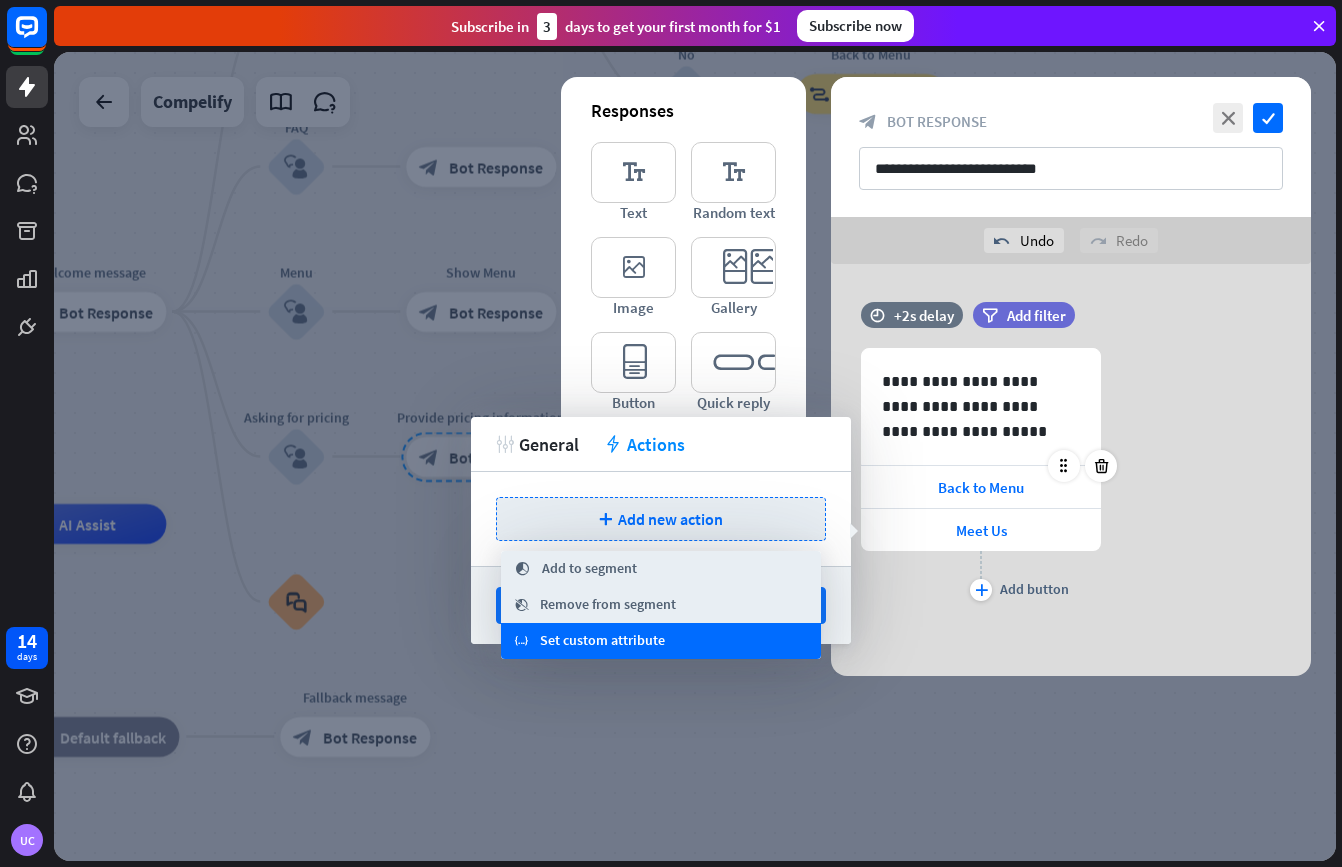 click on "Set custom attribute" at bounding box center (602, 641) 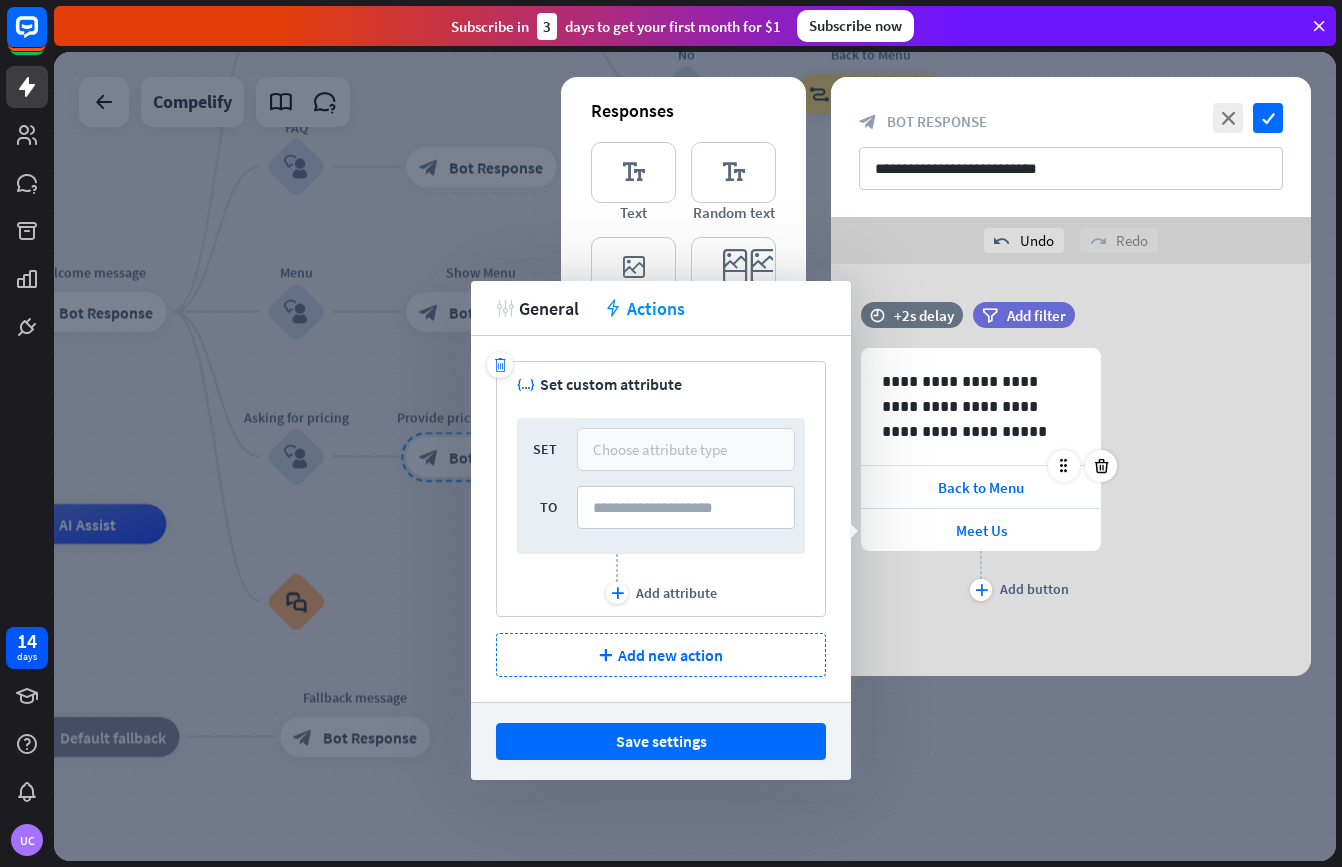 click on "Choose attribute type" at bounding box center [660, 449] 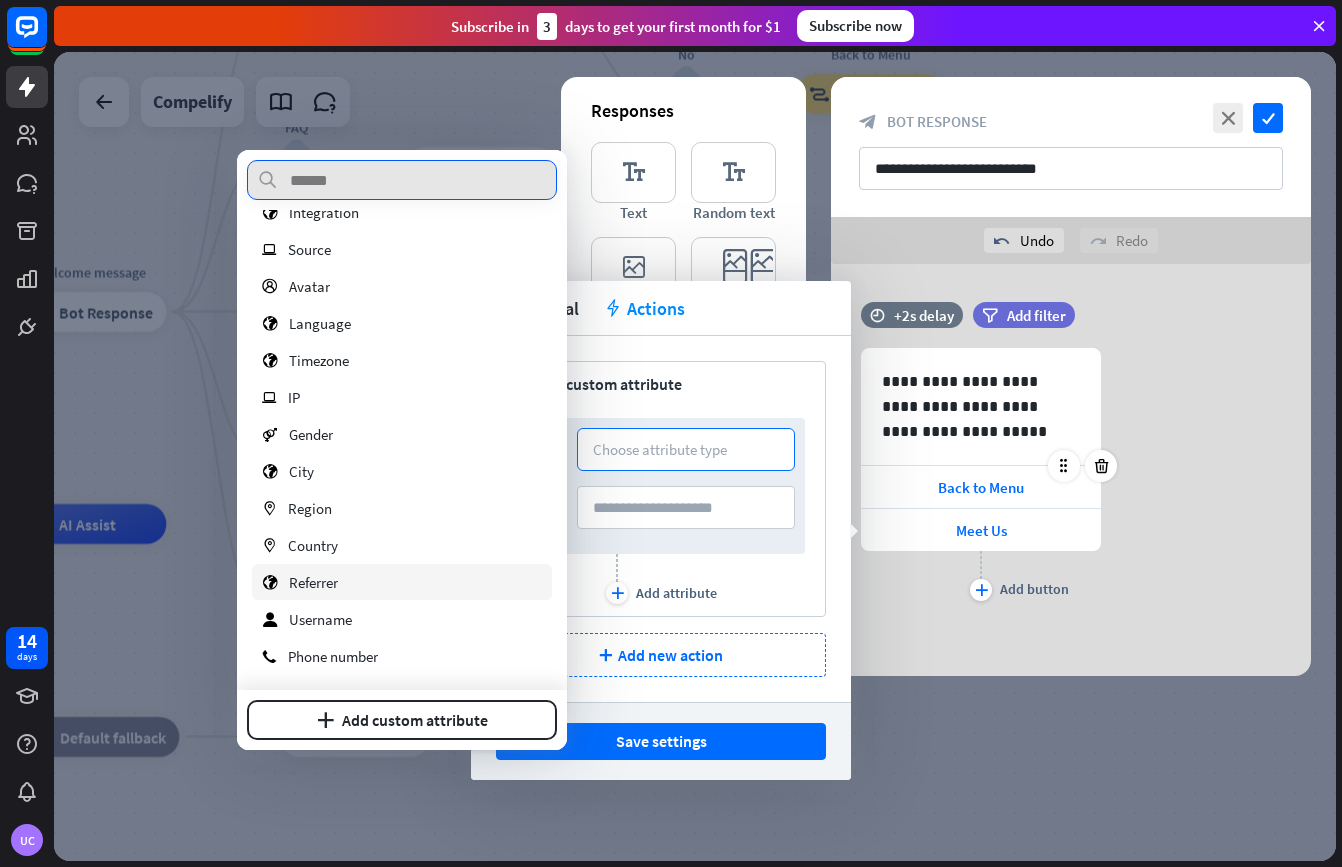 scroll, scrollTop: 0, scrollLeft: 0, axis: both 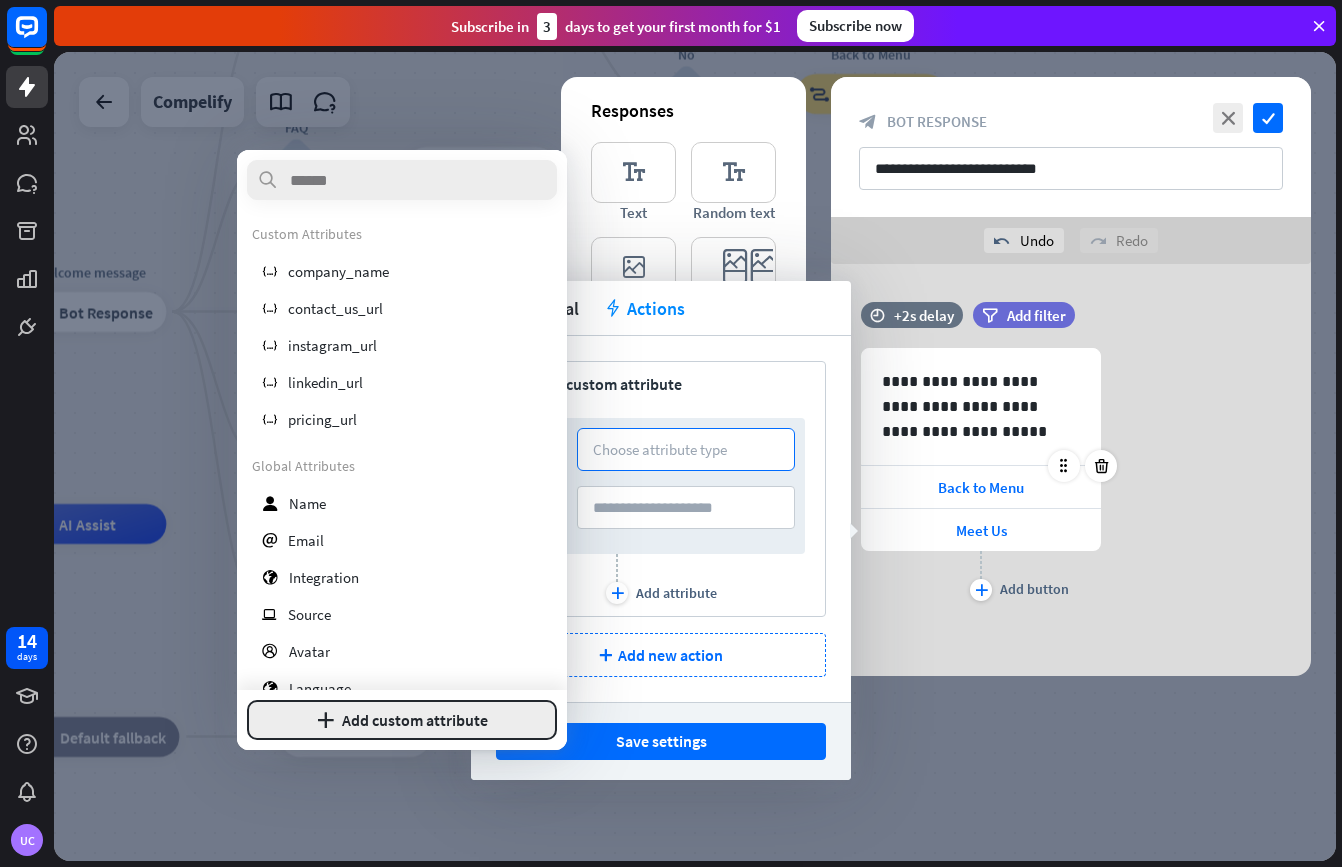 click on "plus
Add custom attribute" at bounding box center (402, 720) 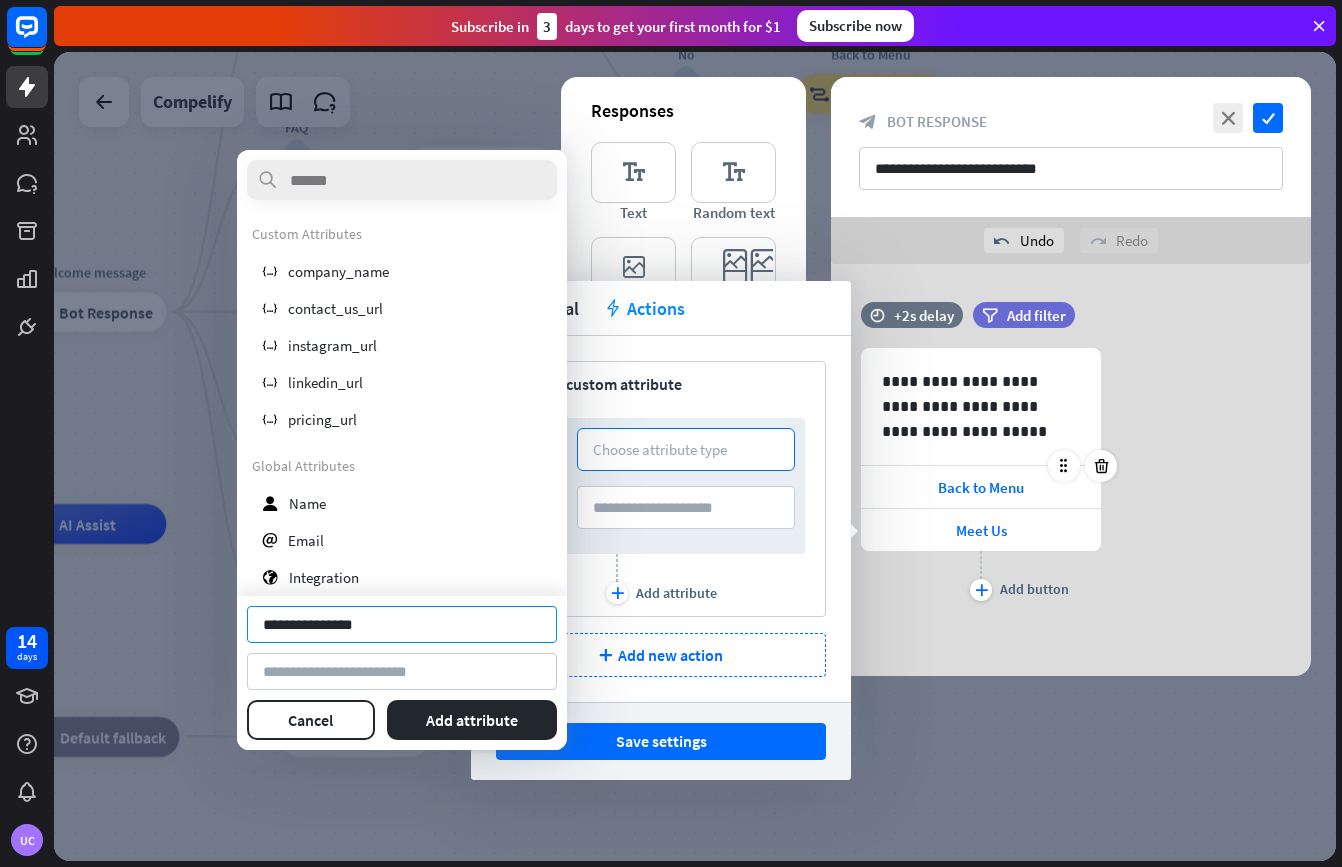 type on "**********" 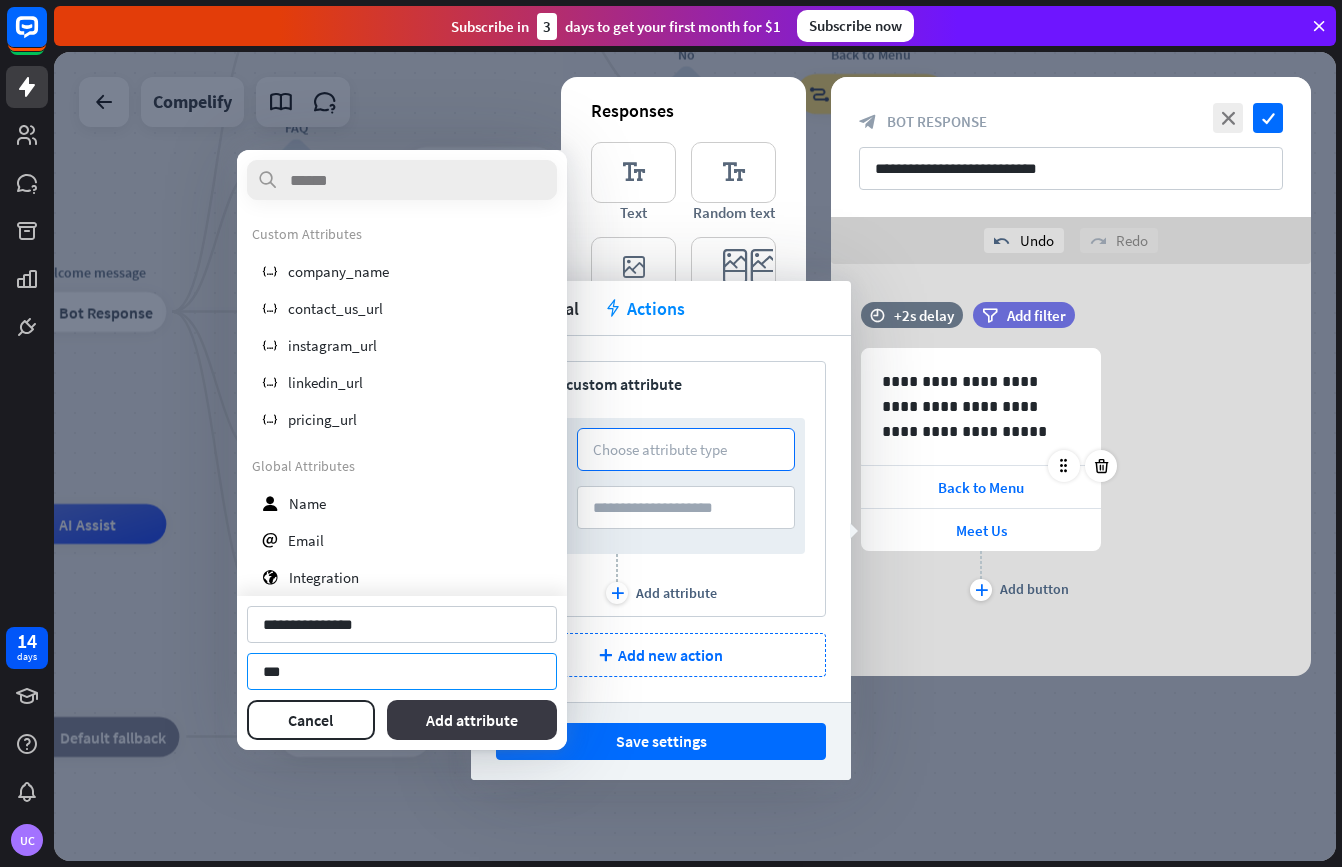 type on "***" 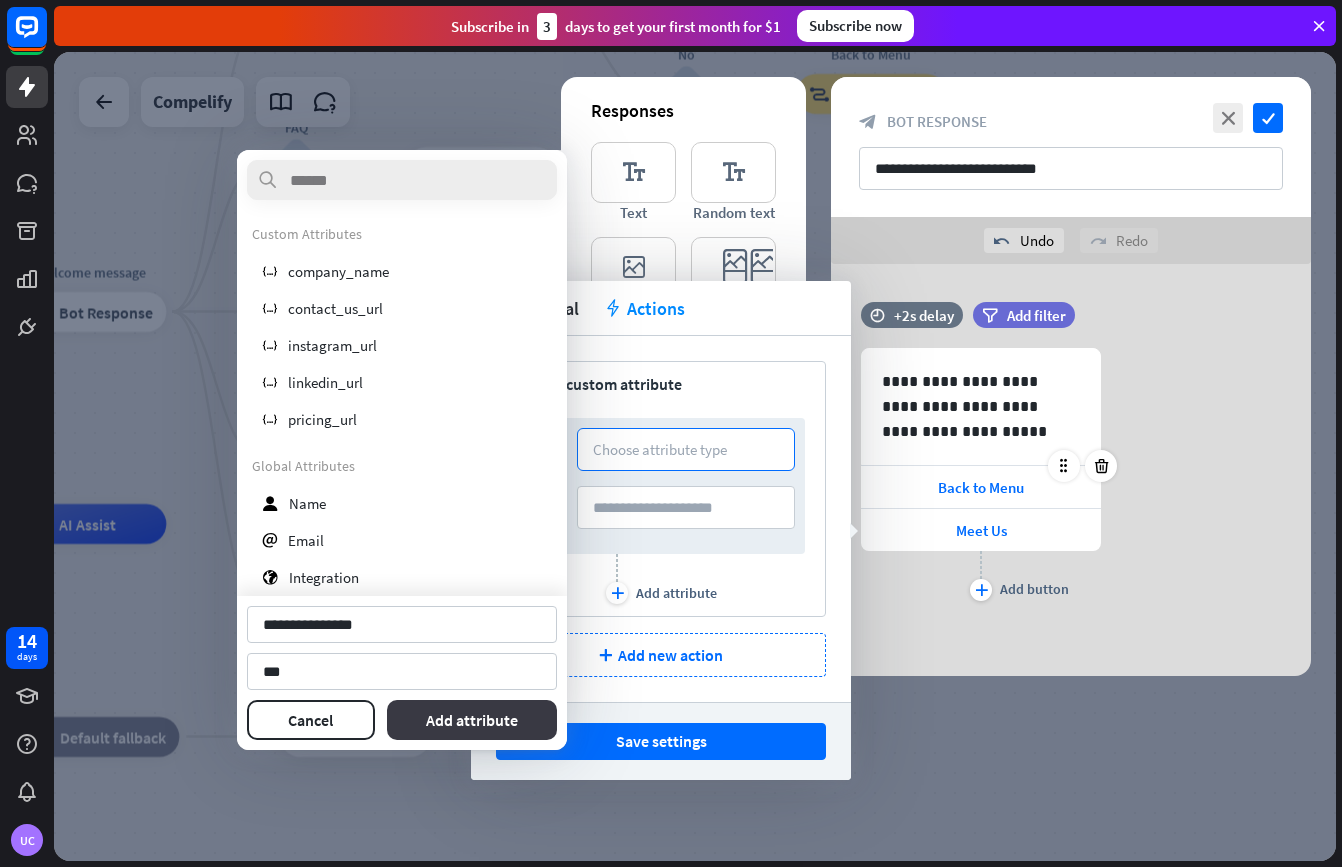 click on "Add attribute" at bounding box center (472, 720) 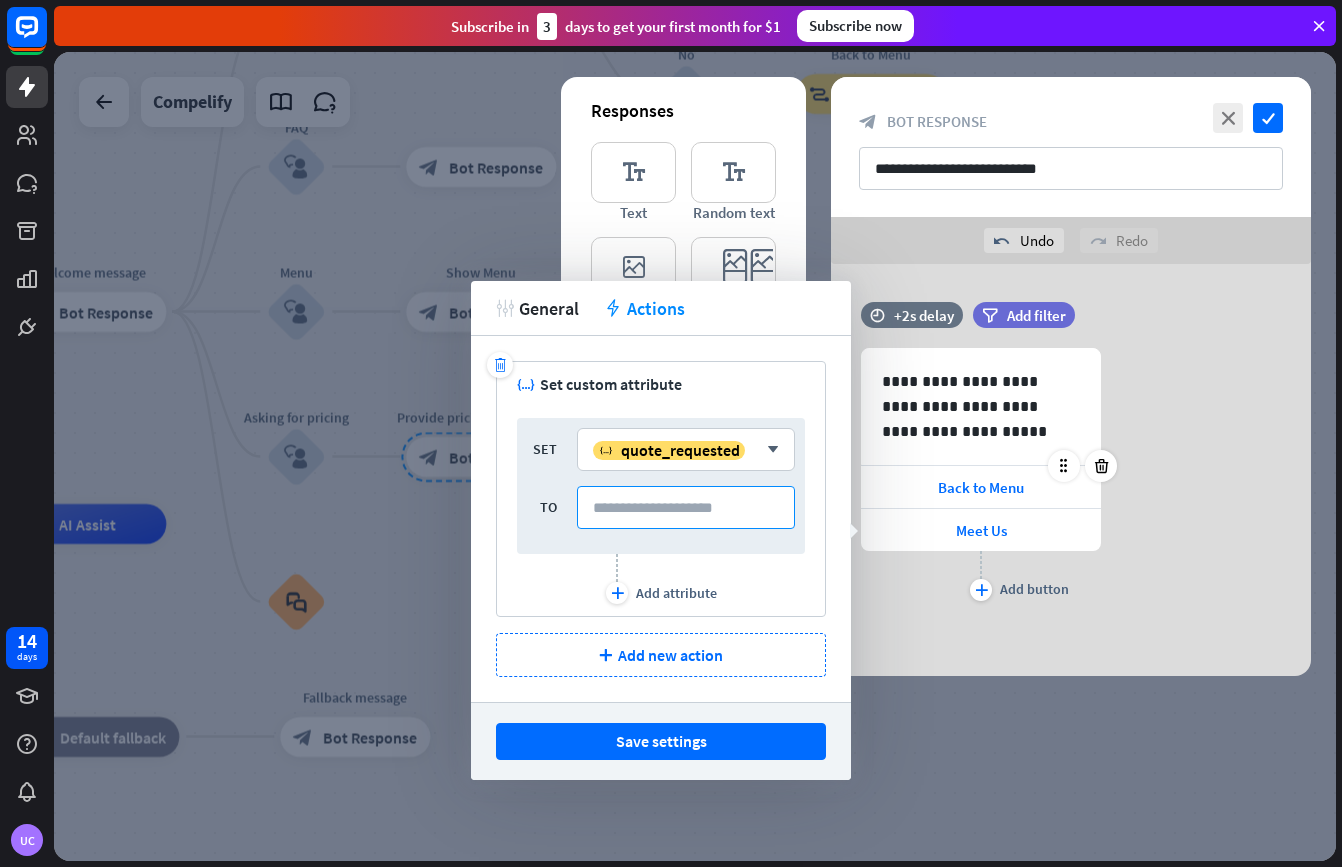 click at bounding box center [686, 507] 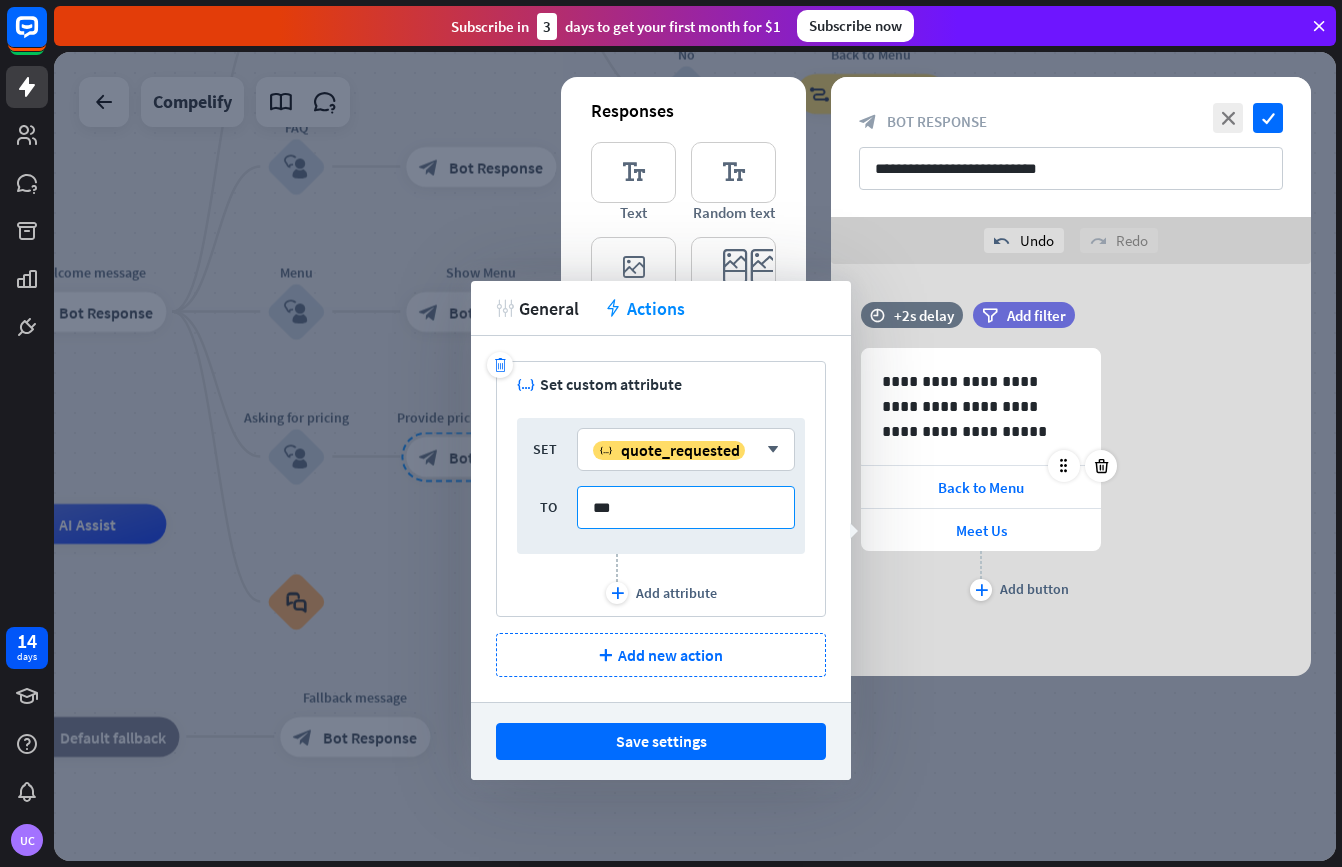 type on "***" 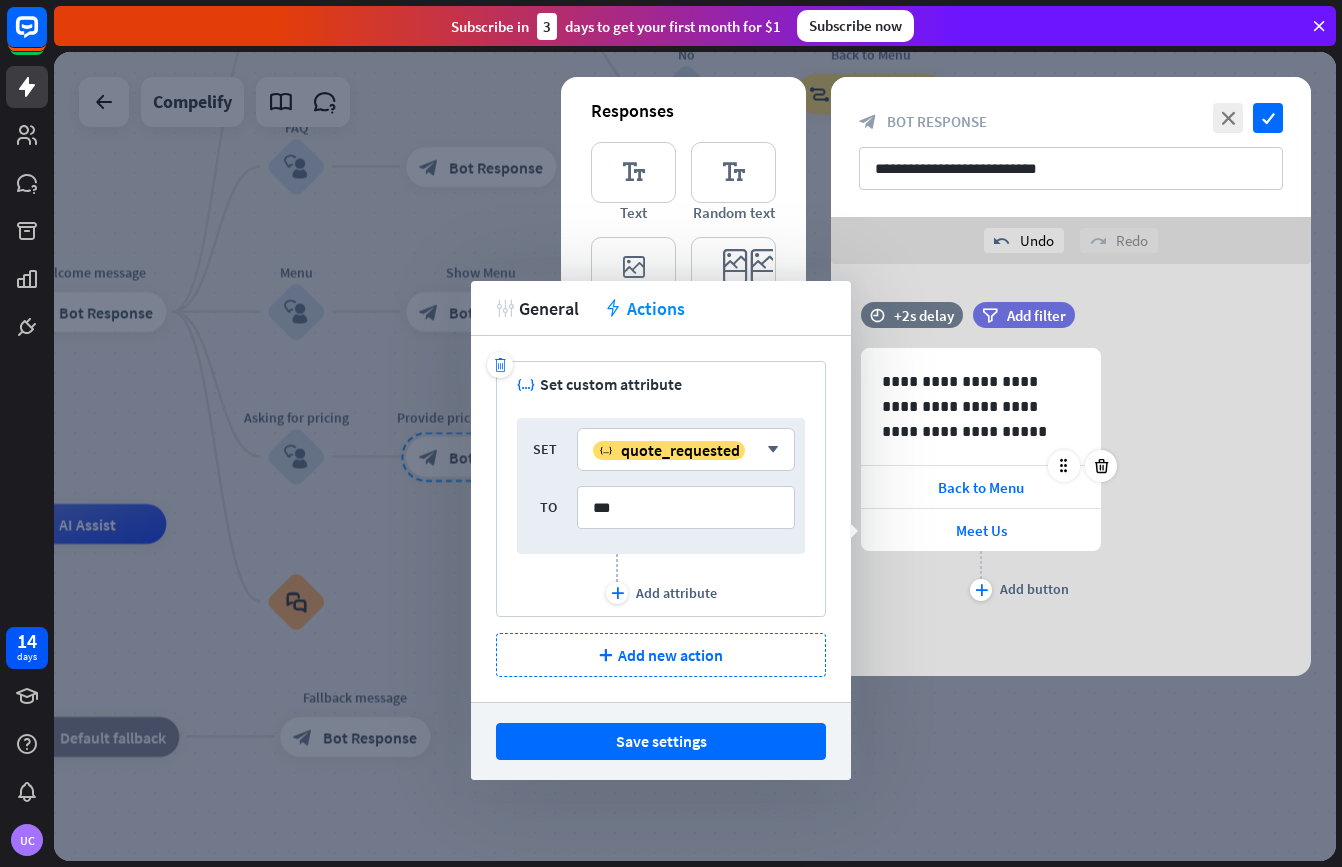 click on "plus   Add attribute" at bounding box center (661, 579) 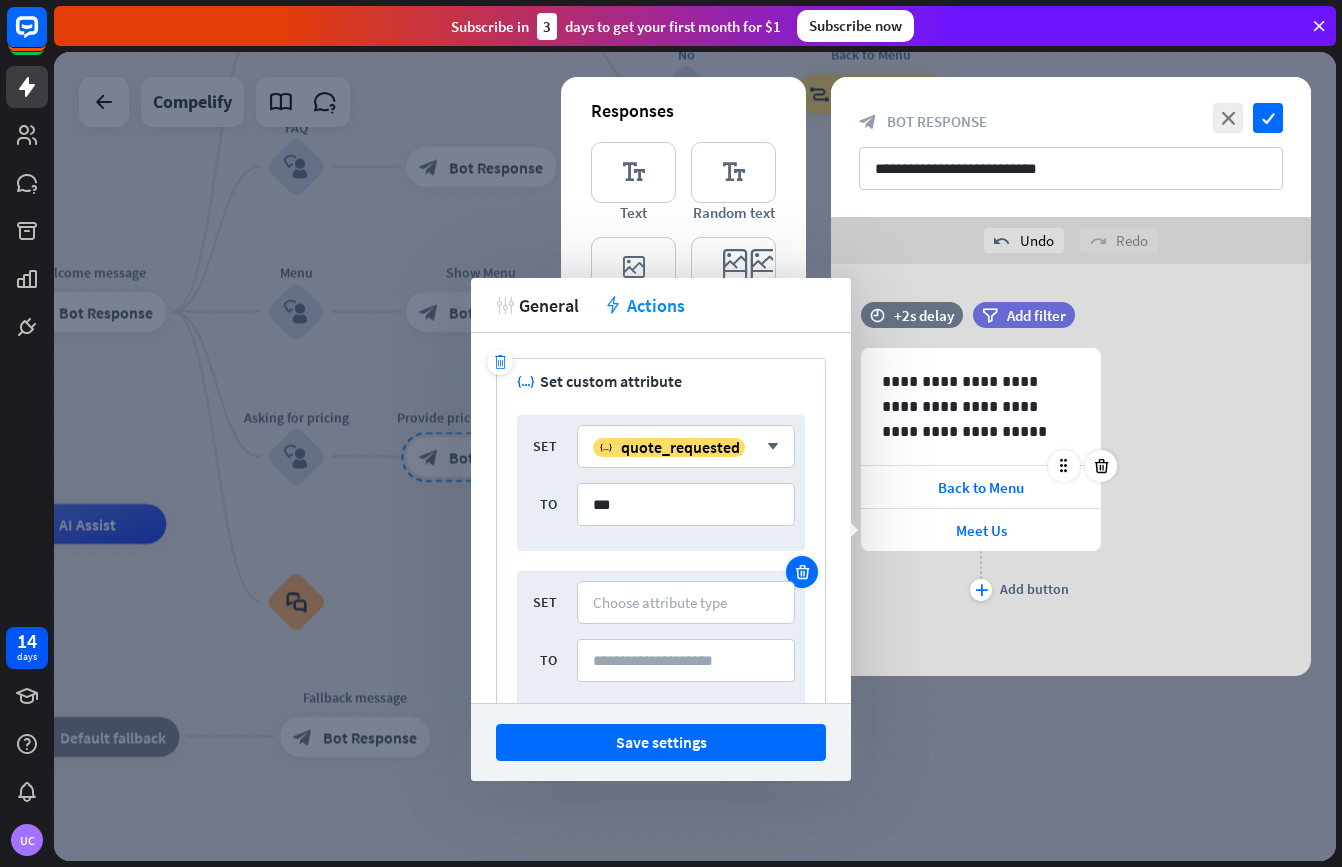 click at bounding box center (802, 572) 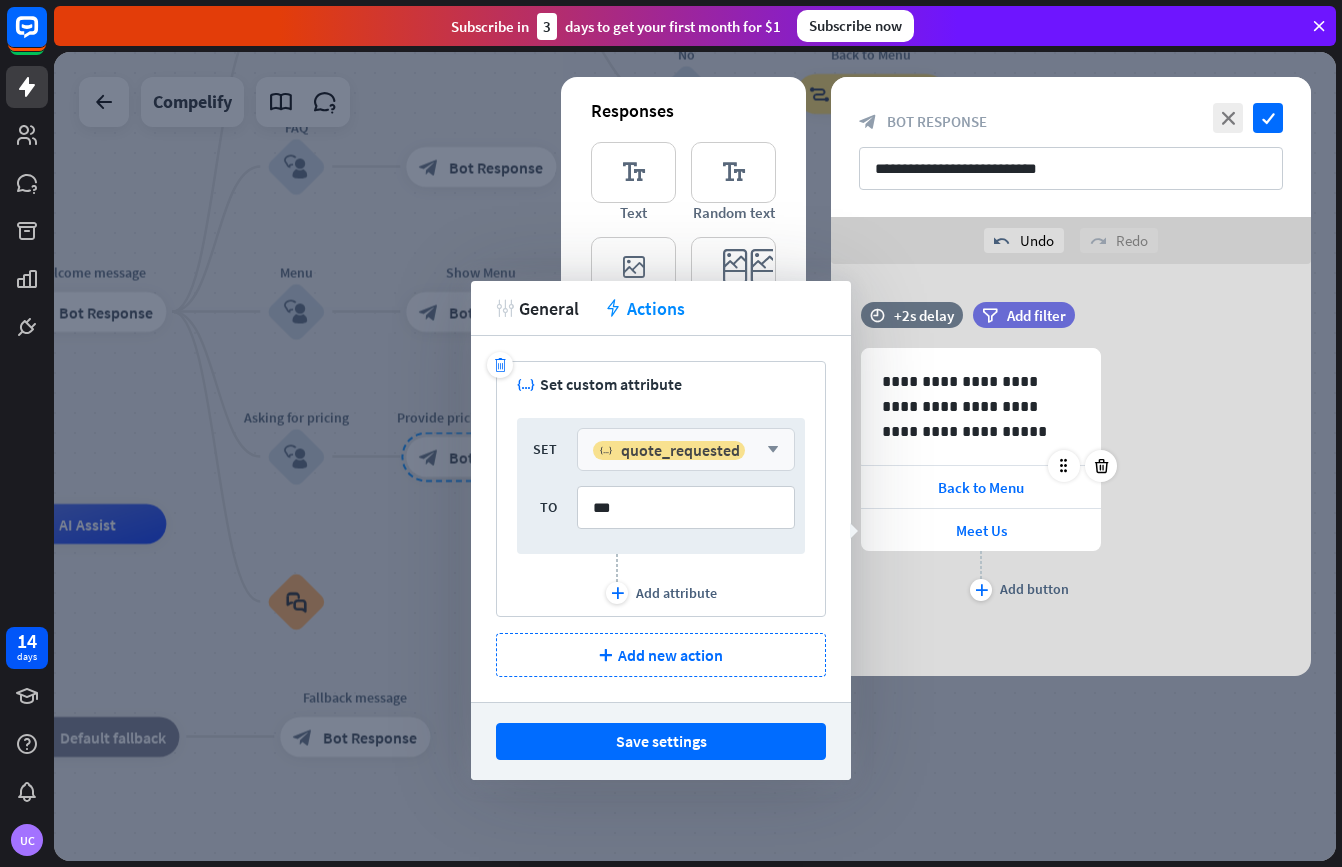 click on "arrow_down" at bounding box center (768, 450) 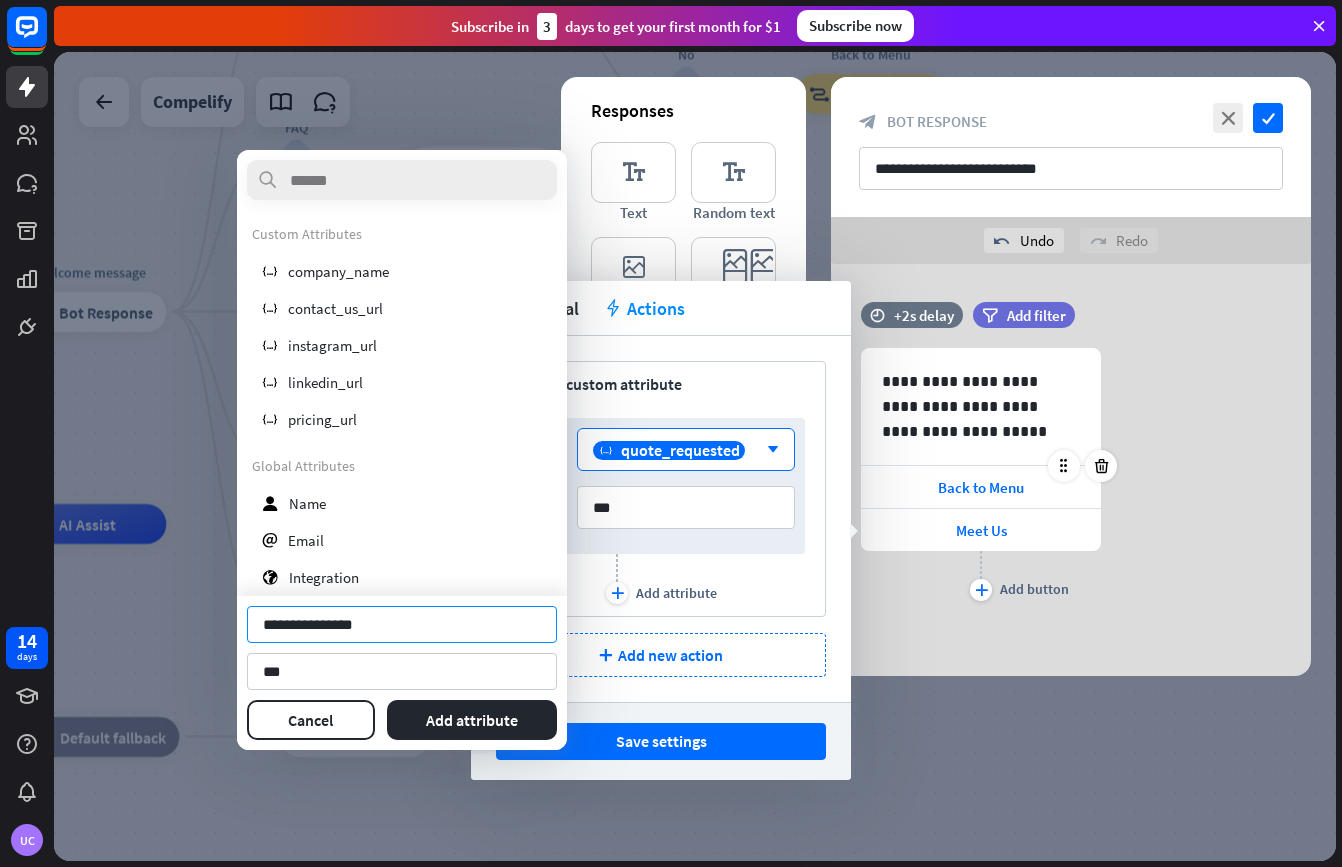 click on "**********" at bounding box center [402, 624] 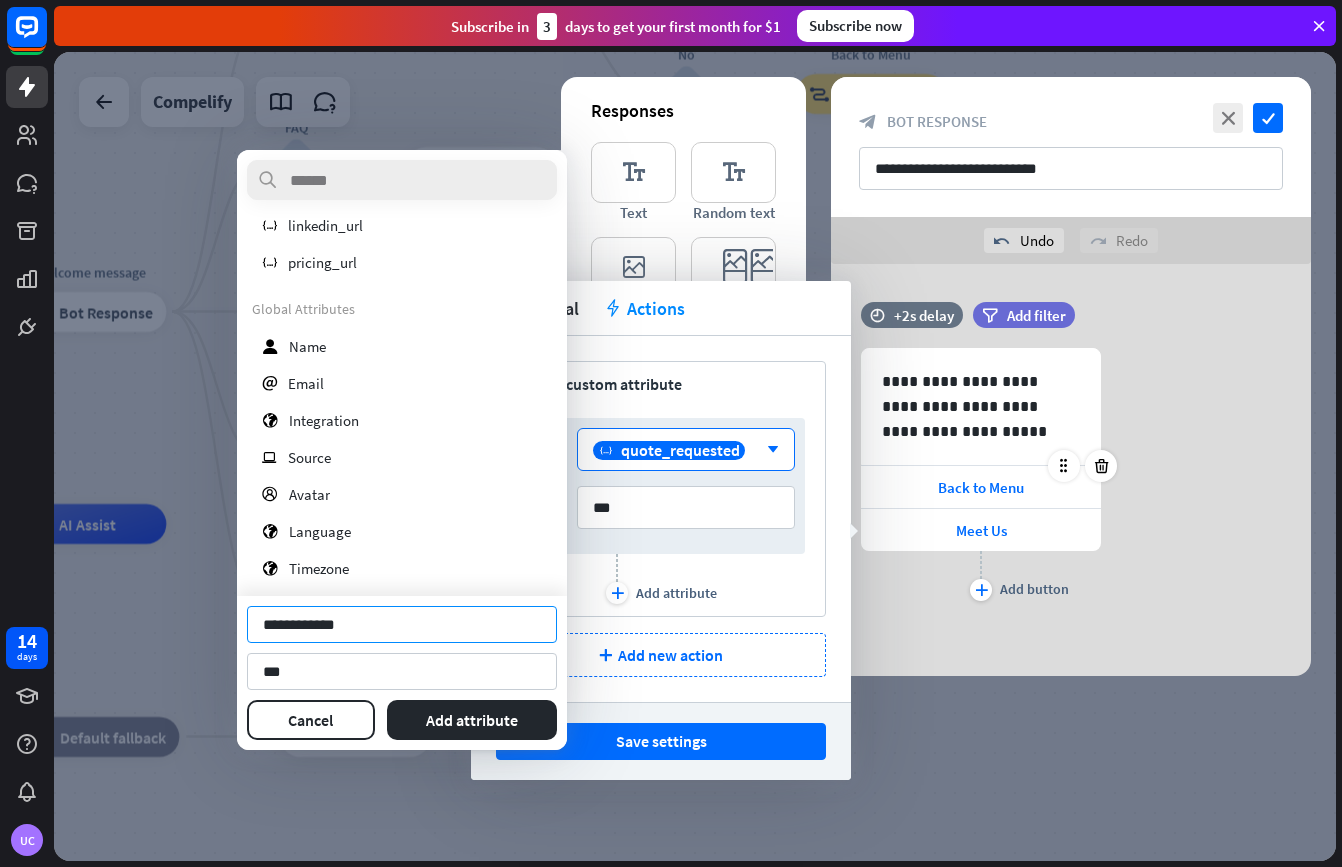 scroll, scrollTop: 459, scrollLeft: 0, axis: vertical 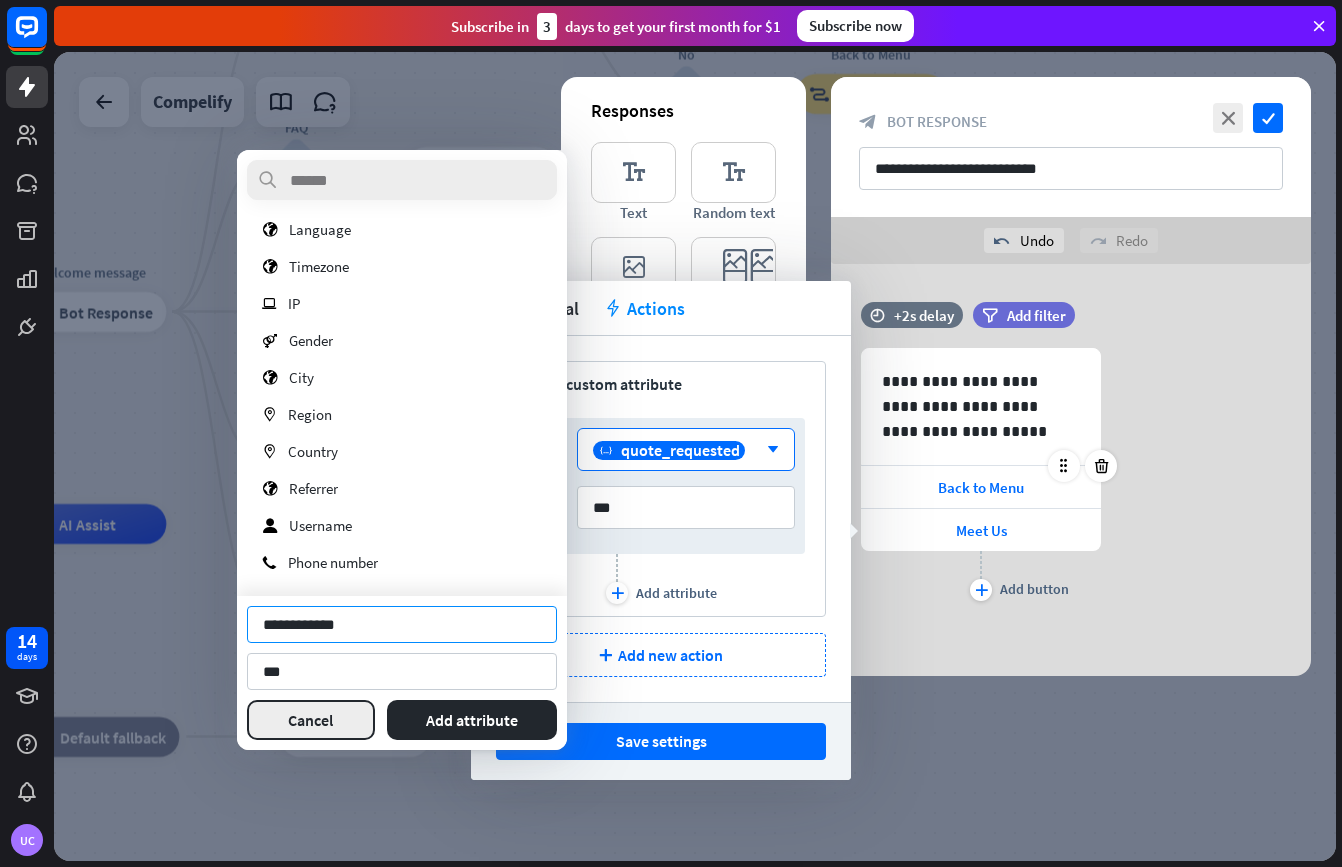 type on "**********" 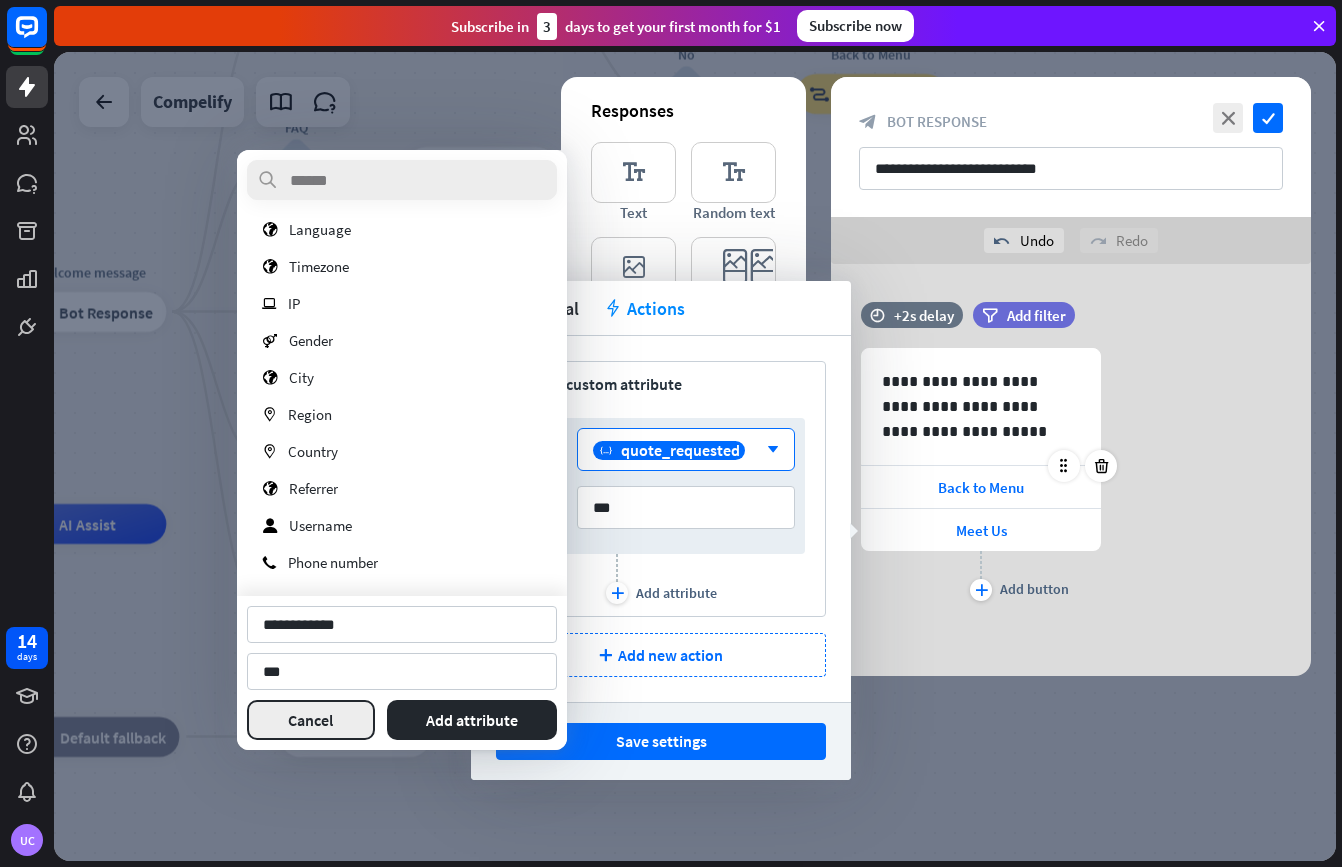 click on "Cancel" at bounding box center [311, 720] 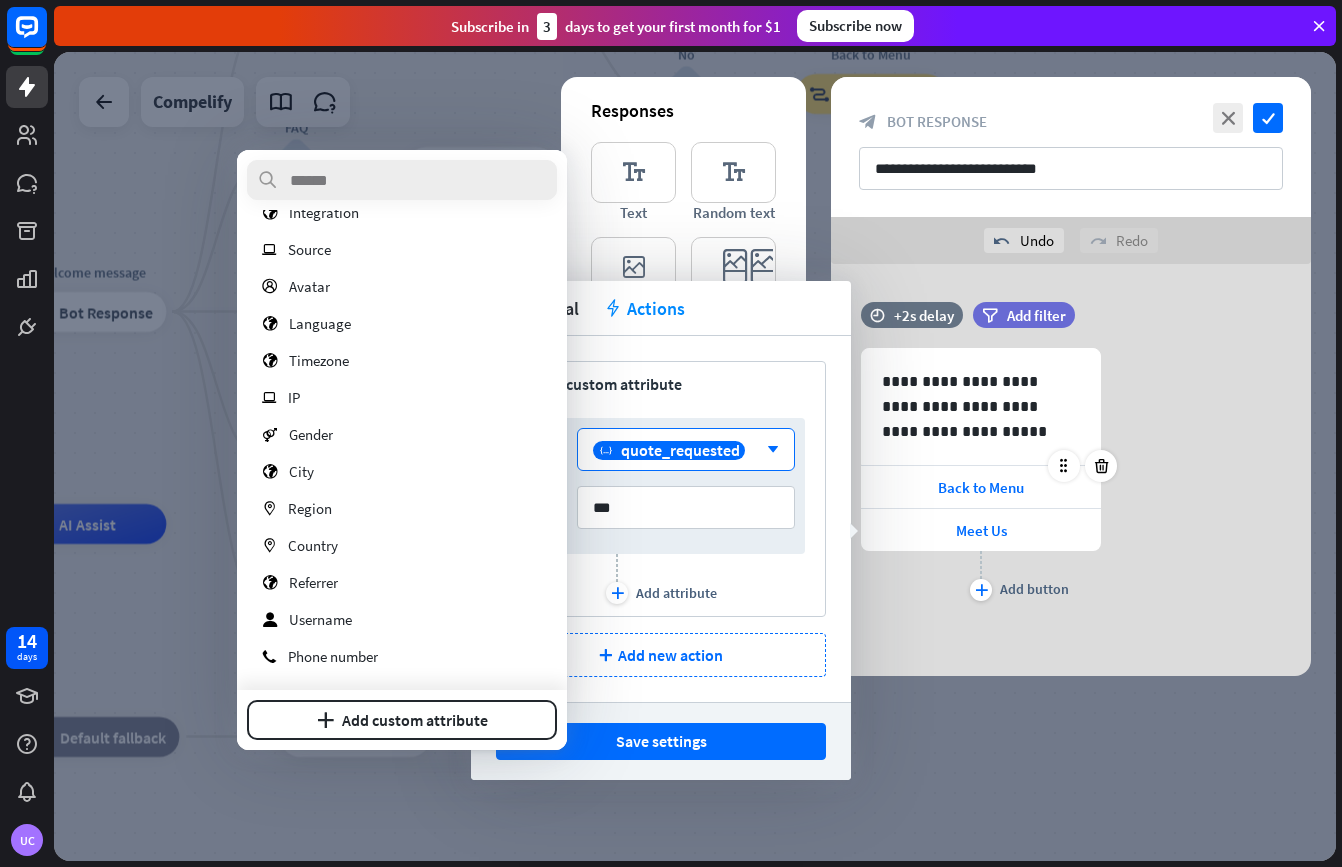 scroll, scrollTop: 365, scrollLeft: 0, axis: vertical 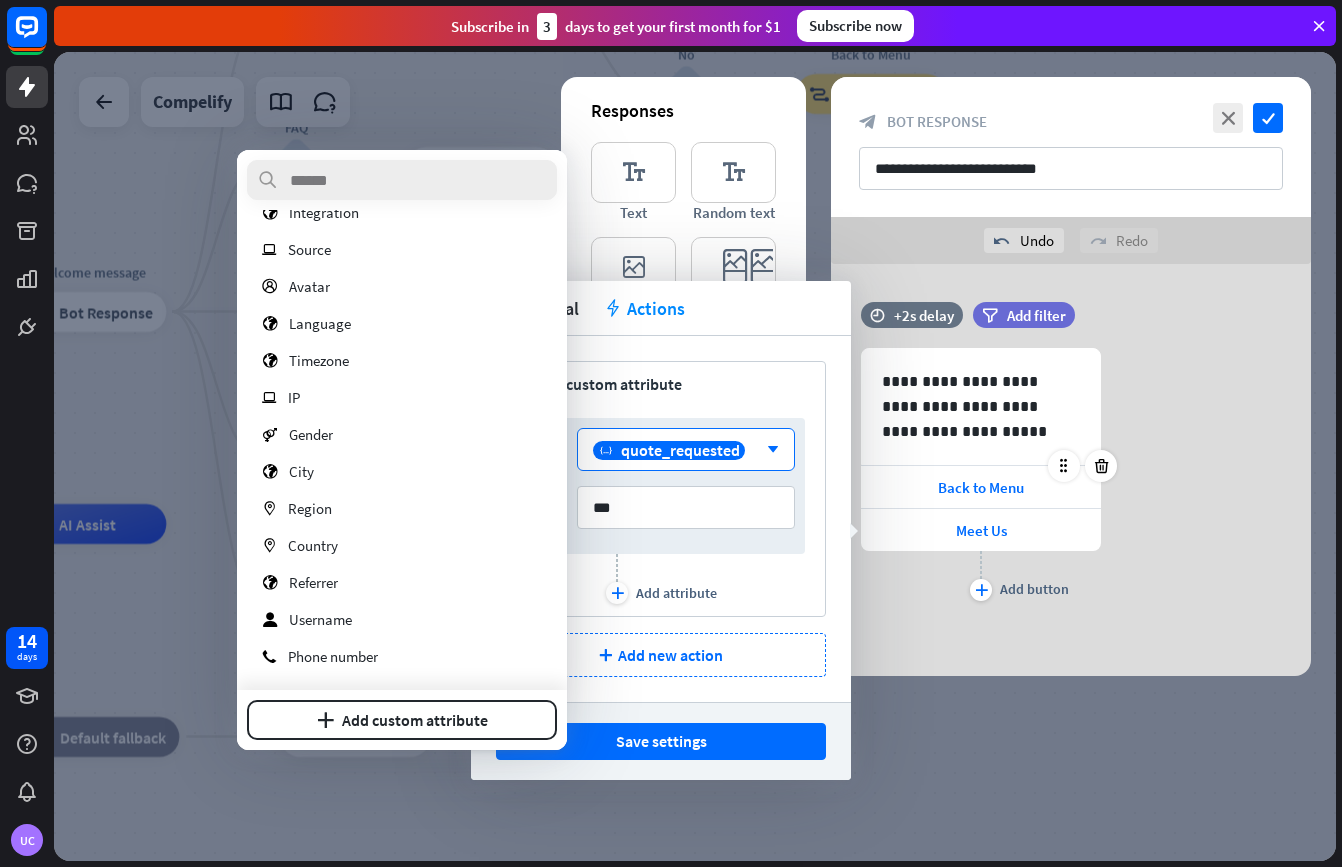 click on "plus   Add attribute" at bounding box center (661, 579) 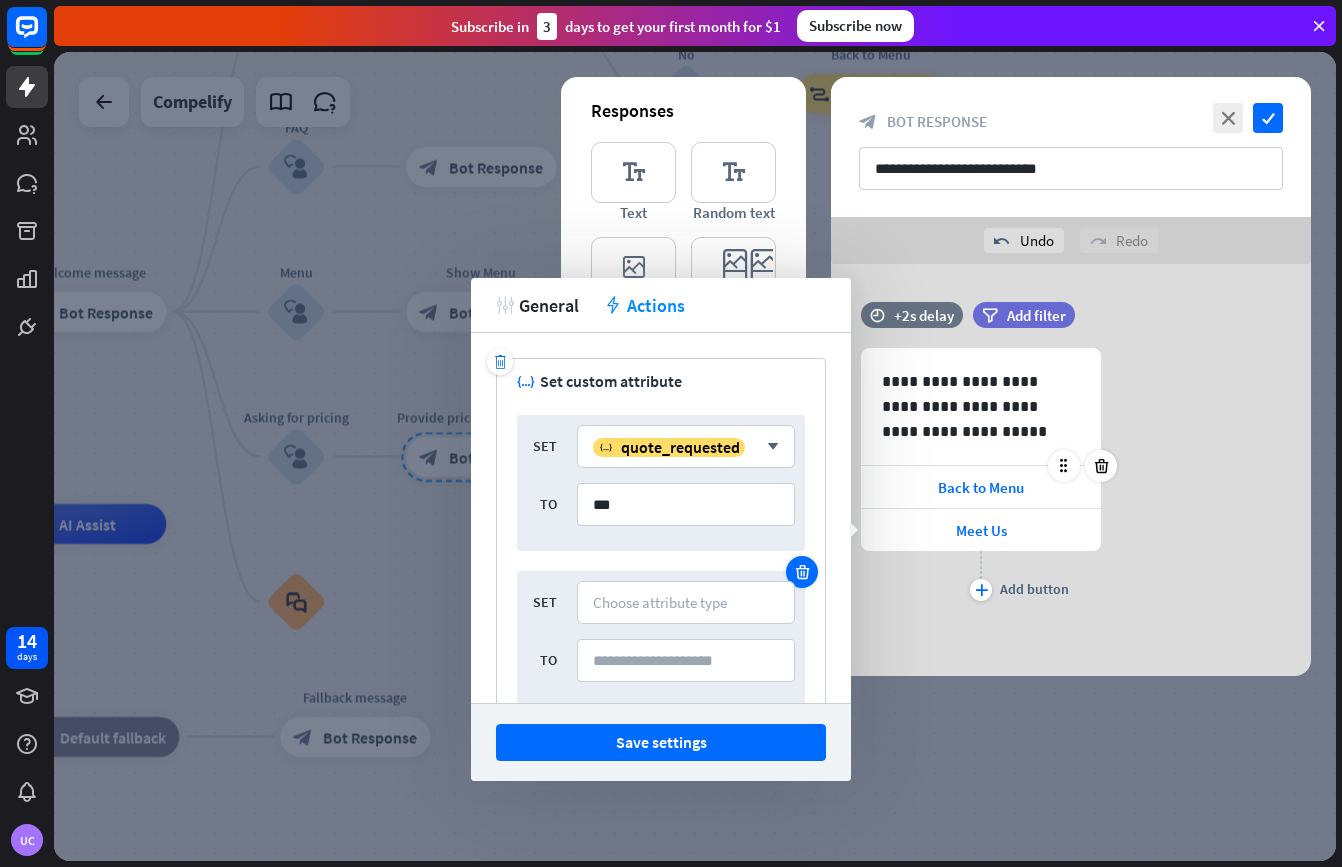 click at bounding box center [802, 572] 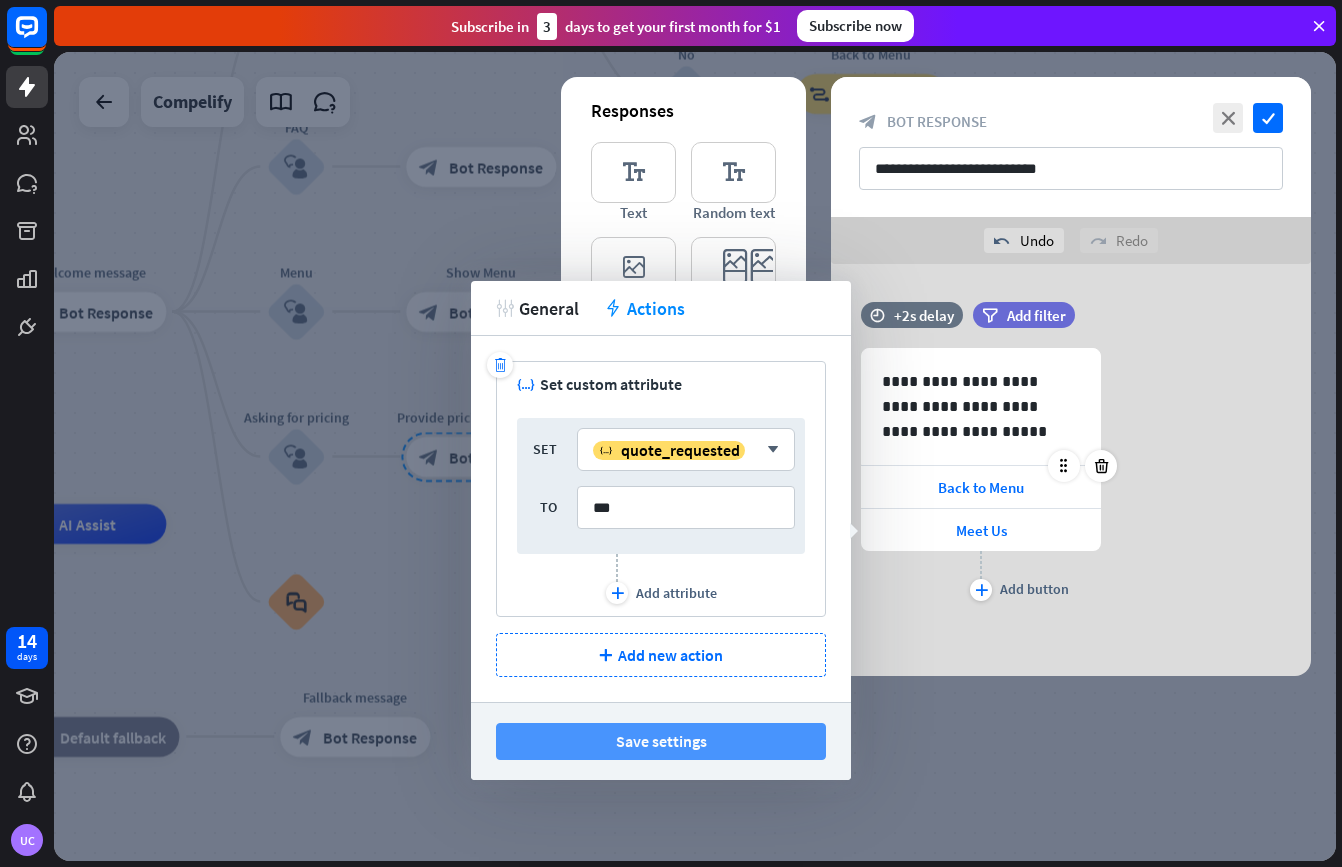 click on "Save settings" at bounding box center [661, 741] 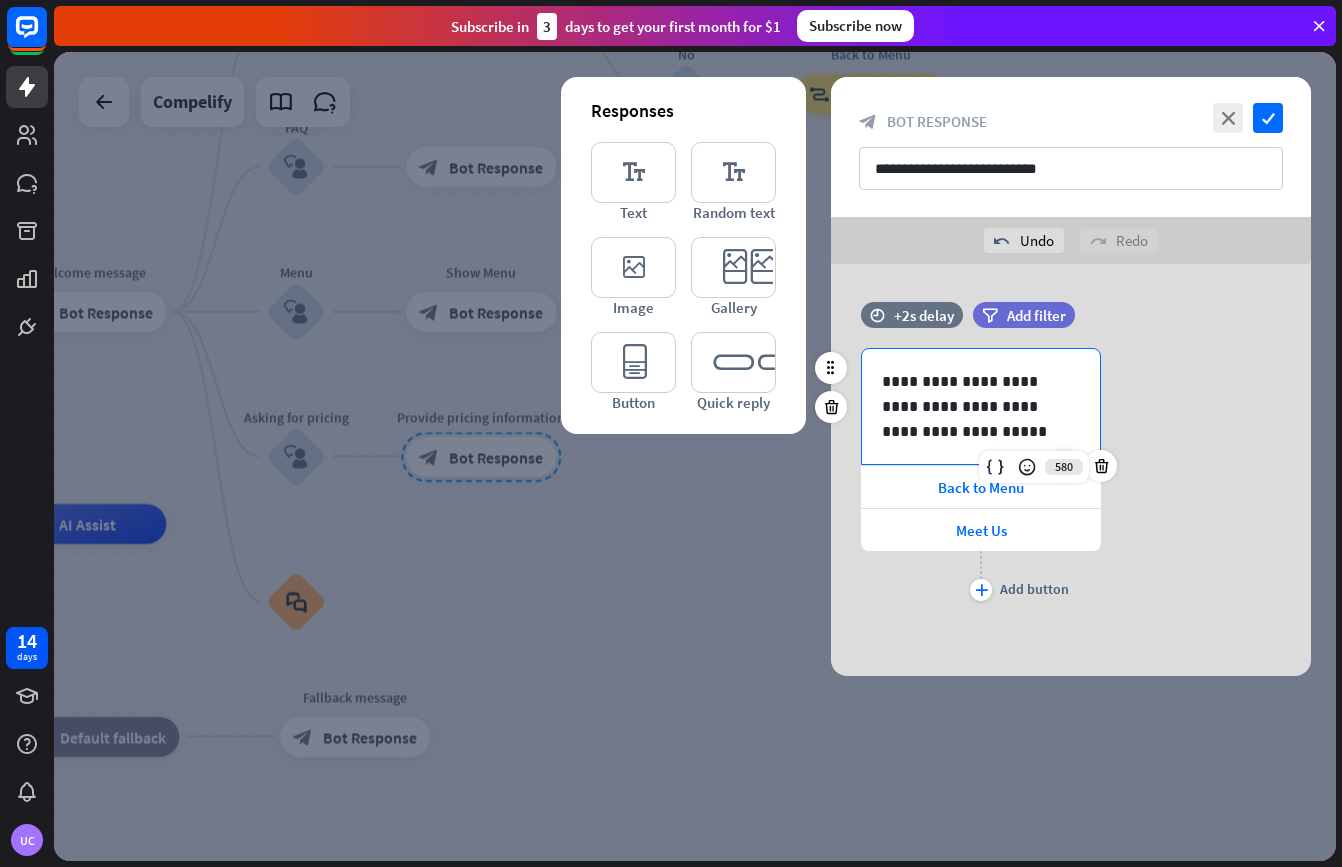 click on "**********" at bounding box center (981, 406) 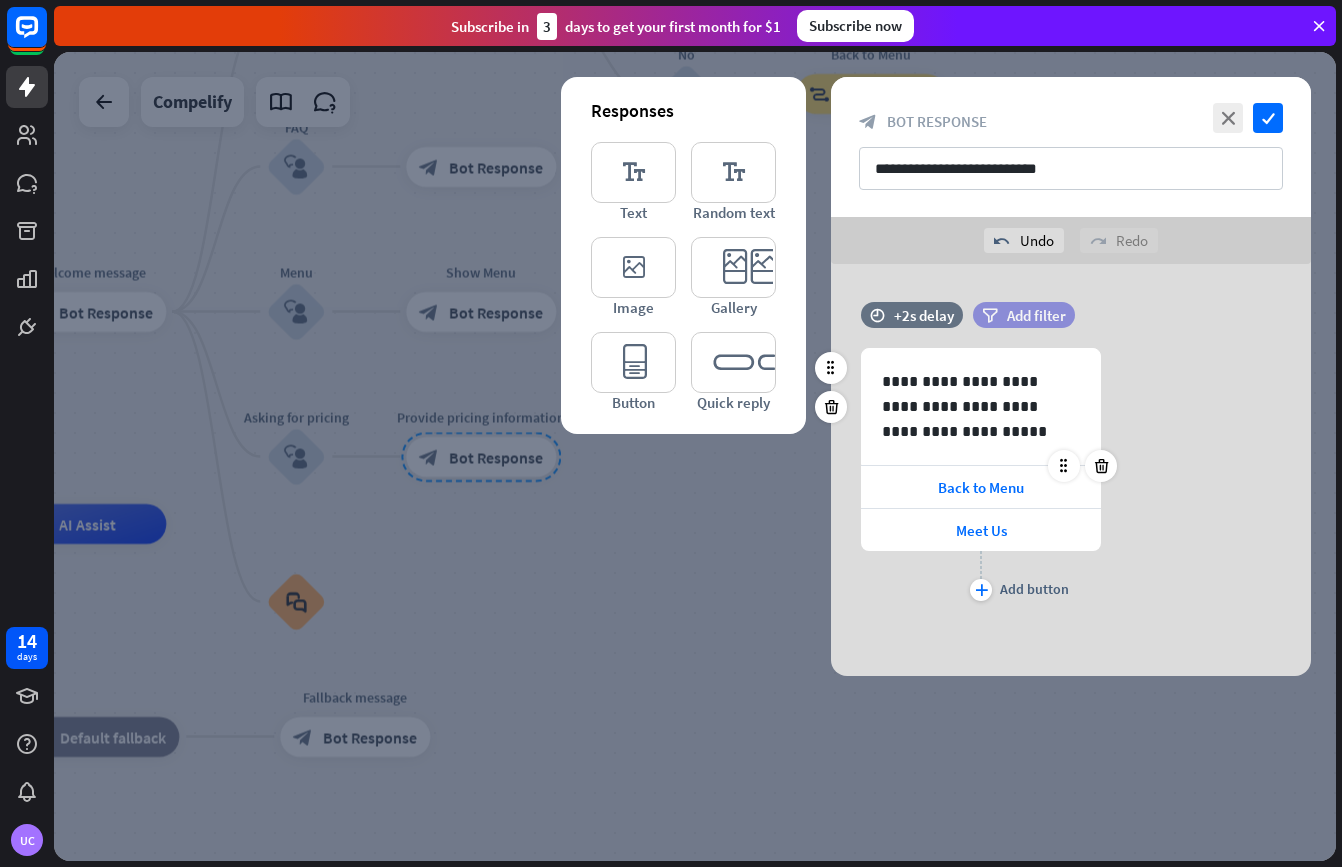 click on "Add filter" at bounding box center (1036, 315) 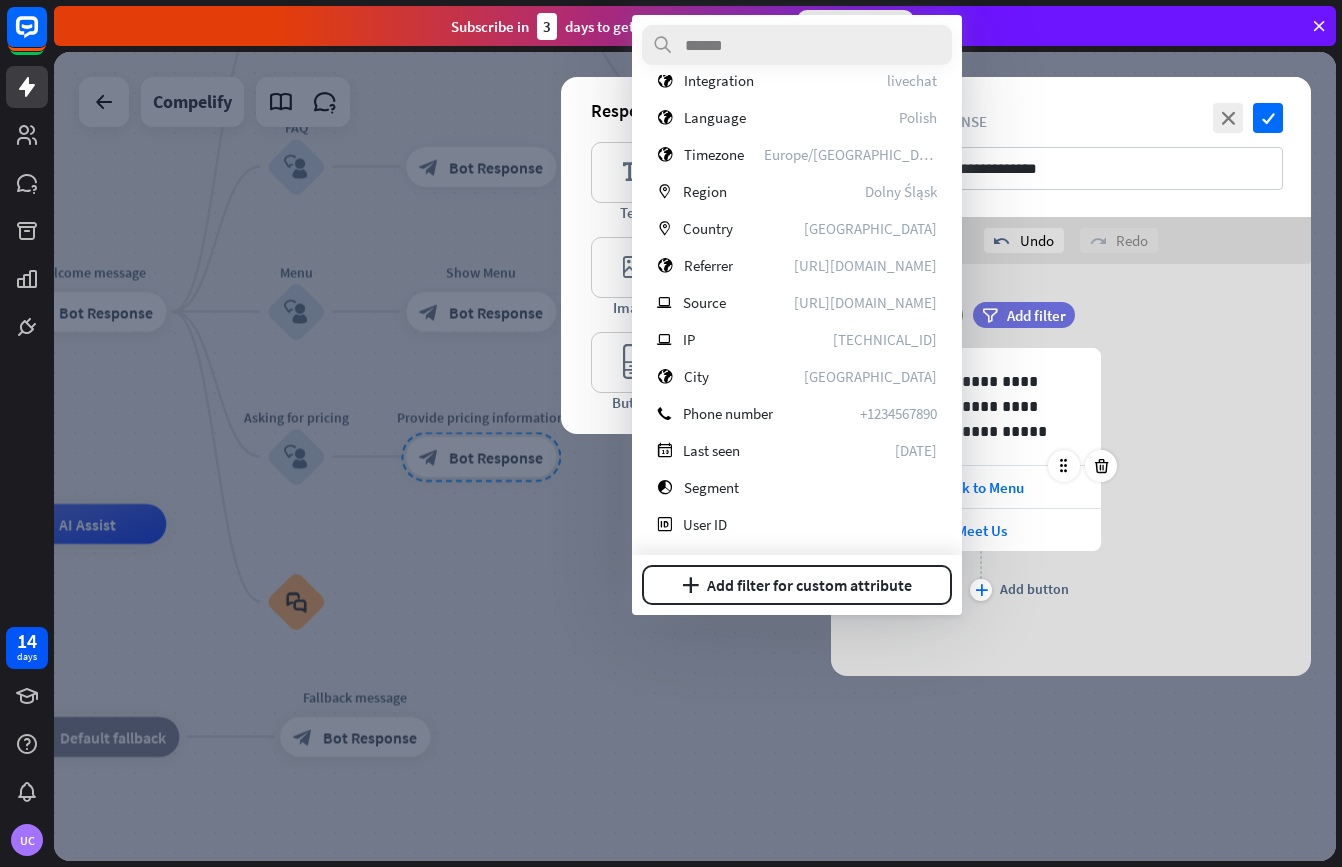 scroll, scrollTop: 513, scrollLeft: 0, axis: vertical 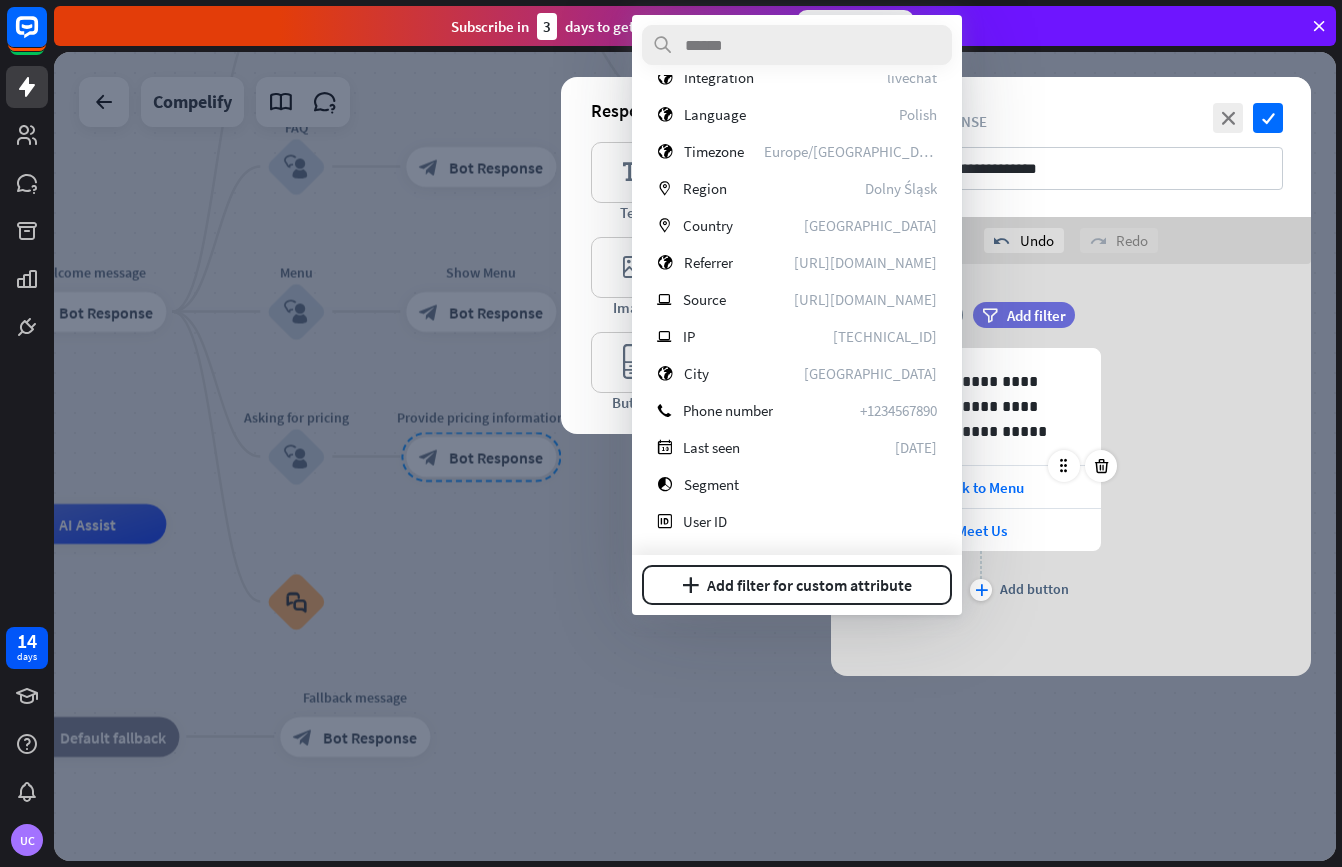 click on "filter   Add filter" at bounding box center (1074, 315) 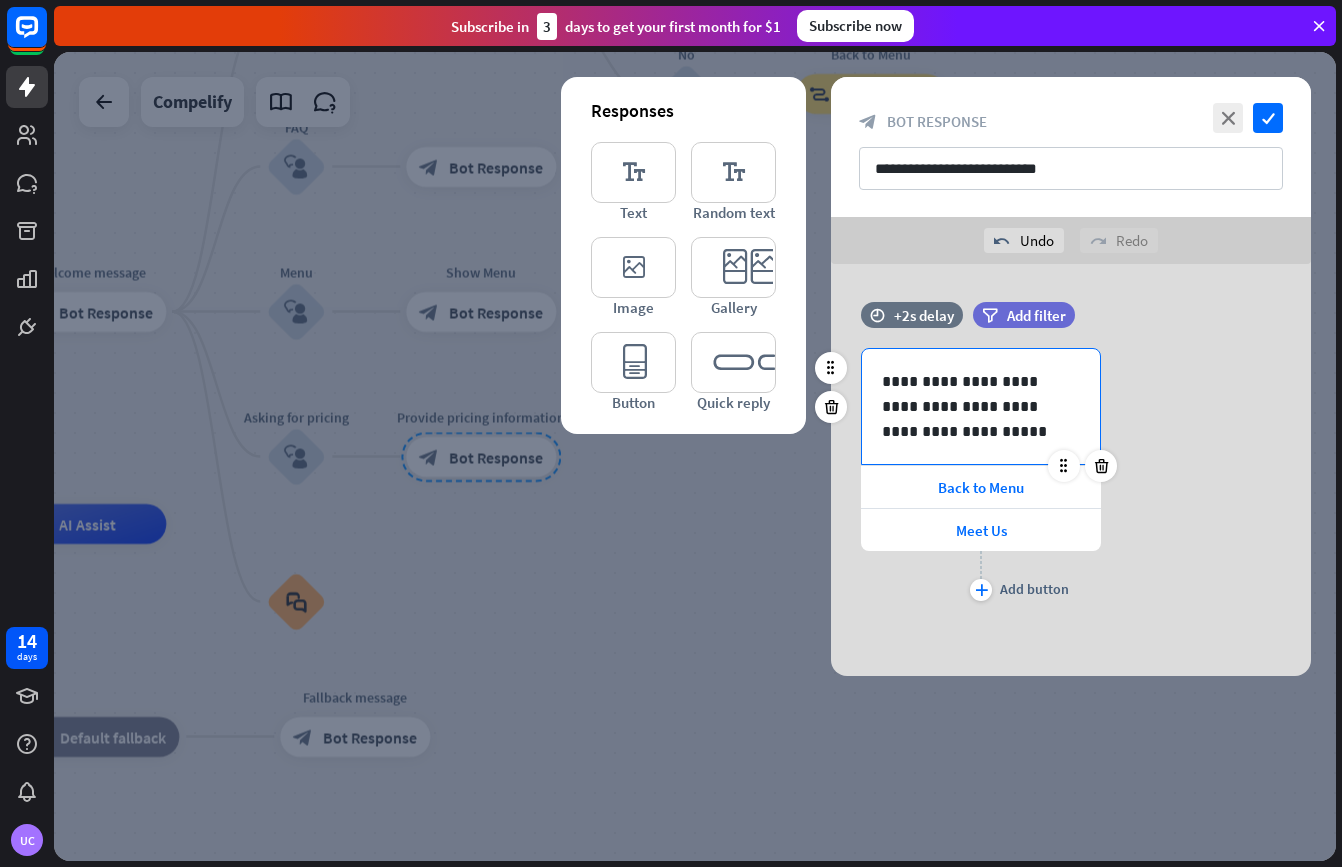 click on "**********" at bounding box center (981, 406) 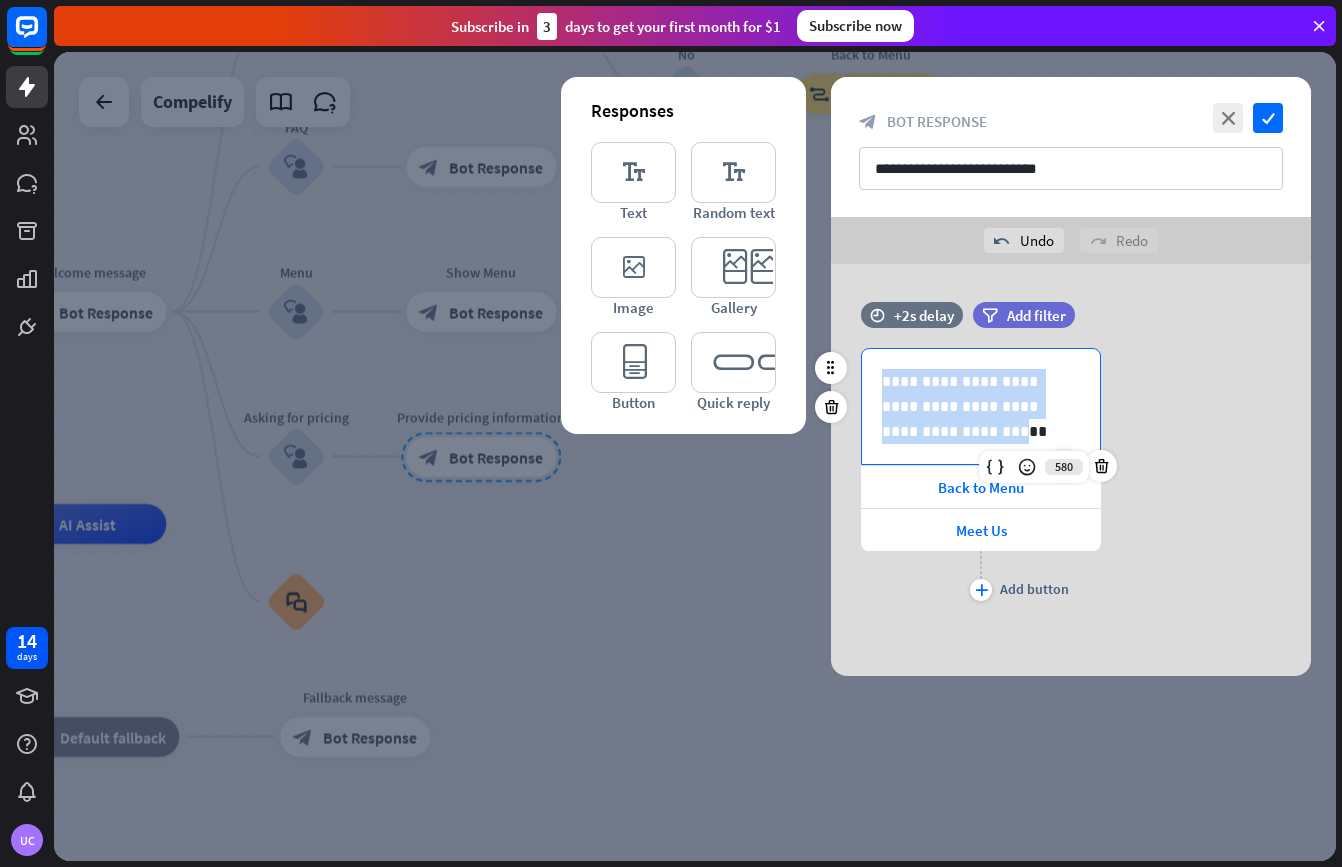 type 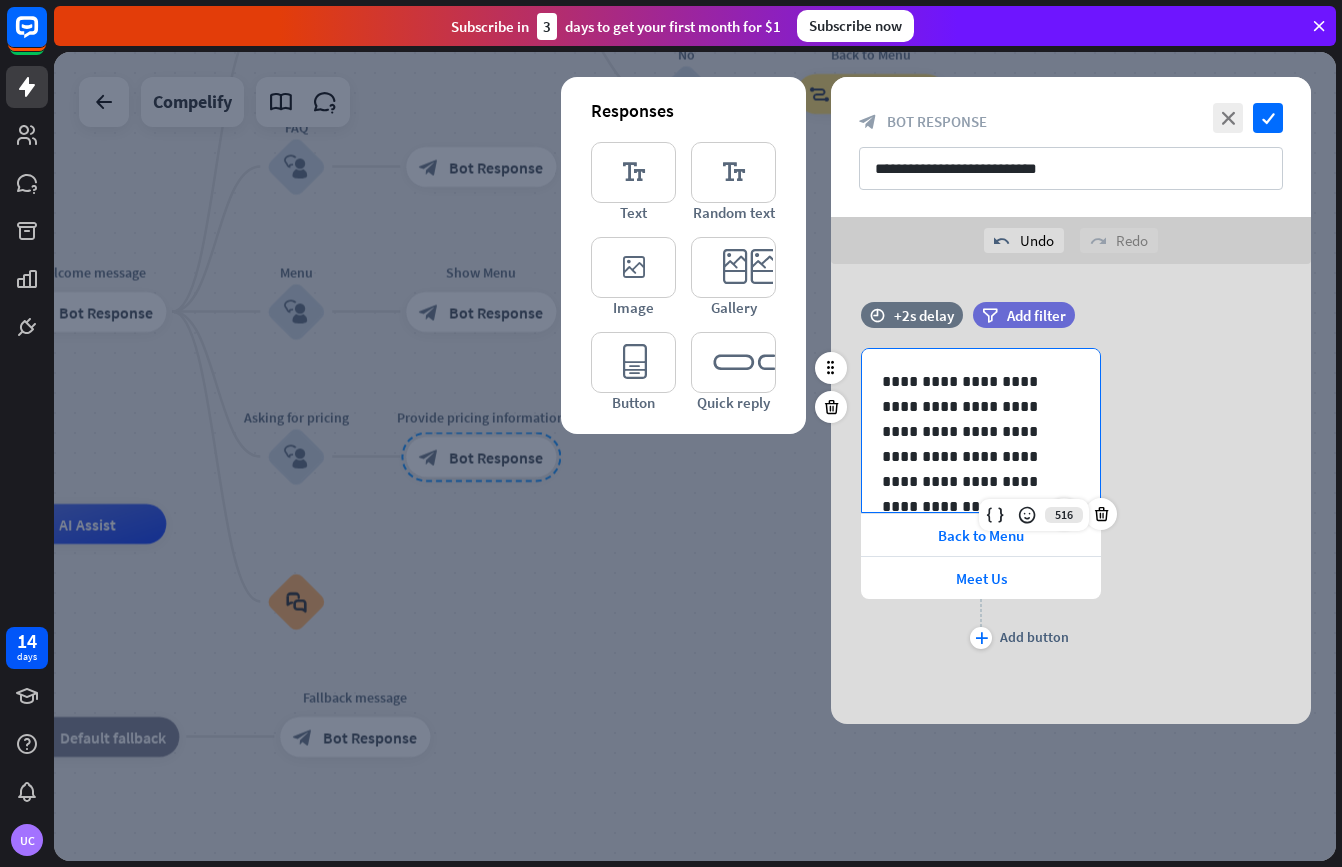 scroll, scrollTop: 10, scrollLeft: 0, axis: vertical 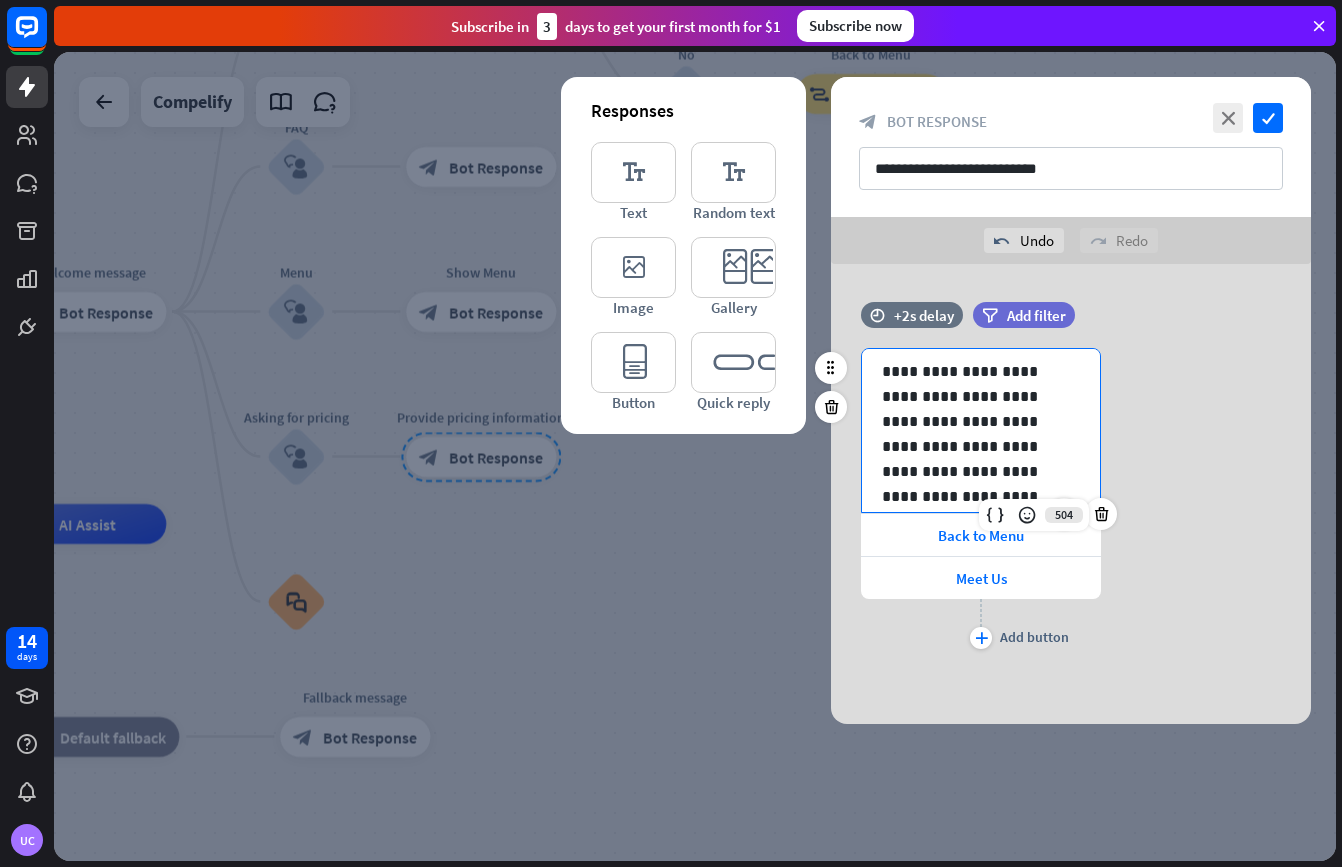 click on "**********" at bounding box center (1071, 501) 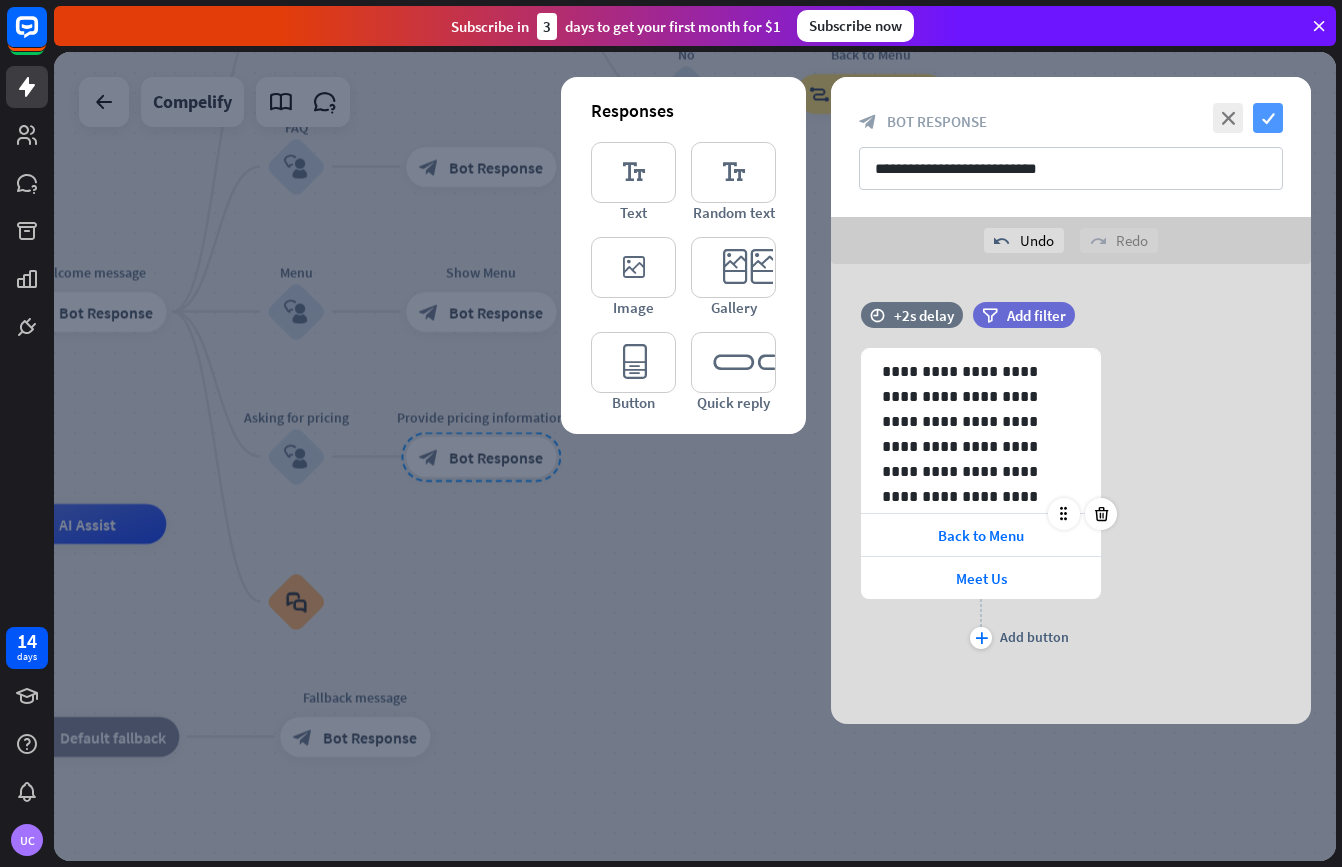 click on "check" at bounding box center [1268, 118] 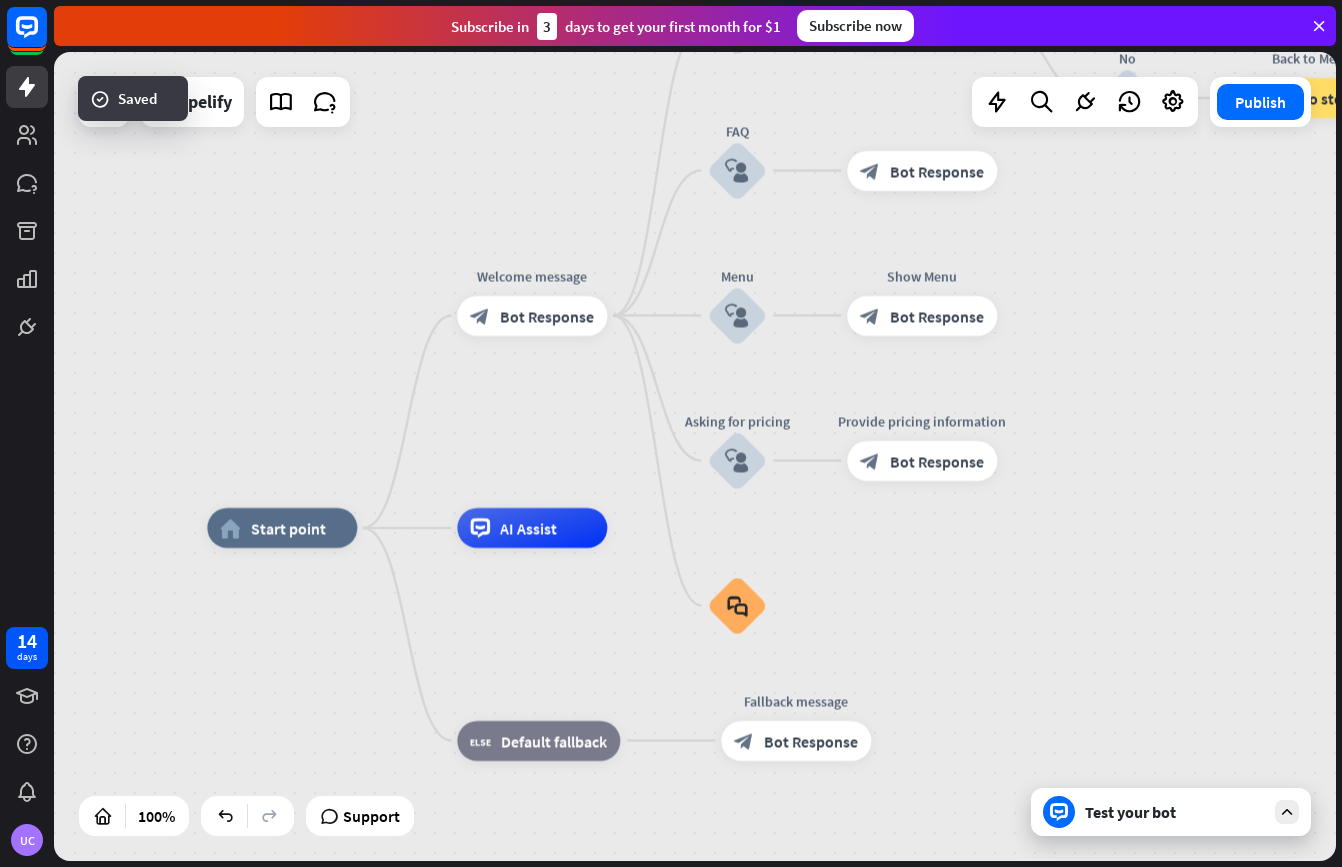 drag, startPoint x: 563, startPoint y: 543, endPoint x: 1004, endPoint y: 547, distance: 441.01813 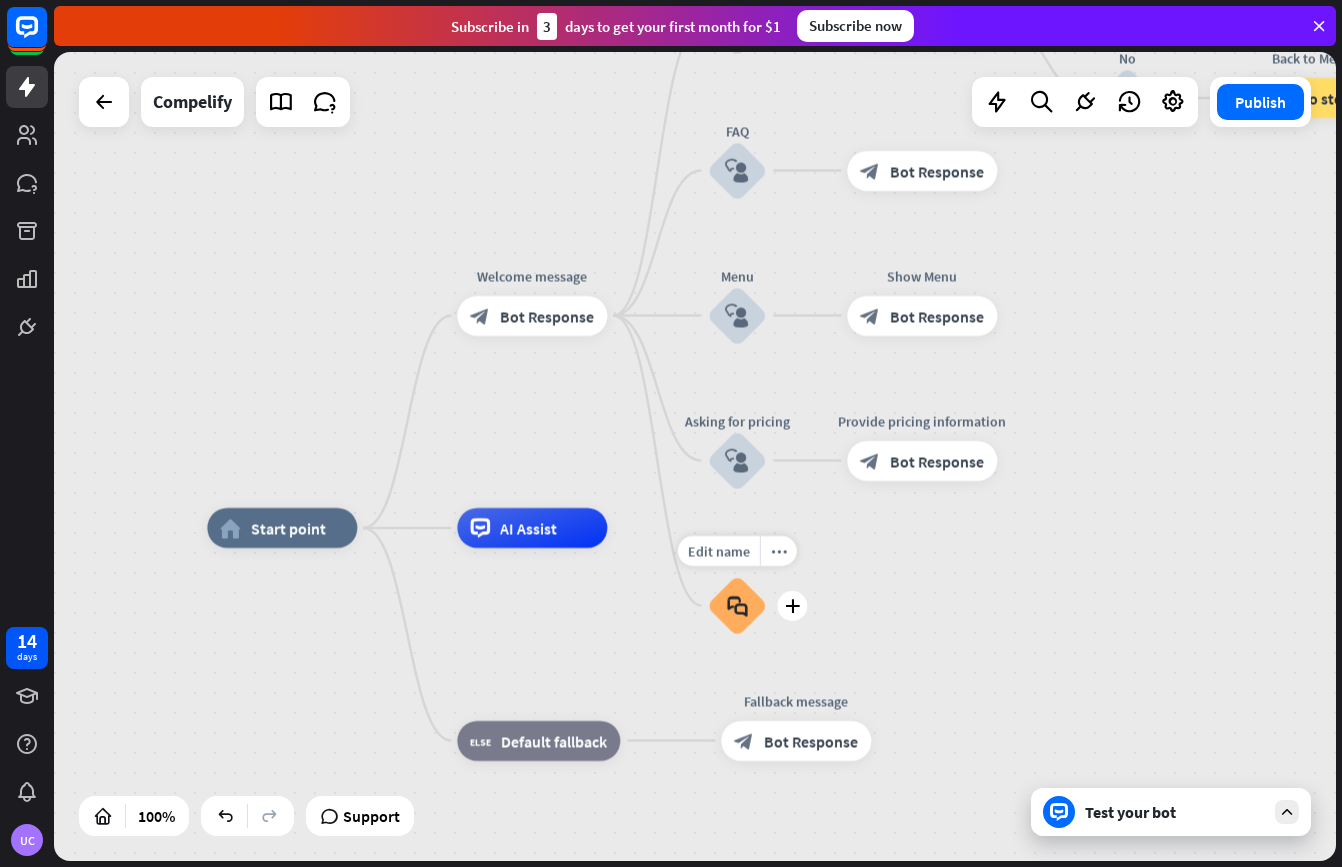 click on "block_faq" at bounding box center [737, 606] 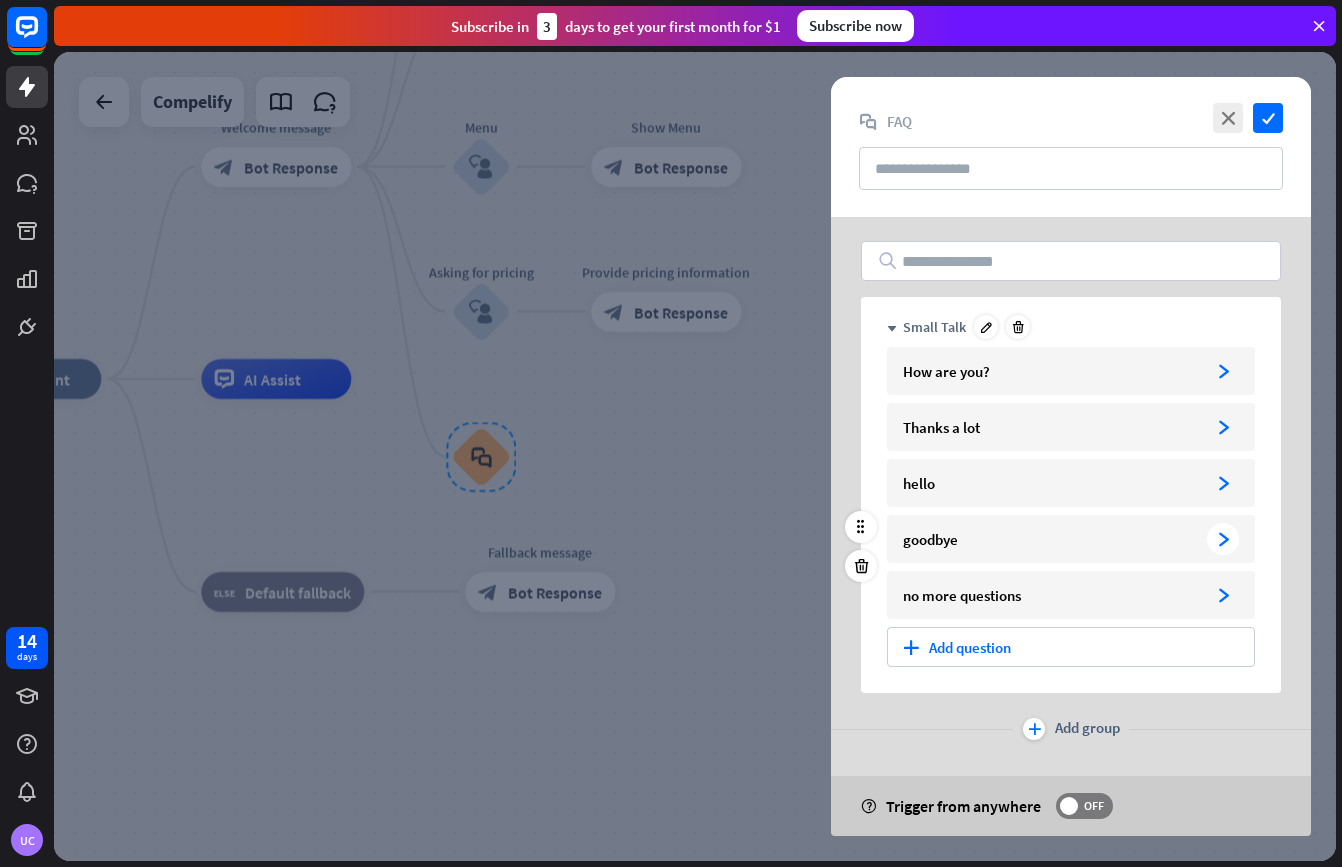 scroll, scrollTop: 3, scrollLeft: 0, axis: vertical 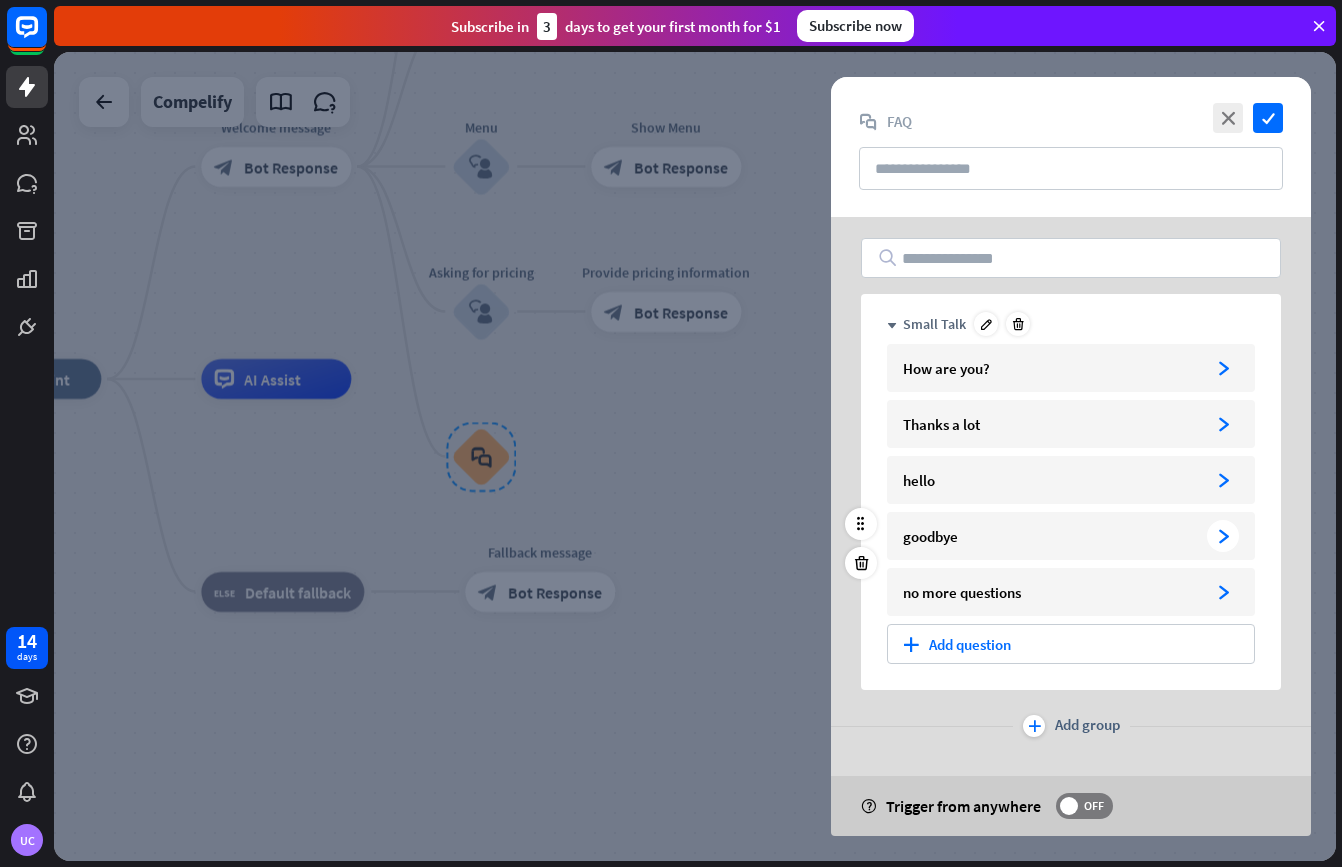click on "goodbye" at bounding box center [1051, 536] 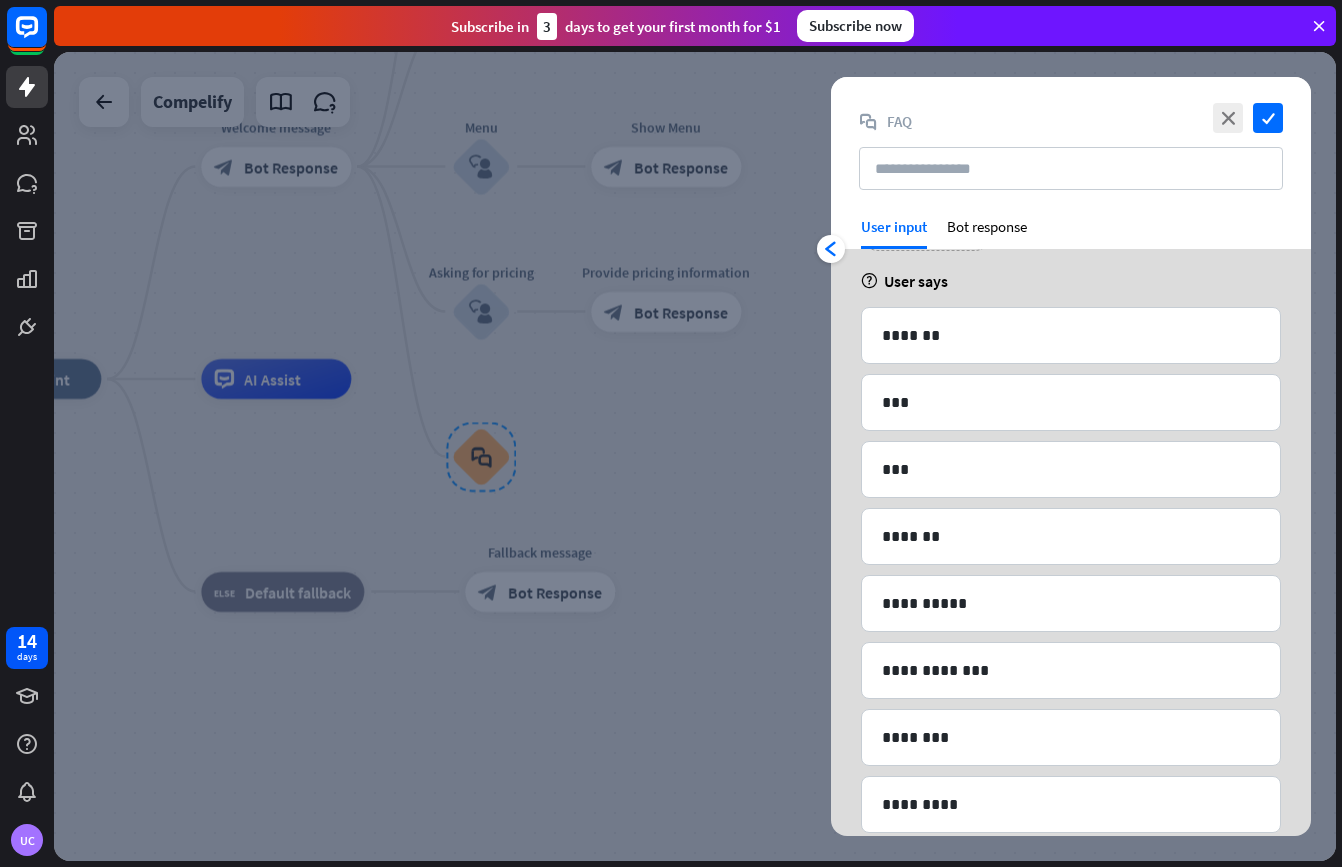 scroll, scrollTop: 0, scrollLeft: 0, axis: both 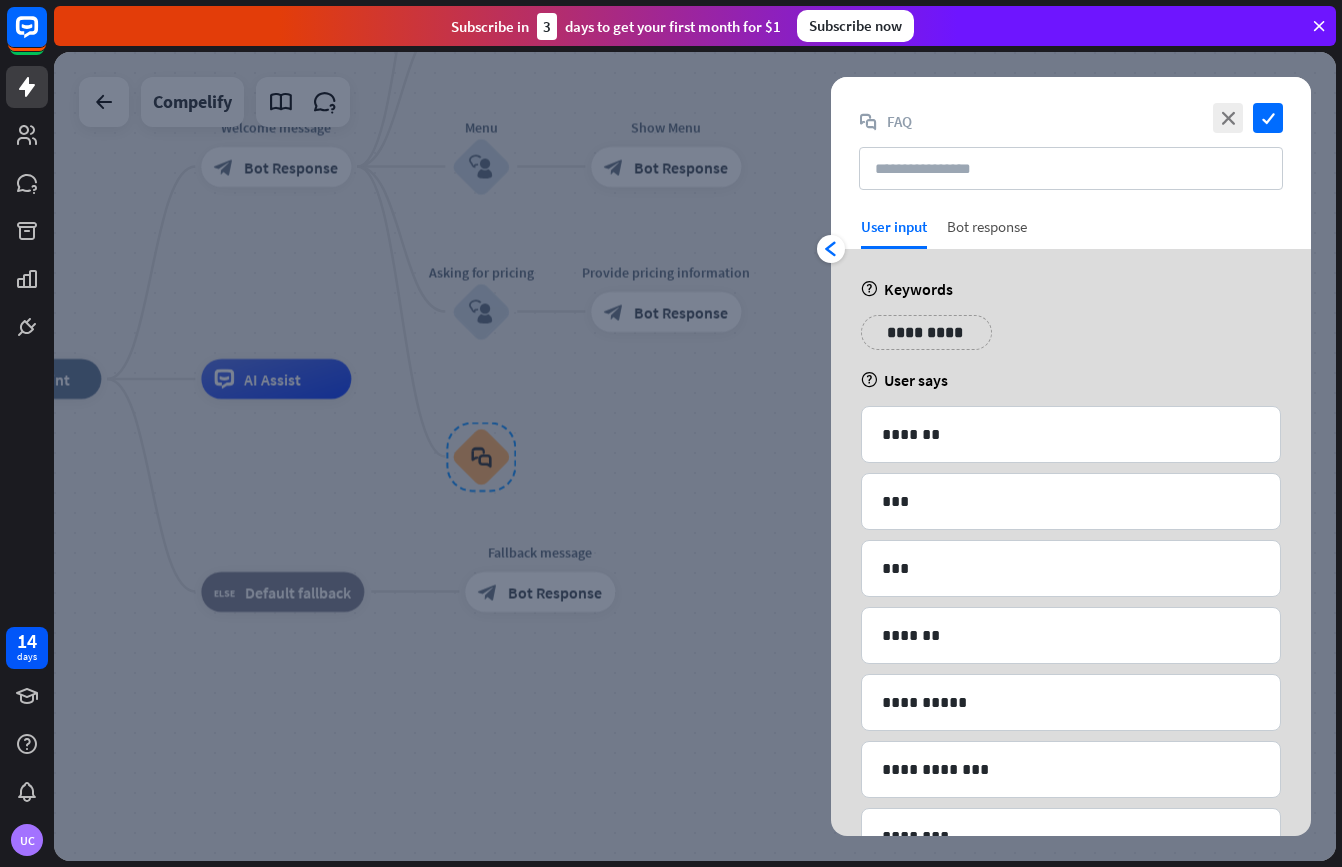 click on "Bot response" at bounding box center [987, 233] 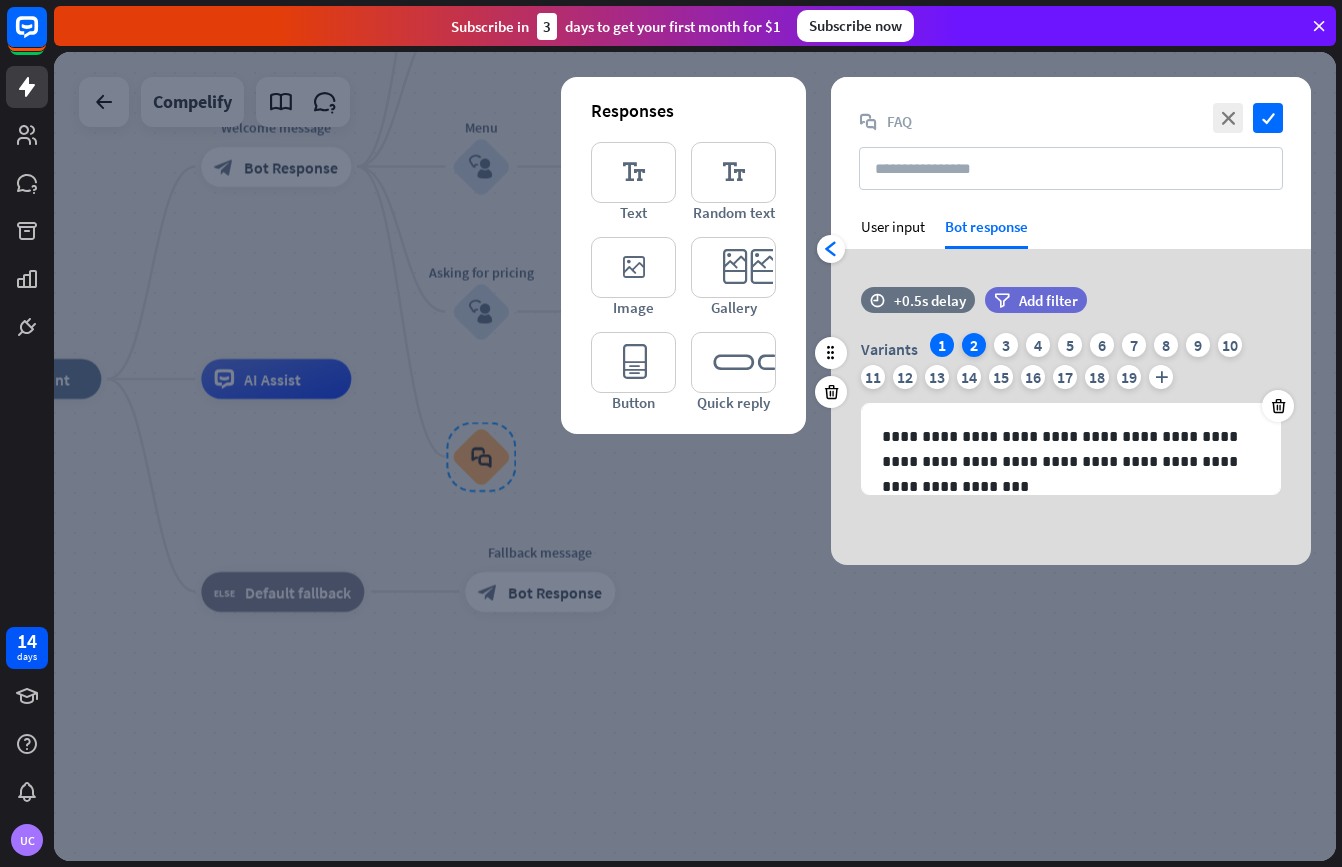 click on "2" at bounding box center (974, 345) 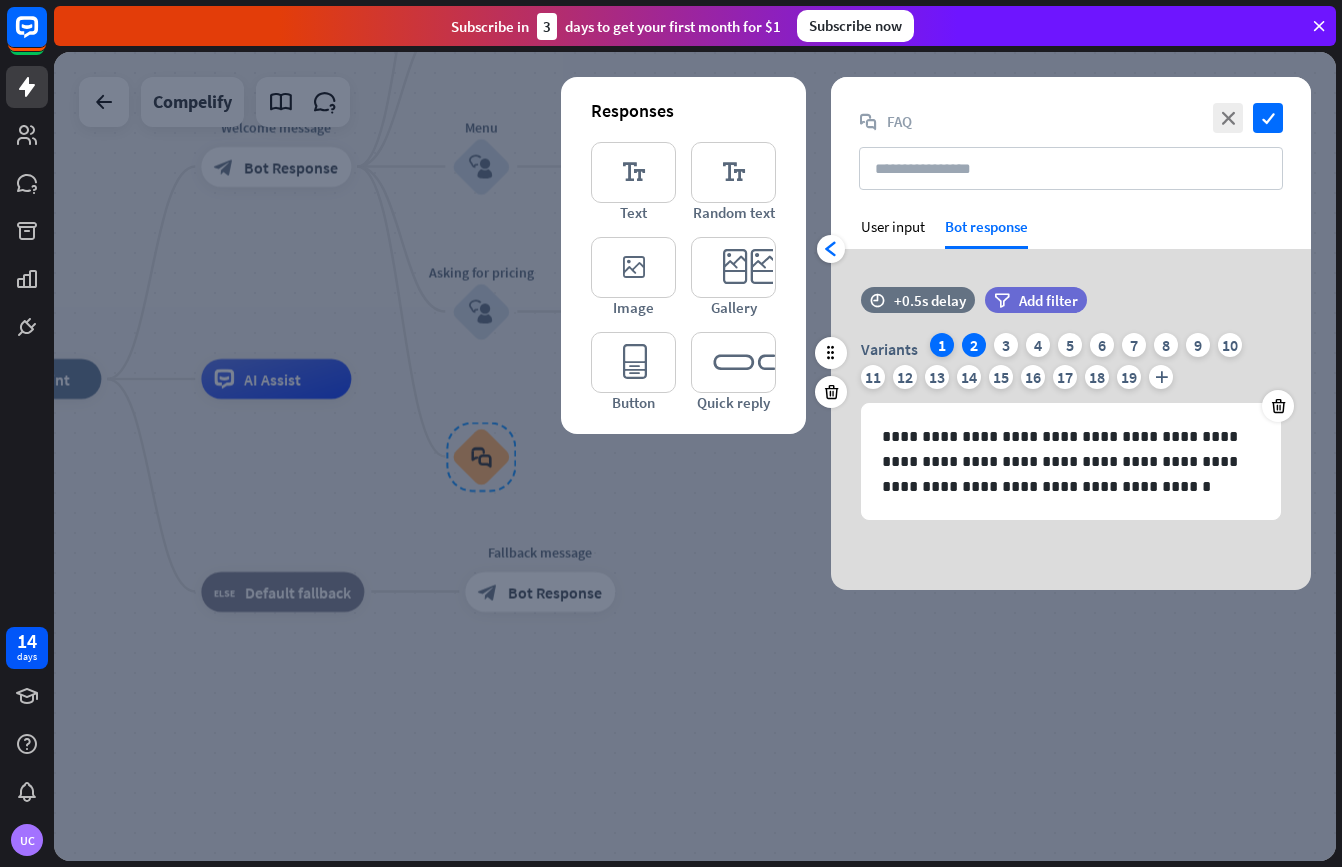 click on "1" at bounding box center [942, 345] 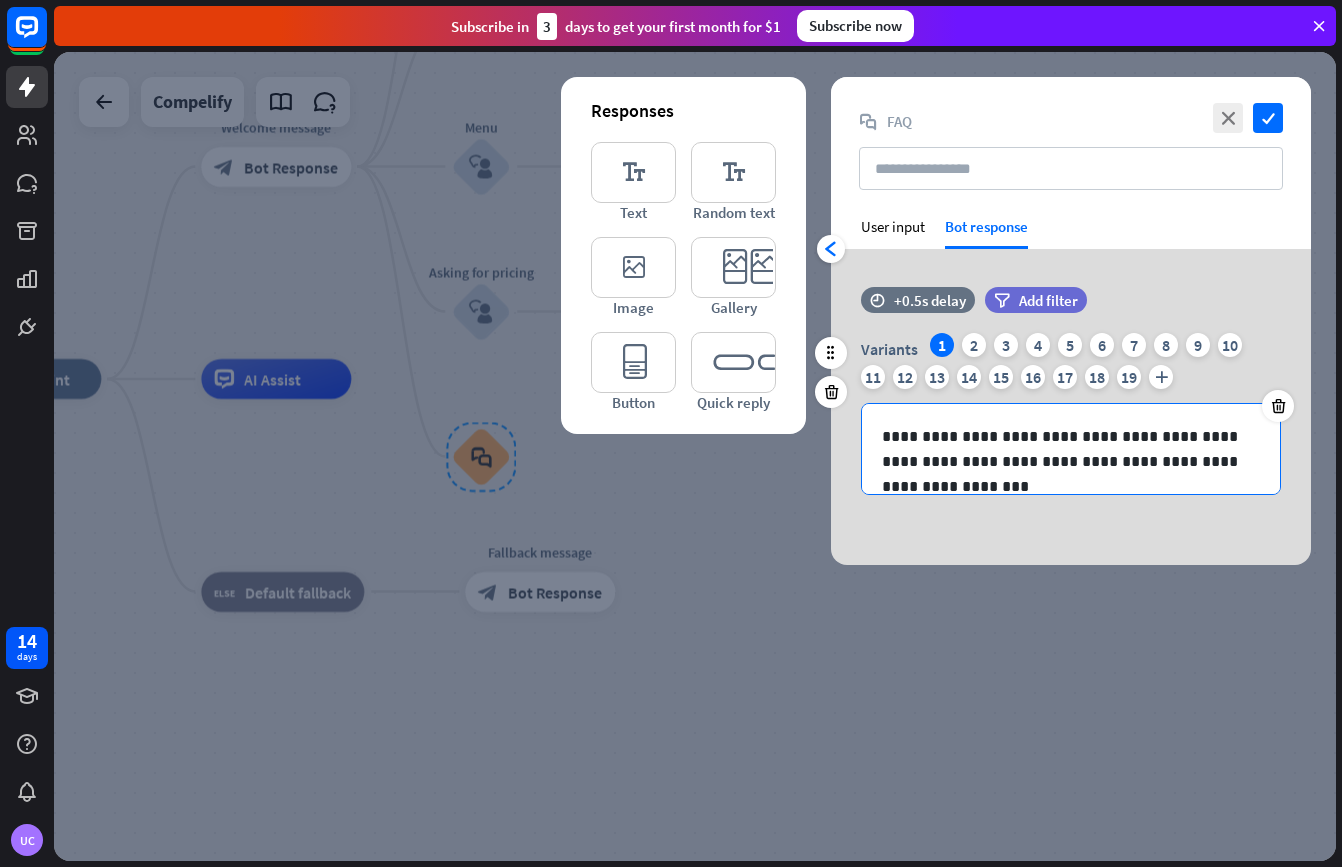 click on "**********" at bounding box center (1071, 449) 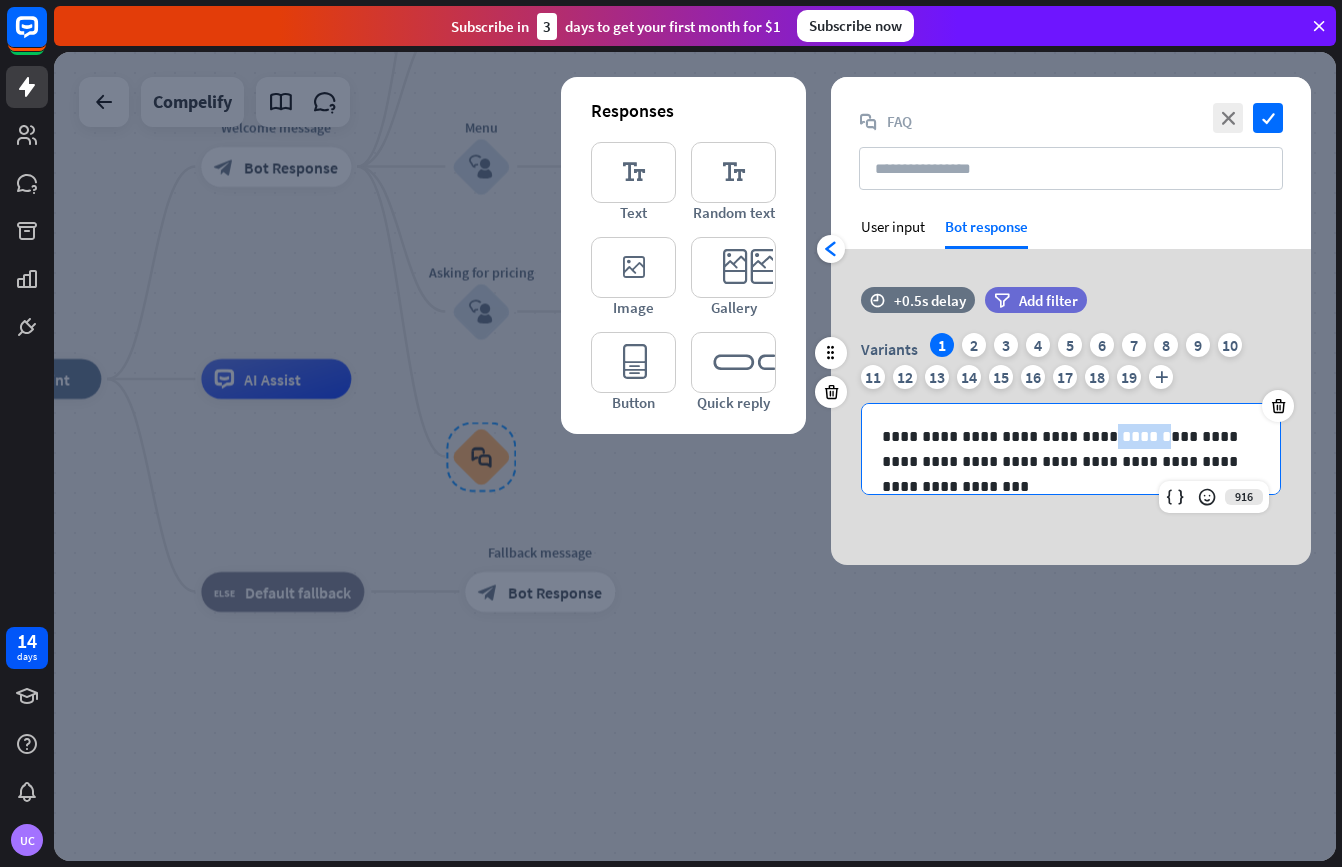 click on "**********" at bounding box center (1071, 449) 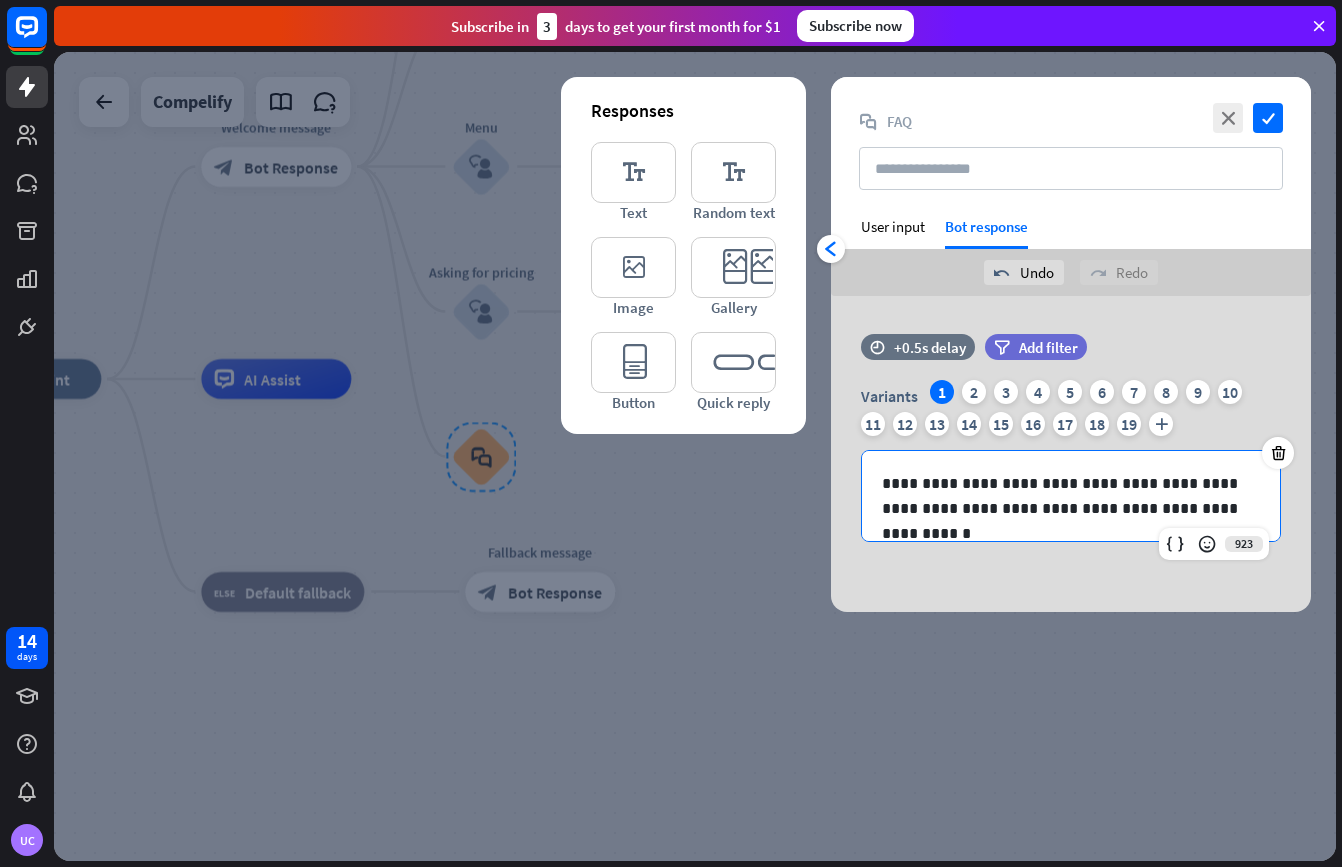 type 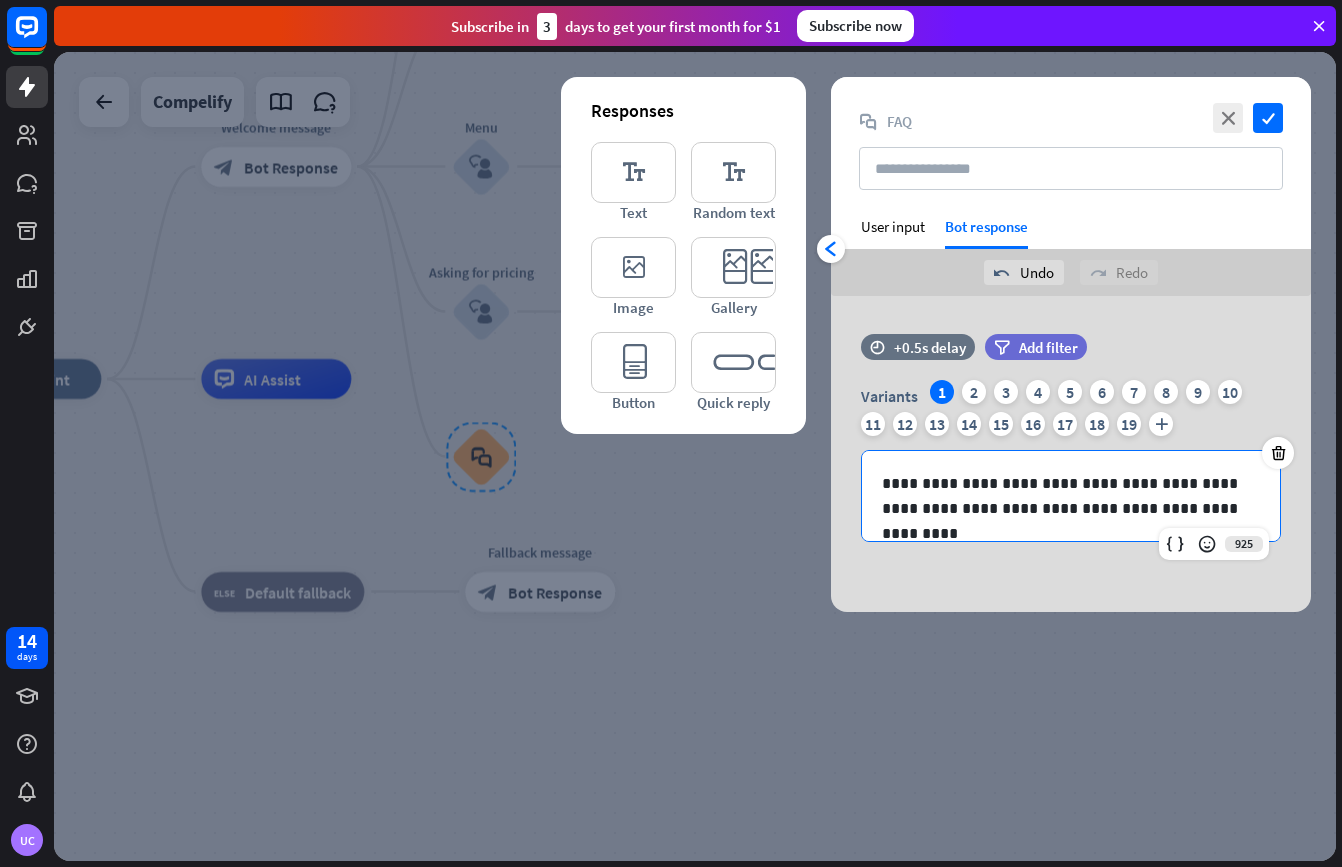 click on "**********" at bounding box center [1071, 454] 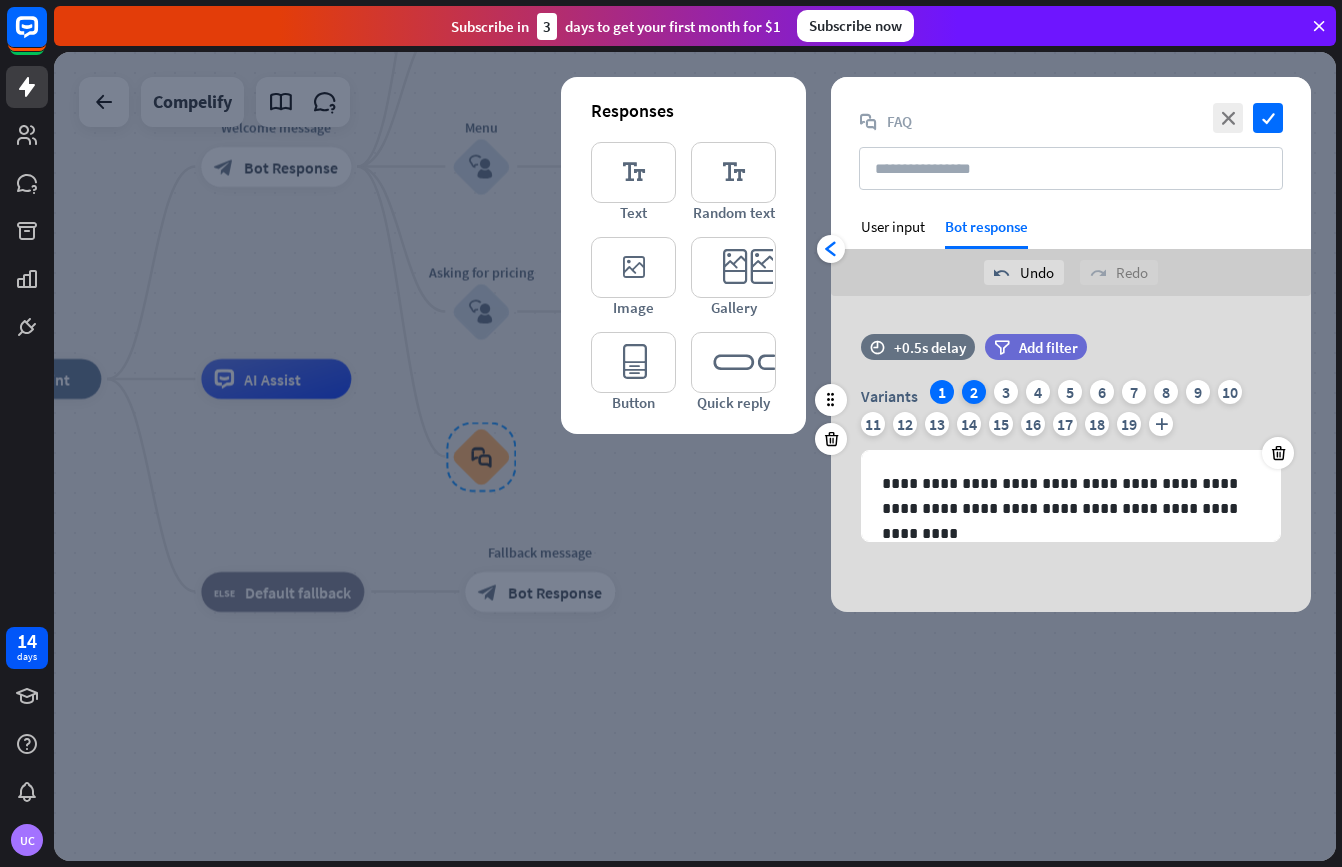 click on "2" at bounding box center [974, 392] 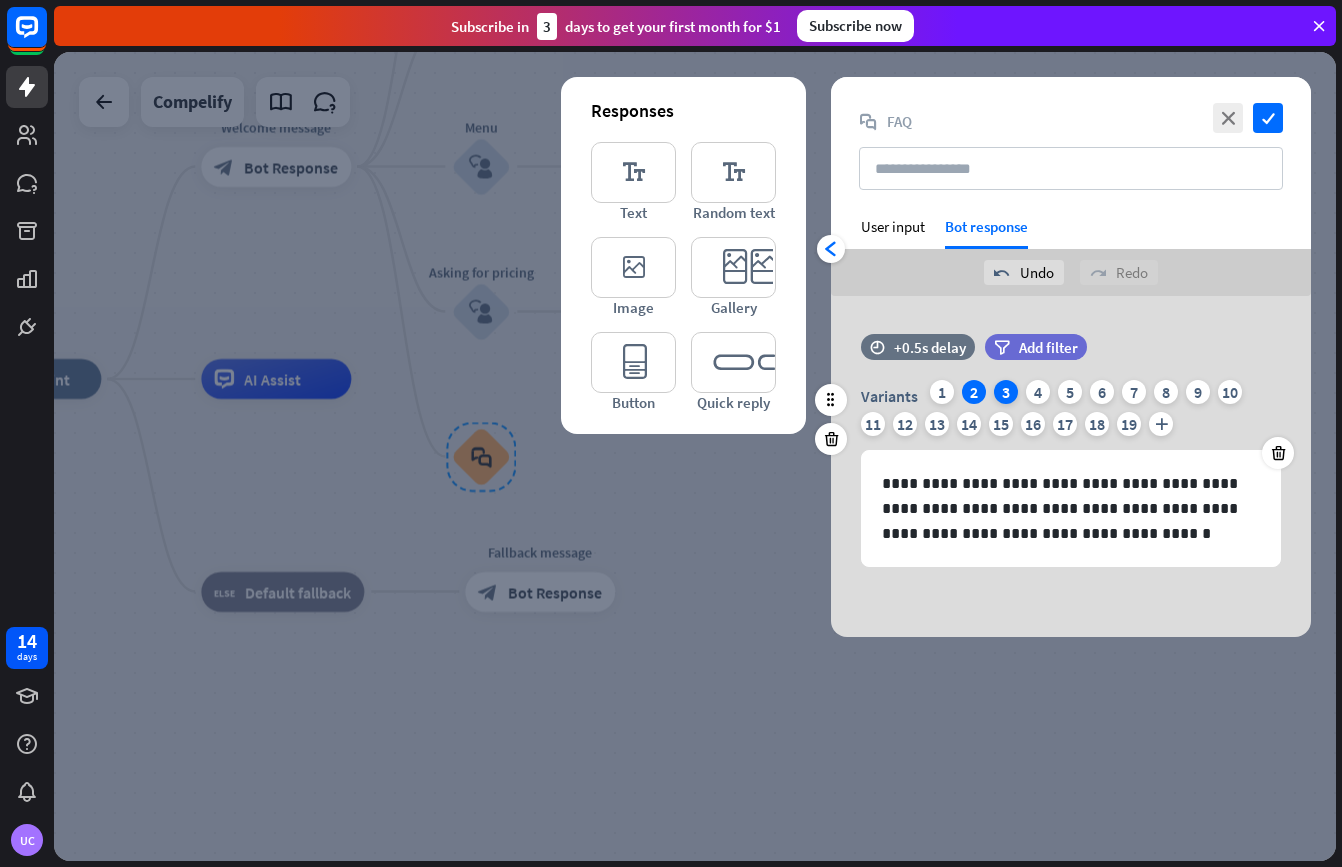 click on "3" at bounding box center (1006, 392) 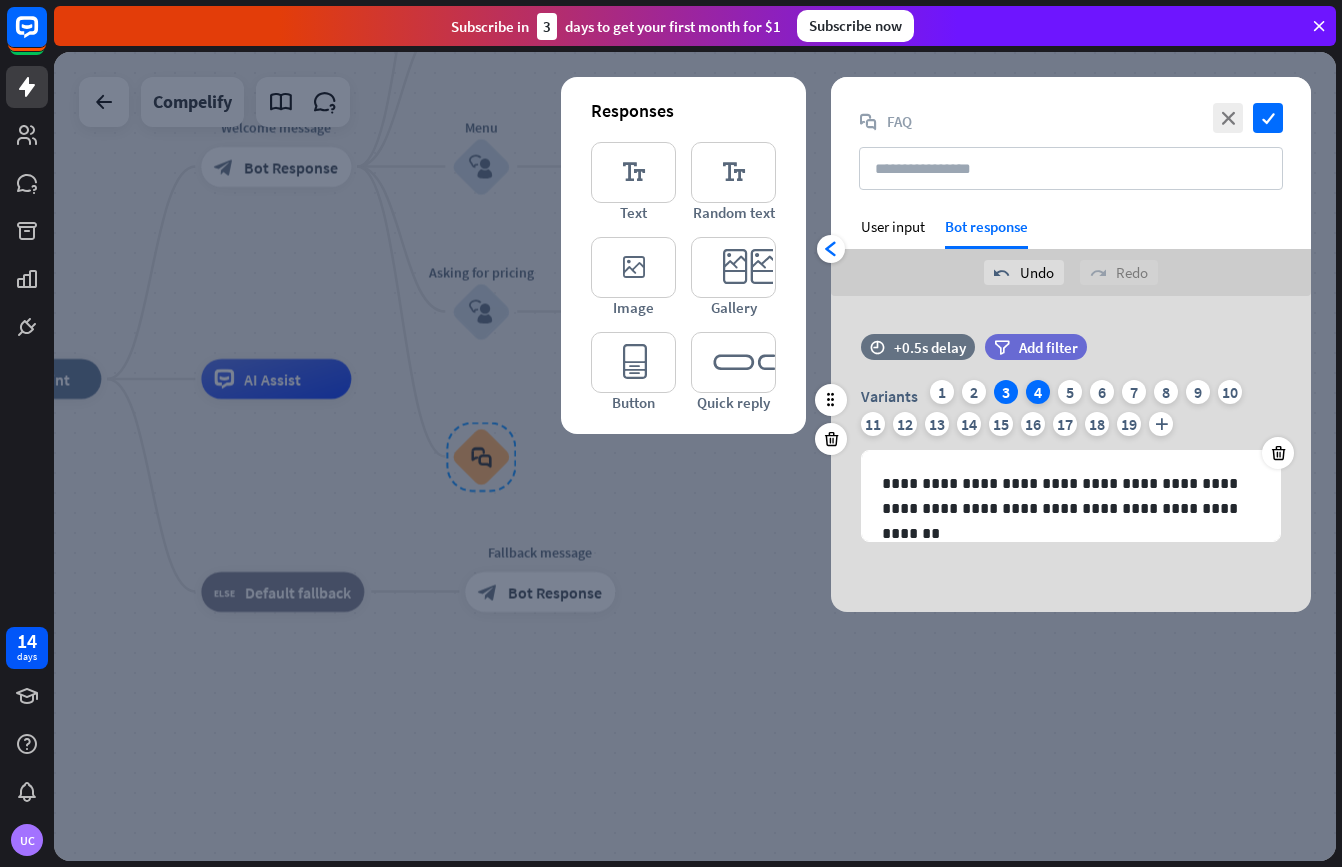 click on "4" at bounding box center (1038, 392) 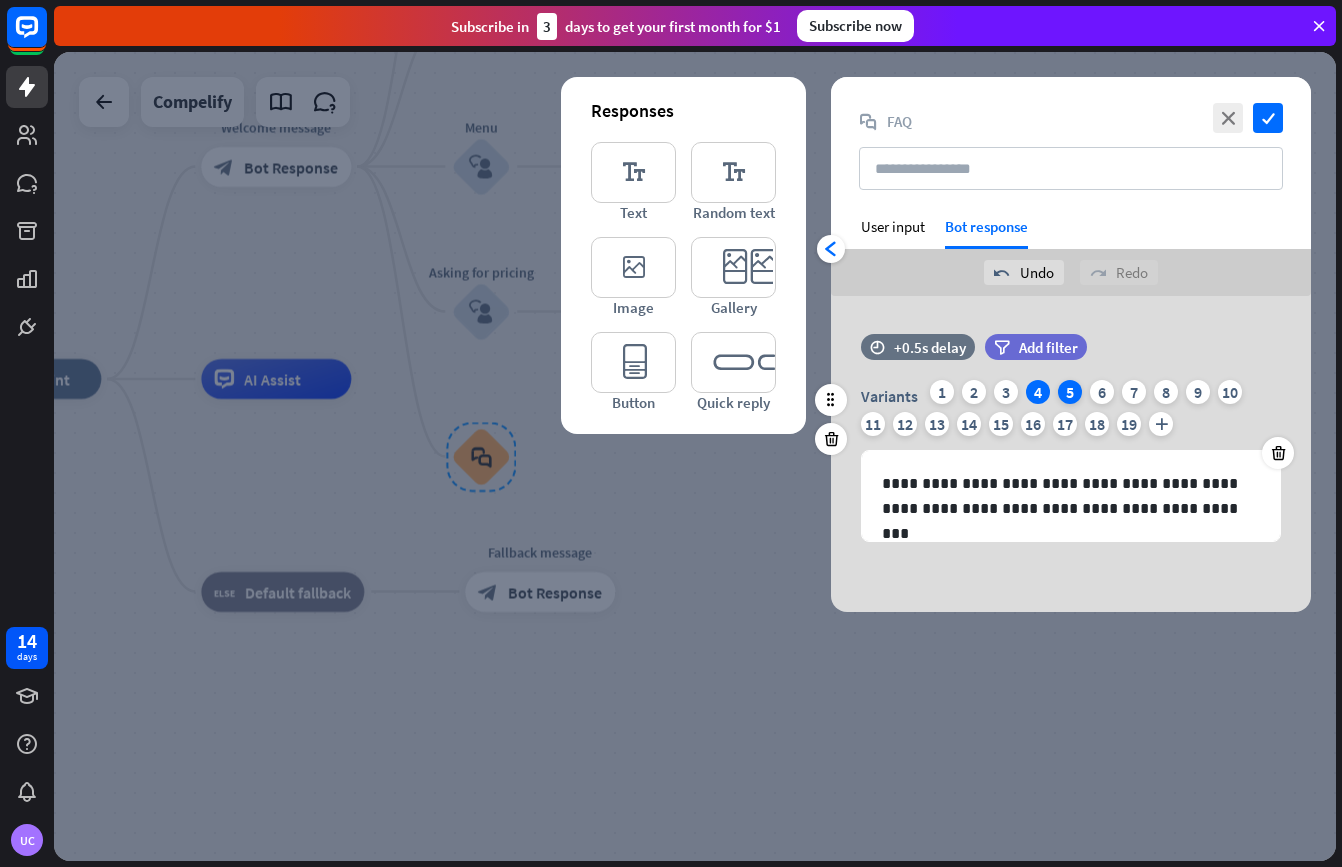 click on "5" at bounding box center [1070, 392] 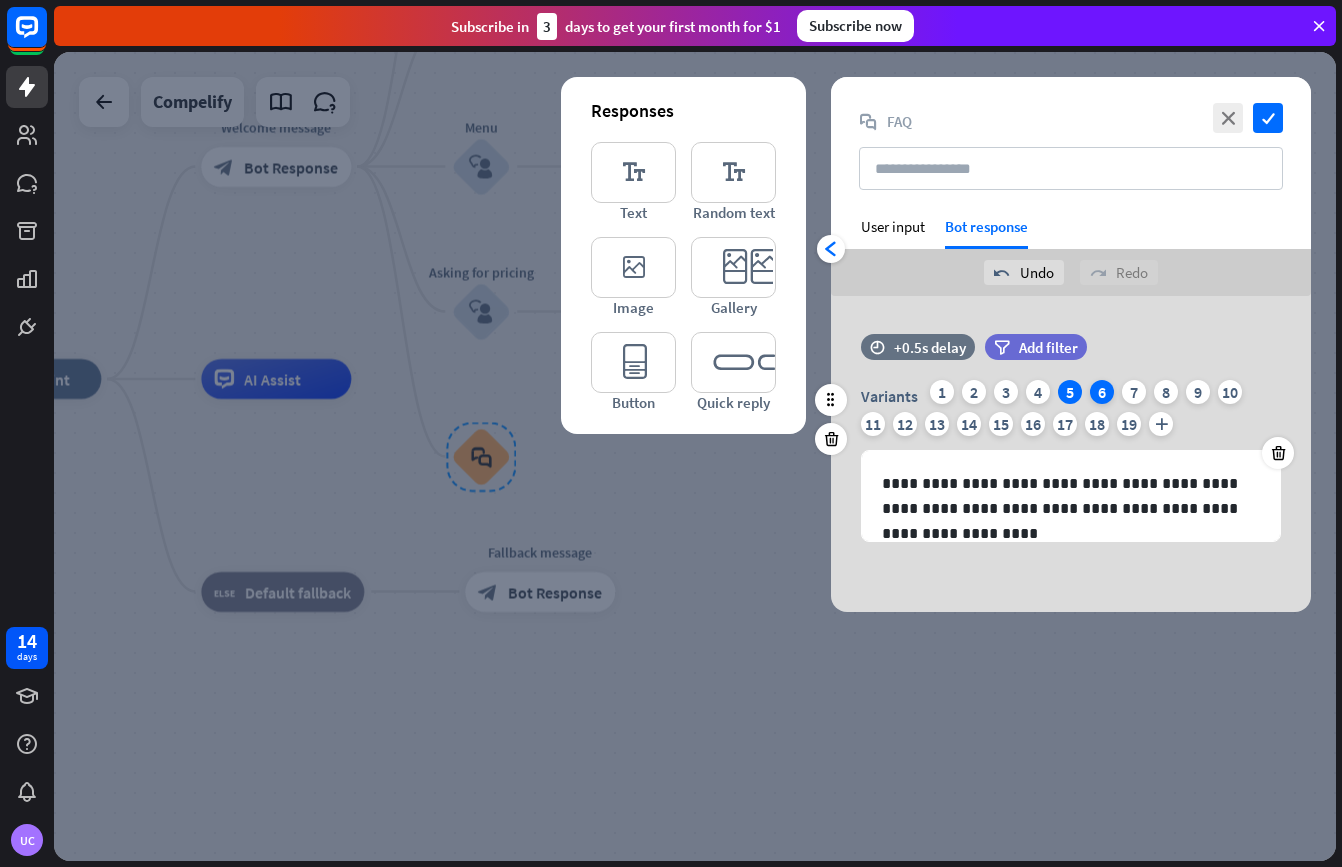 click on "6" at bounding box center (1102, 392) 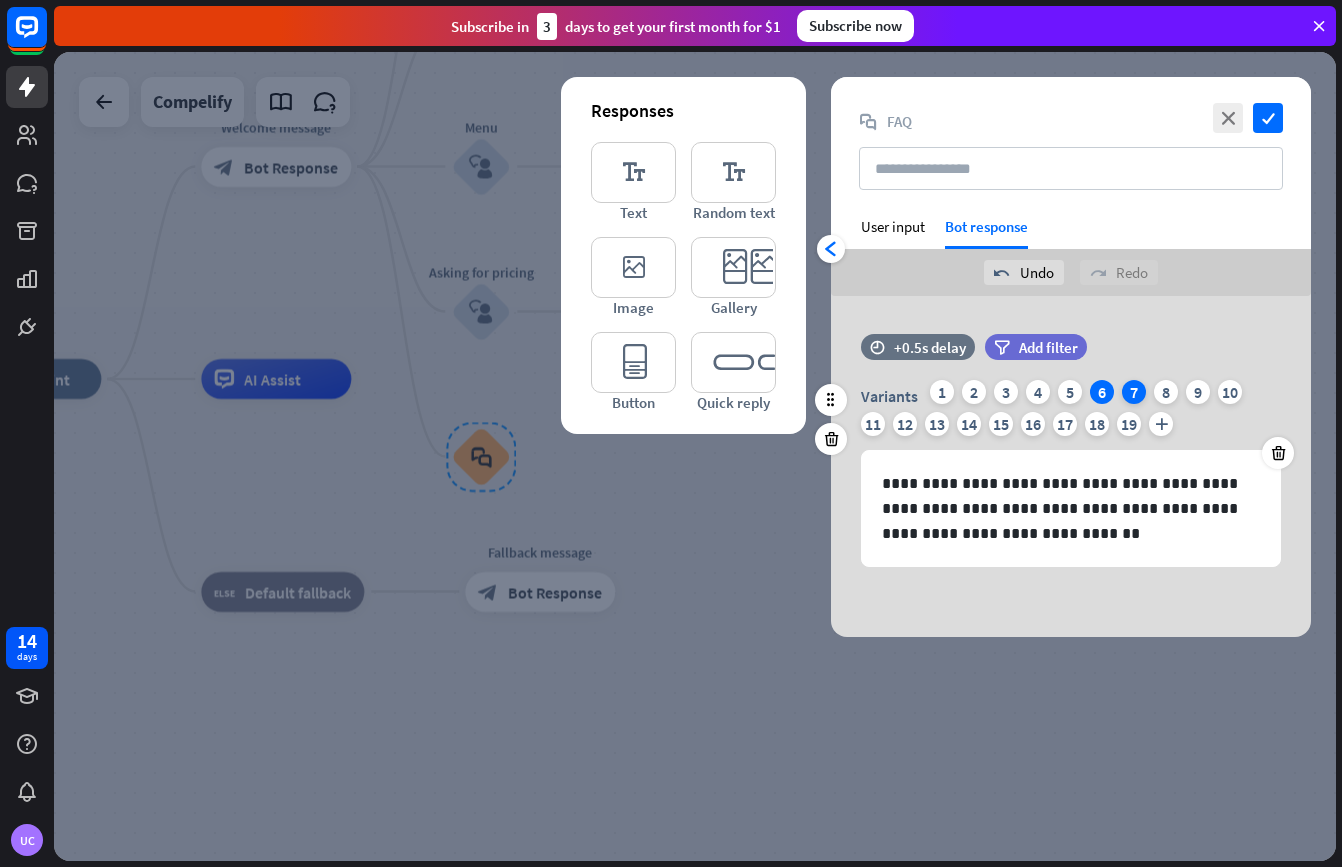 click on "7" at bounding box center [1134, 392] 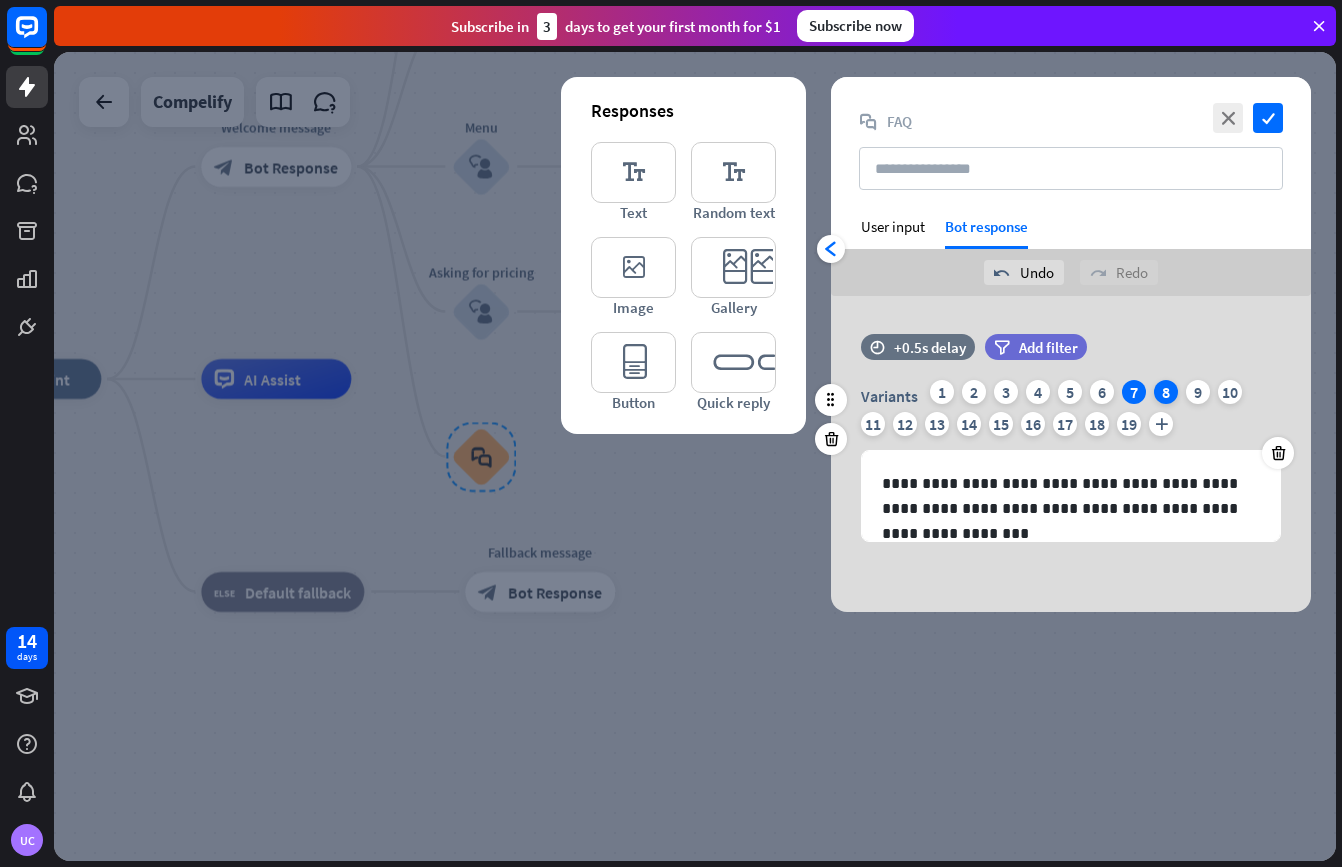 click on "8" at bounding box center [1166, 392] 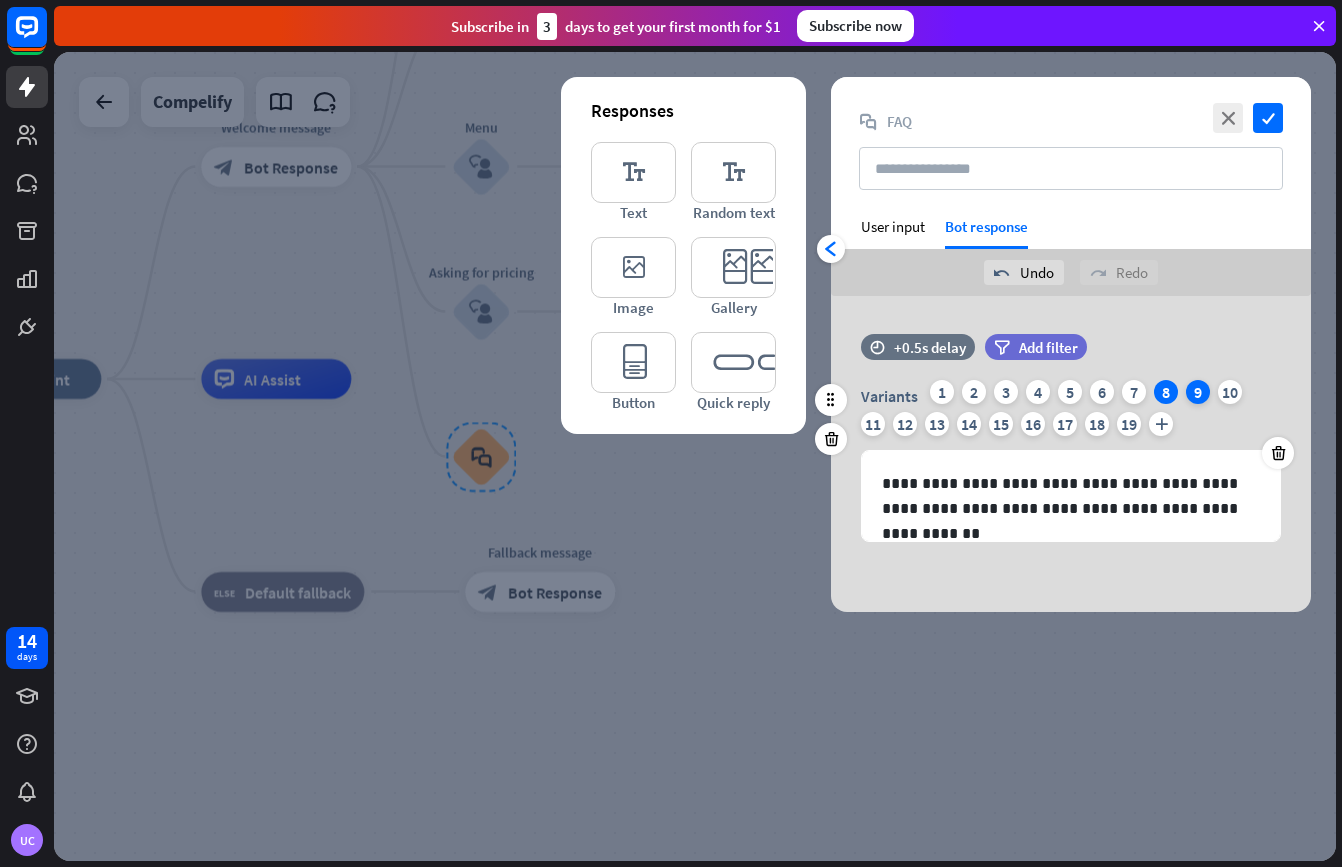 click on "9" at bounding box center (1198, 392) 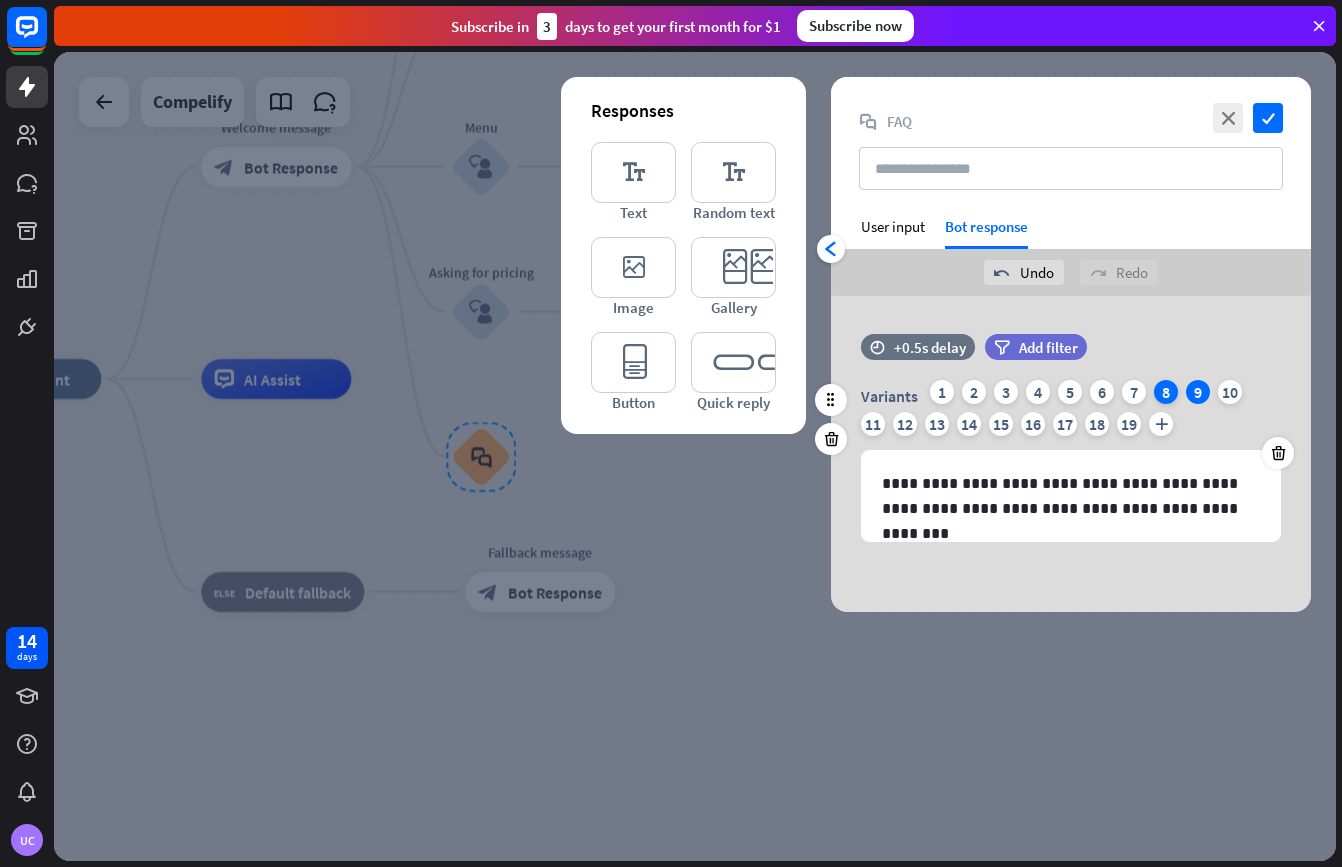 click on "8" at bounding box center [1166, 392] 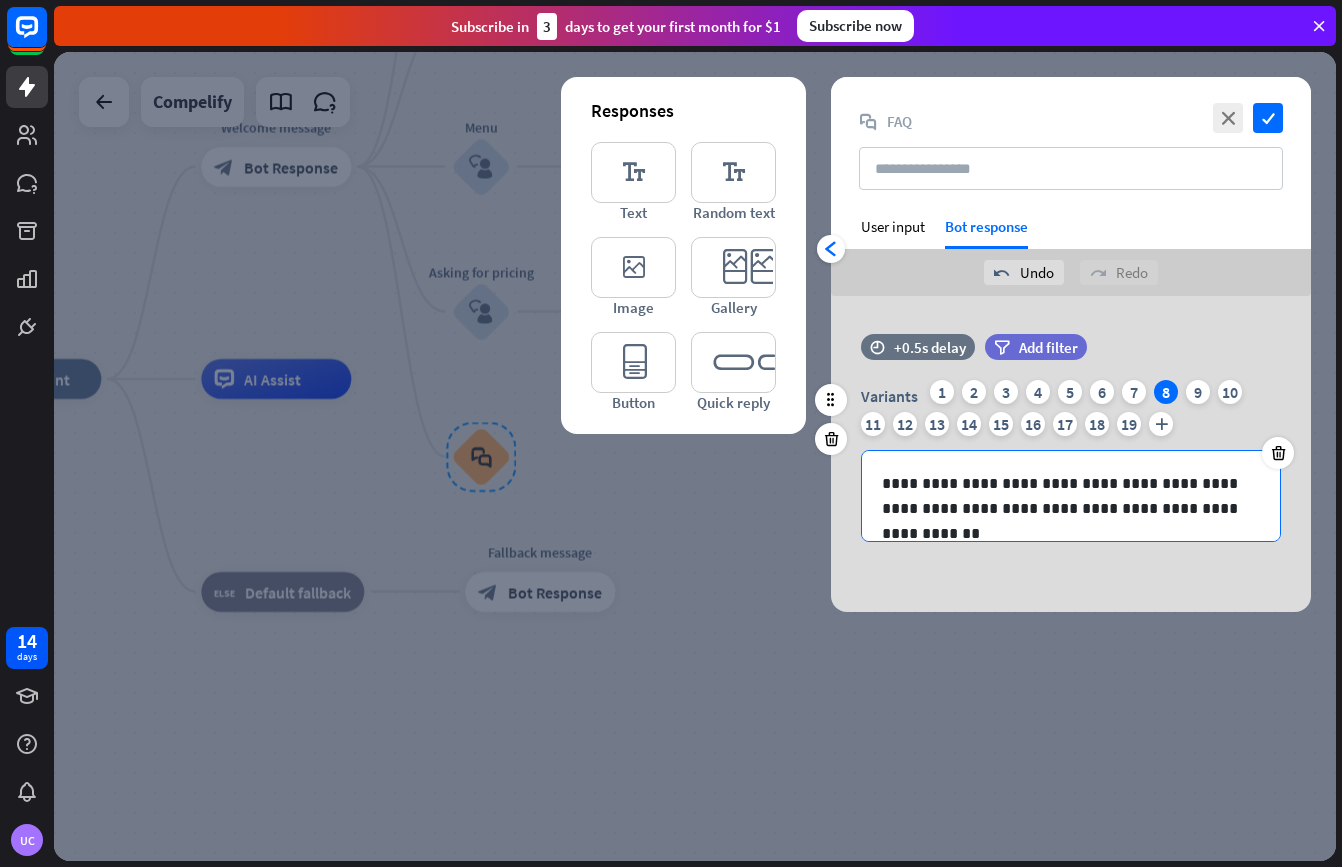 click on "**********" at bounding box center (1071, 496) 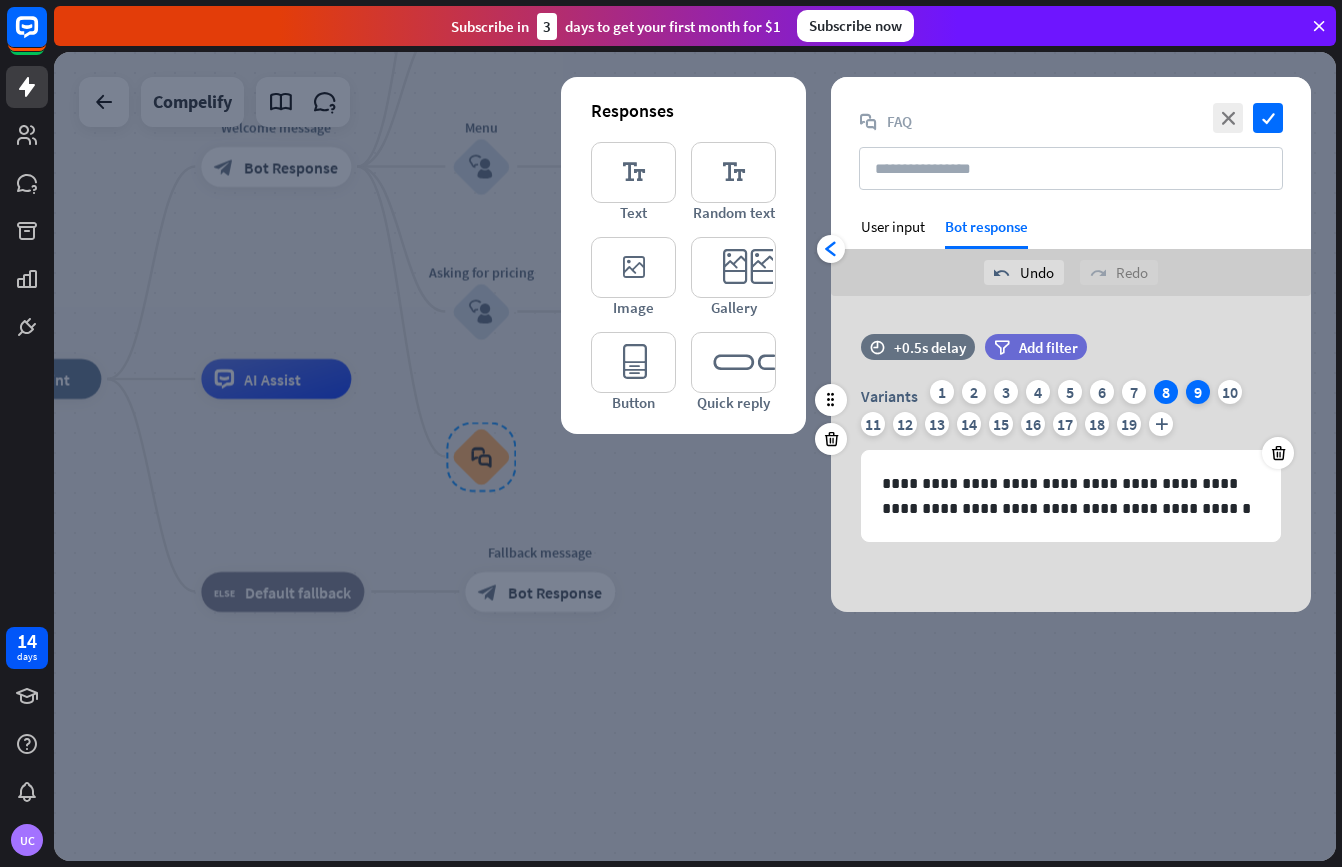 click on "9" at bounding box center [1198, 392] 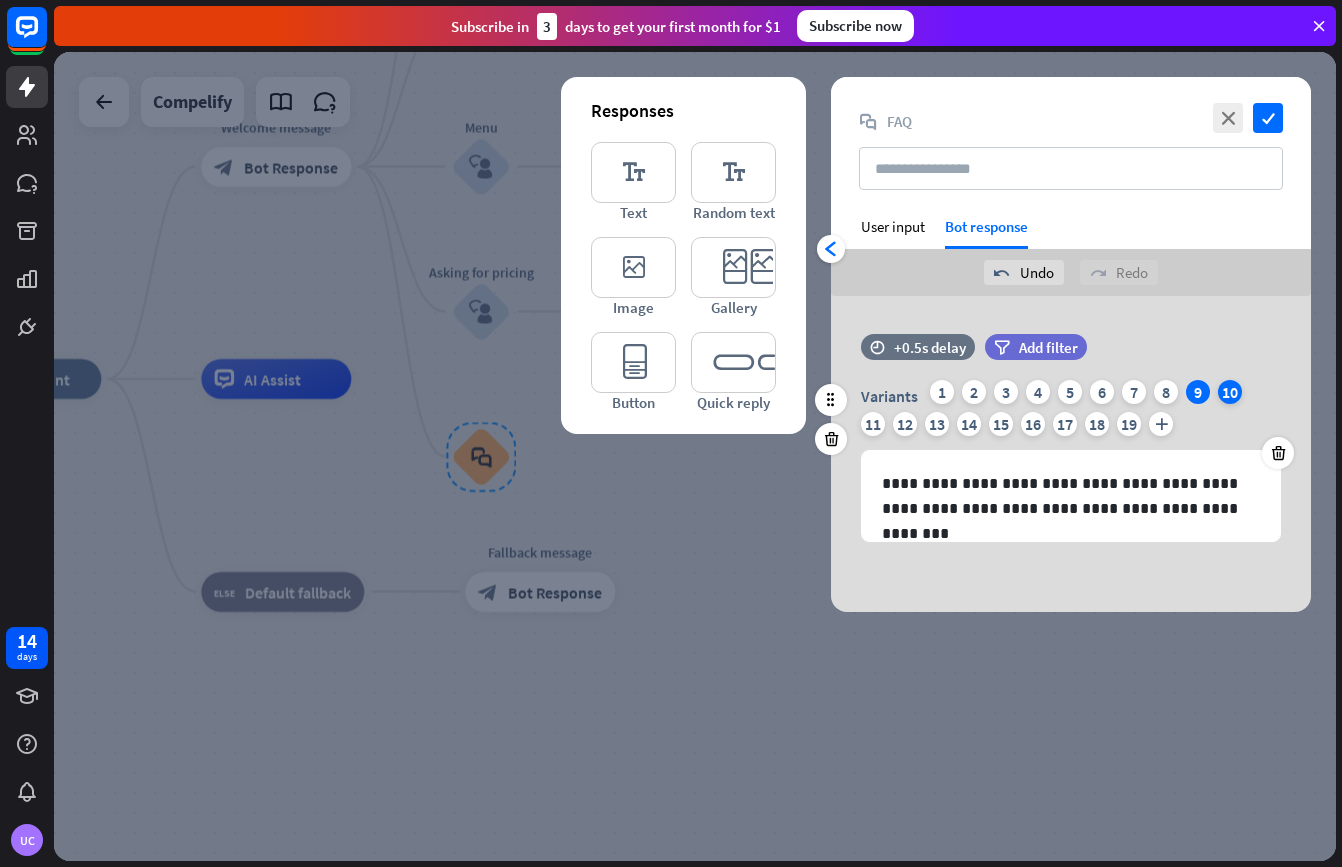 click on "10" at bounding box center (1230, 392) 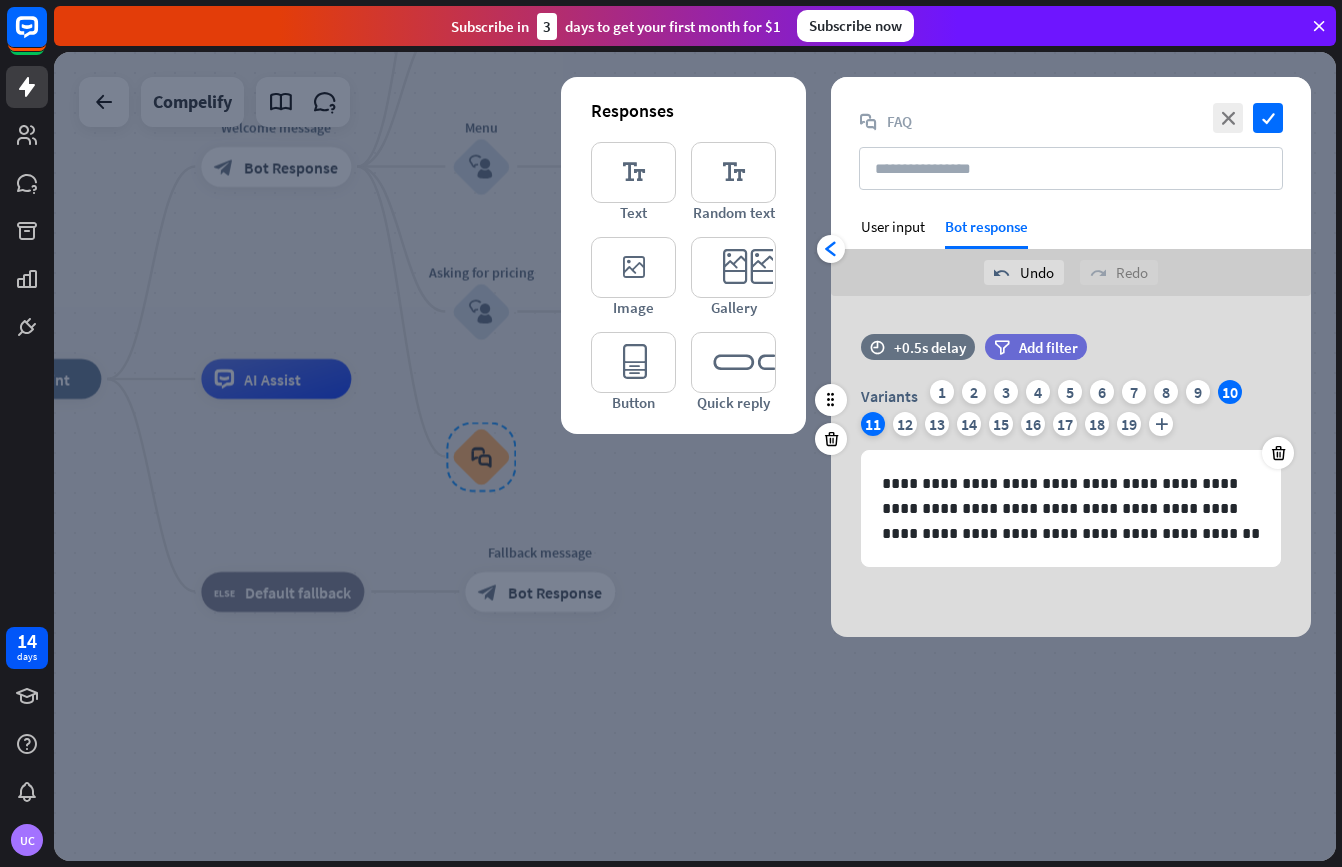 click on "11" at bounding box center [873, 424] 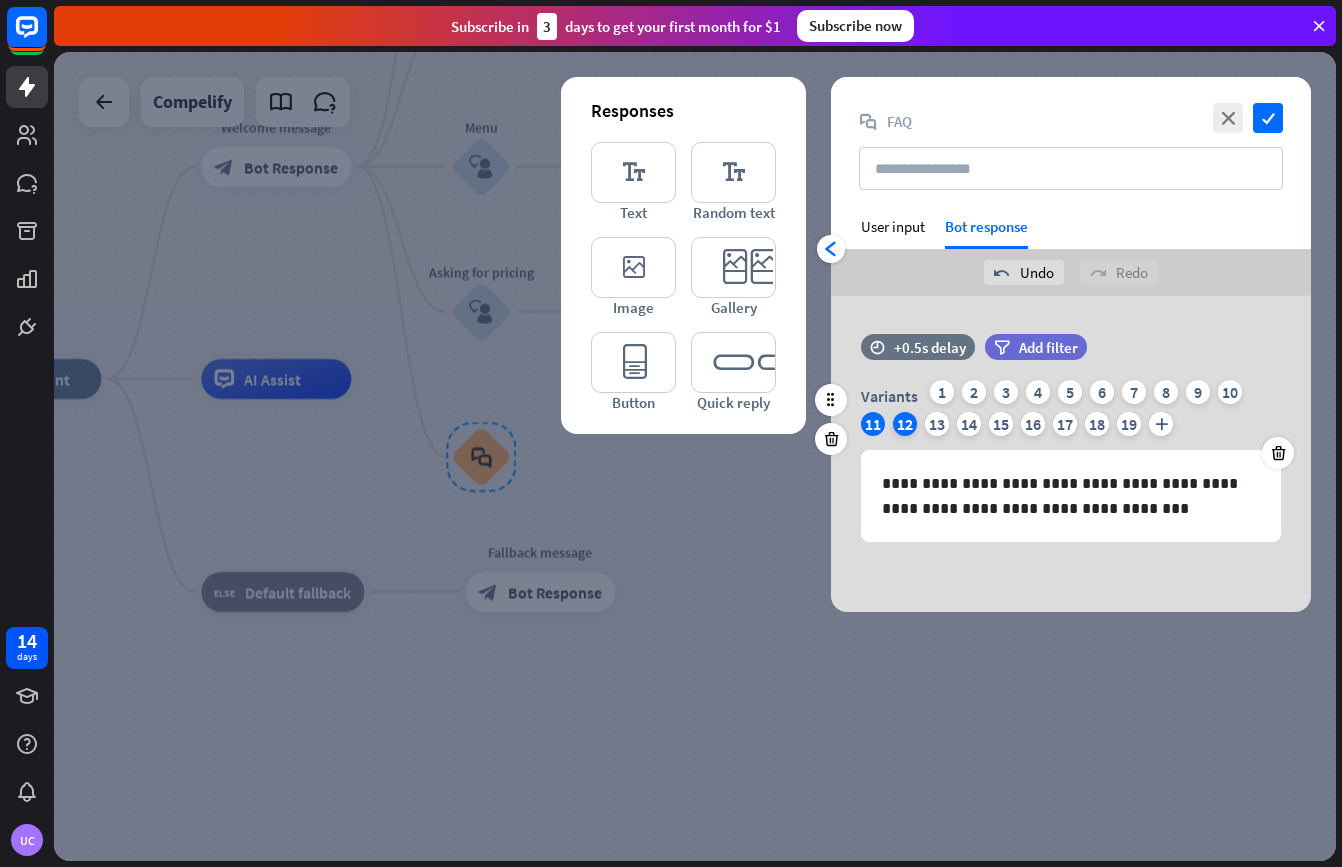 click on "12" at bounding box center (905, 424) 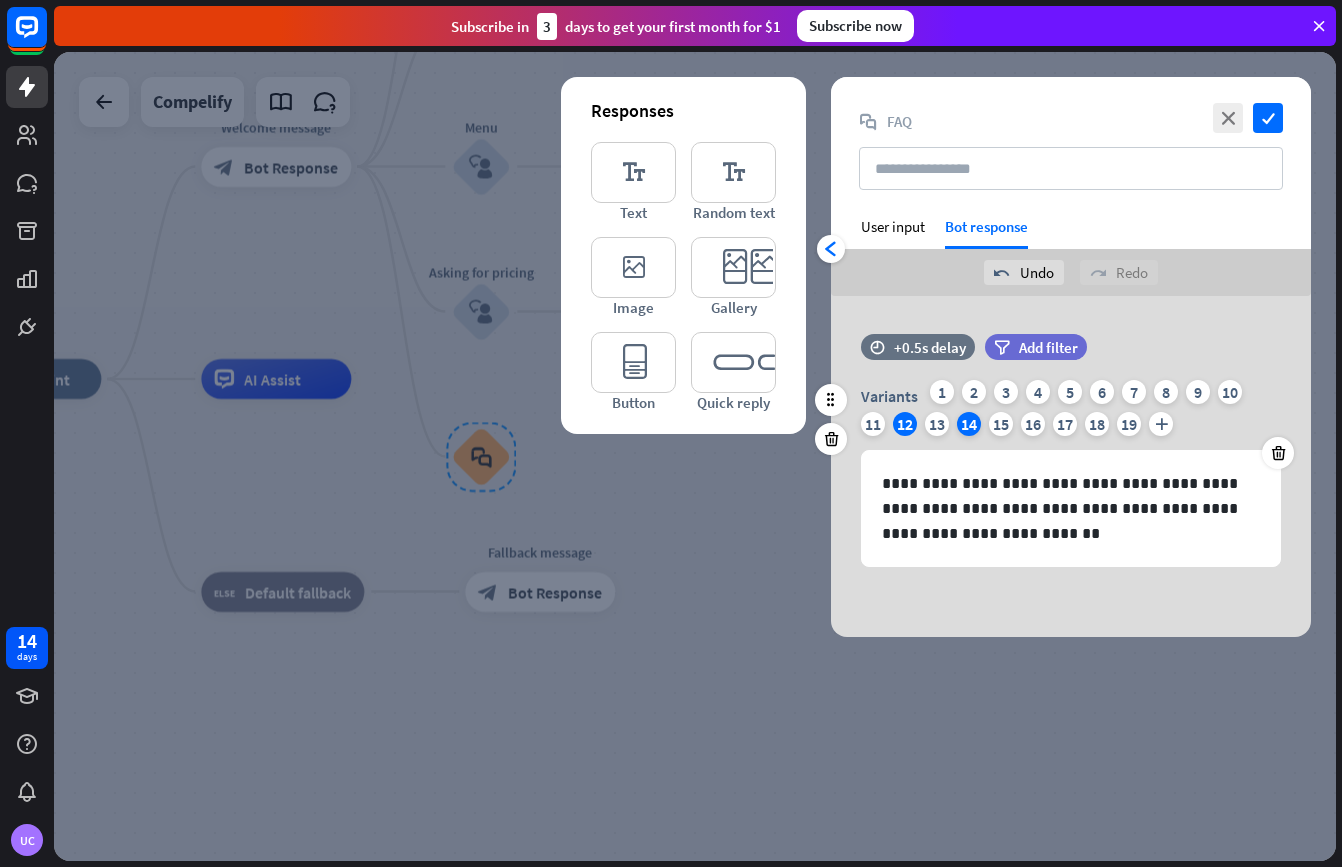 click on "14" at bounding box center (969, 424) 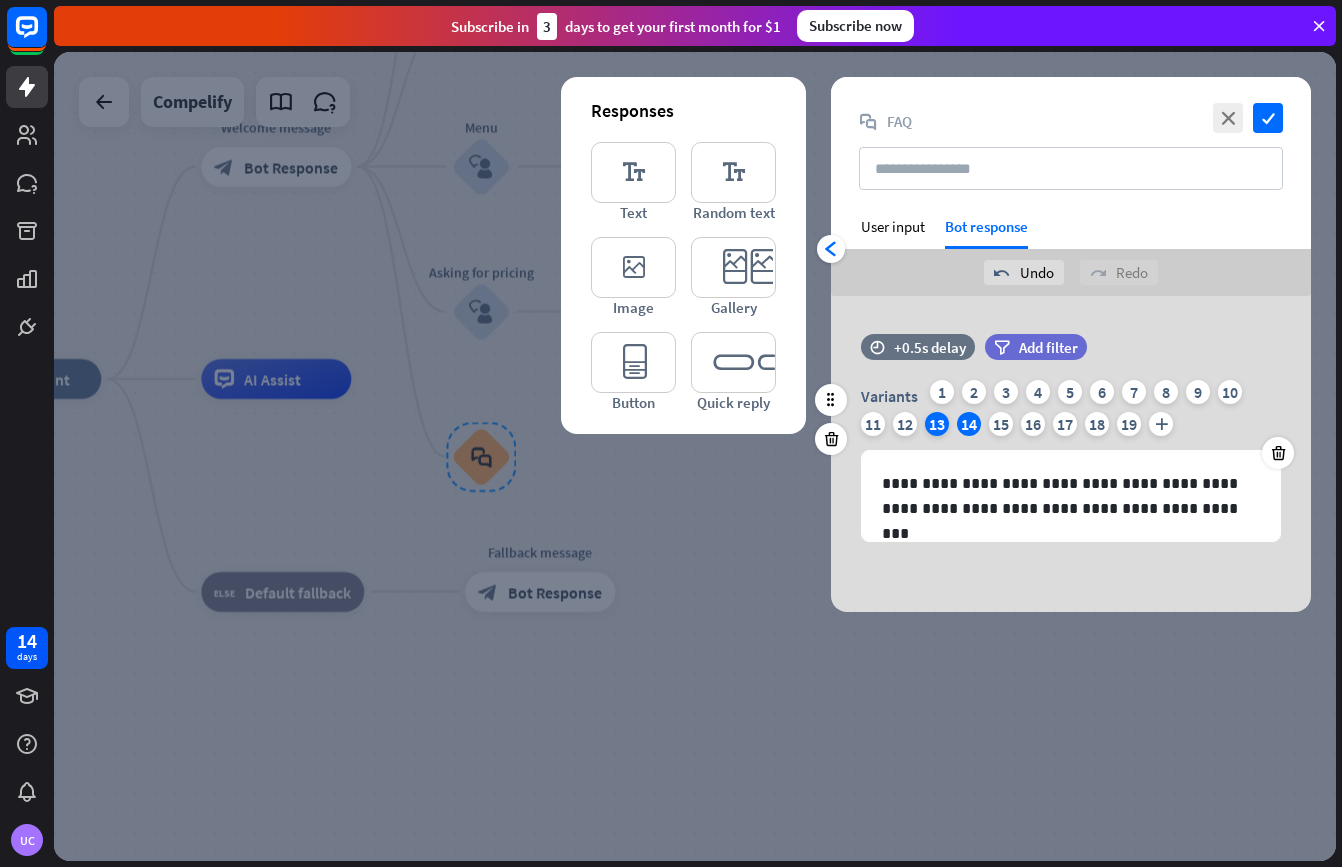 click on "13" at bounding box center [937, 424] 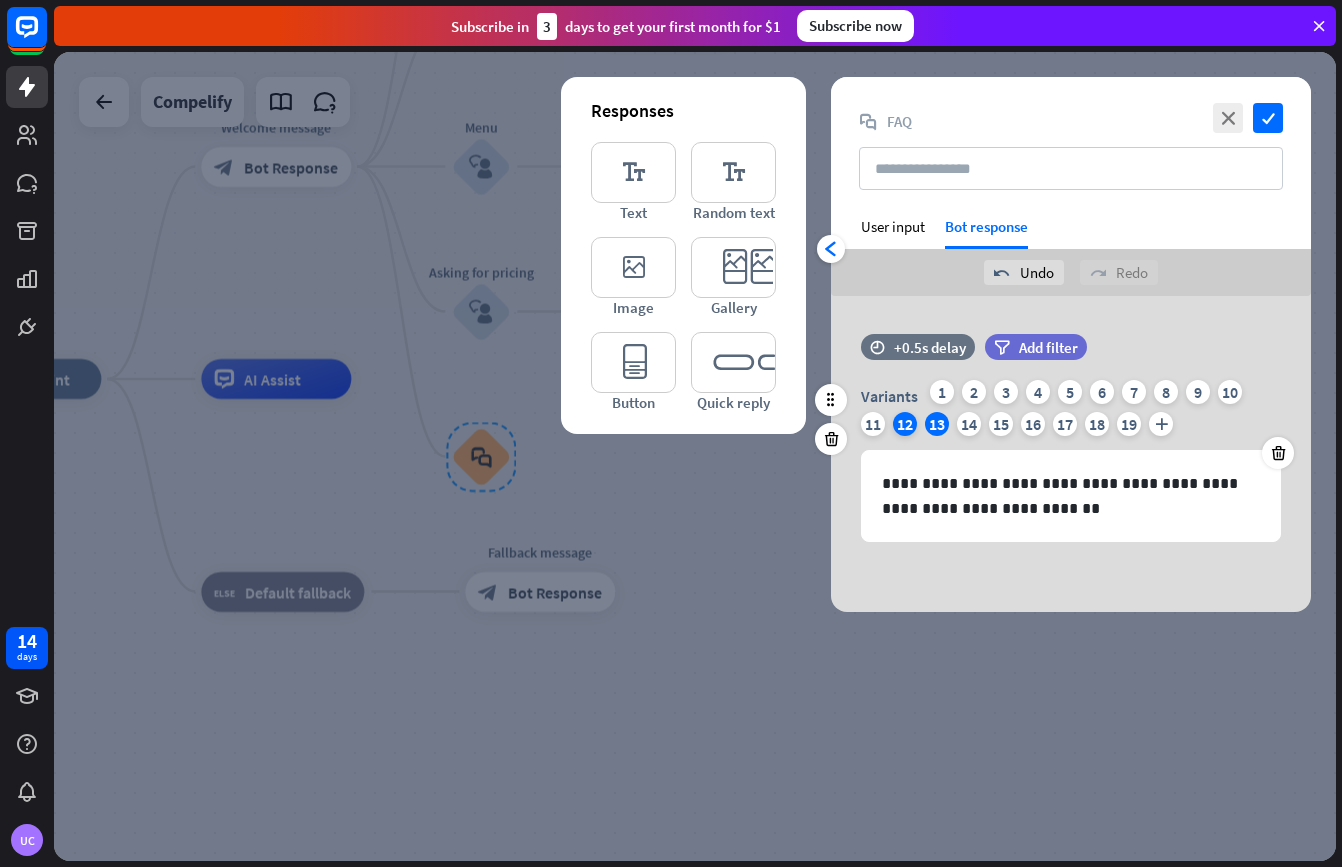click on "12" at bounding box center (905, 424) 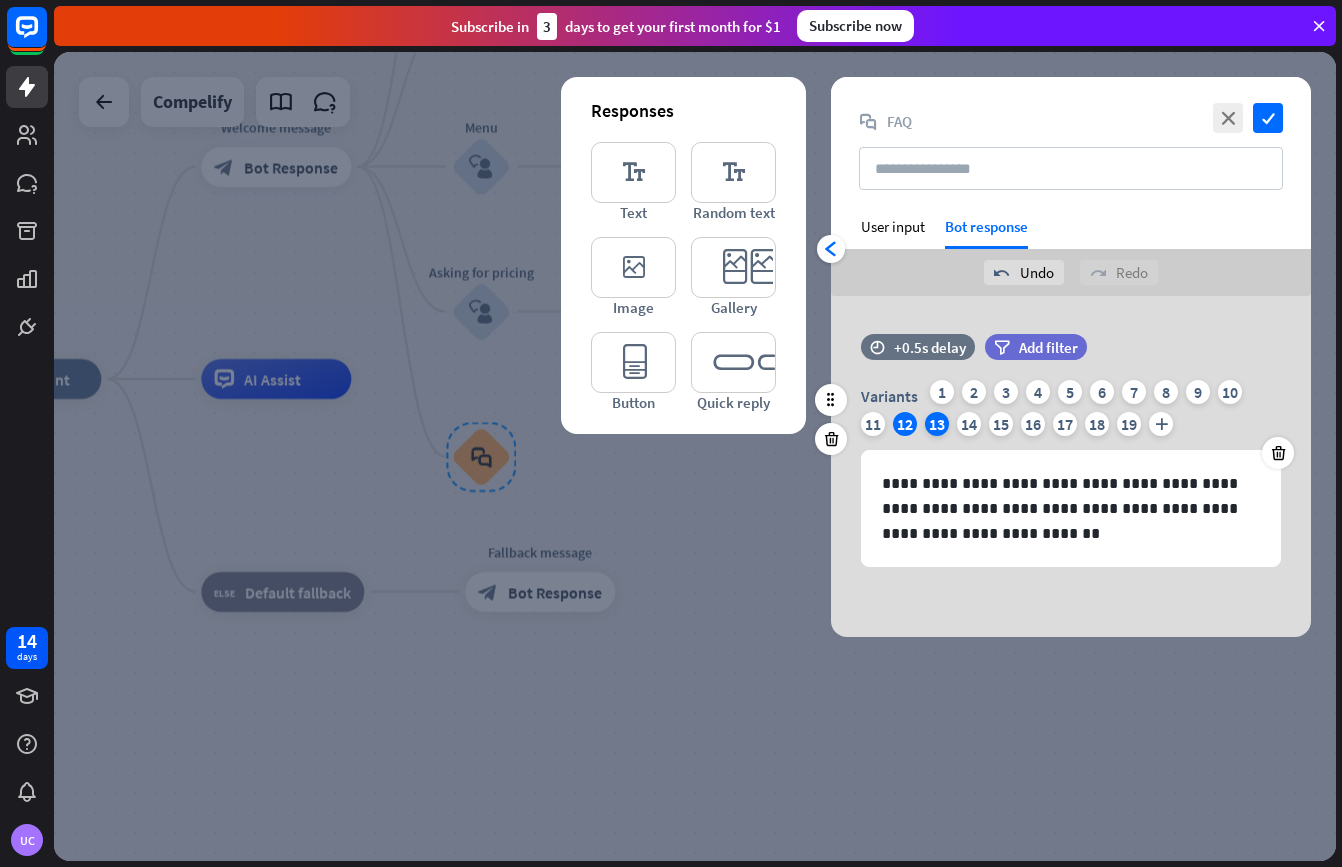 click on "13" at bounding box center [937, 424] 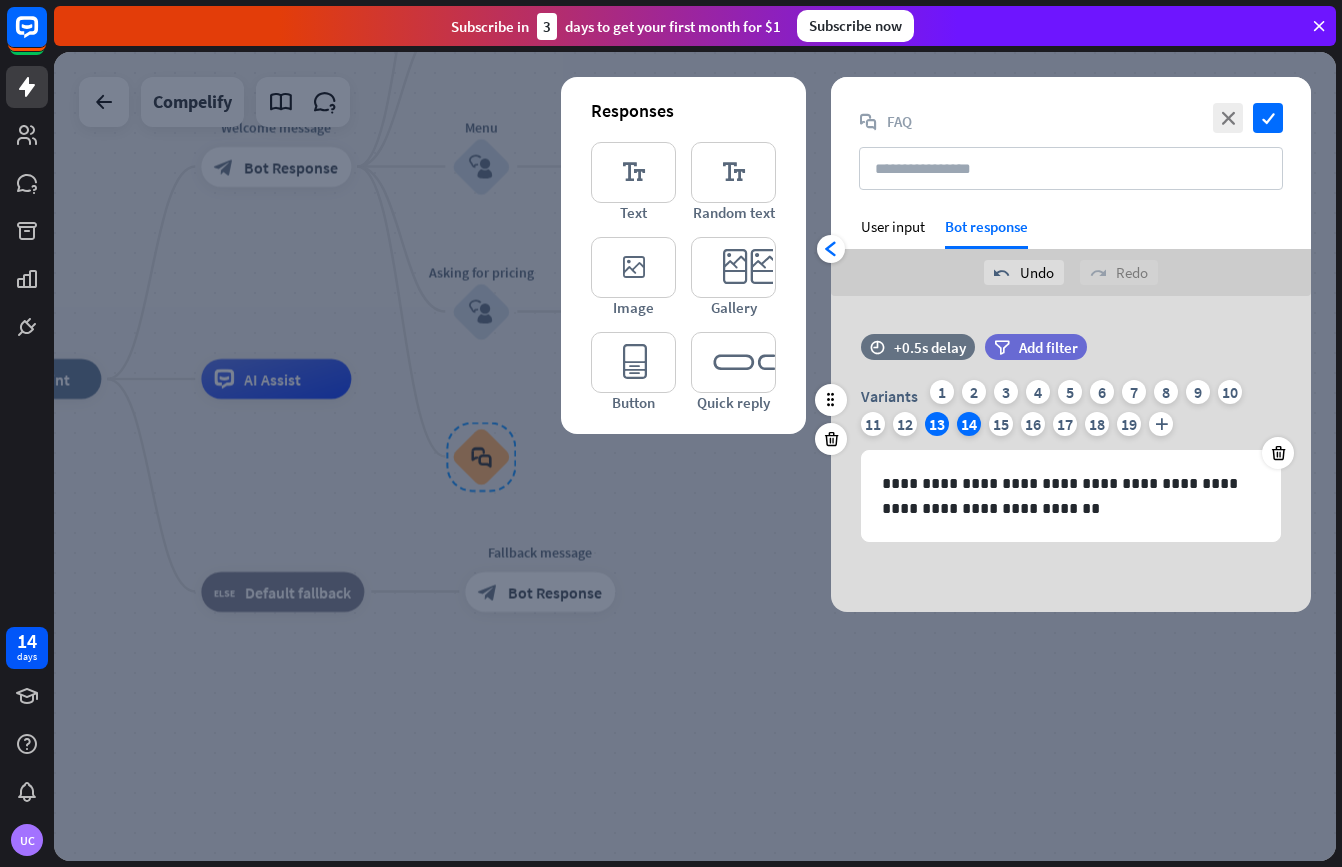 click on "14" at bounding box center (969, 424) 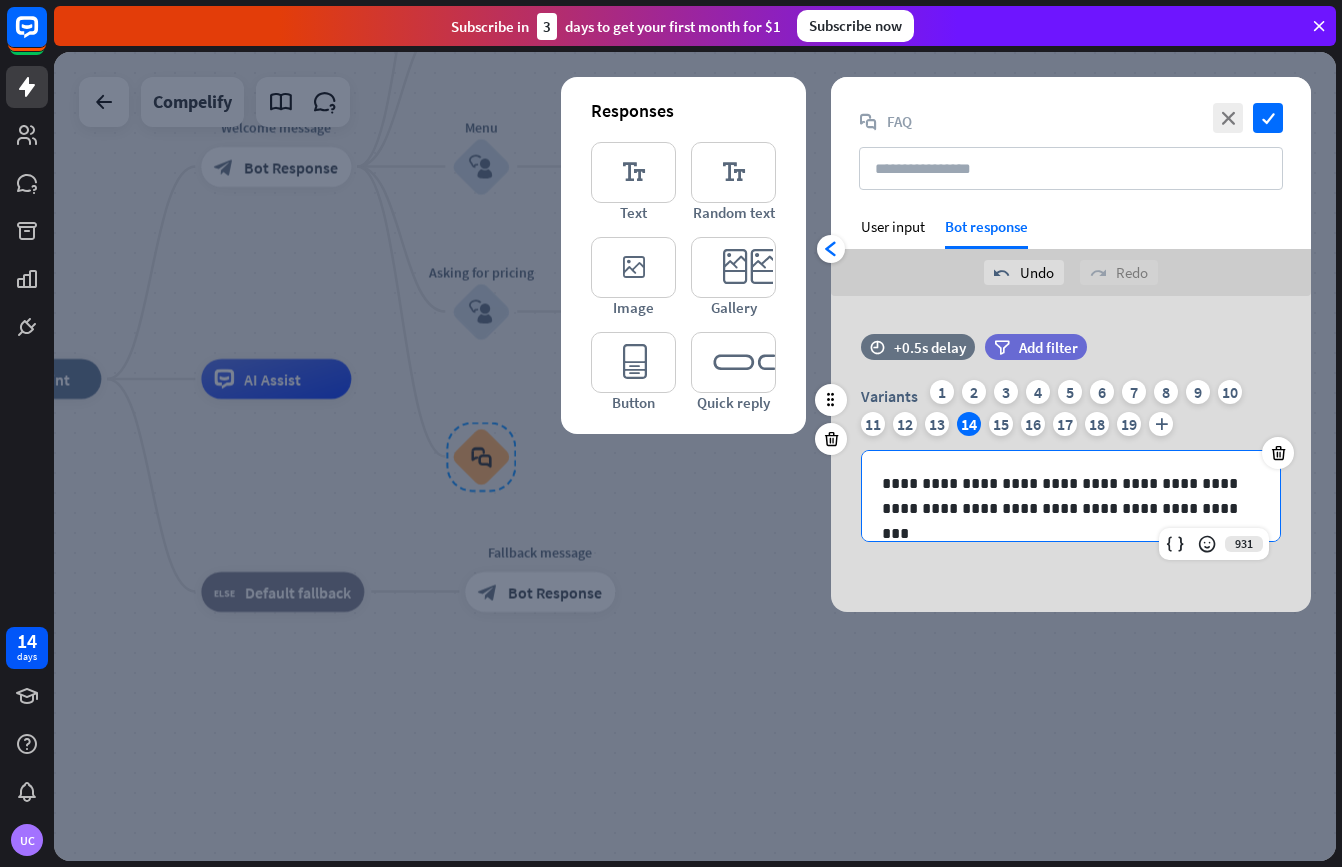 click on "**********" at bounding box center [1071, 496] 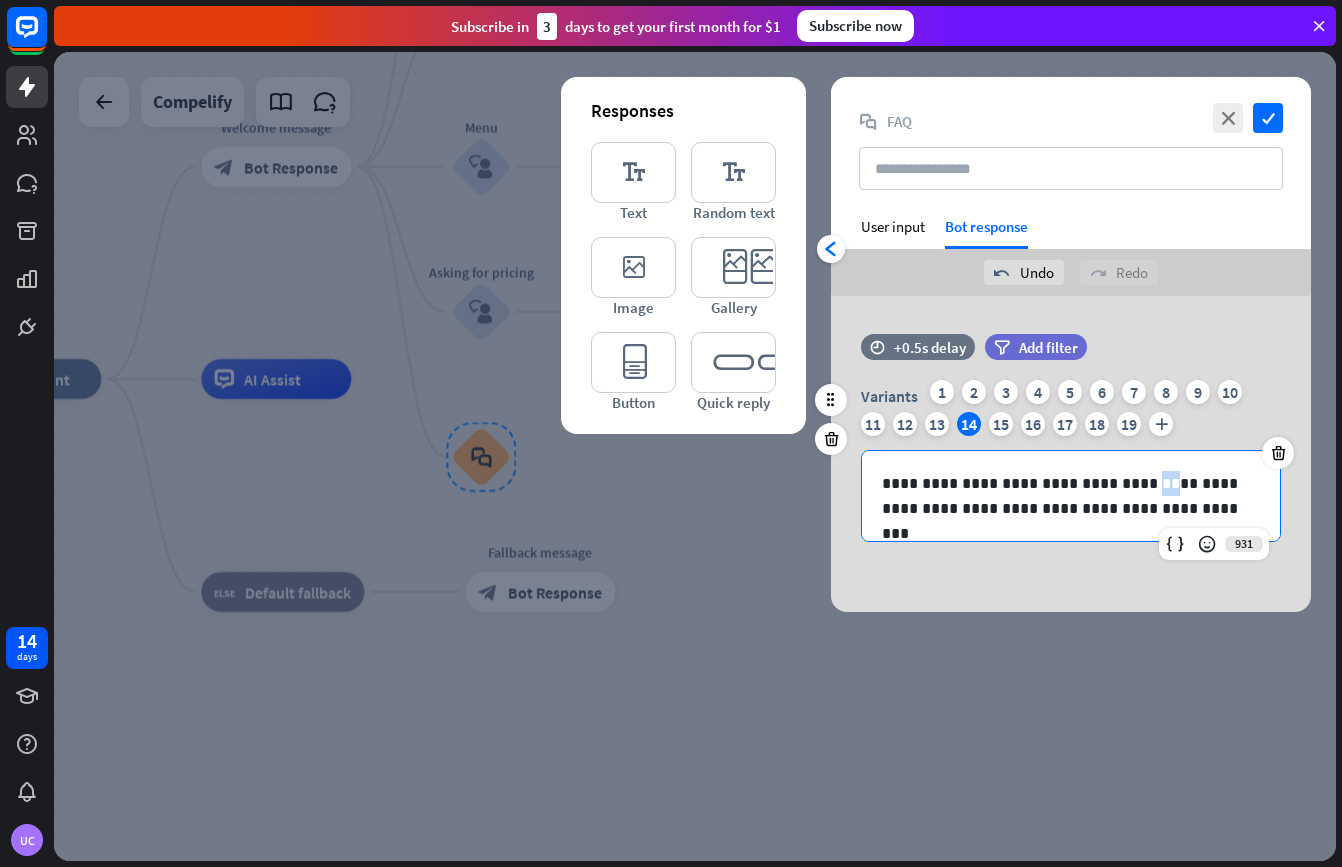 click on "**********" at bounding box center (1071, 496) 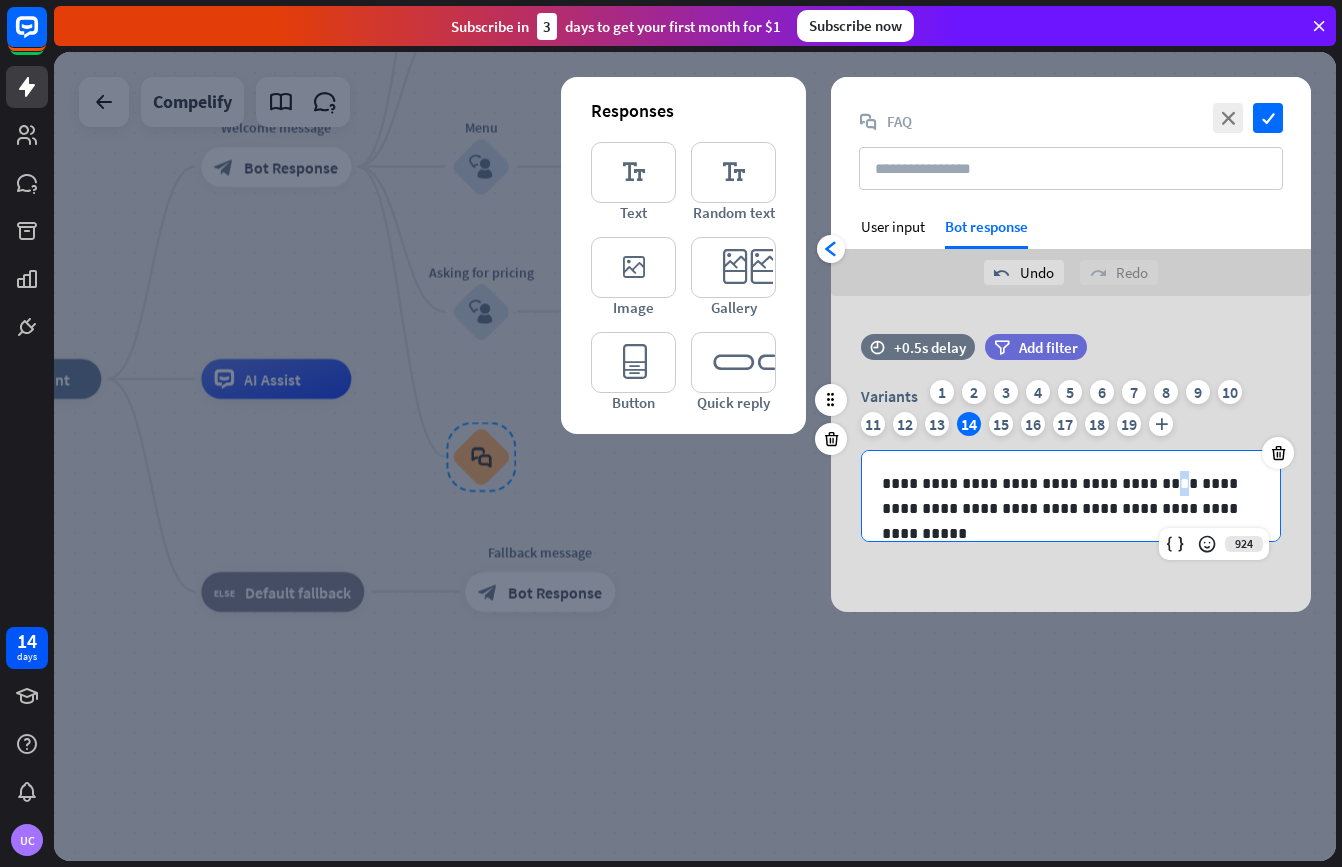 click on "**********" at bounding box center [1071, 496] 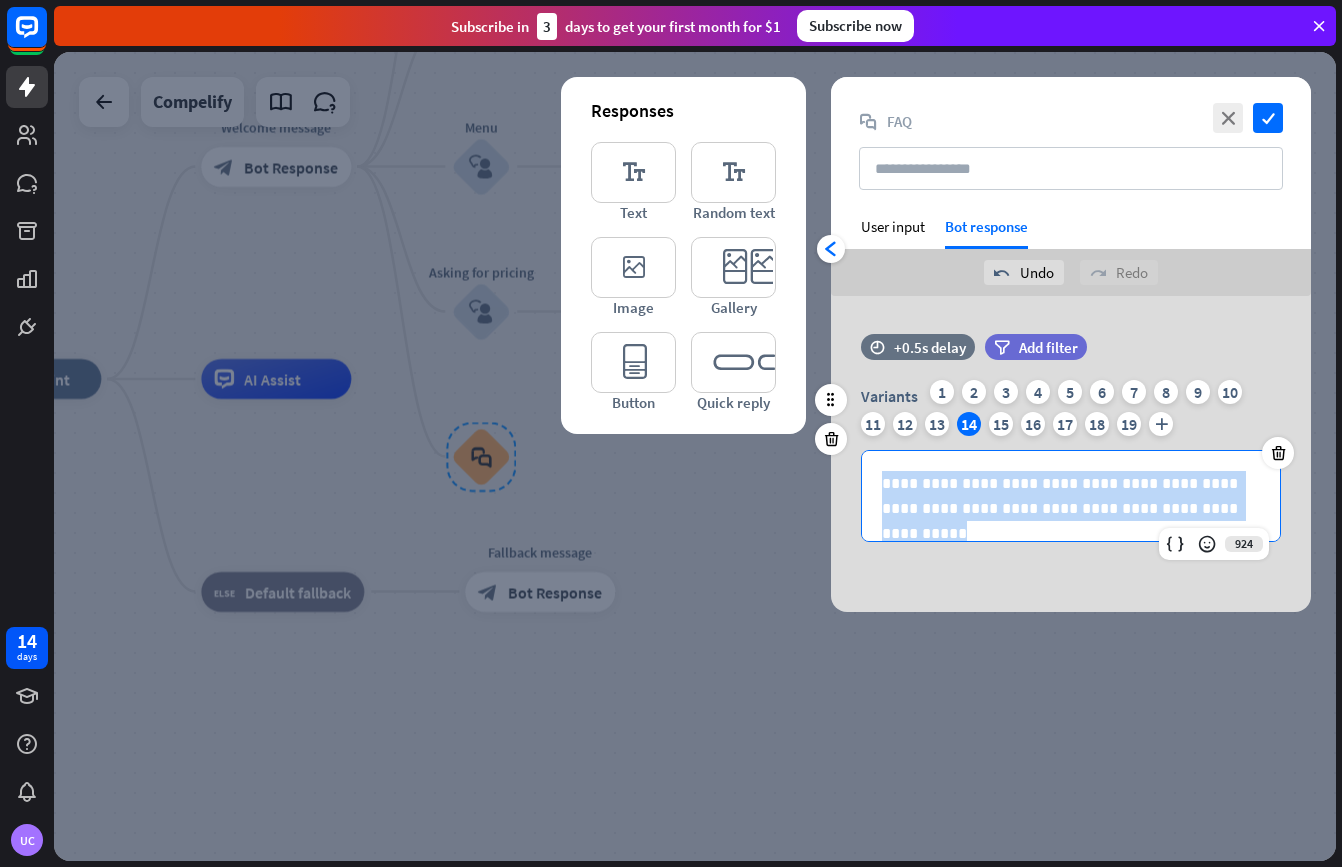 click on "**********" at bounding box center [1071, 496] 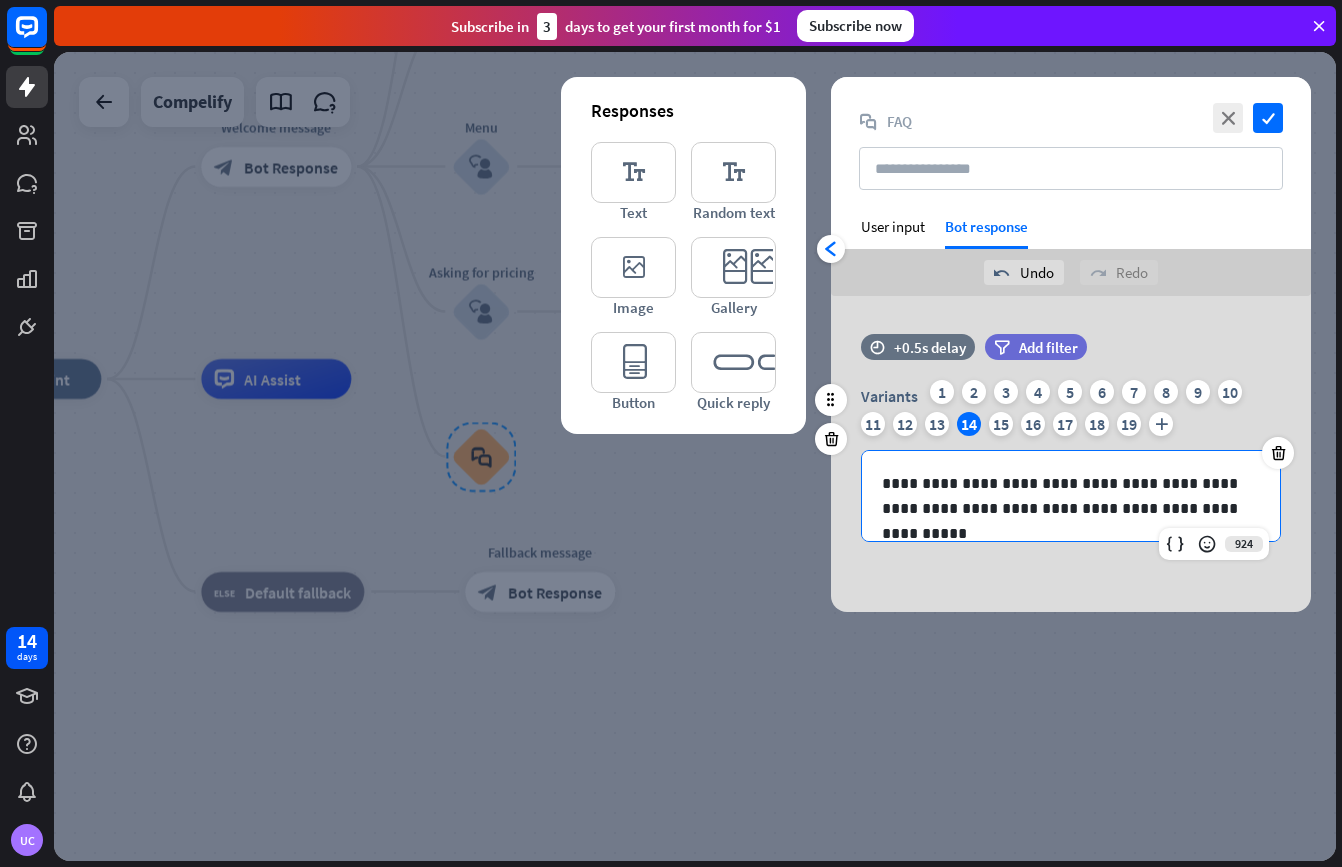 click on "**********" at bounding box center (1071, 496) 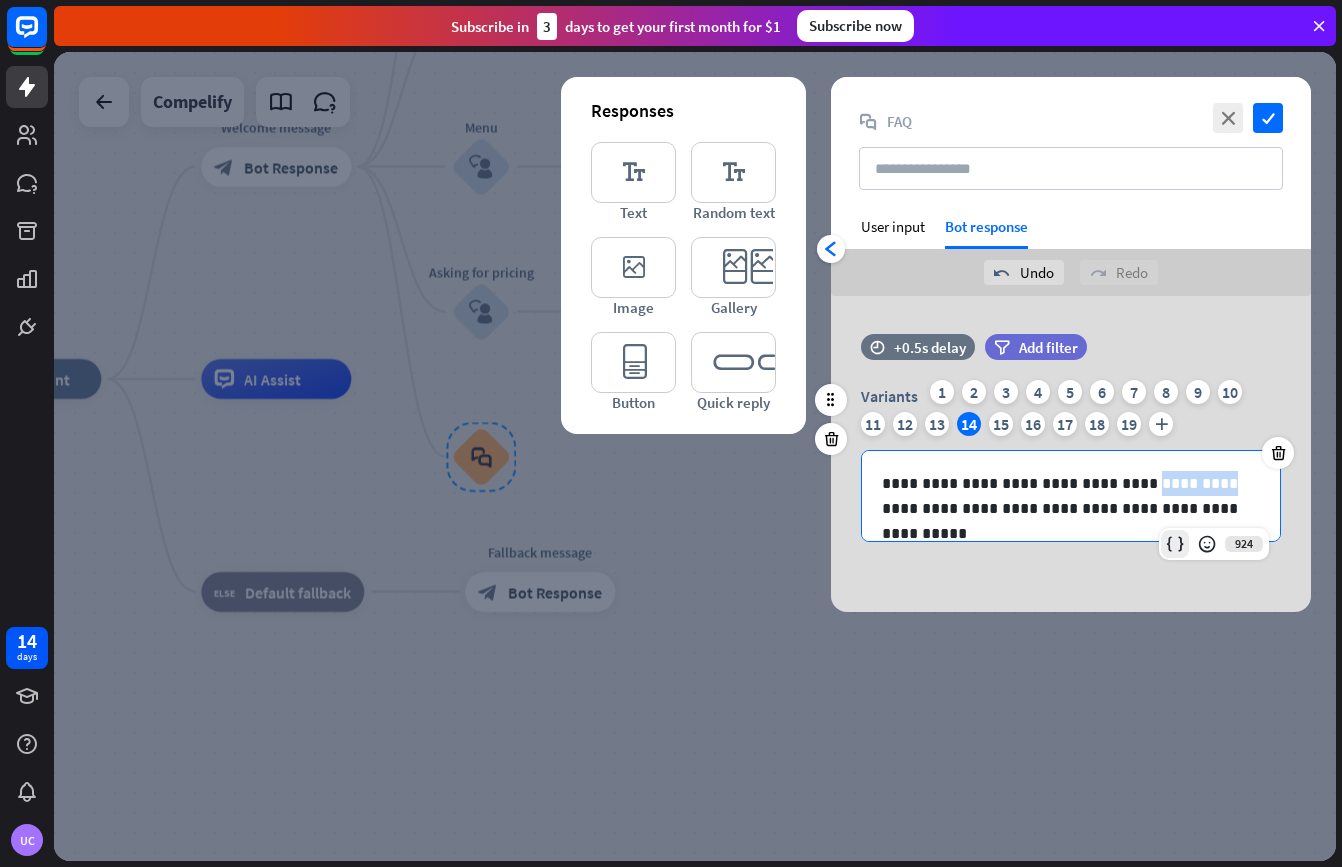click at bounding box center [1175, 544] 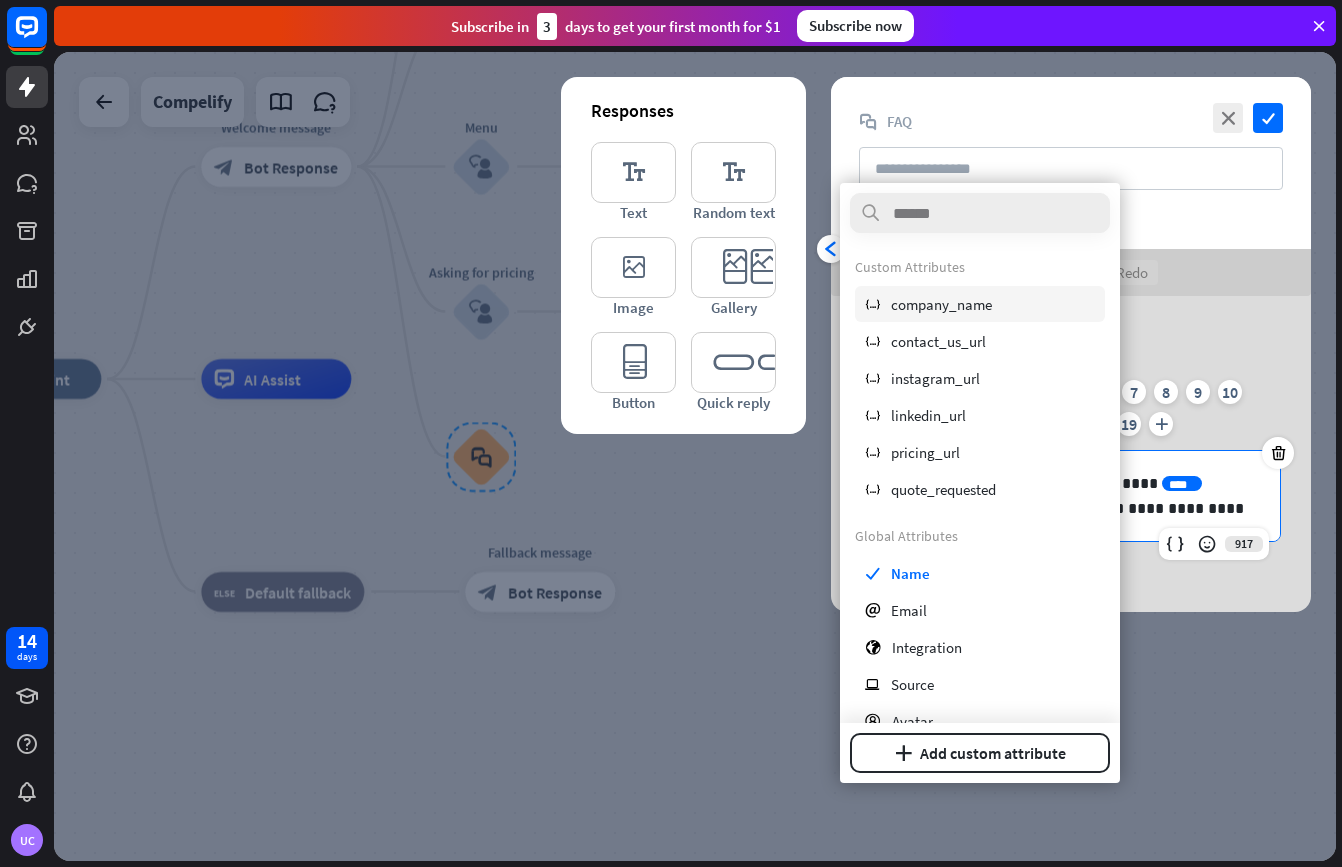 click on "company_name" at bounding box center [941, 304] 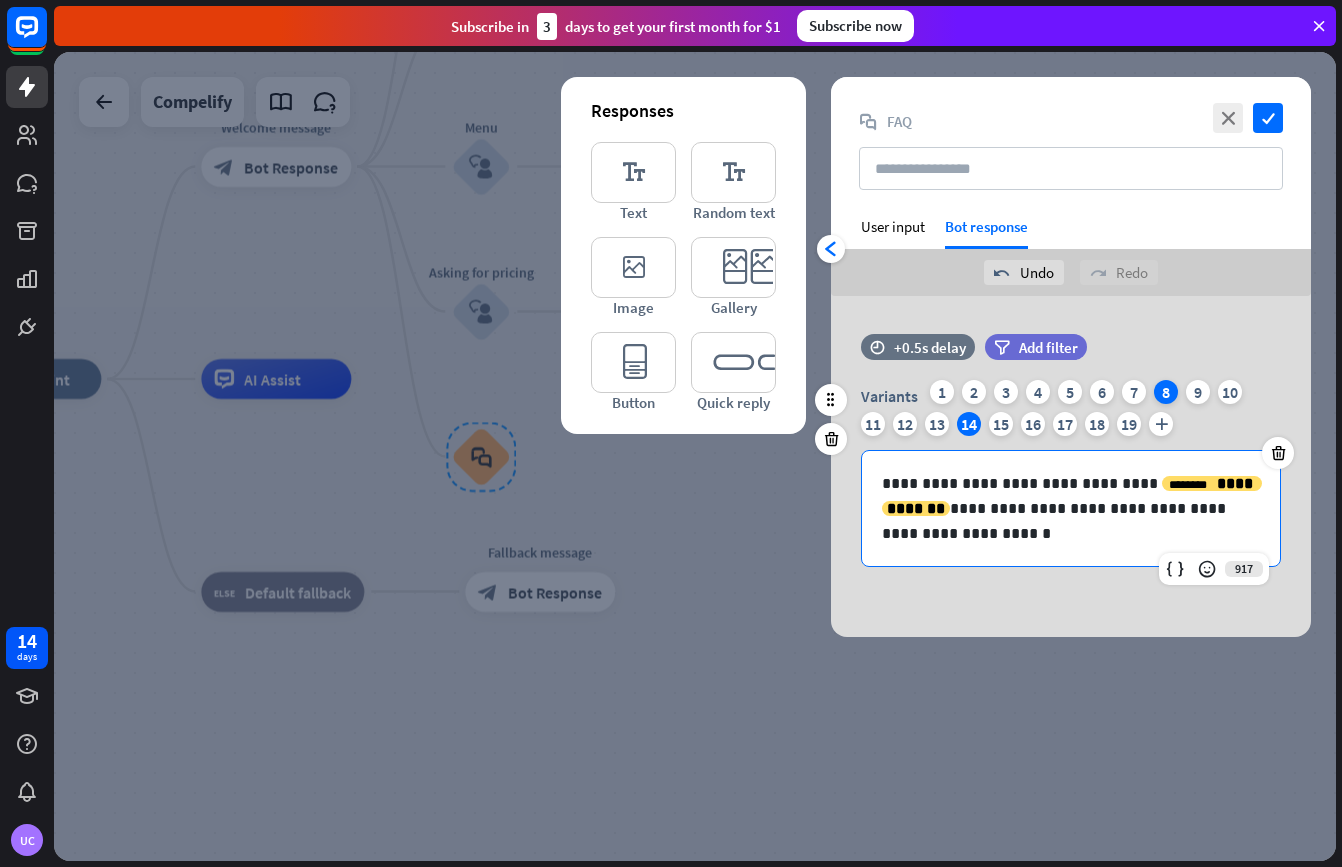 click on "8" at bounding box center (1166, 392) 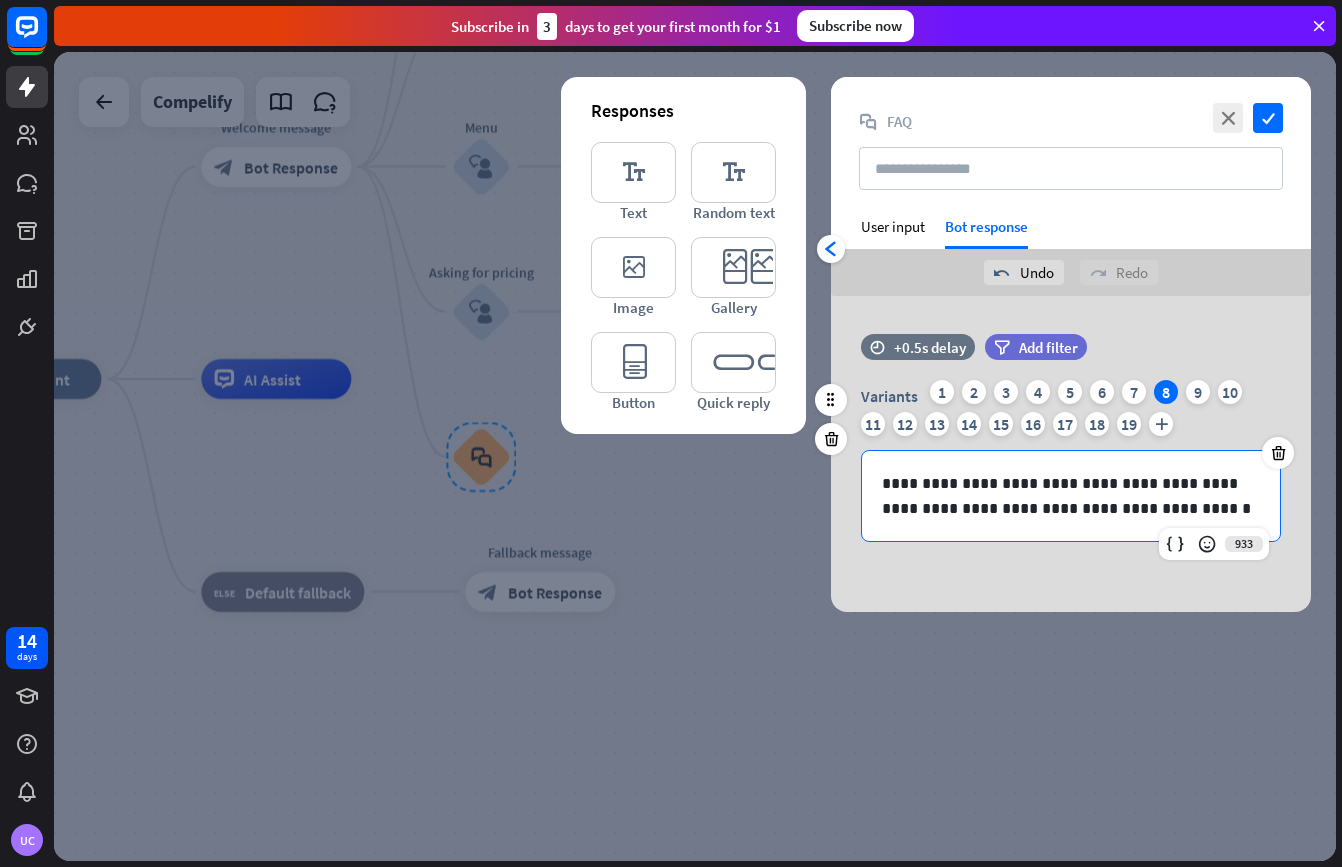 click on "**********" at bounding box center [1071, 496] 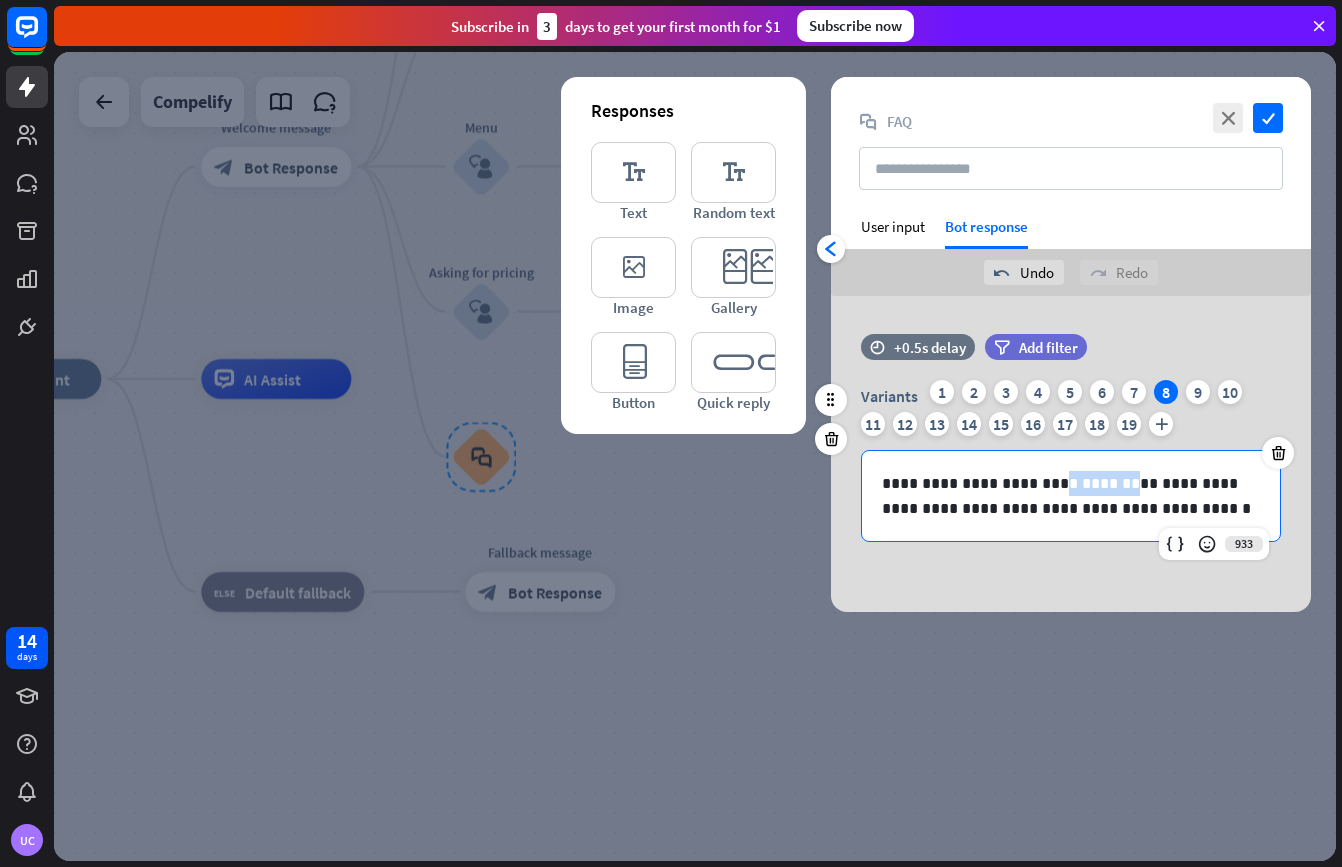 click on "**********" at bounding box center [1071, 496] 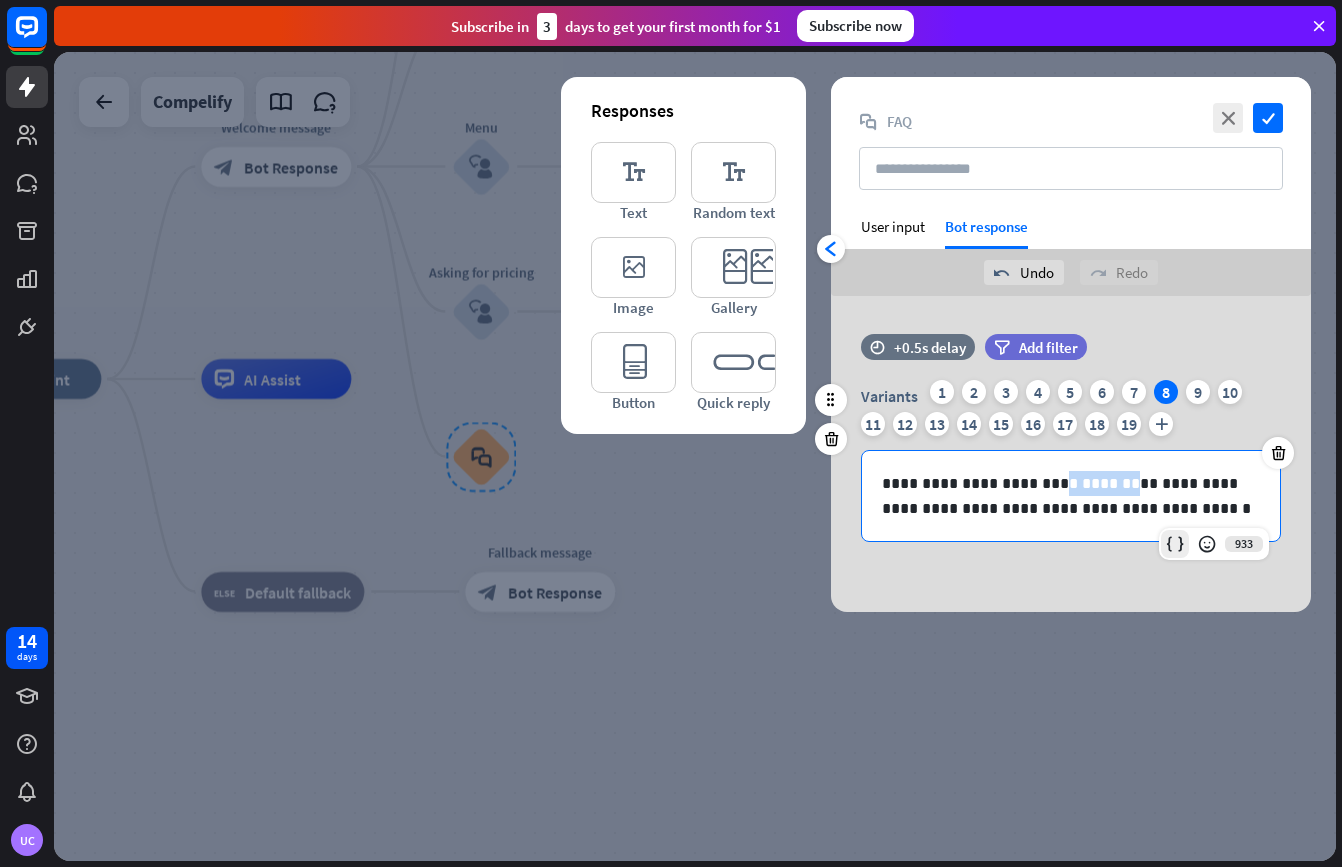 click at bounding box center [1175, 544] 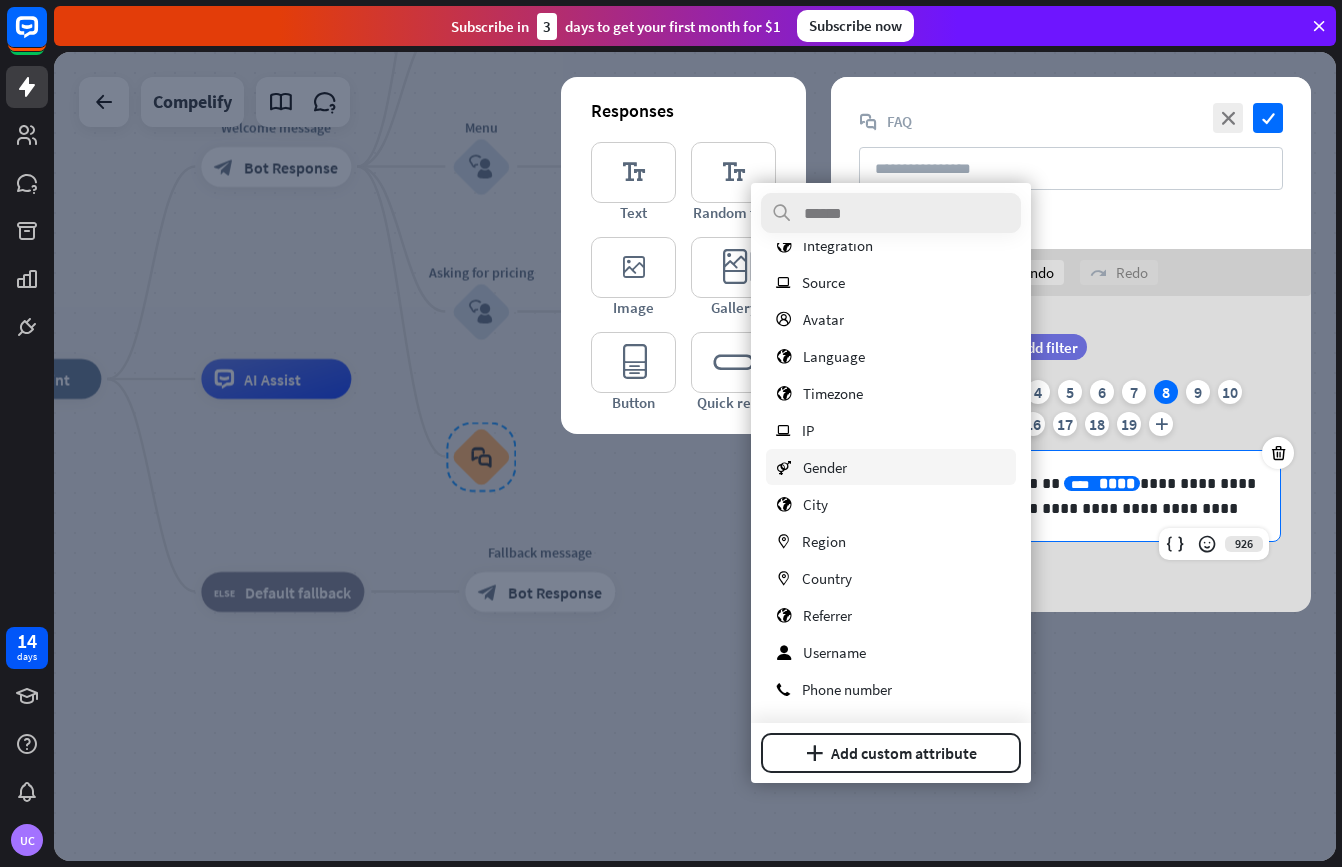 scroll, scrollTop: 0, scrollLeft: 0, axis: both 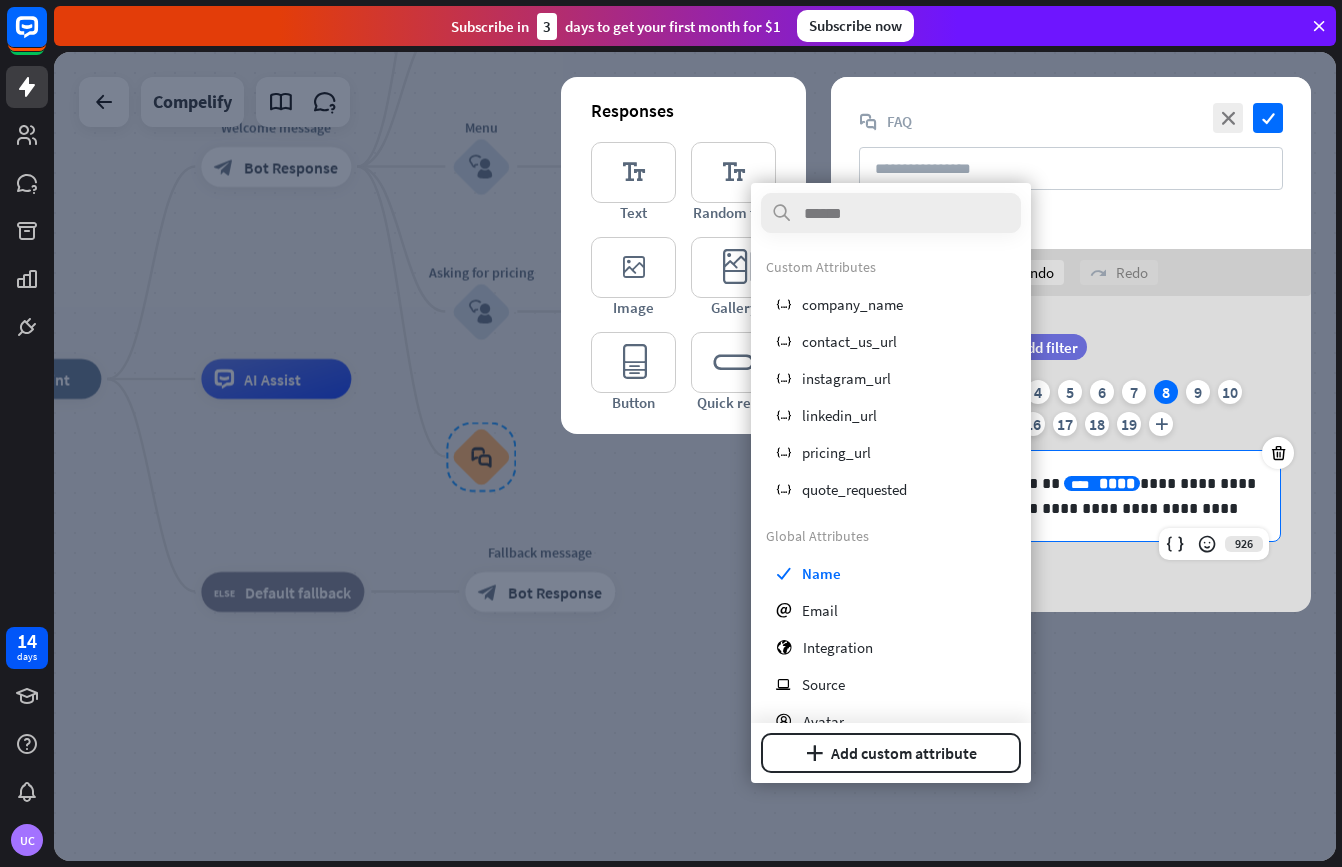 click on "****" at bounding box center [1117, 483] 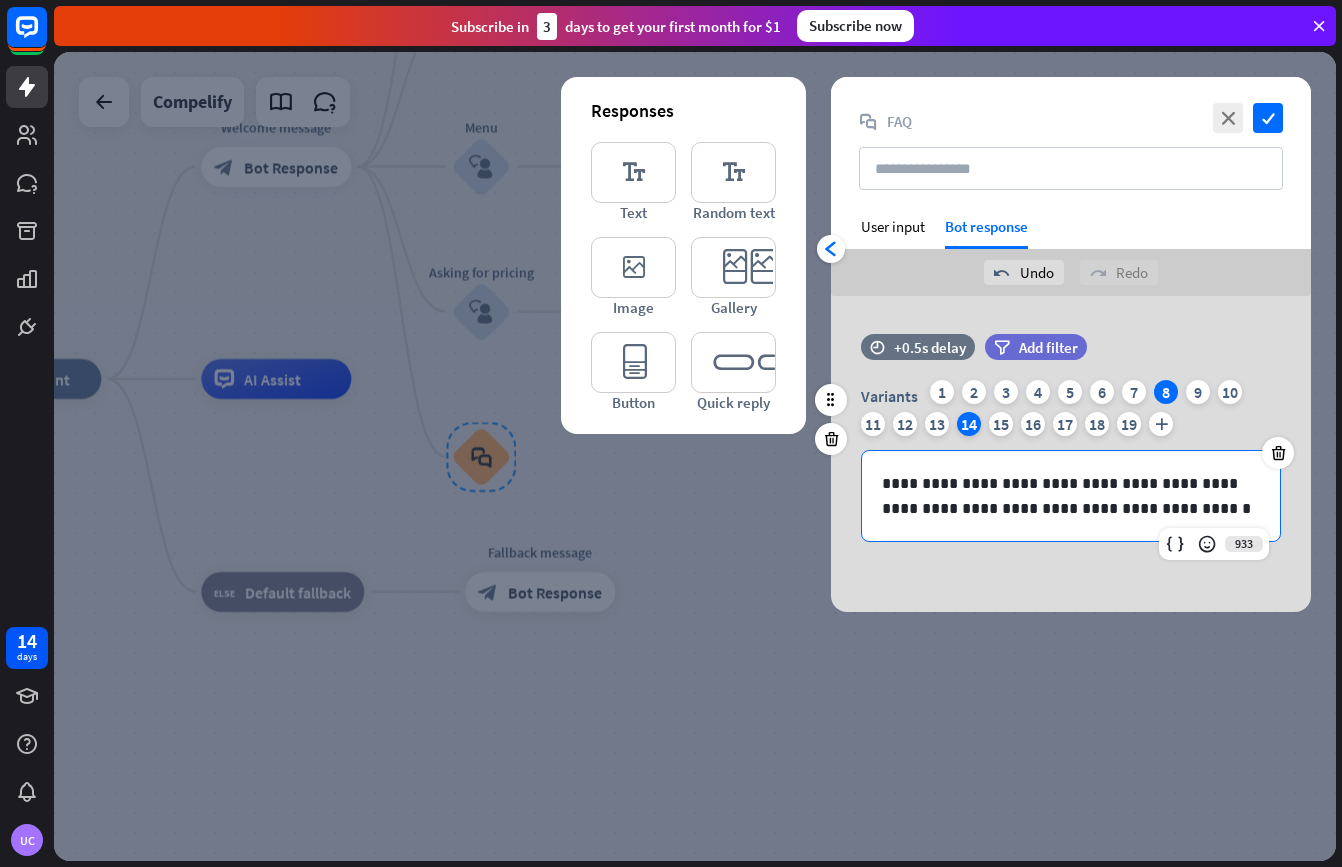 click on "14" at bounding box center [969, 424] 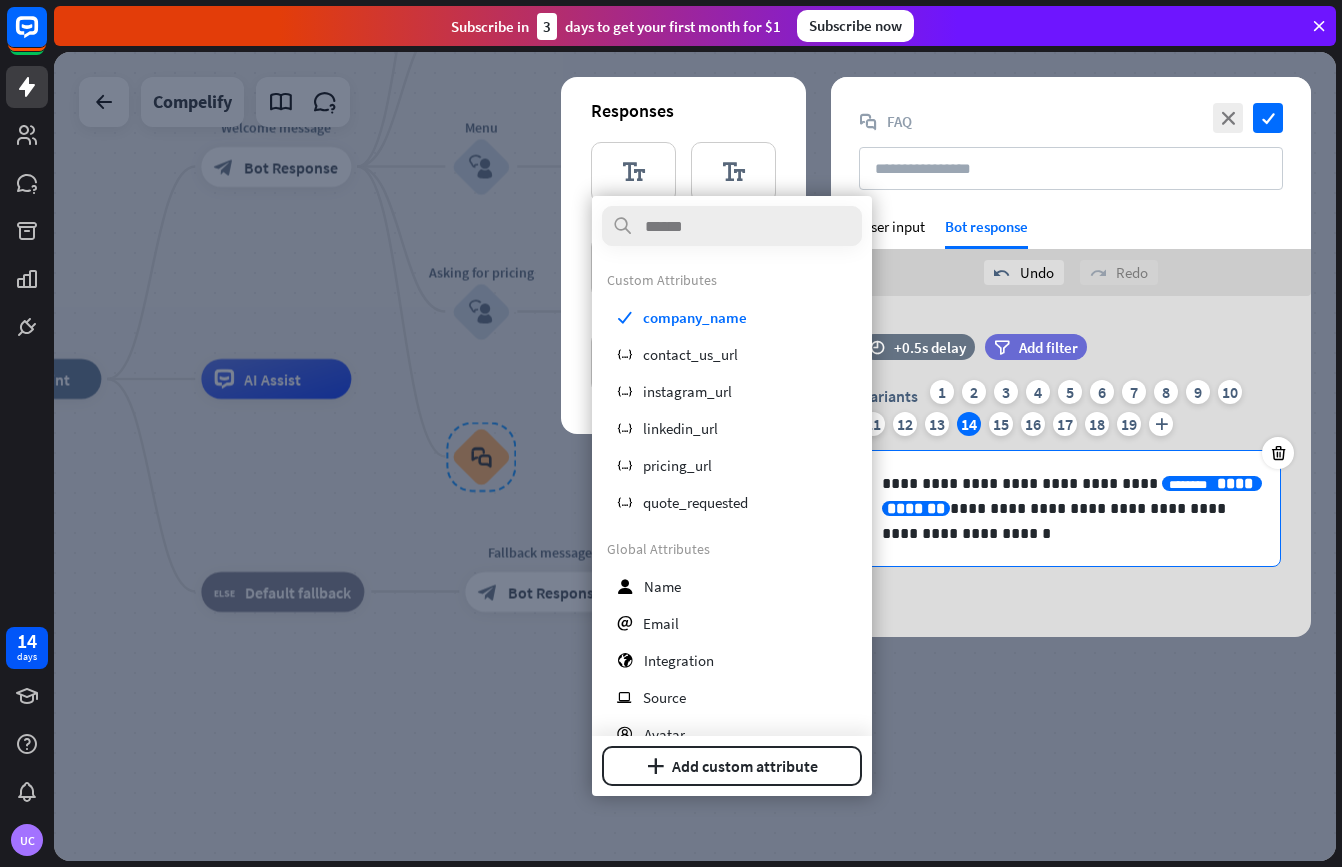 click on "**********" at bounding box center [1071, 508] 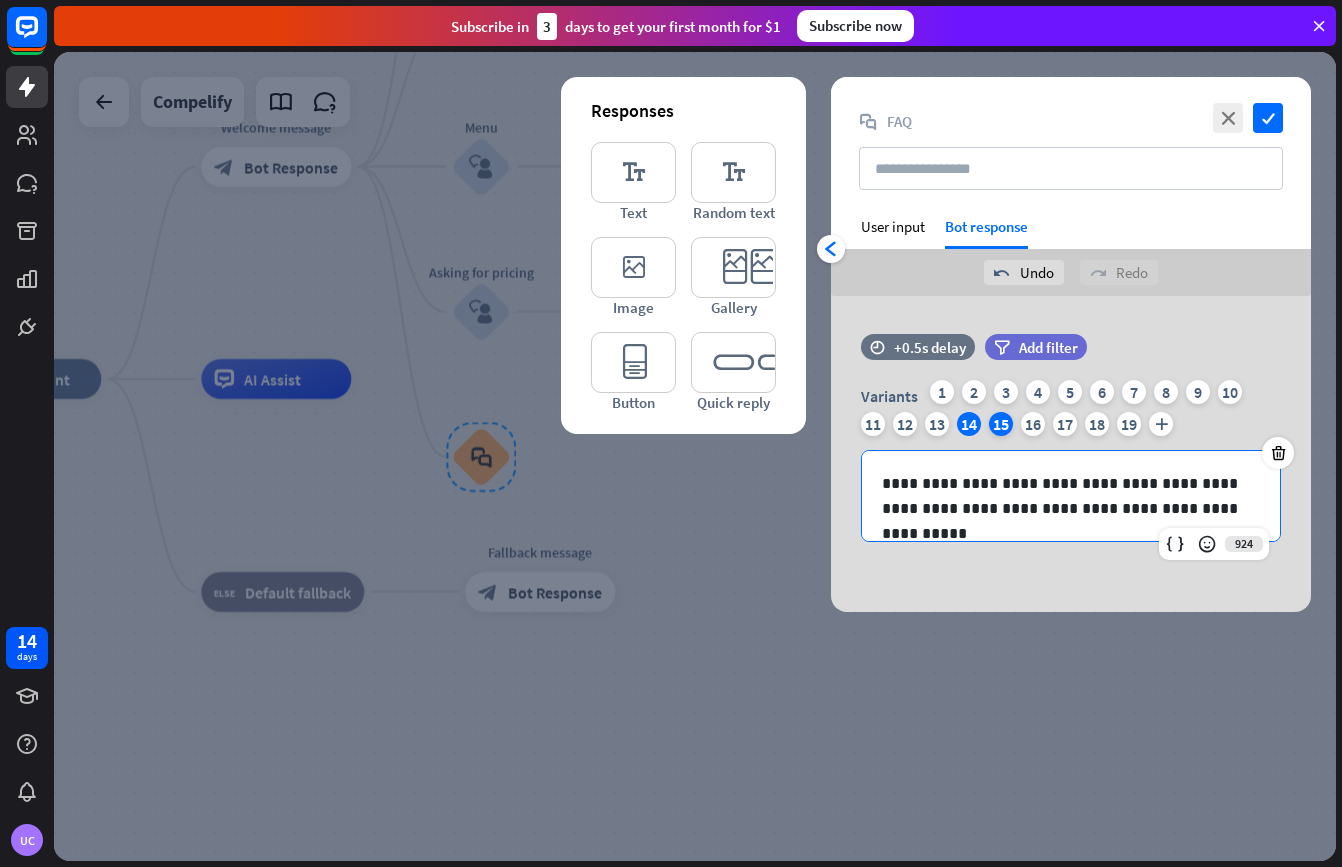 click on "15" at bounding box center (1001, 424) 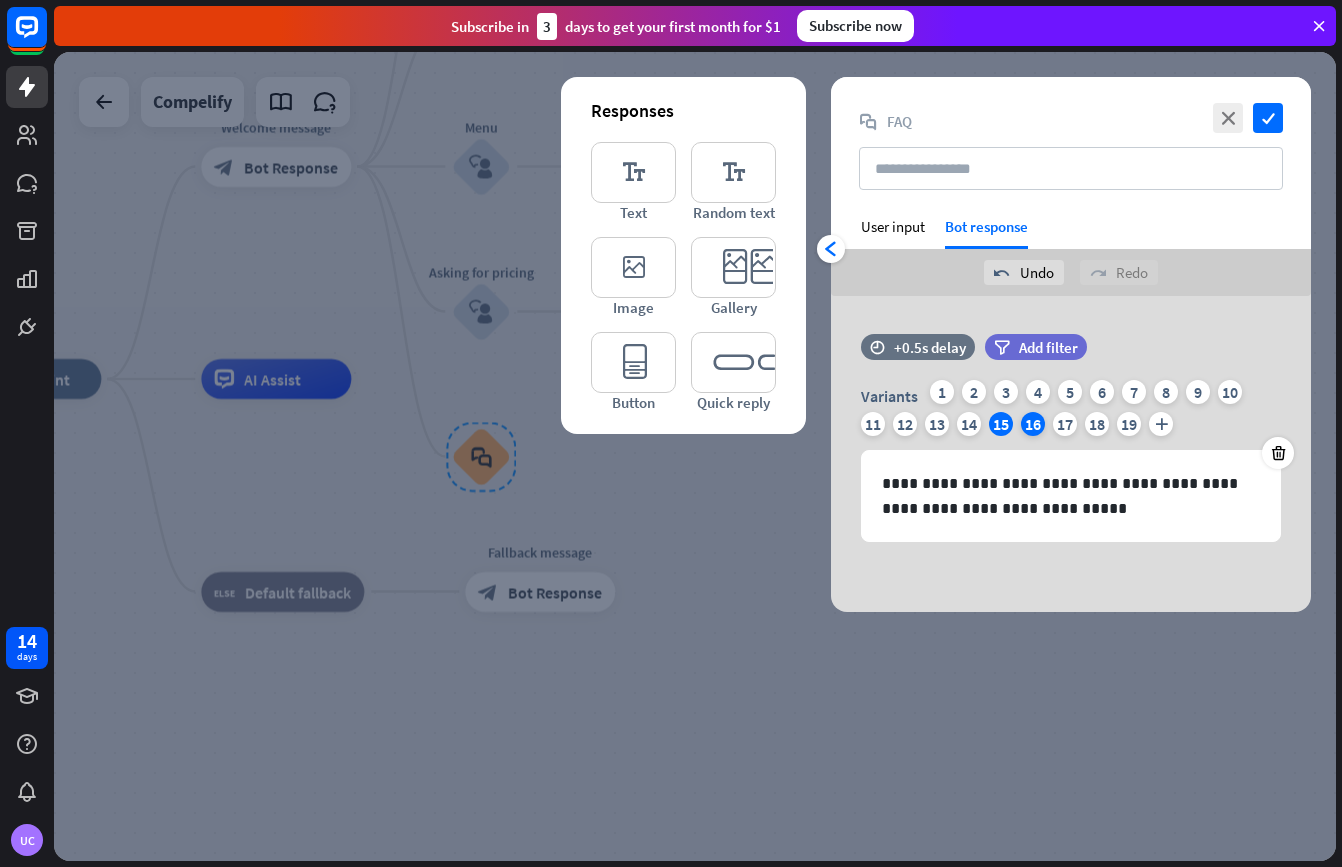 click on "16" at bounding box center [1033, 424] 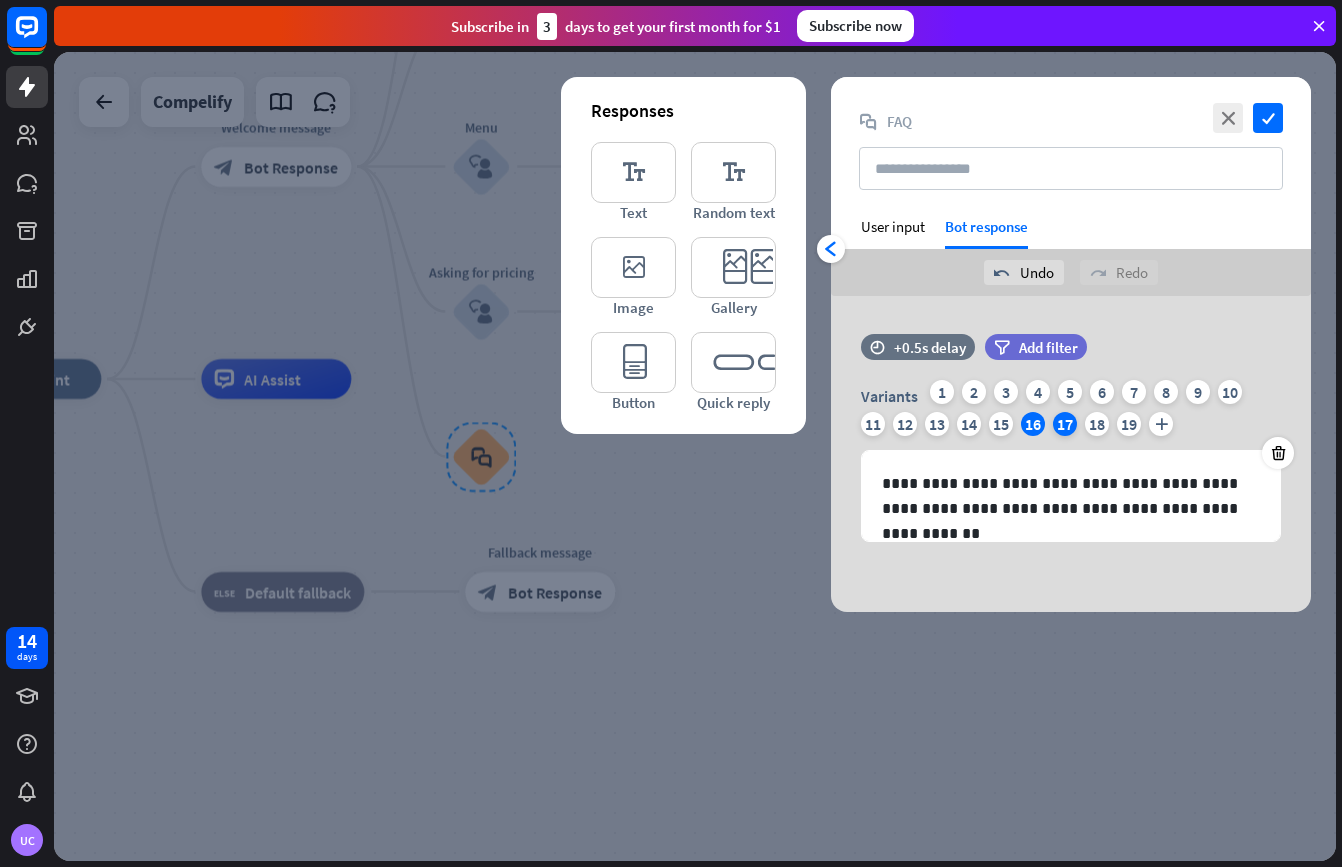 click on "17" at bounding box center (1065, 424) 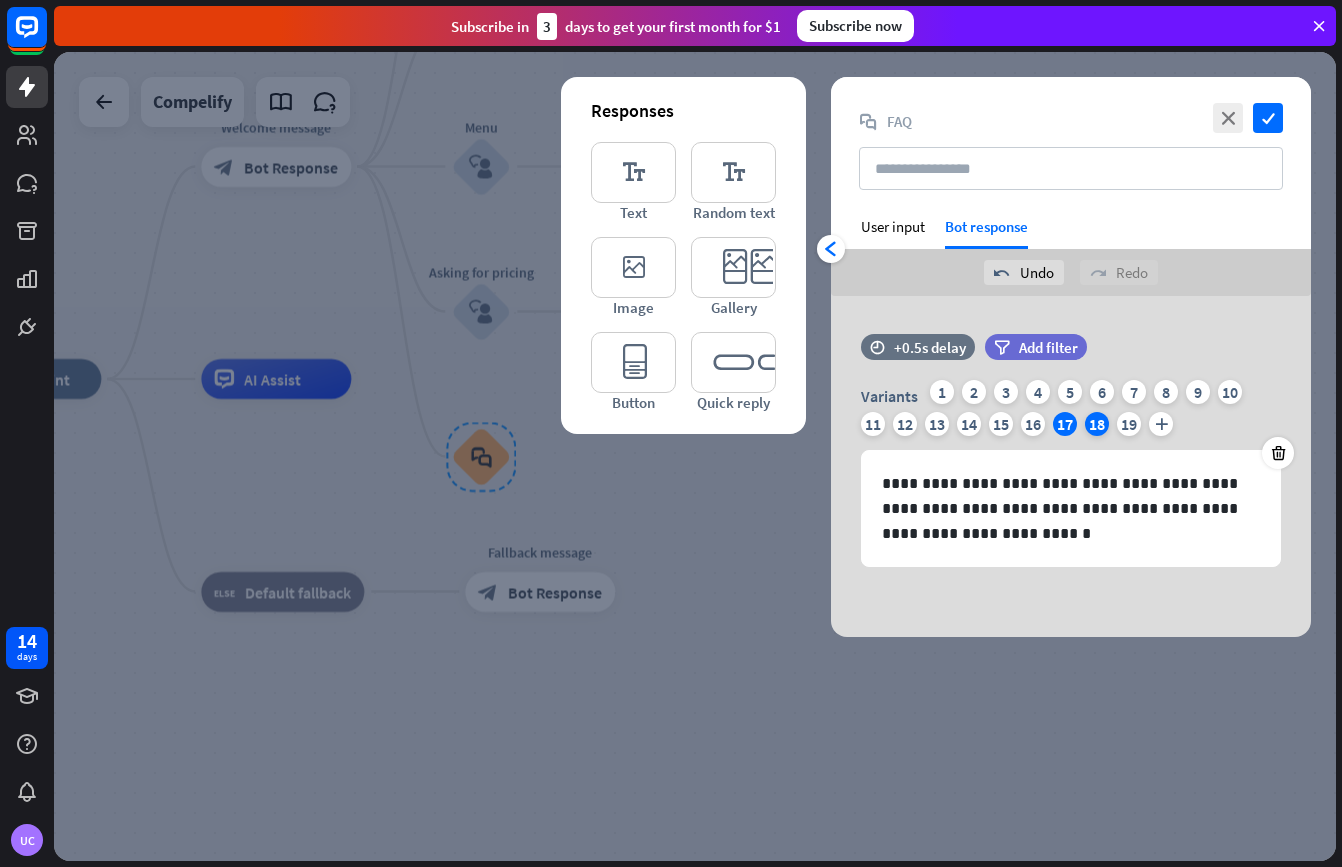 click on "18" at bounding box center [1097, 424] 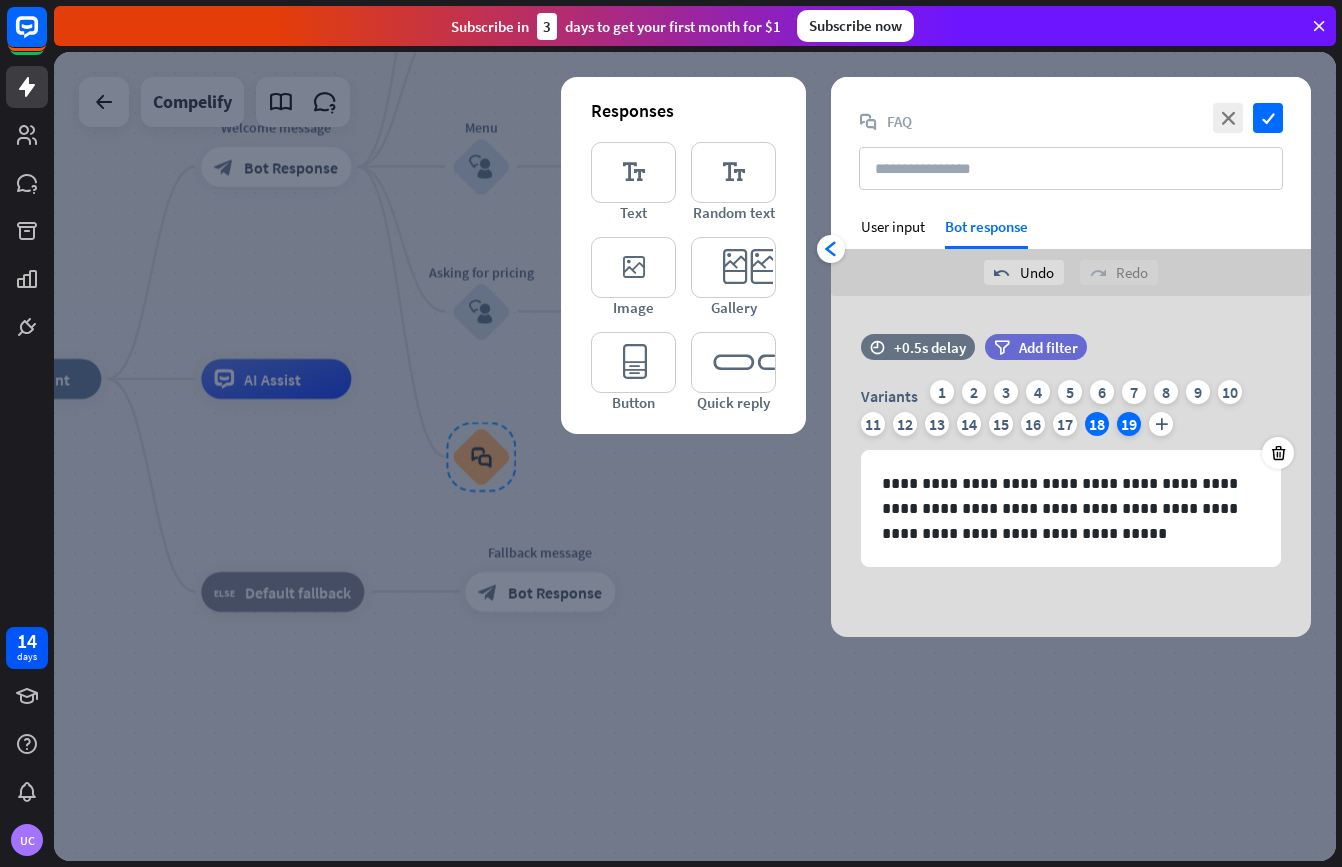 click on "19" at bounding box center [1129, 424] 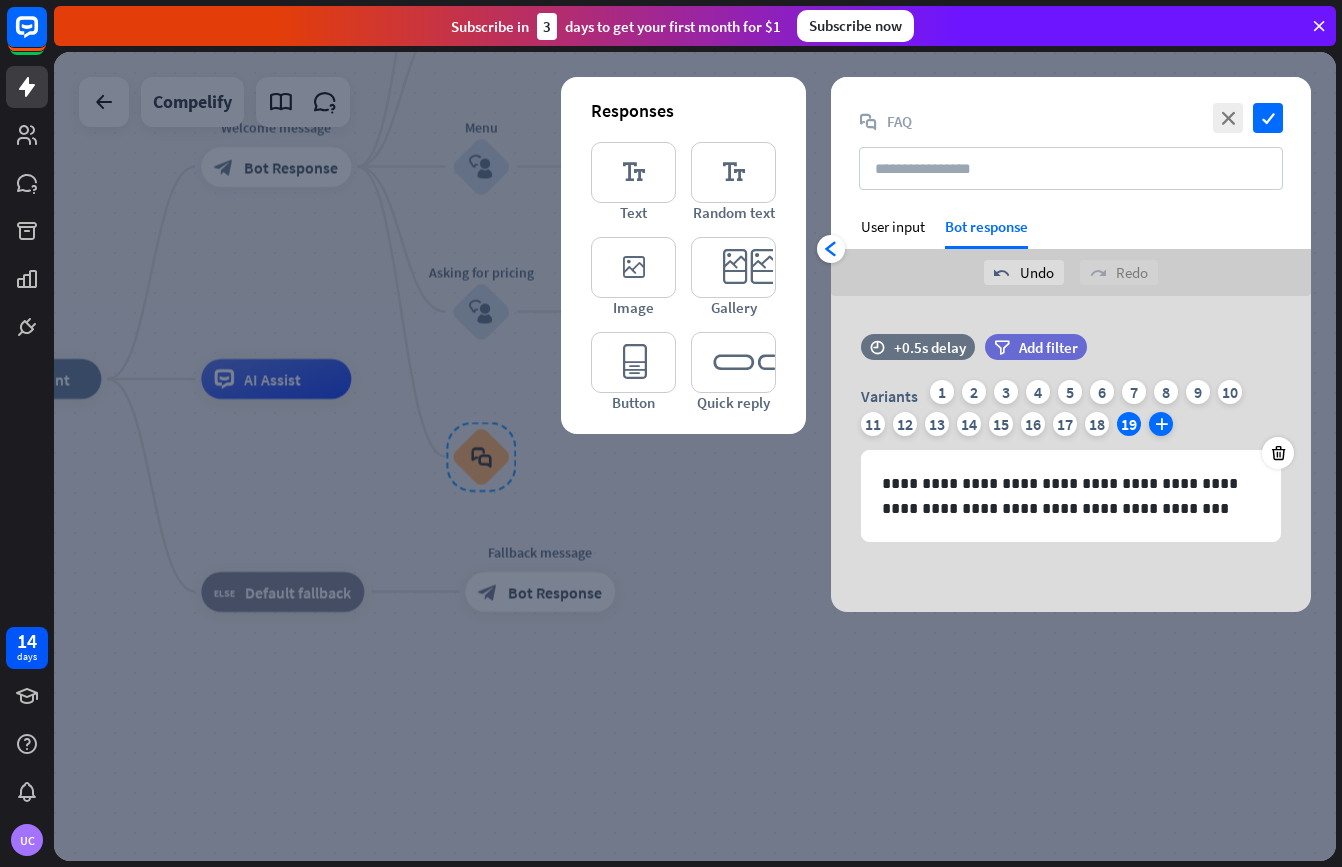 click on "plus" at bounding box center [1161, 424] 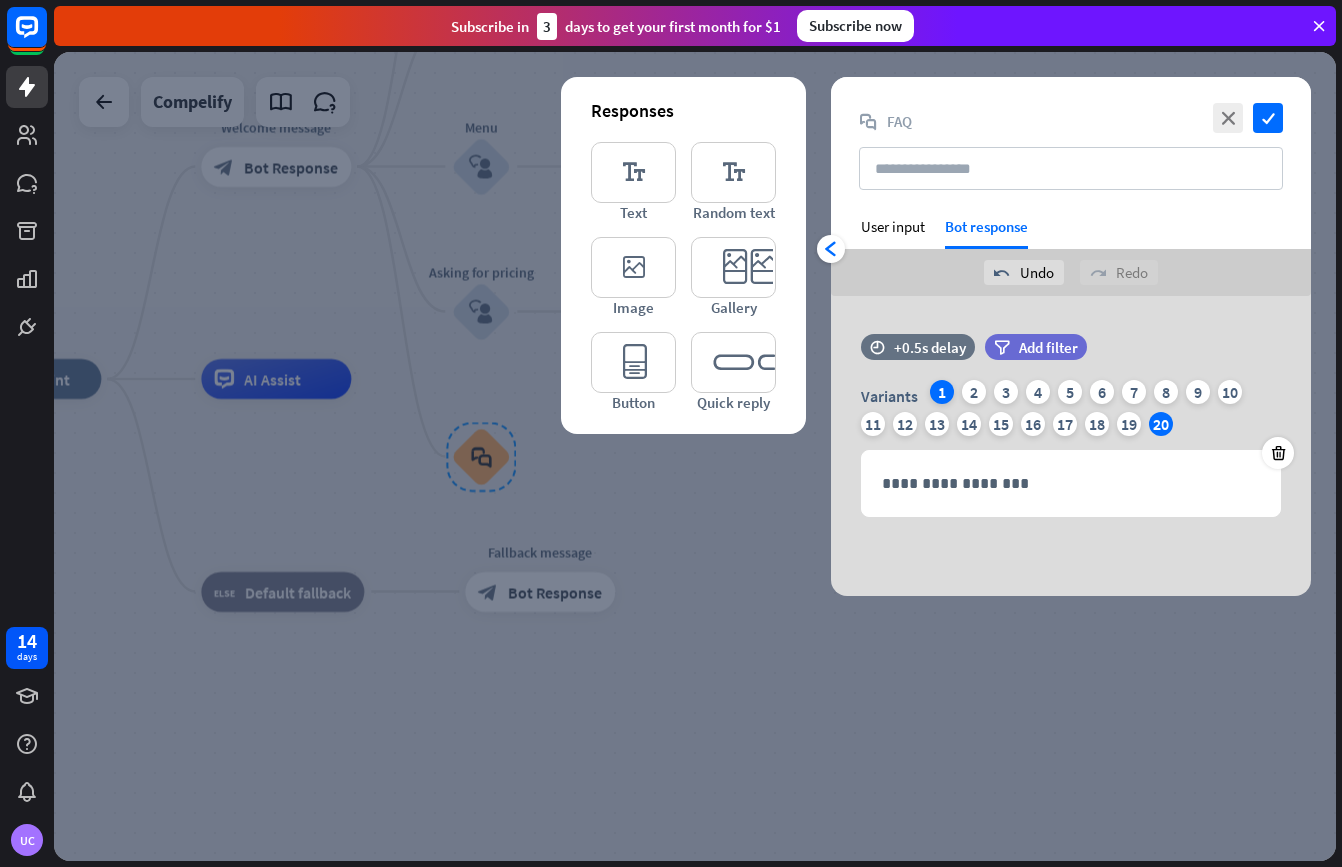 click on "1" at bounding box center [942, 392] 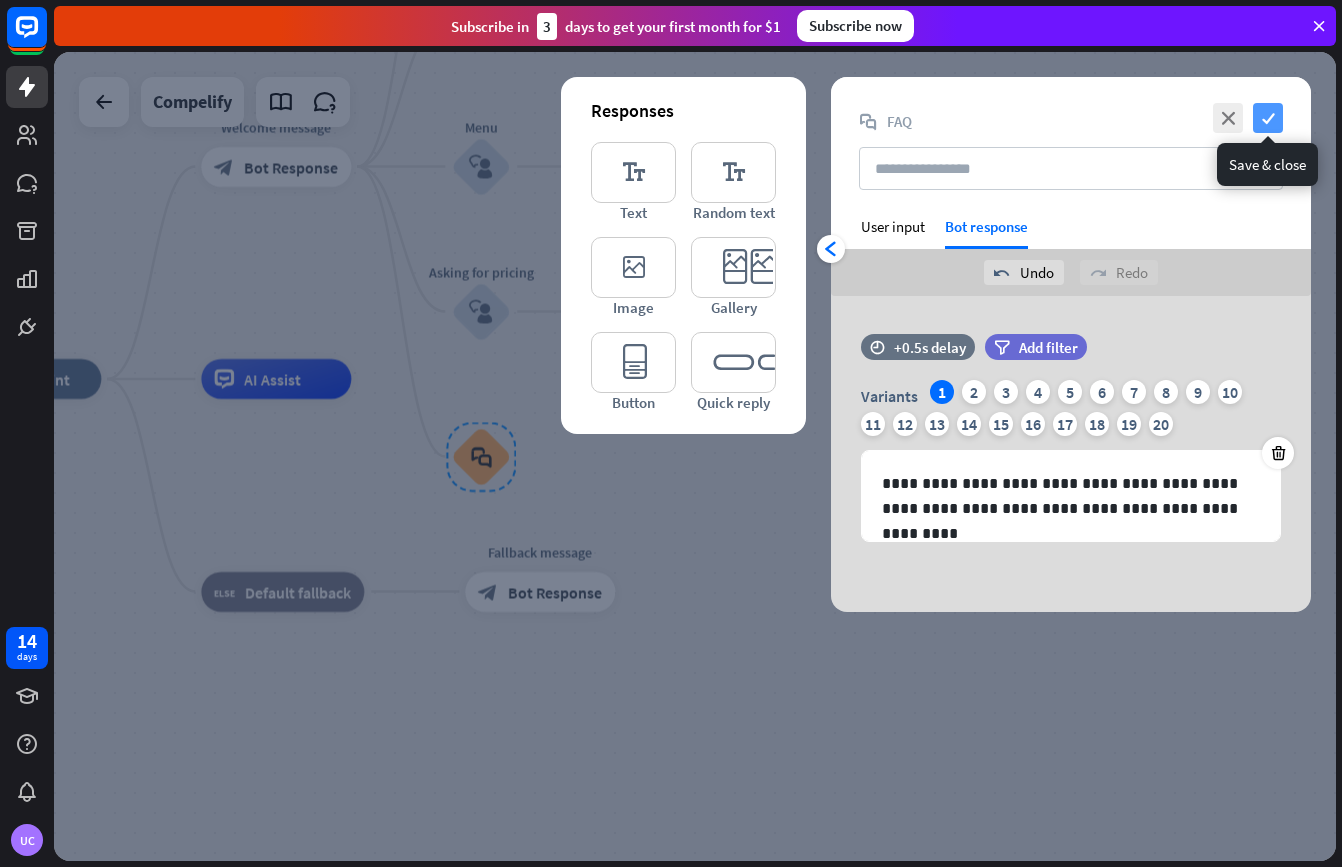 click on "check" at bounding box center [1268, 118] 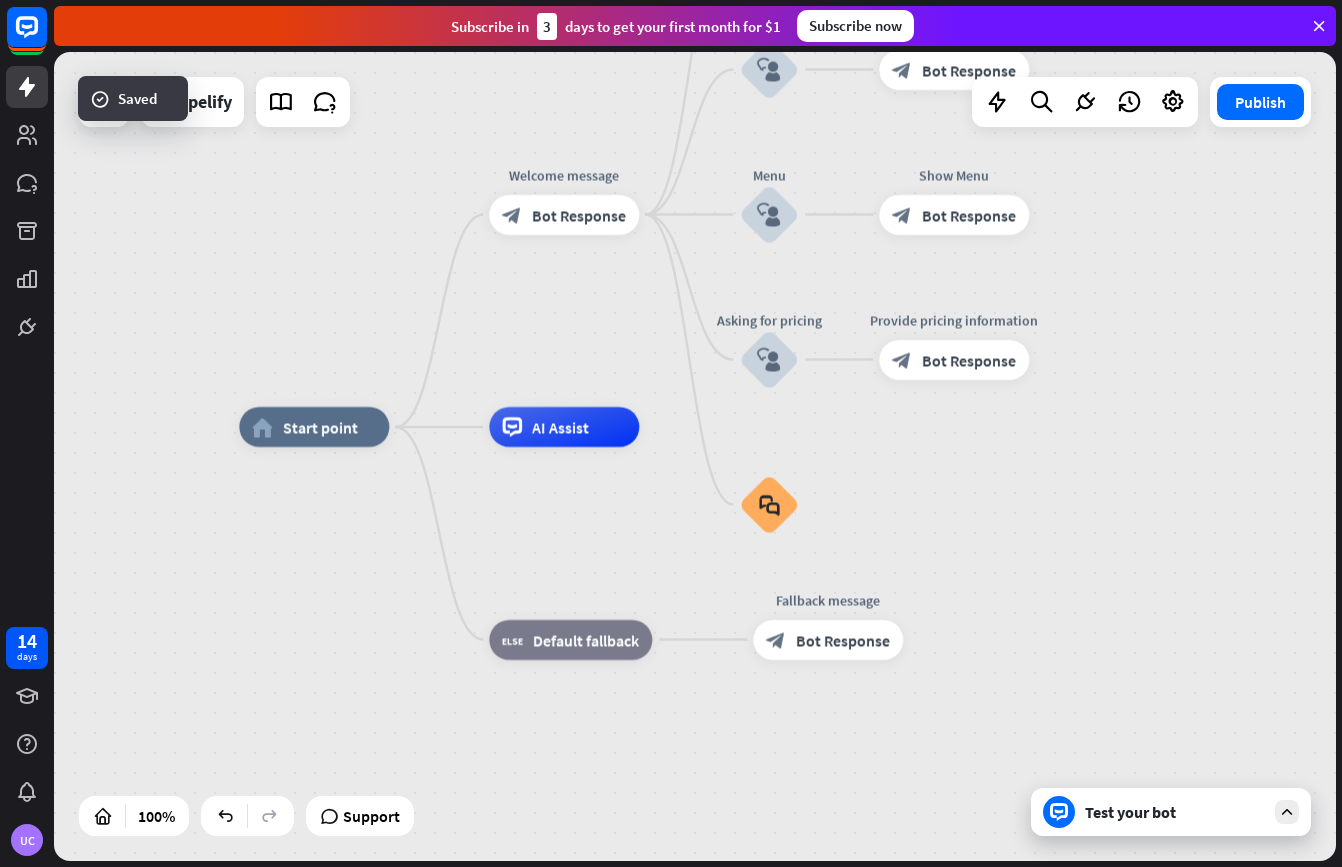 drag, startPoint x: 715, startPoint y: 464, endPoint x: 949, endPoint y: 511, distance: 238.67342 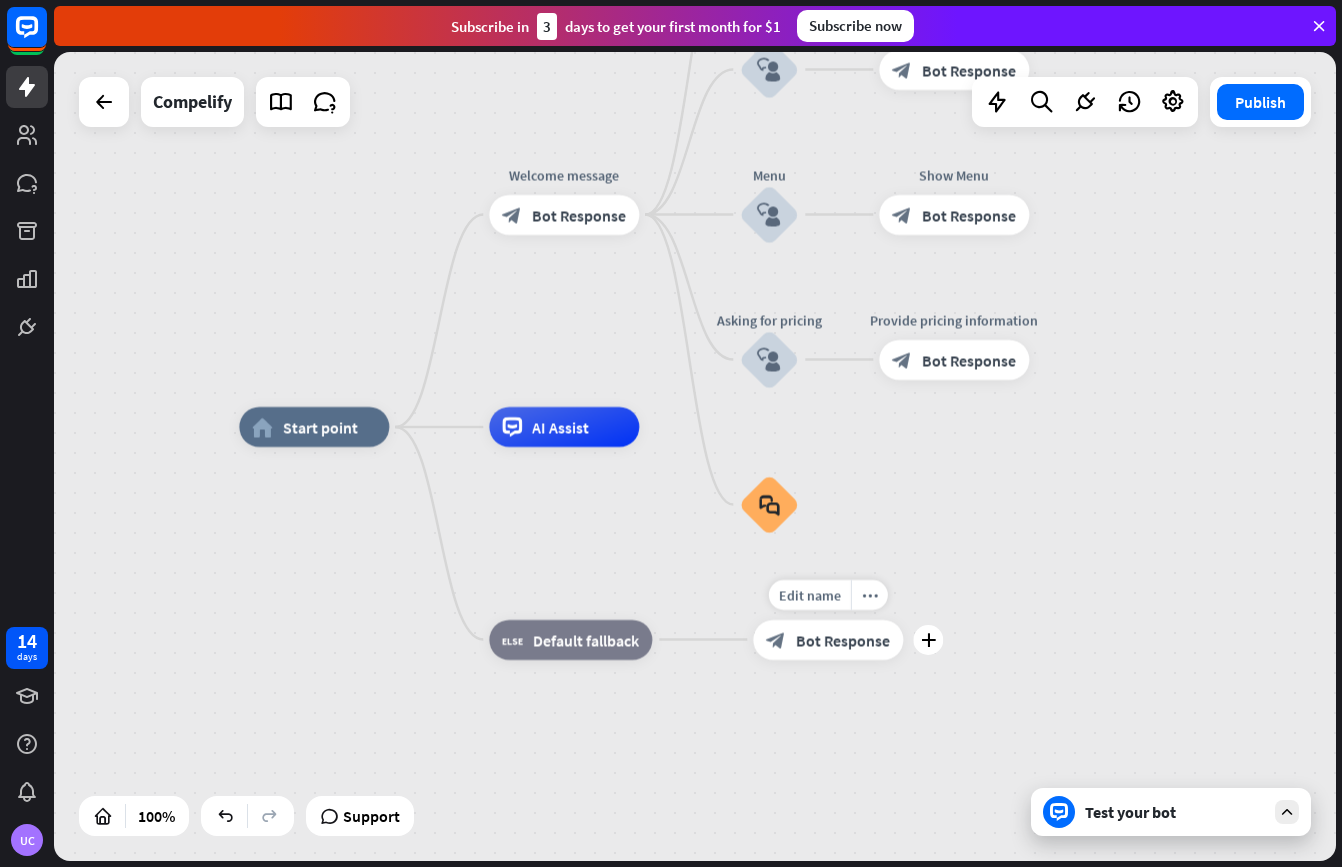 click on "Bot Response" at bounding box center (843, 640) 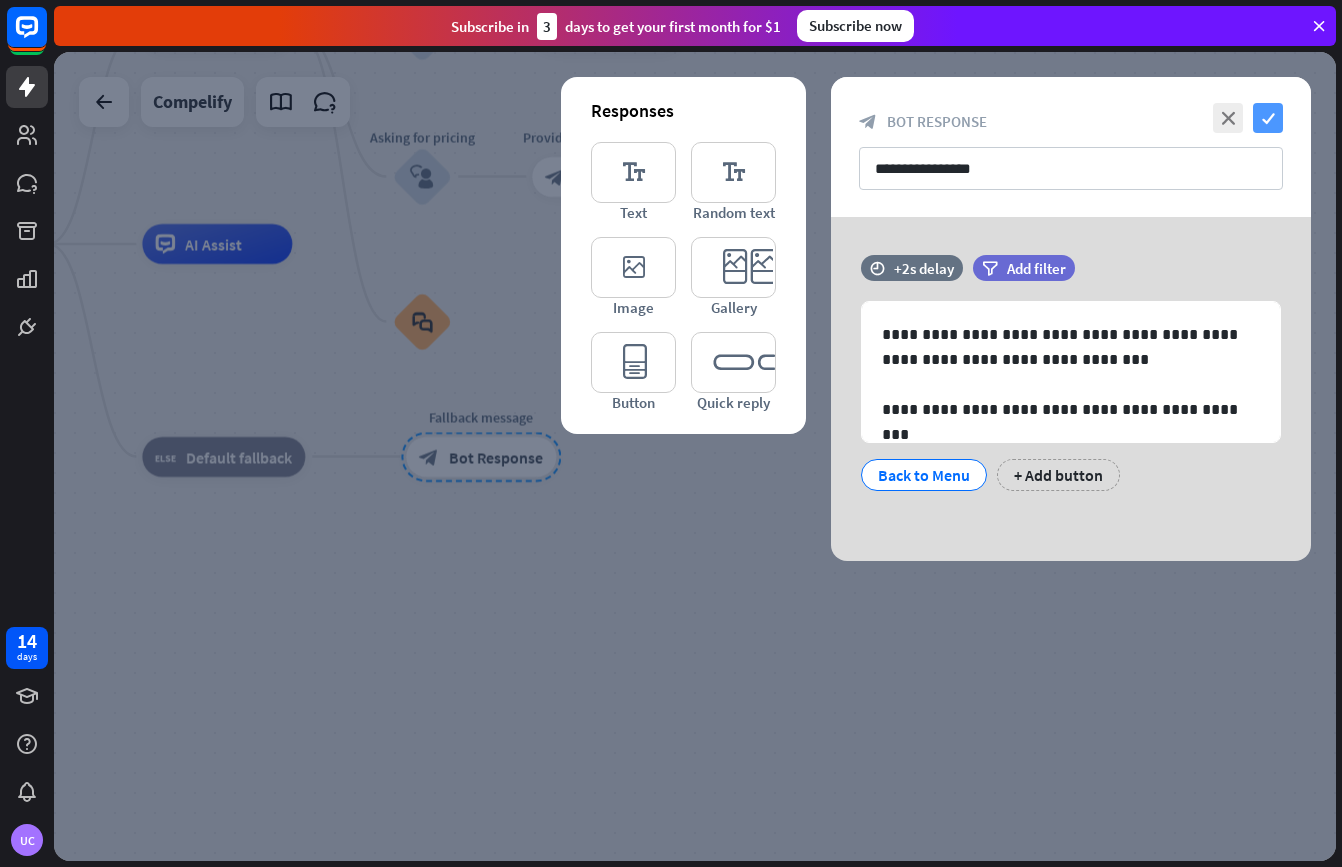 click on "check" at bounding box center (1268, 118) 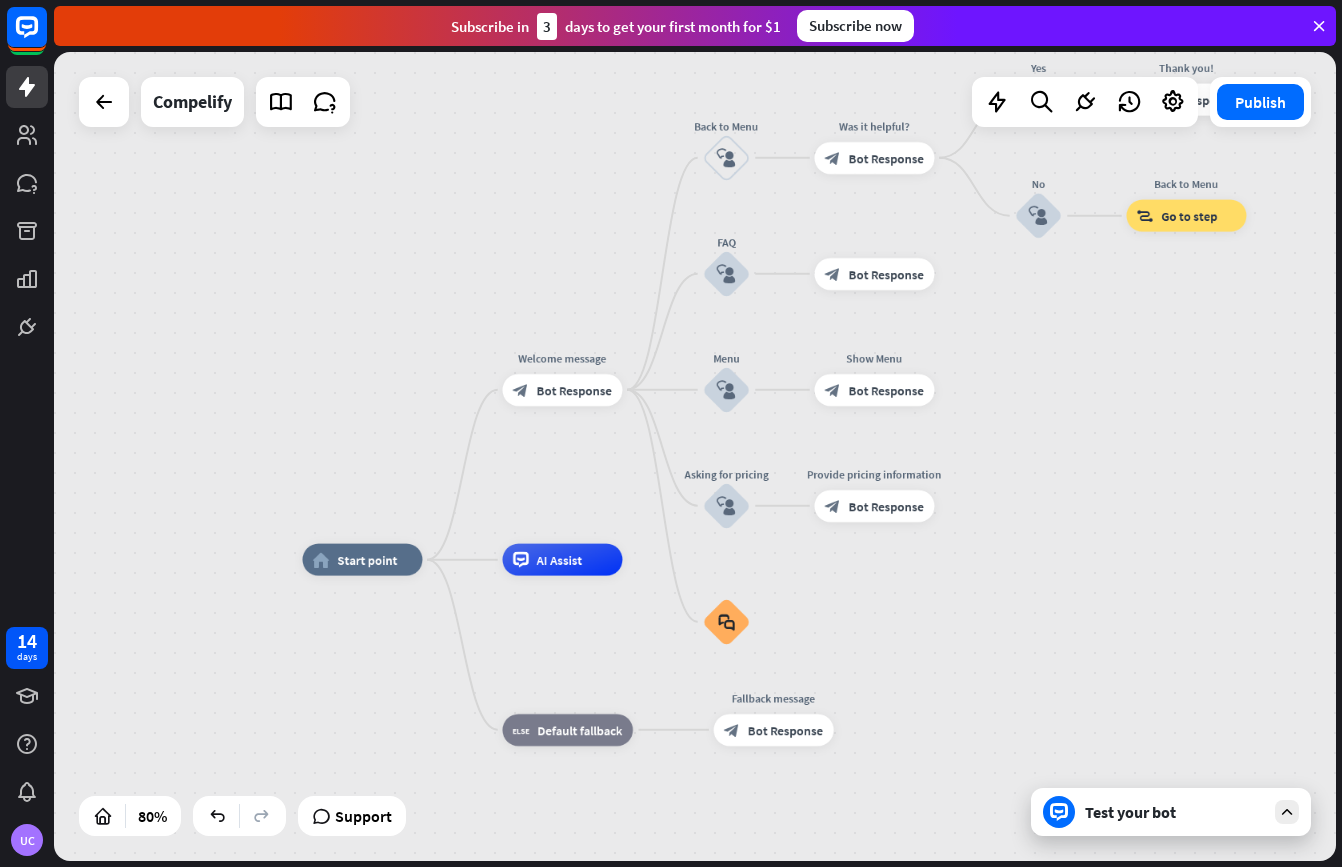 drag, startPoint x: 593, startPoint y: 309, endPoint x: 865, endPoint y: 609, distance: 404.94937 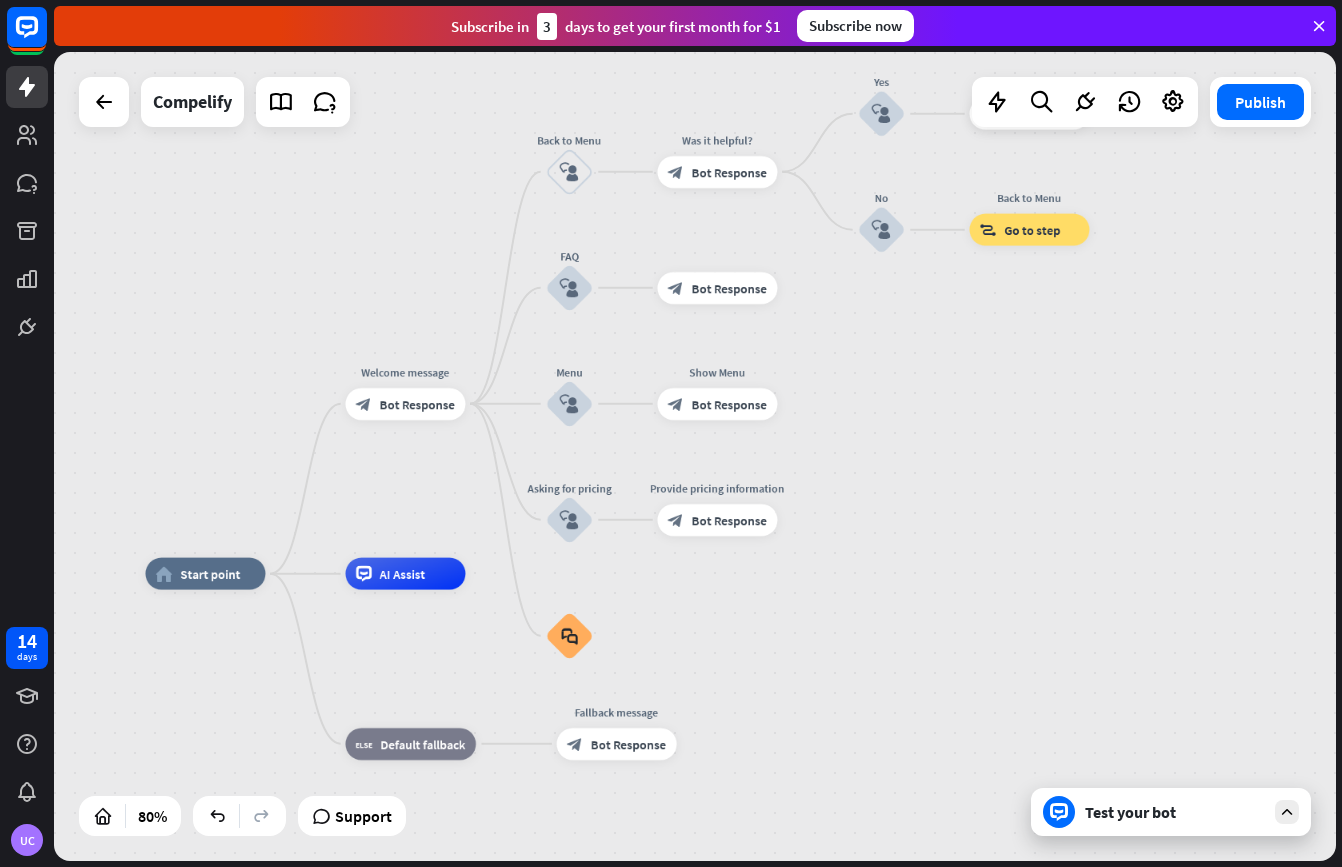 drag, startPoint x: 793, startPoint y: 339, endPoint x: 636, endPoint y: 352, distance: 157.5373 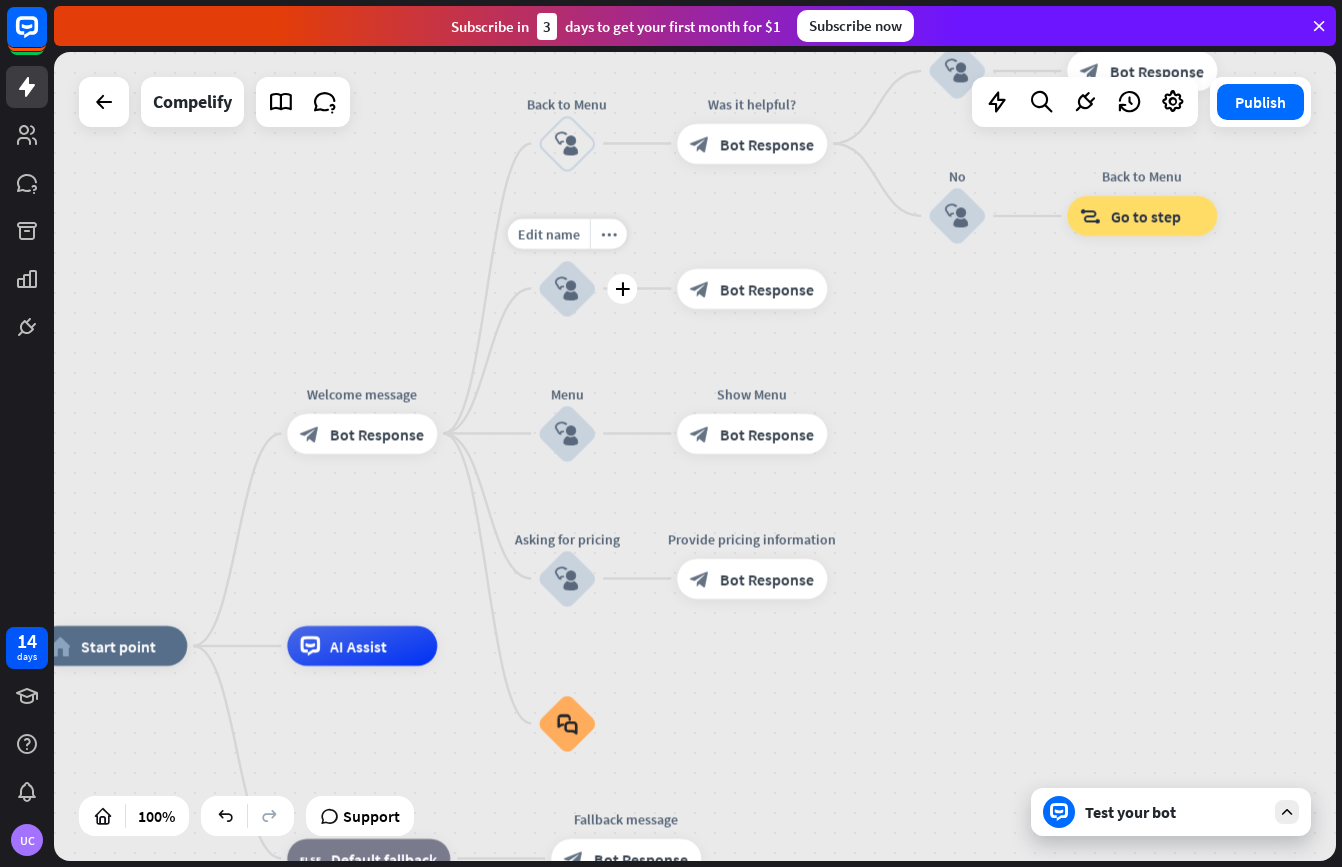 click on "block_user_input" at bounding box center [567, 288] 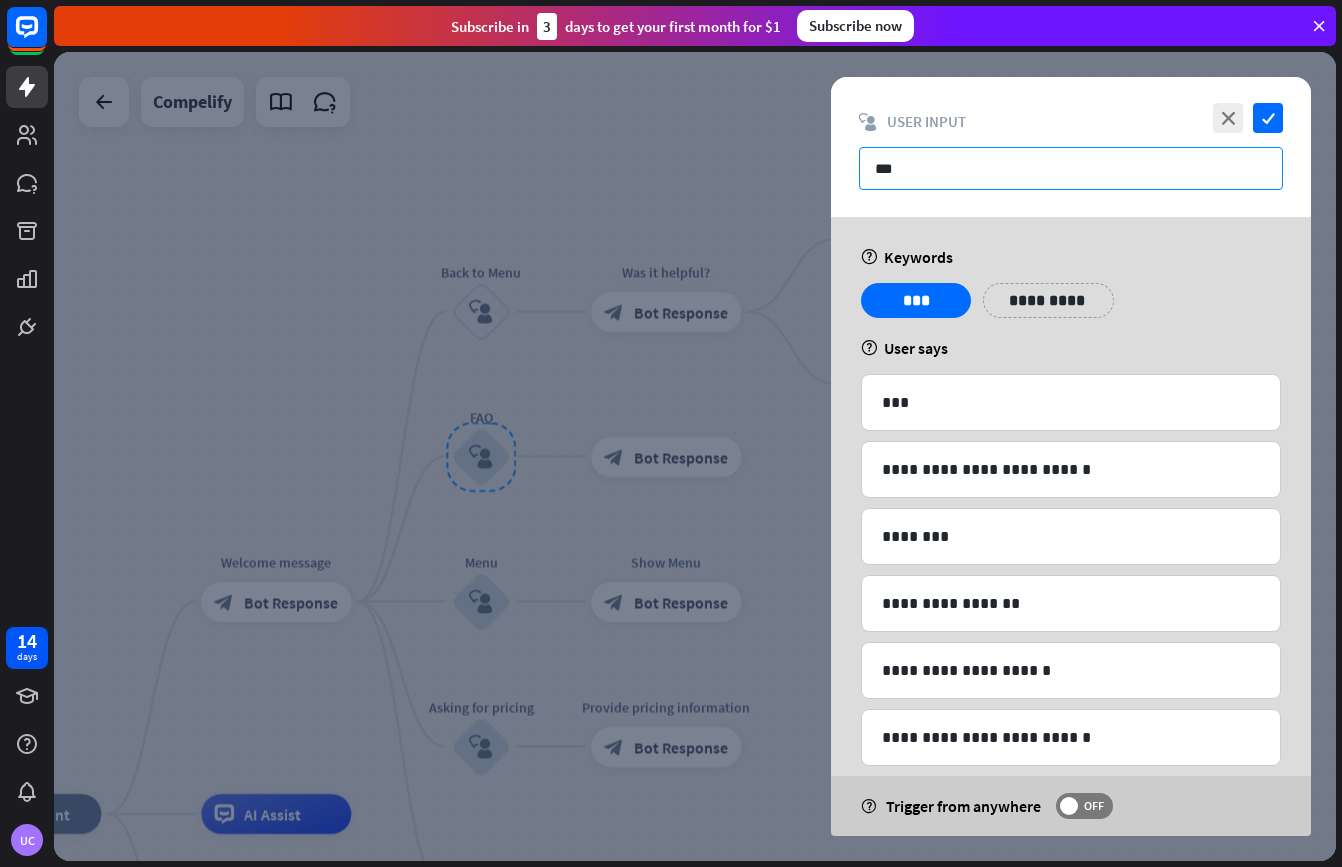 click on "***" at bounding box center [1071, 168] 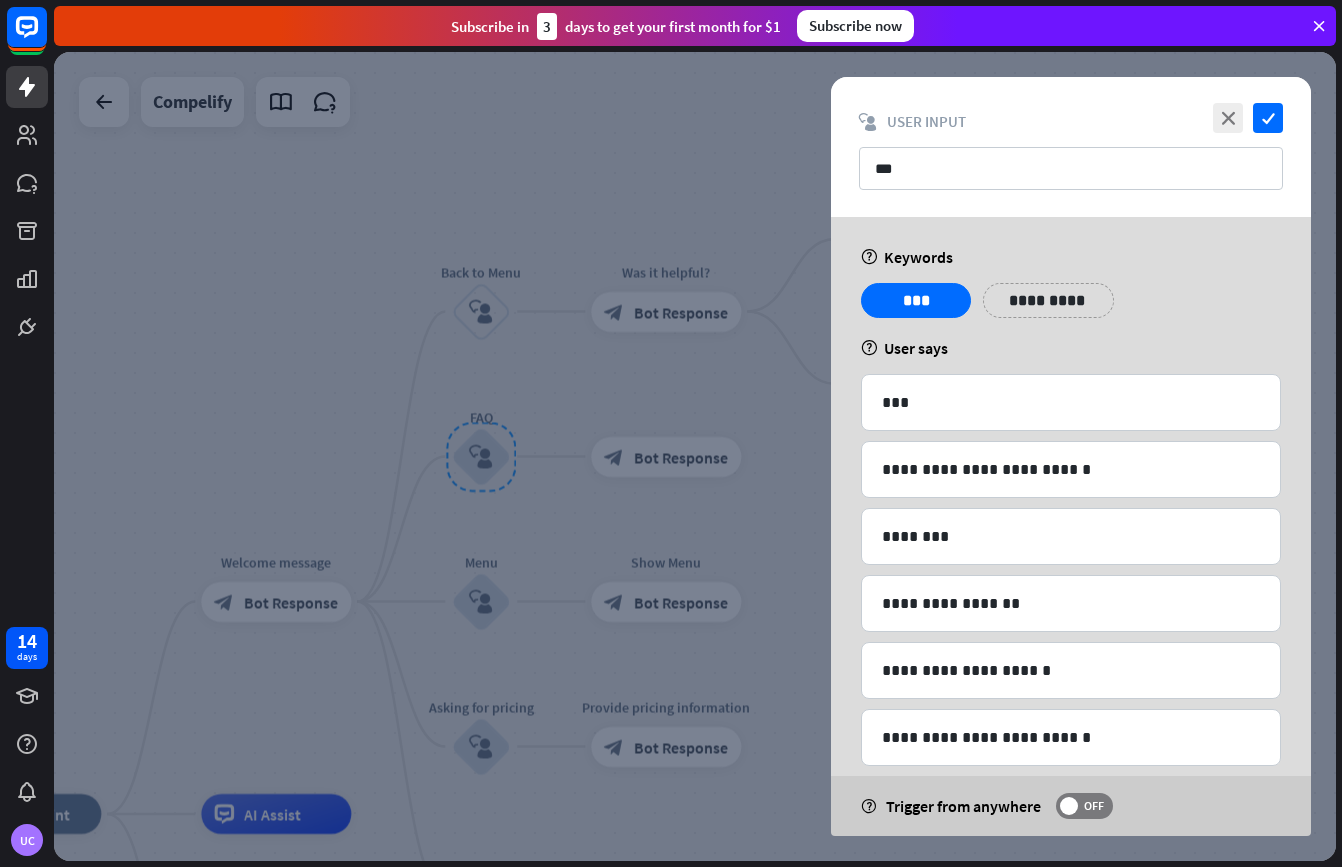 click on "**********" at bounding box center [1071, 575] 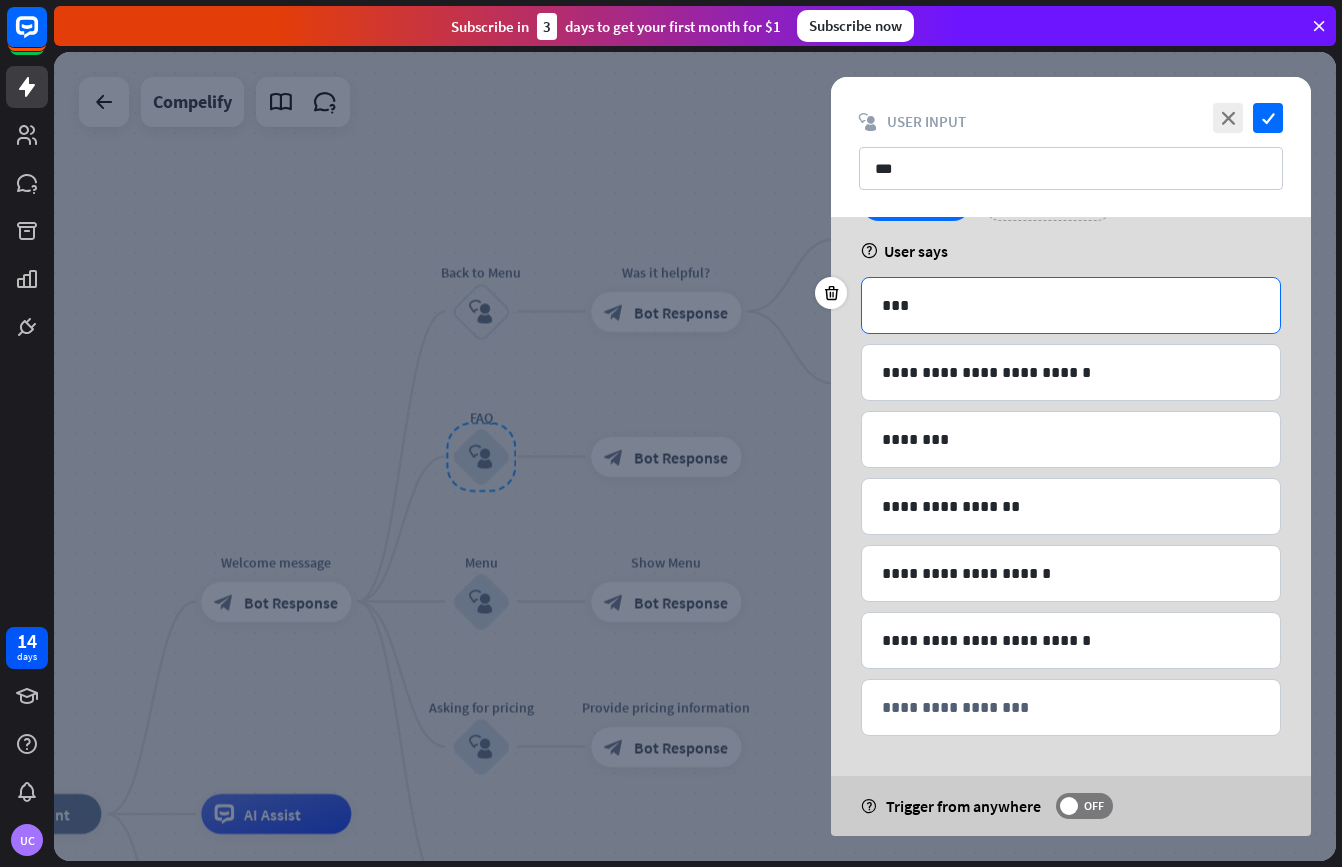 scroll, scrollTop: 0, scrollLeft: 0, axis: both 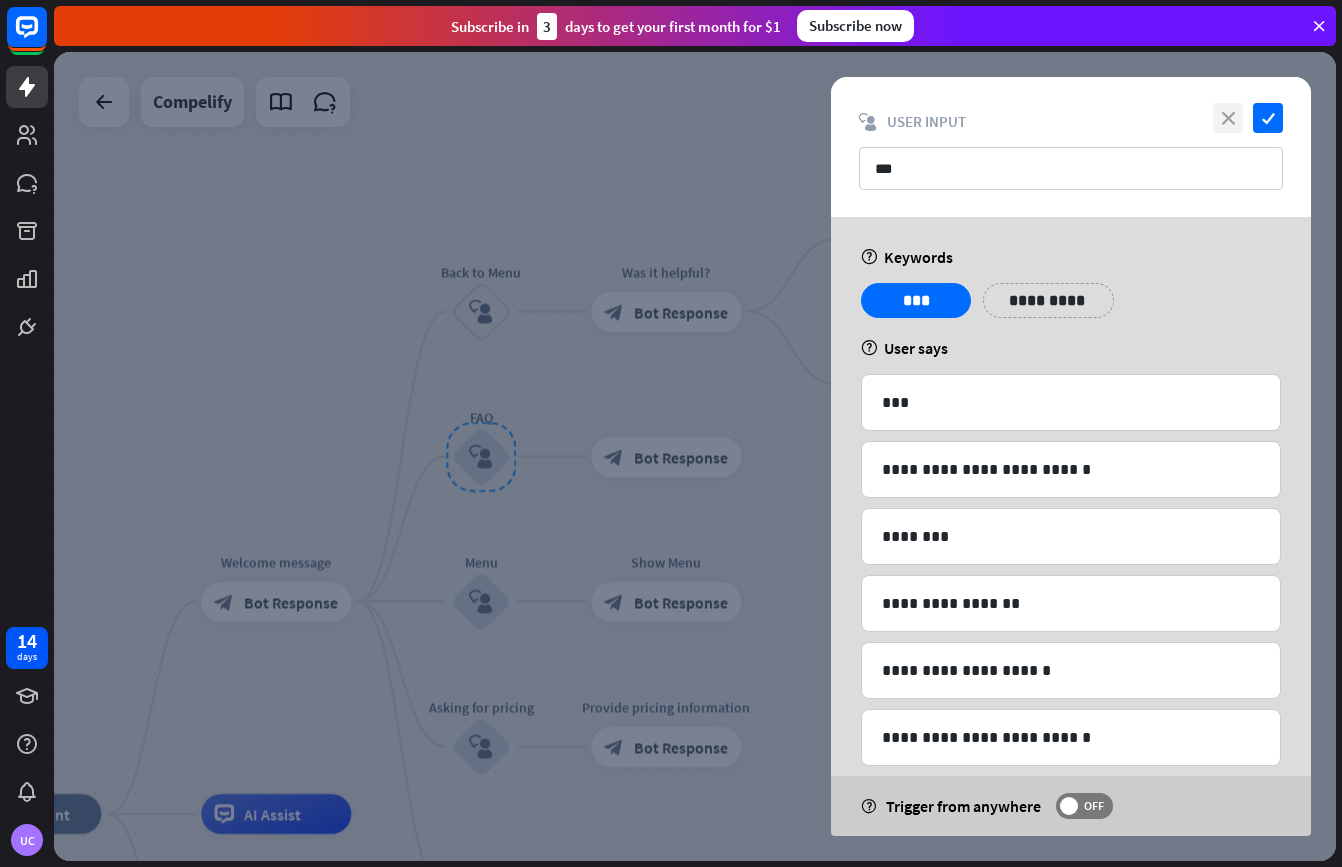 click on "close" at bounding box center (1228, 118) 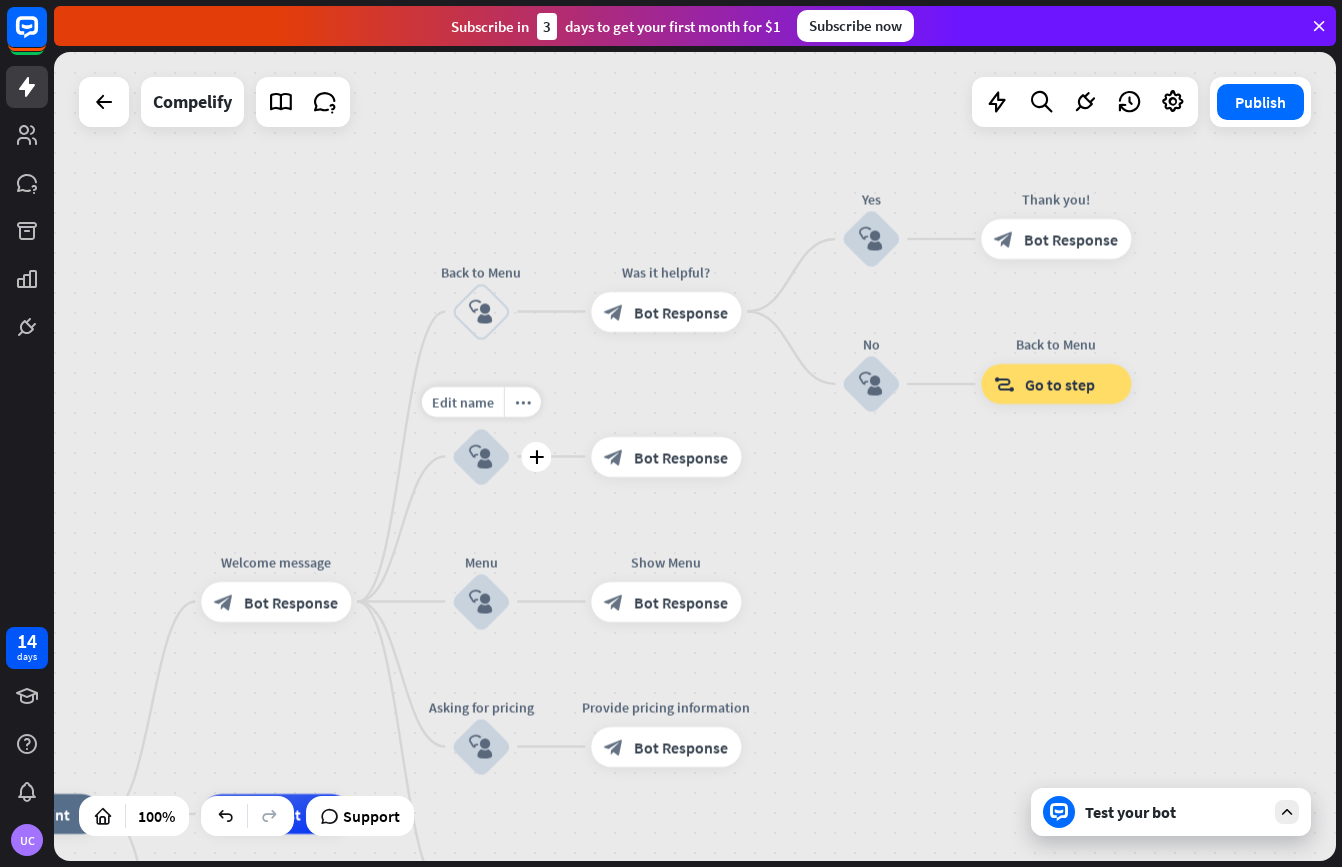 click on "block_user_input" at bounding box center [481, 457] 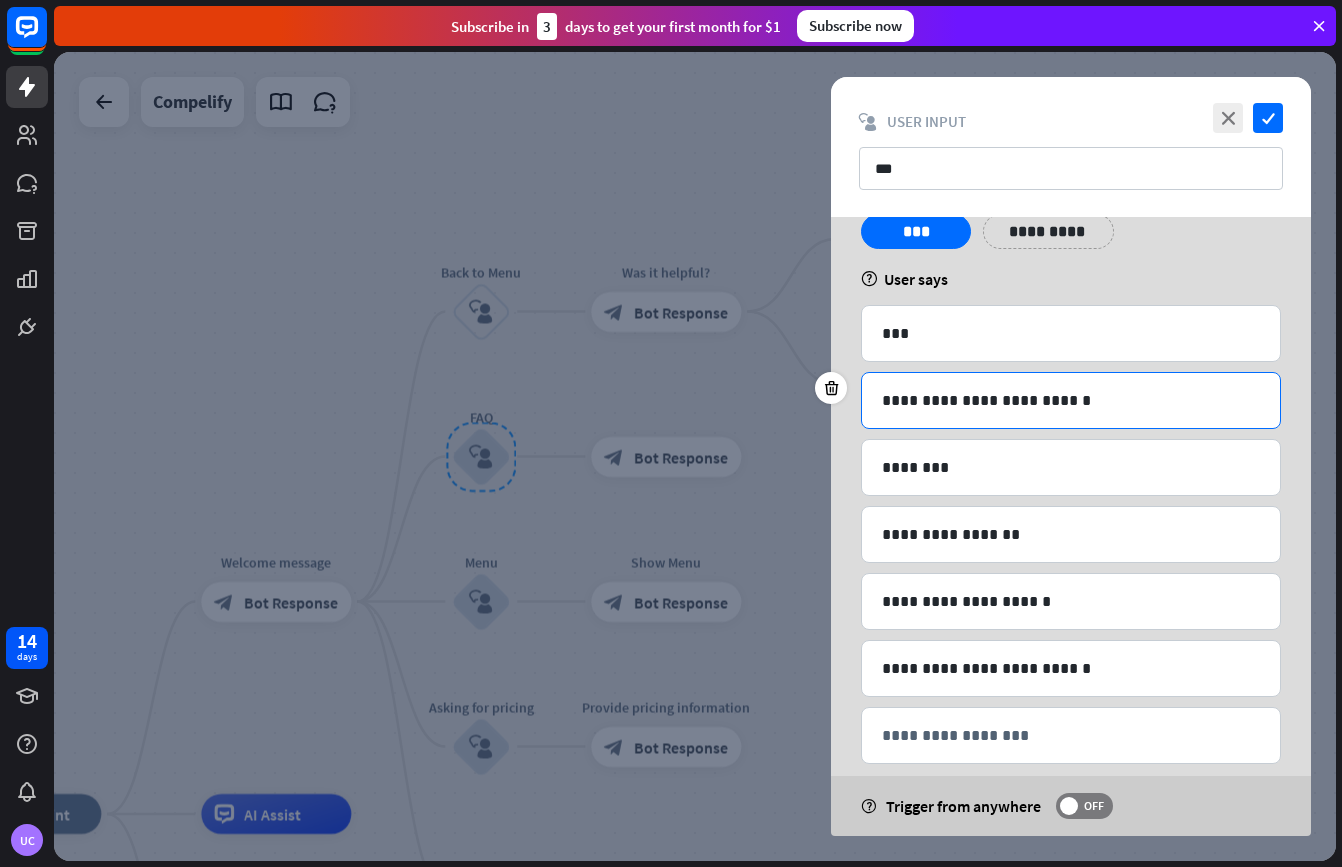 scroll, scrollTop: 97, scrollLeft: 0, axis: vertical 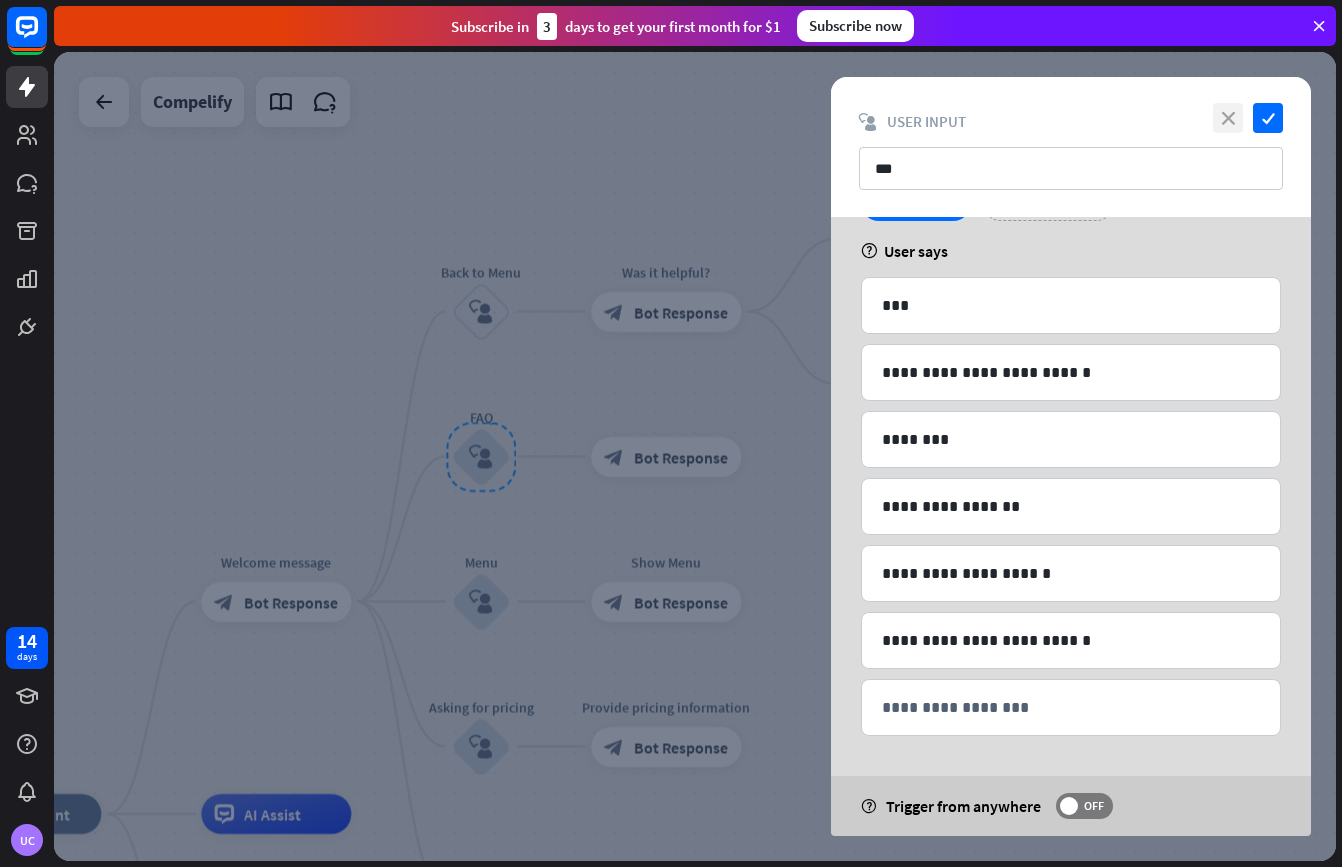 click on "close" at bounding box center [1228, 118] 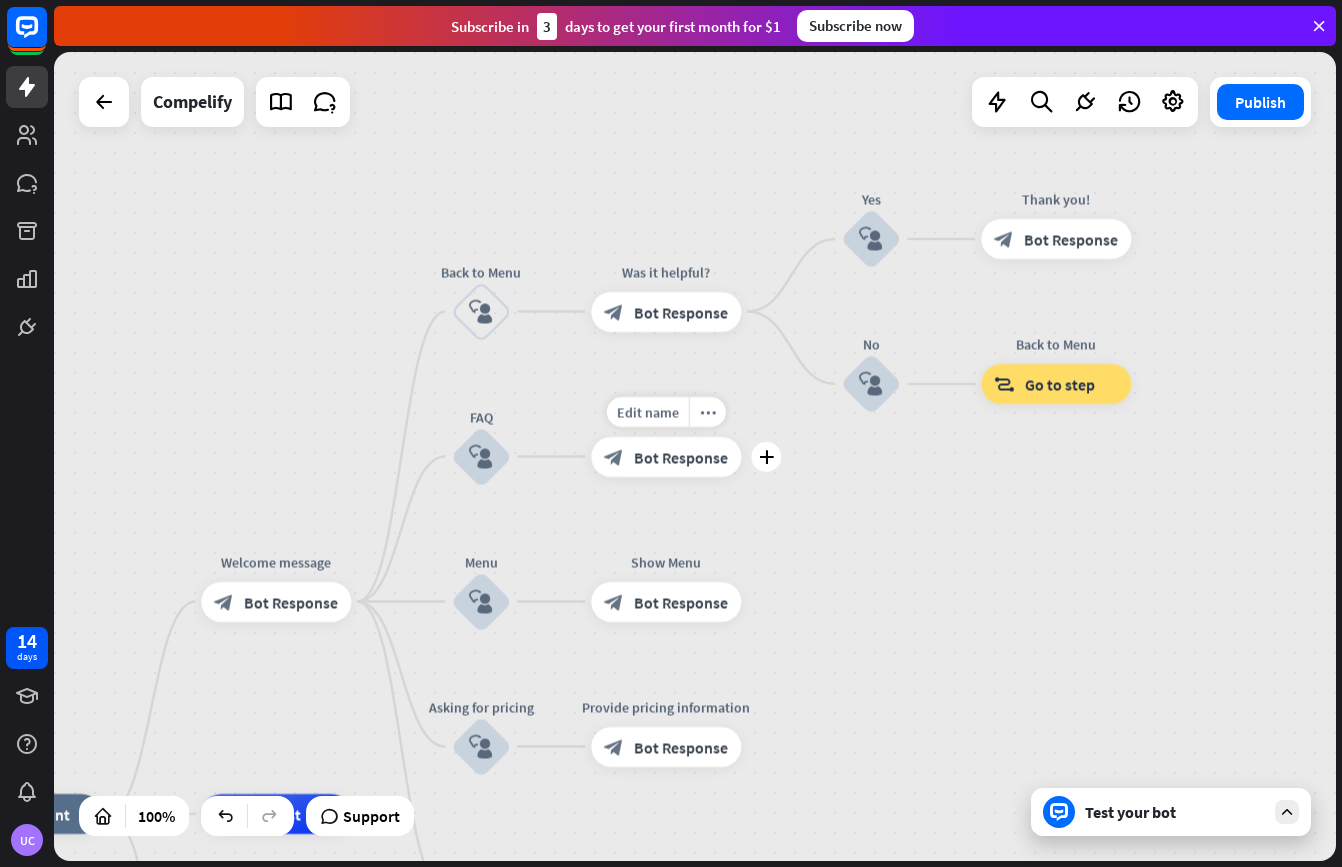 click on "Bot Response" at bounding box center [681, 457] 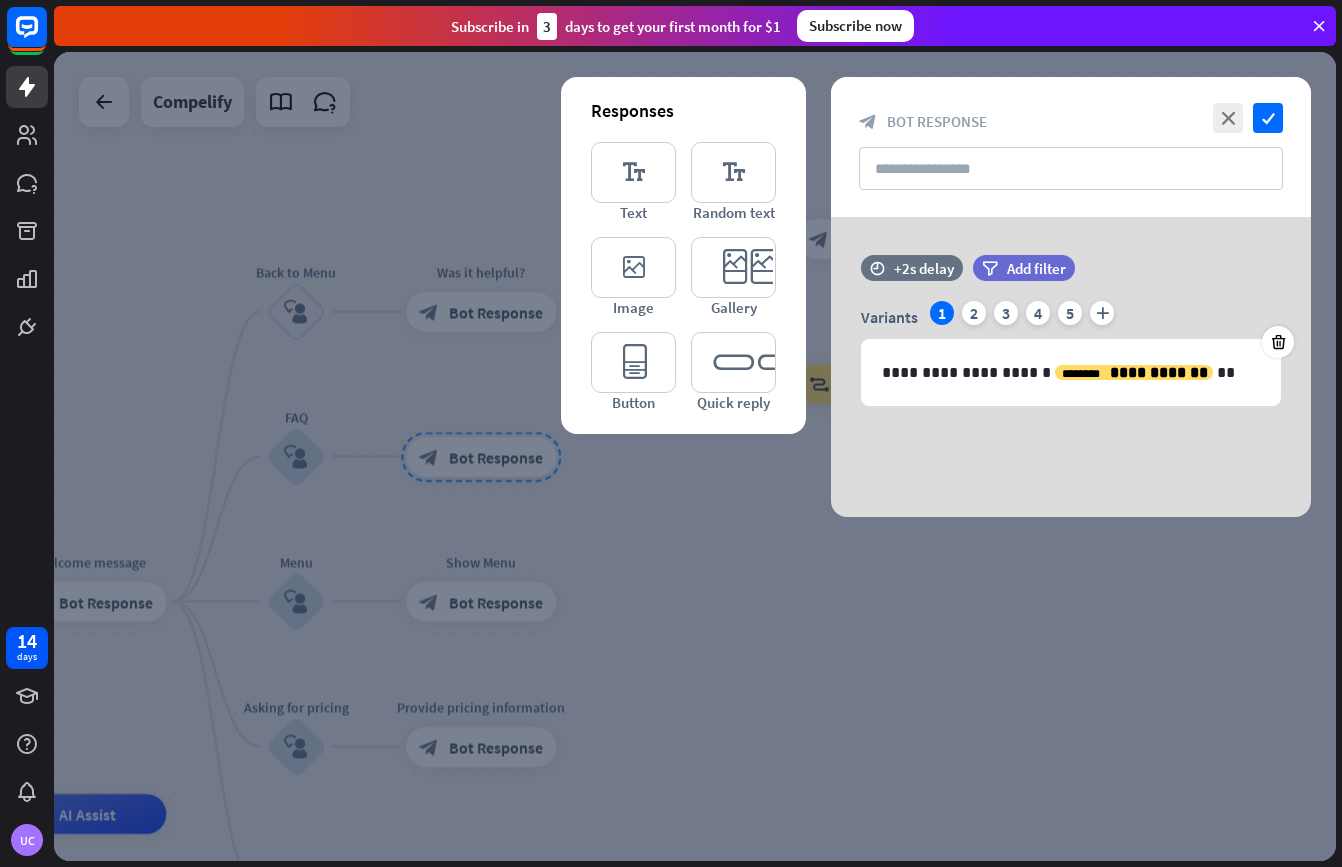 click at bounding box center (695, 456) 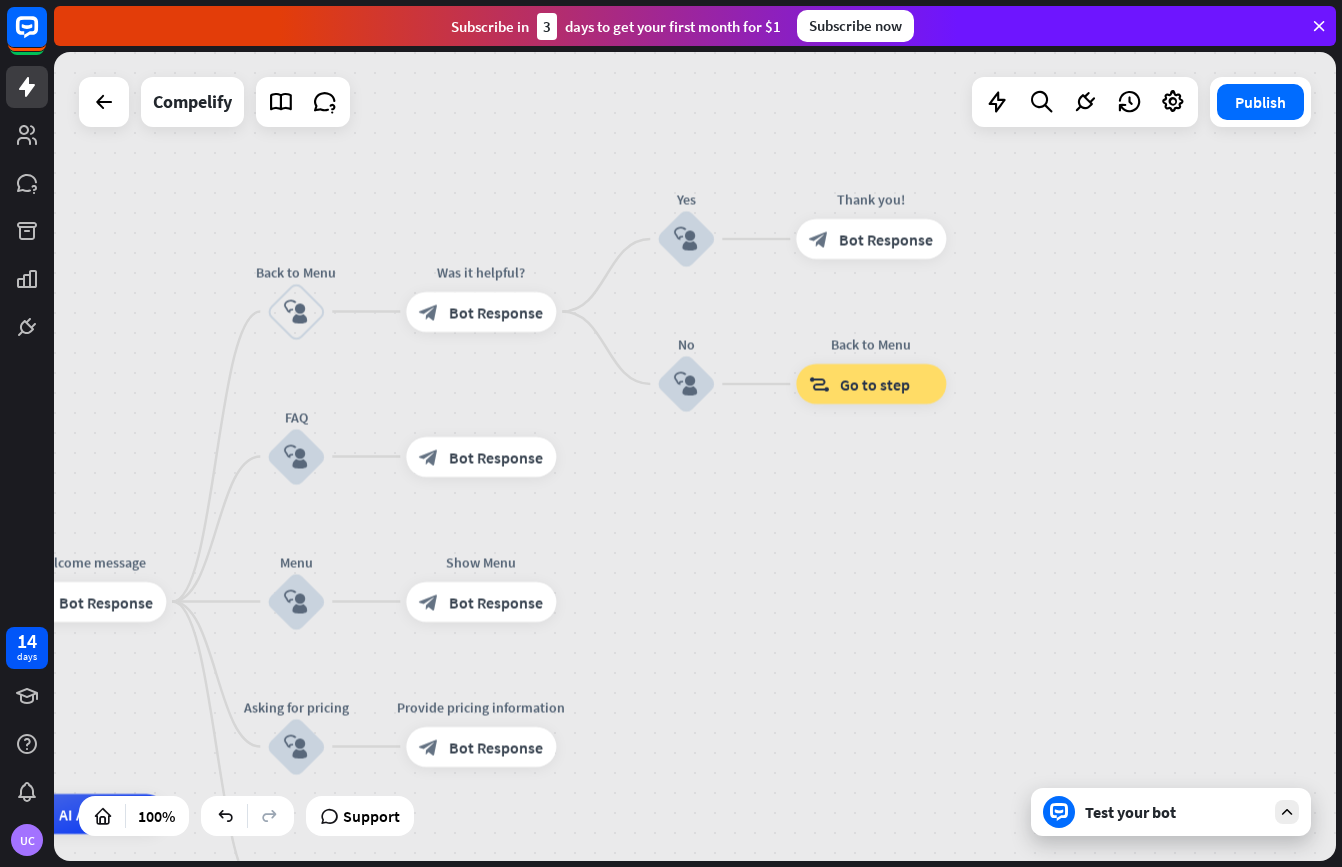 click on "Test your bot" at bounding box center [1171, 812] 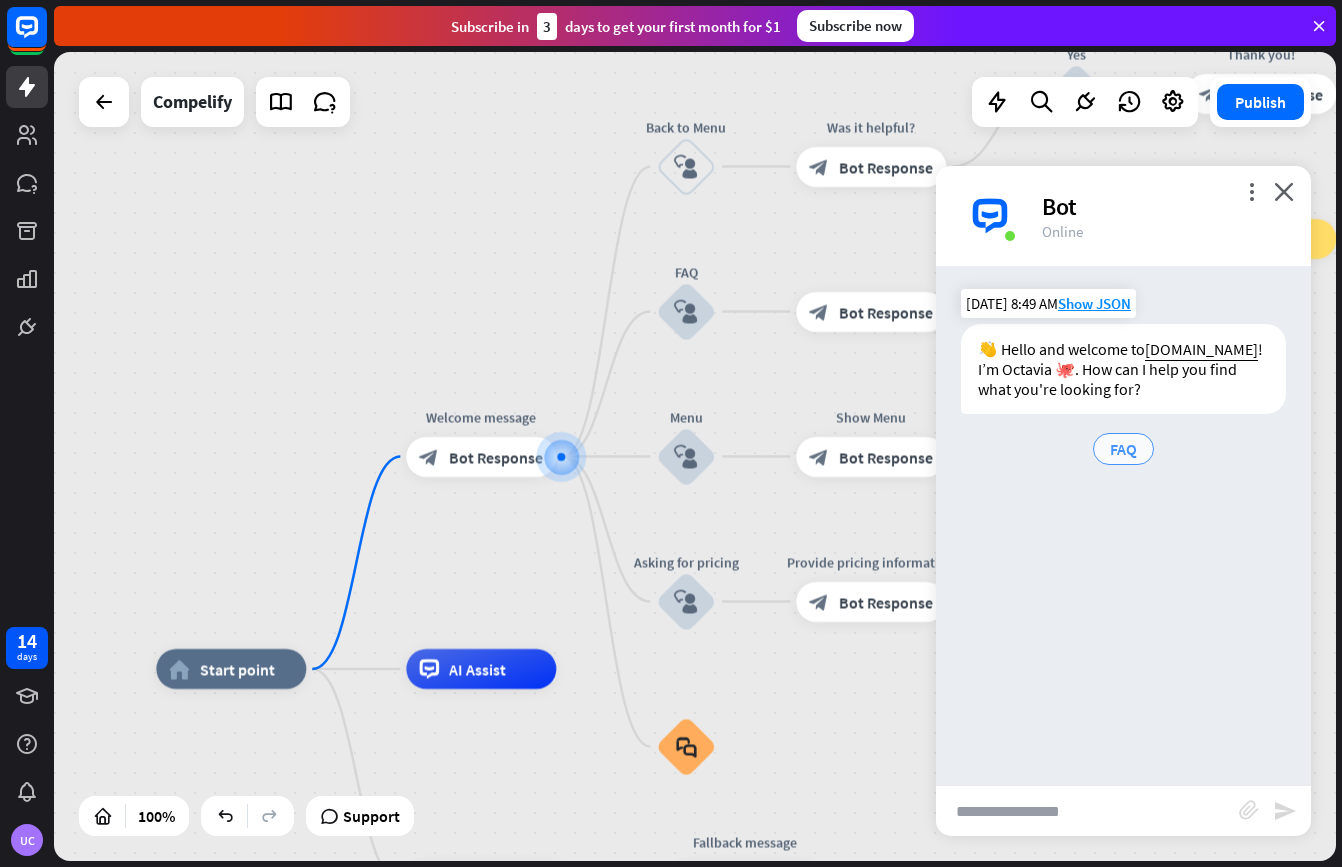 click on "FAQ" at bounding box center [1123, 449] 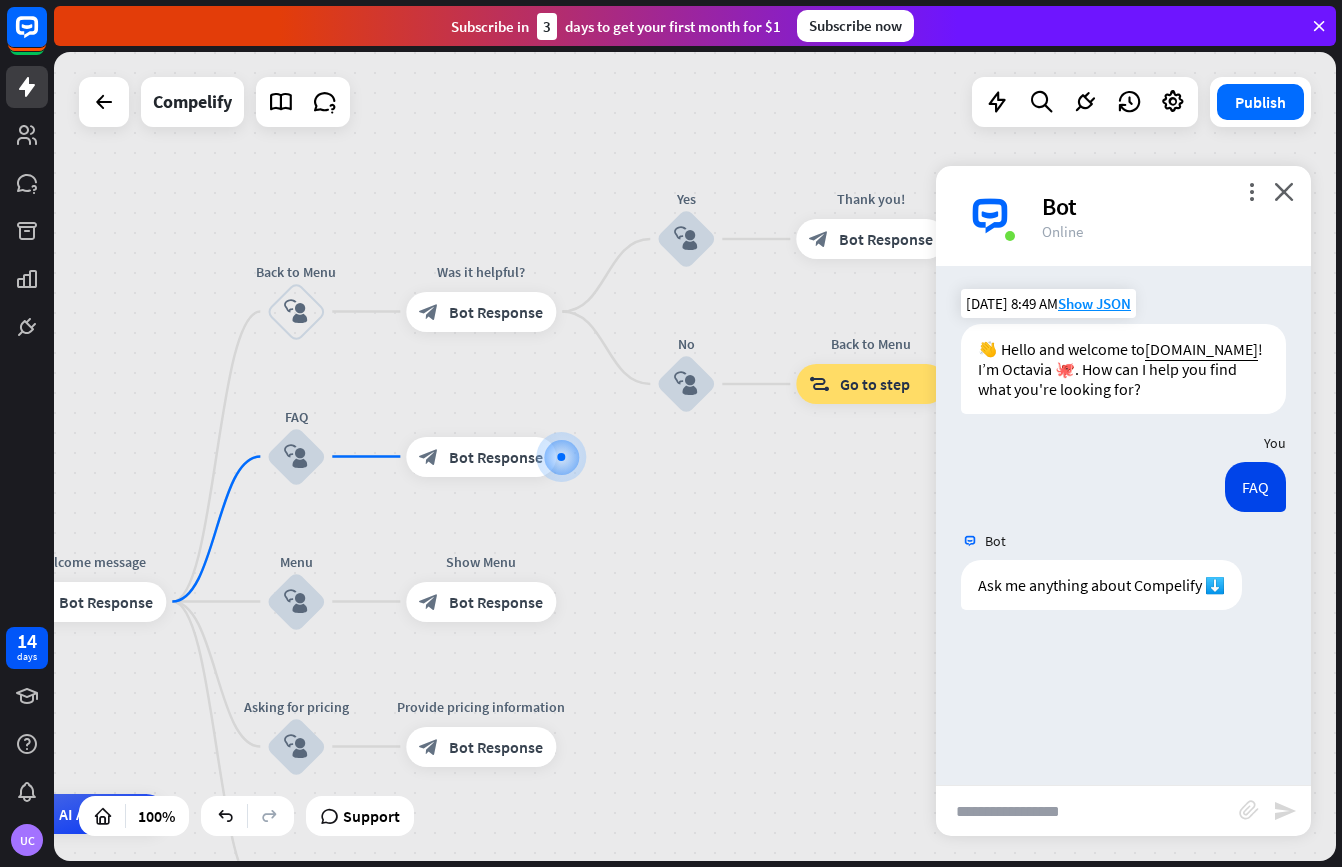 click at bounding box center (1087, 811) 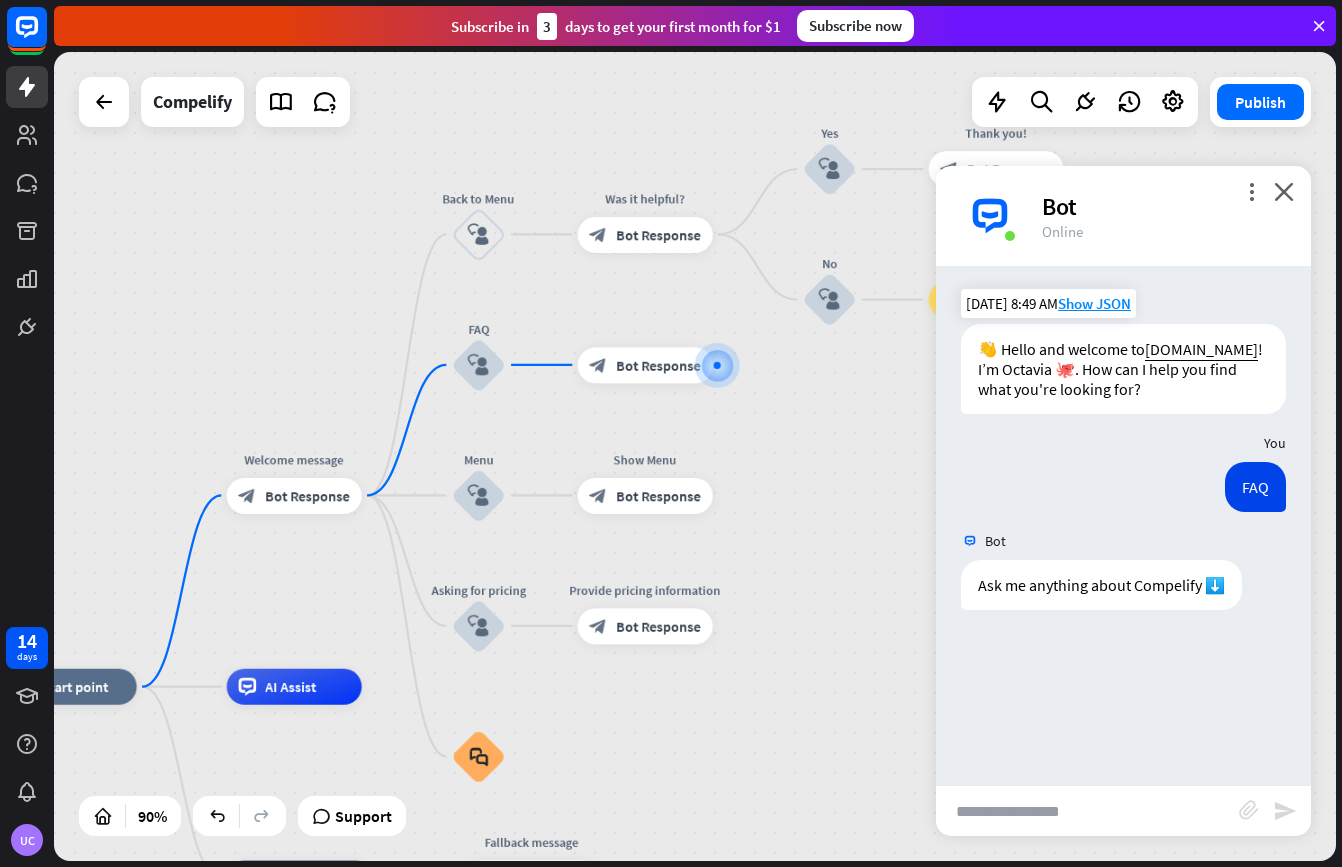 drag, startPoint x: 750, startPoint y: 549, endPoint x: 696, endPoint y: 372, distance: 185.05405 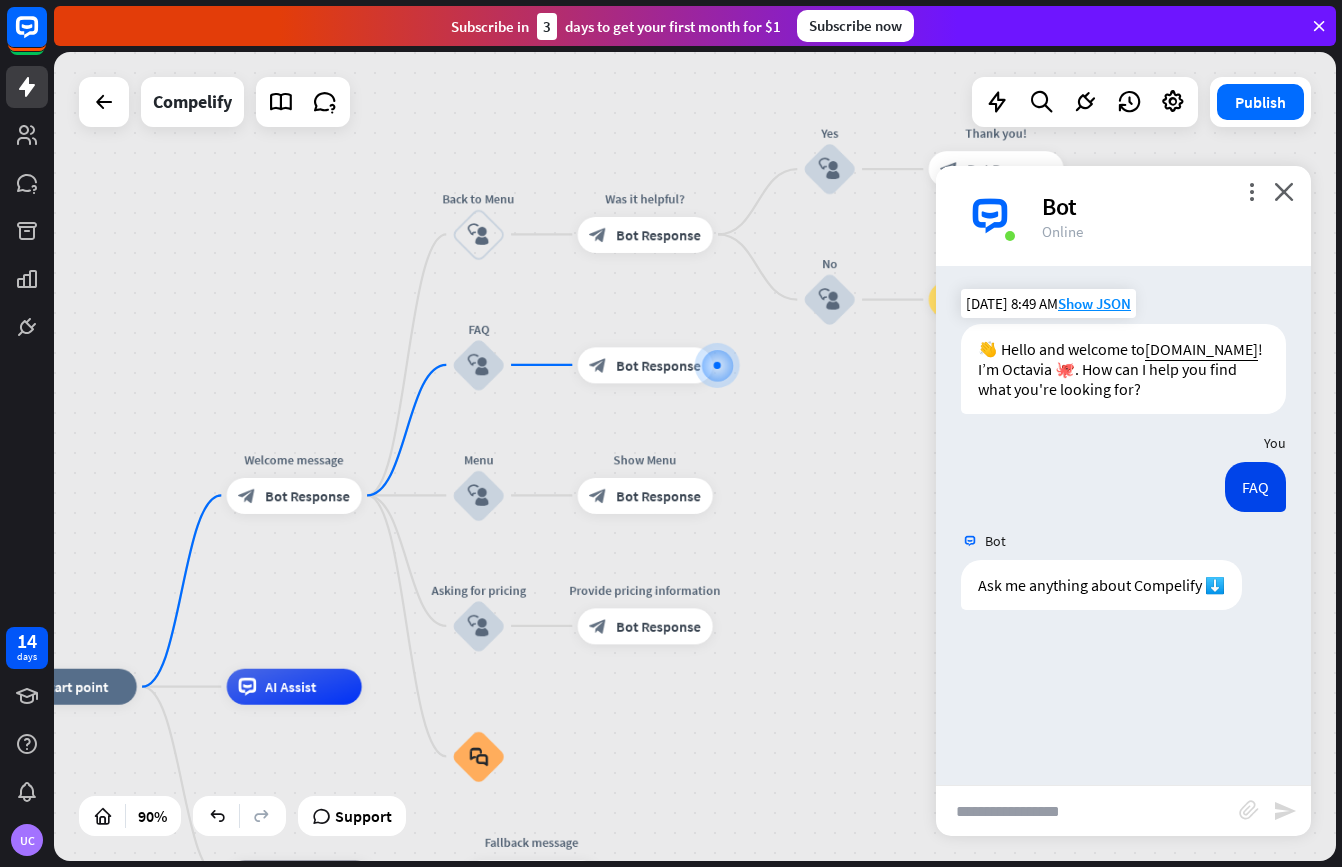 click on "home_2   Start point                 Welcome message   block_bot_response   Bot Response                 Back to Menu   block_user_input                 Was it helpful?   block_bot_response   Bot Response                 Yes   block_user_input                 Thank you!   block_bot_response   Bot Response                 No   block_user_input                 Back to Menu   block_goto   Go to step                 FAQ   block_user_input                   block_bot_response   Bot Response                     Menu   block_user_input                 Show Menu   block_bot_response   Bot Response                 Asking for pricing   block_user_input                 Provide pricing information   block_bot_response   Bot Response                   block_faq                     AI Assist                   block_fallback   Default fallback                 Fallback message   block_bot_response   Bot Response" at bounding box center (695, 456) 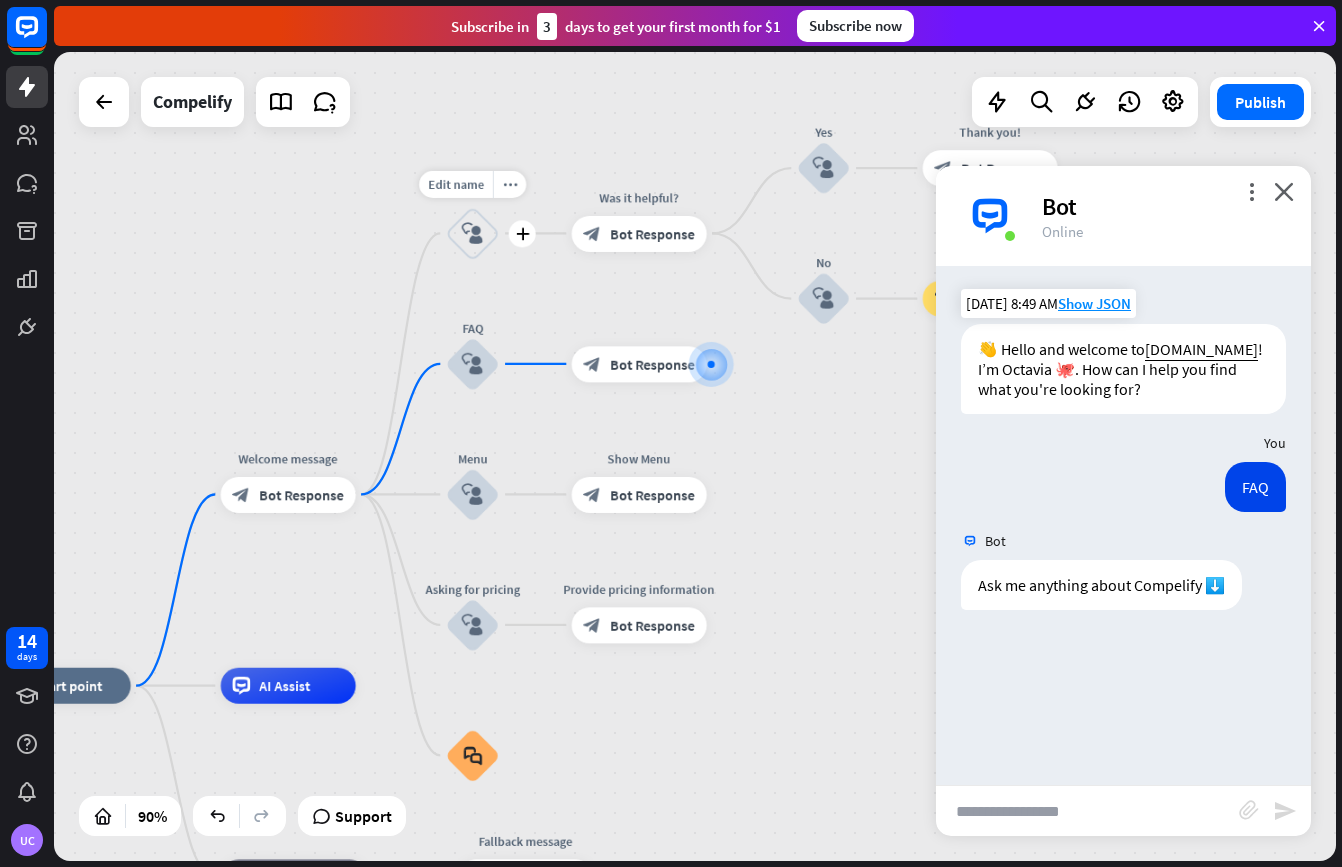 click on "block_user_input" at bounding box center [473, 234] 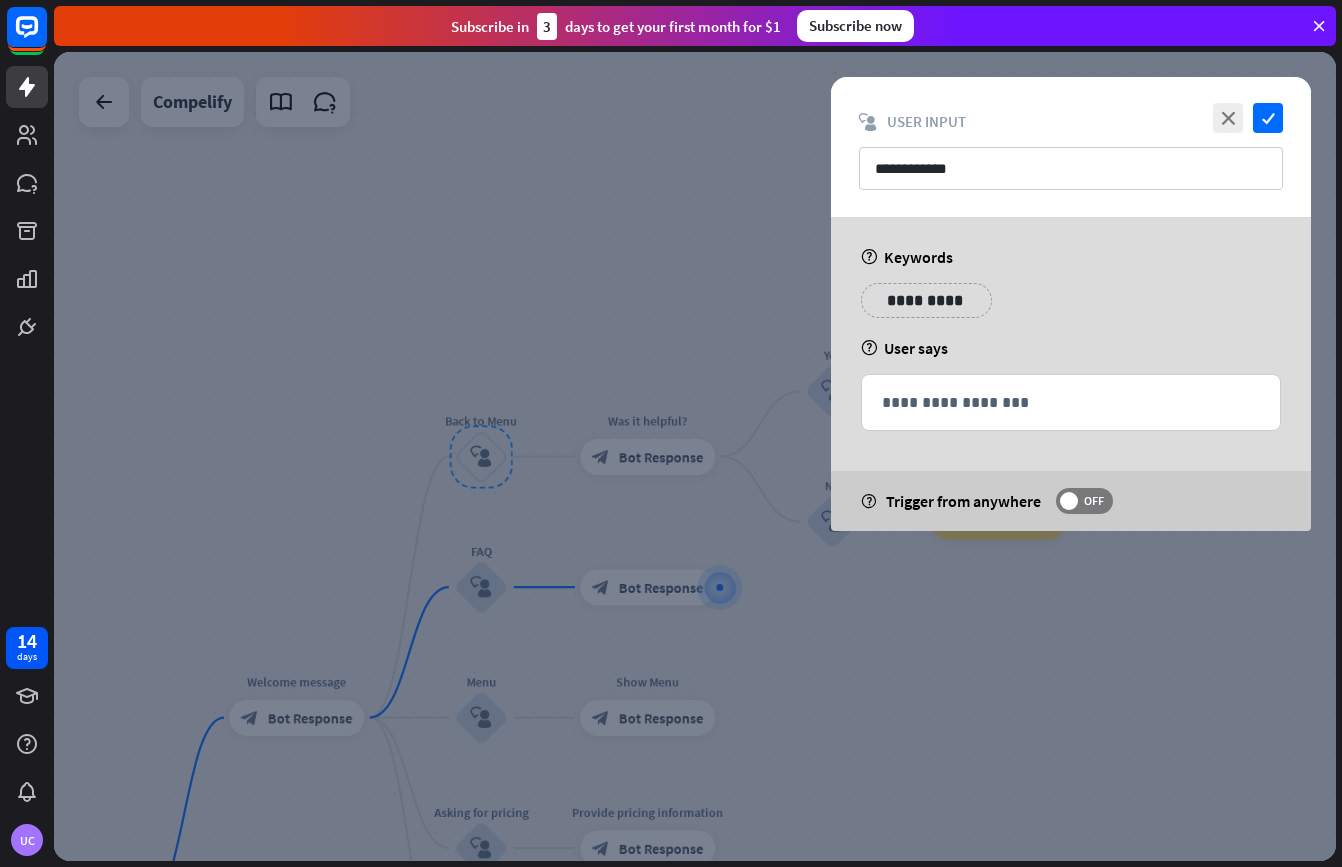 click at bounding box center [695, 456] 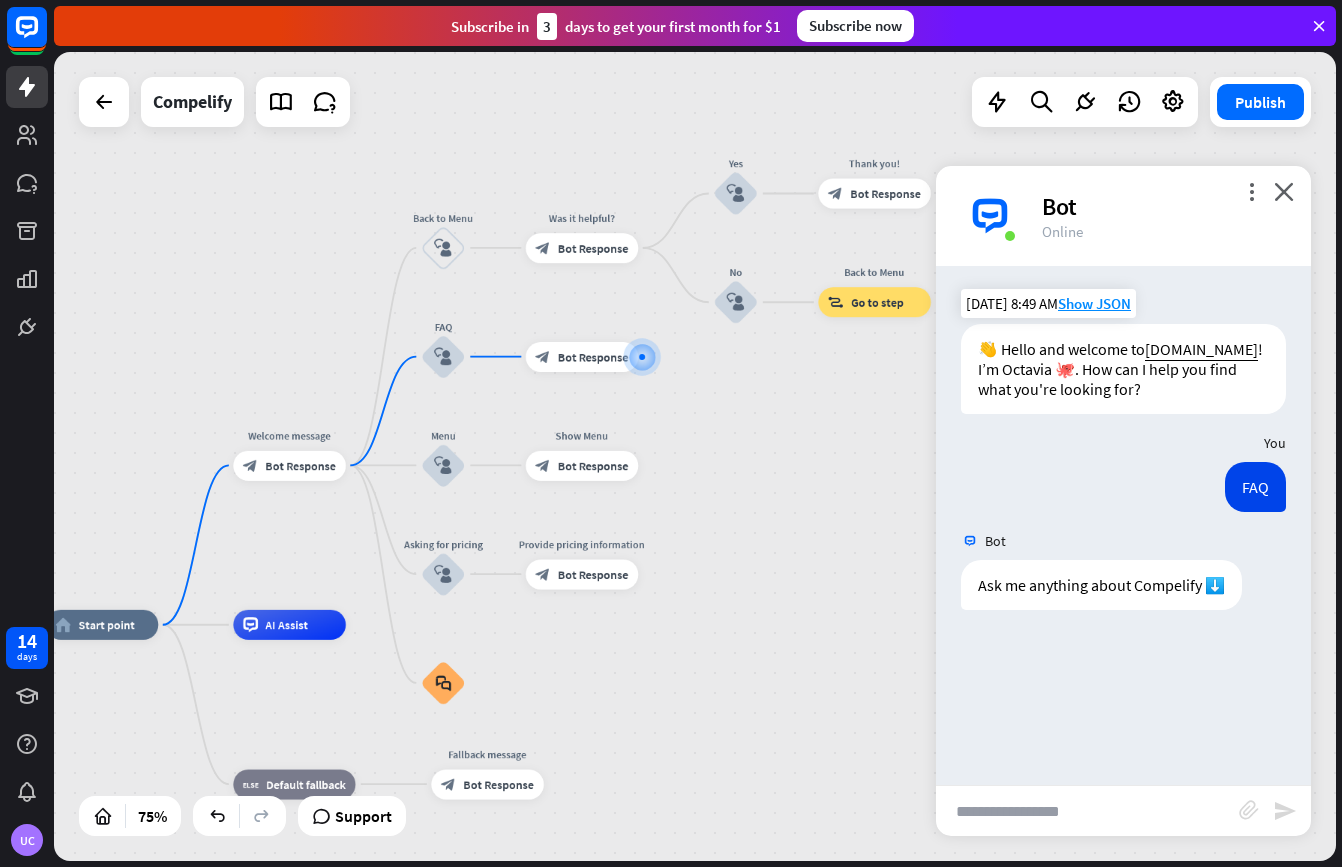 drag, startPoint x: 326, startPoint y: 522, endPoint x: 284, endPoint y: 300, distance: 225.93805 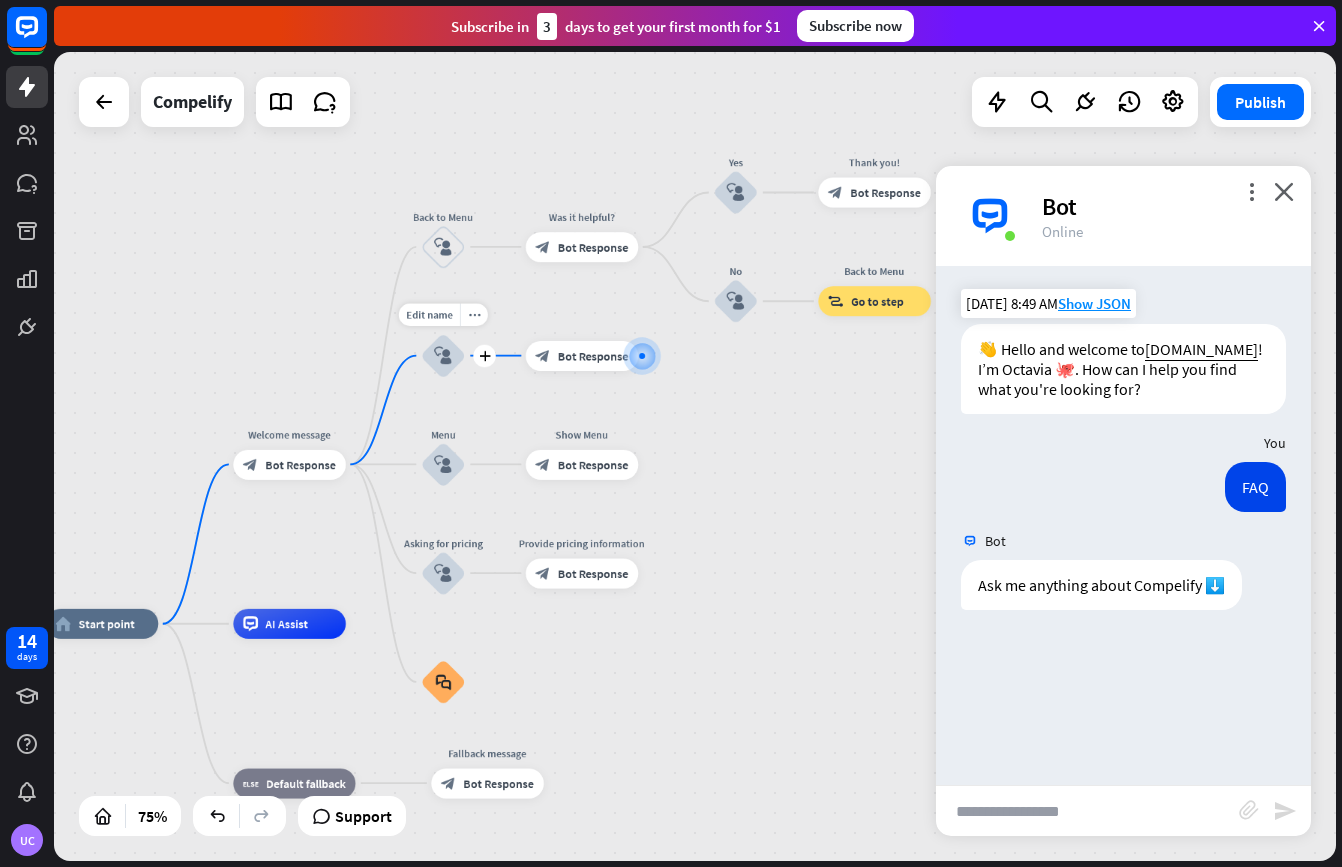click on "block_user_input" at bounding box center [443, 355] 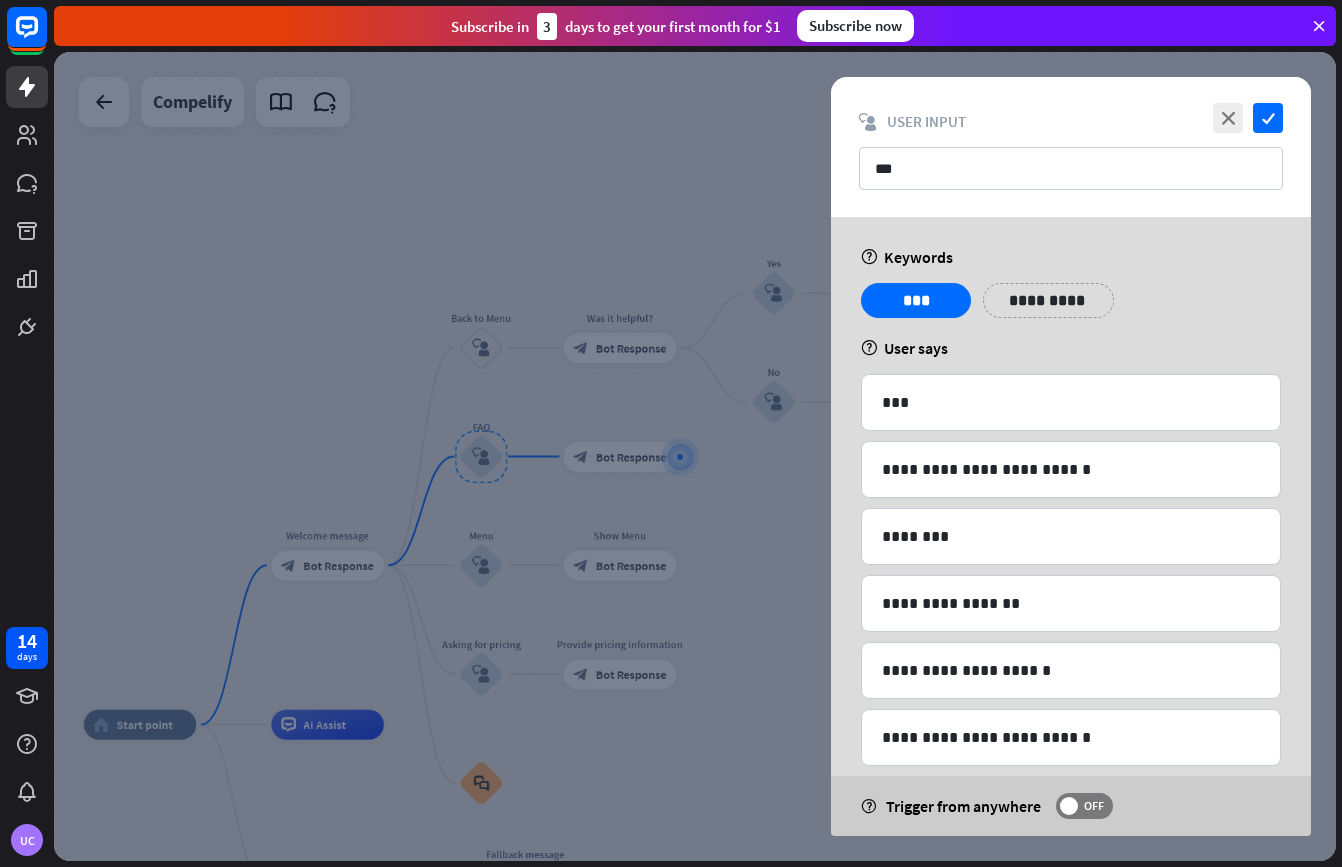 click at bounding box center (695, 456) 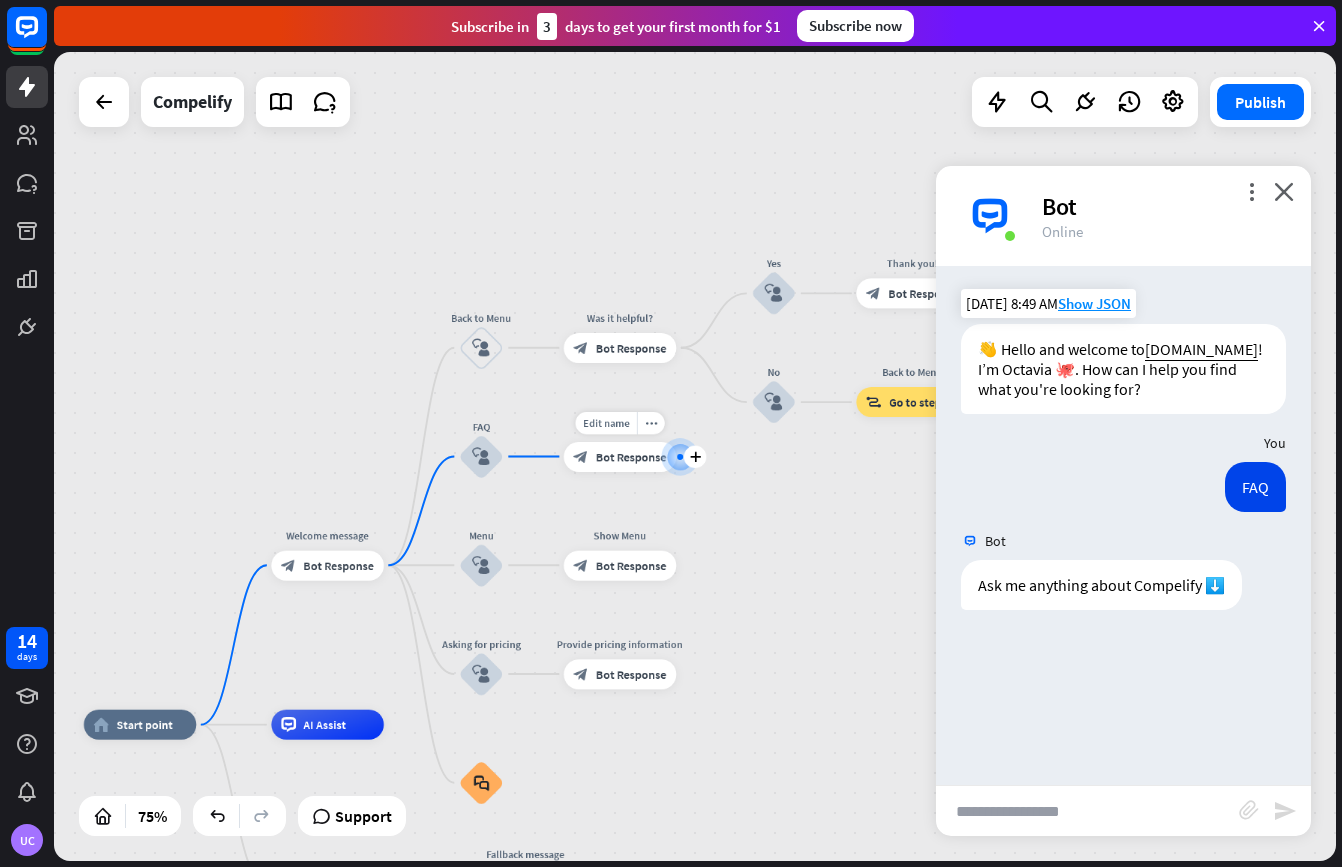 click on "Bot Response" at bounding box center (631, 456) 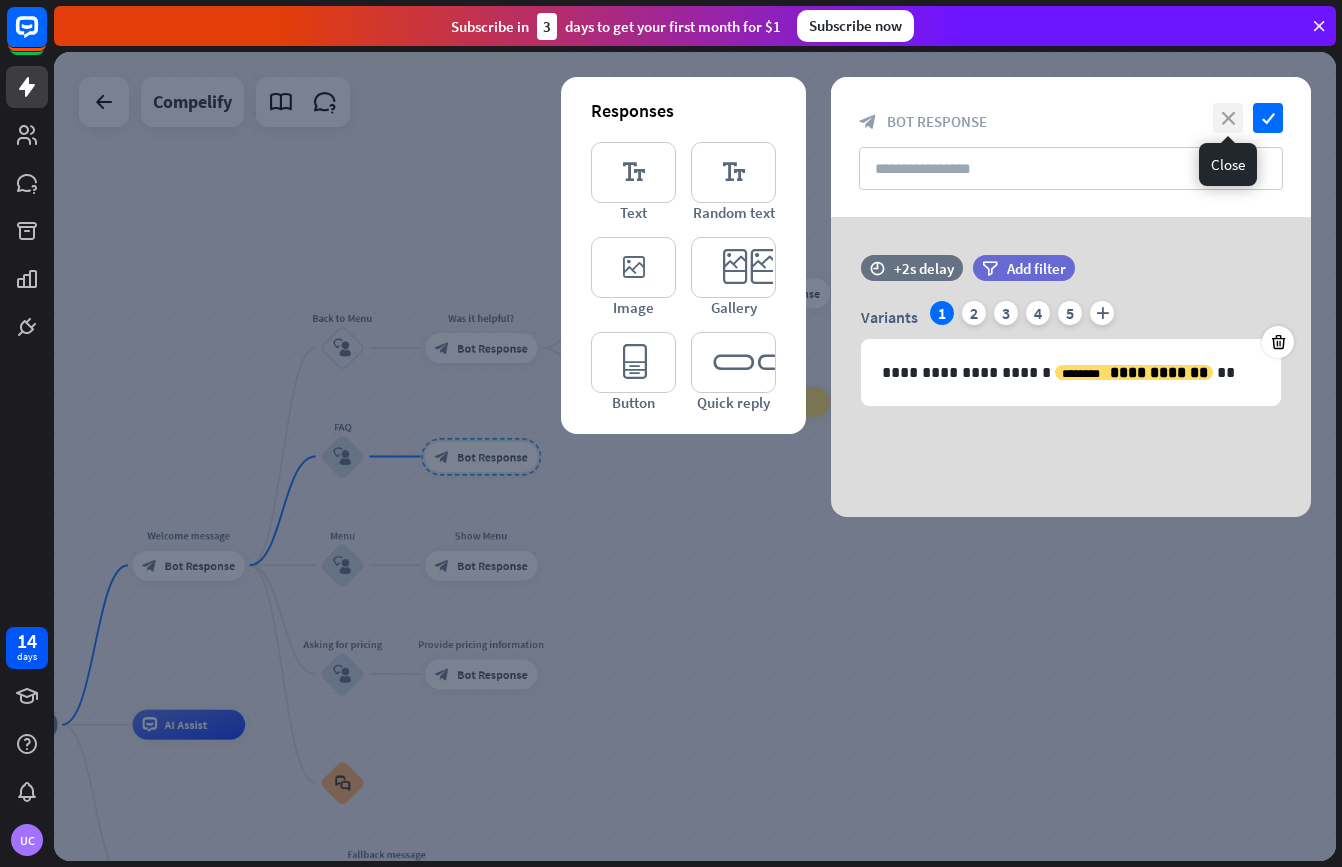 click on "close" at bounding box center [1228, 118] 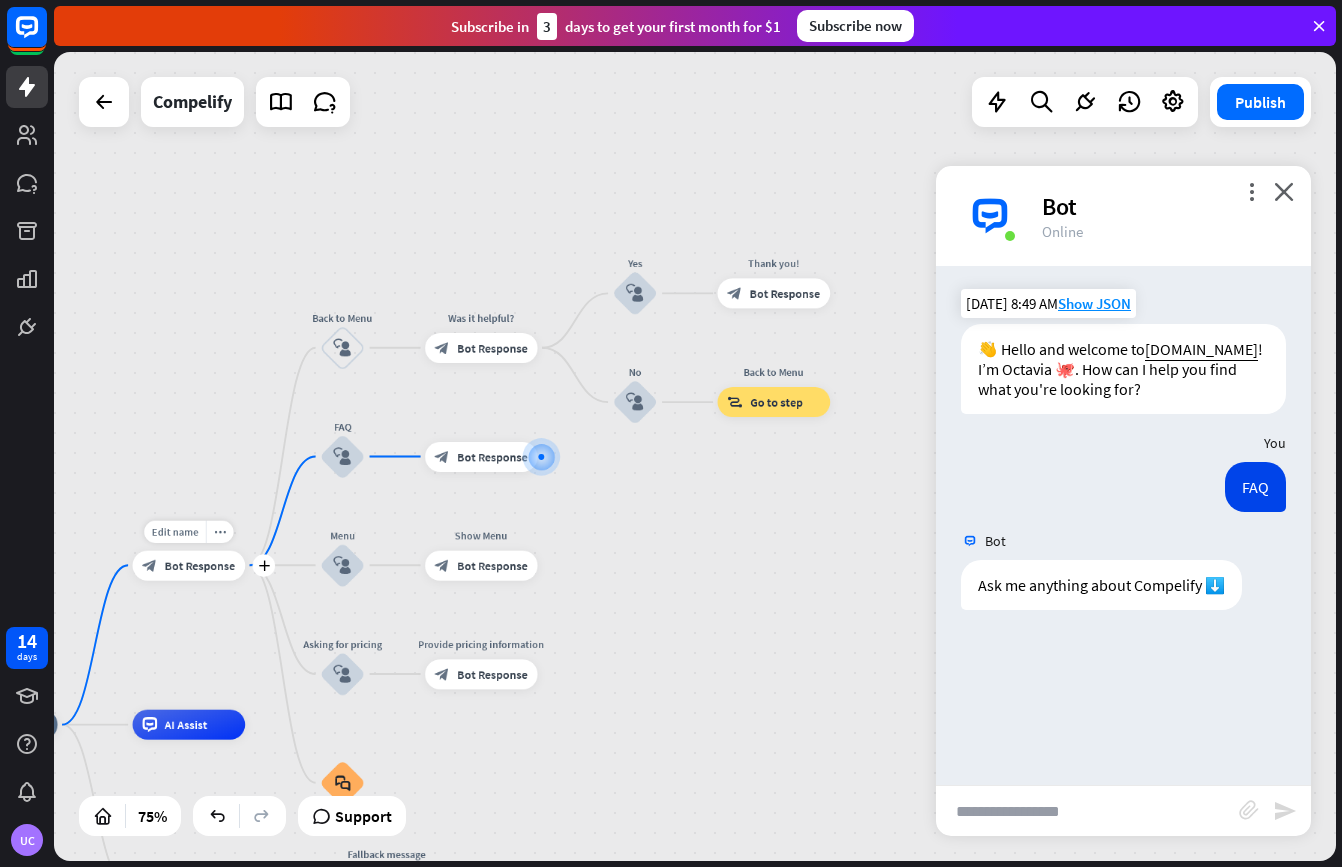 click on "Bot Response" at bounding box center (200, 565) 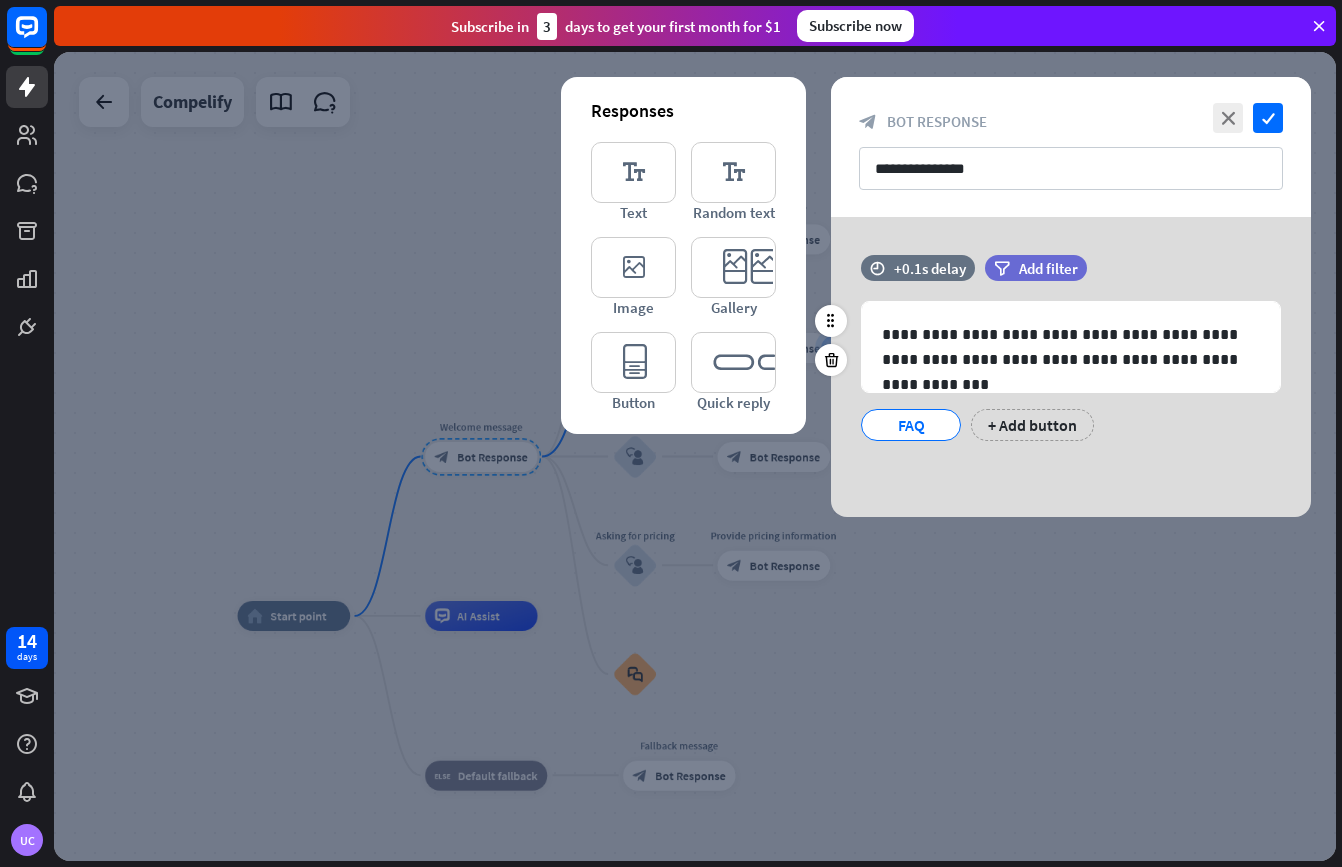 click on "FAQ" at bounding box center (911, 425) 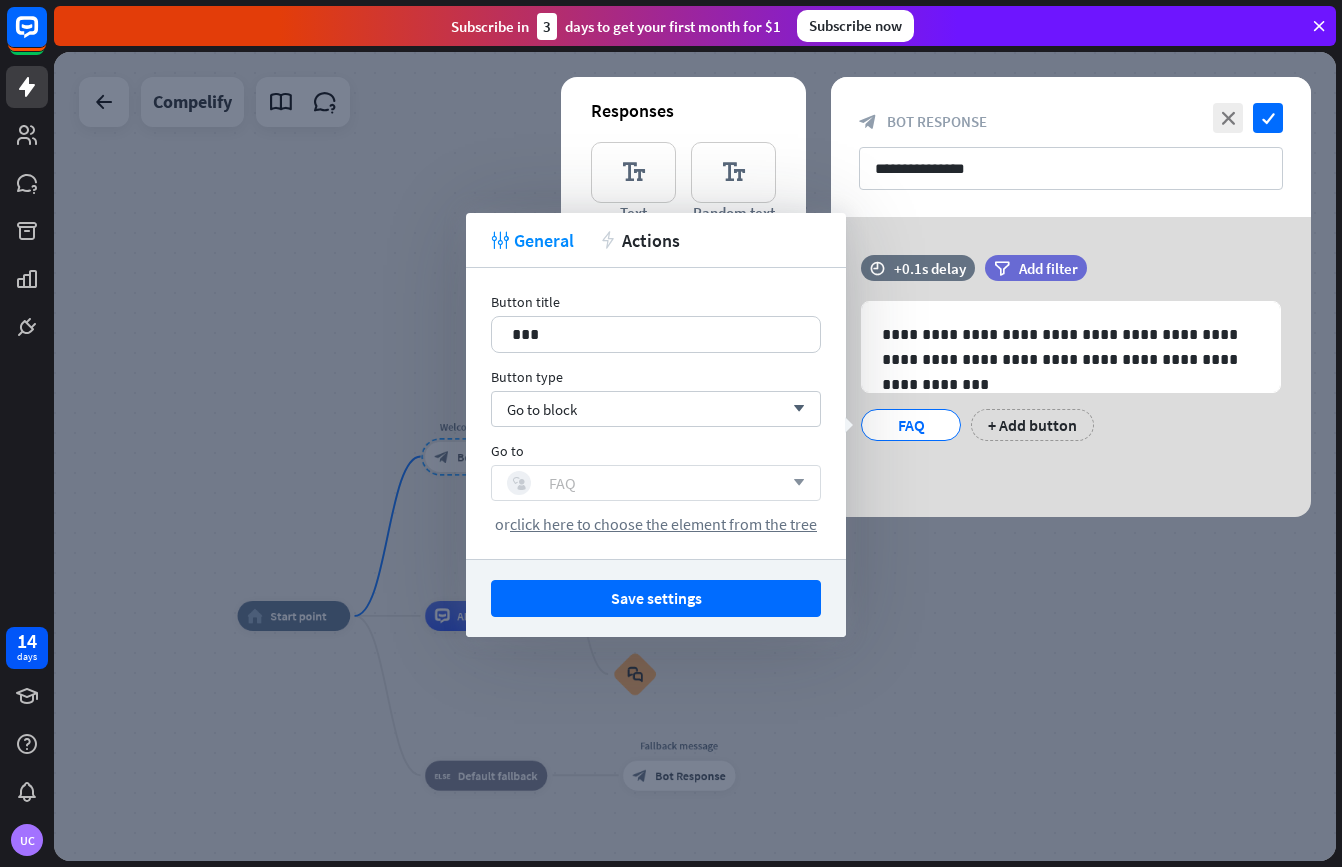 click on "block_user_input
FAQ" at bounding box center (645, 483) 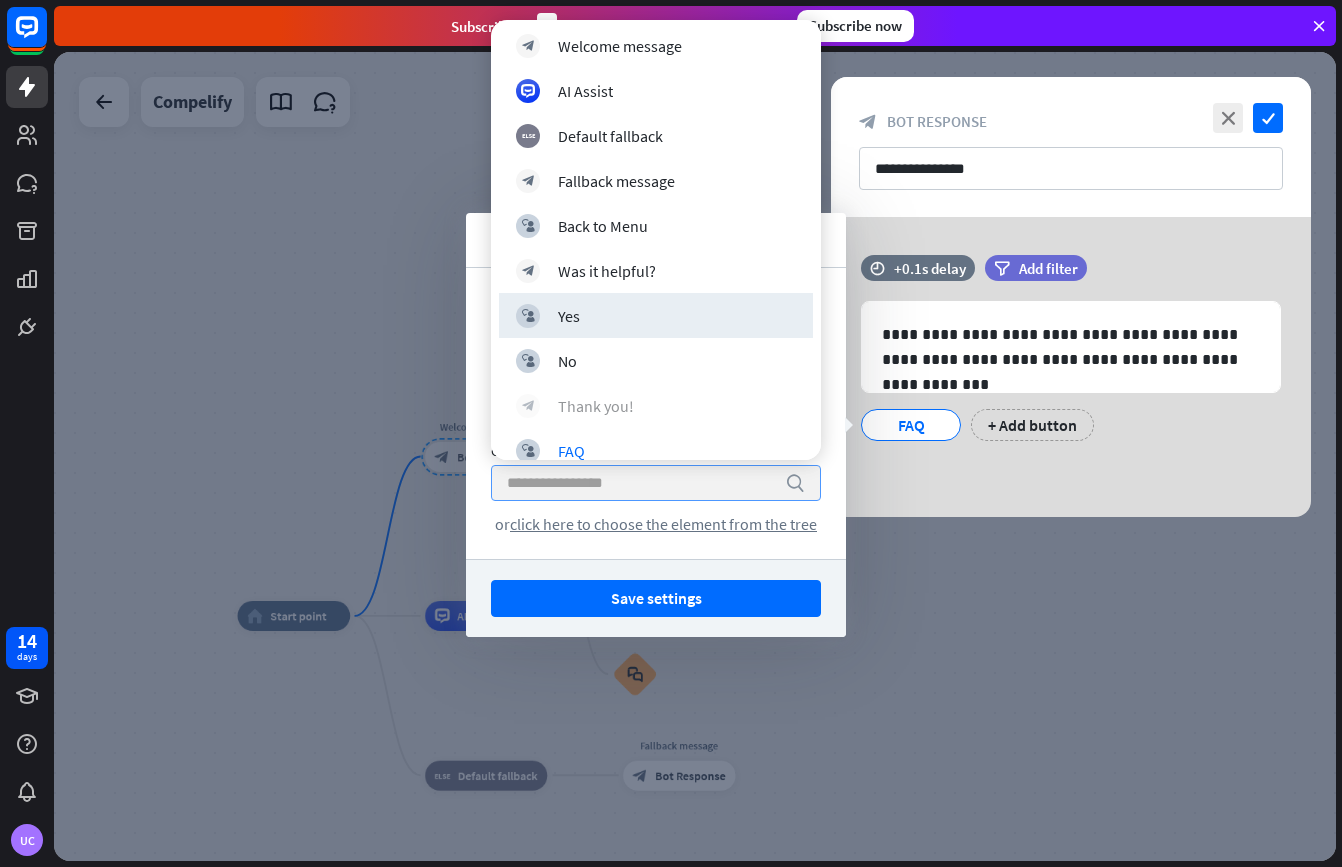 scroll, scrollTop: 100, scrollLeft: 0, axis: vertical 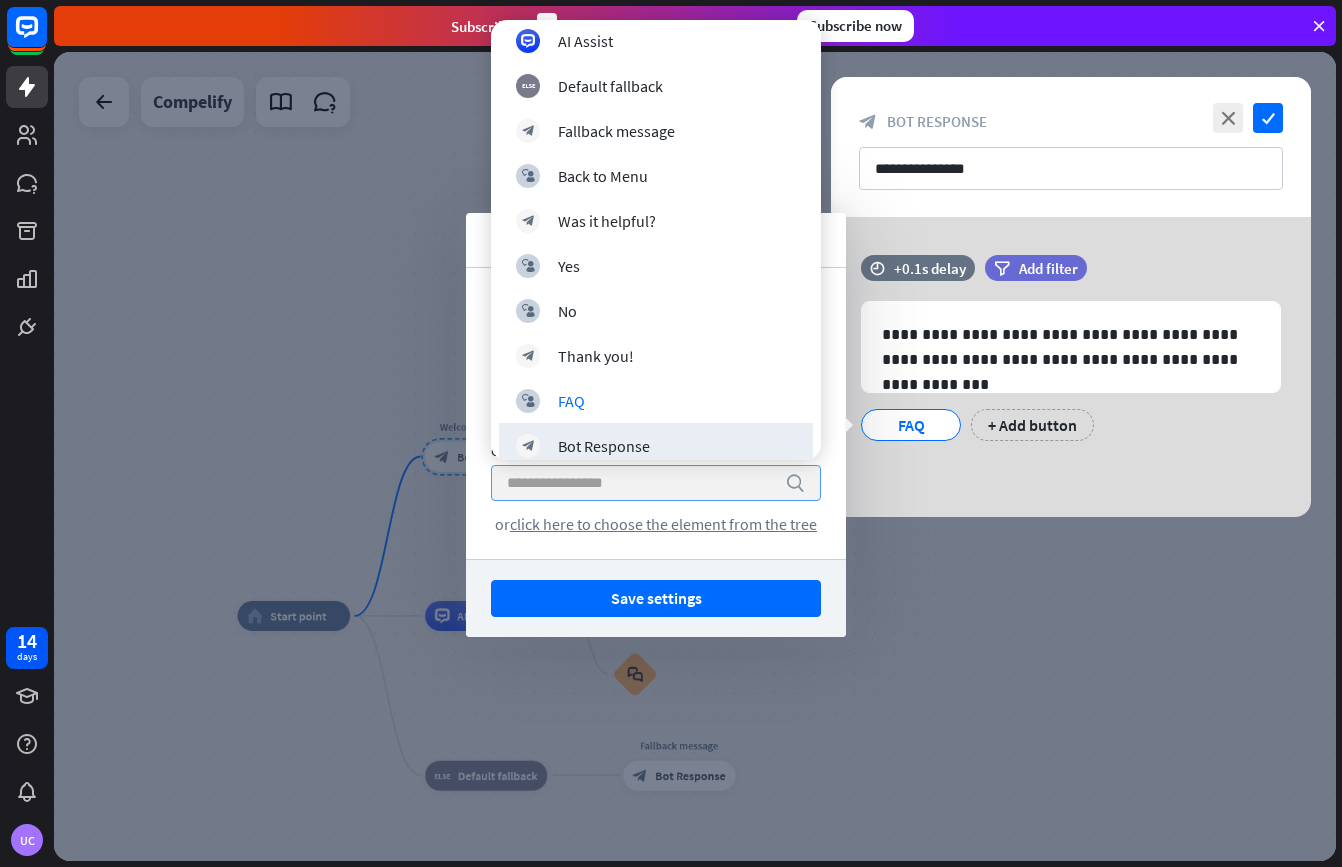 click at bounding box center [695, 456] 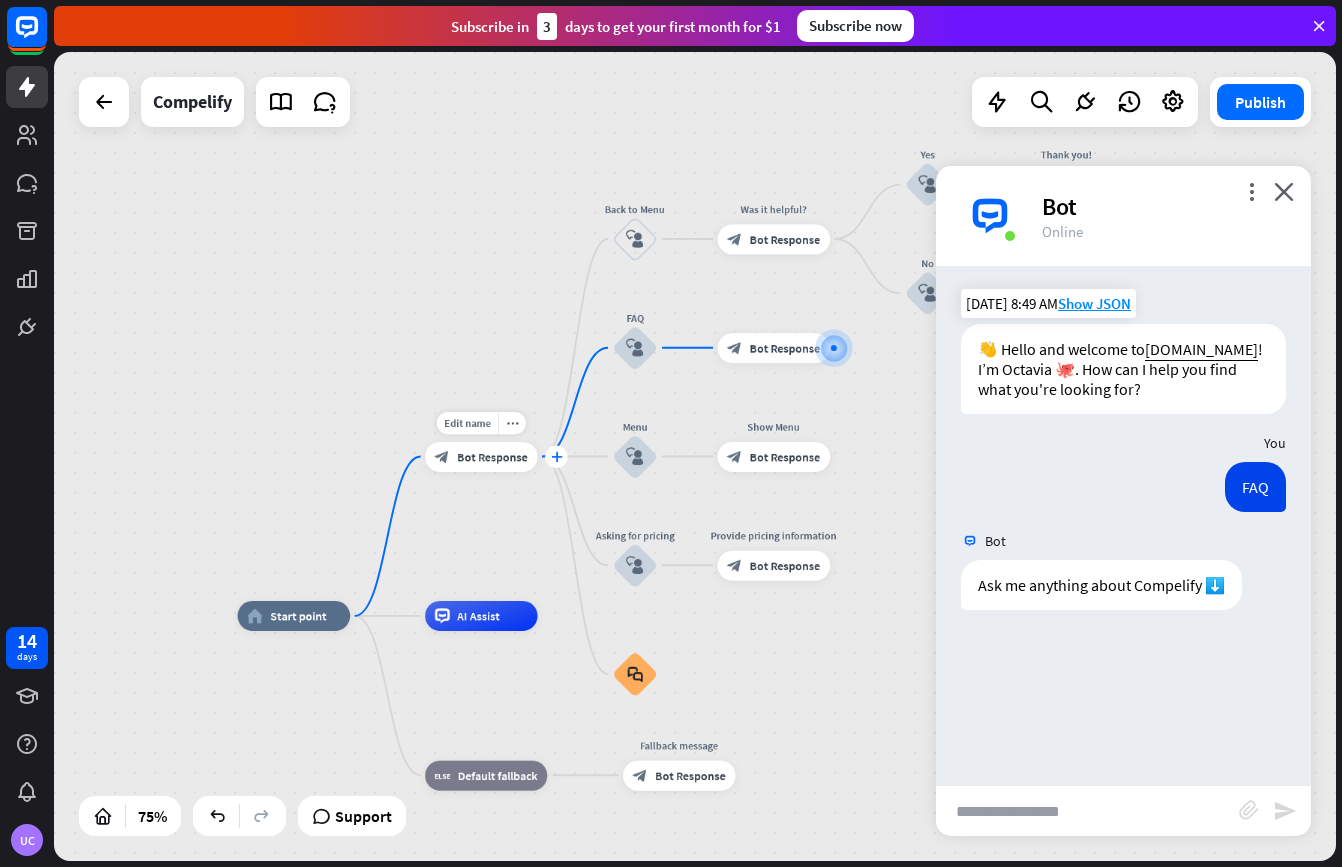 click on "plus" at bounding box center [556, 456] 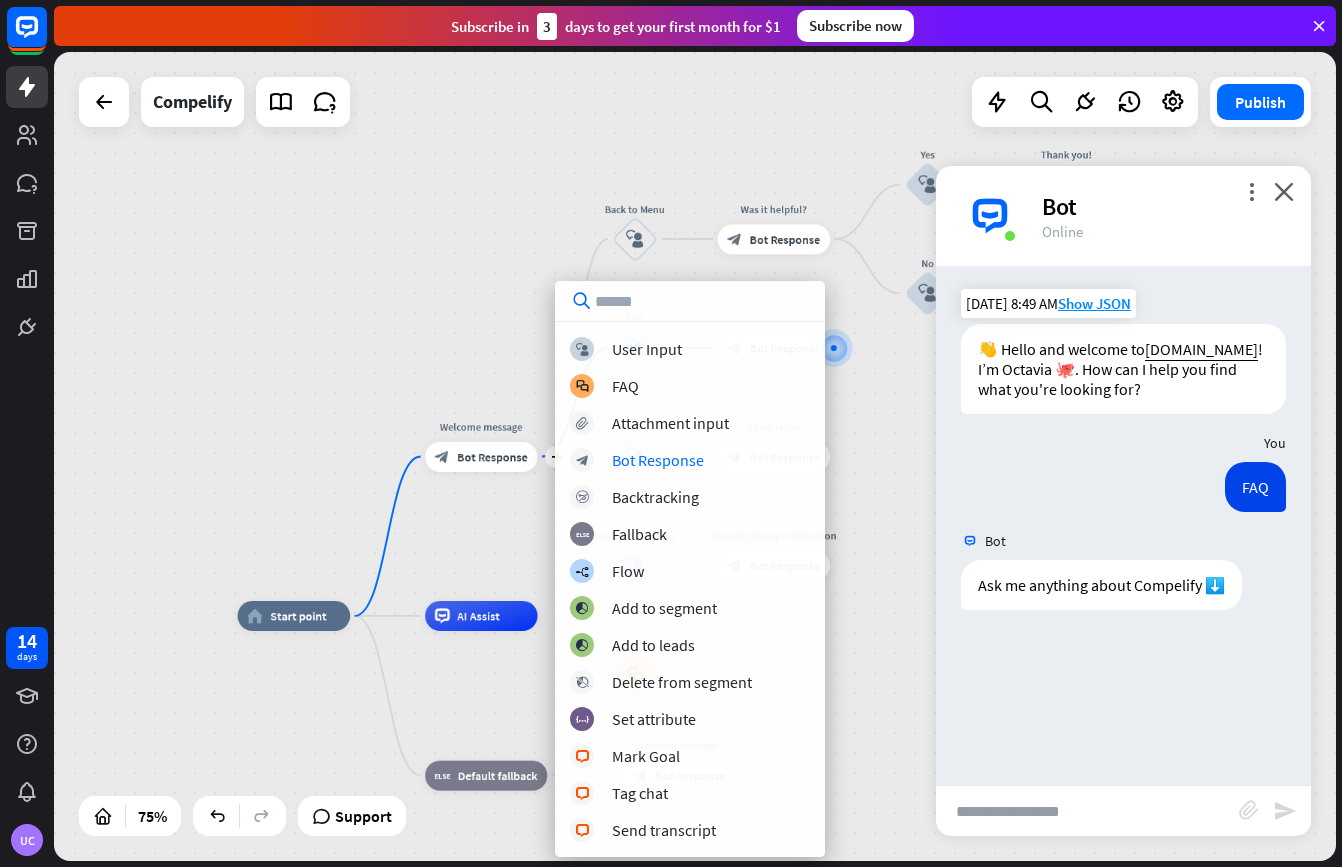 click on "home_2   Start point               plus   Welcome message   block_bot_response   Bot Response                 Back to Menu   block_user_input                 Was it helpful?   block_bot_response   Bot Response                 Yes   block_user_input                 Thank you!   block_bot_response   Bot Response                 No   block_user_input                 Back to Menu   block_goto   Go to step                 FAQ   block_user_input                   block_bot_response   Bot Response                     Menu   block_user_input                 Show Menu   block_bot_response   Bot Response                 Asking for pricing   block_user_input                 Provide pricing information   block_bot_response   Bot Response                   block_faq                     AI Assist                   block_fallback   Default fallback                 Fallback message   block_bot_response   Bot Response" at bounding box center (695, 456) 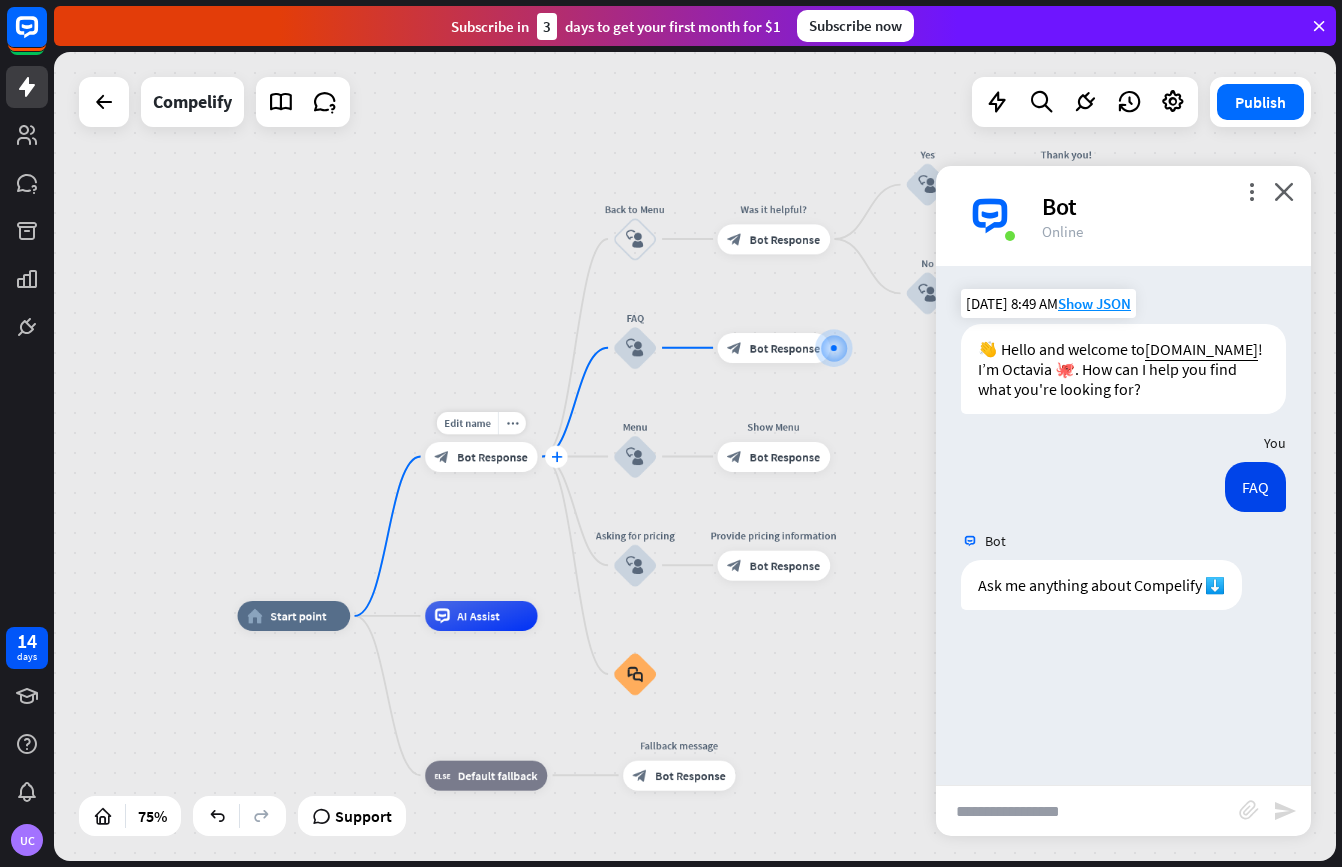 click on "plus" at bounding box center [556, 456] 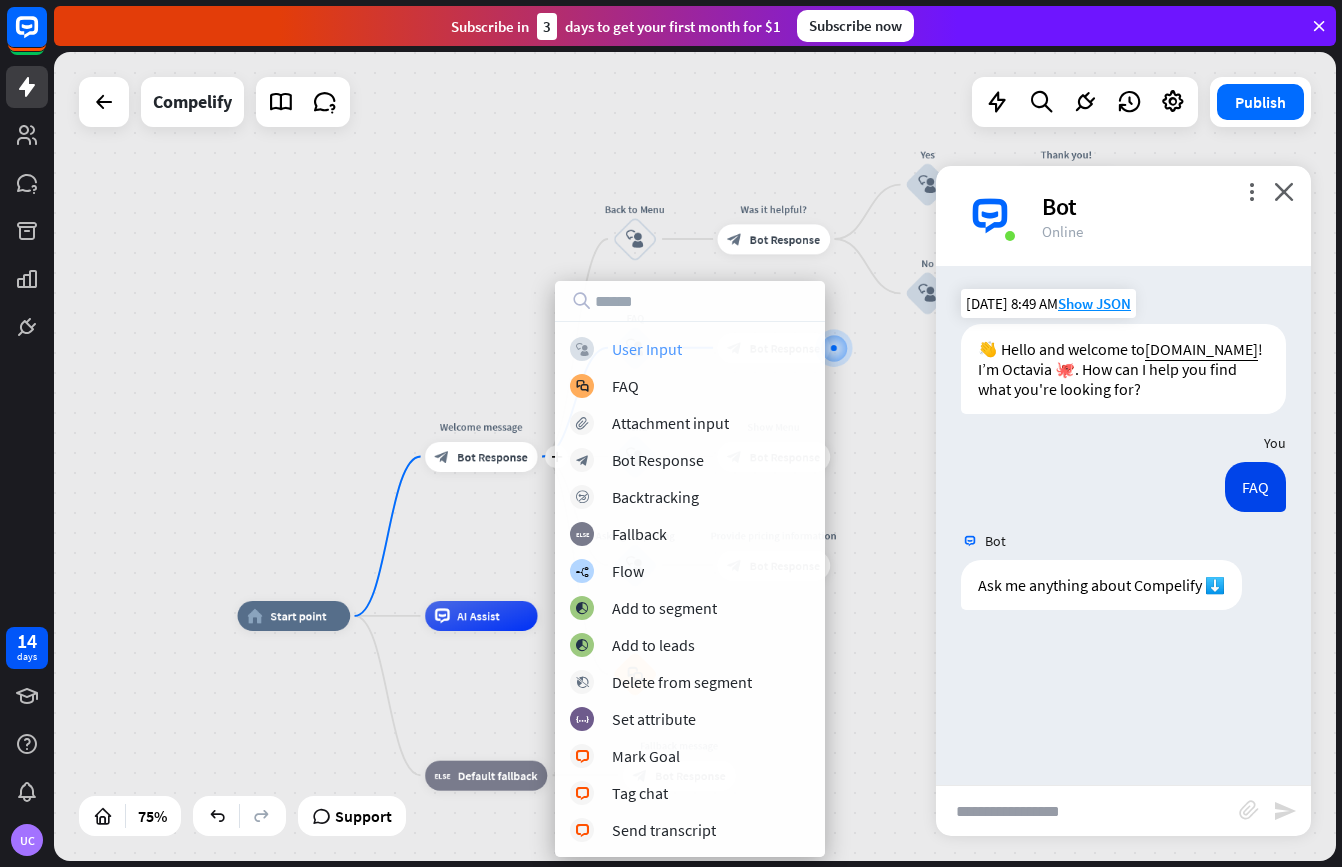 click on "block_user_input
User Input" at bounding box center (690, 349) 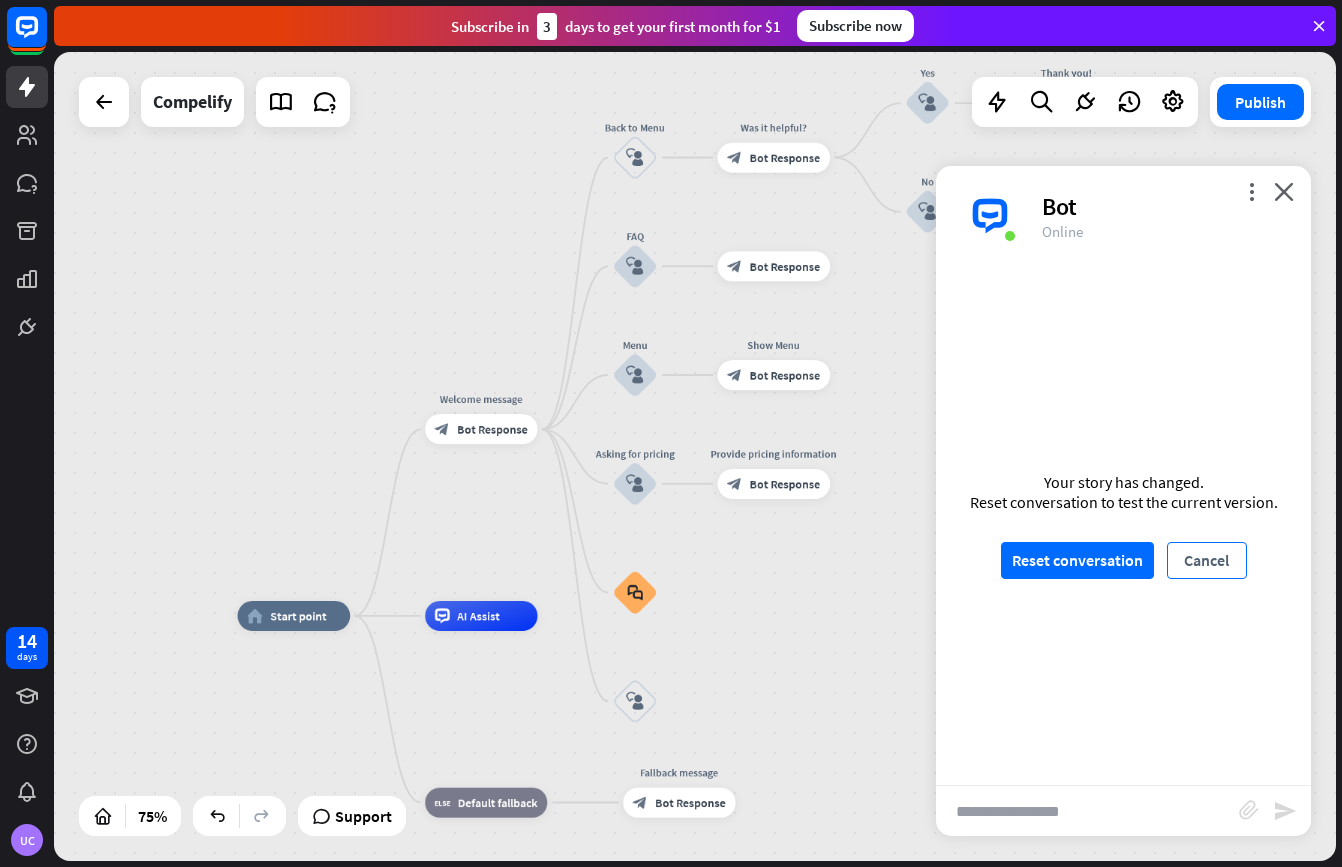 click on "Cancel" at bounding box center (1207, 560) 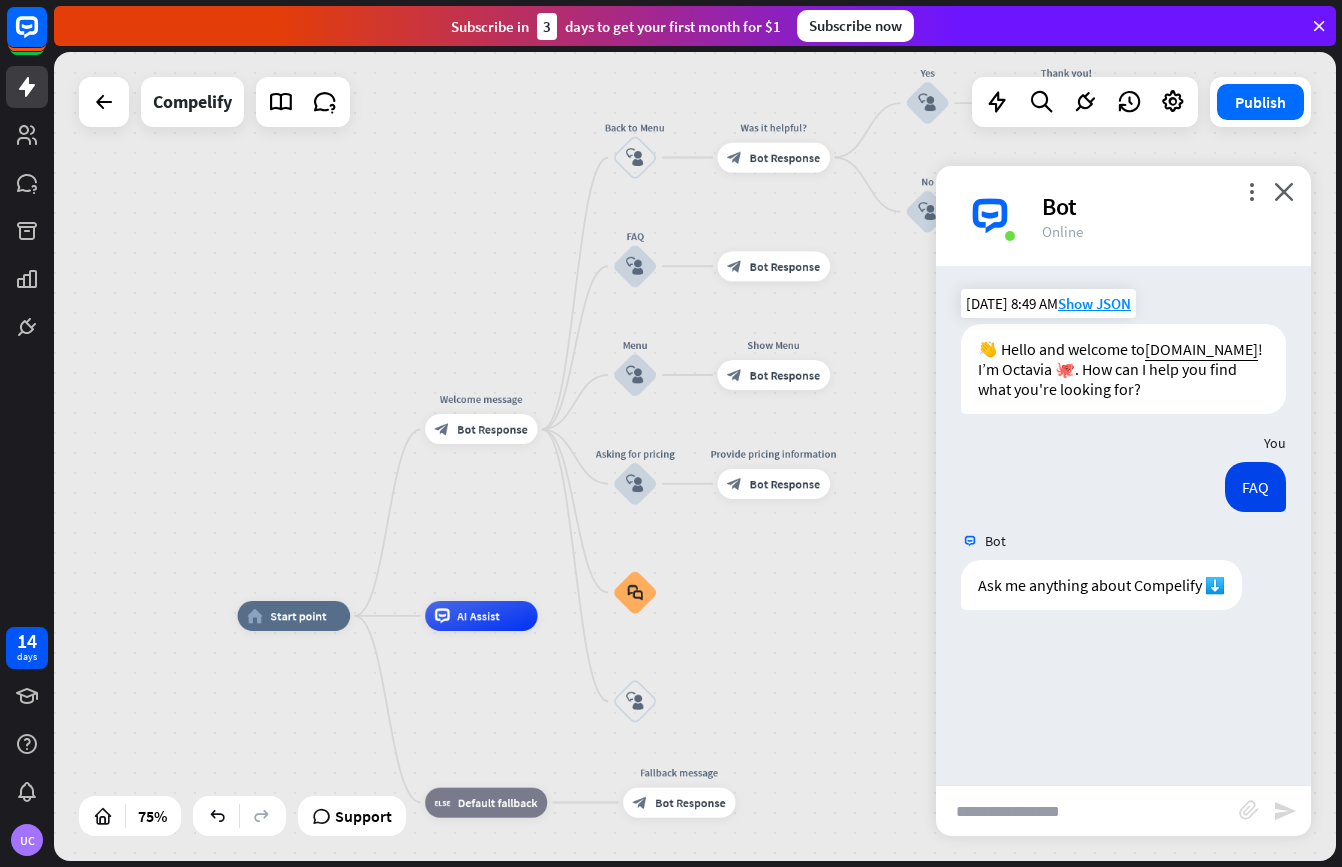 click on "more_vert
close
Bot
Online" at bounding box center (1123, 216) 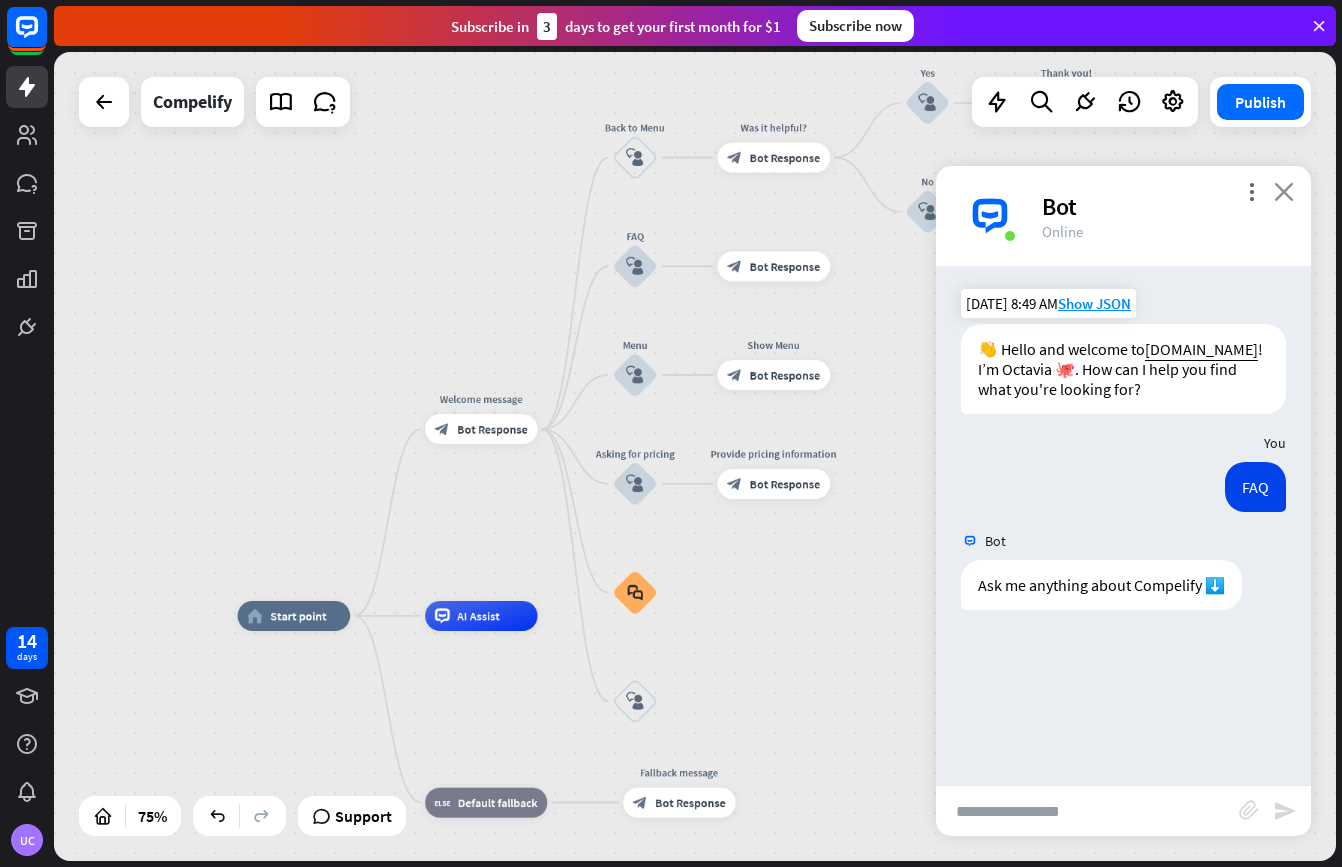 click on "close" at bounding box center [1284, 191] 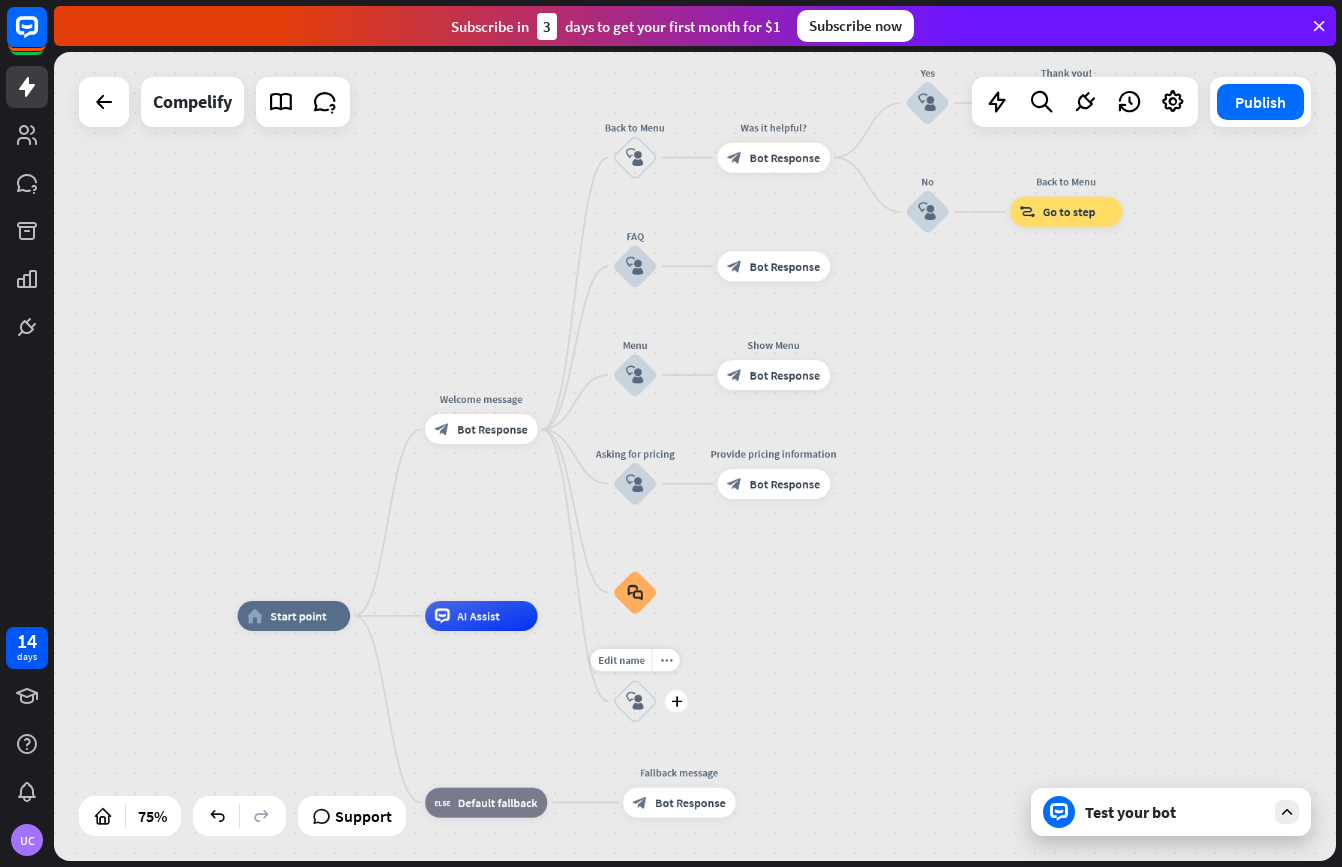 click on "block_user_input" at bounding box center (635, 701) 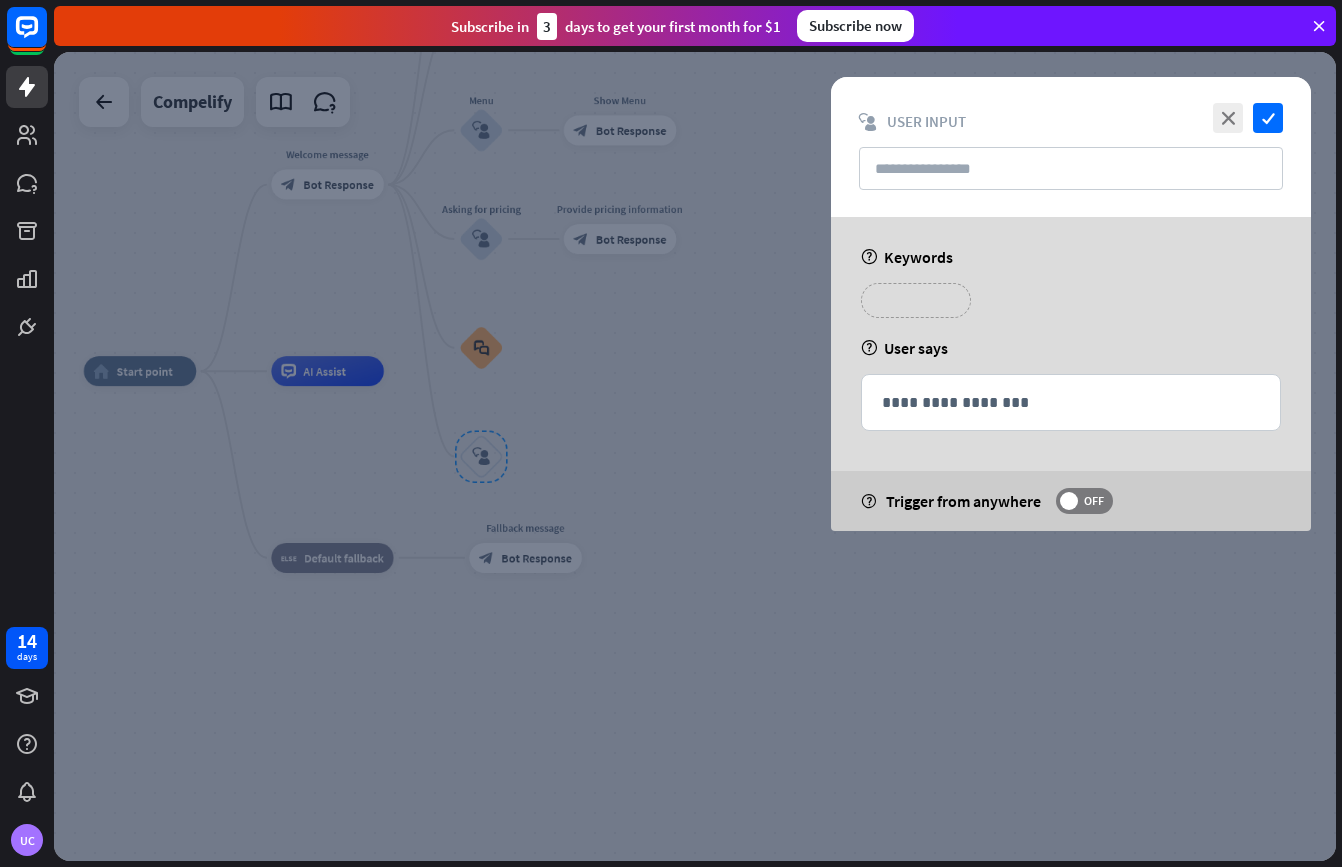 click on "**********" at bounding box center (916, 300) 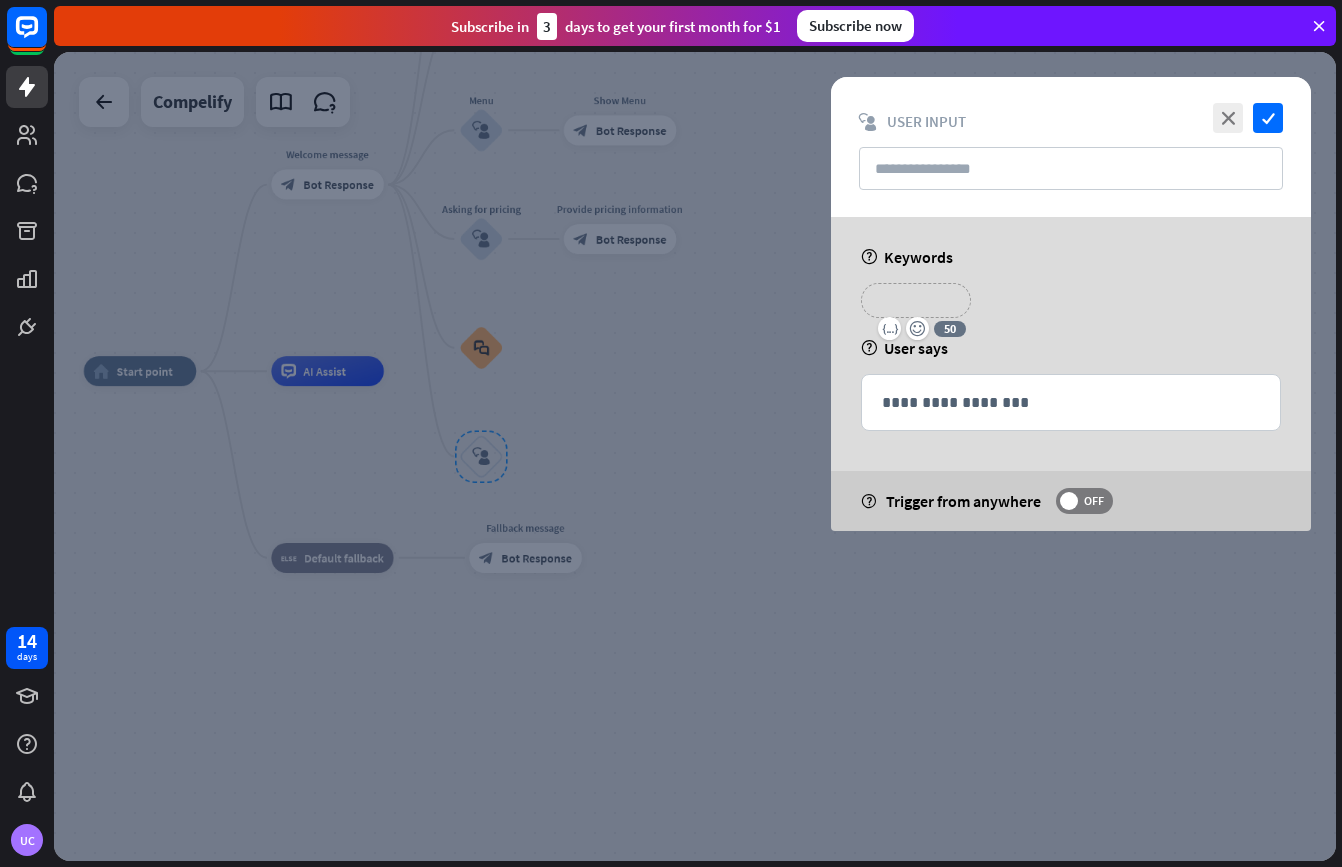type 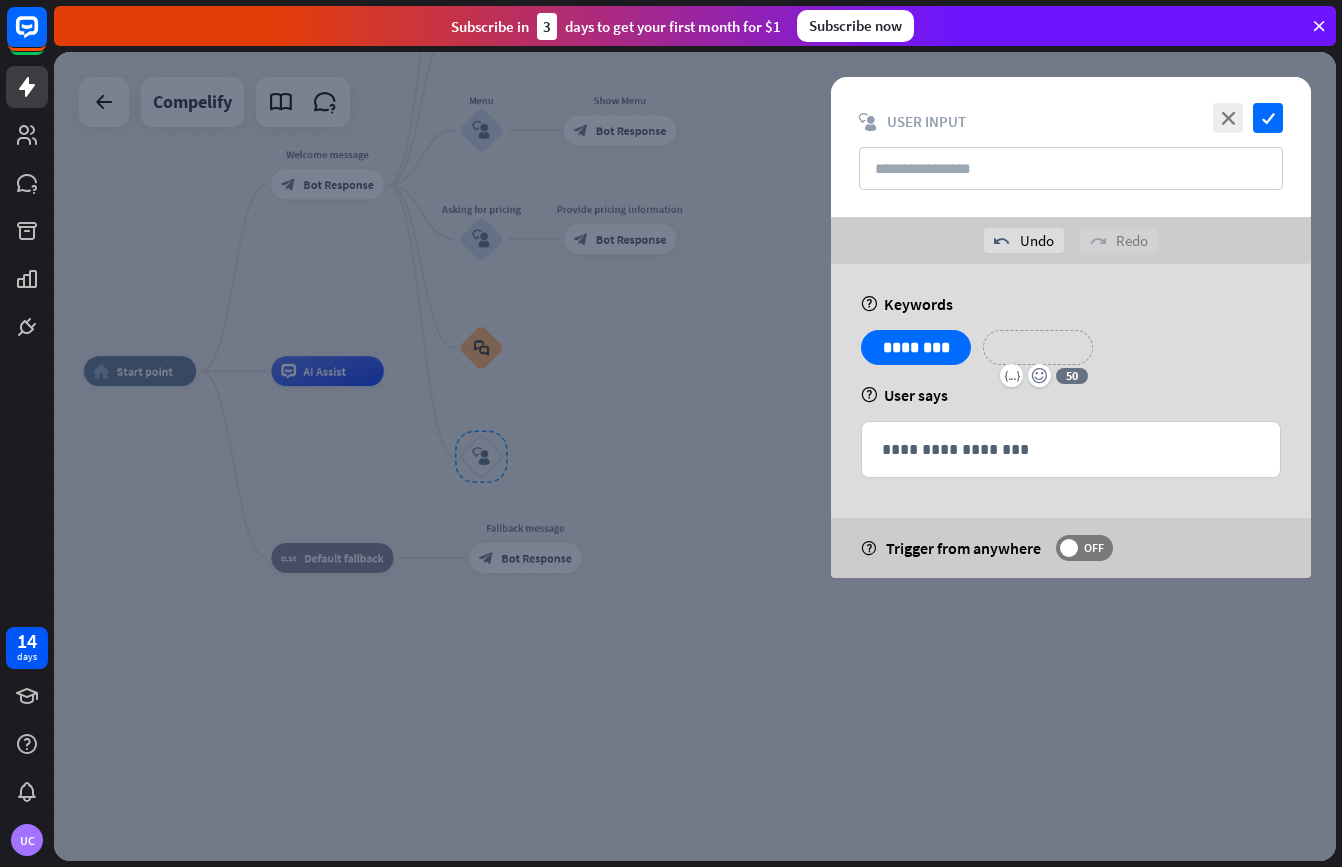 type 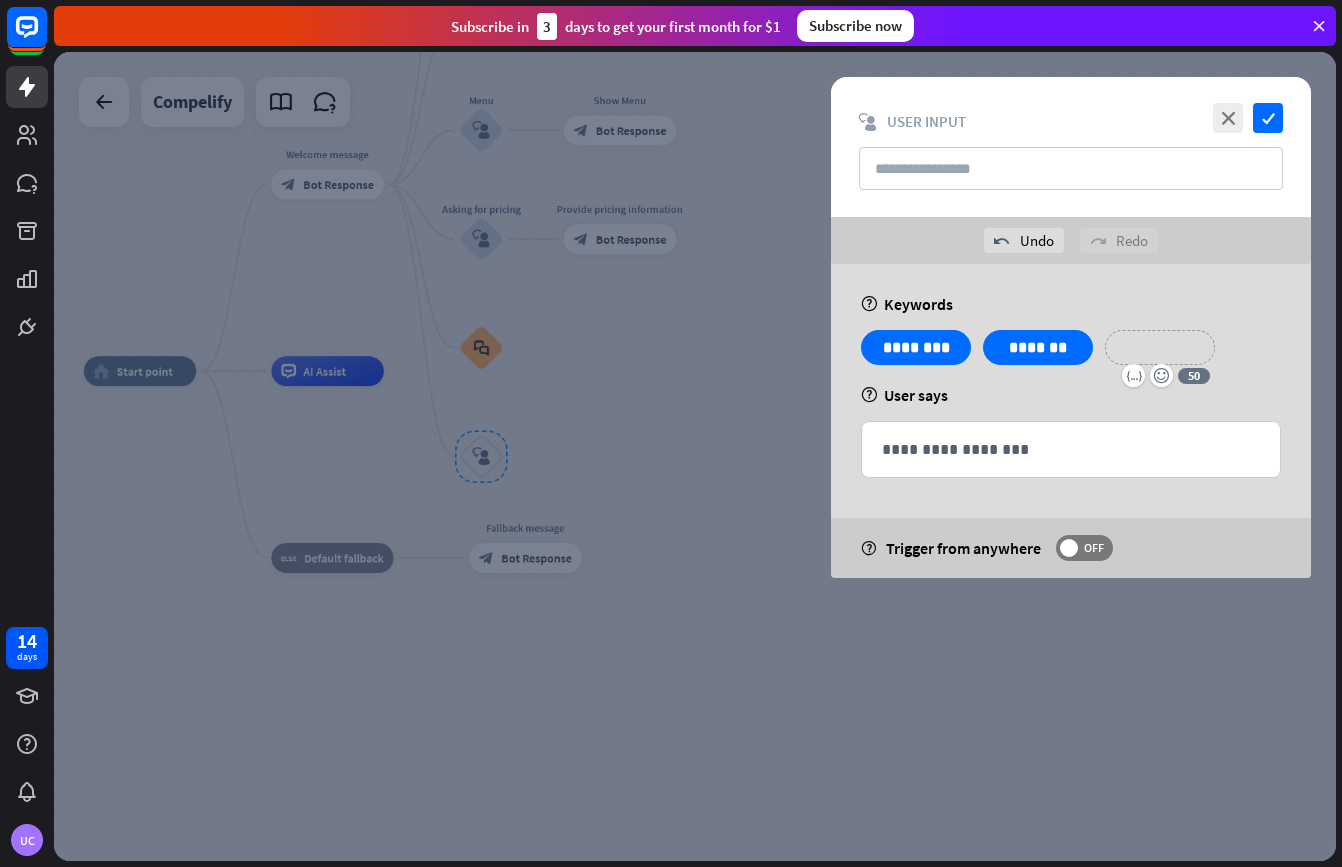 type 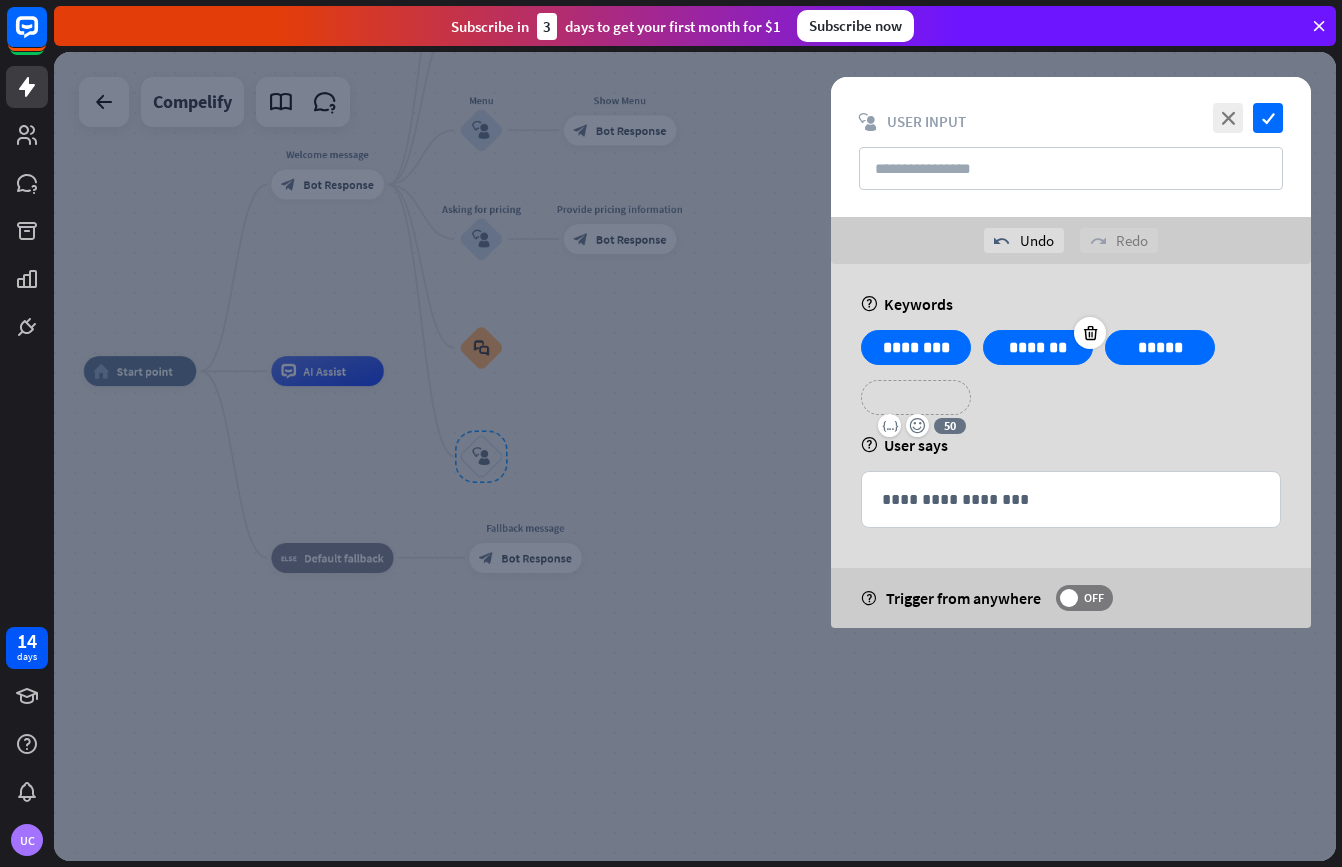type 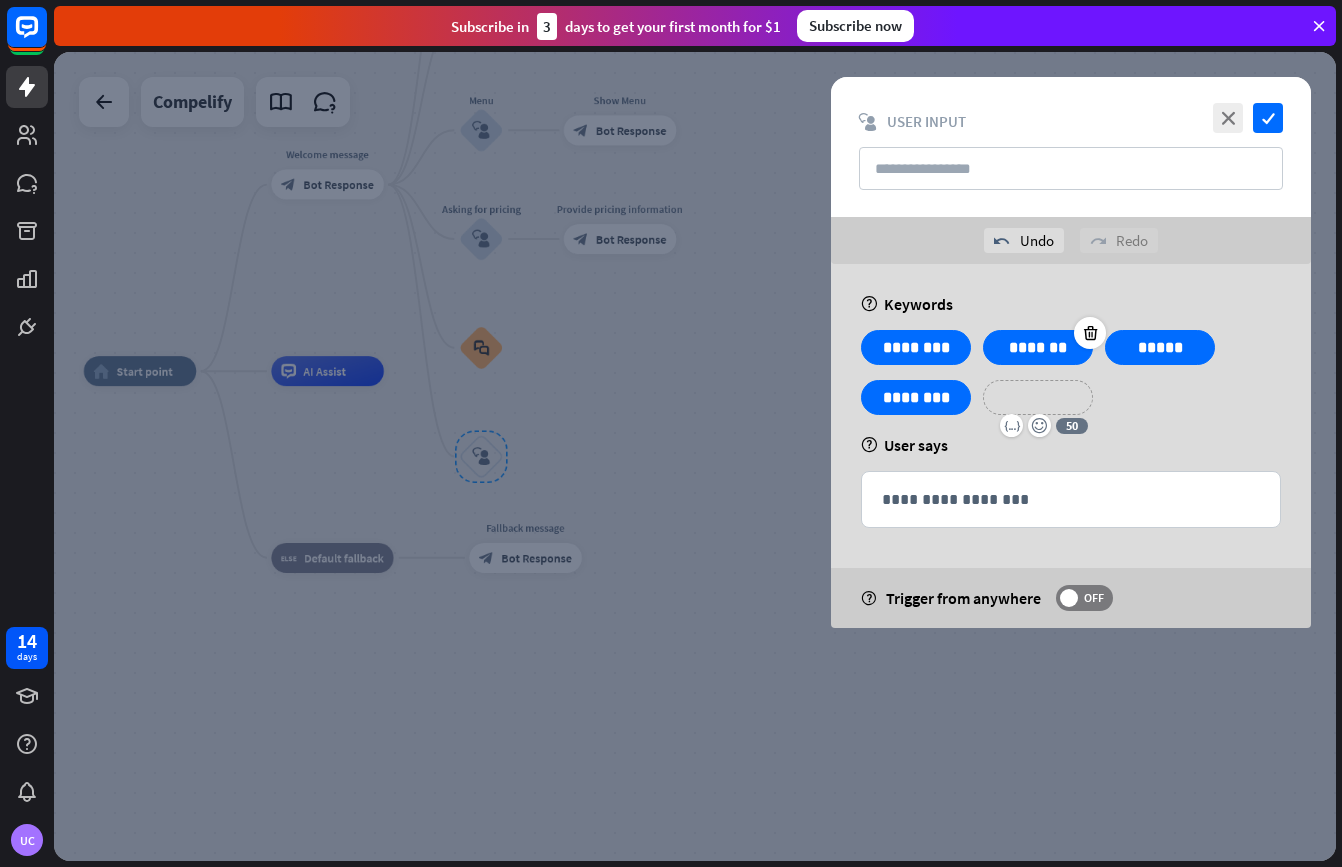 type 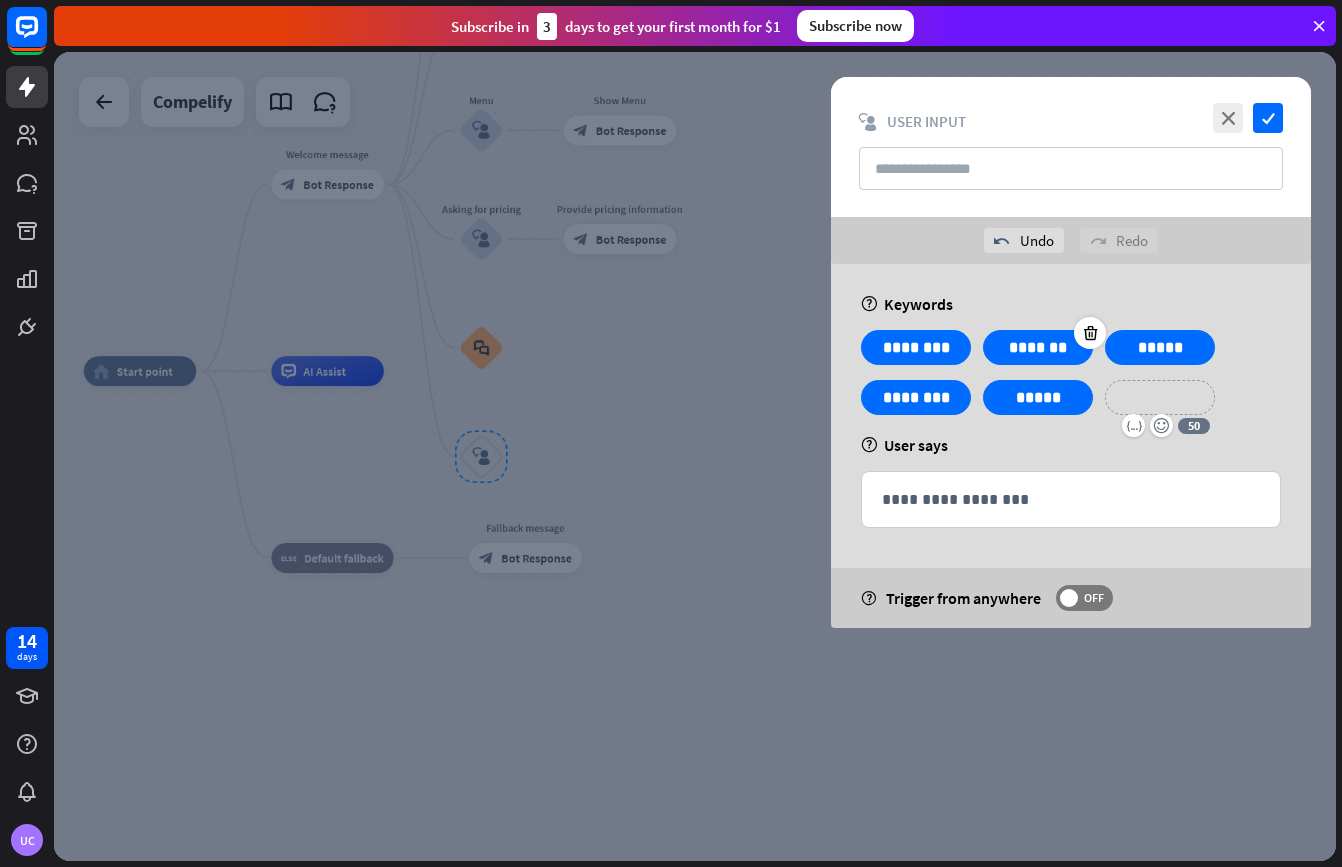 type 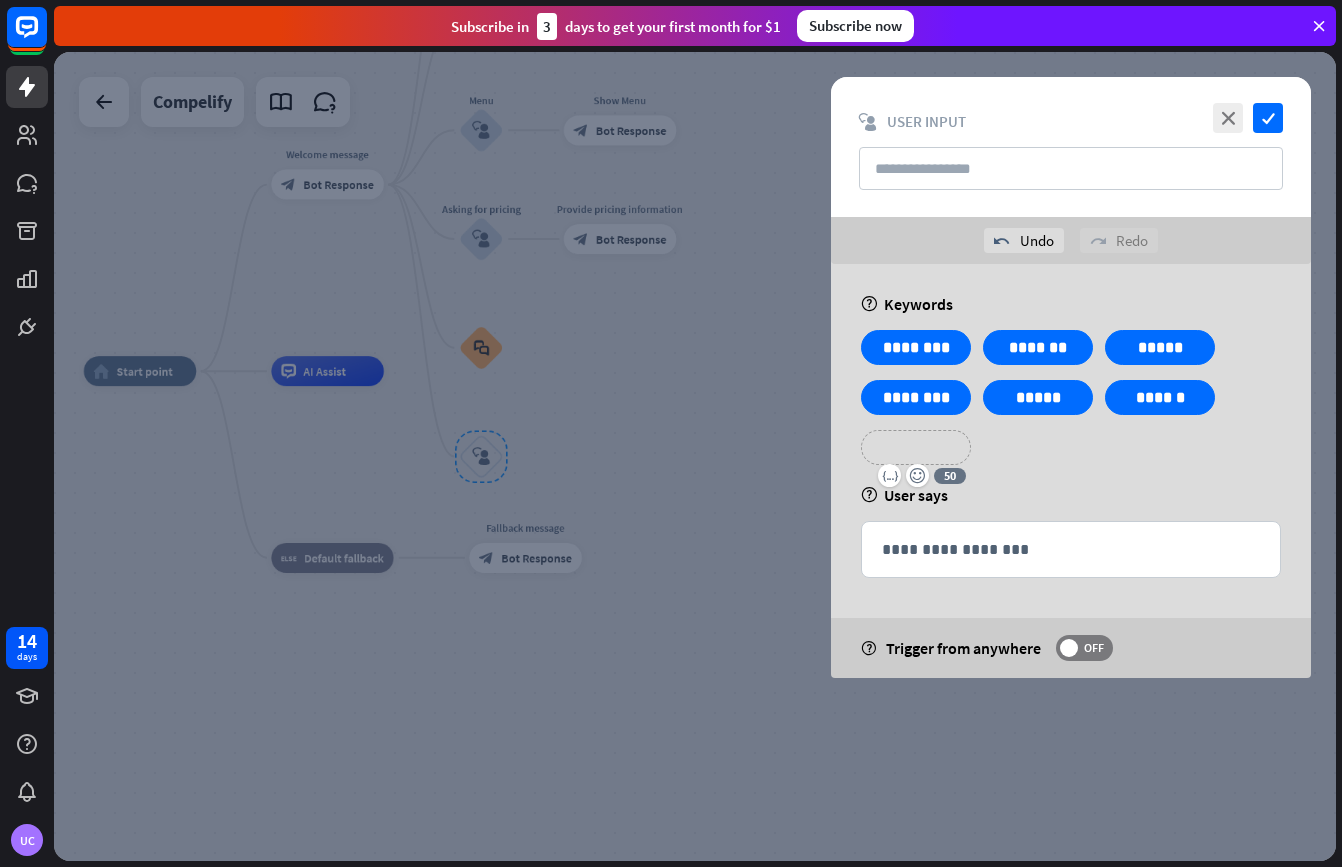 type 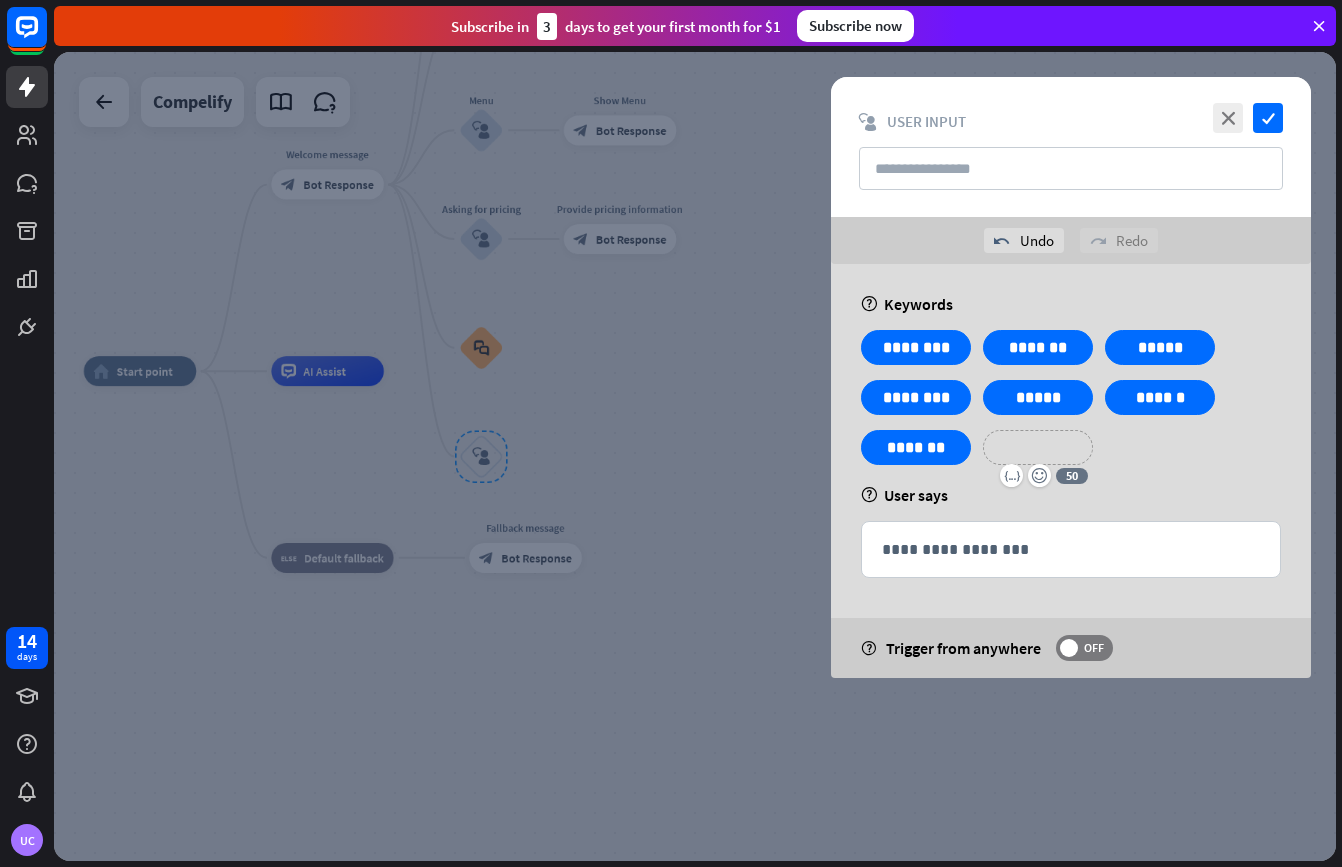 type 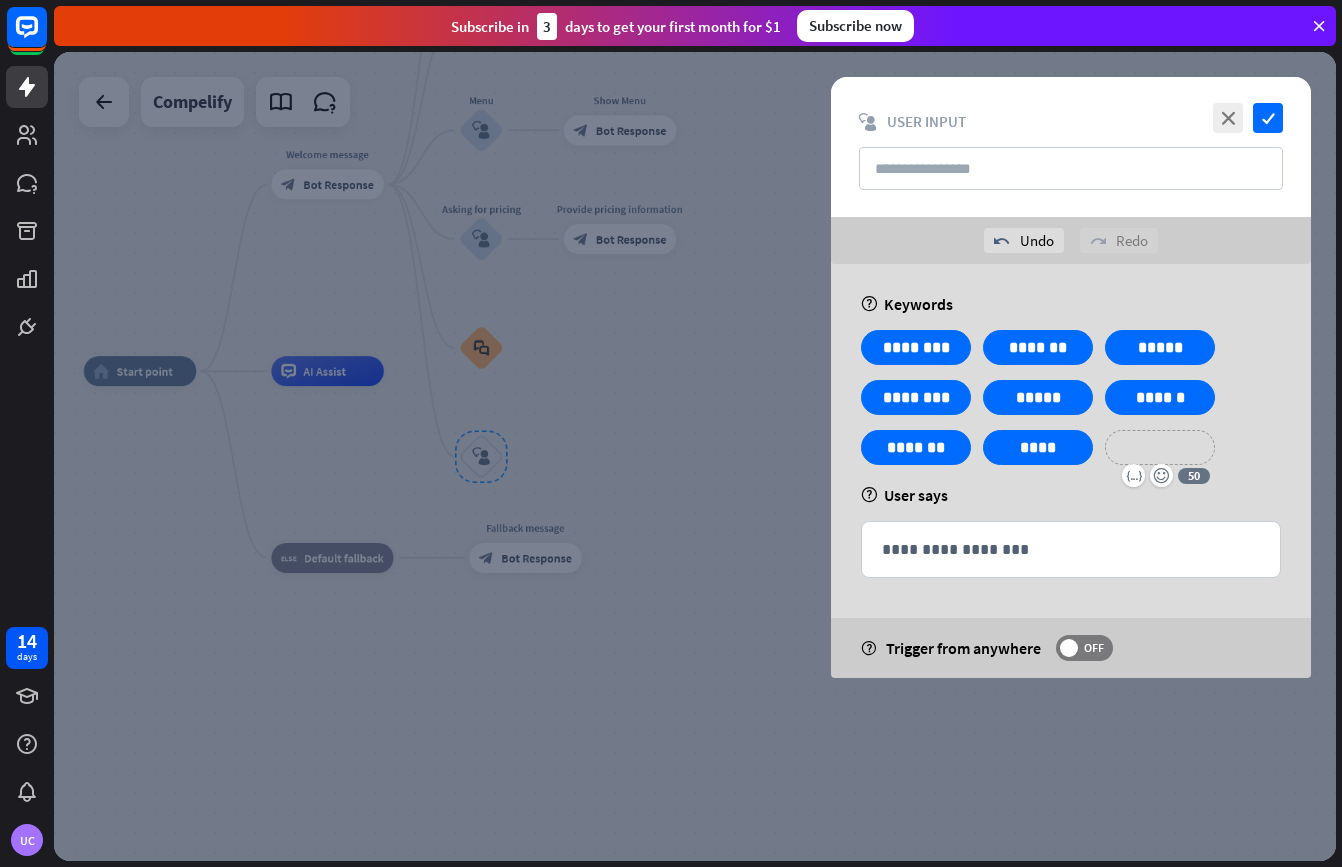 type 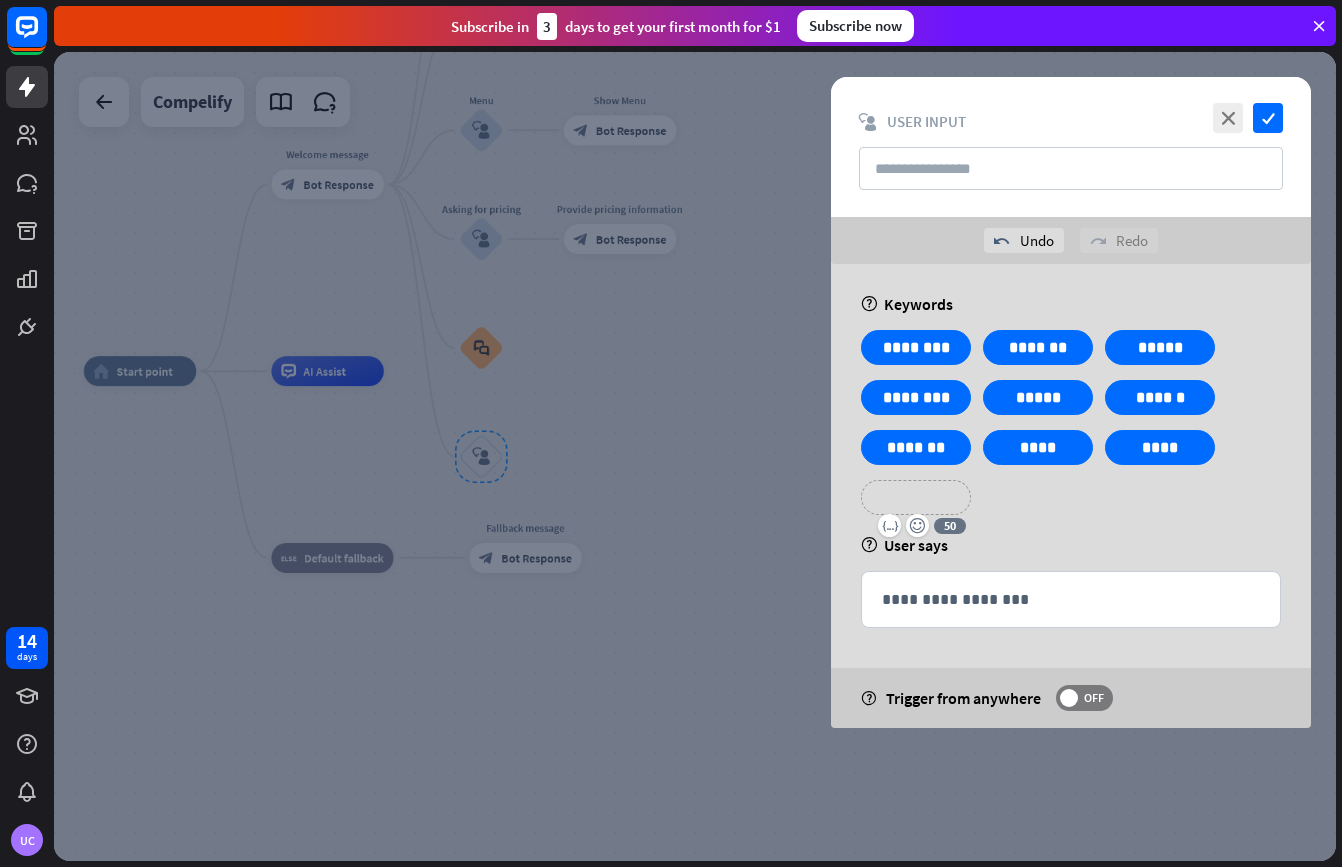type 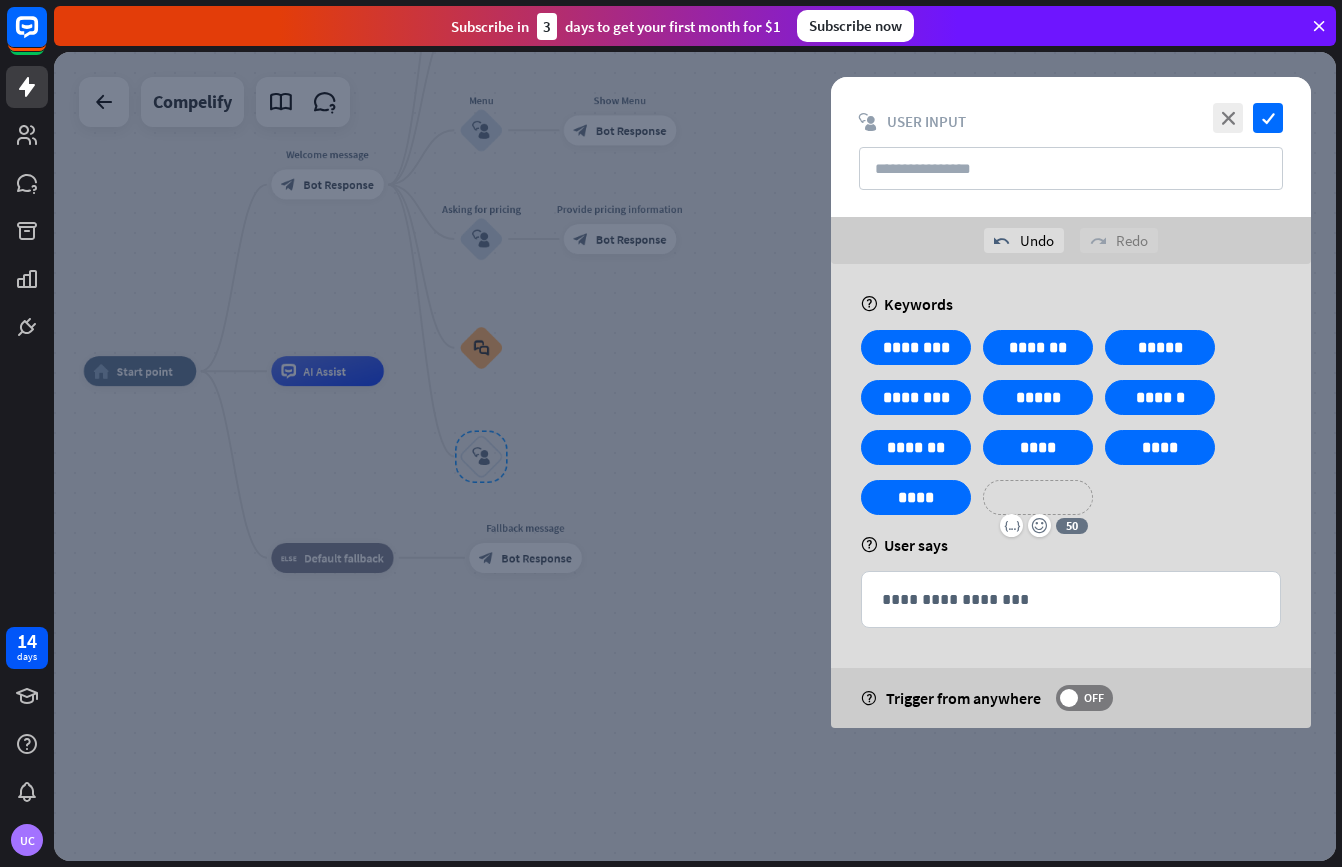 type 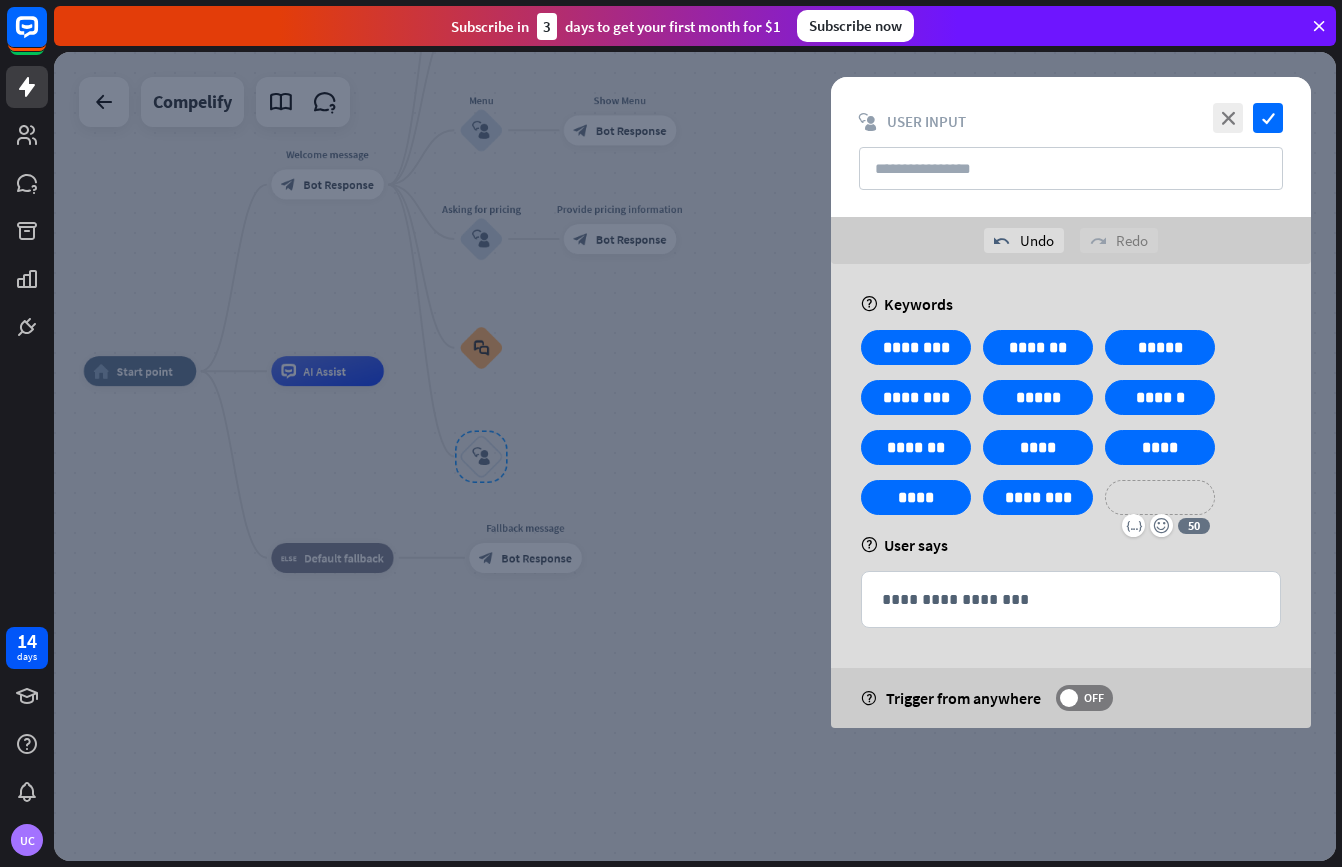 type 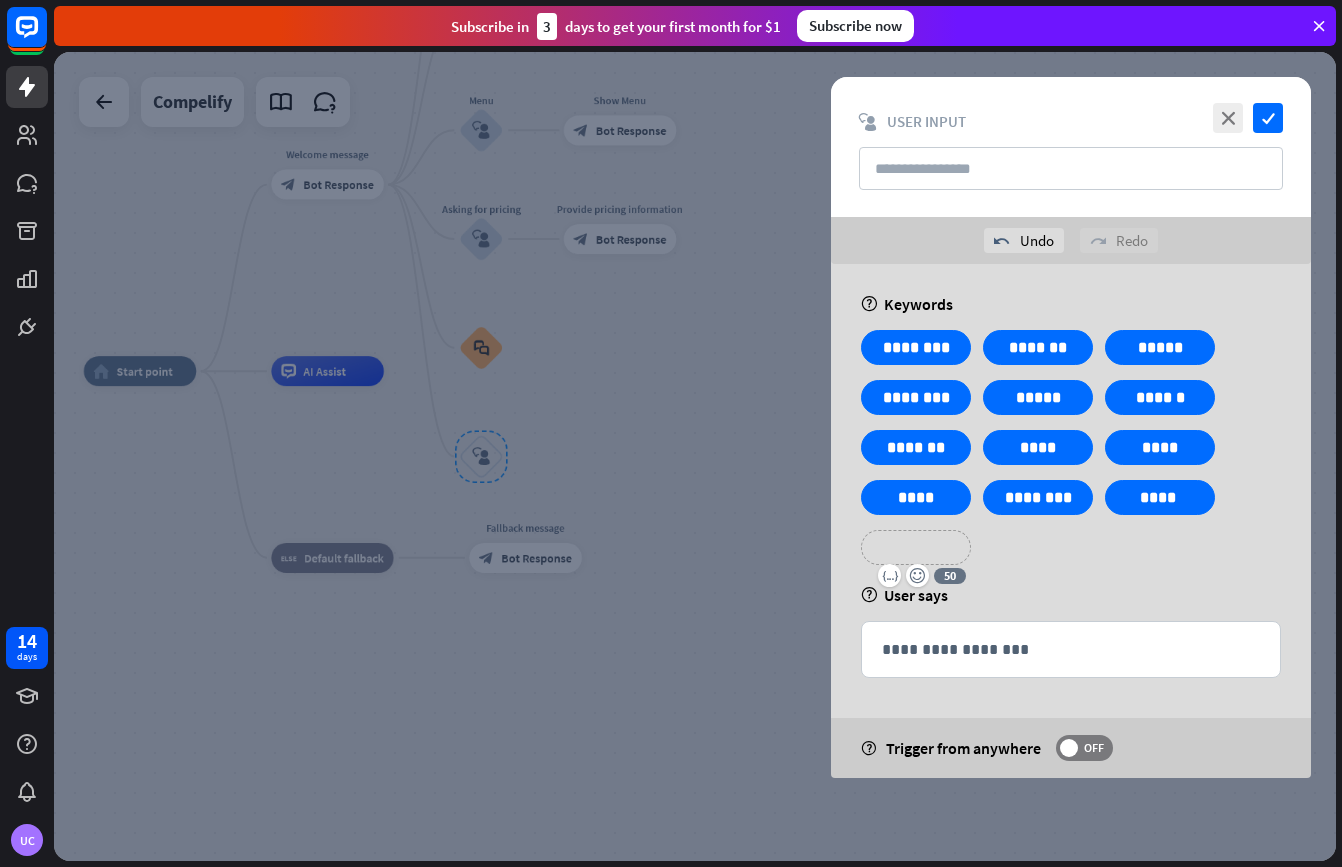 type 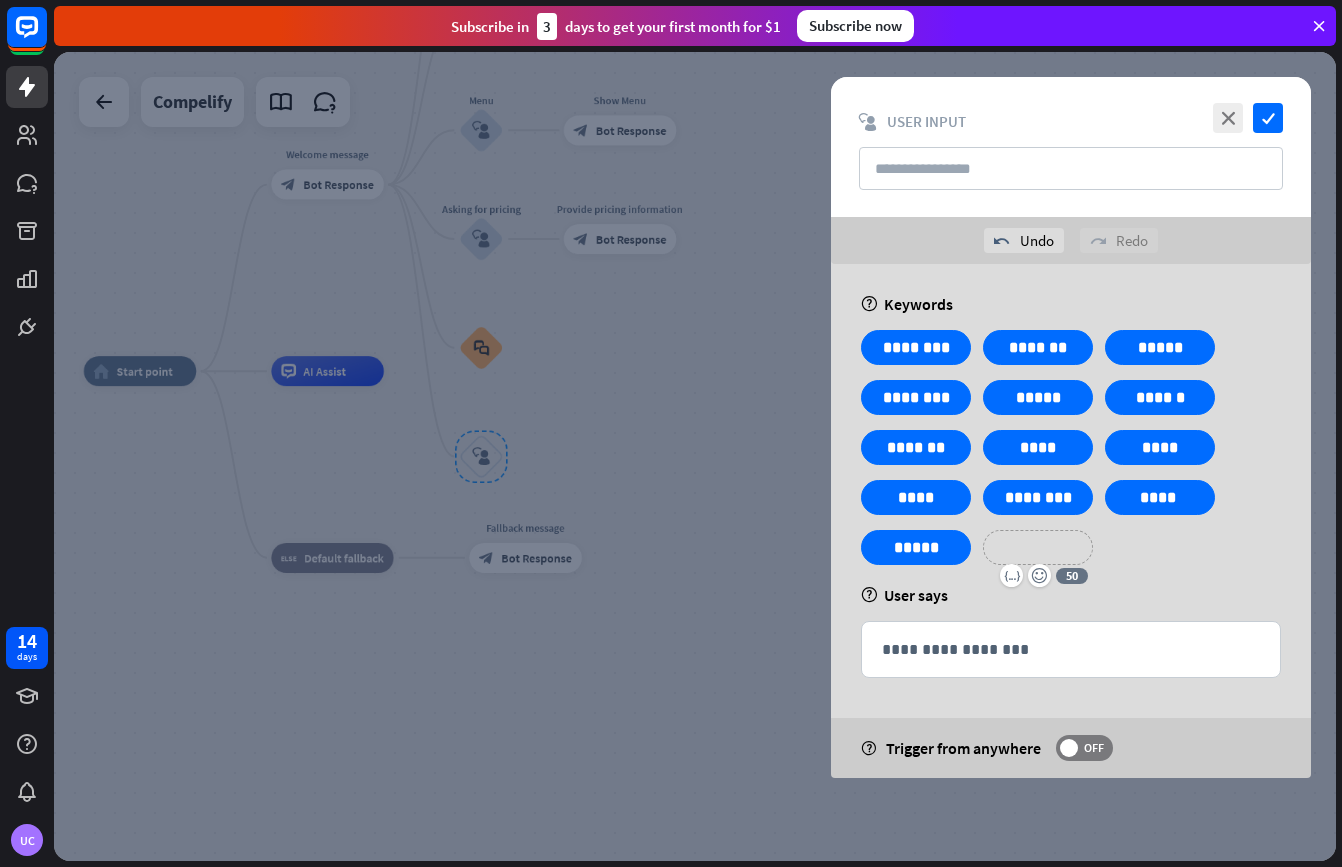 type 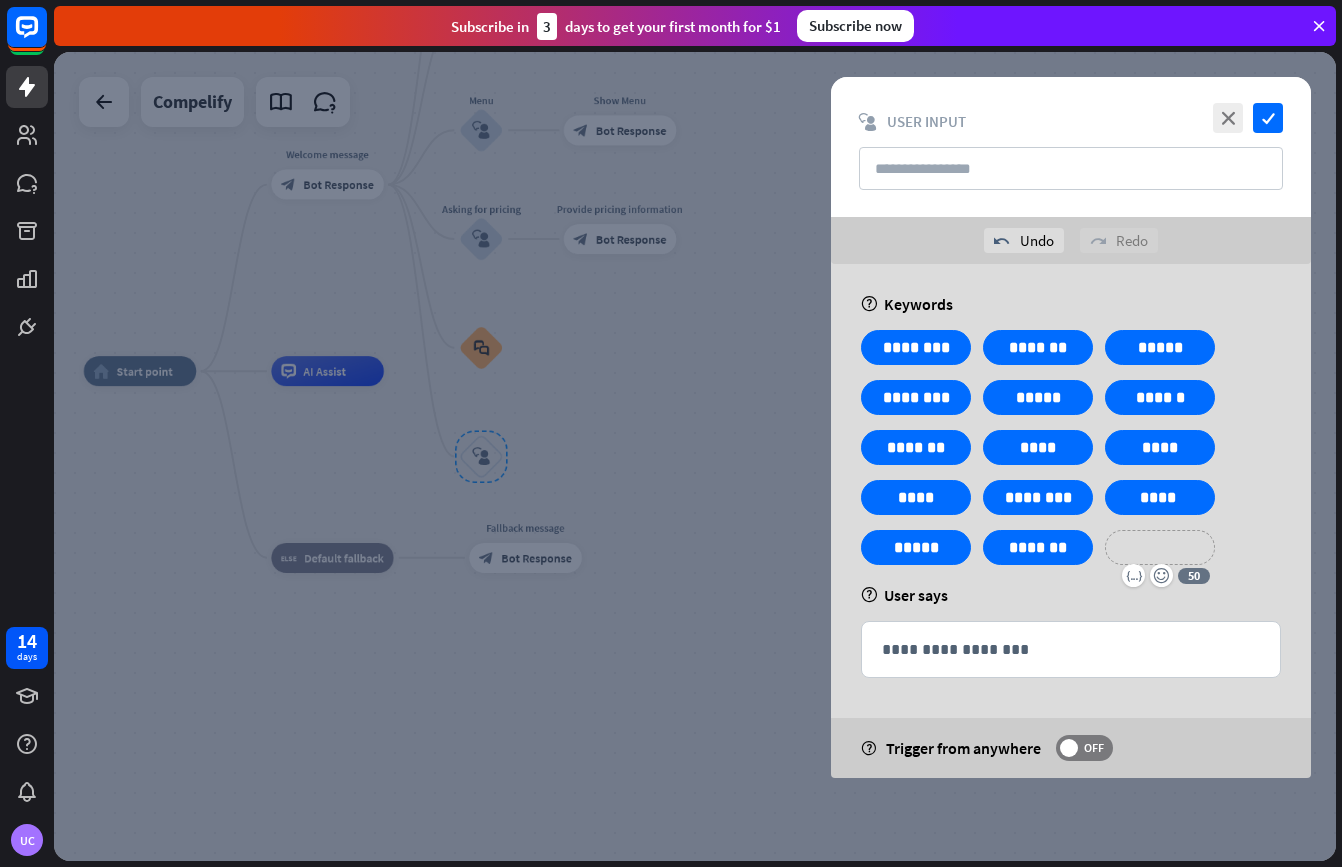 type 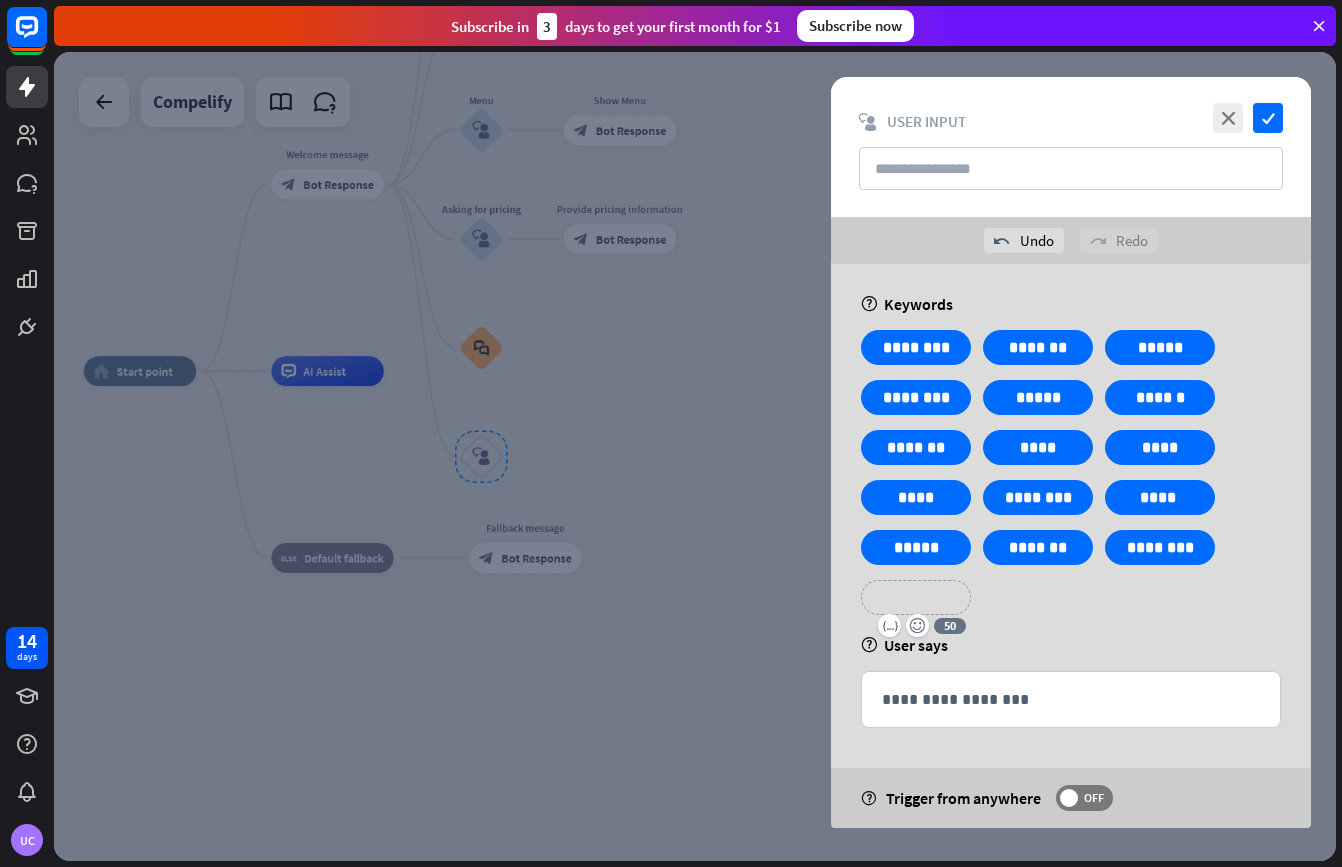type 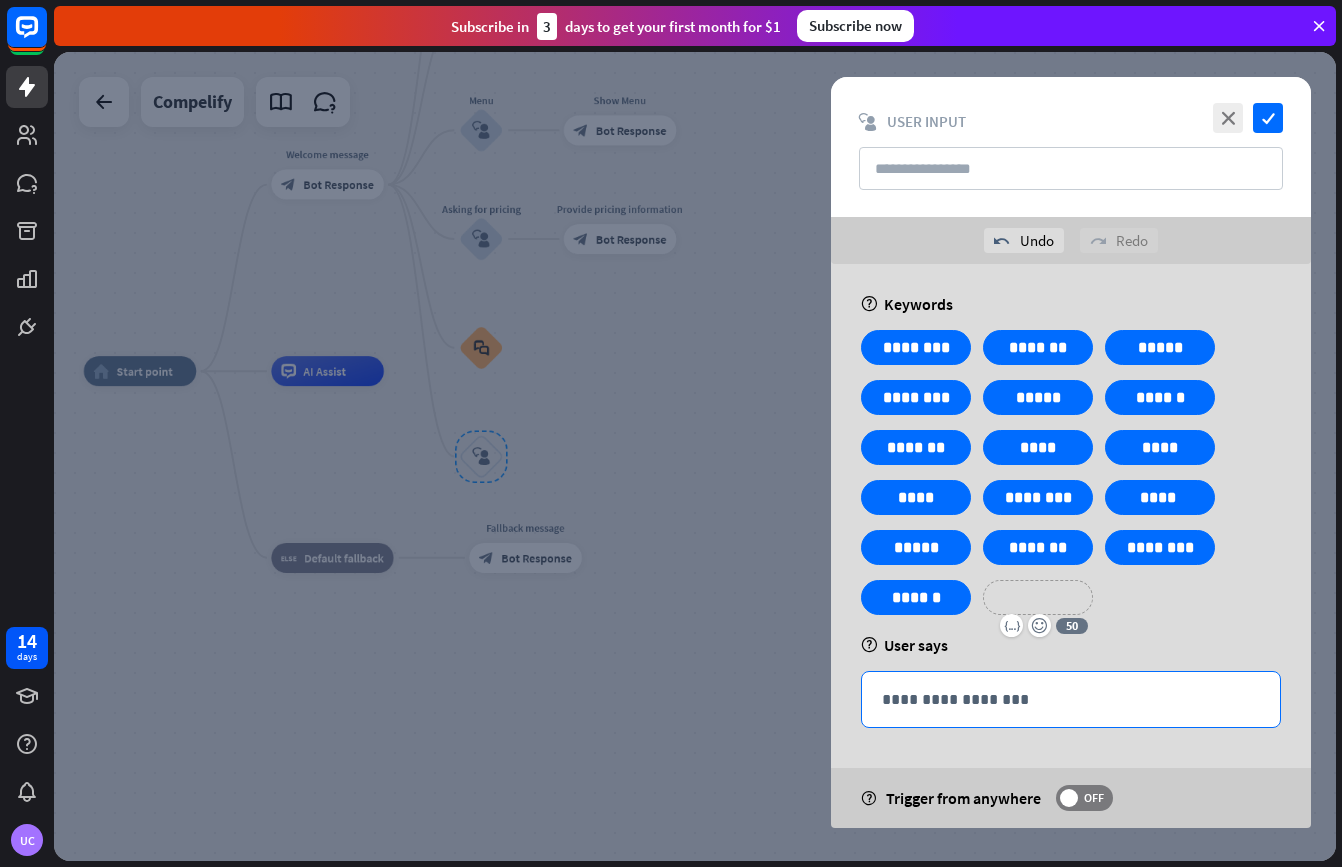 click on "**********" at bounding box center (1071, 699) 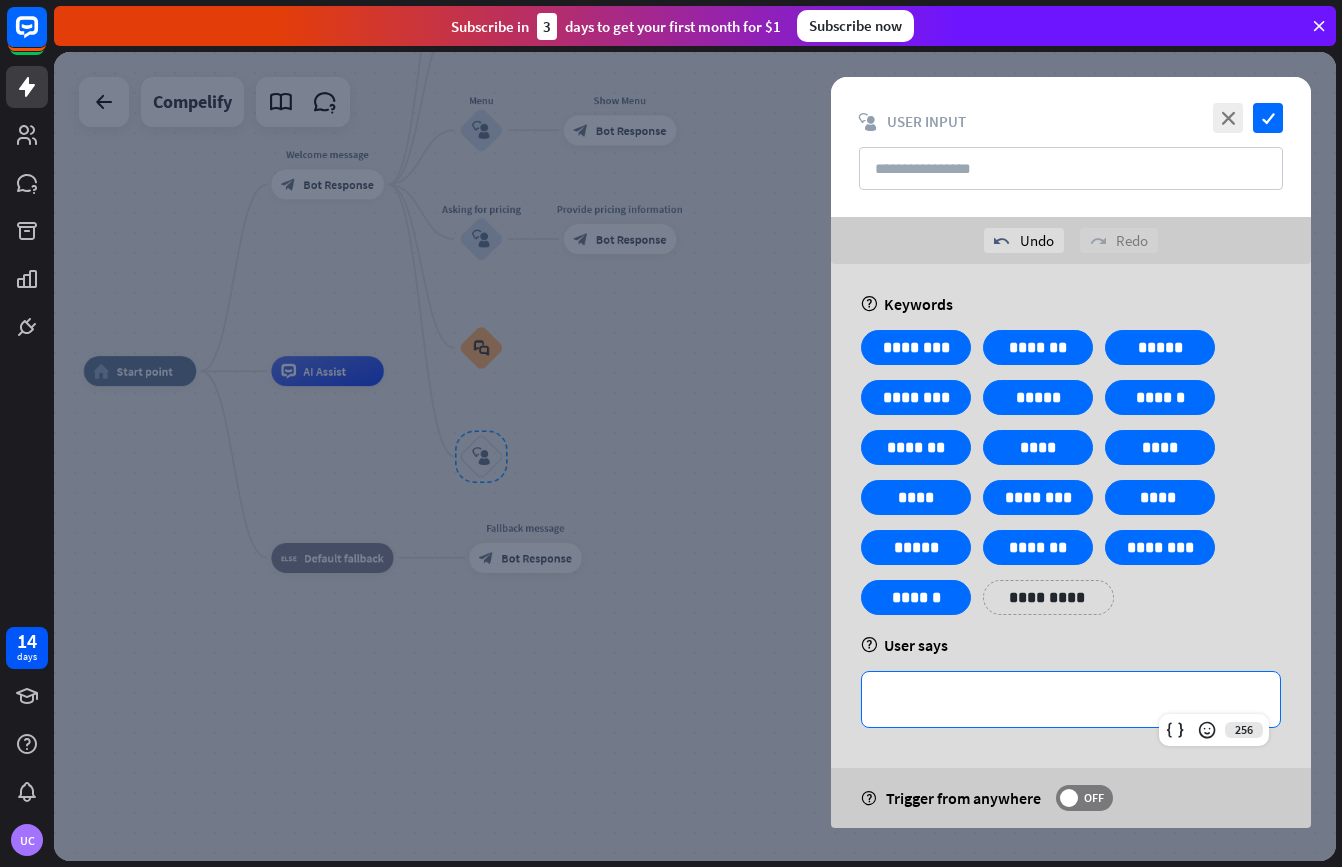 type 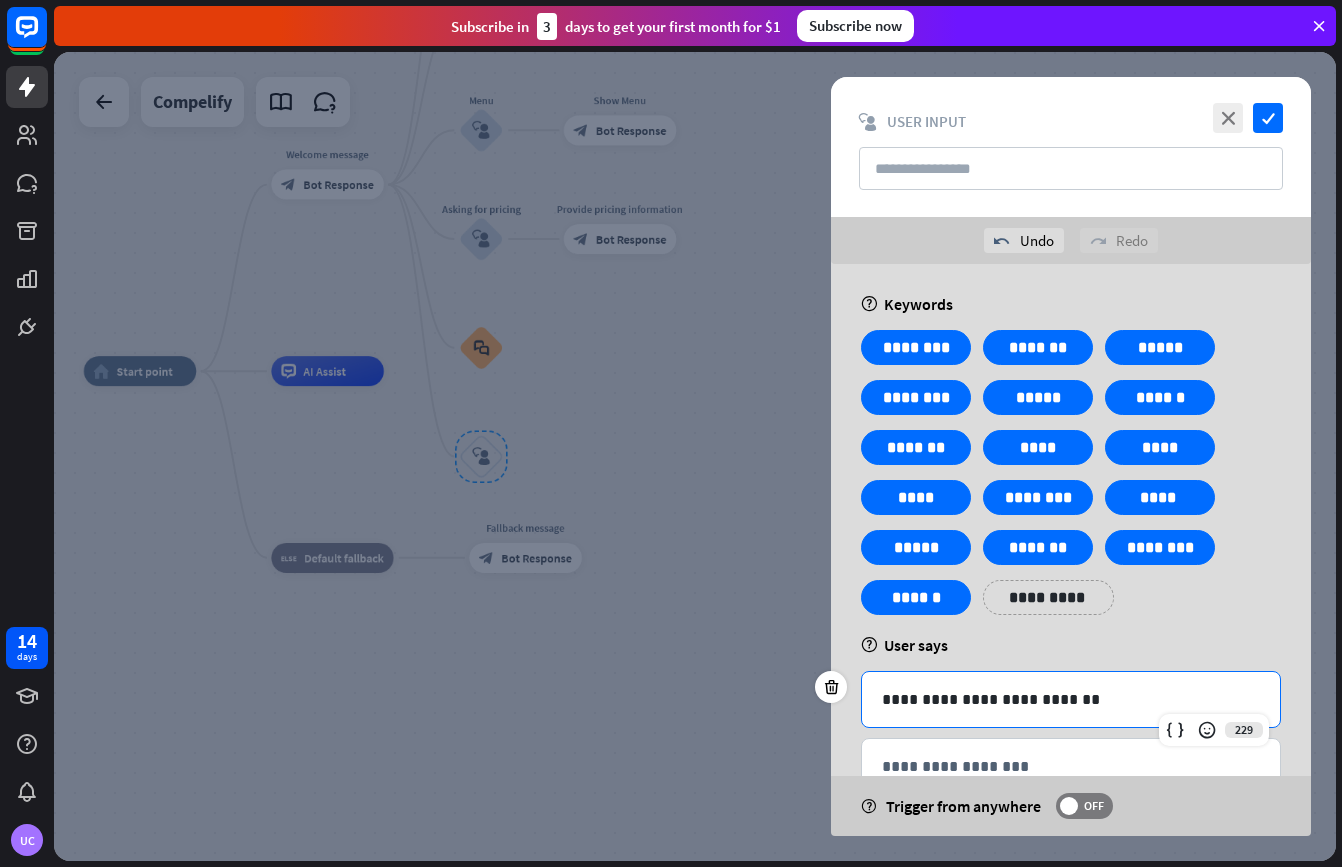 scroll, scrollTop: 59, scrollLeft: 0, axis: vertical 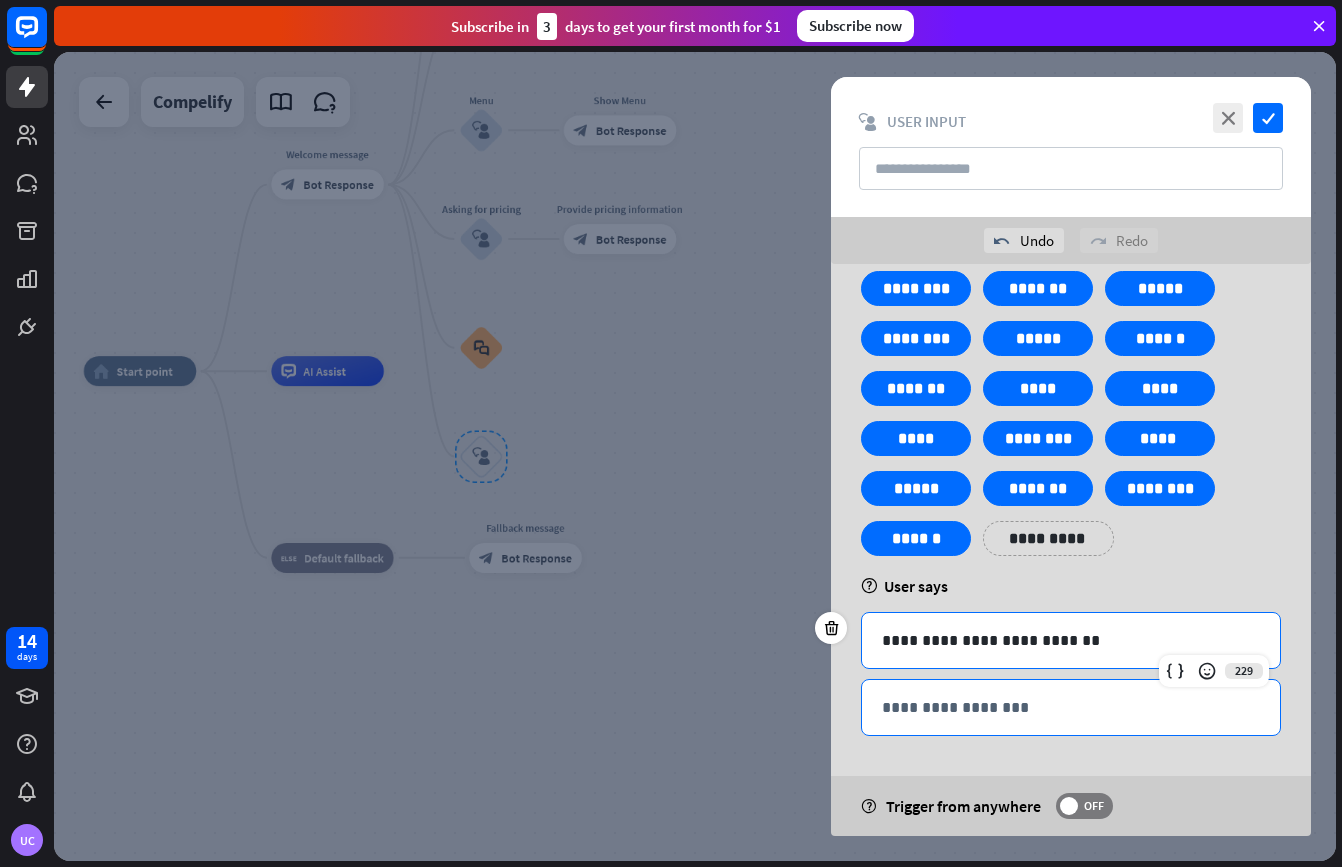 click on "**********" at bounding box center (1071, 707) 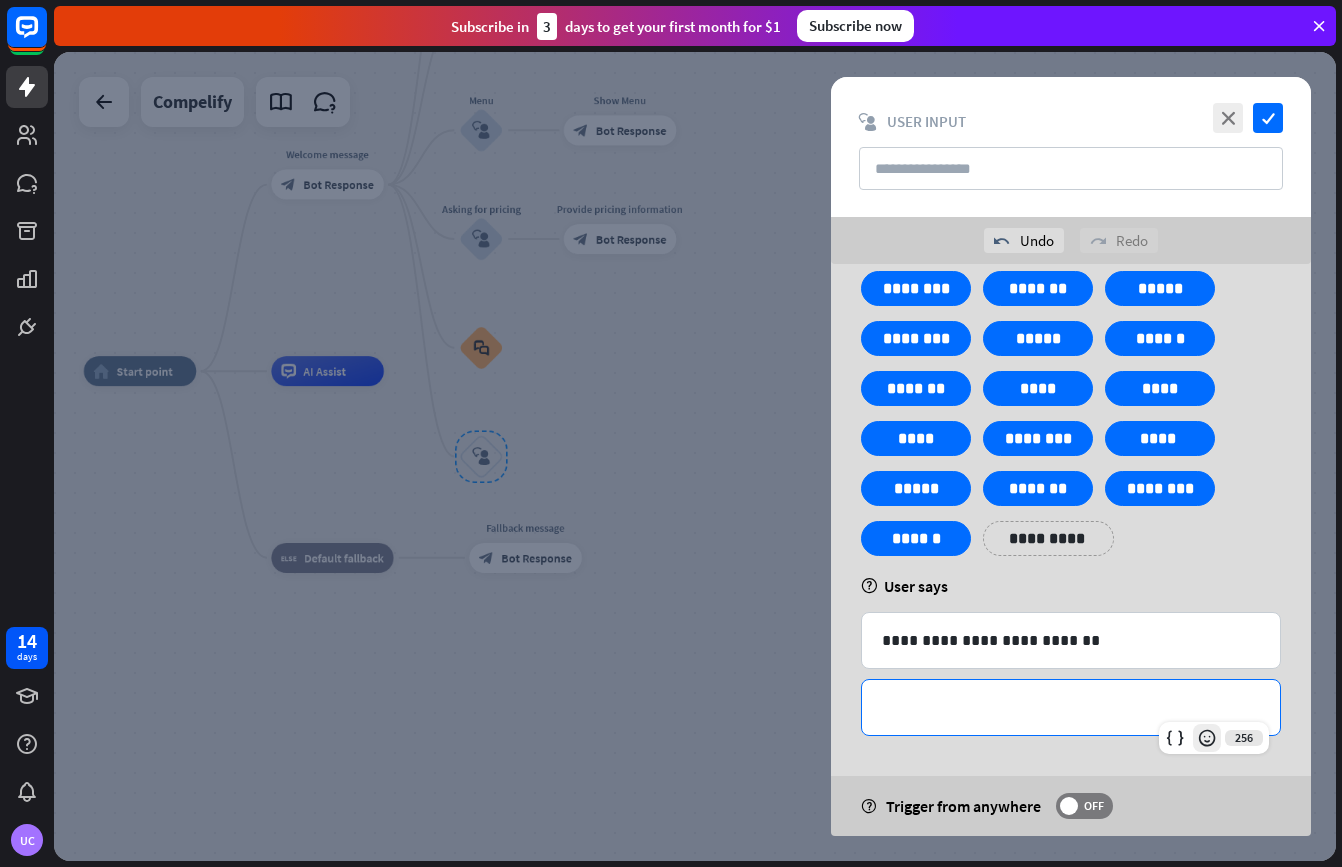 click at bounding box center [1207, 738] 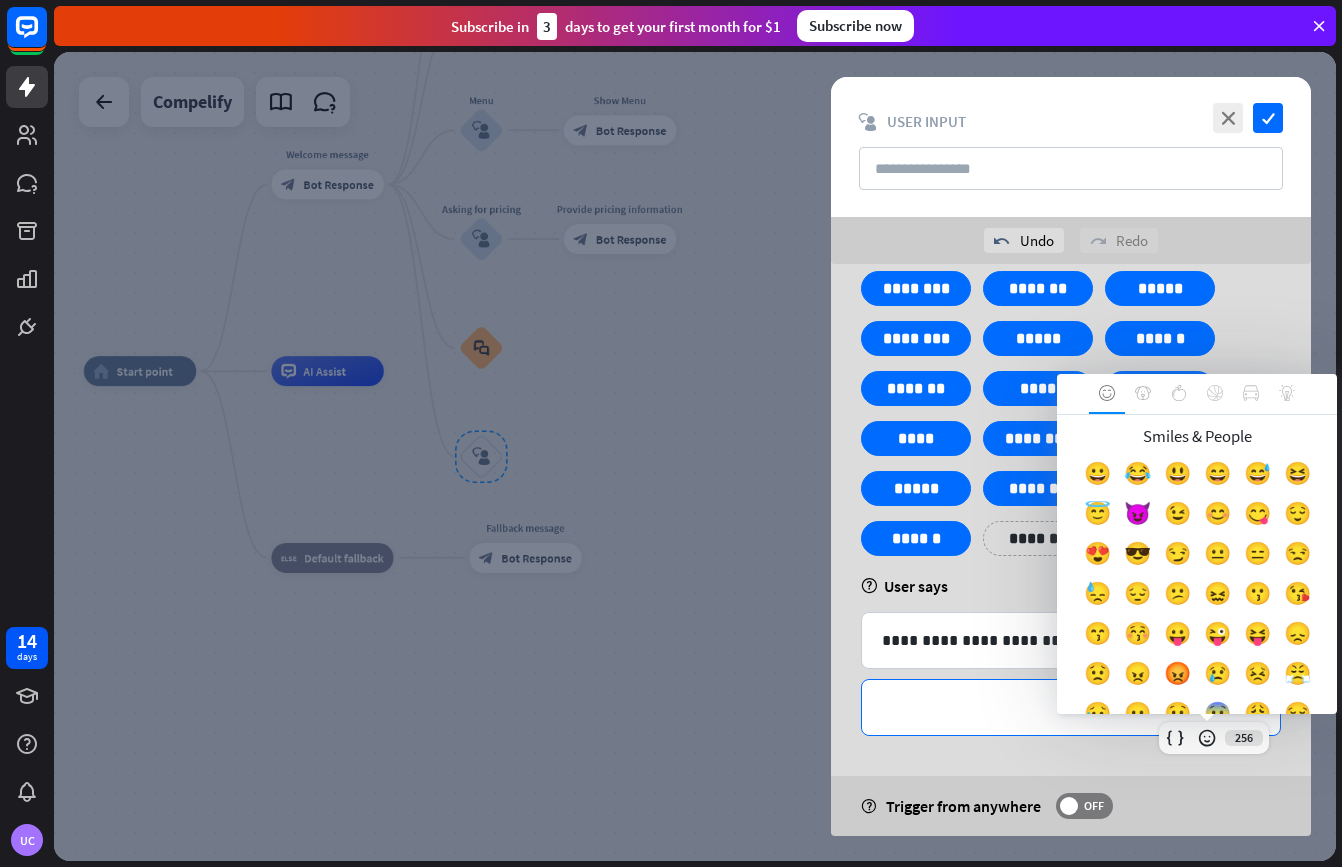 click on "**********" at bounding box center [1071, 707] 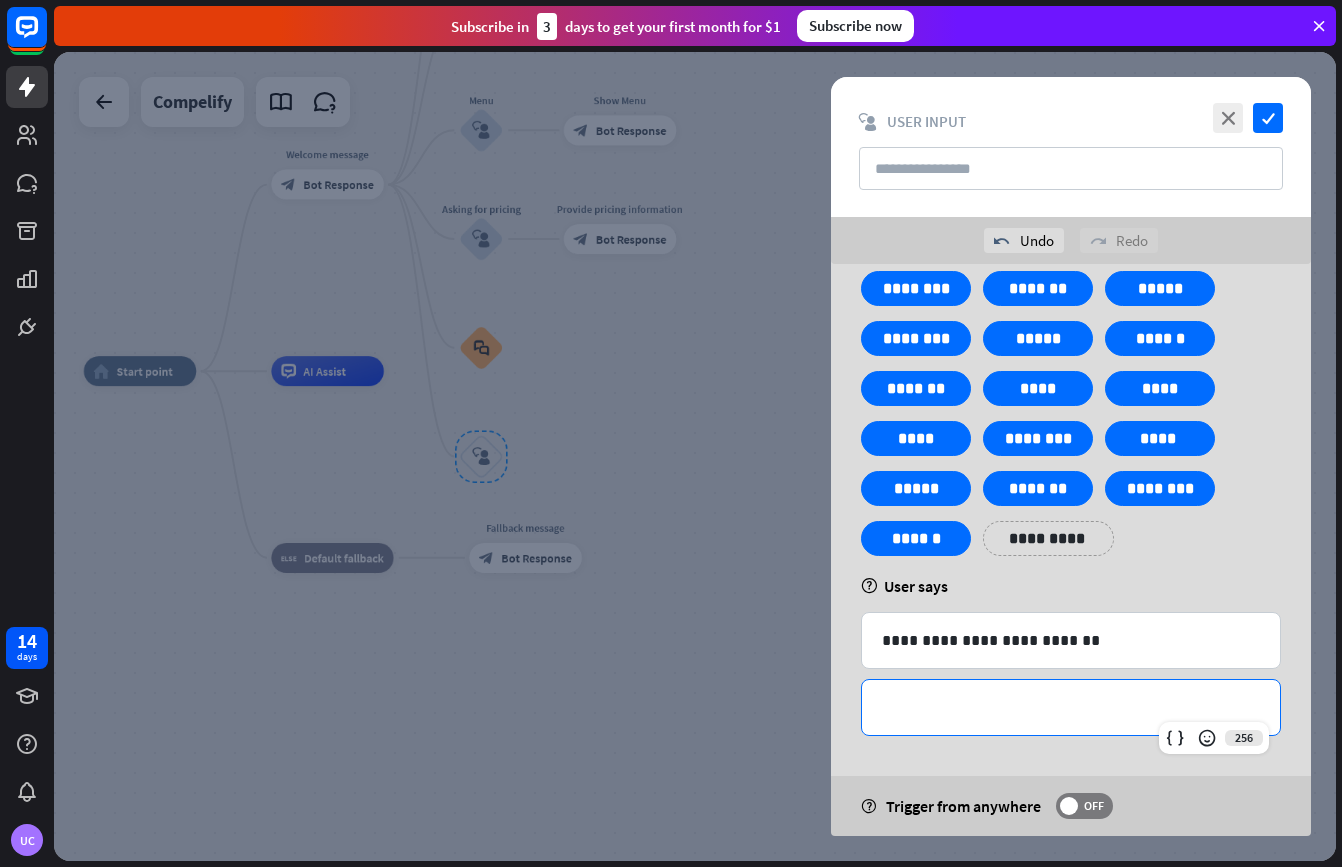 click on "**********" at bounding box center [1071, 707] 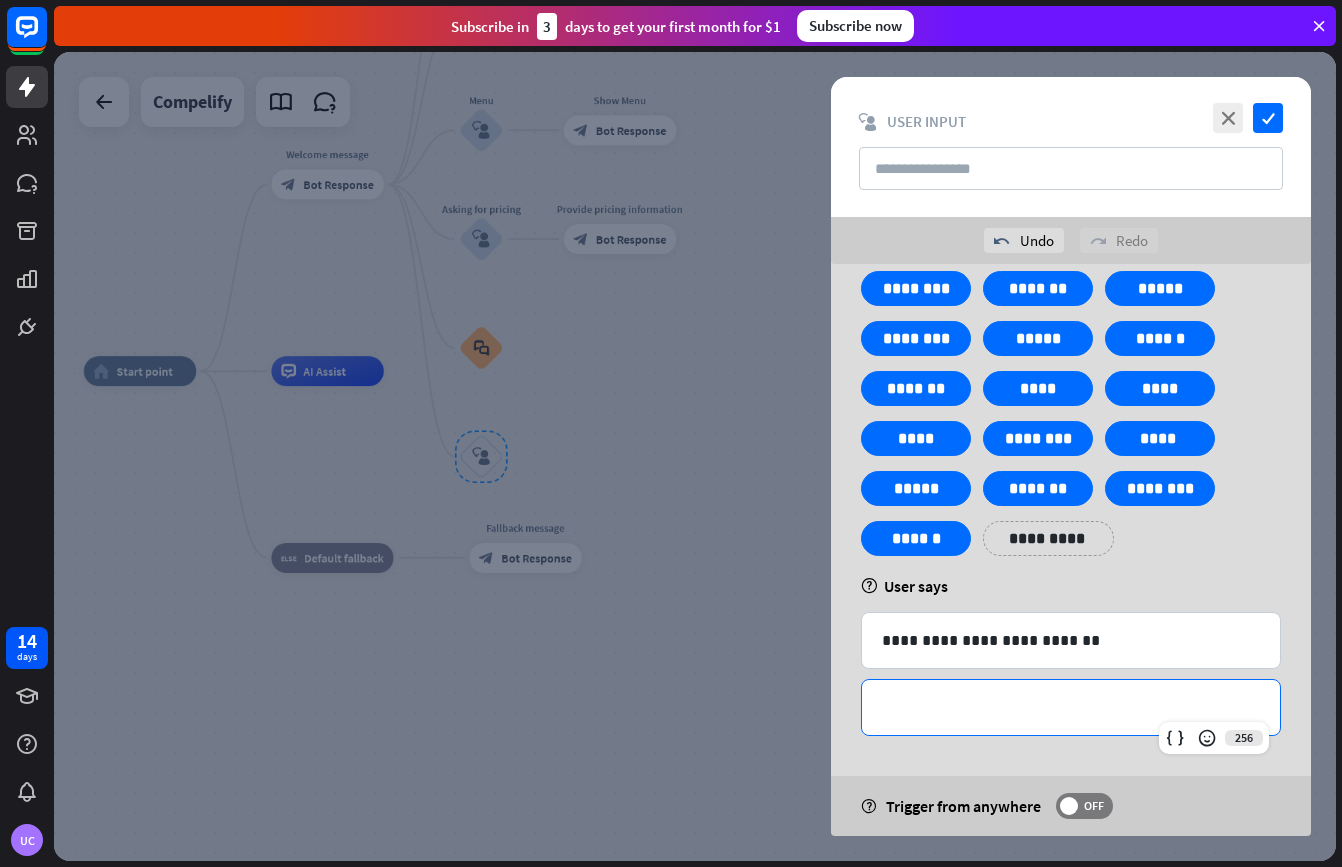 type 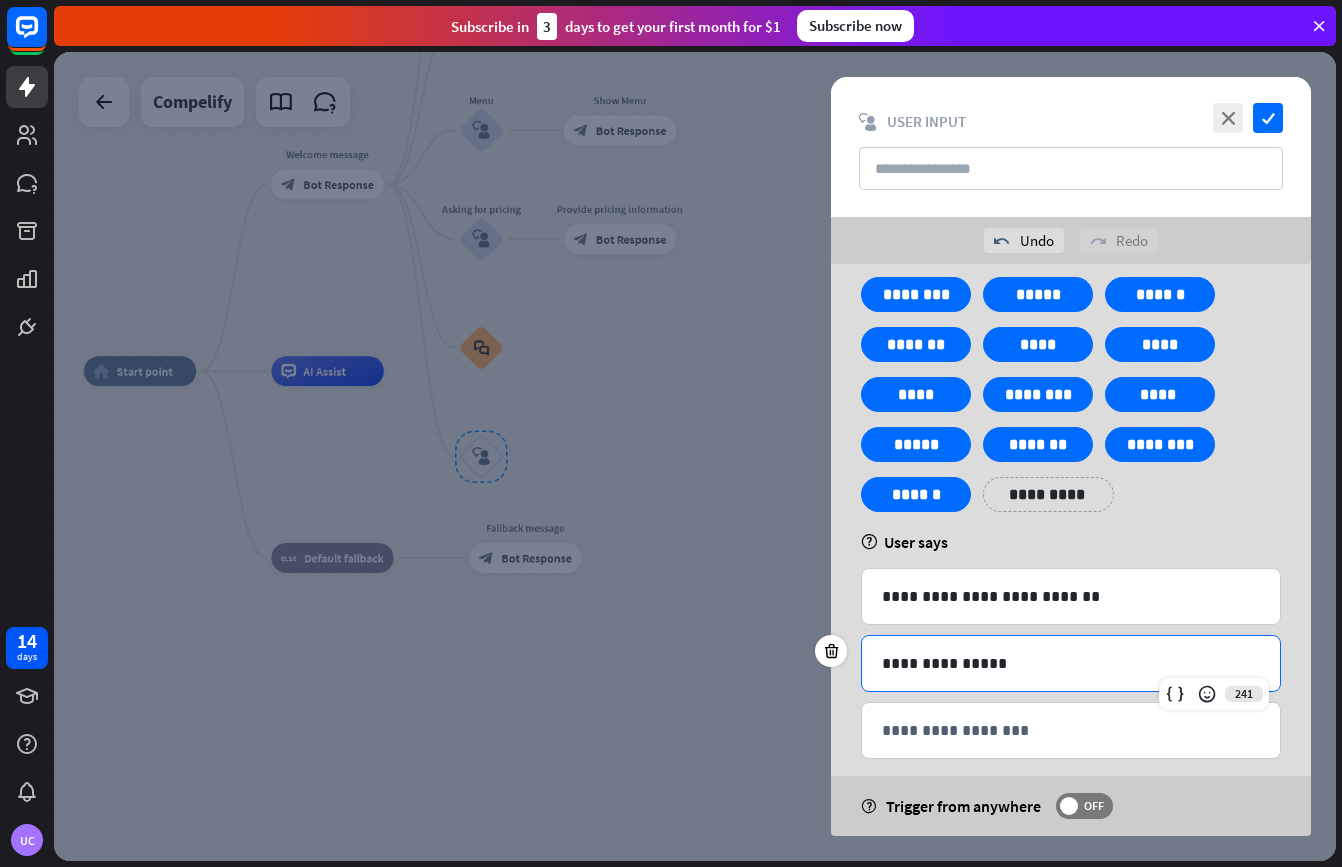 scroll, scrollTop: 126, scrollLeft: 0, axis: vertical 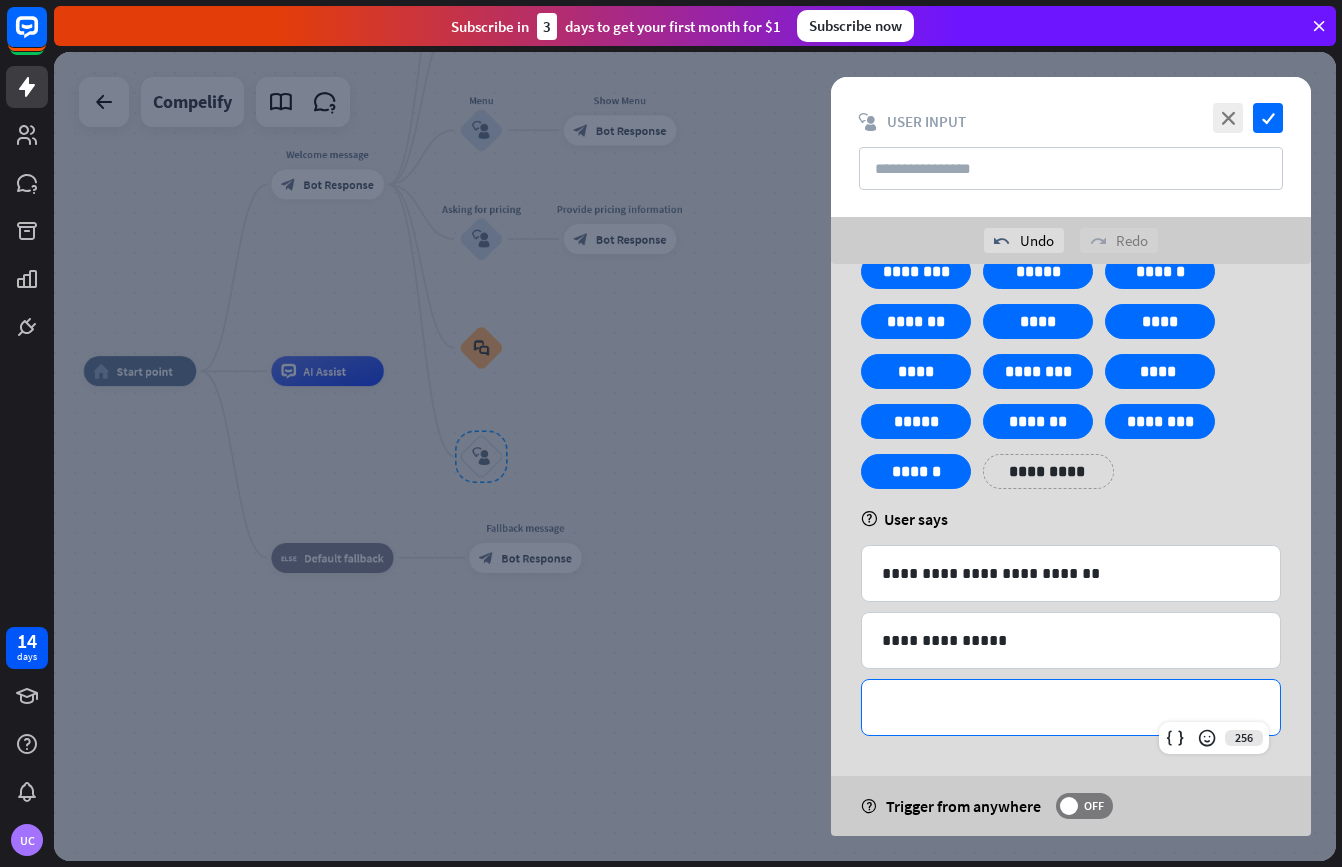 click on "**********" at bounding box center [1071, 707] 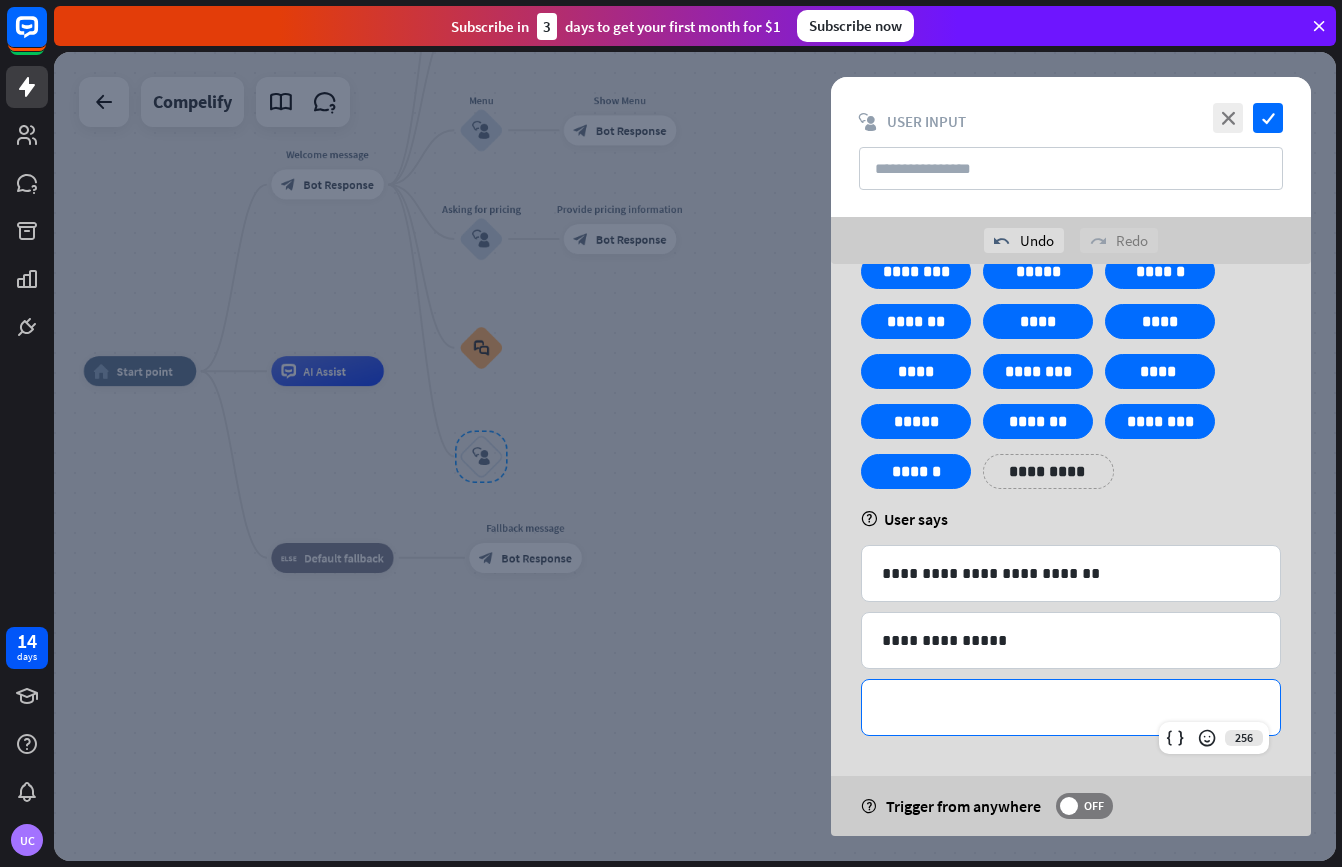 click on "**********" at bounding box center [1071, 707] 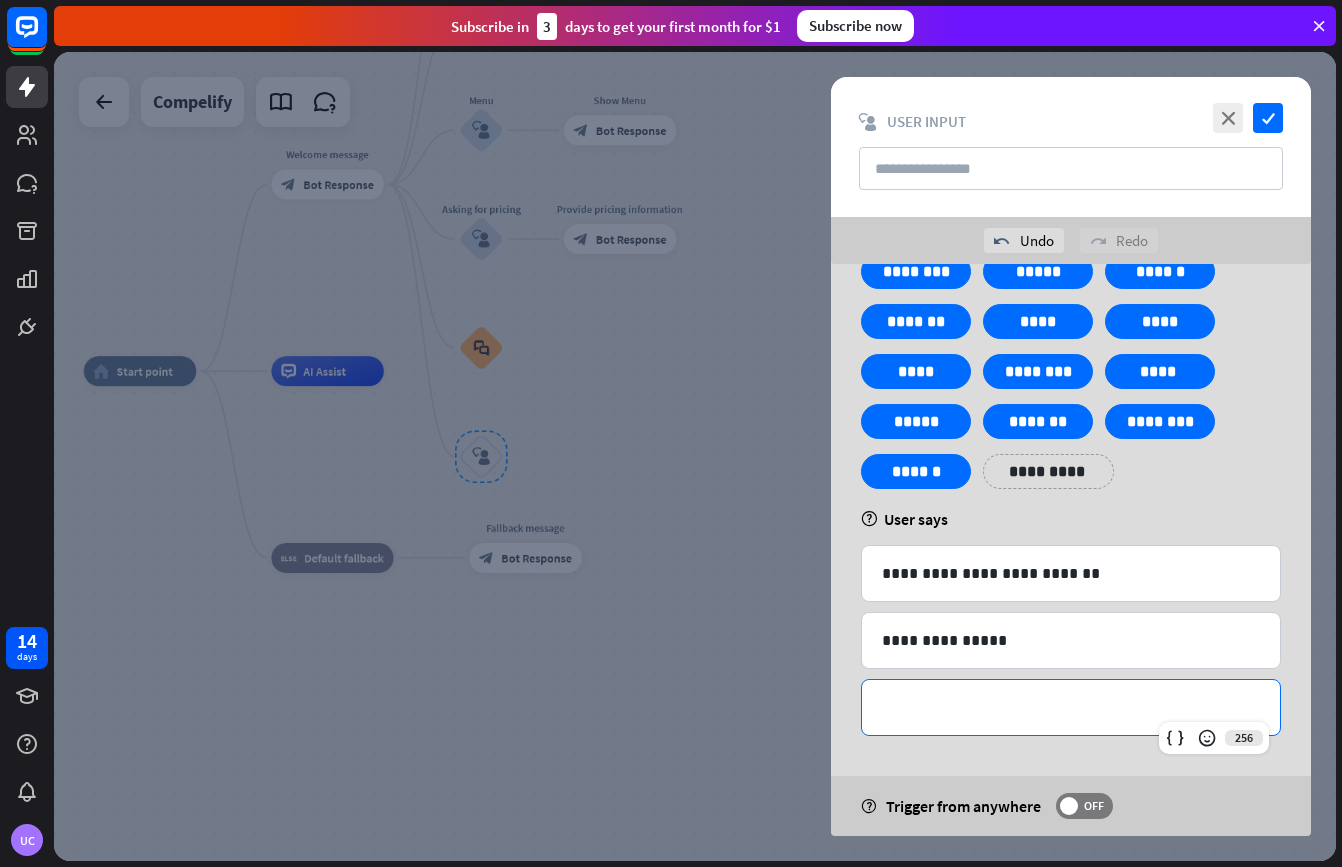type 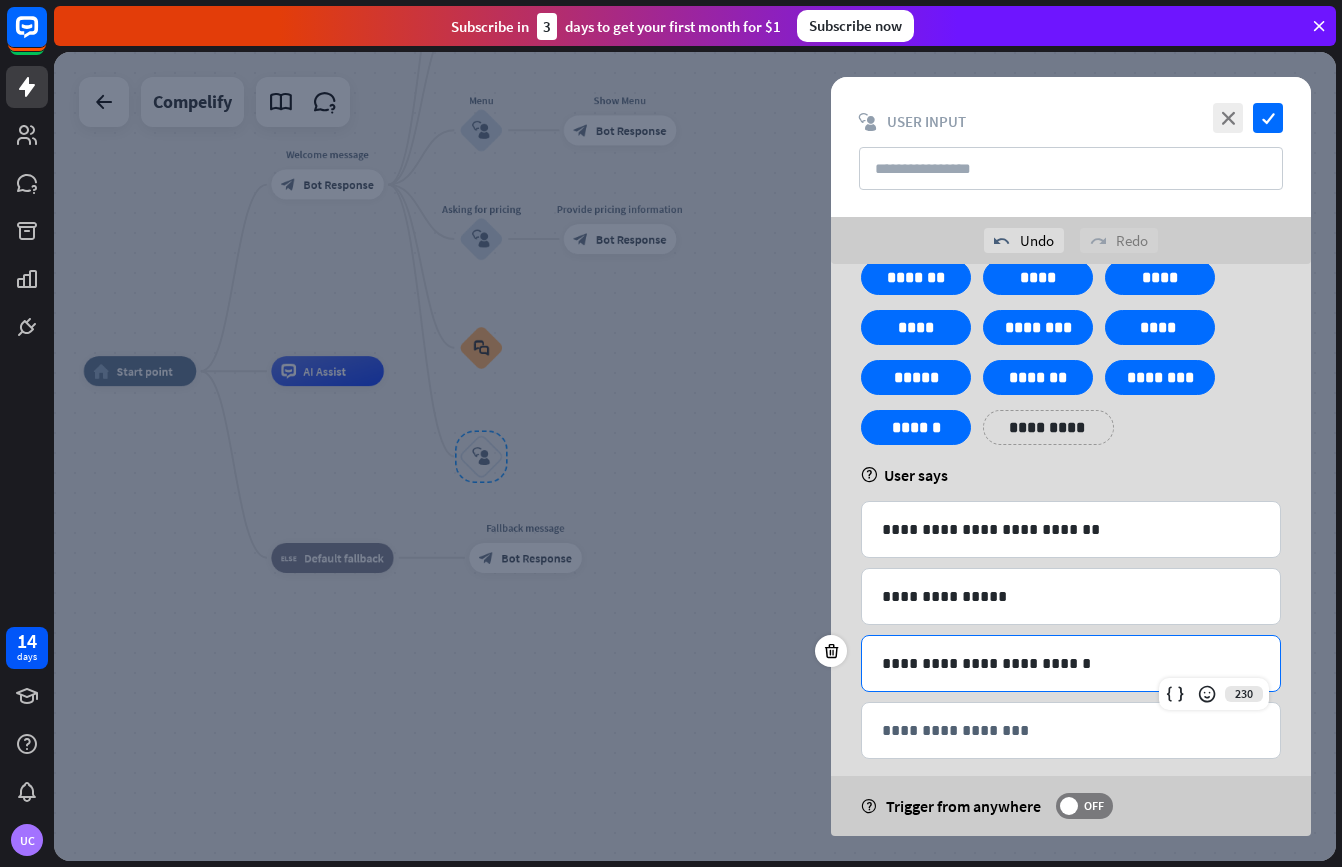 scroll, scrollTop: 193, scrollLeft: 0, axis: vertical 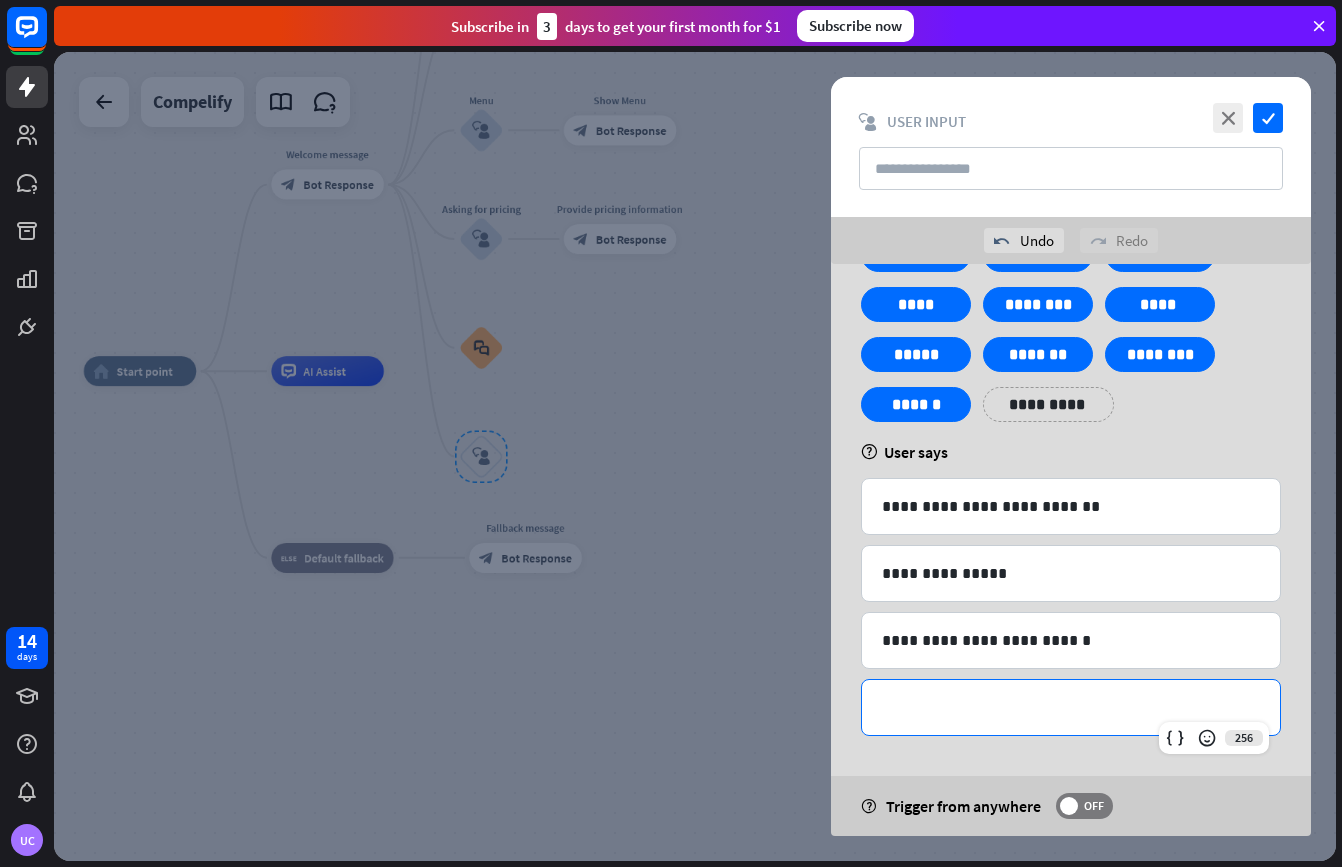 click on "**********" at bounding box center [1071, 707] 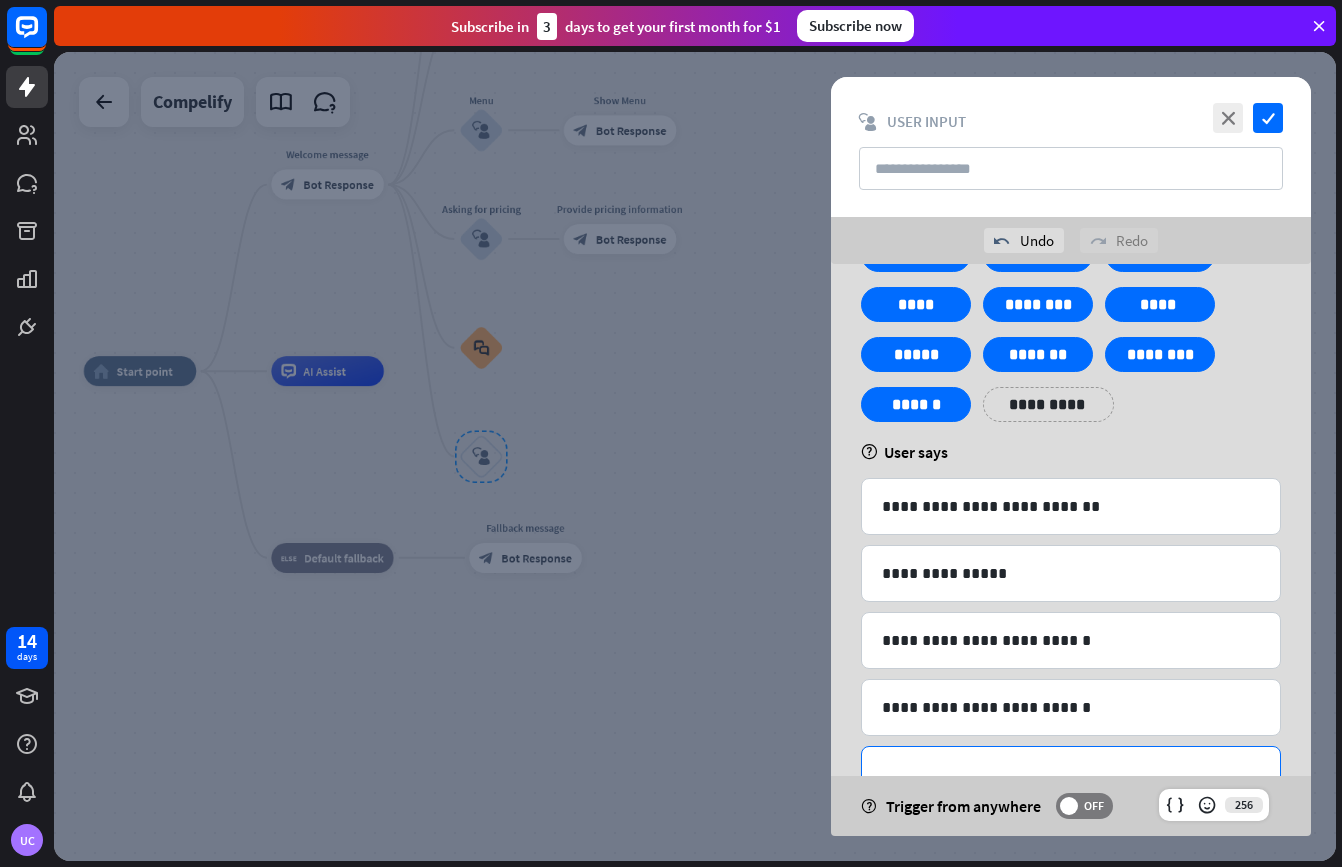 scroll, scrollTop: 0, scrollLeft: 0, axis: both 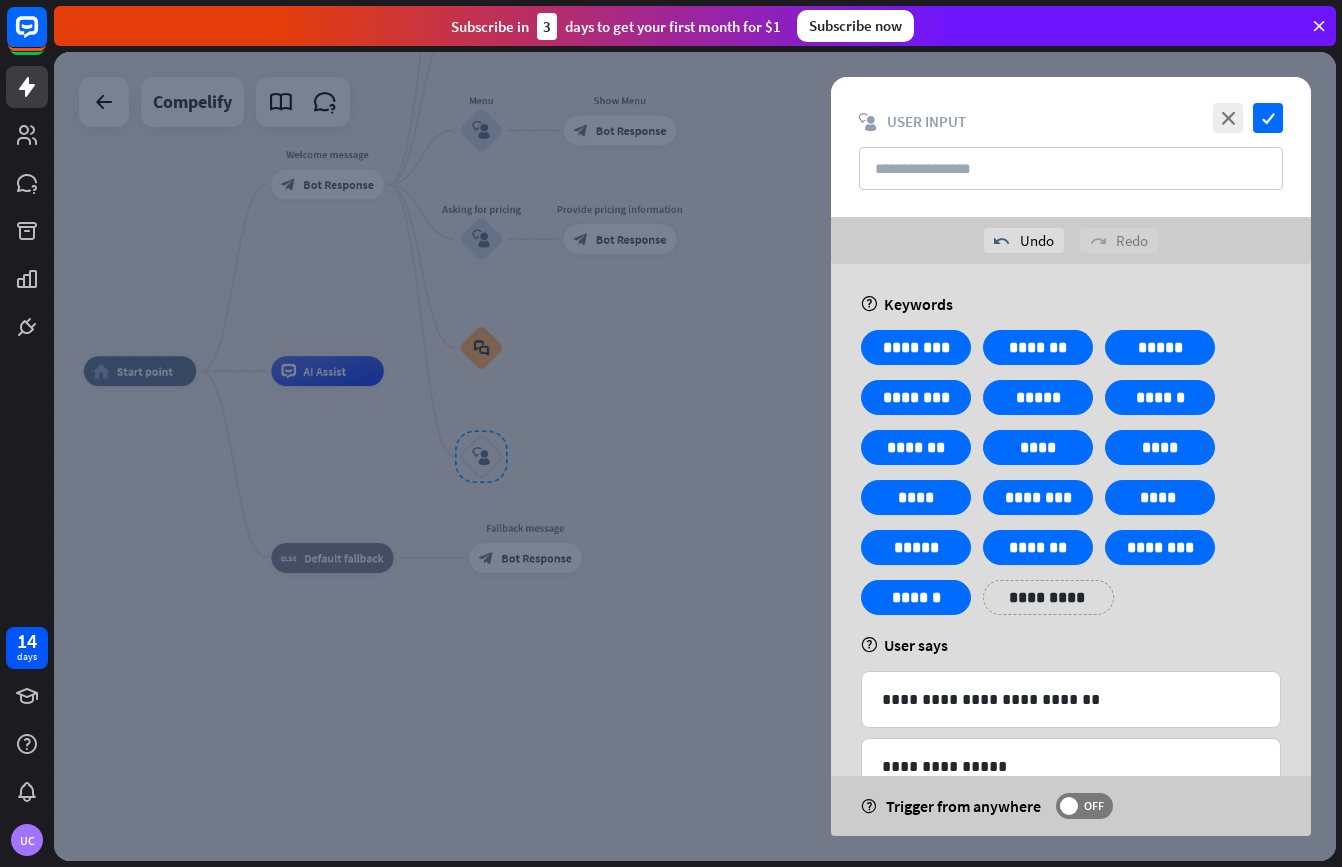 type 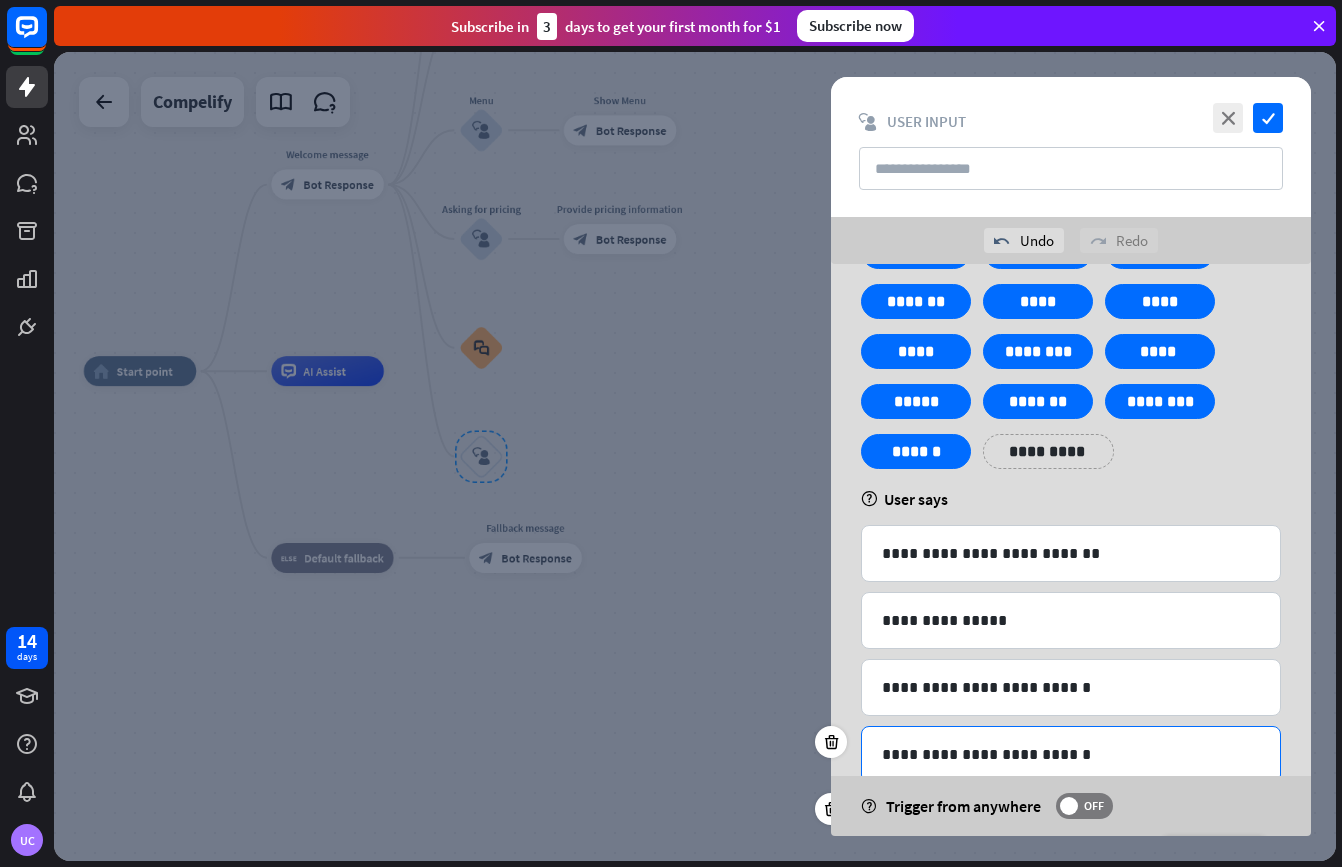 scroll, scrollTop: 327, scrollLeft: 0, axis: vertical 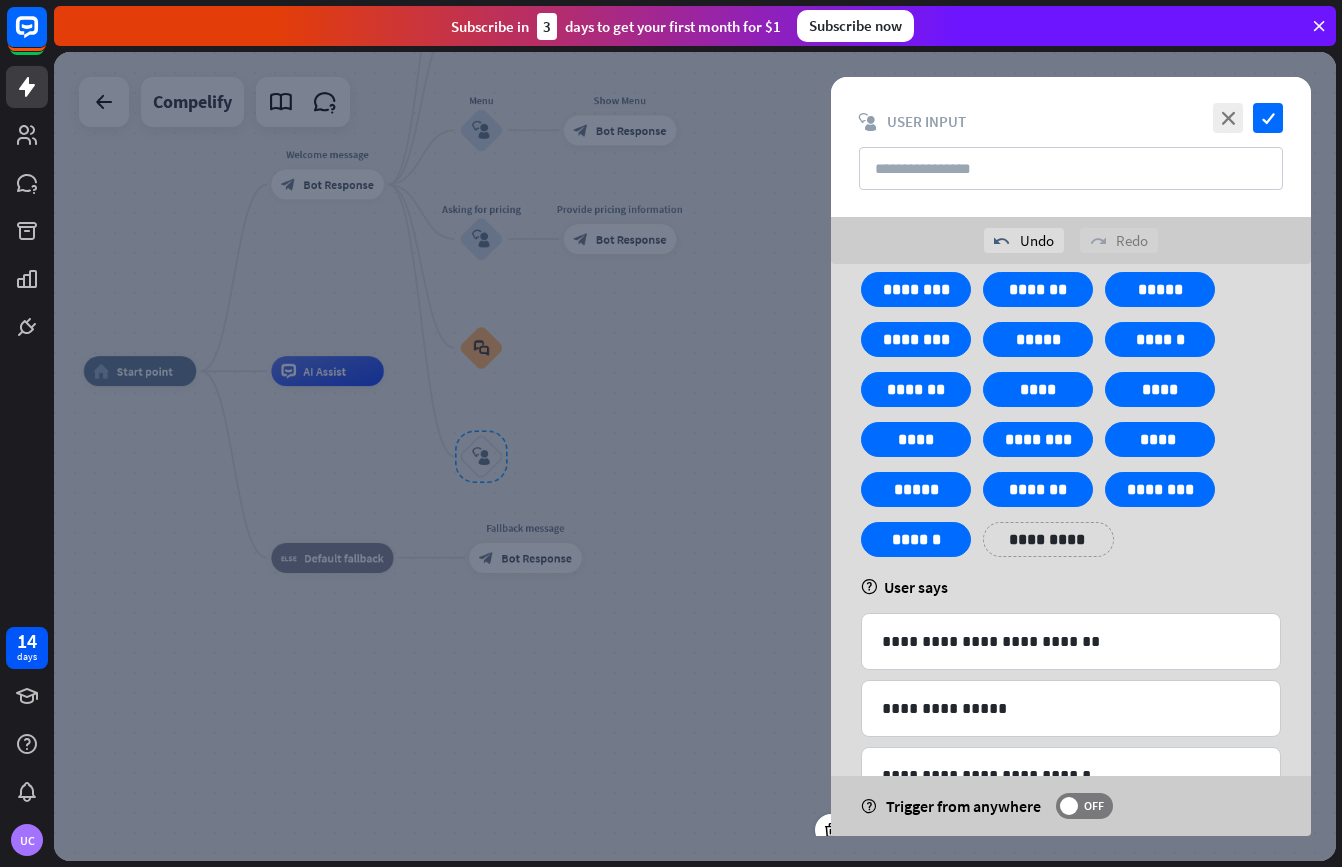 type 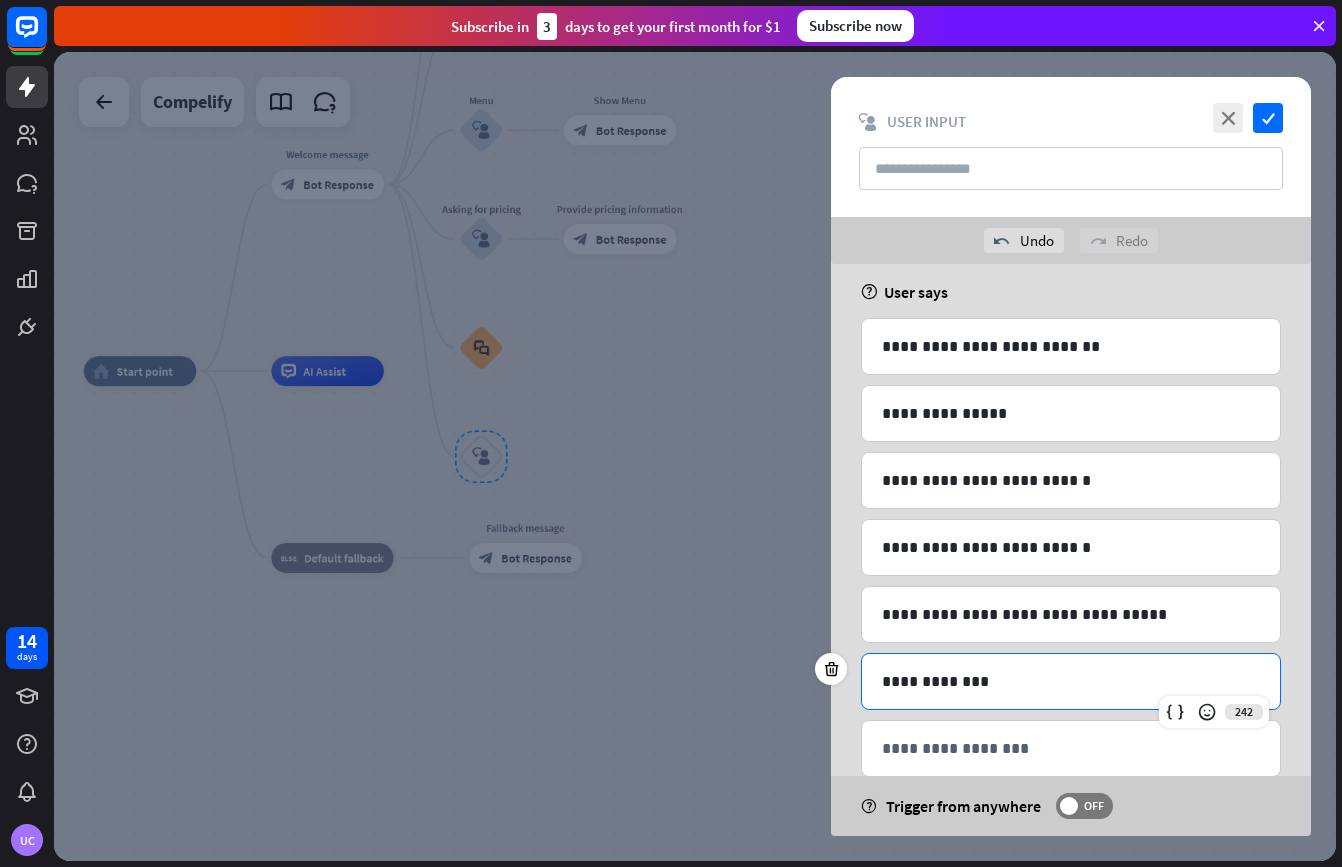 scroll, scrollTop: 394, scrollLeft: 0, axis: vertical 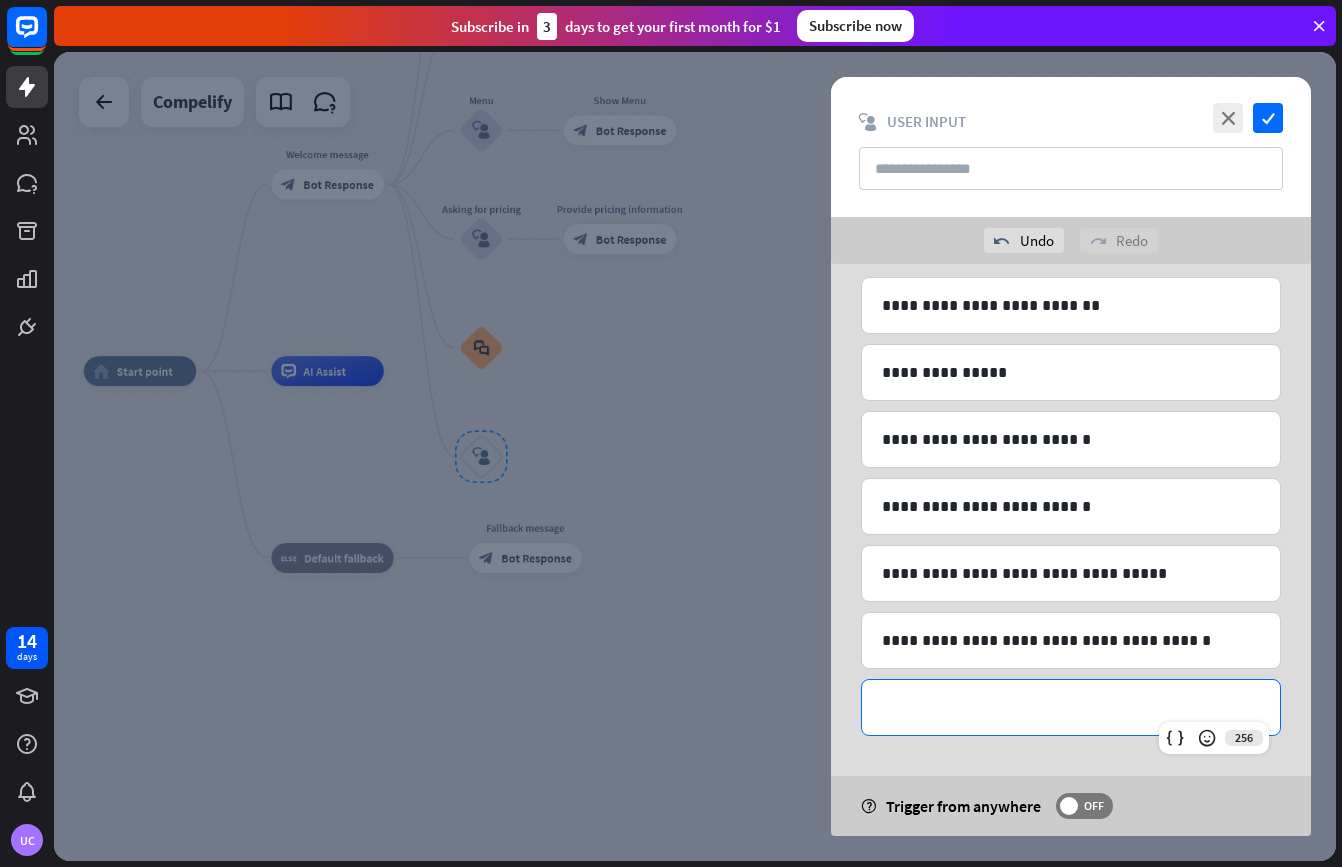 type 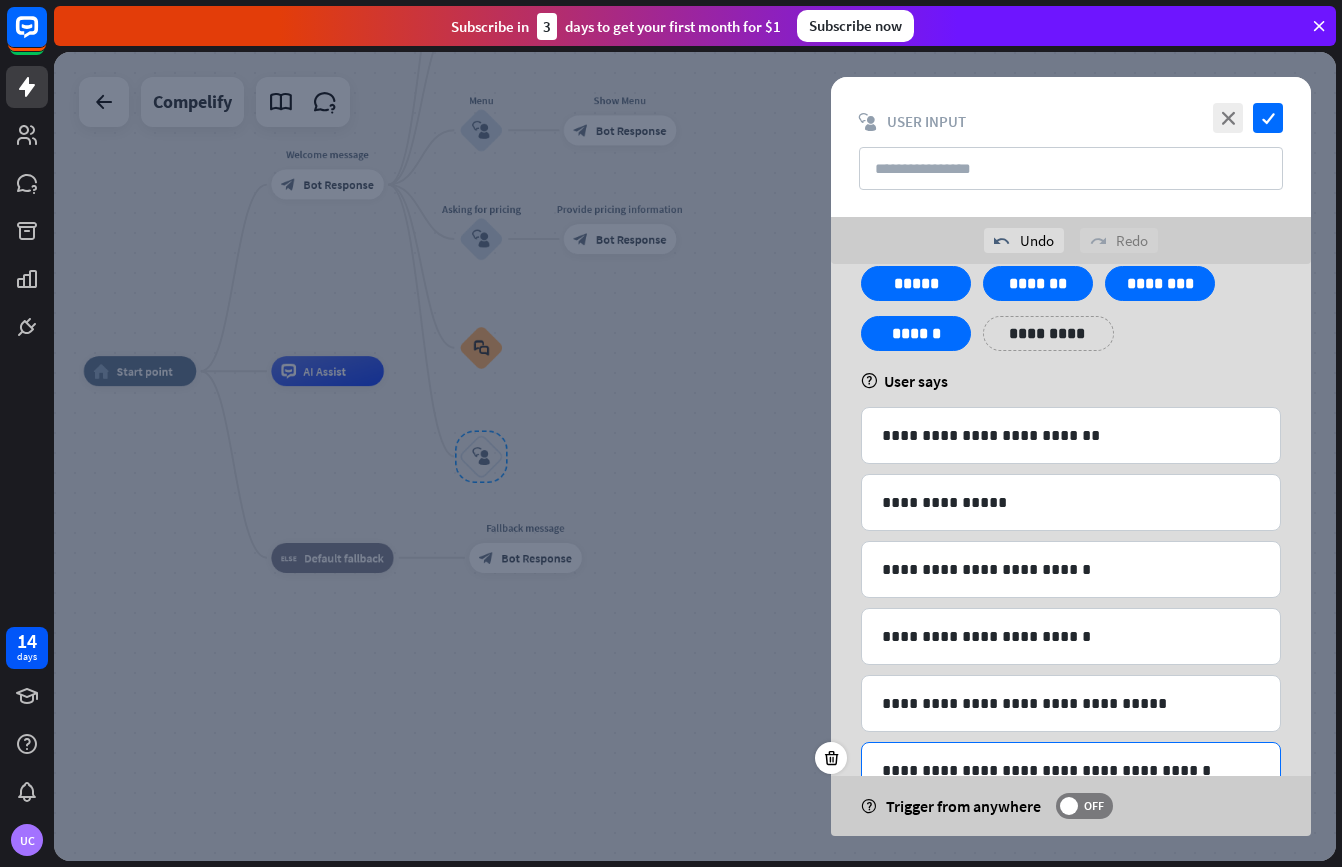 scroll, scrollTop: 461, scrollLeft: 0, axis: vertical 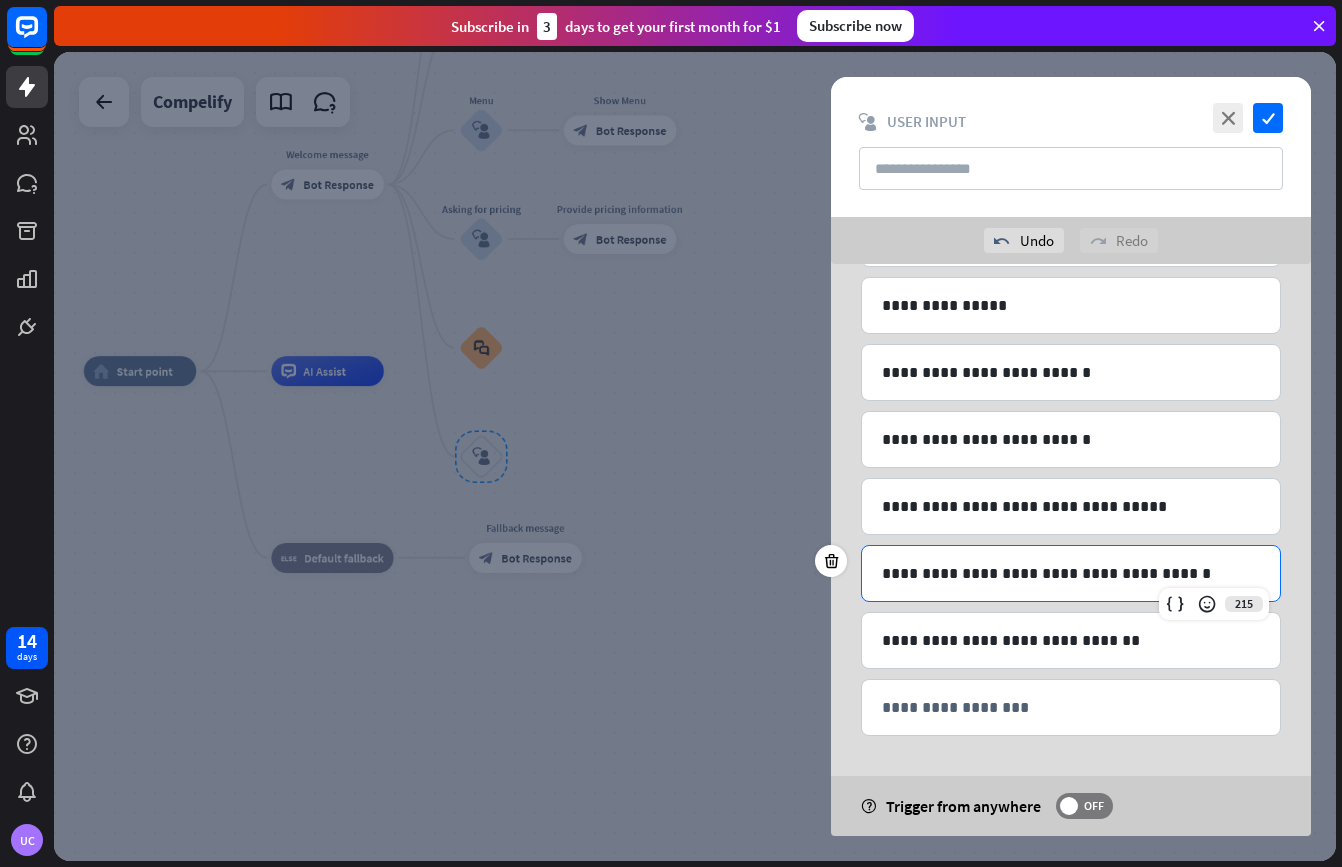 click on "**********" at bounding box center [1071, 573] 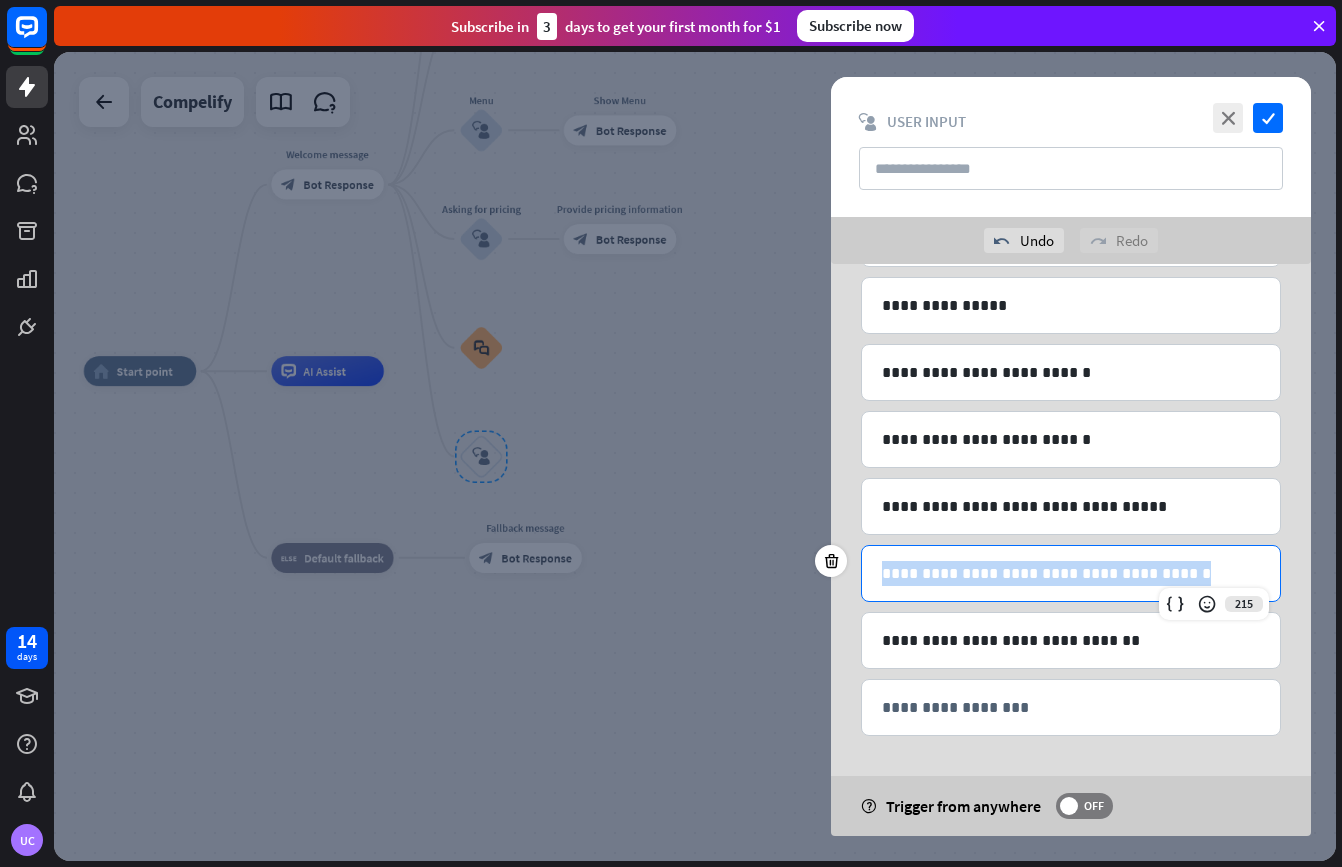 click on "**********" at bounding box center [1071, 573] 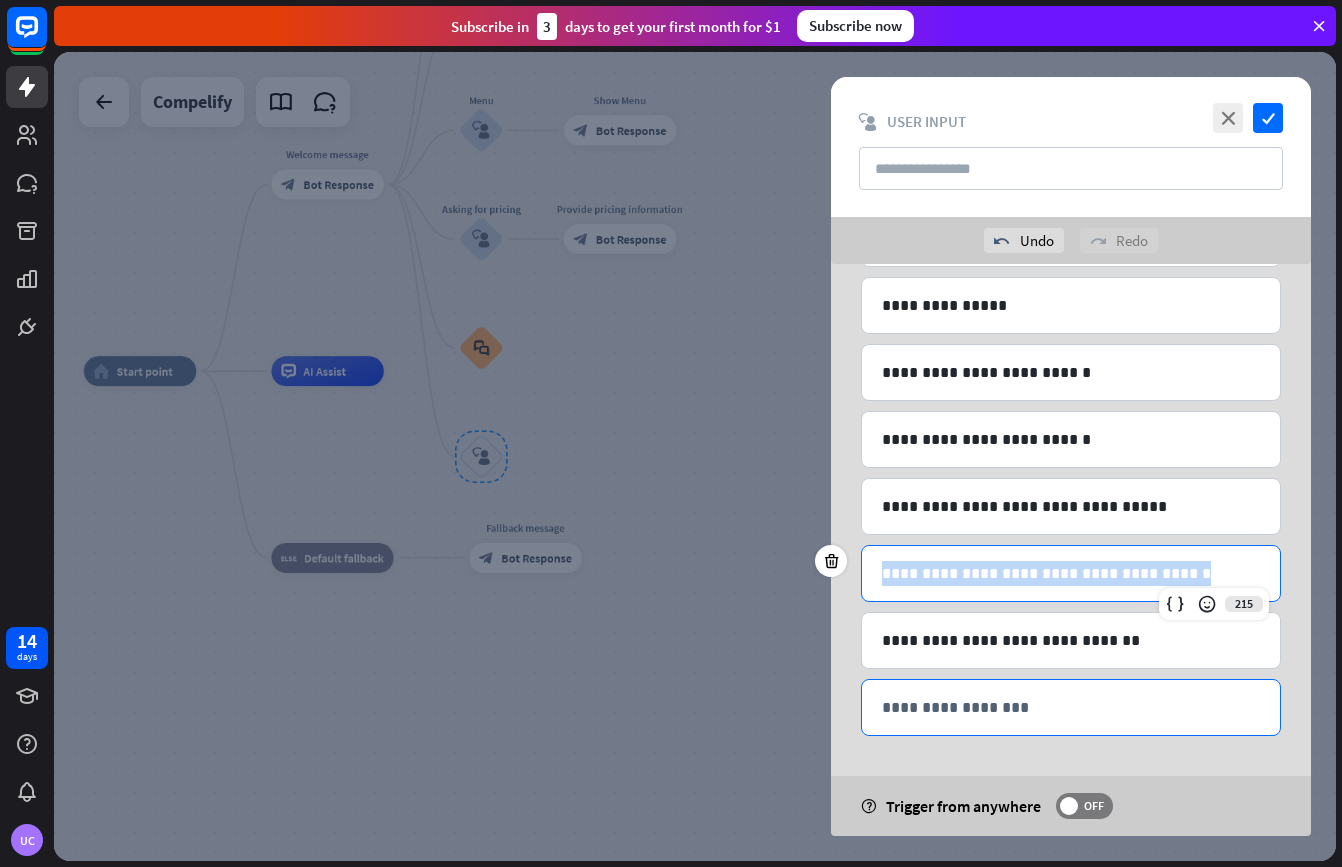 copy on "**********" 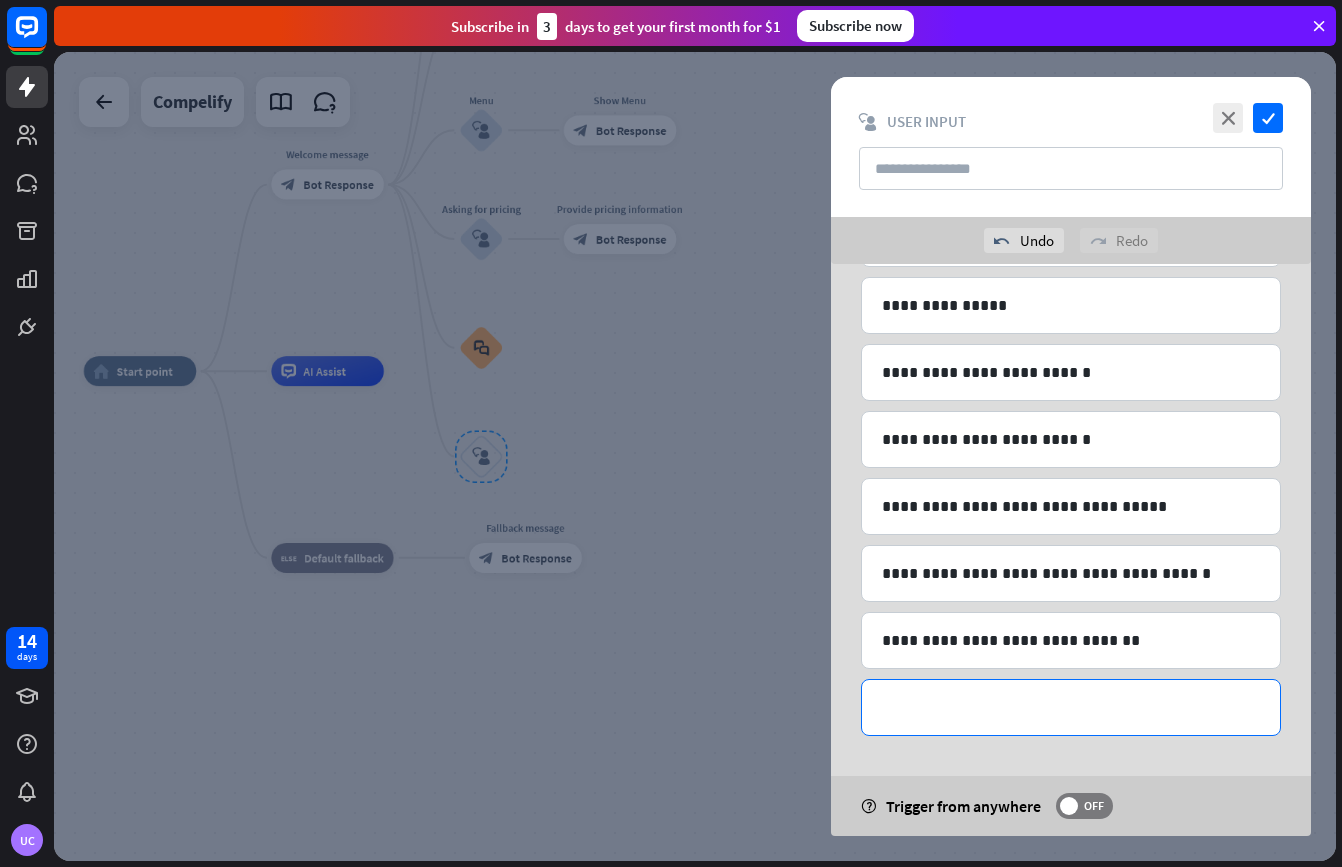click on "**********" at bounding box center (1071, 707) 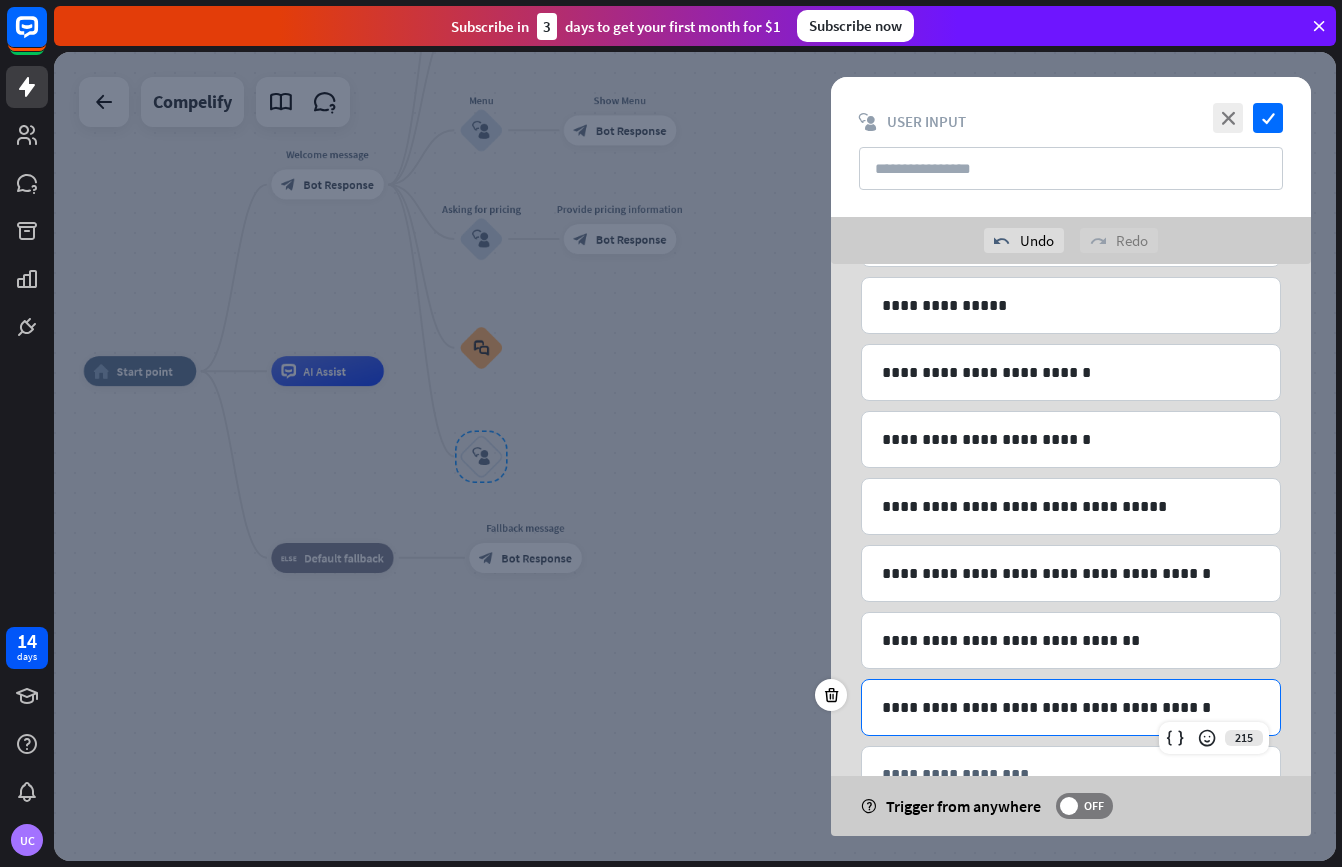 click on "**********" at bounding box center [1071, 707] 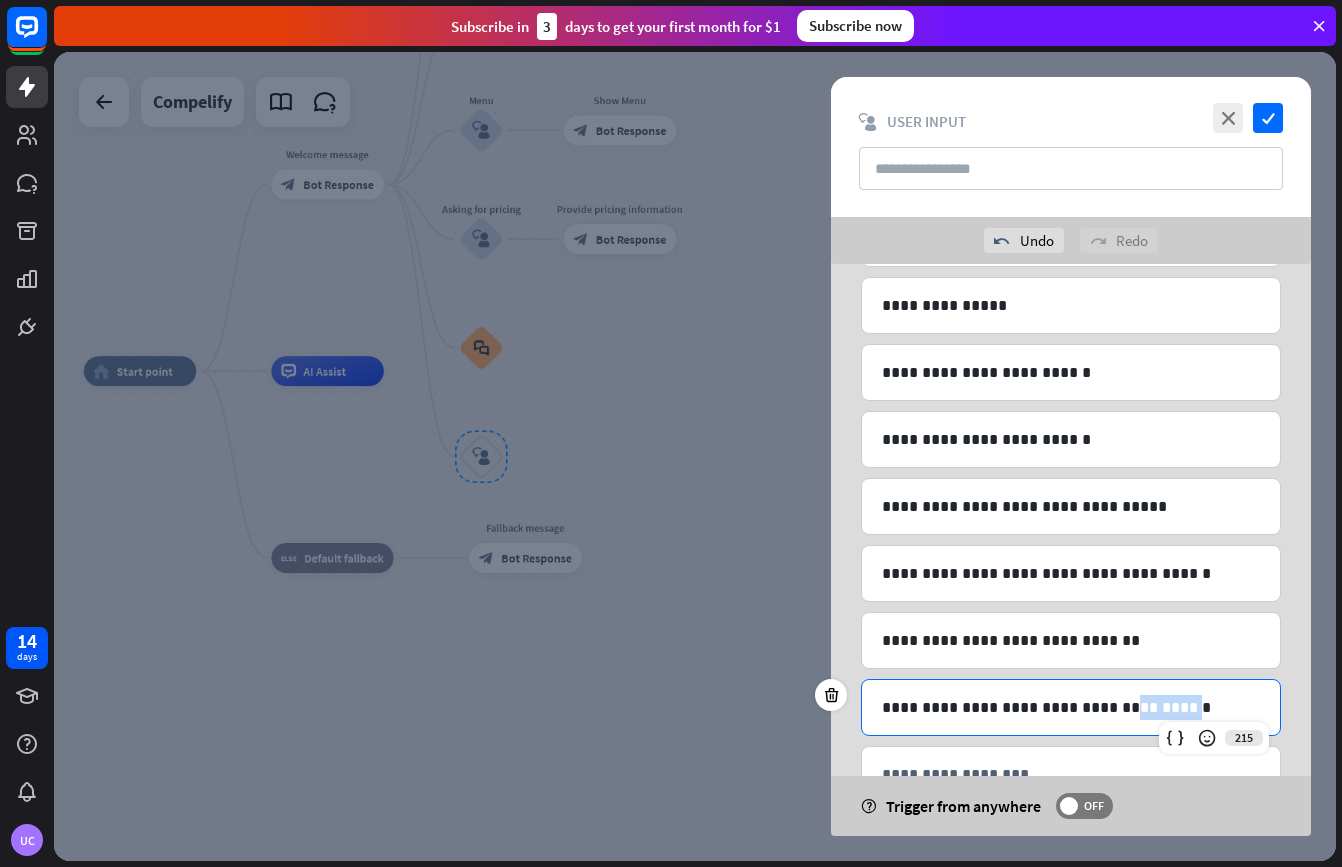 click on "**********" at bounding box center [1071, 707] 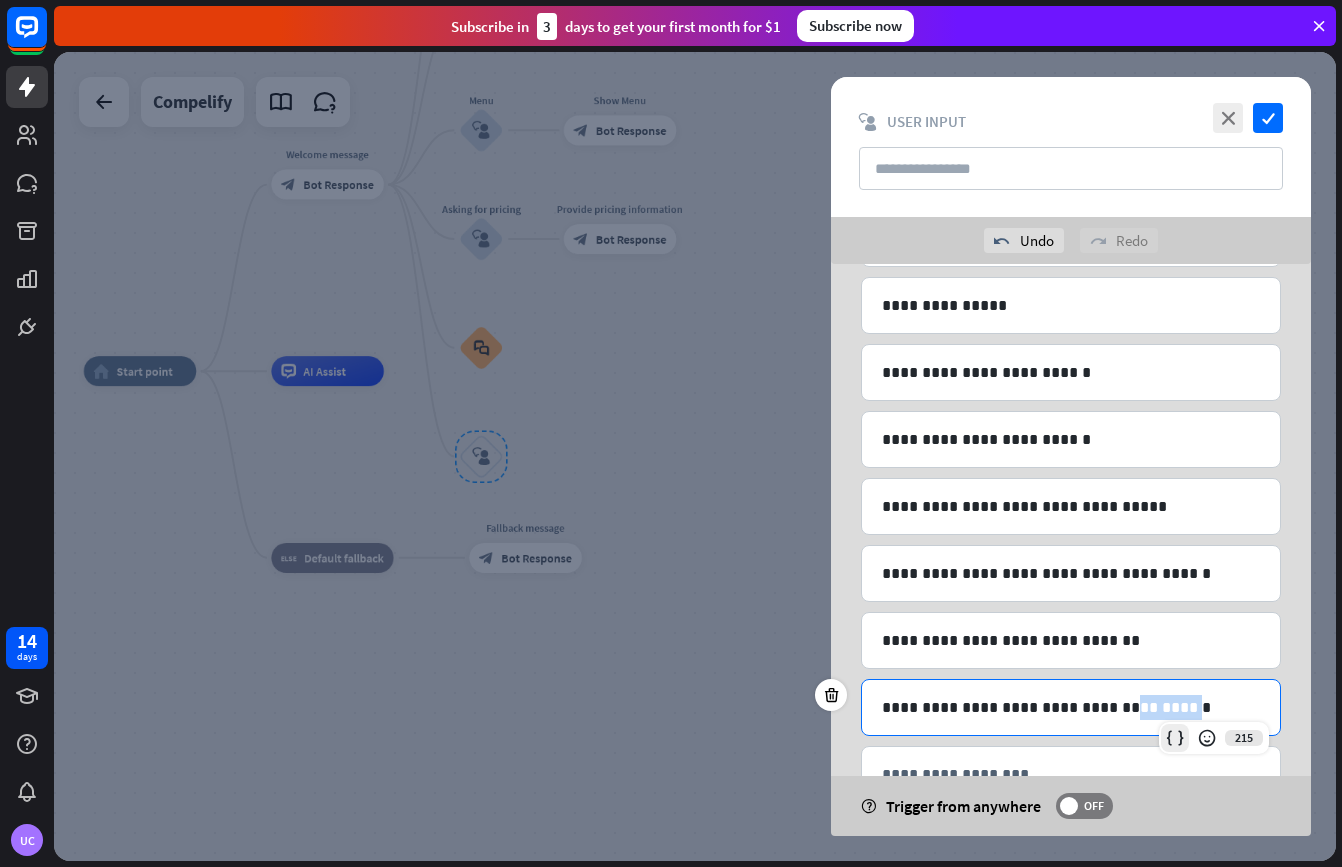 type 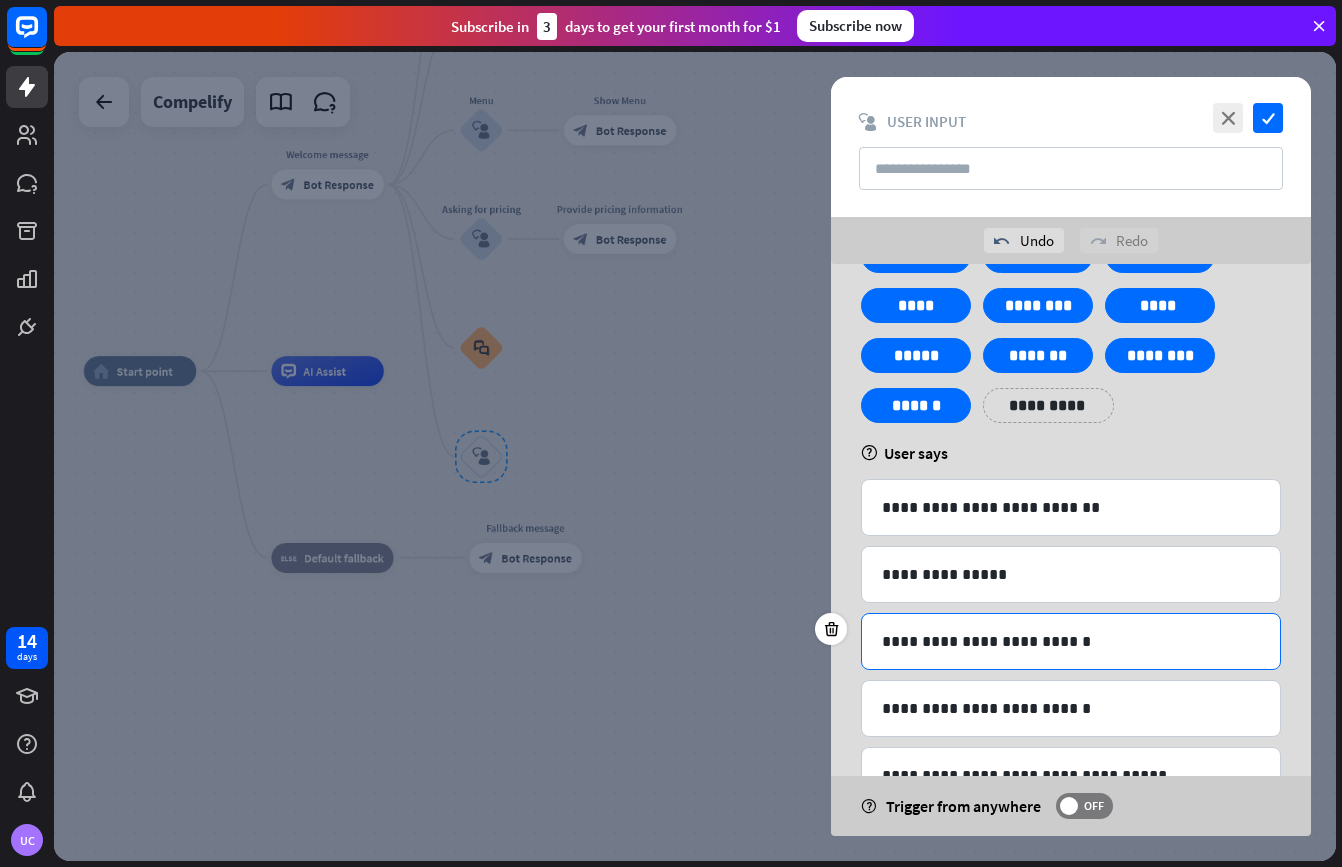 scroll, scrollTop: 528, scrollLeft: 0, axis: vertical 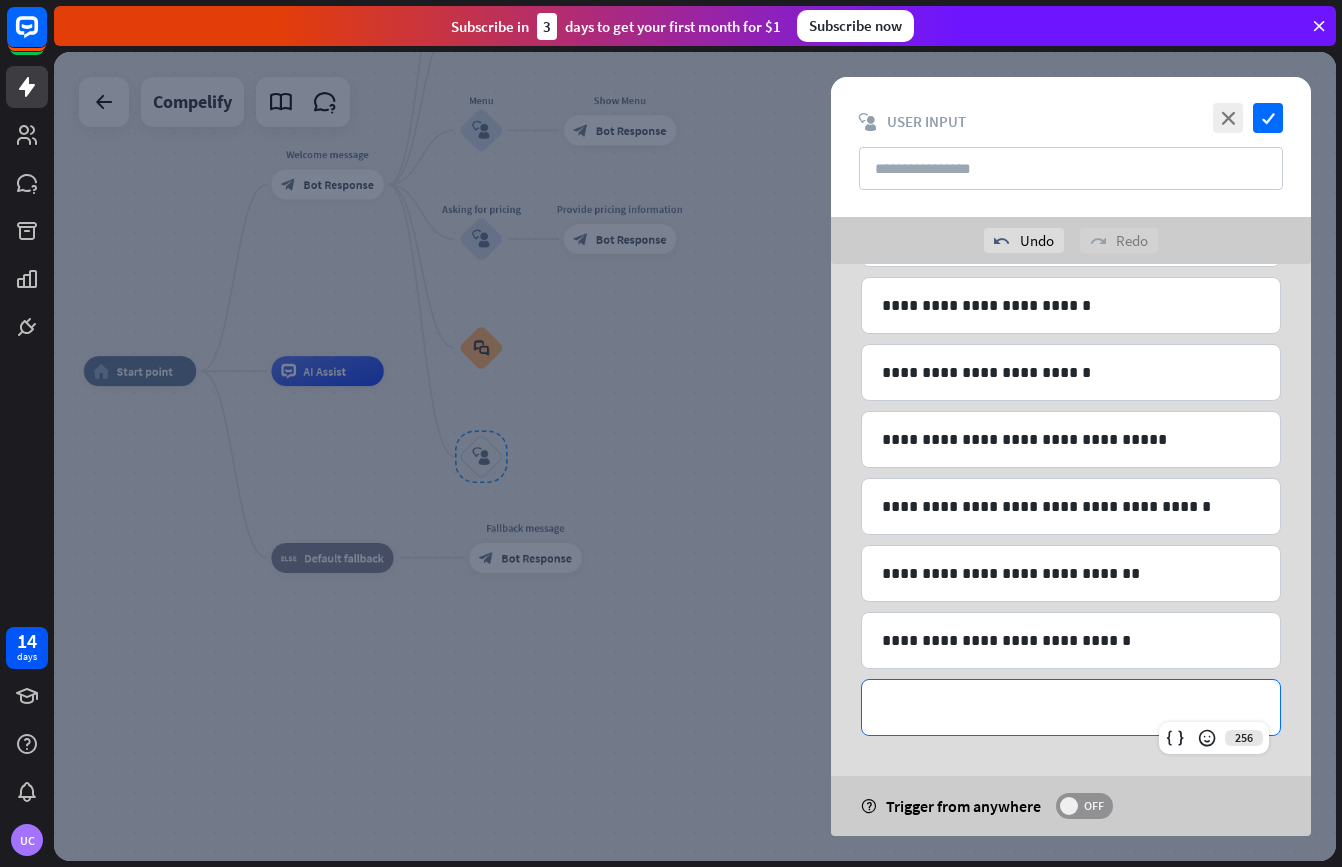 click on "OFF" at bounding box center [1093, 806] 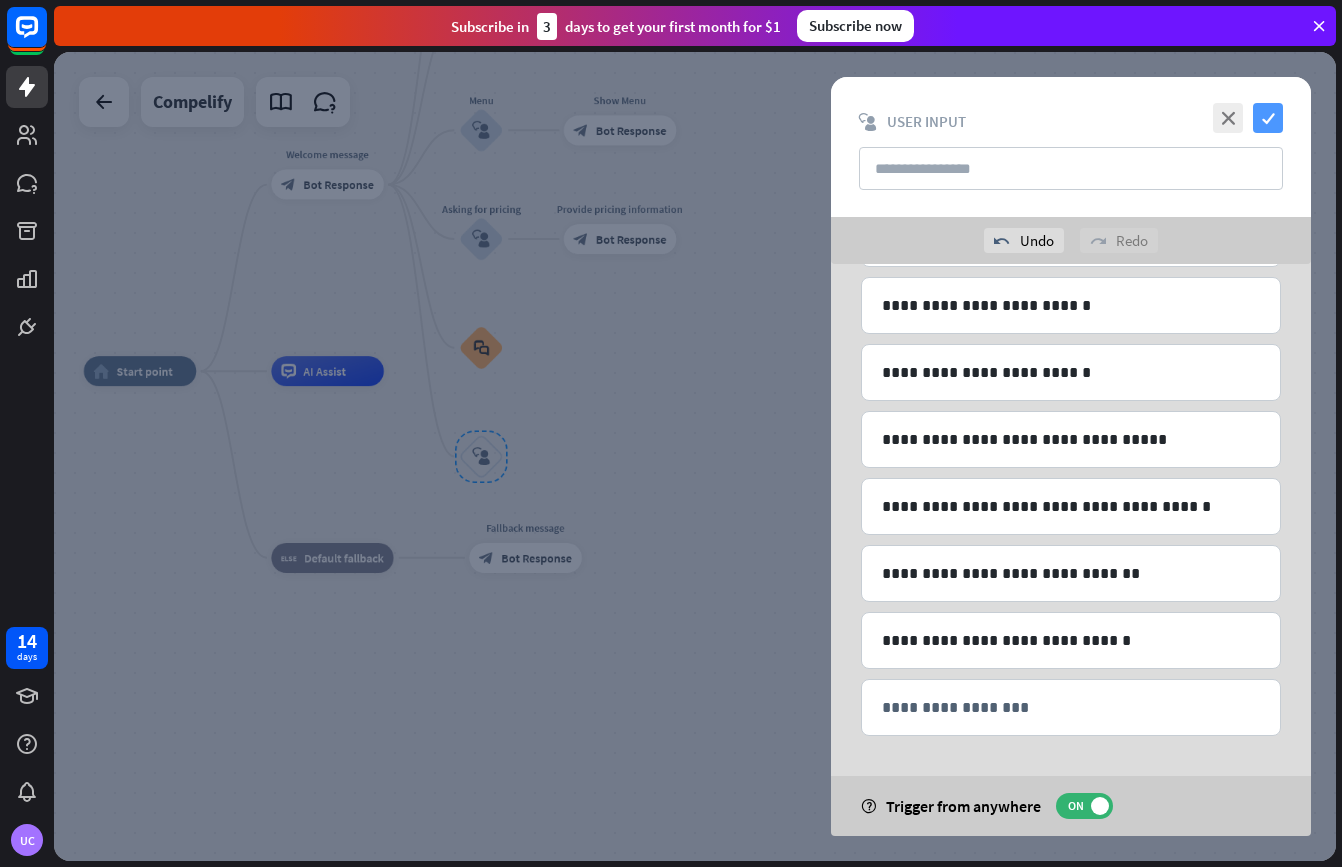 click on "check" at bounding box center [1268, 118] 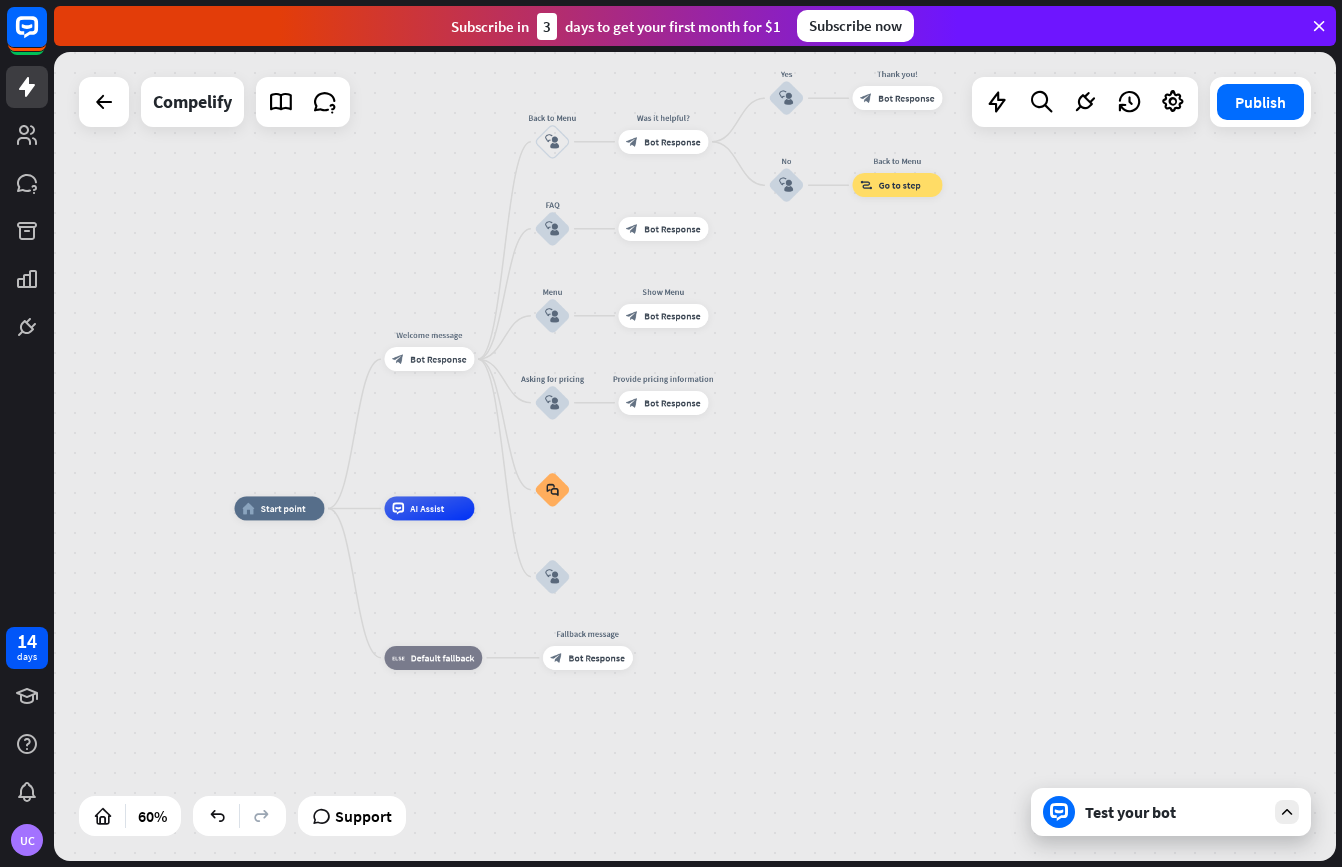 drag, startPoint x: 616, startPoint y: 437, endPoint x: 746, endPoint y: 577, distance: 191.04973 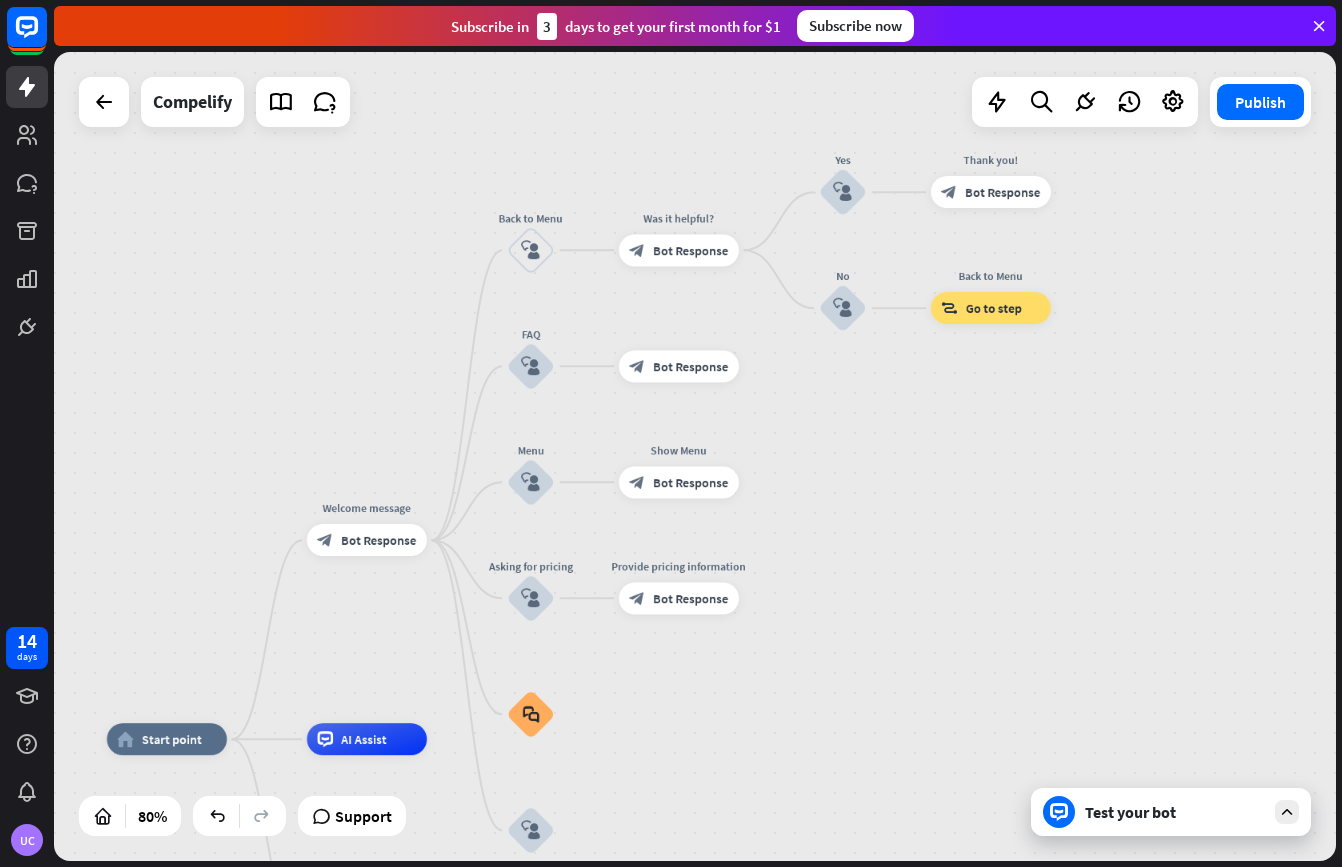 drag, startPoint x: 943, startPoint y: 529, endPoint x: 912, endPoint y: 675, distance: 149.25482 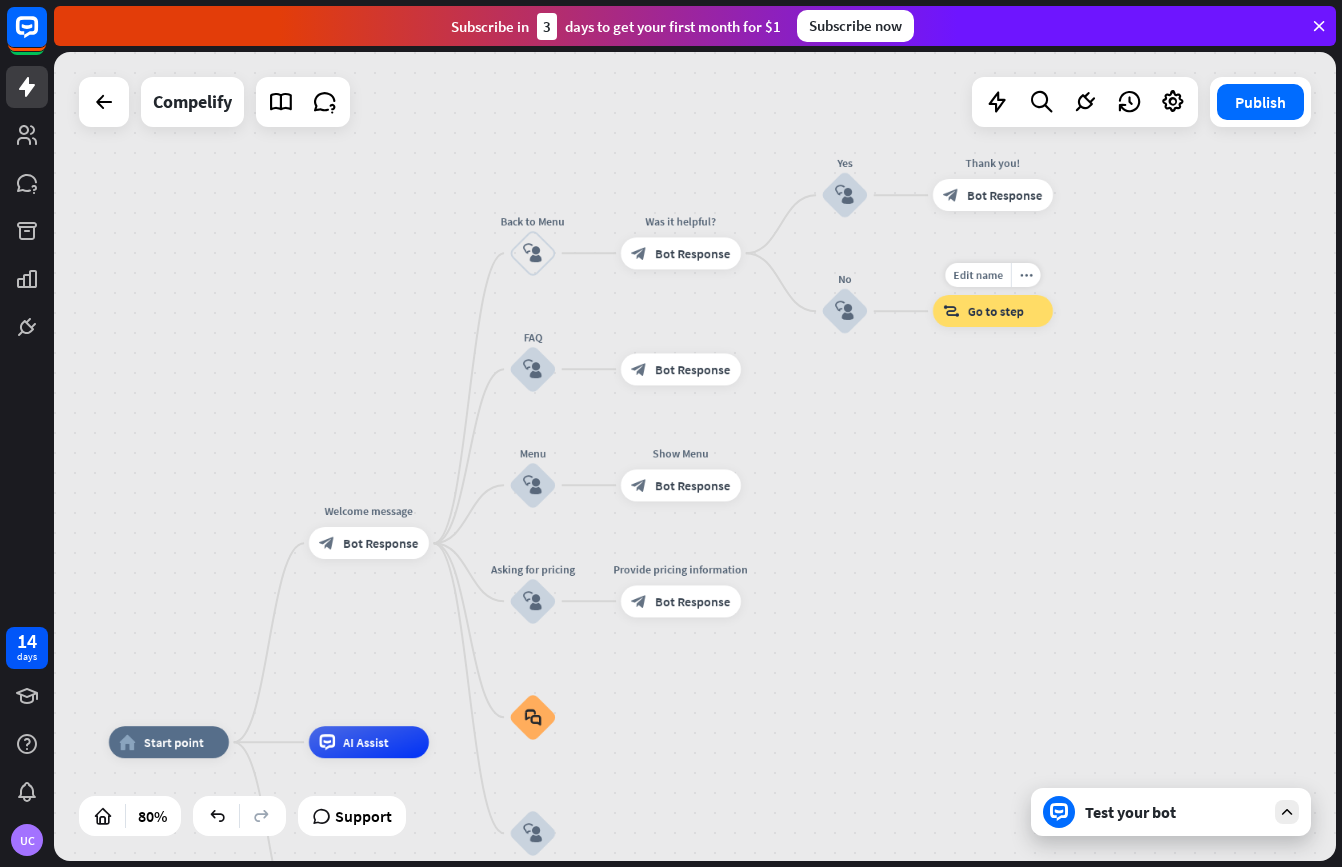 click on "block_goto   Go to step" at bounding box center [993, 311] 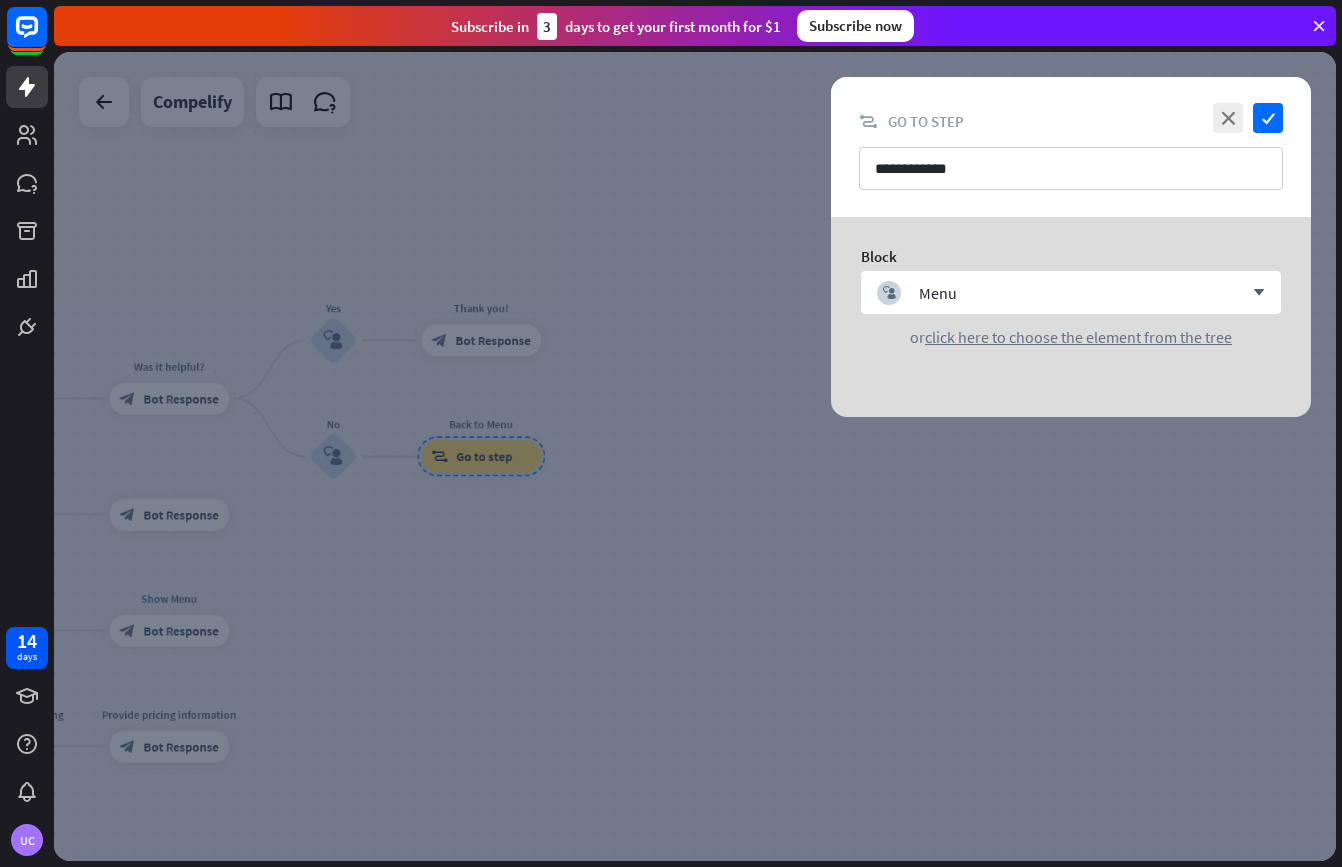 click at bounding box center (695, 456) 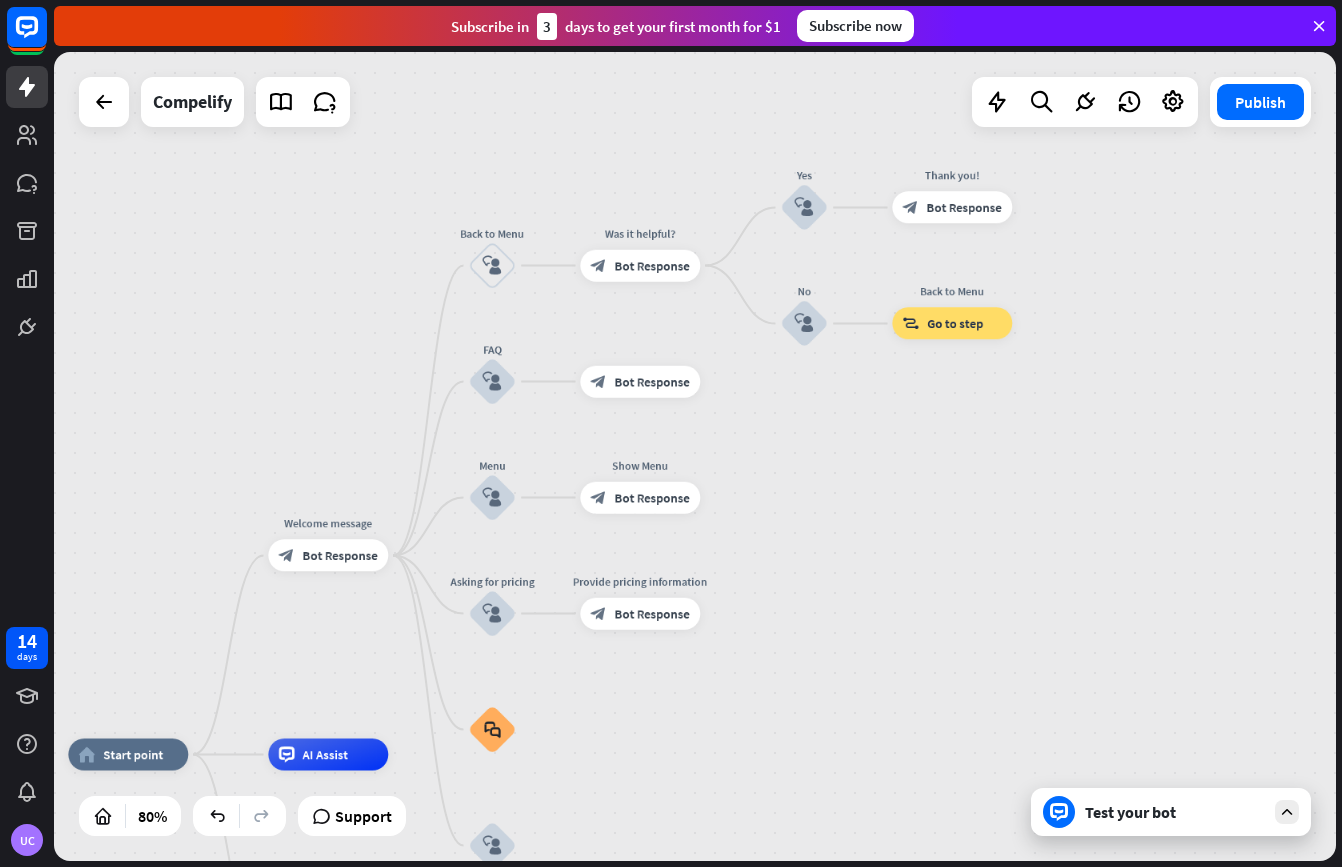 drag, startPoint x: 541, startPoint y: 583, endPoint x: 1012, endPoint y: 448, distance: 489.9653 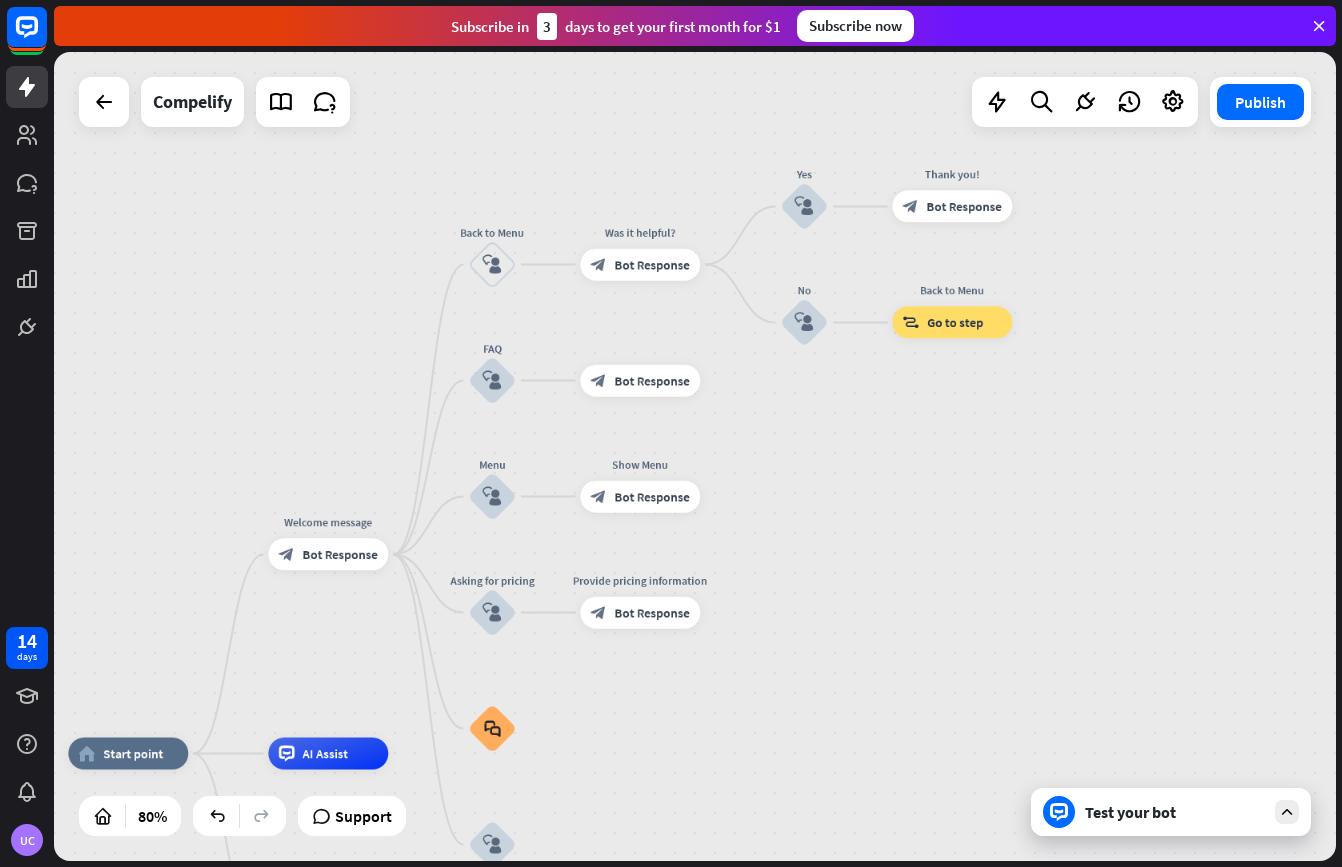 click on "home_2   Start point                 Welcome message   block_bot_response   Bot Response                 Back to Menu   block_user_input                 Was it helpful?   block_bot_response   Bot Response                 Yes   block_user_input                 Thank you!   block_bot_response   Bot Response                 No   block_user_input                 Back to Menu   block_goto   Go to step                 FAQ   block_user_input                   block_bot_response   Bot Response                 Menu   block_user_input                 Show Menu   block_bot_response   Bot Response                 Asking for pricing   block_user_input                 Provide pricing information   block_bot_response   Bot Response                   block_faq                   block_user_input                     AI Assist                   block_fallback   Default fallback                 Fallback message   block_bot_response   Bot Response" at bounding box center [695, 456] 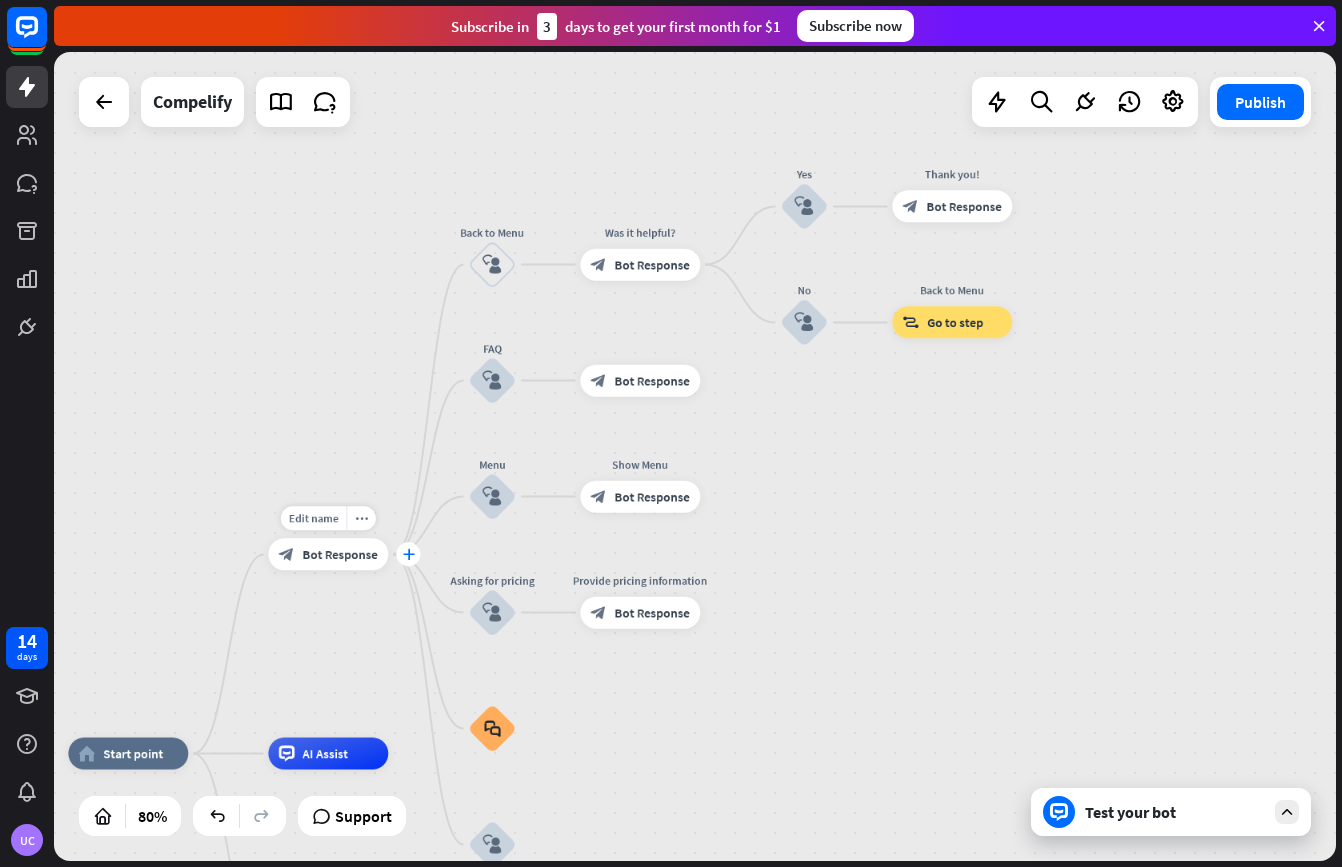 click on "plus" at bounding box center [408, 555] 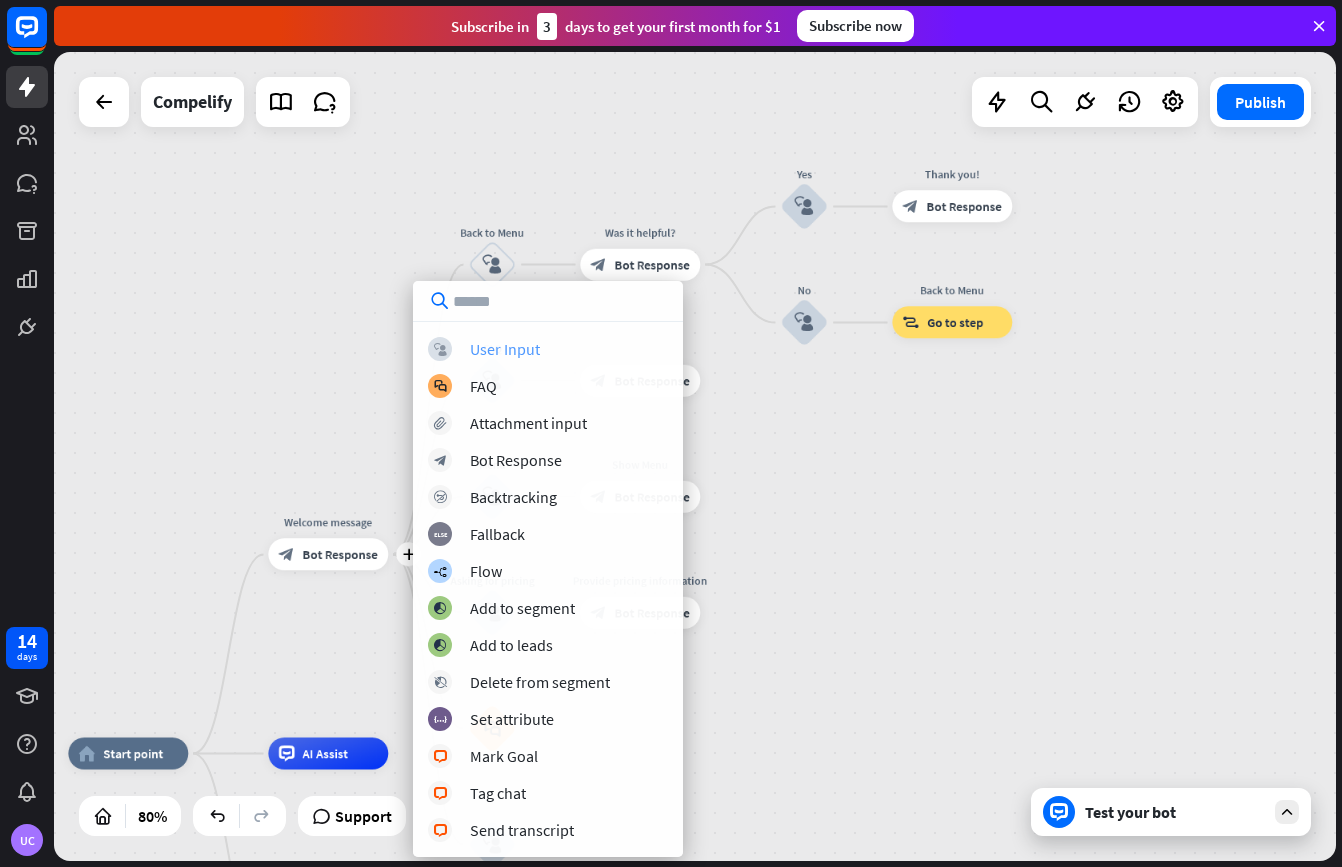 click on "User Input" at bounding box center (505, 349) 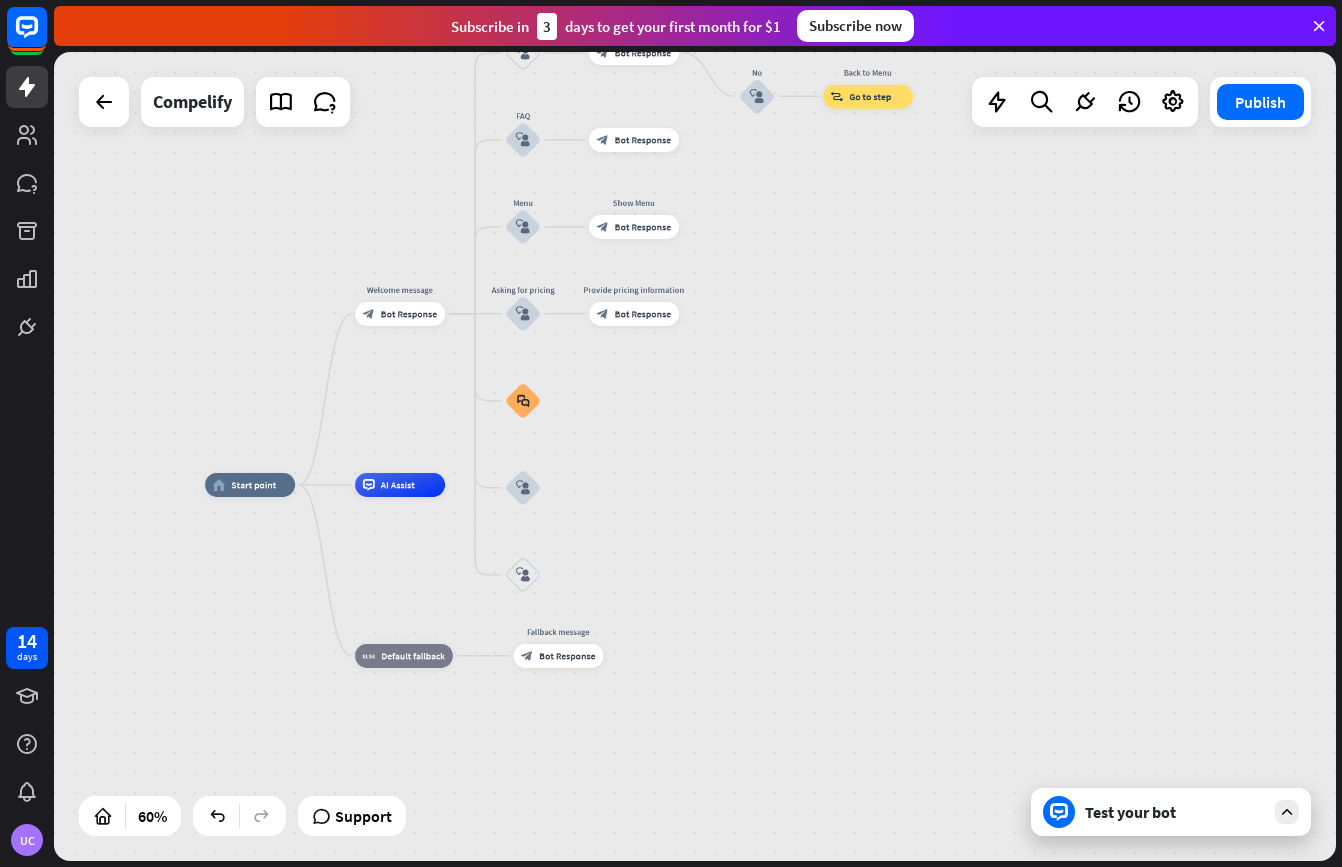drag, startPoint x: 620, startPoint y: 743, endPoint x: 632, endPoint y: 506, distance: 237.3036 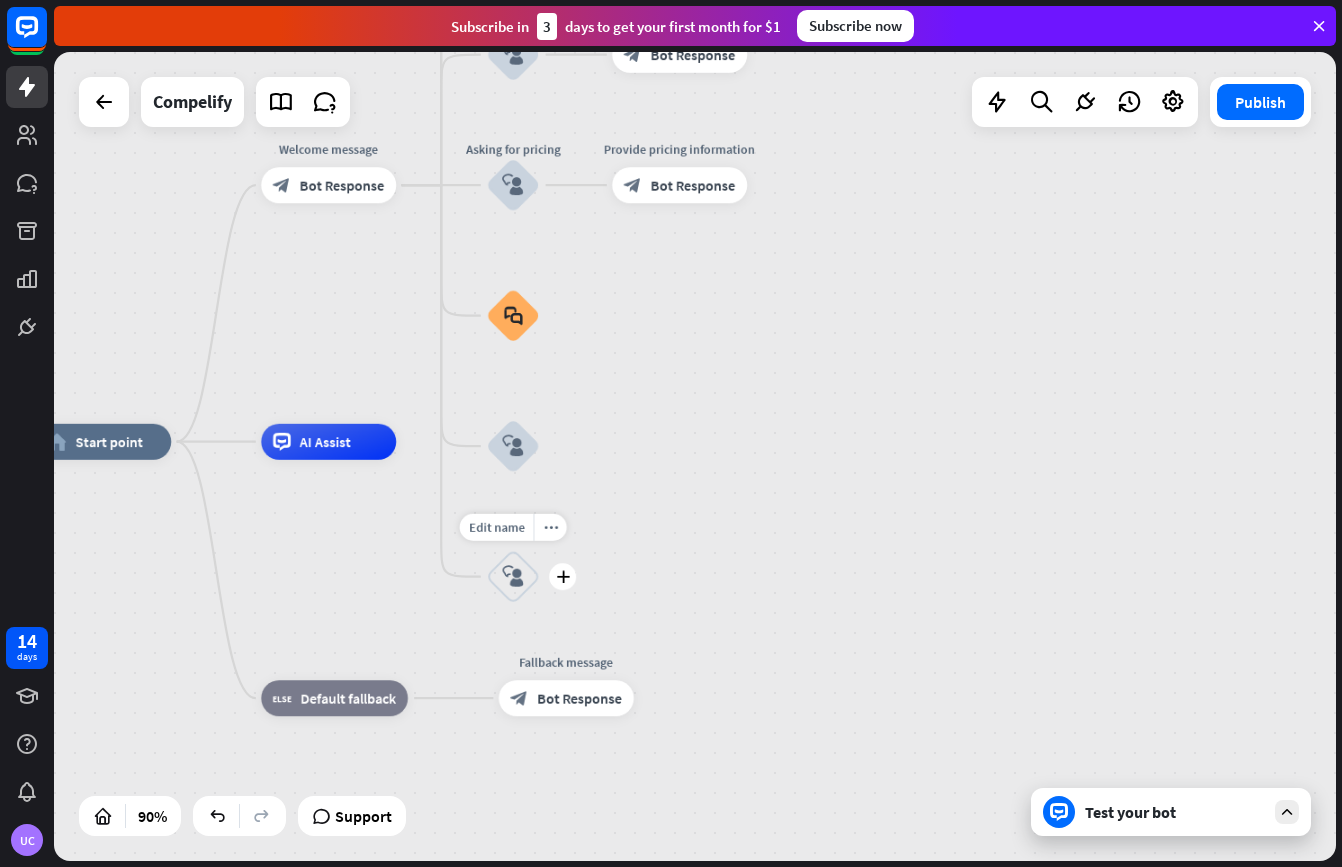 click on "block_user_input" at bounding box center [513, 577] 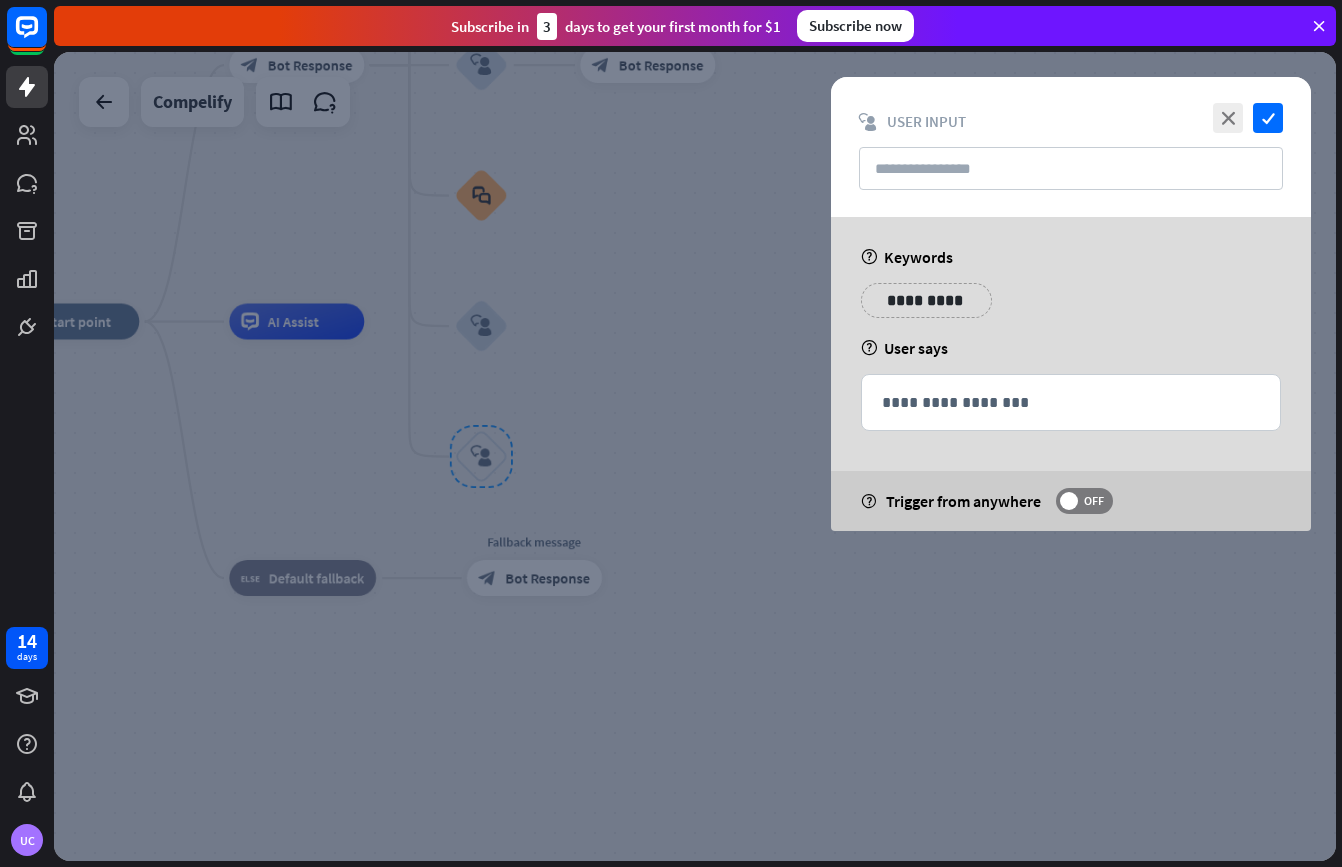 click at bounding box center (695, 456) 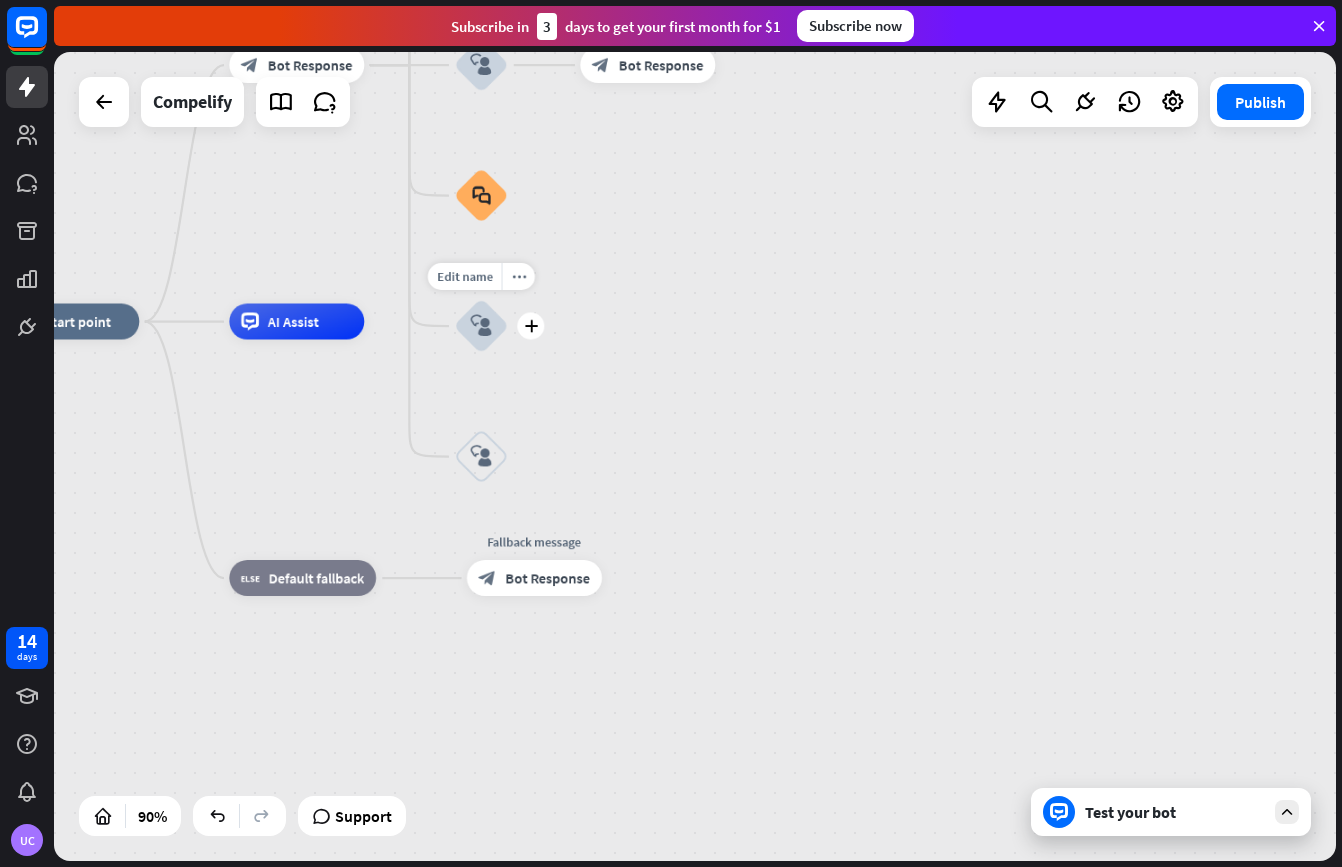 click on "block_user_input" at bounding box center [482, 326] 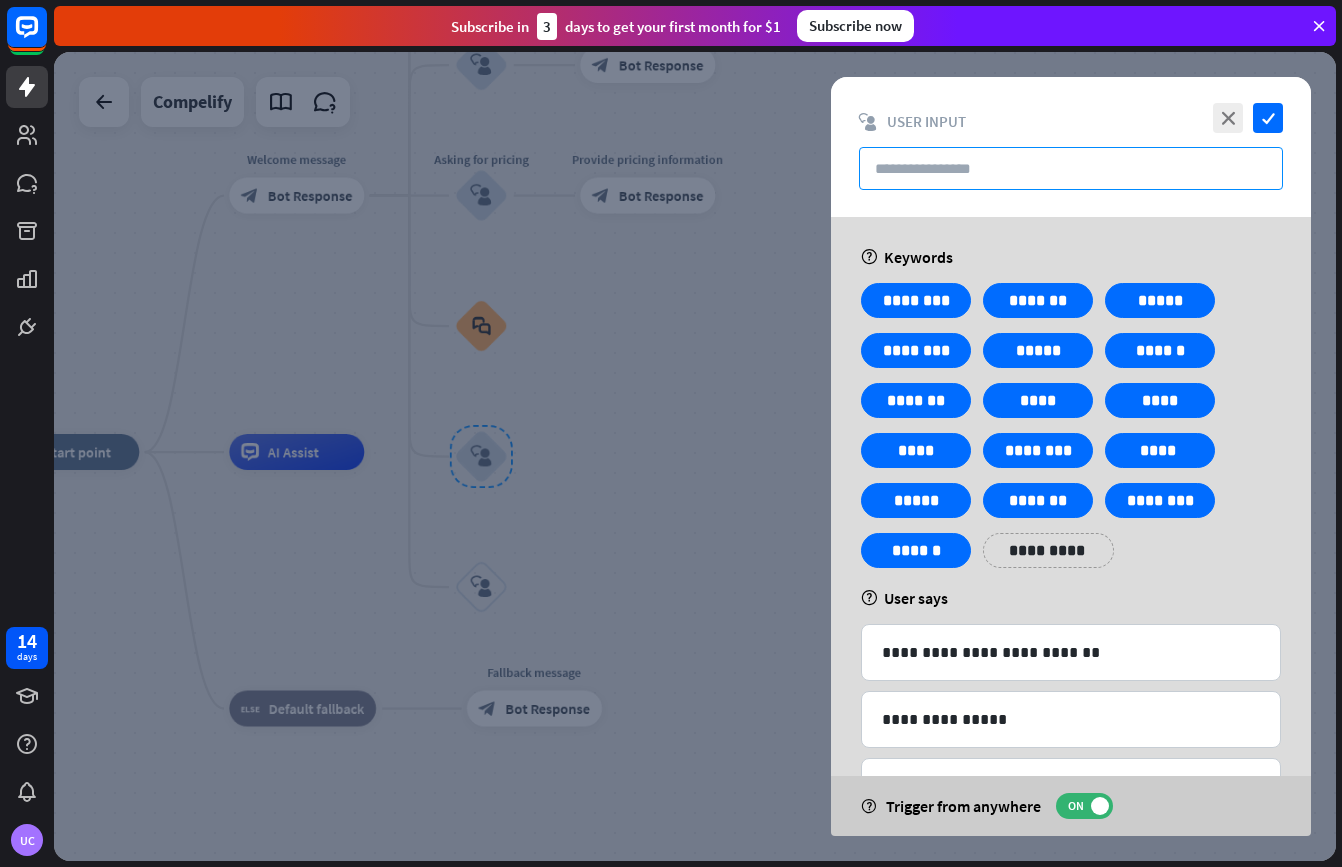 click at bounding box center (1071, 168) 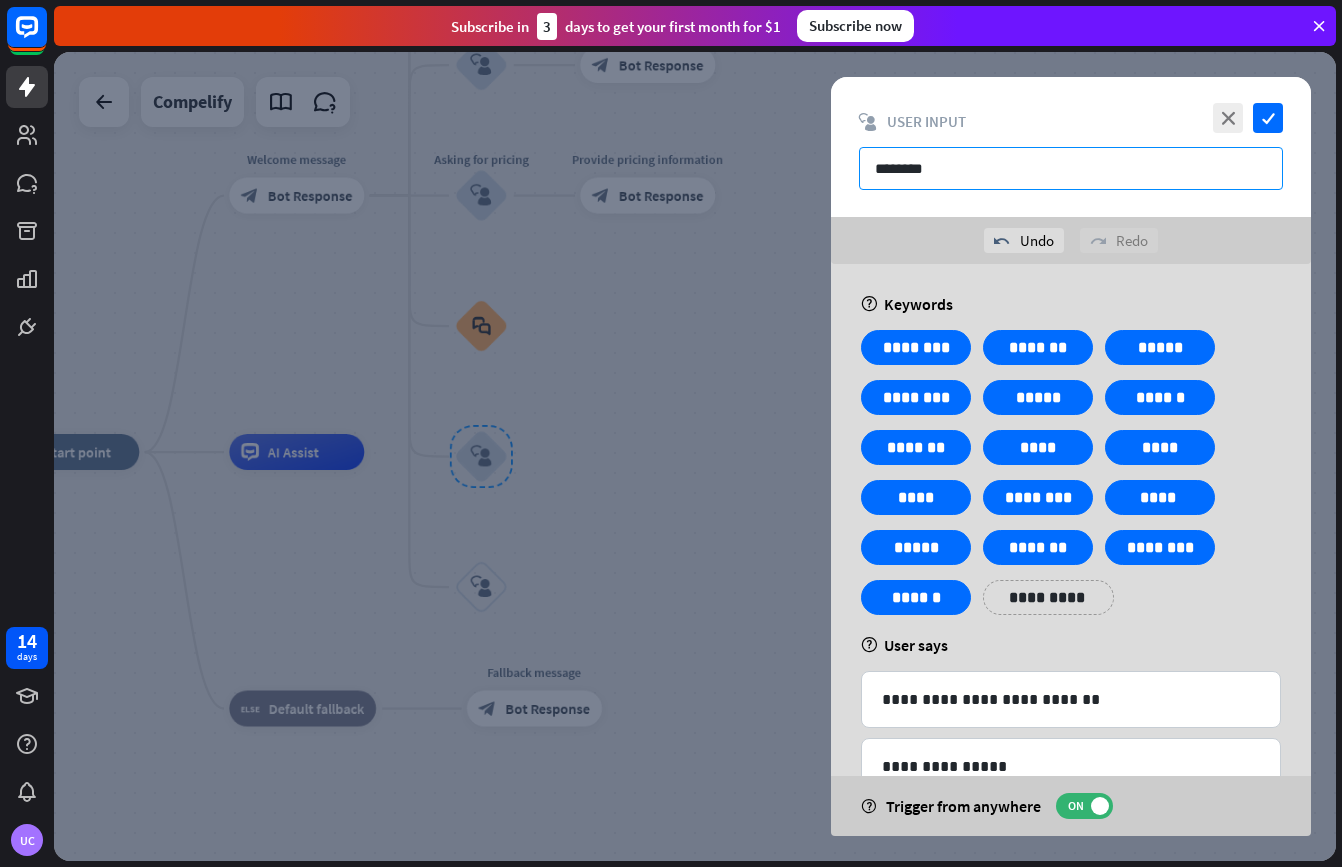 type on "********" 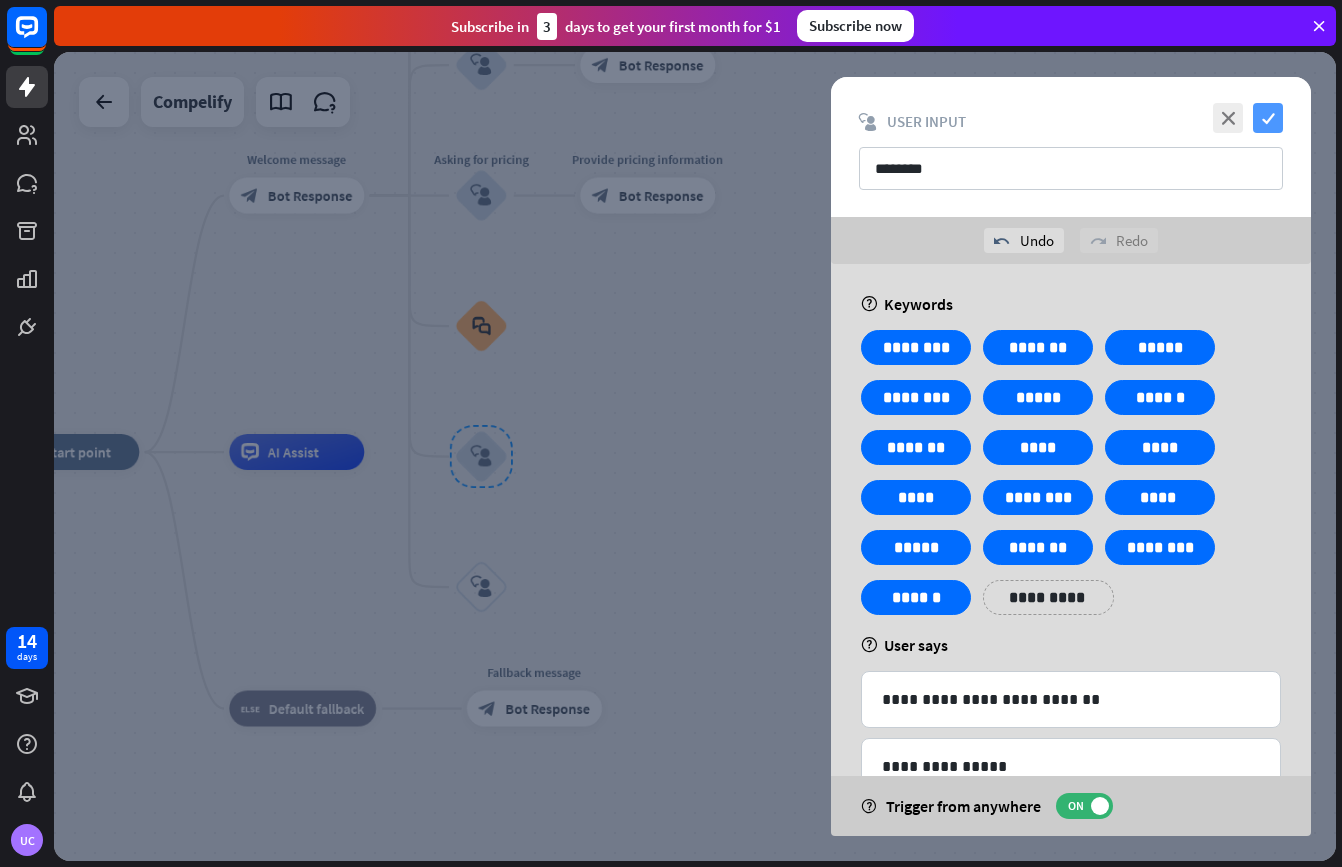 click on "check" at bounding box center (1268, 118) 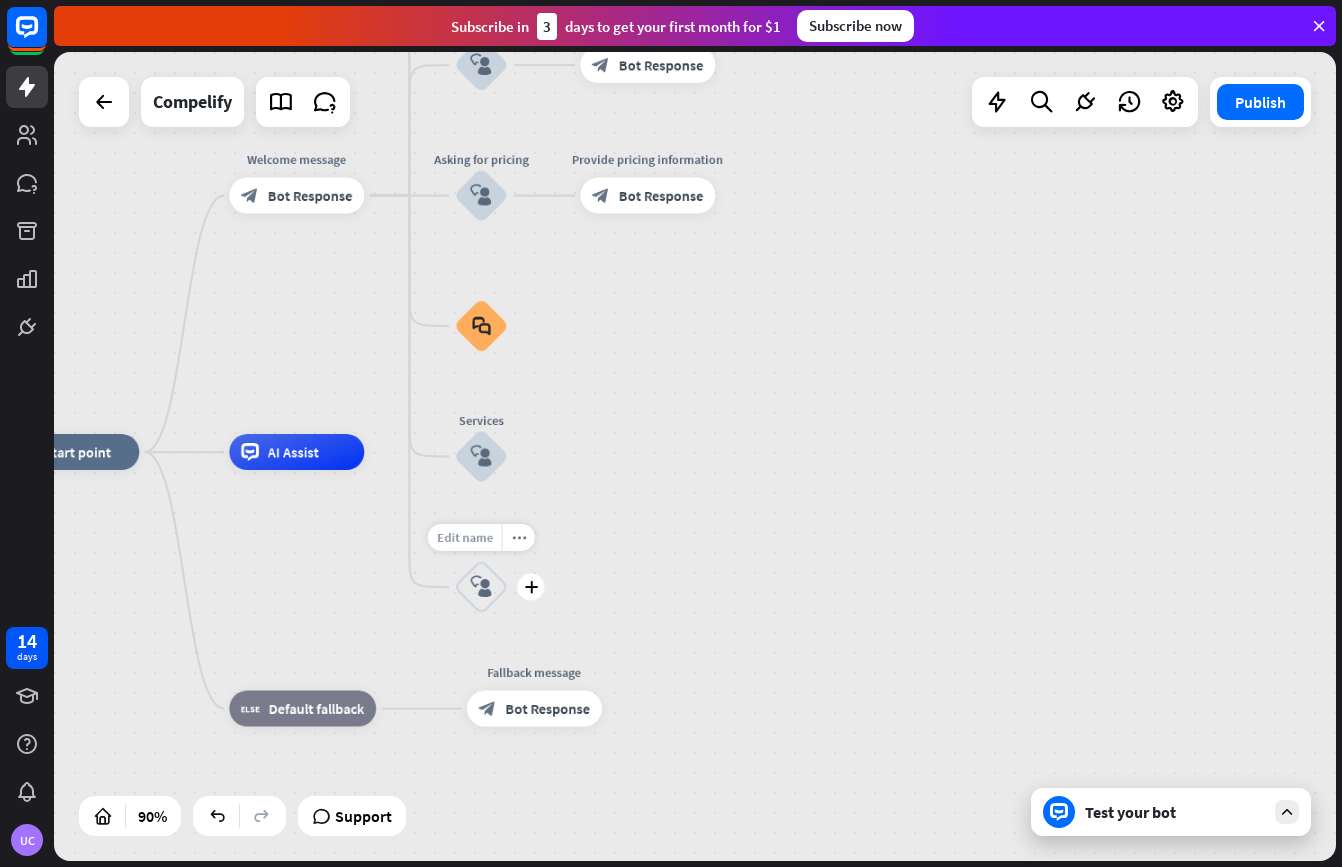 click on "Edit name" at bounding box center (465, 537) 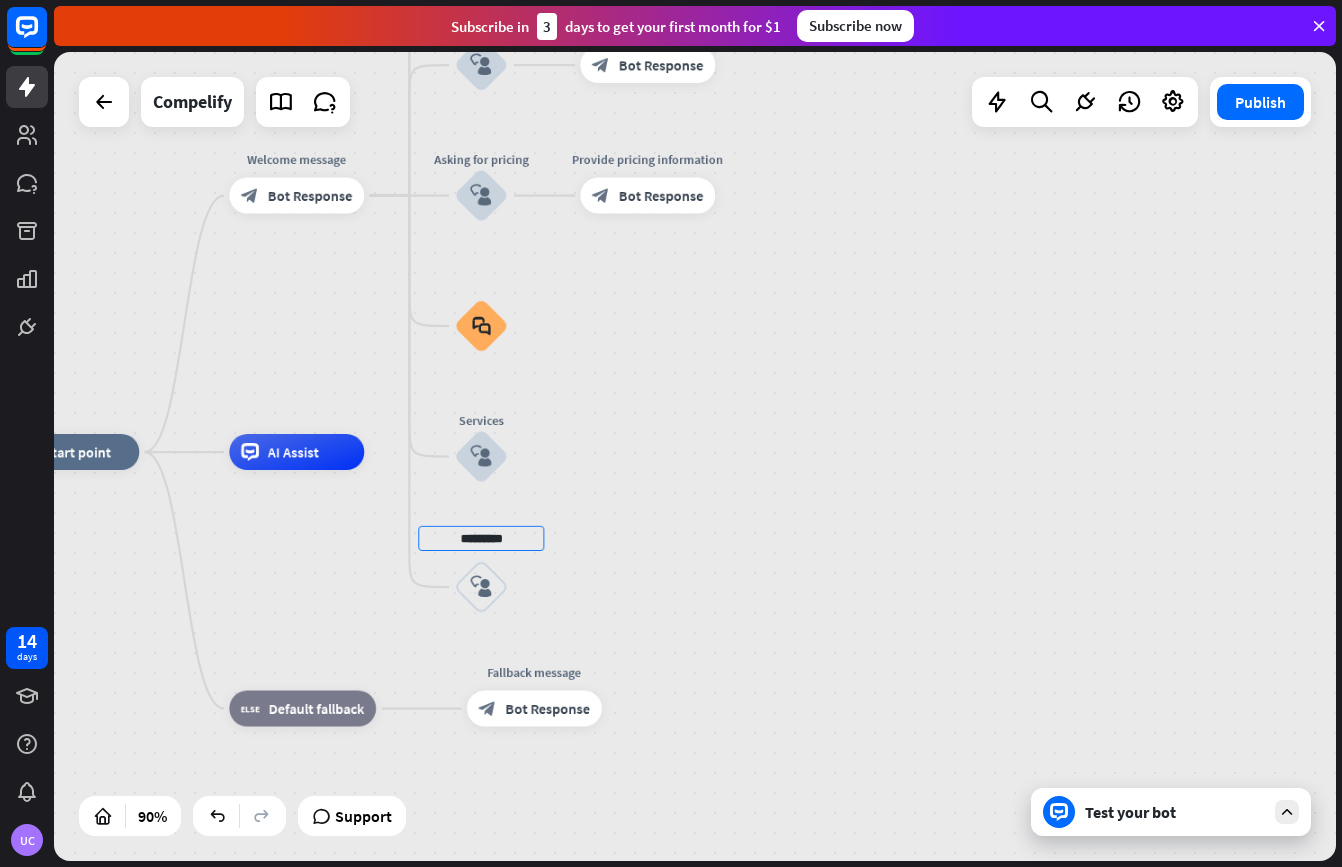 type on "*********" 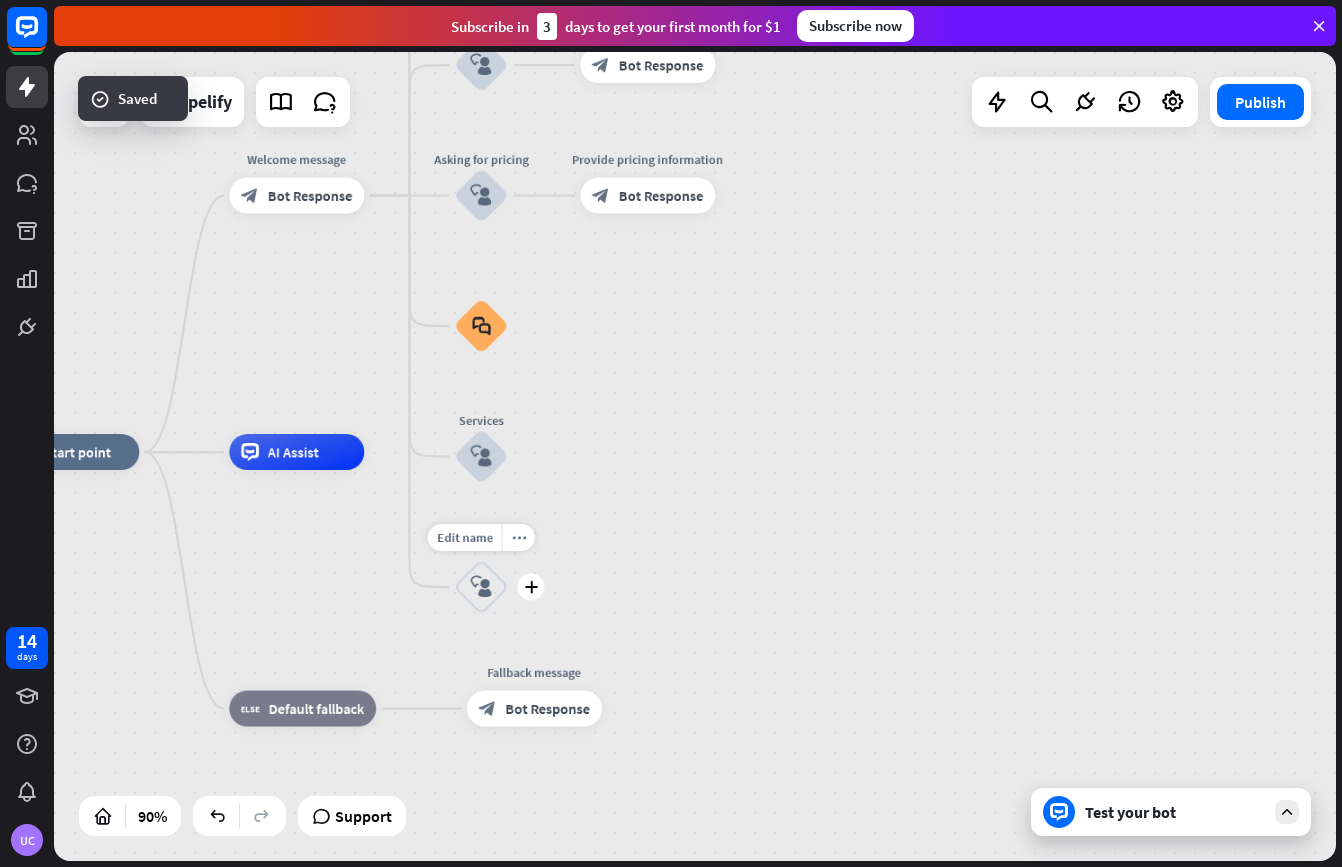 click on "block_user_input" at bounding box center (482, 587) 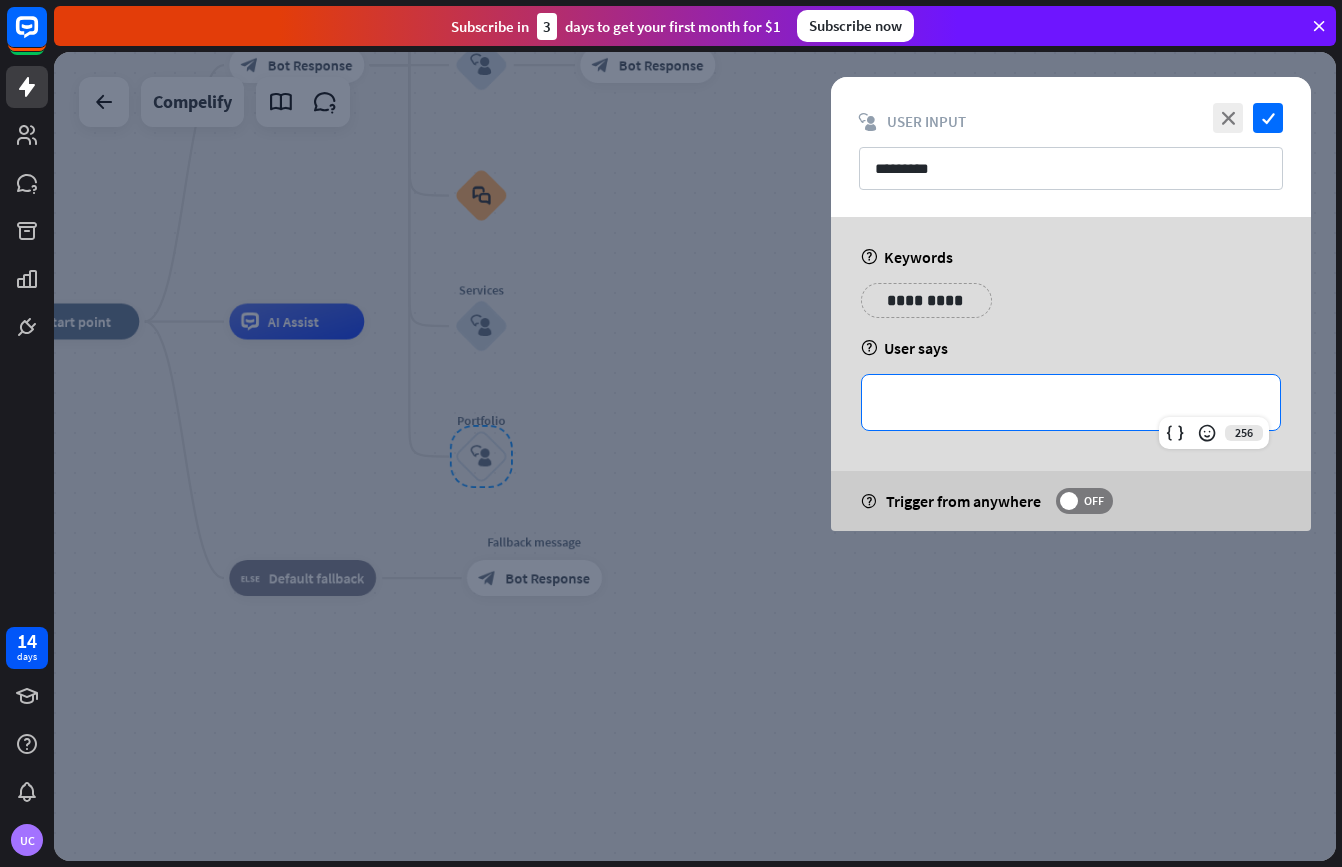 click on "**********" at bounding box center (1071, 402) 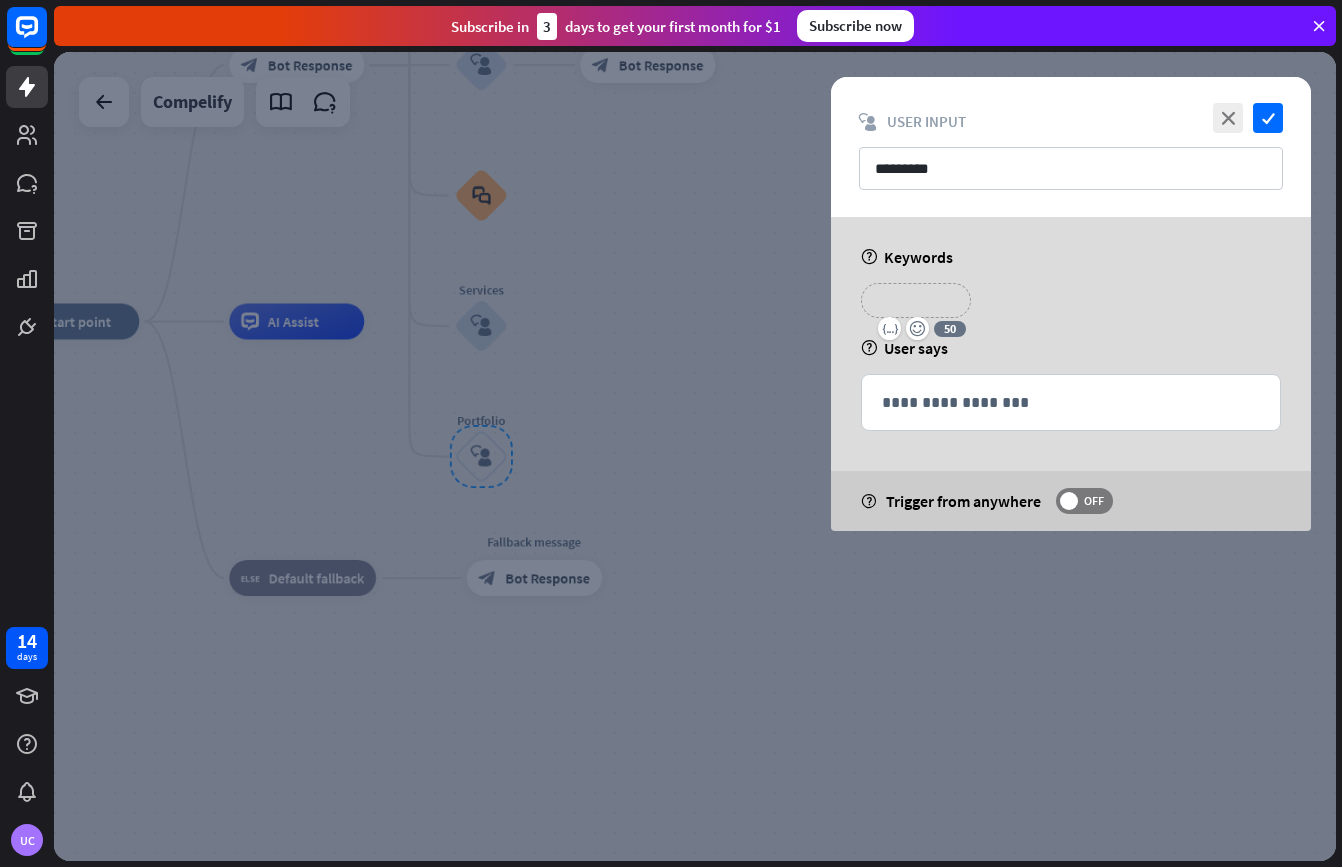 type 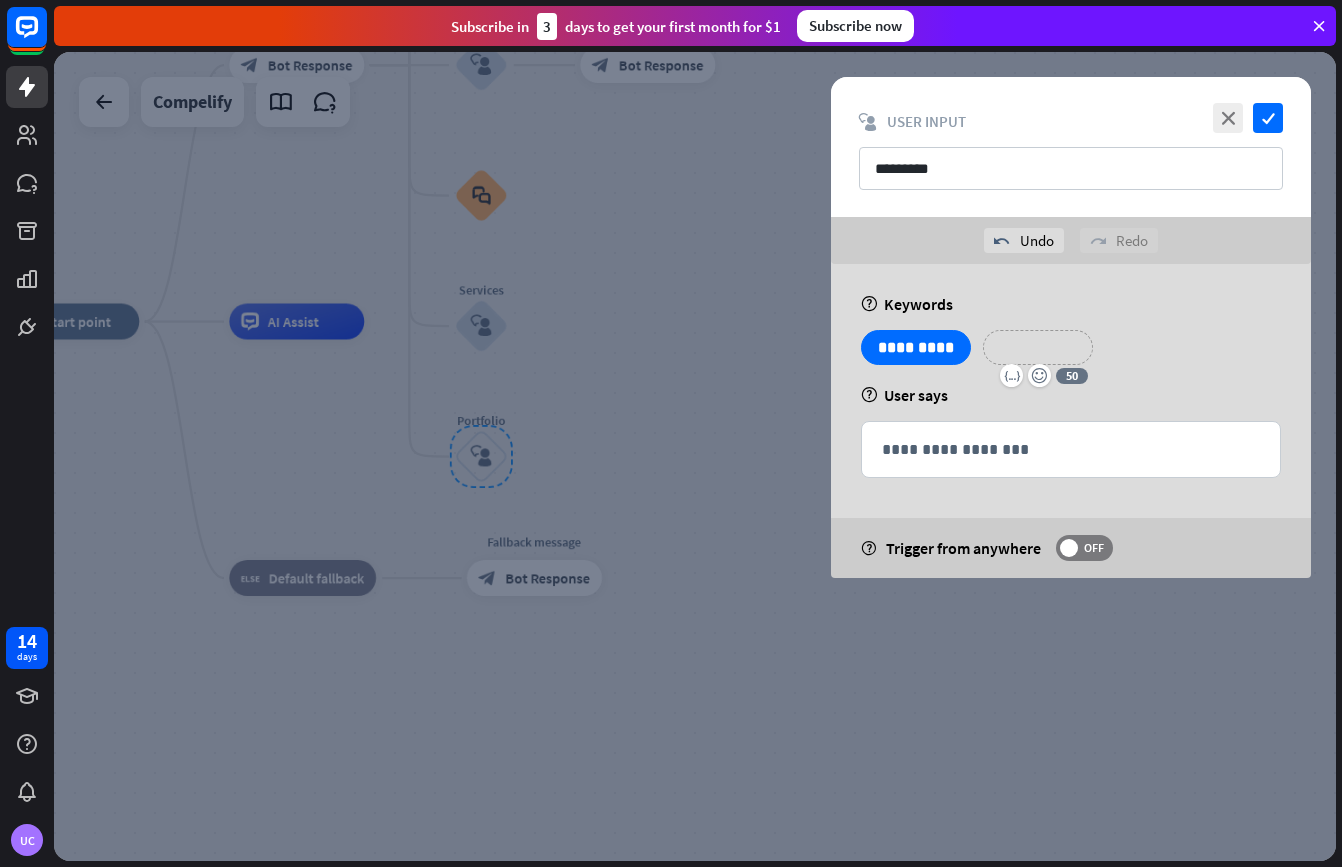 type 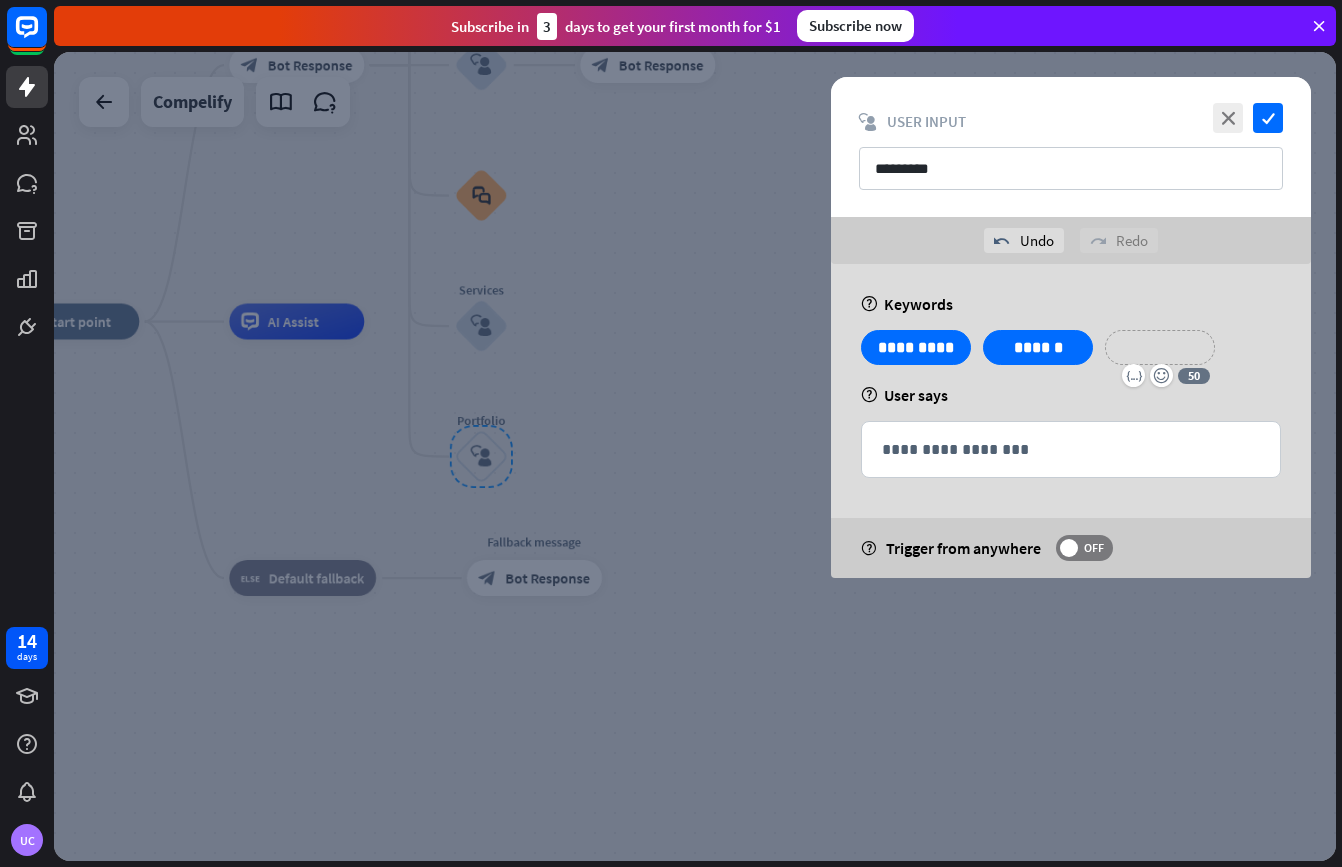 type 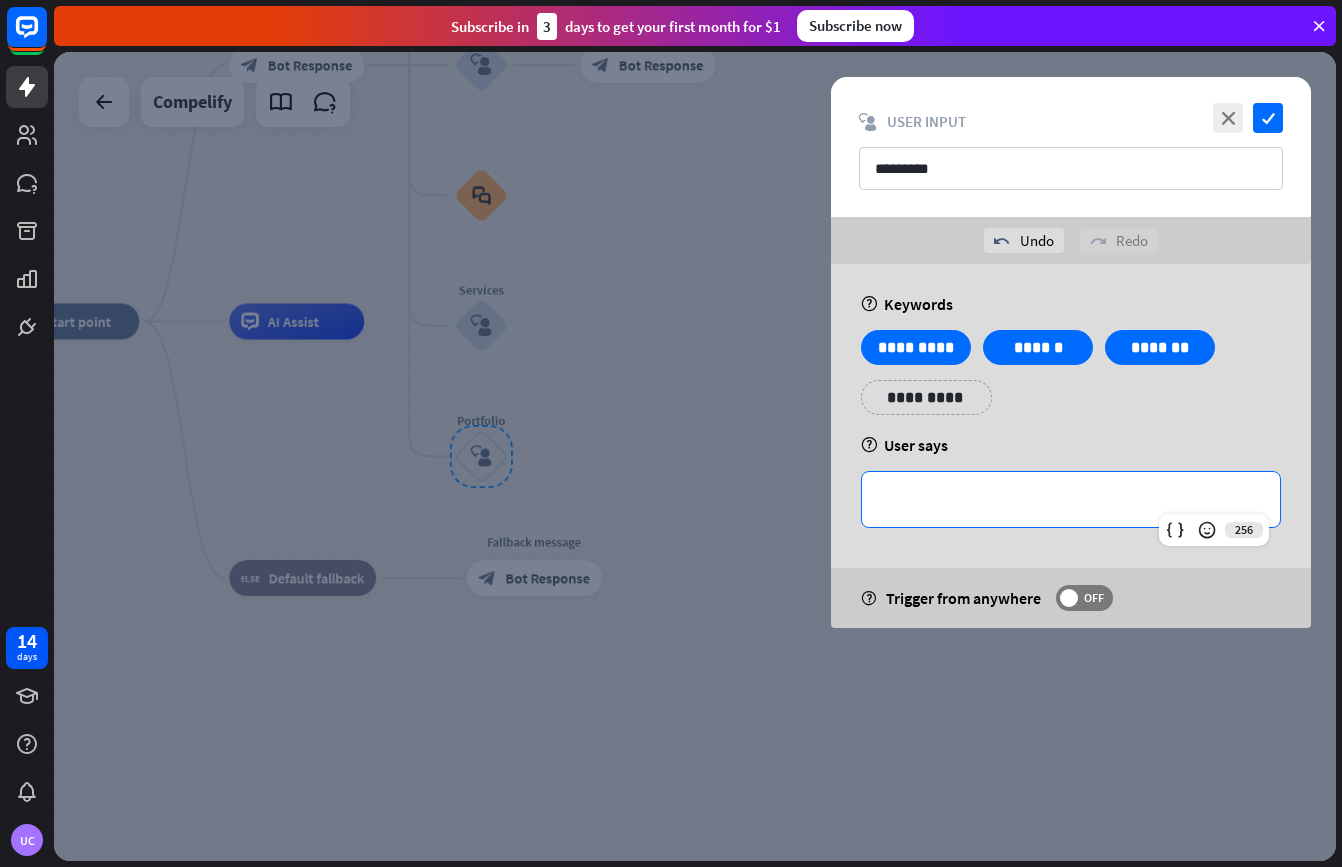 click on "**********" at bounding box center [1071, 499] 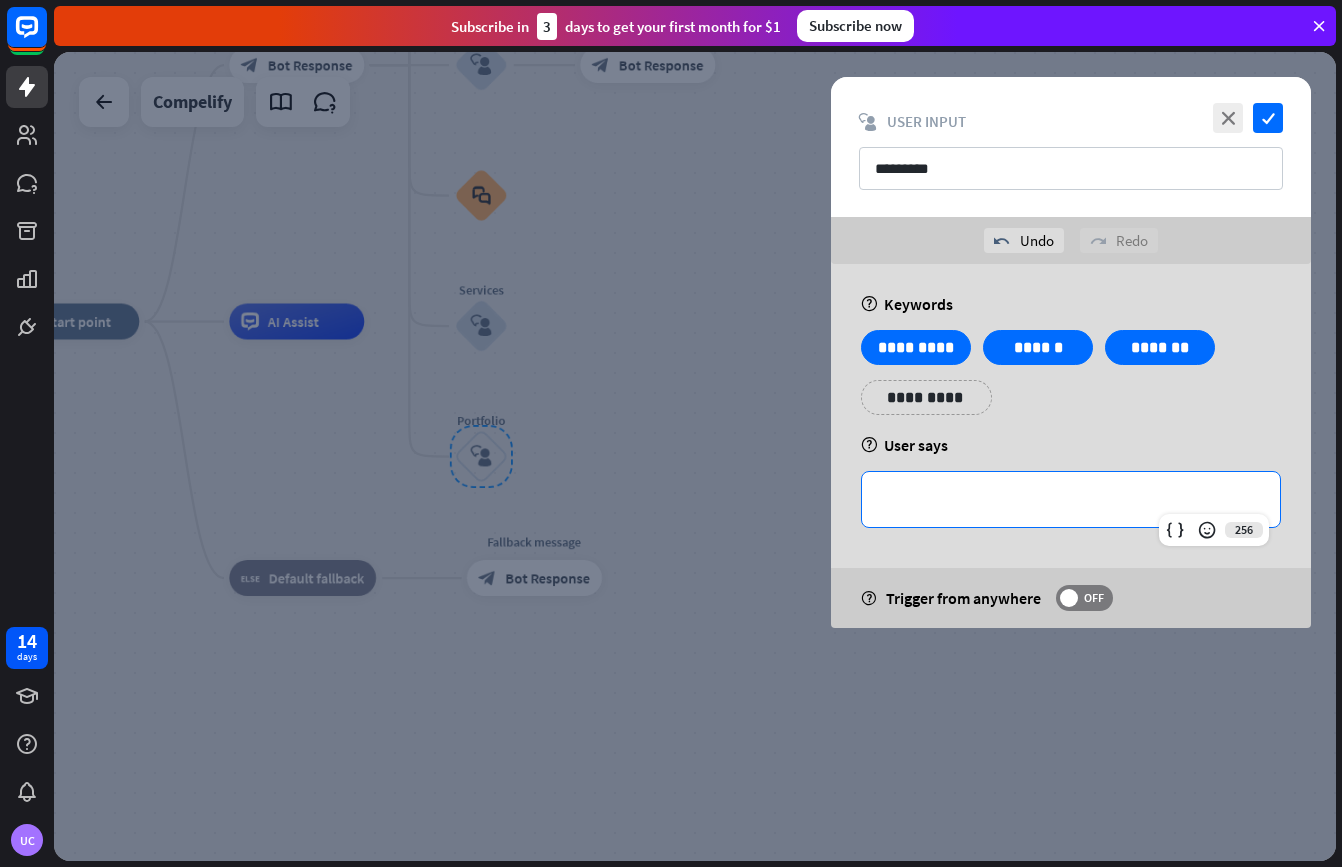 type 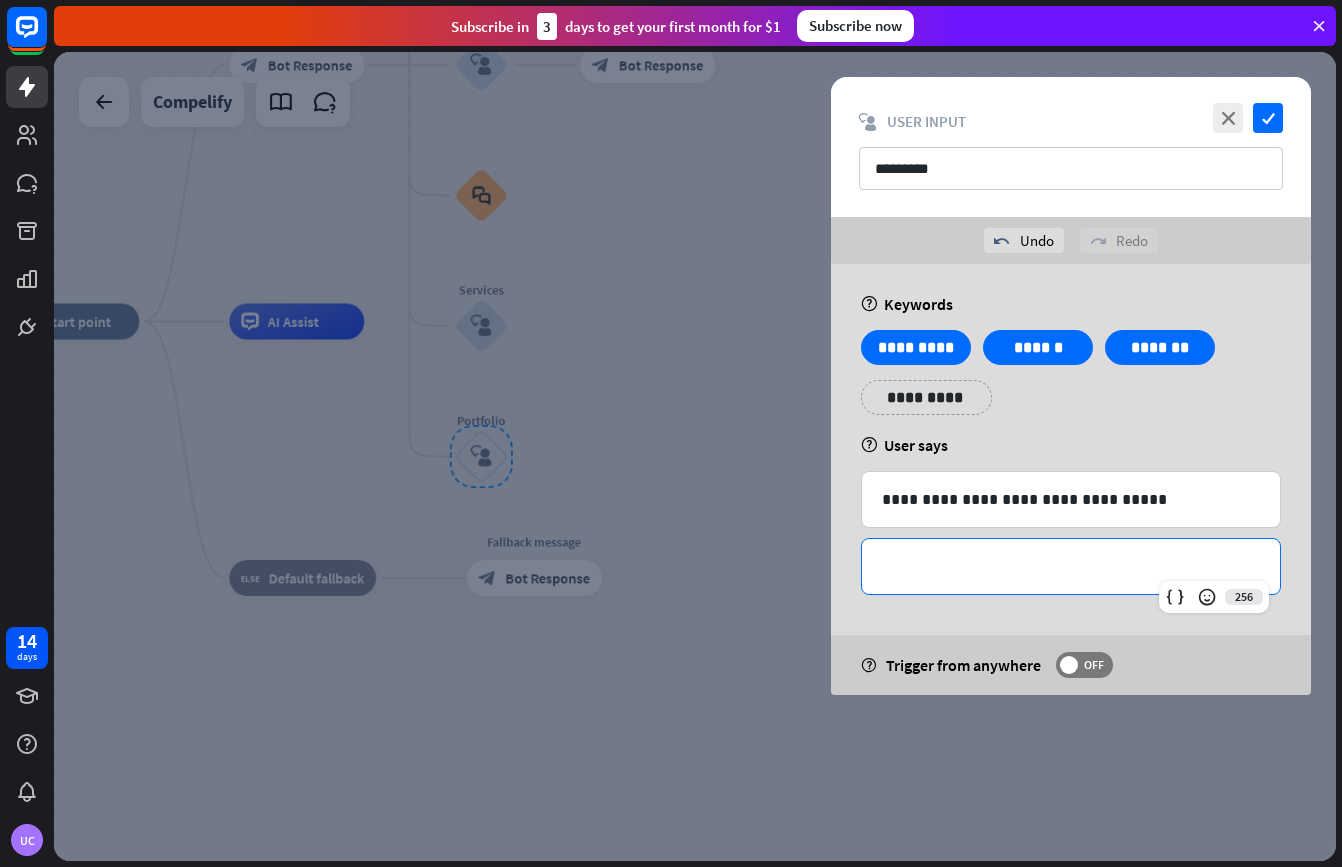 type 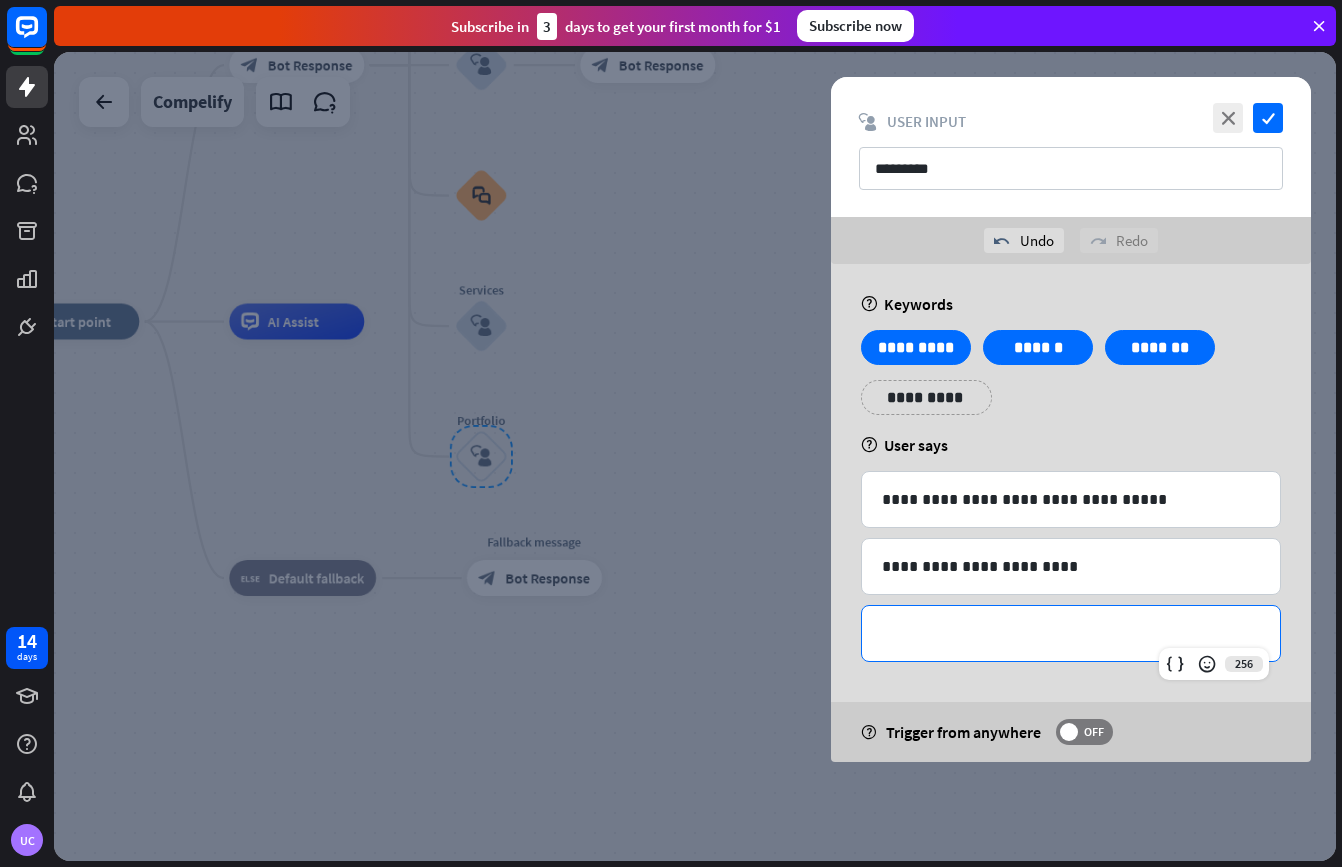 click on "**********" at bounding box center [1071, 633] 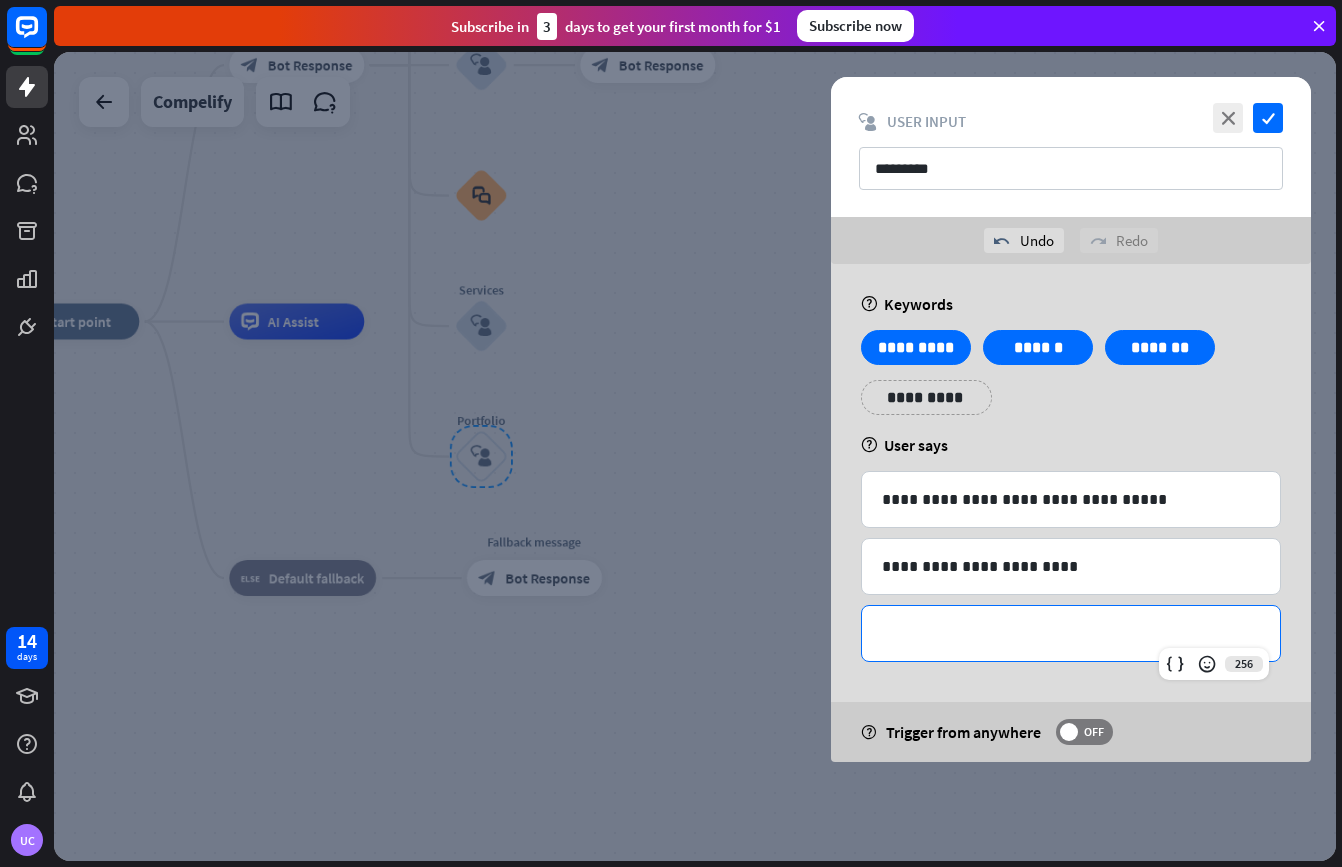 type 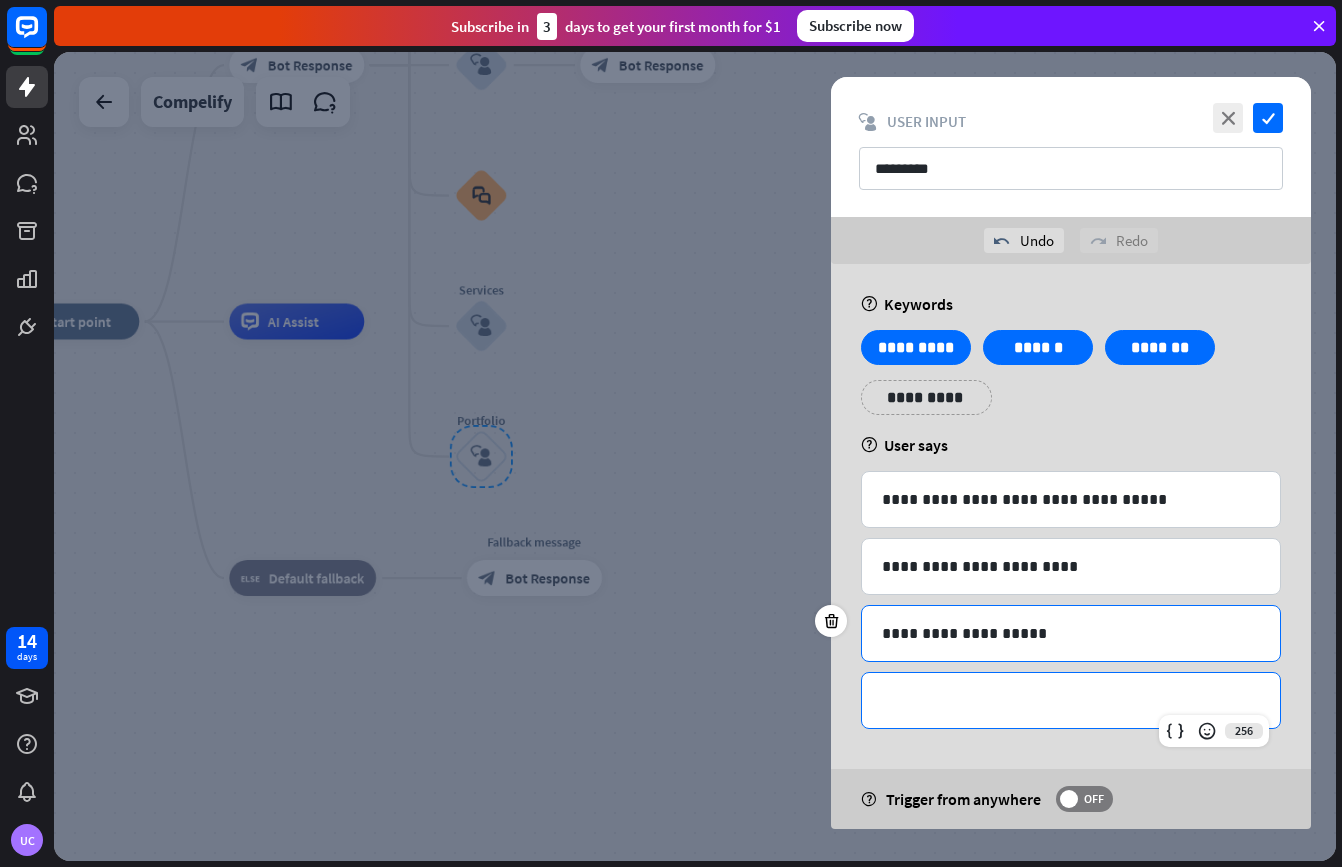 type 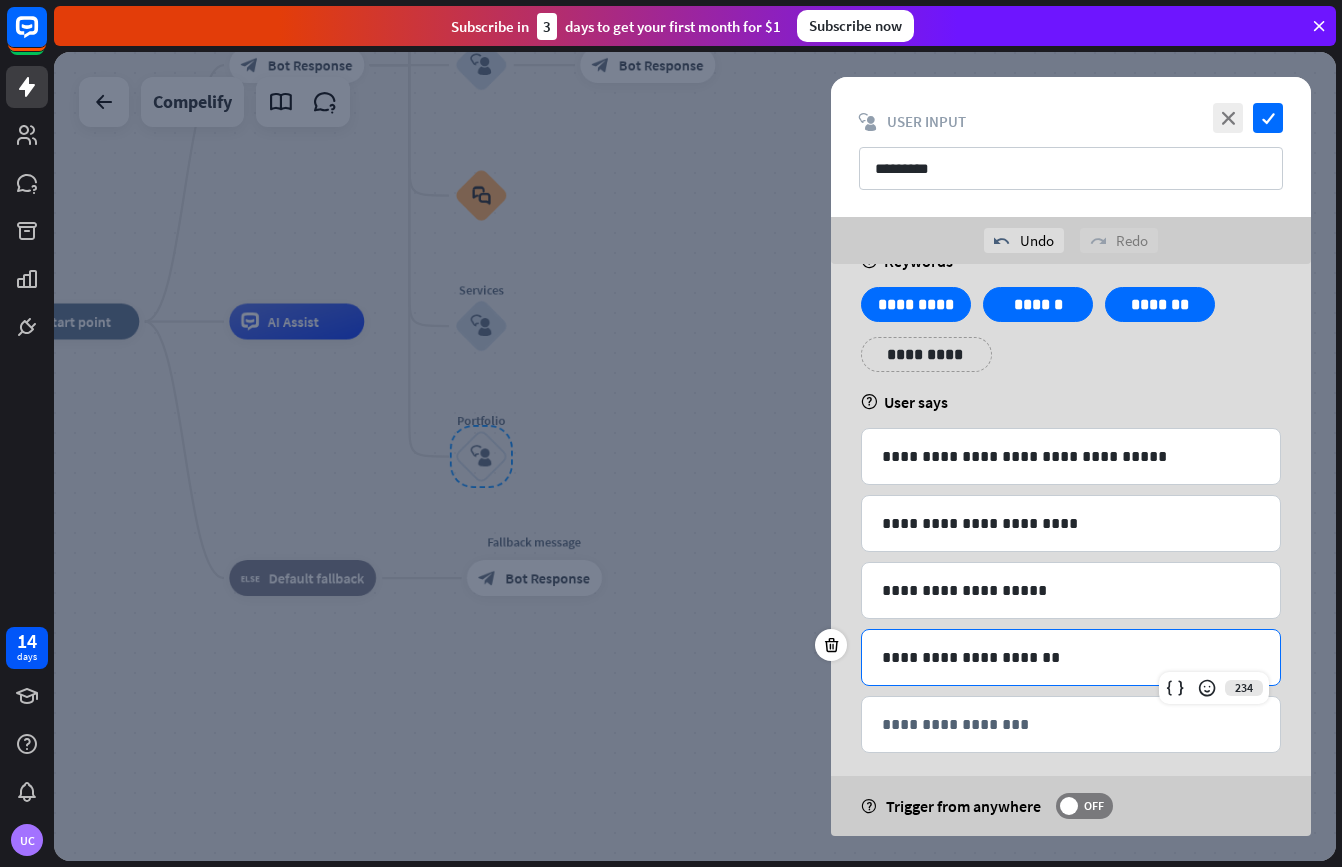 scroll, scrollTop: 60, scrollLeft: 0, axis: vertical 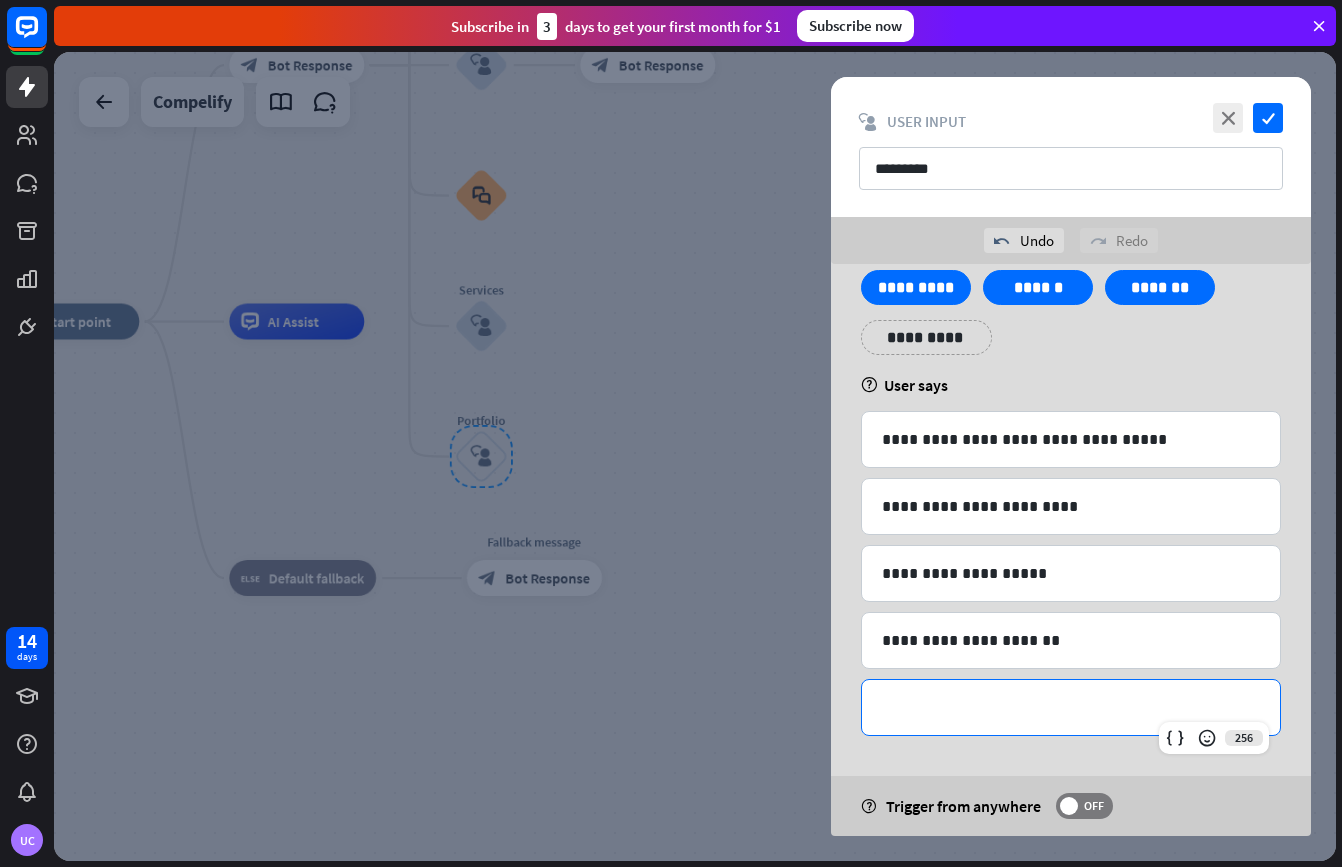click on "**********" at bounding box center [1071, 707] 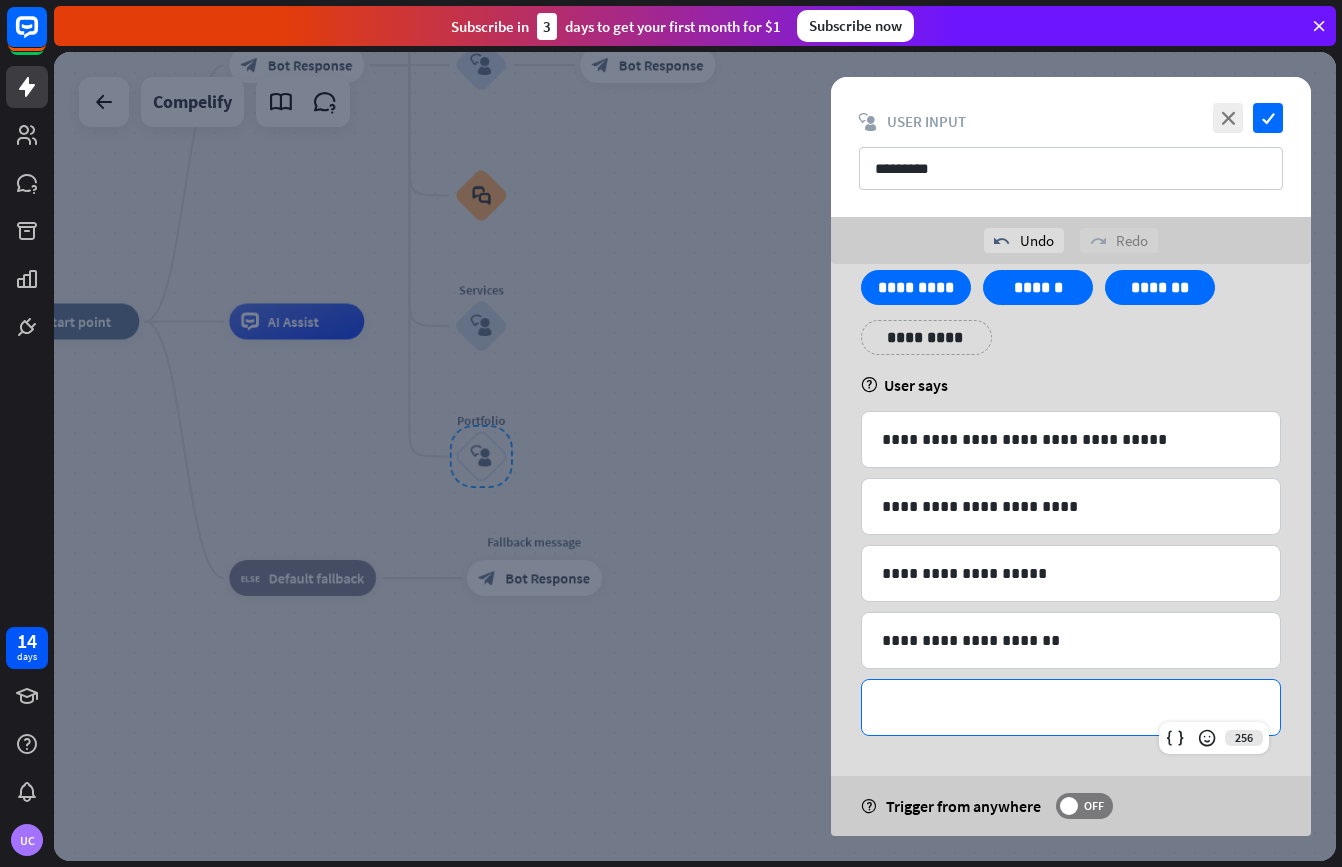 click on "**********" at bounding box center (1071, 707) 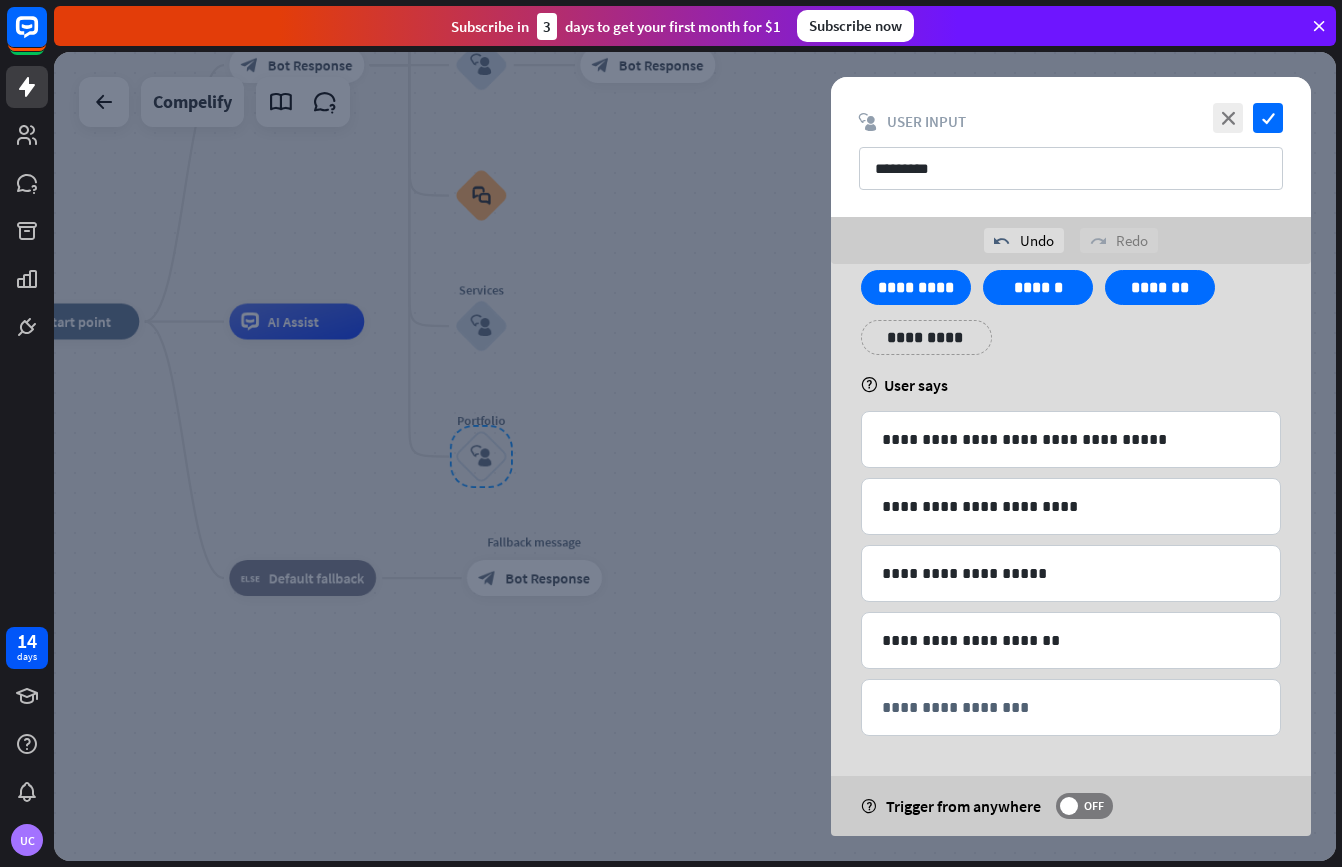 click on "**********" at bounding box center (1071, 520) 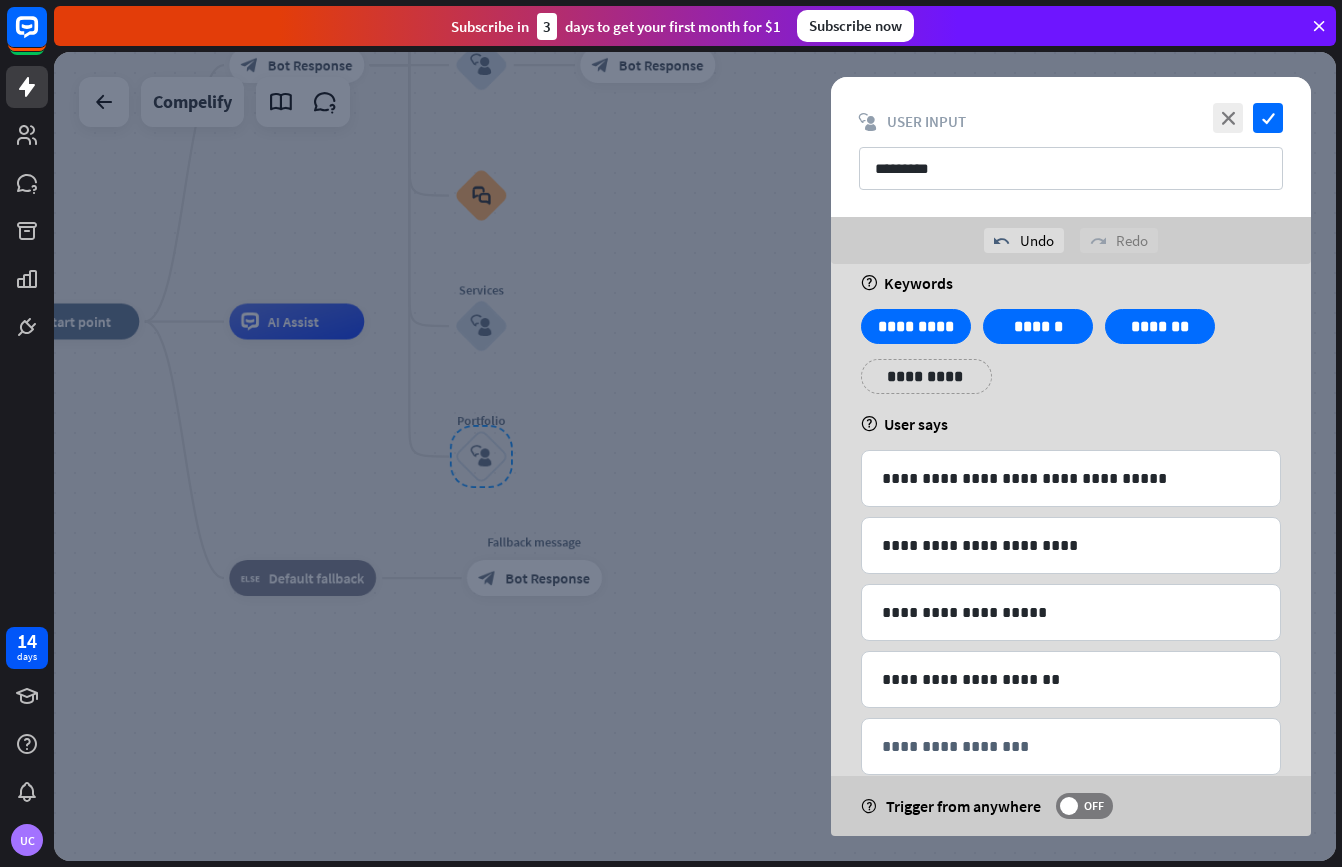 scroll, scrollTop: 0, scrollLeft: 0, axis: both 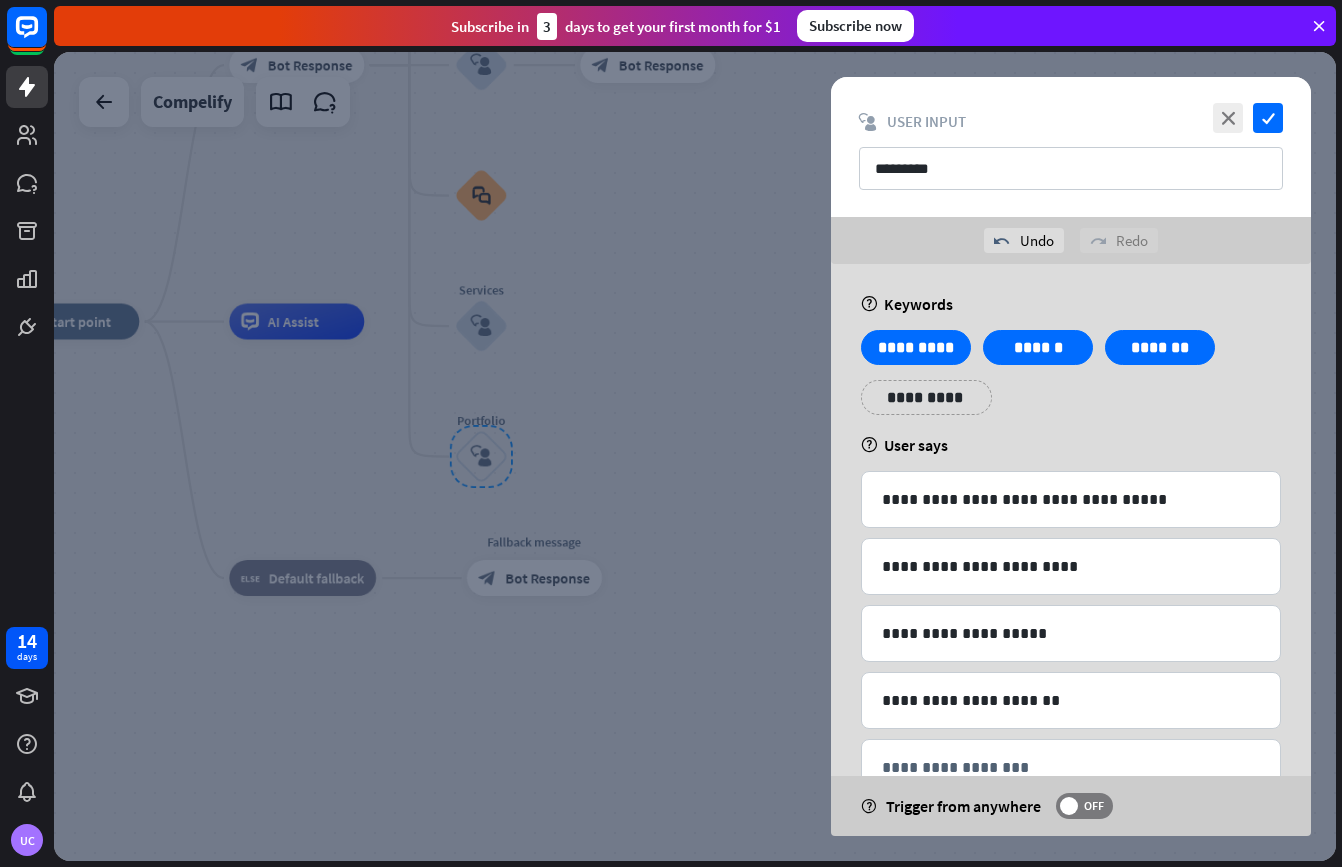 click on "close
check
block_user_input   User Input     *********" at bounding box center (1071, 147) 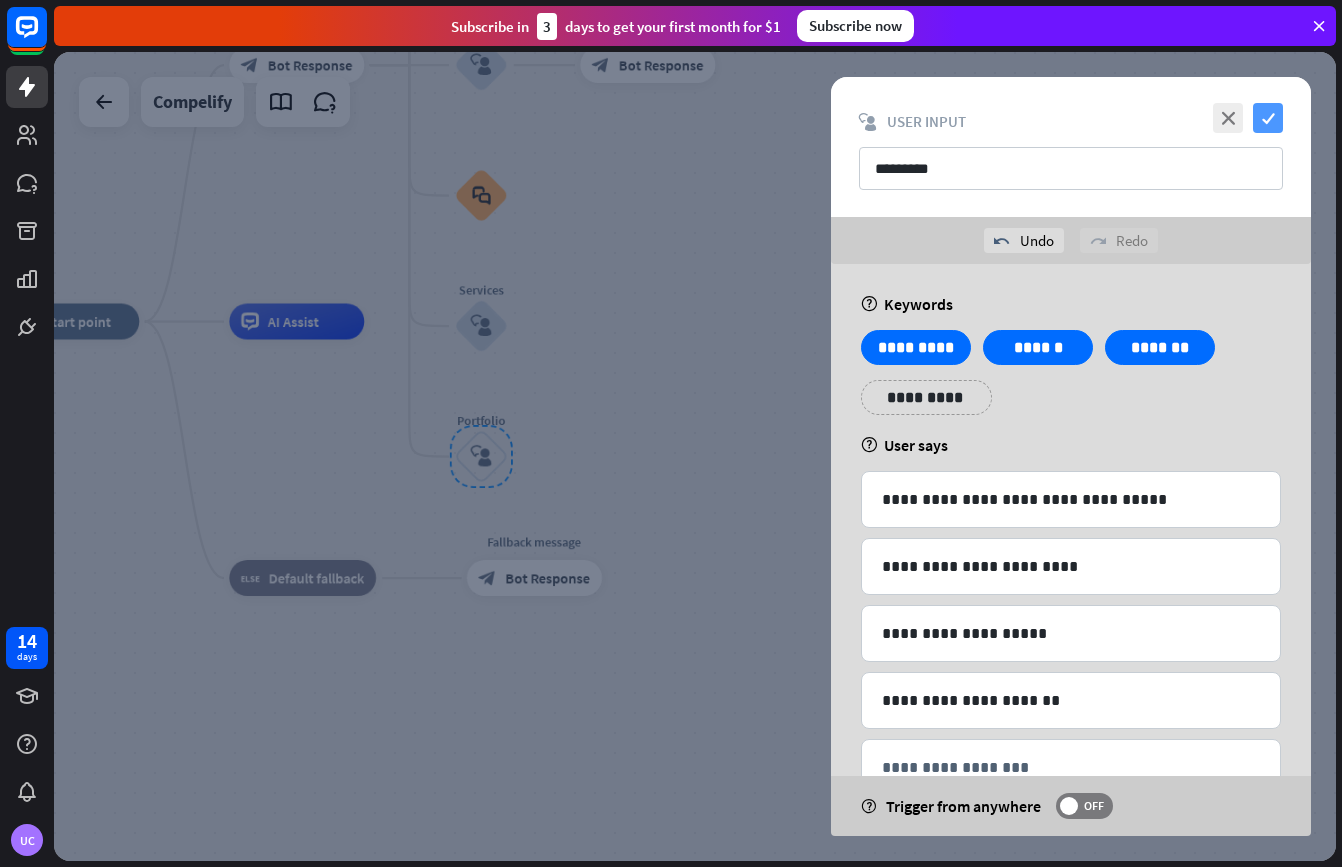 click on "check" at bounding box center [1268, 118] 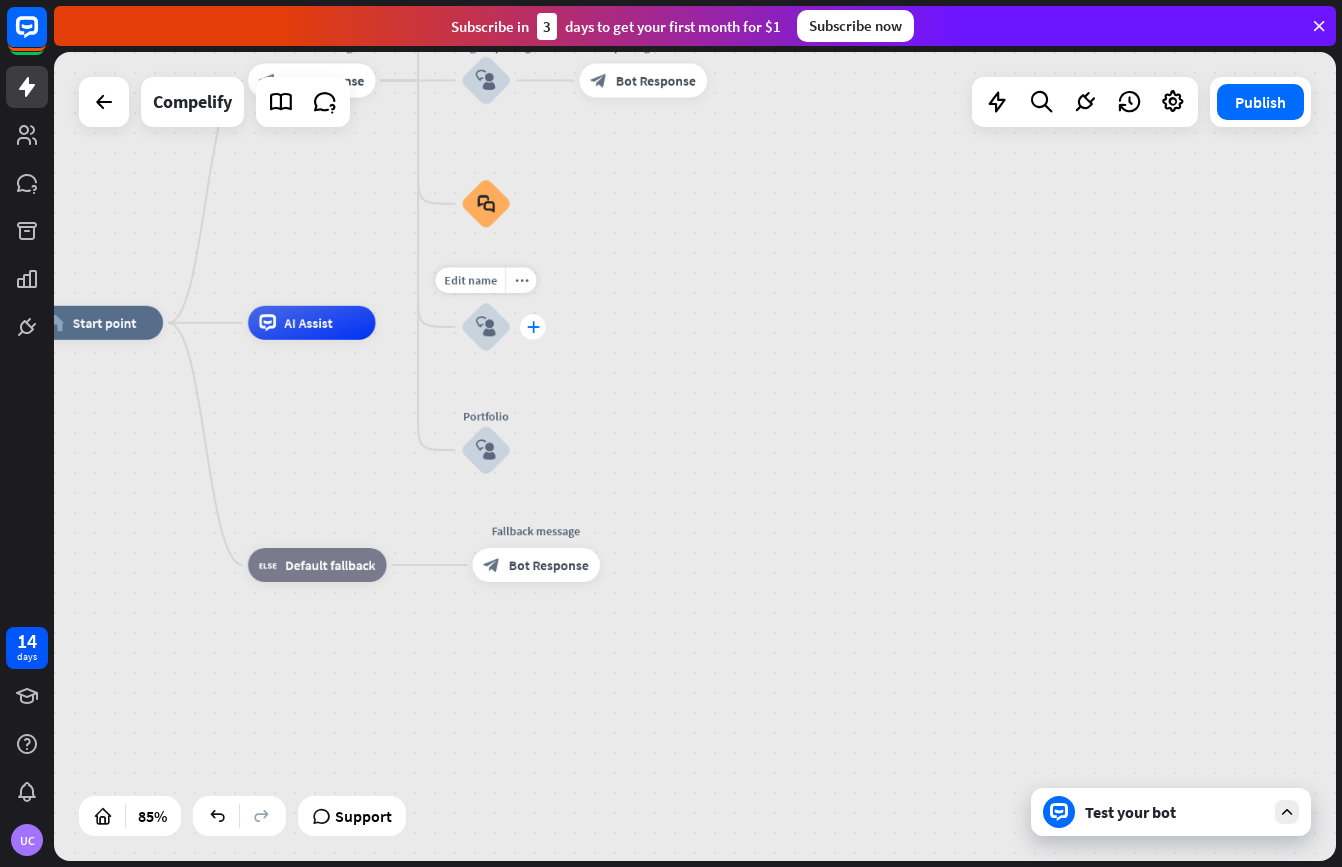 click on "plus" at bounding box center [532, 327] 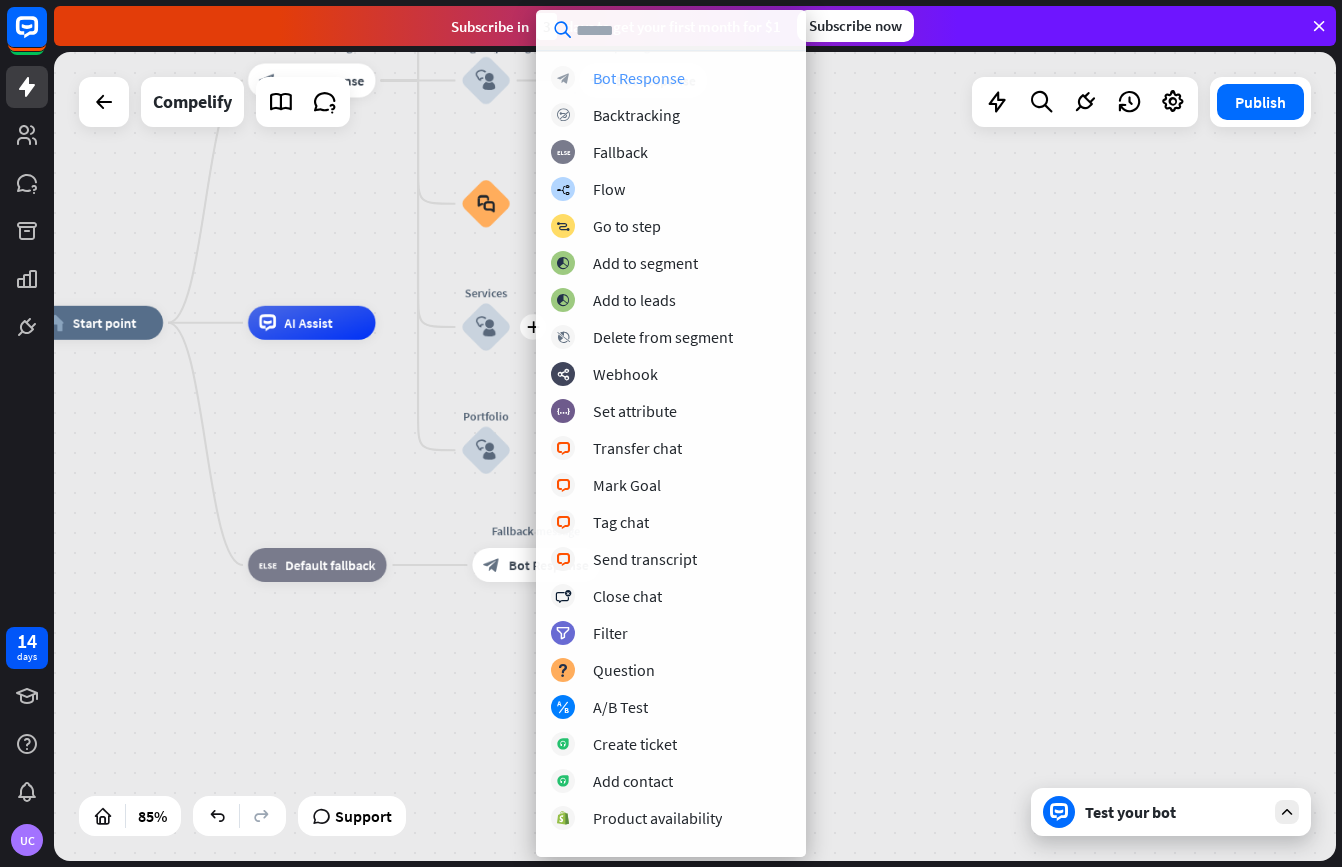 click on "Bot Response" at bounding box center (639, 78) 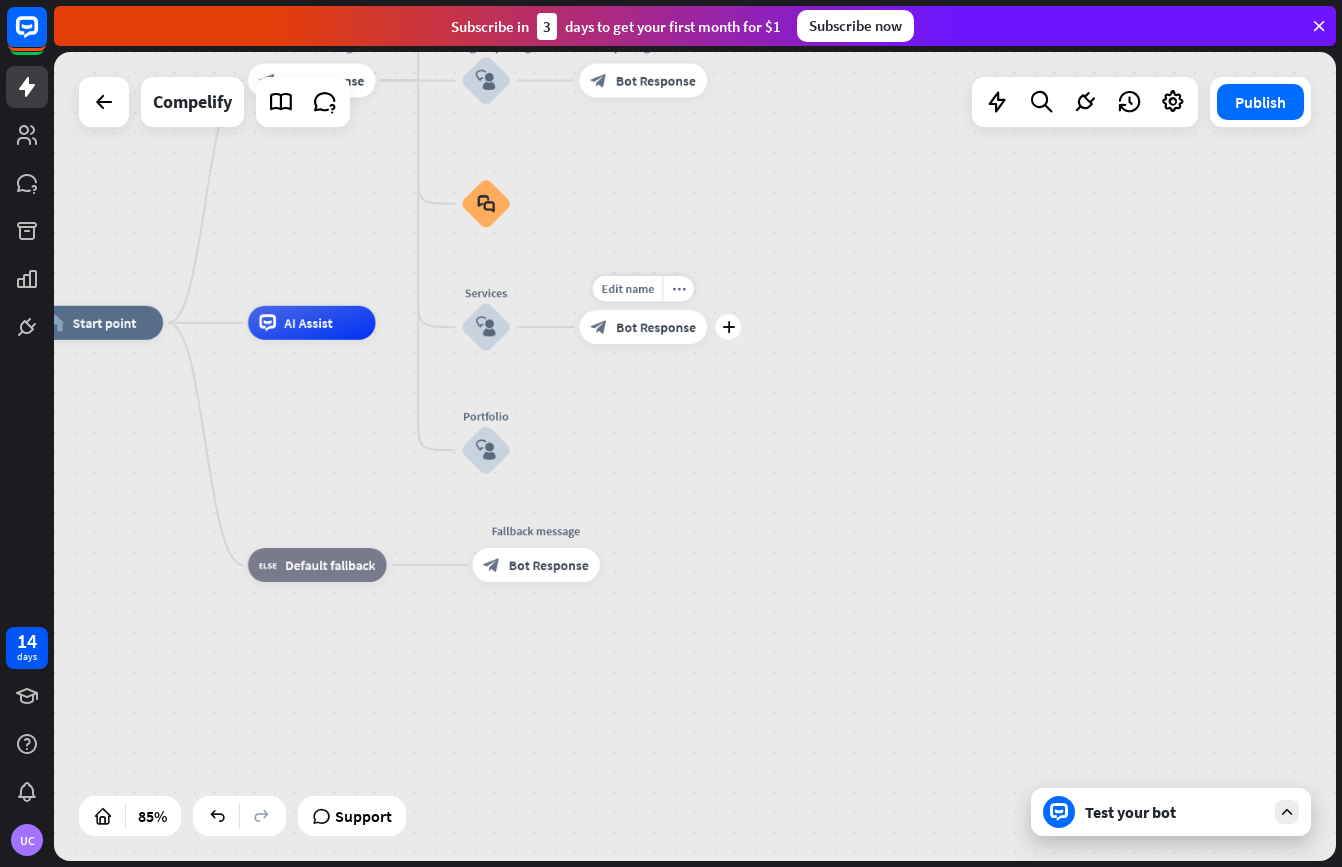 click on "Bot Response" at bounding box center [656, 327] 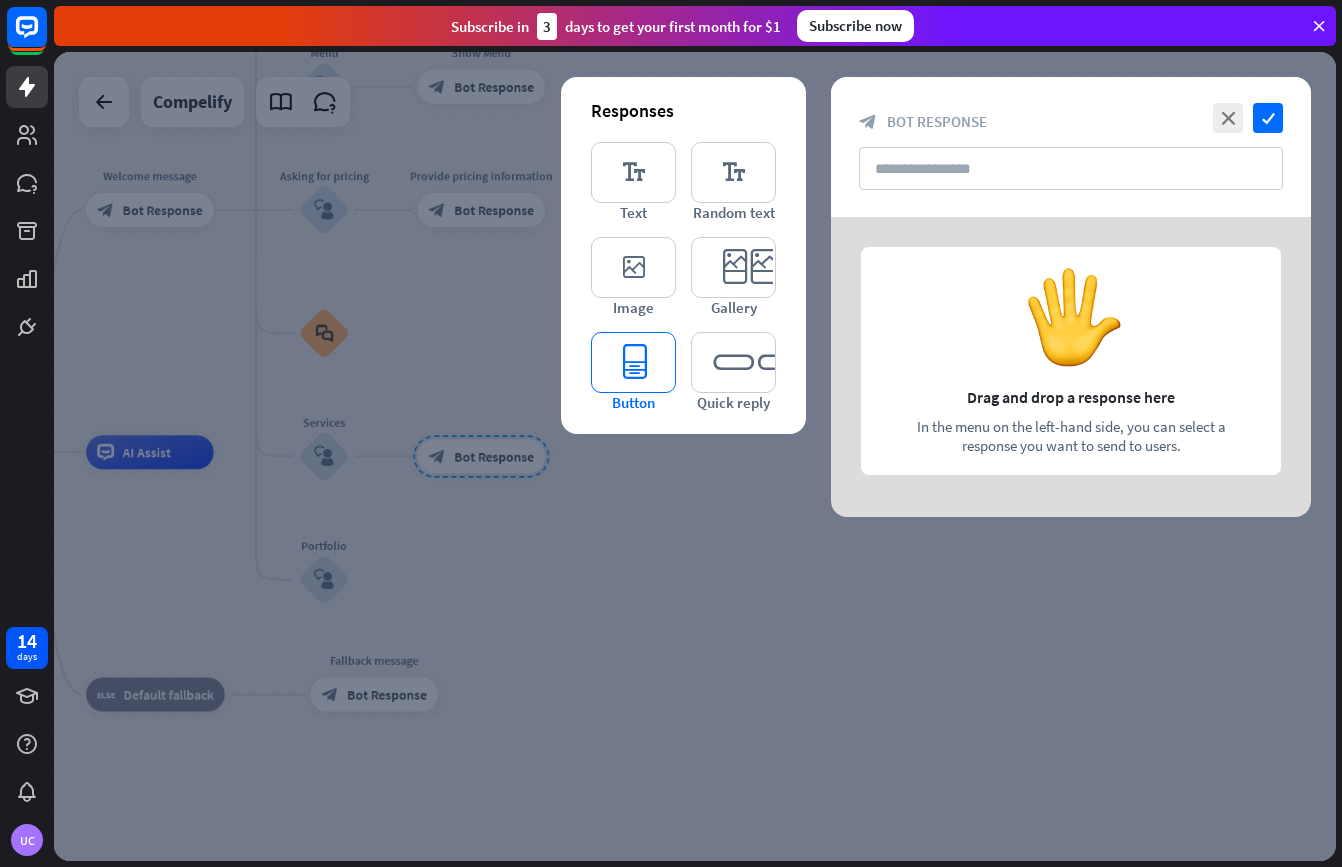 click on "editor_button" at bounding box center (633, 362) 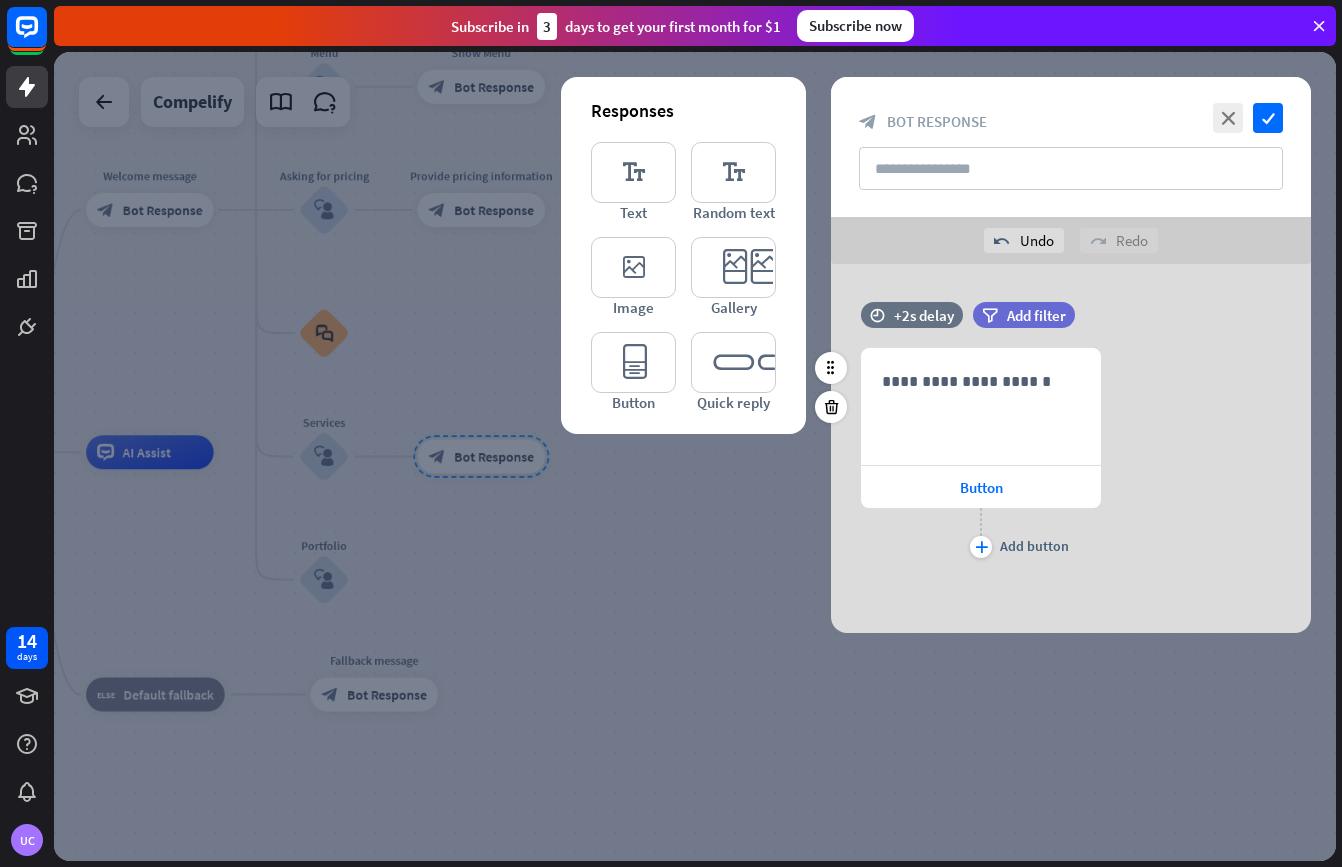 click on "**********" at bounding box center (1071, 455) 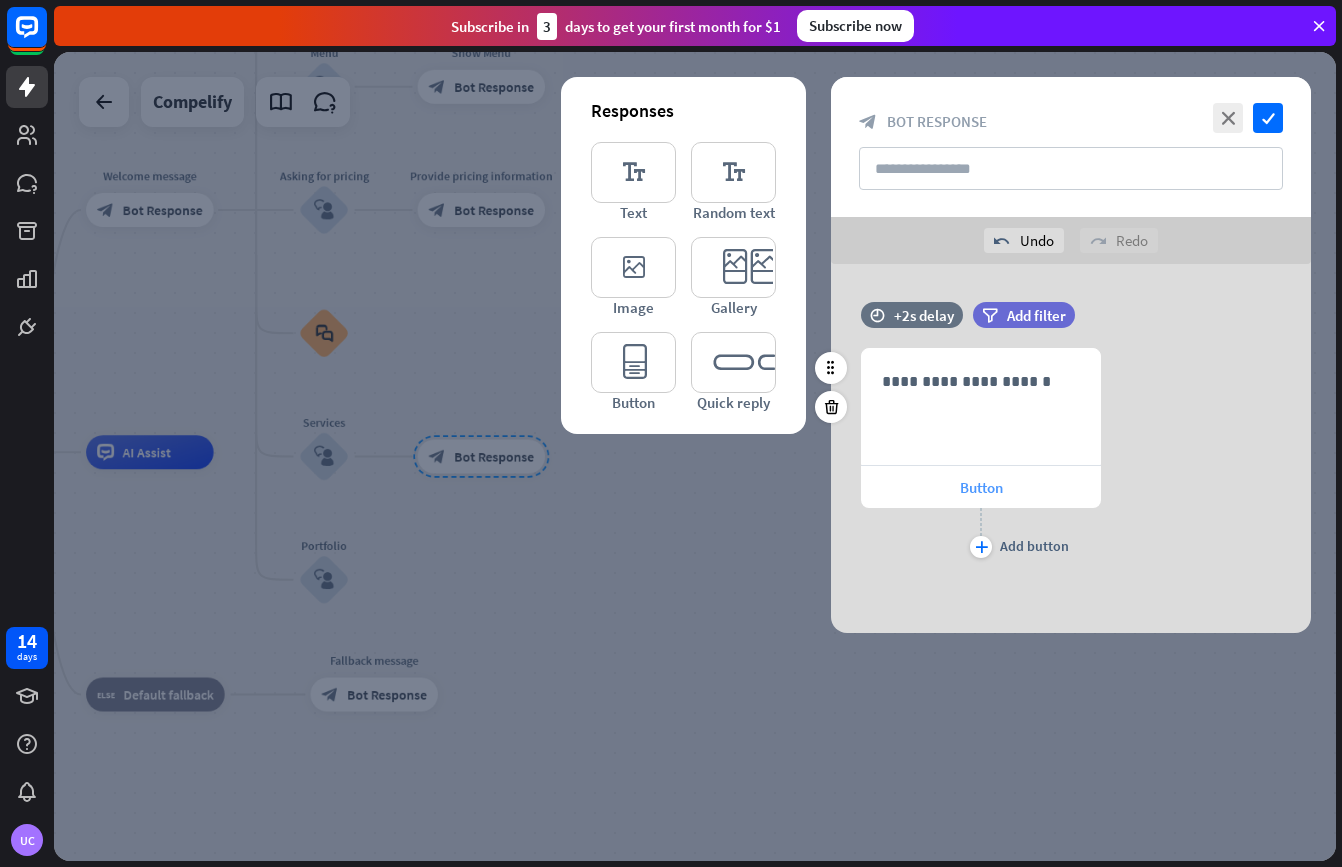 drag, startPoint x: 989, startPoint y: 484, endPoint x: 1000, endPoint y: 485, distance: 11.045361 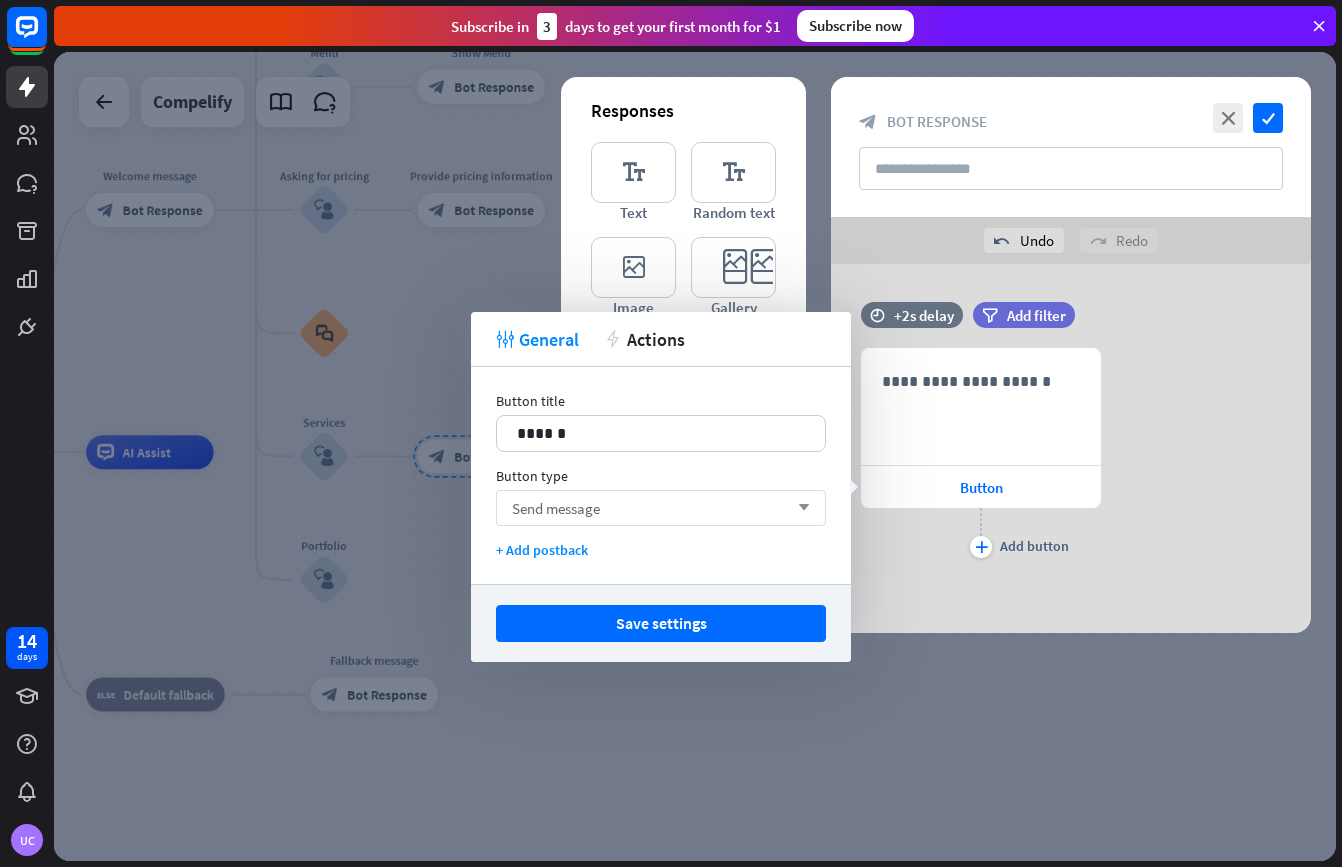 click on "Send message" at bounding box center [556, 508] 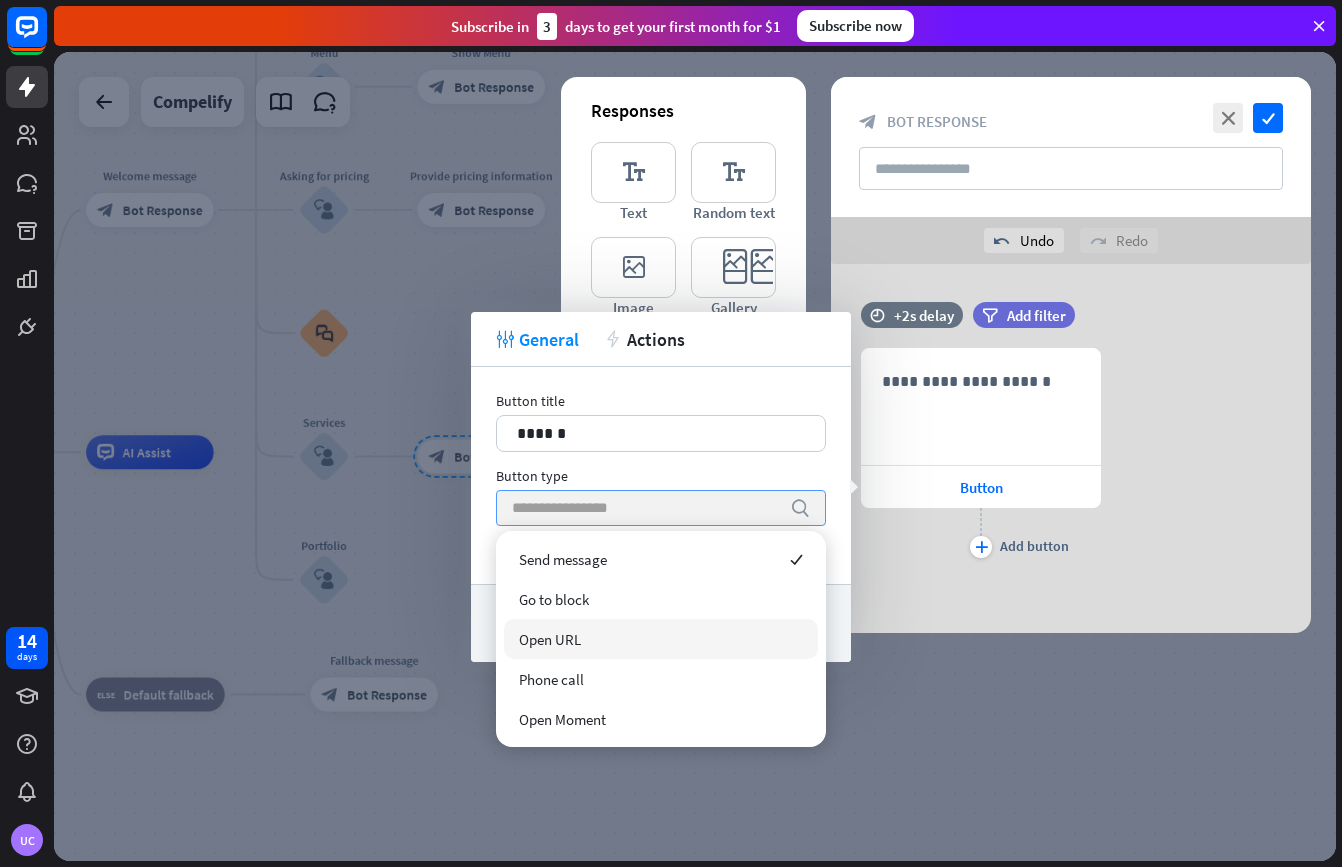 click on "Open URL" at bounding box center [661, 639] 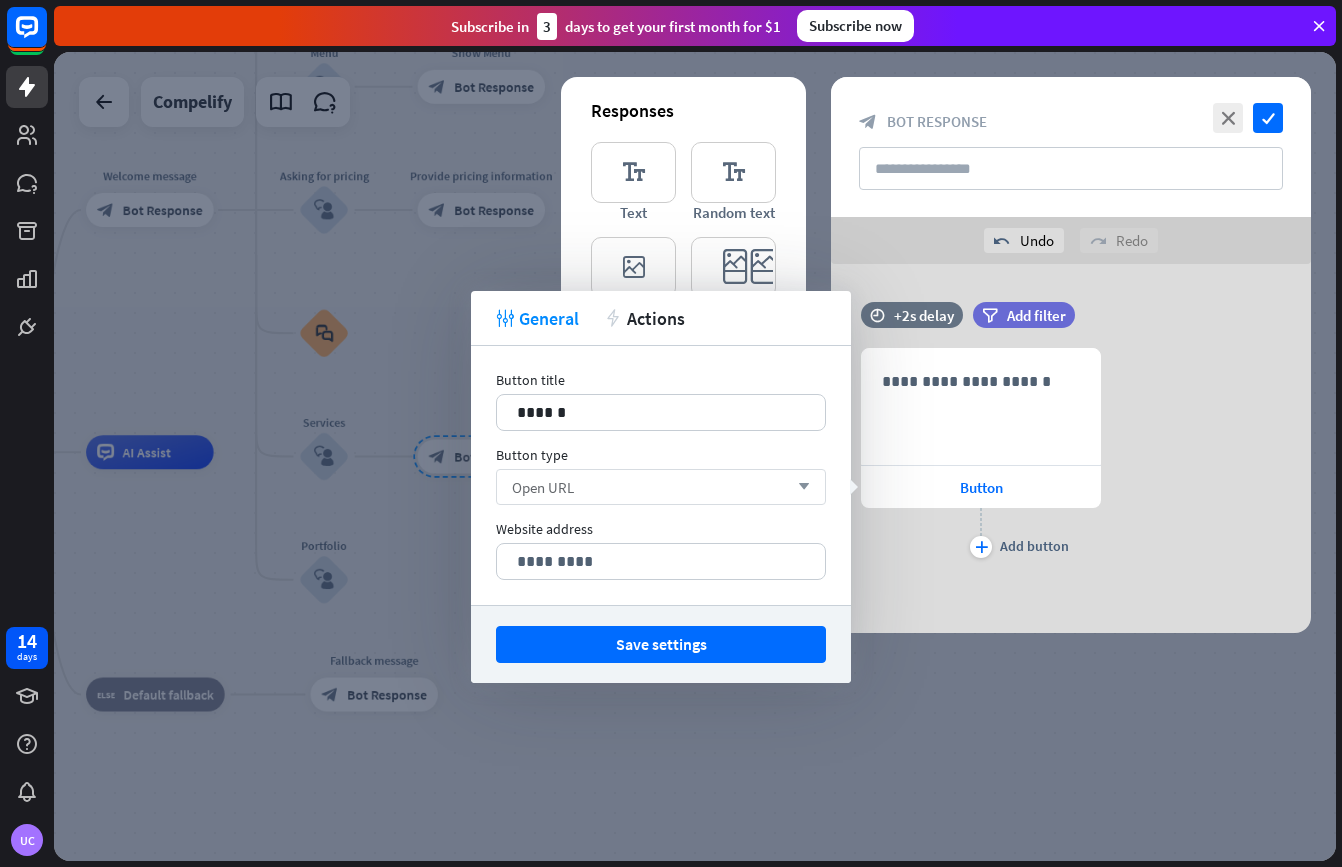 click on "Open URL
arrow_down" at bounding box center [661, 487] 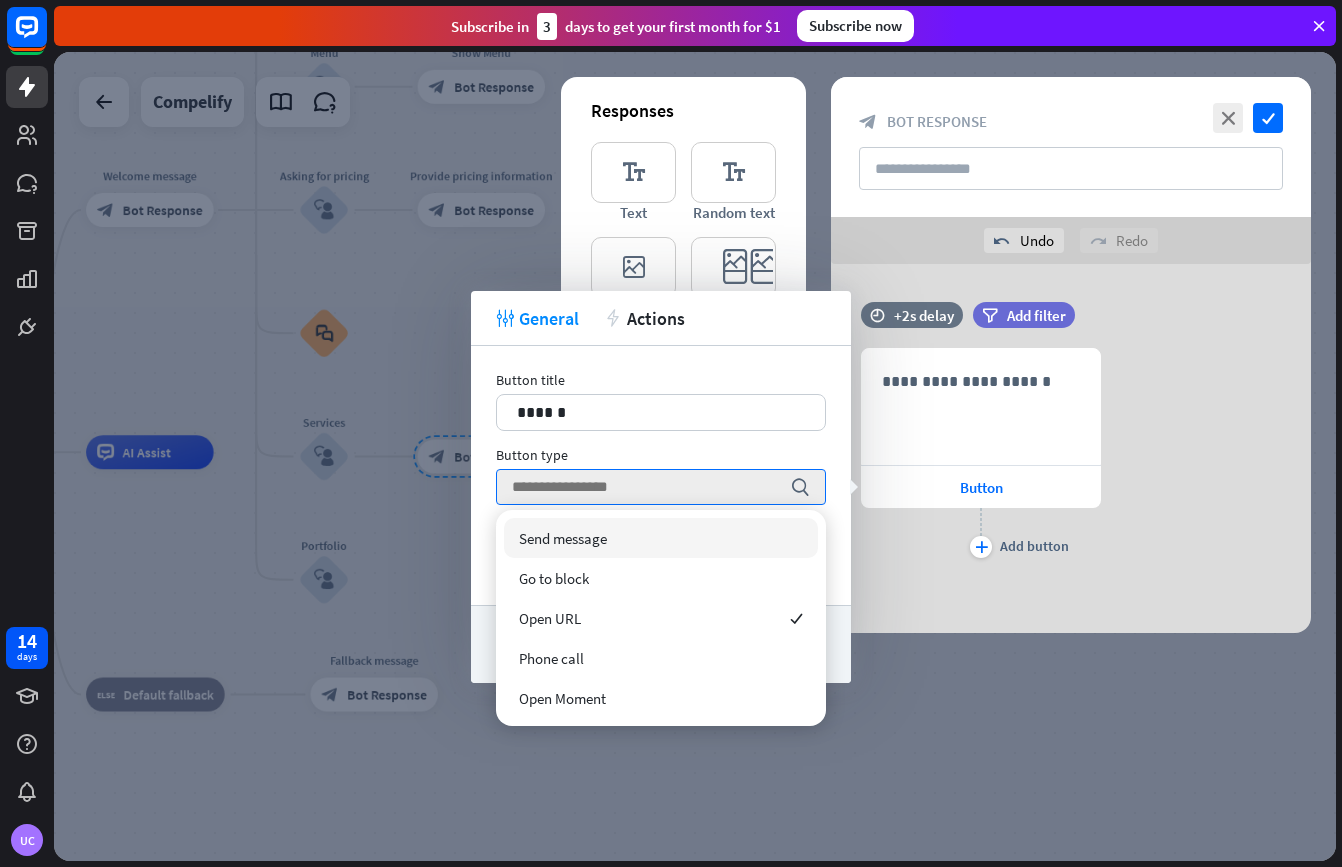 click on "**********" at bounding box center (1071, 448) 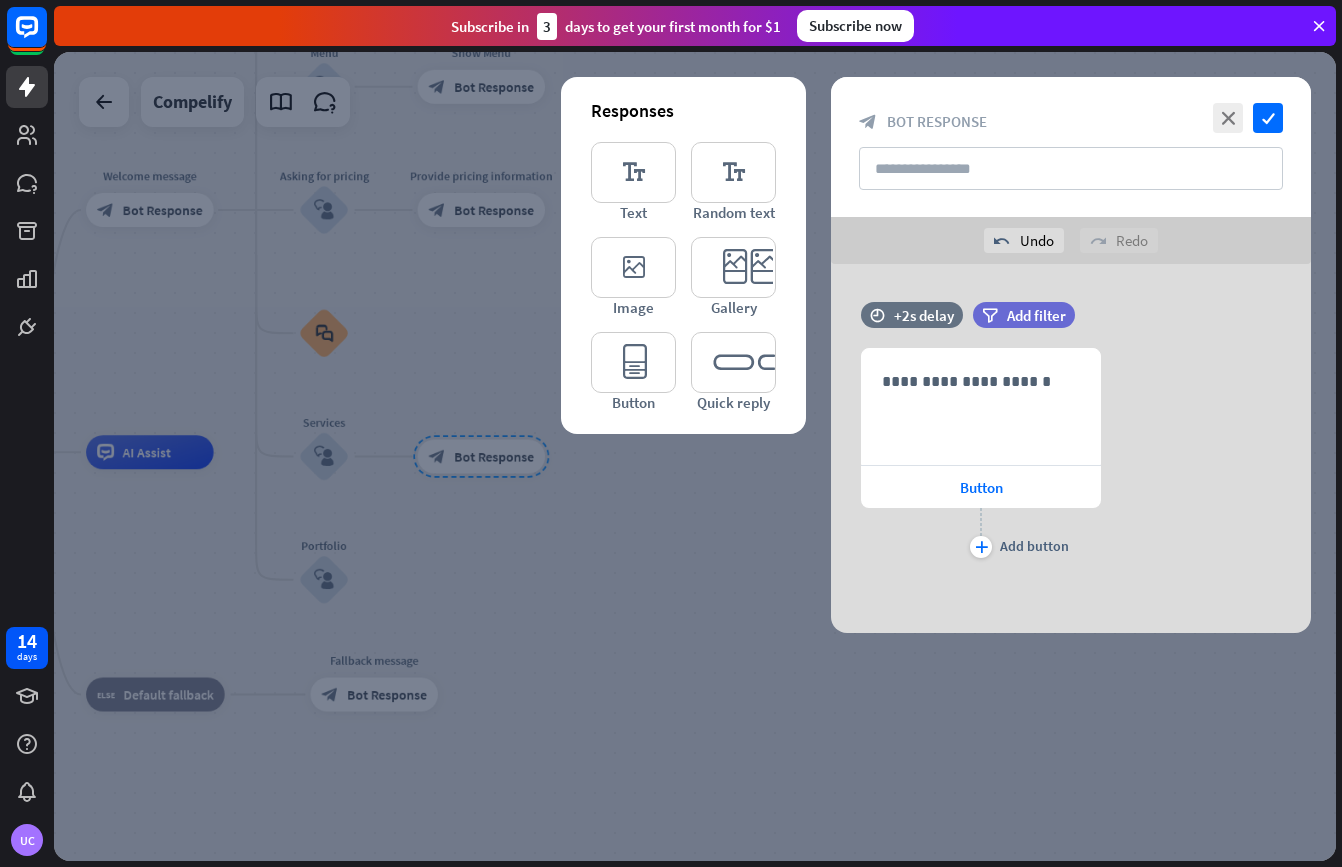 click on "close
check" at bounding box center (1245, 118) 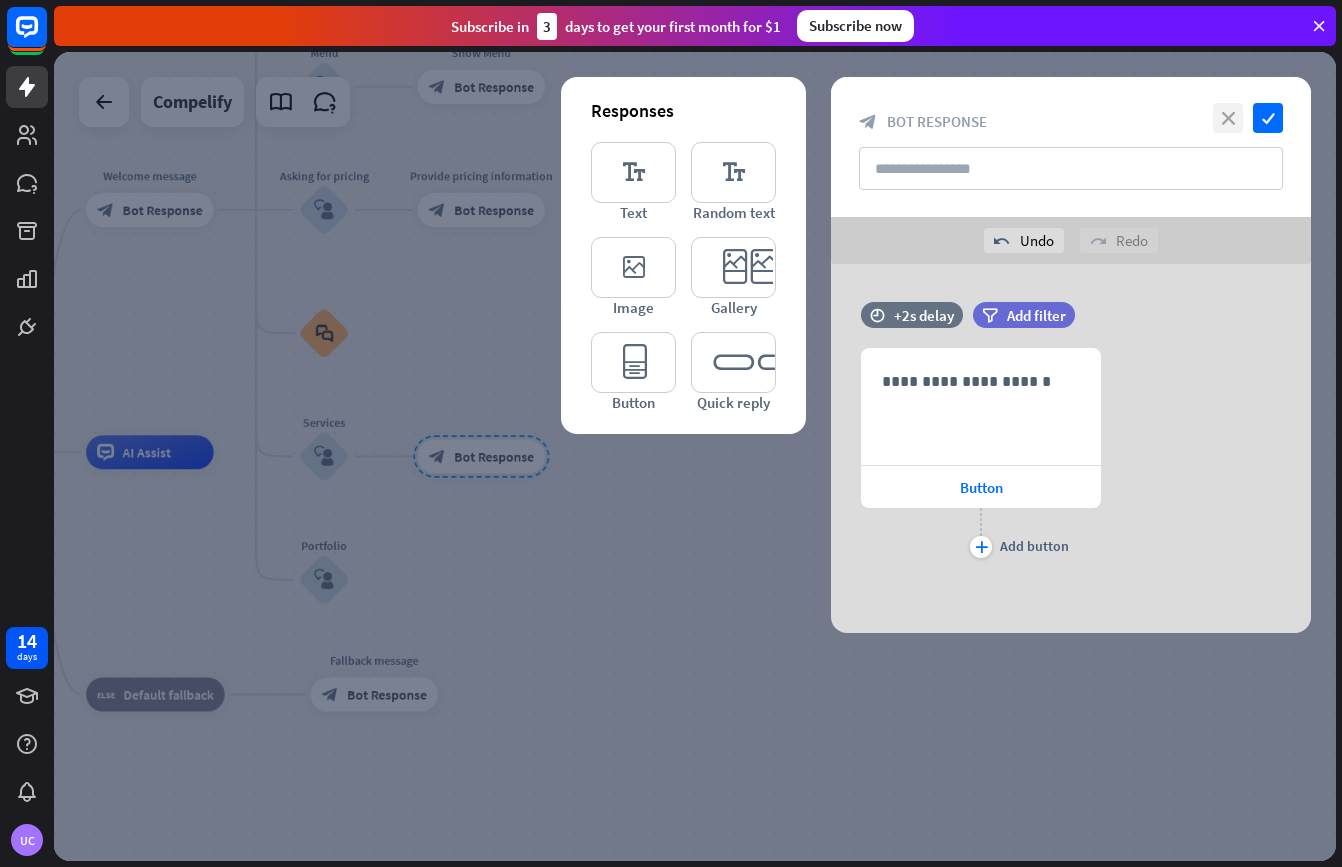 click on "close" at bounding box center [1228, 118] 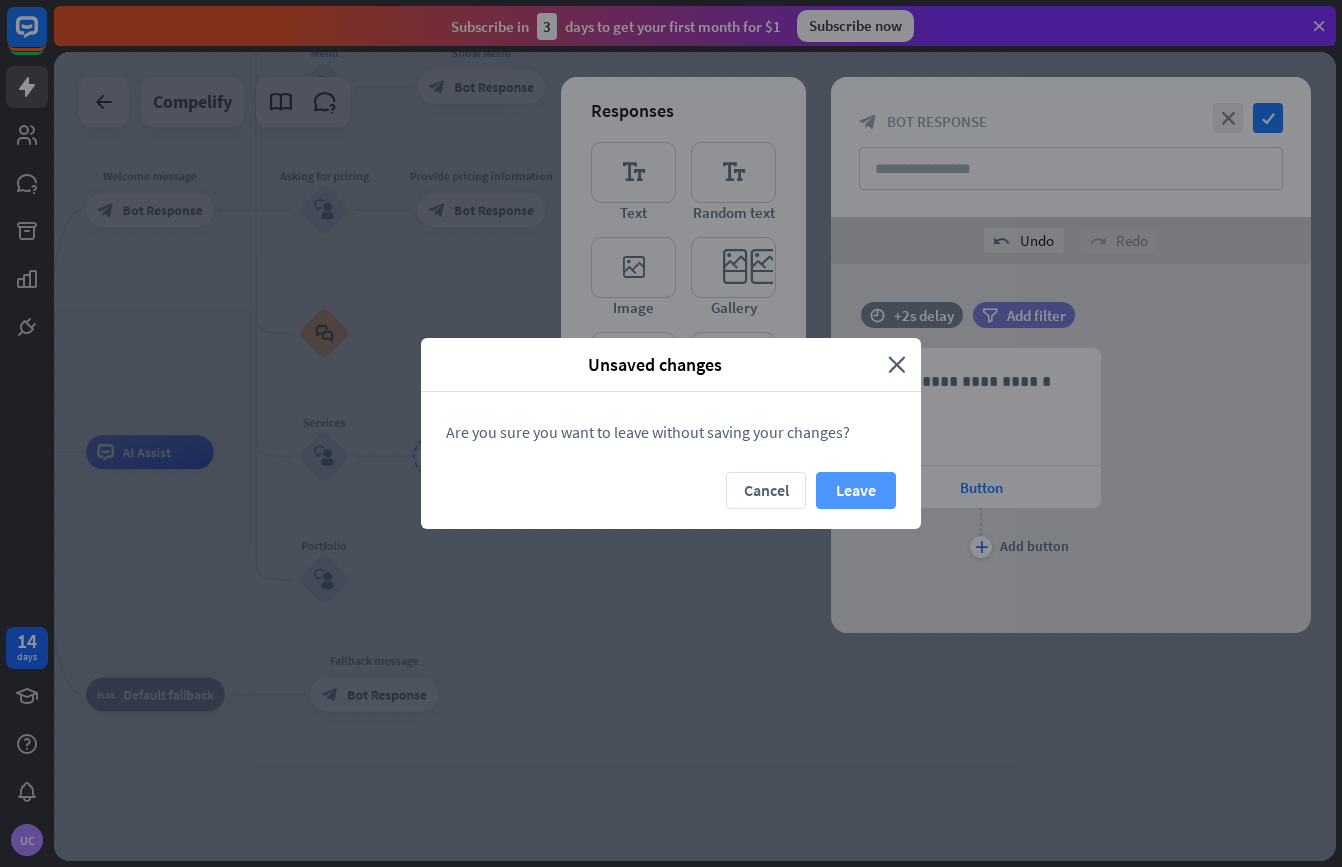 click on "Leave" at bounding box center (856, 490) 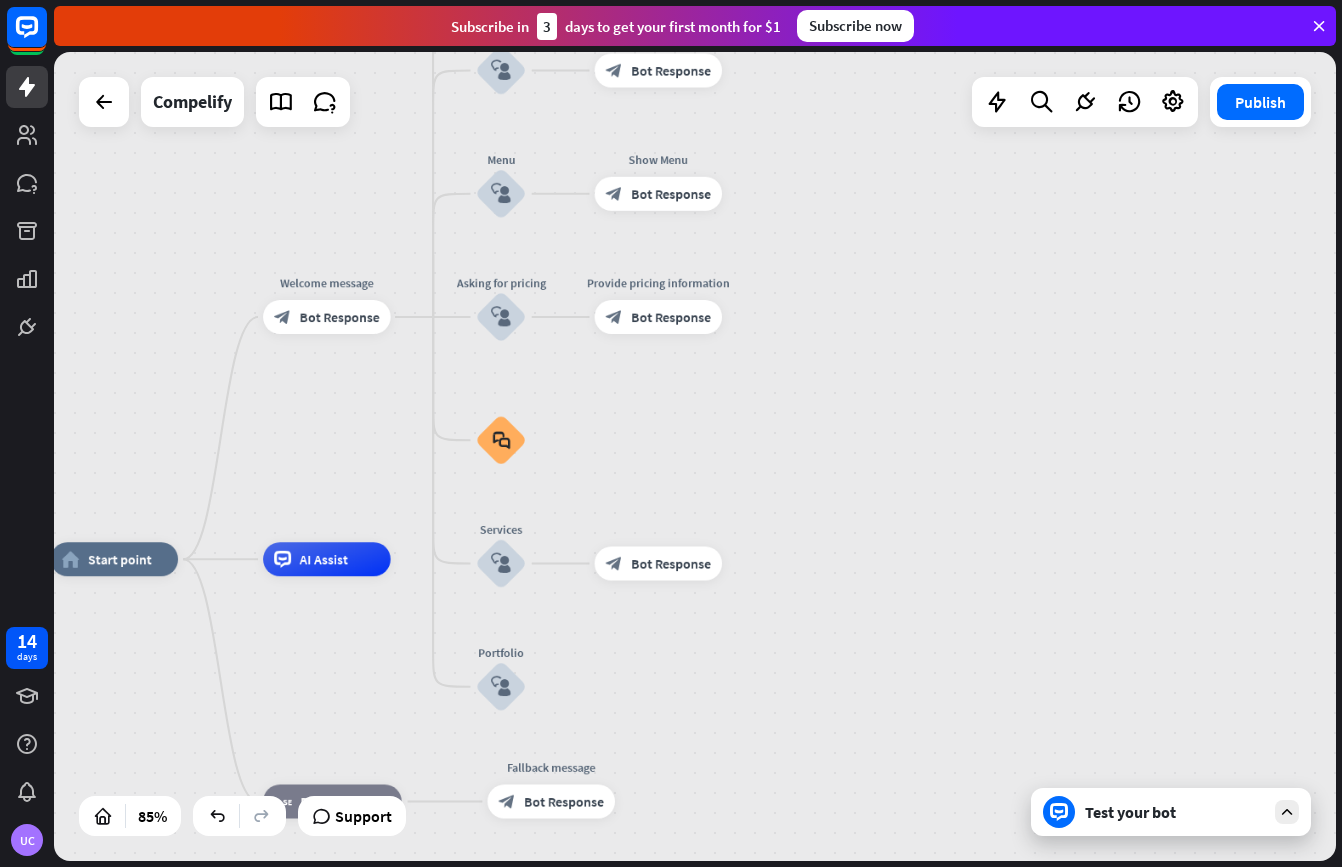 drag, startPoint x: 556, startPoint y: 554, endPoint x: 729, endPoint y: 660, distance: 202.8916 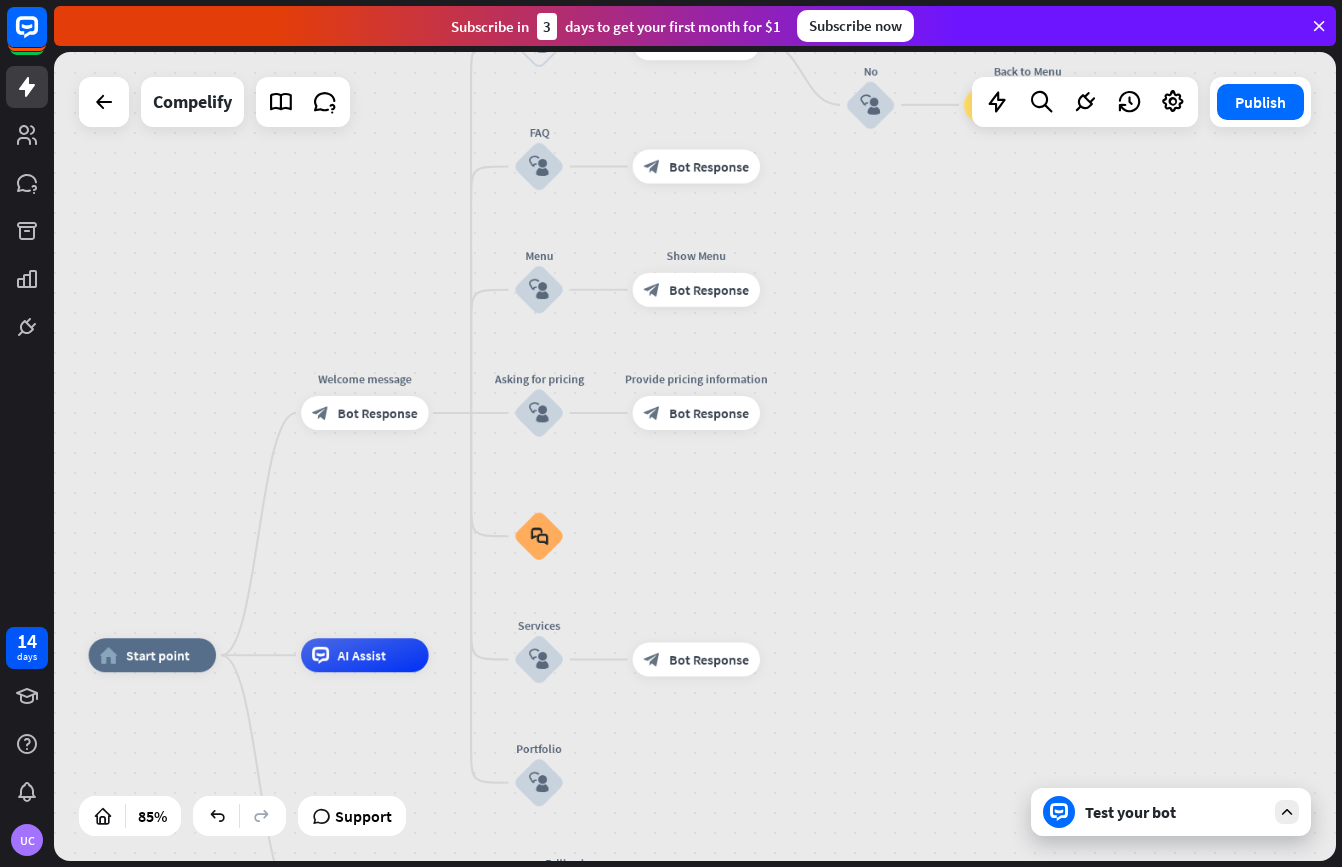 drag, startPoint x: 767, startPoint y: 460, endPoint x: 811, endPoint y: 588, distance: 135.3514 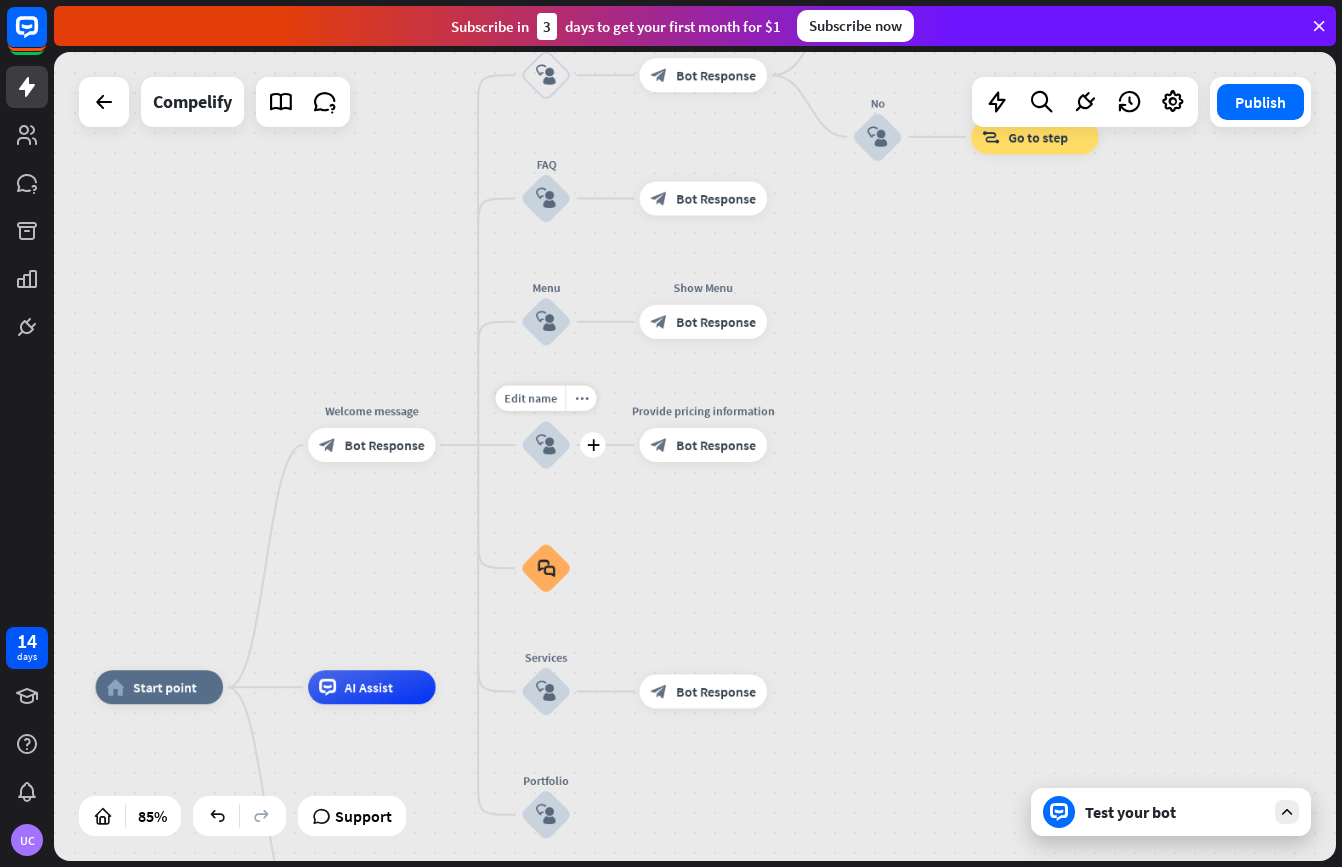 click on "block_user_input" at bounding box center [546, 445] 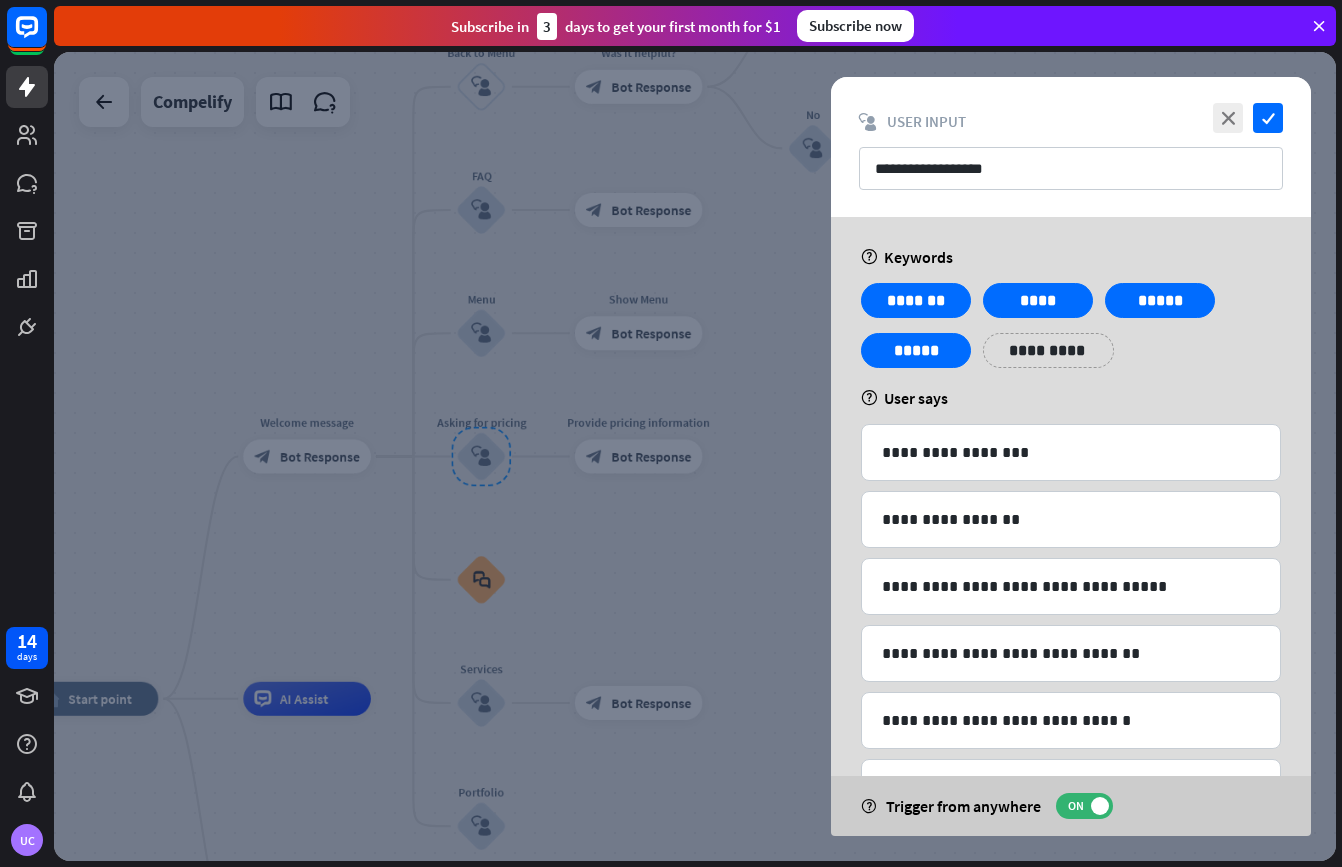 click at bounding box center [695, 456] 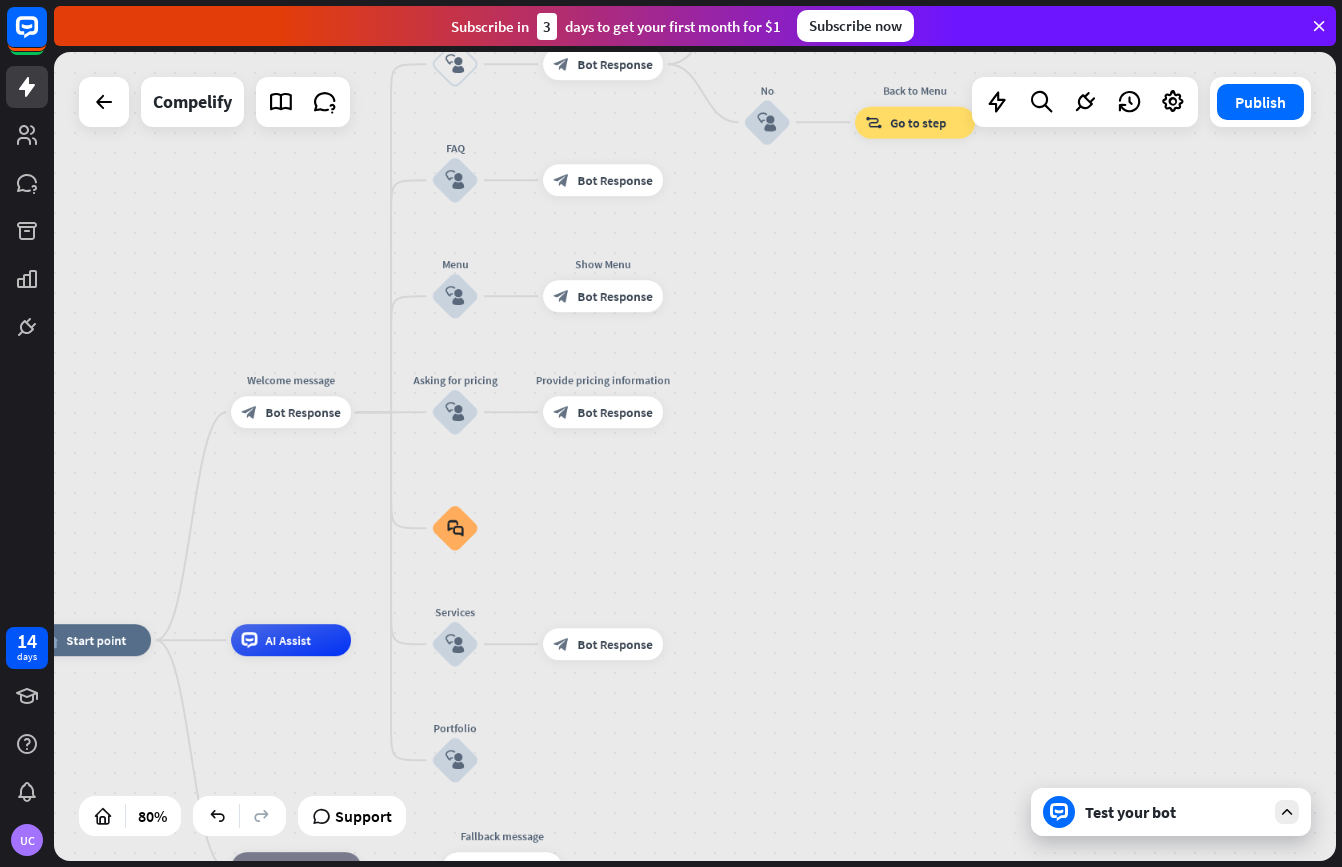 drag, startPoint x: 757, startPoint y: 279, endPoint x: 710, endPoint y: 223, distance: 73.109505 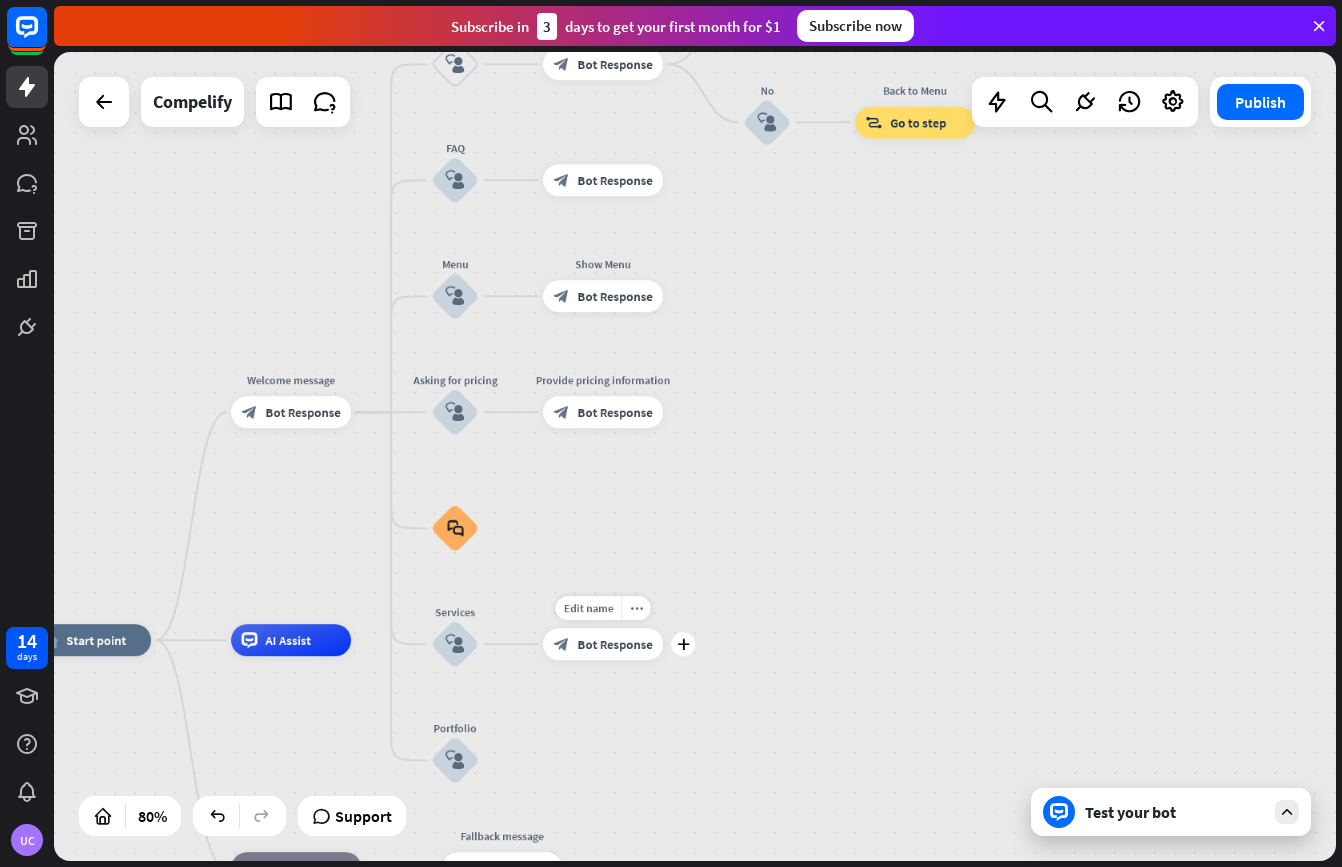 click on "Bot Response" at bounding box center [614, 644] 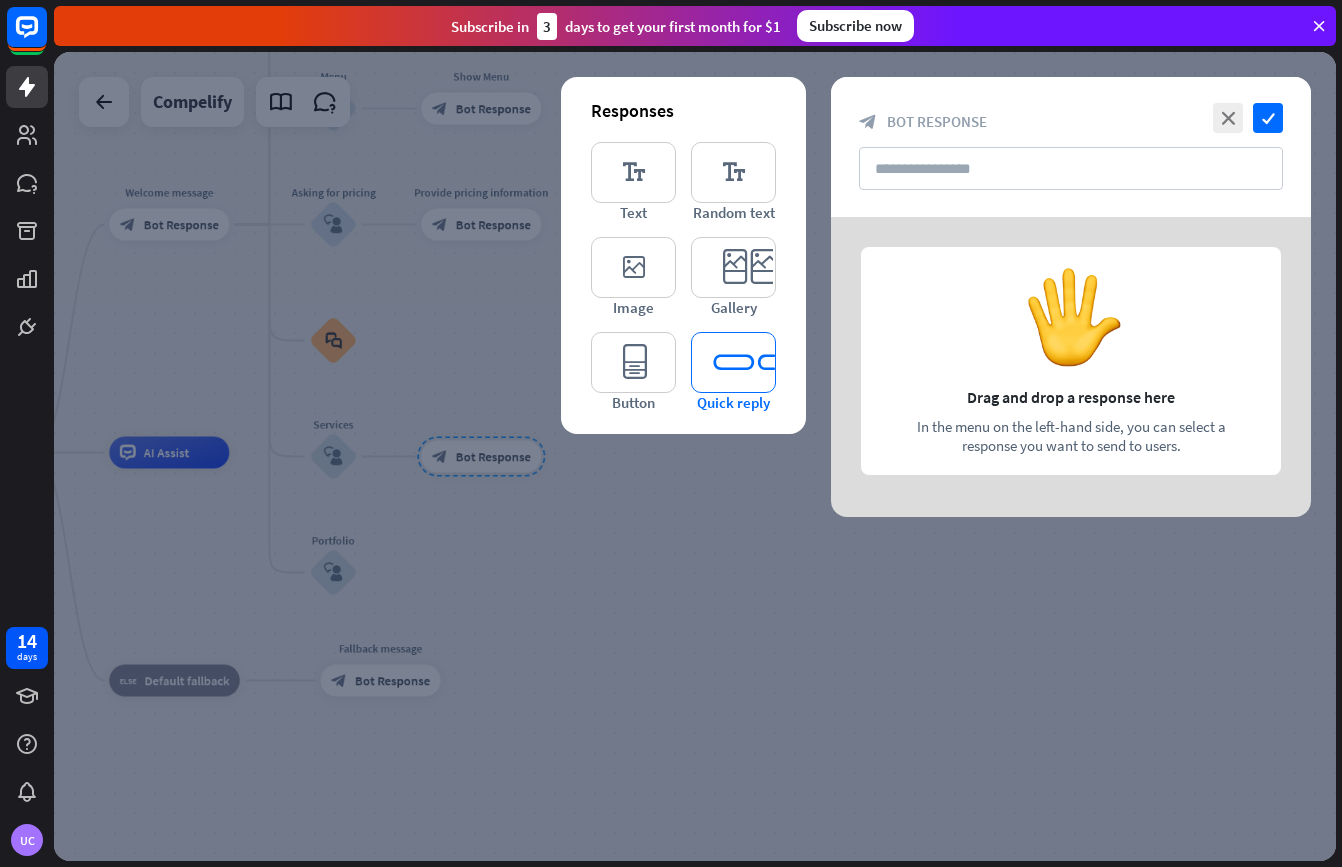 click on "editor_quick_replies" at bounding box center [733, 362] 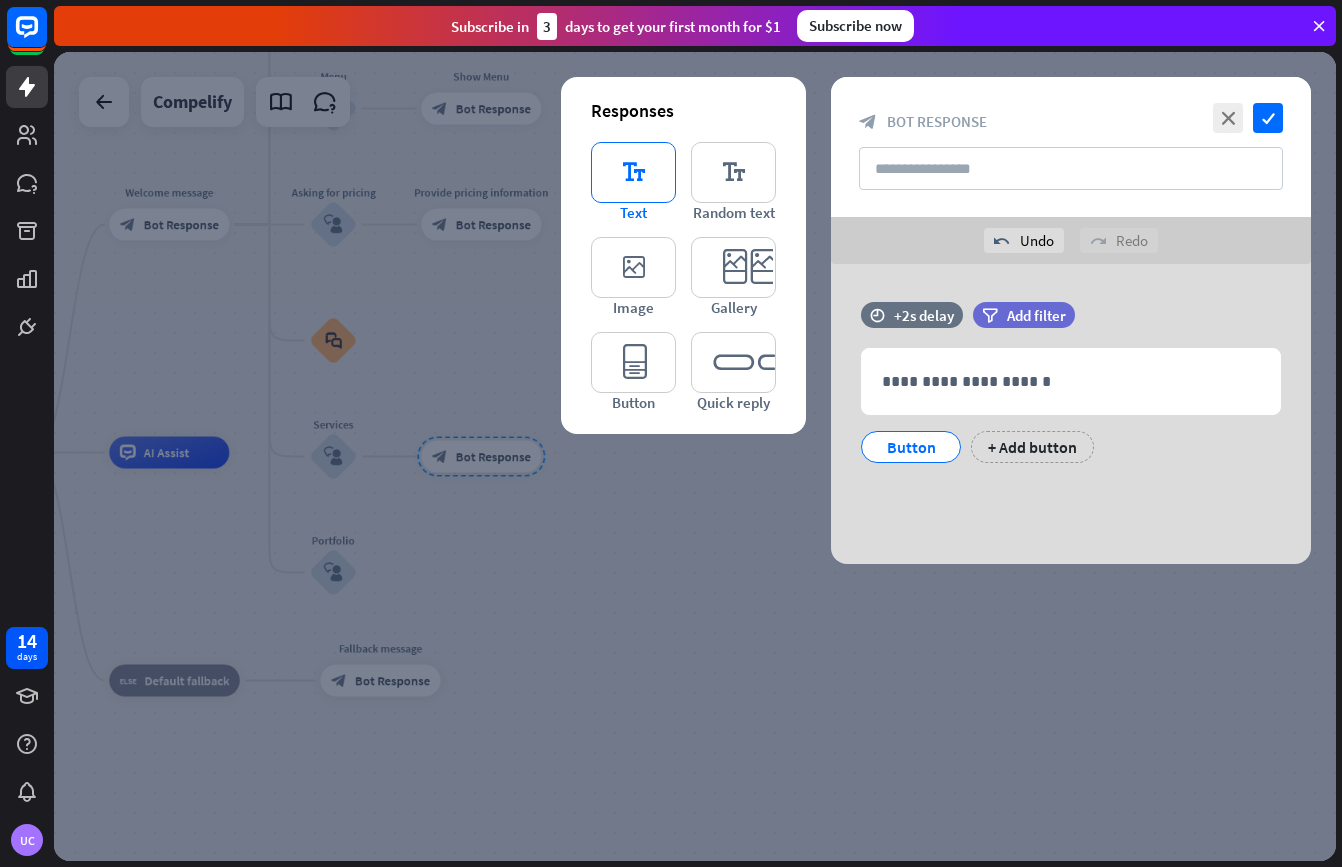 click on "editor_text" at bounding box center [633, 172] 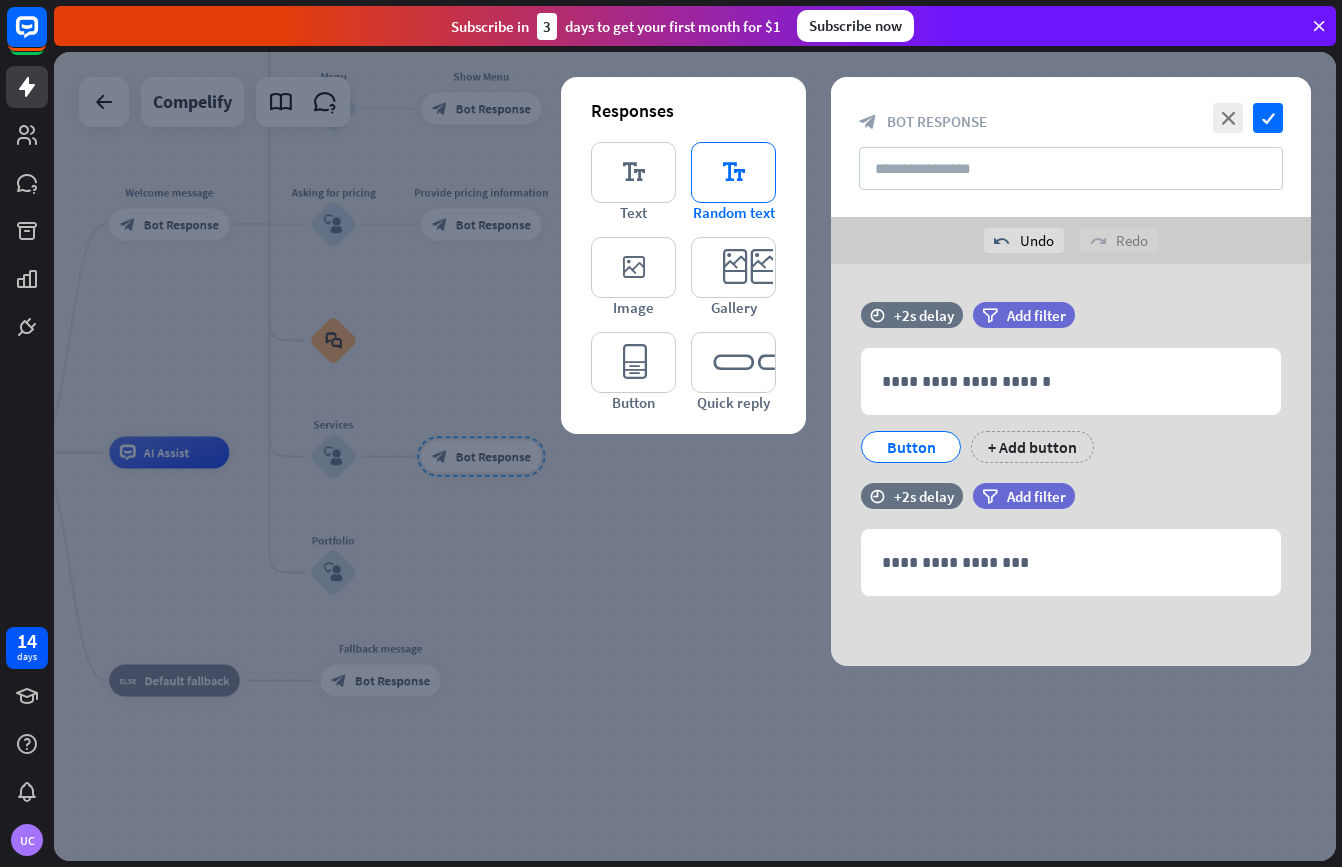 click on "editor_text" at bounding box center (733, 172) 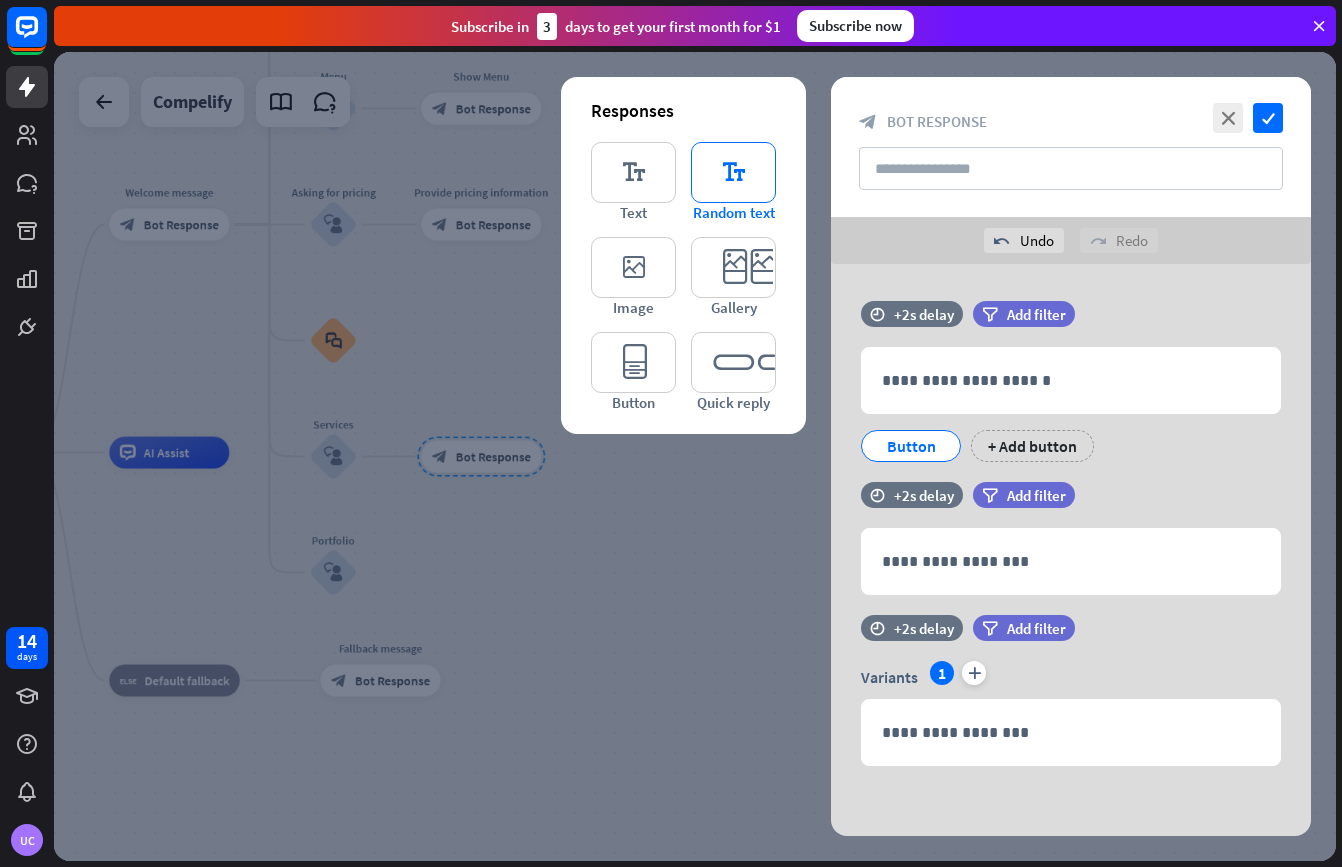 click on "editor_text" at bounding box center (733, 172) 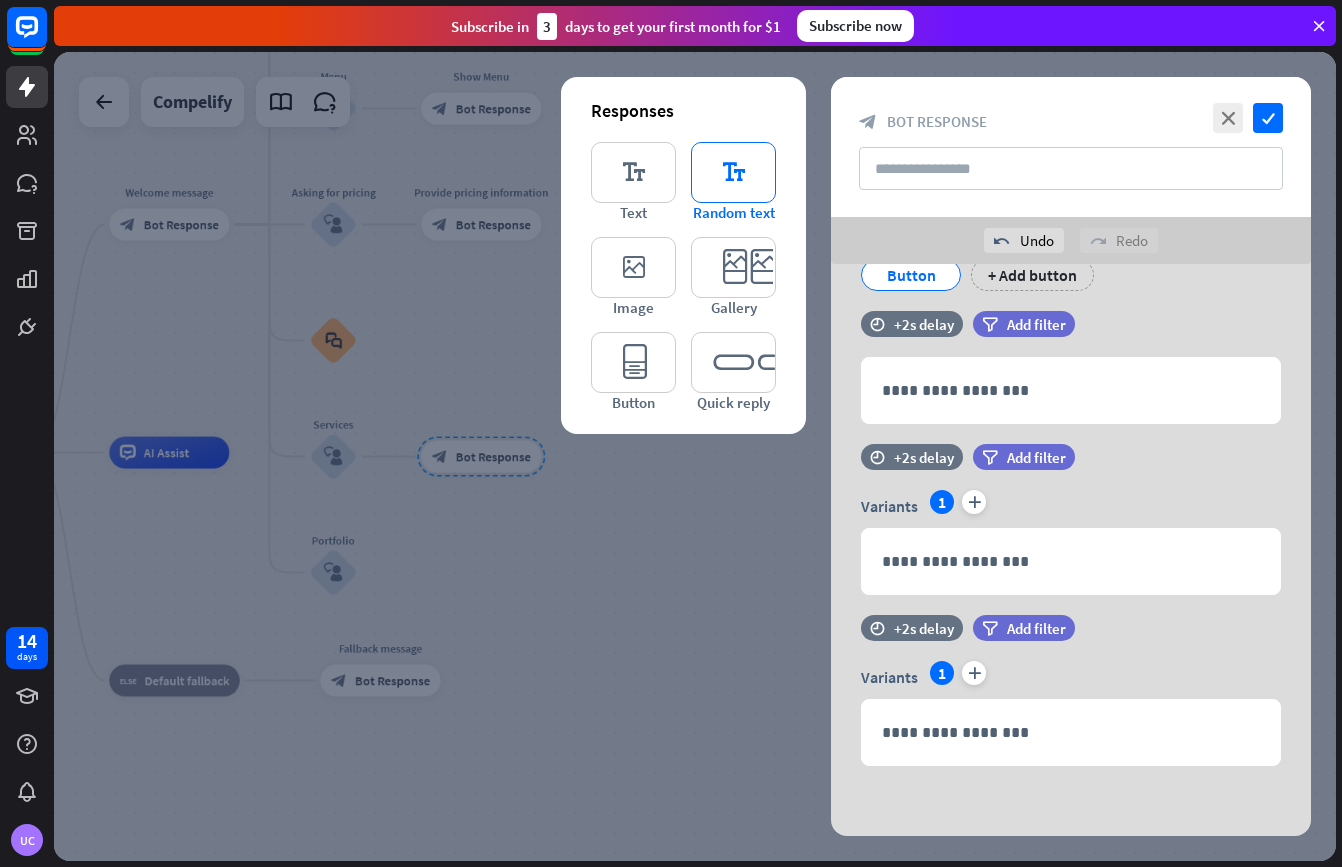 click on "editor_text" at bounding box center [733, 172] 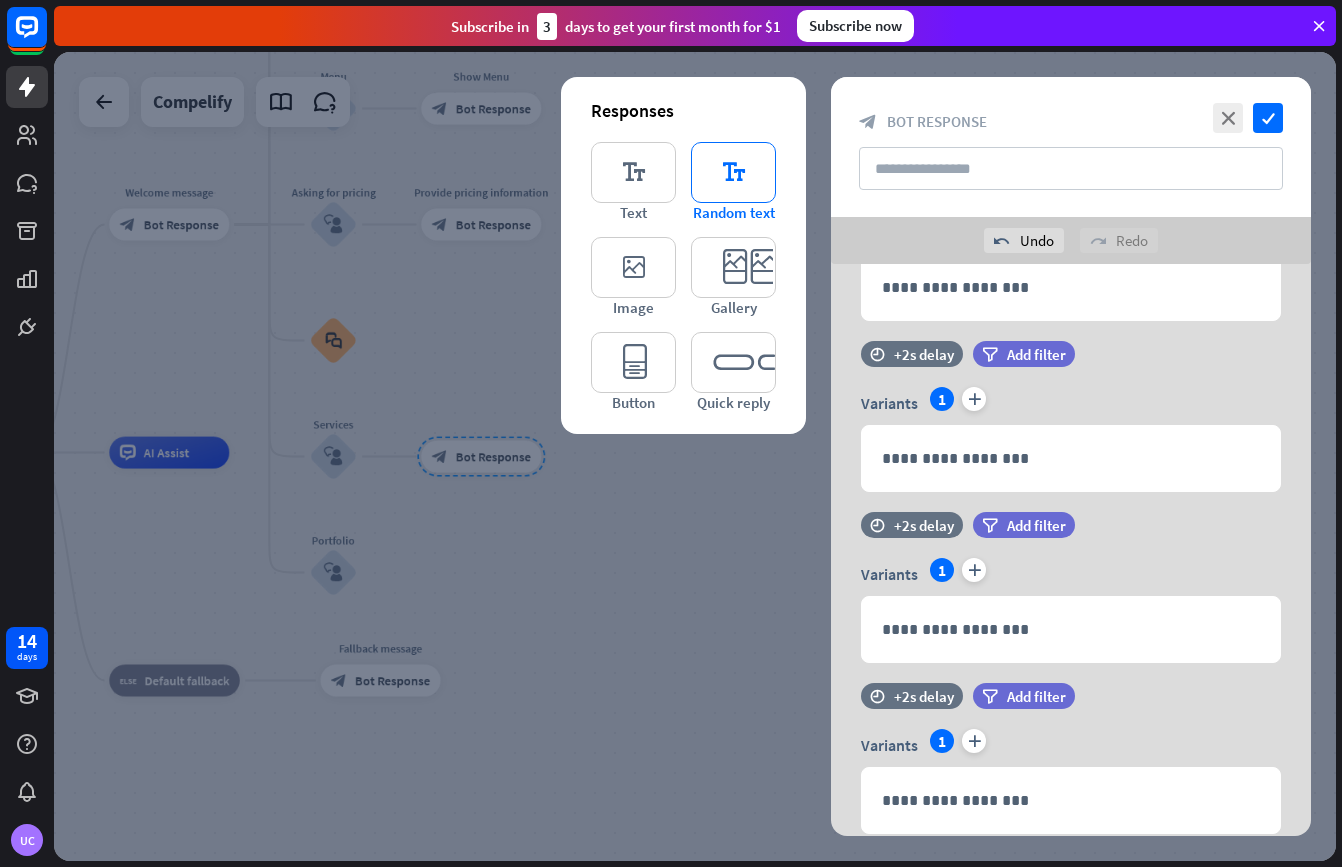 click on "editor_text" at bounding box center [733, 172] 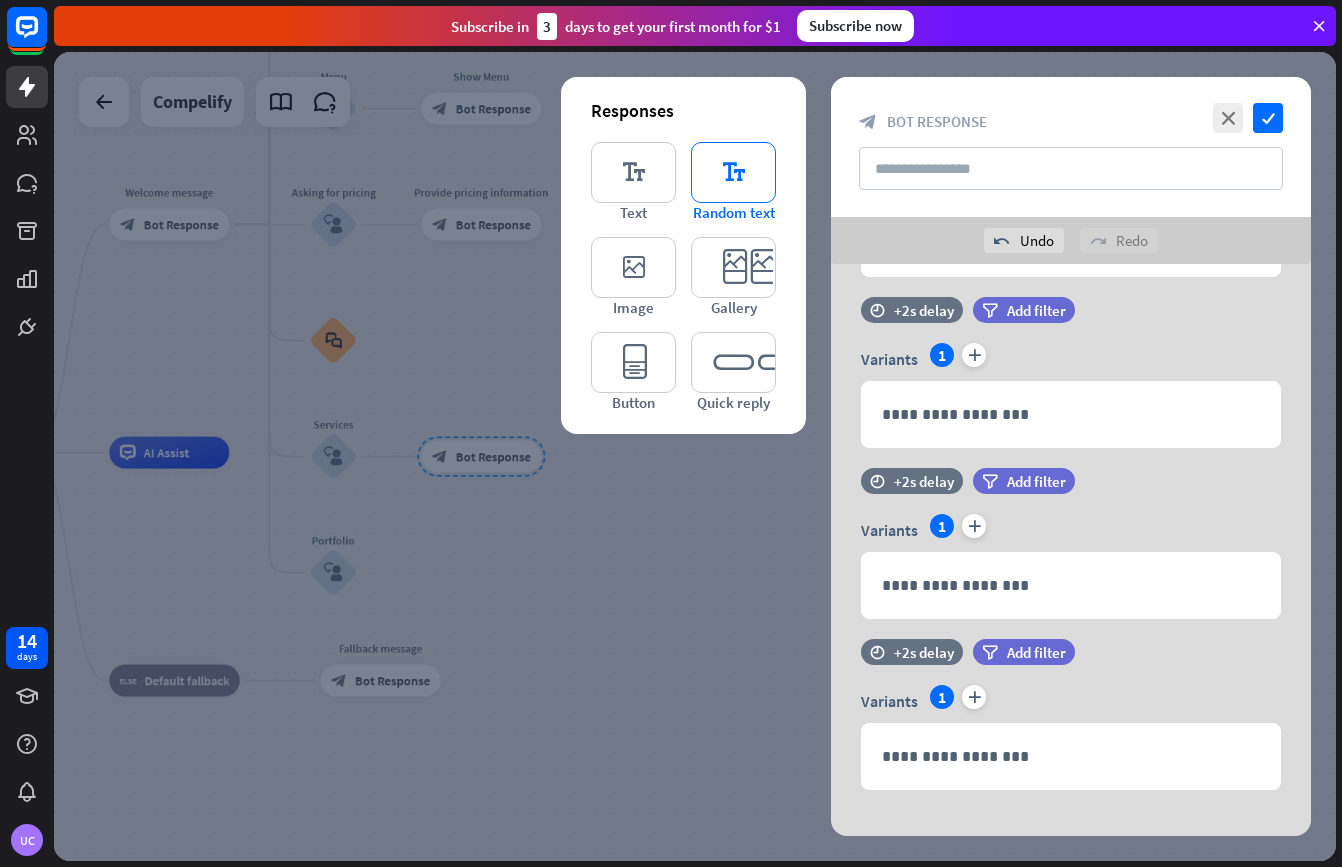 click on "editor_text" at bounding box center [733, 172] 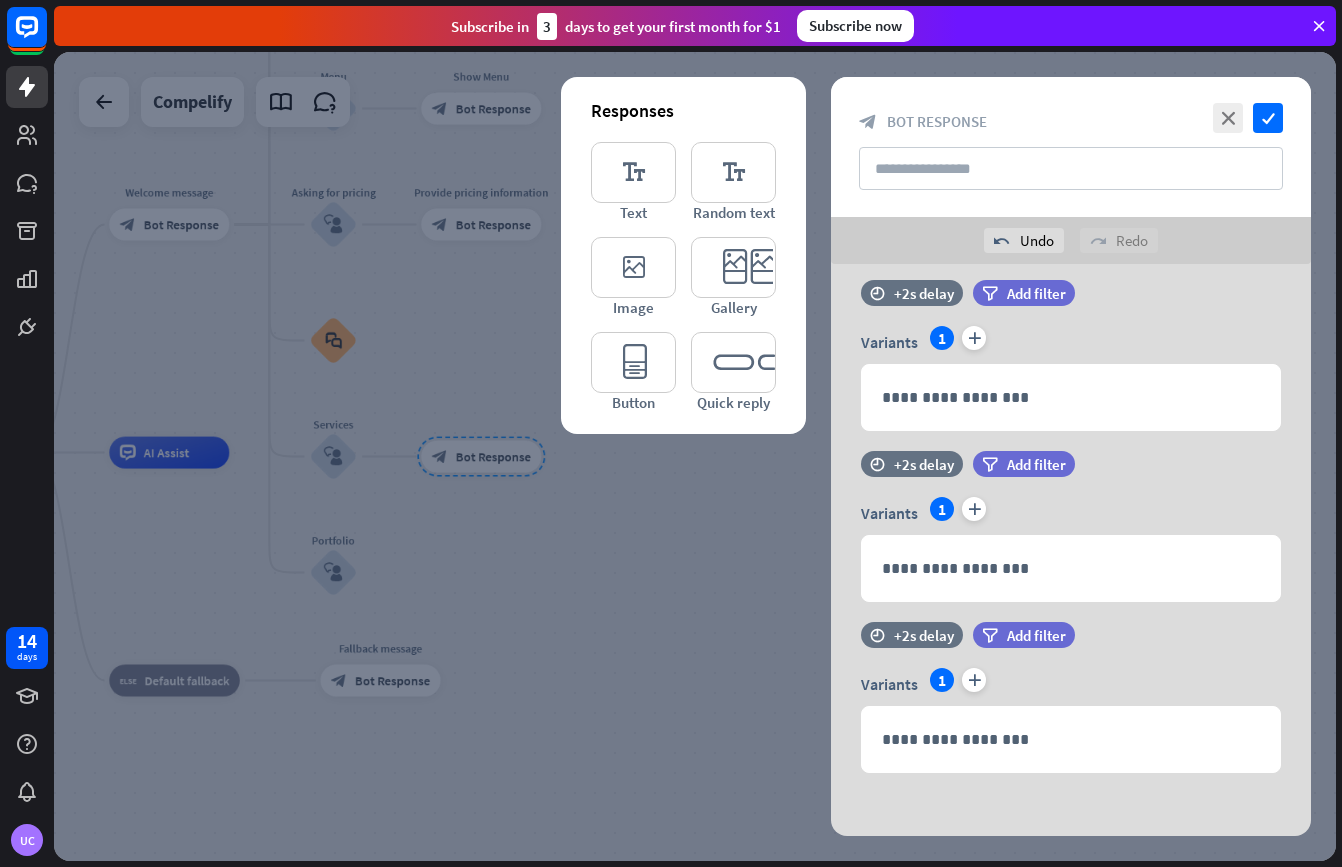 scroll, scrollTop: 685, scrollLeft: 0, axis: vertical 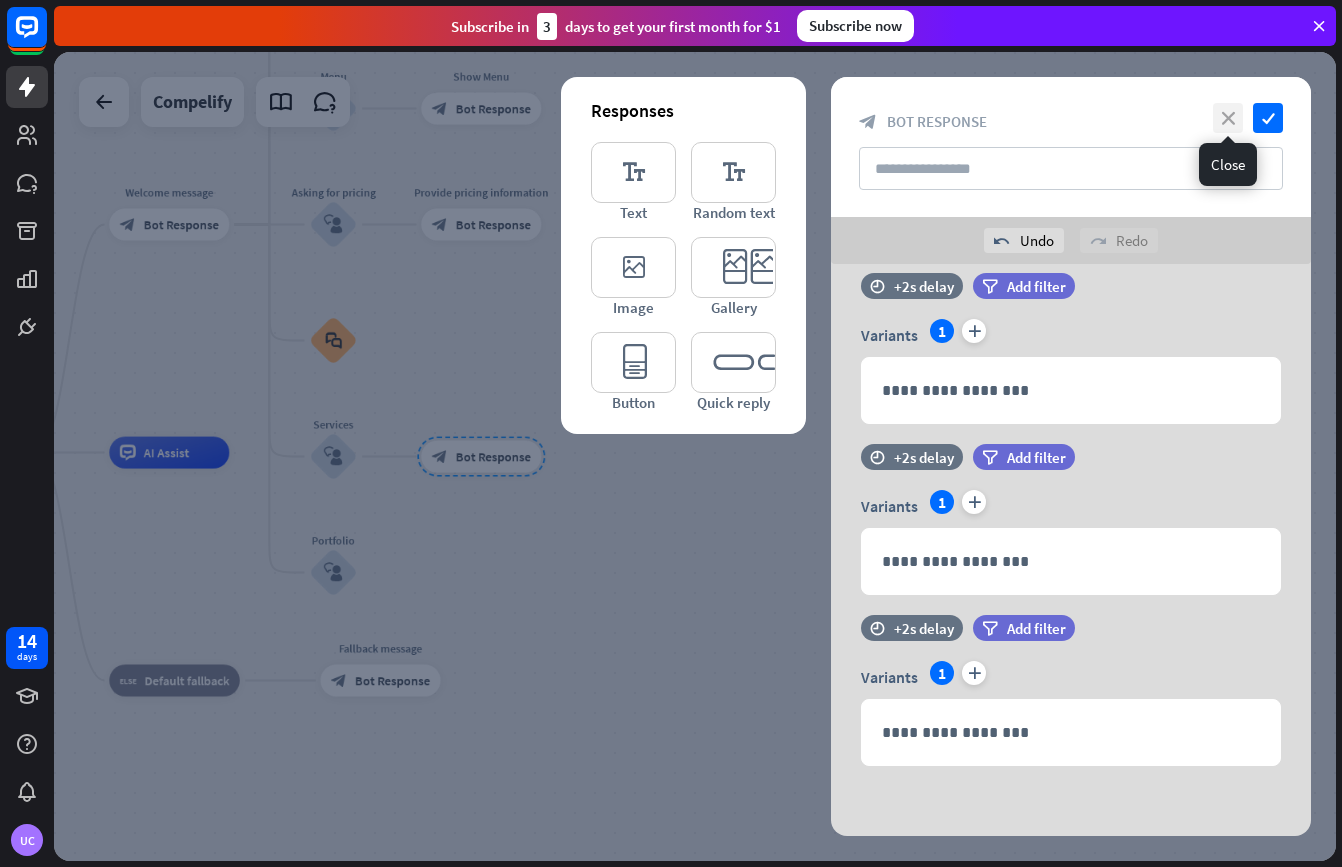 click on "close" at bounding box center [1228, 118] 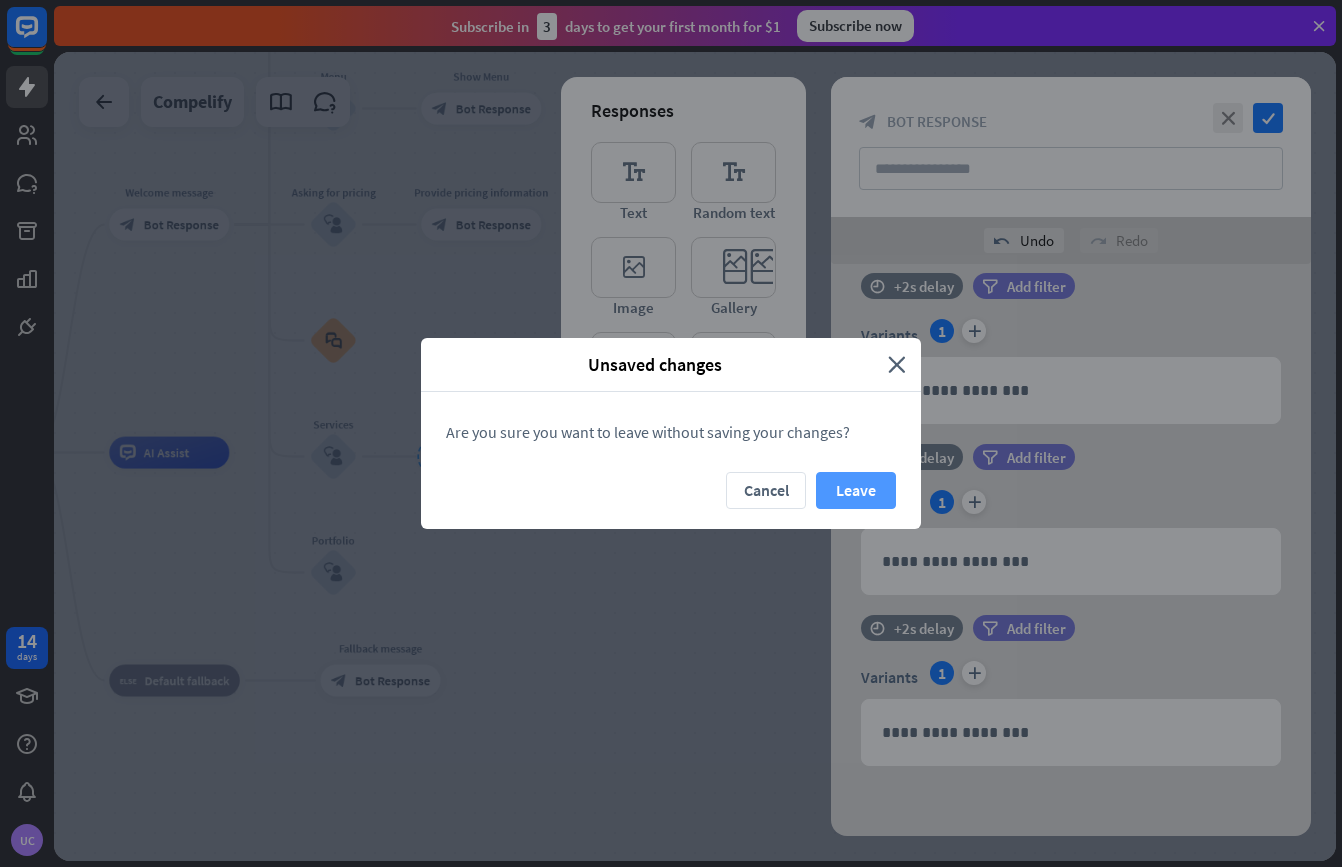 click on "Leave" at bounding box center [856, 490] 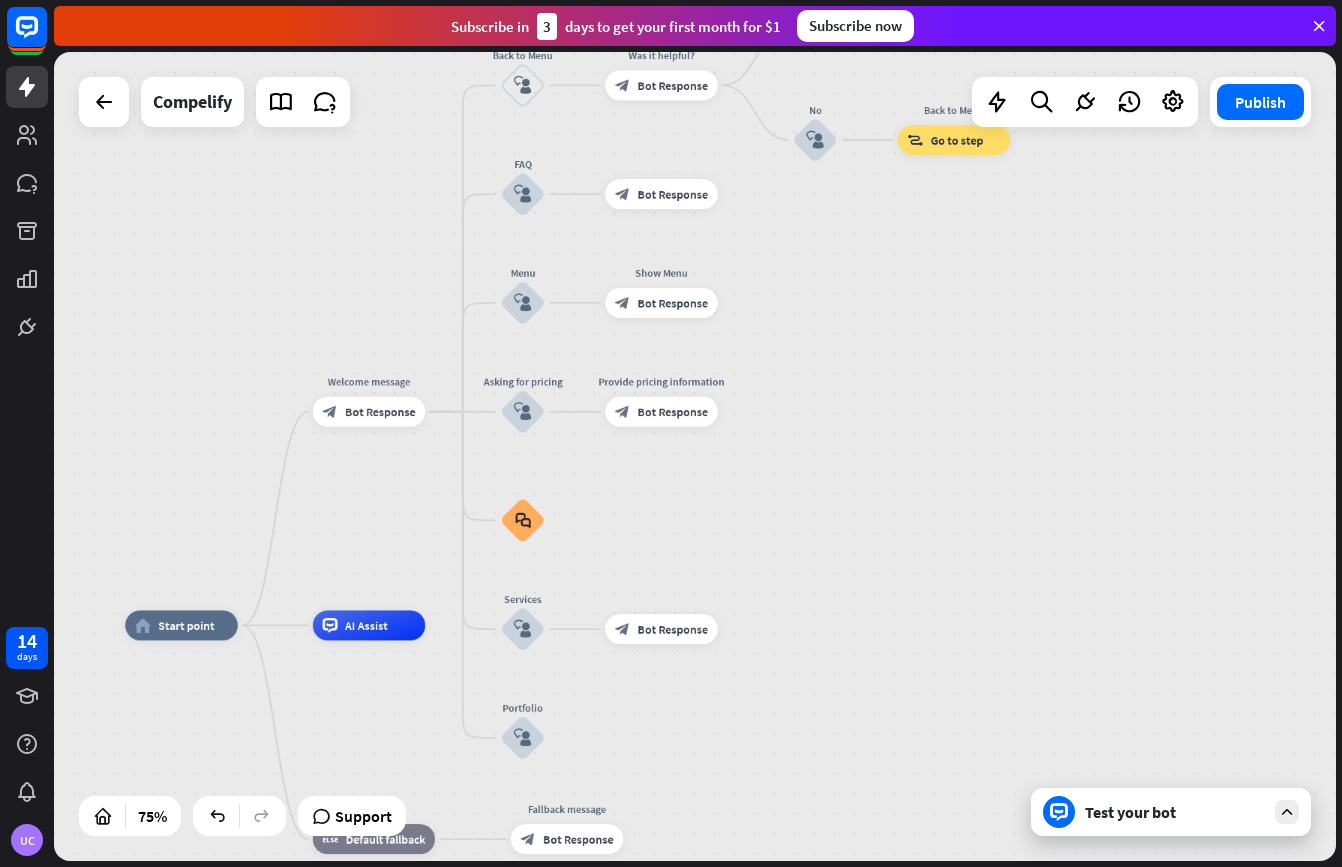 drag, startPoint x: 576, startPoint y: 342, endPoint x: 743, endPoint y: 522, distance: 245.53818 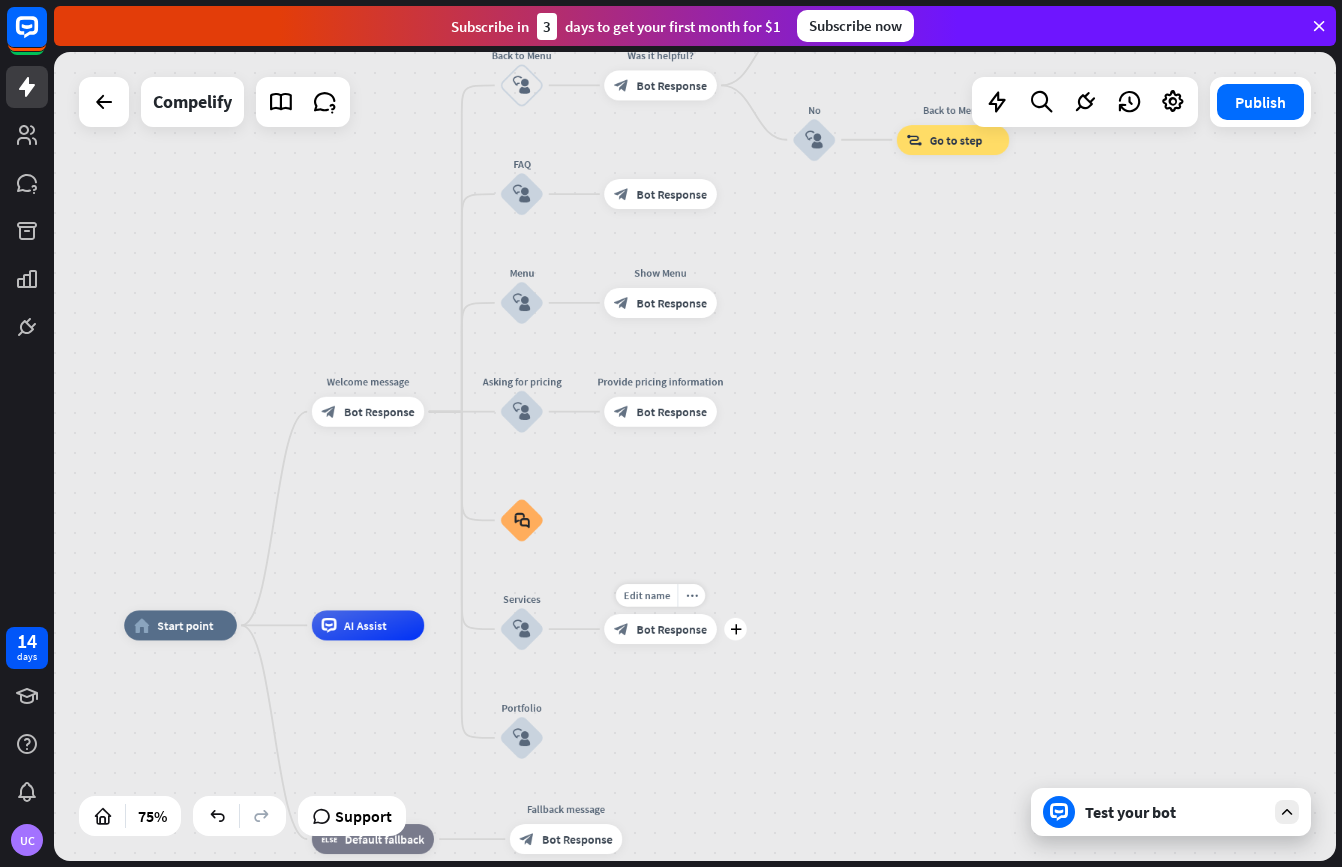 click on "Bot Response" at bounding box center [672, 629] 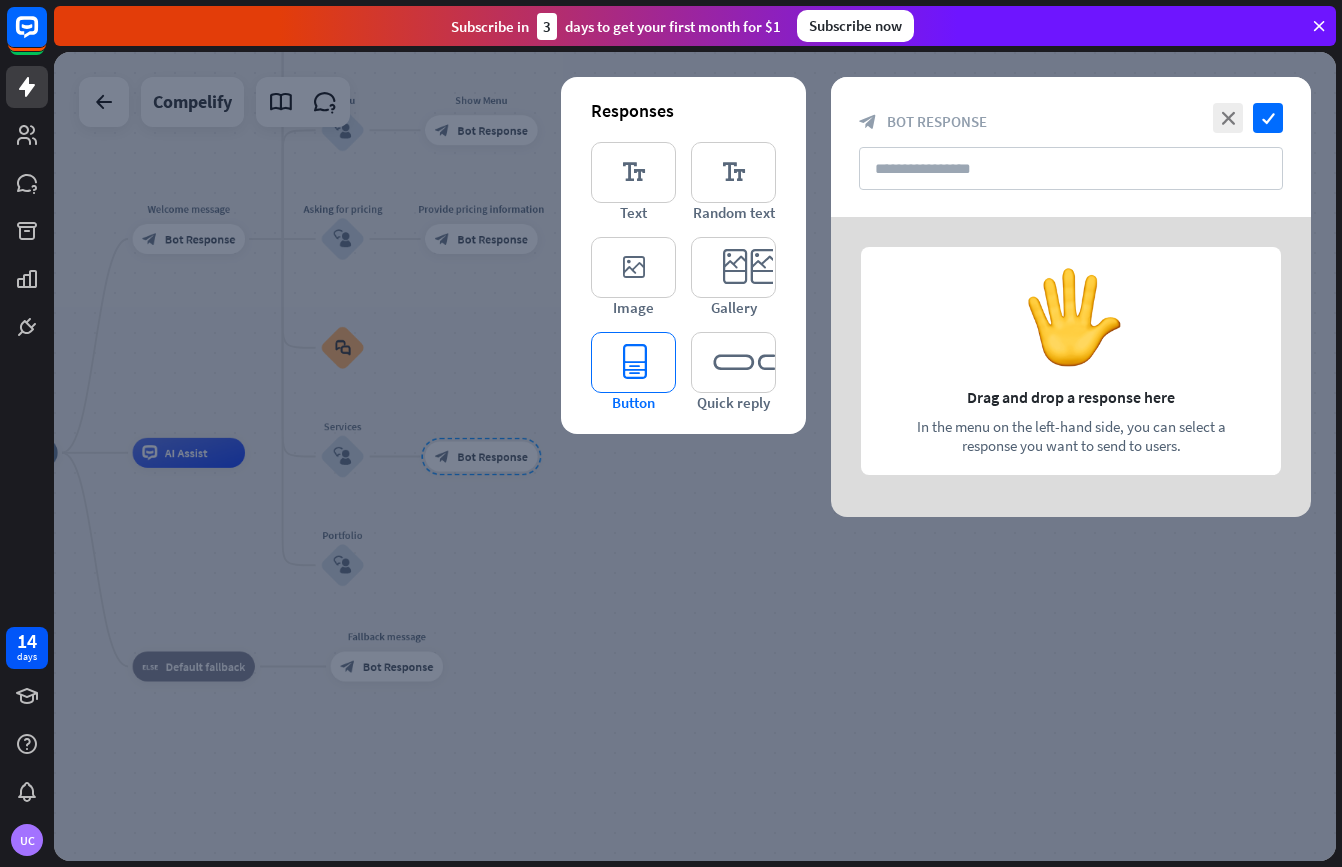 click on "editor_button" at bounding box center [633, 362] 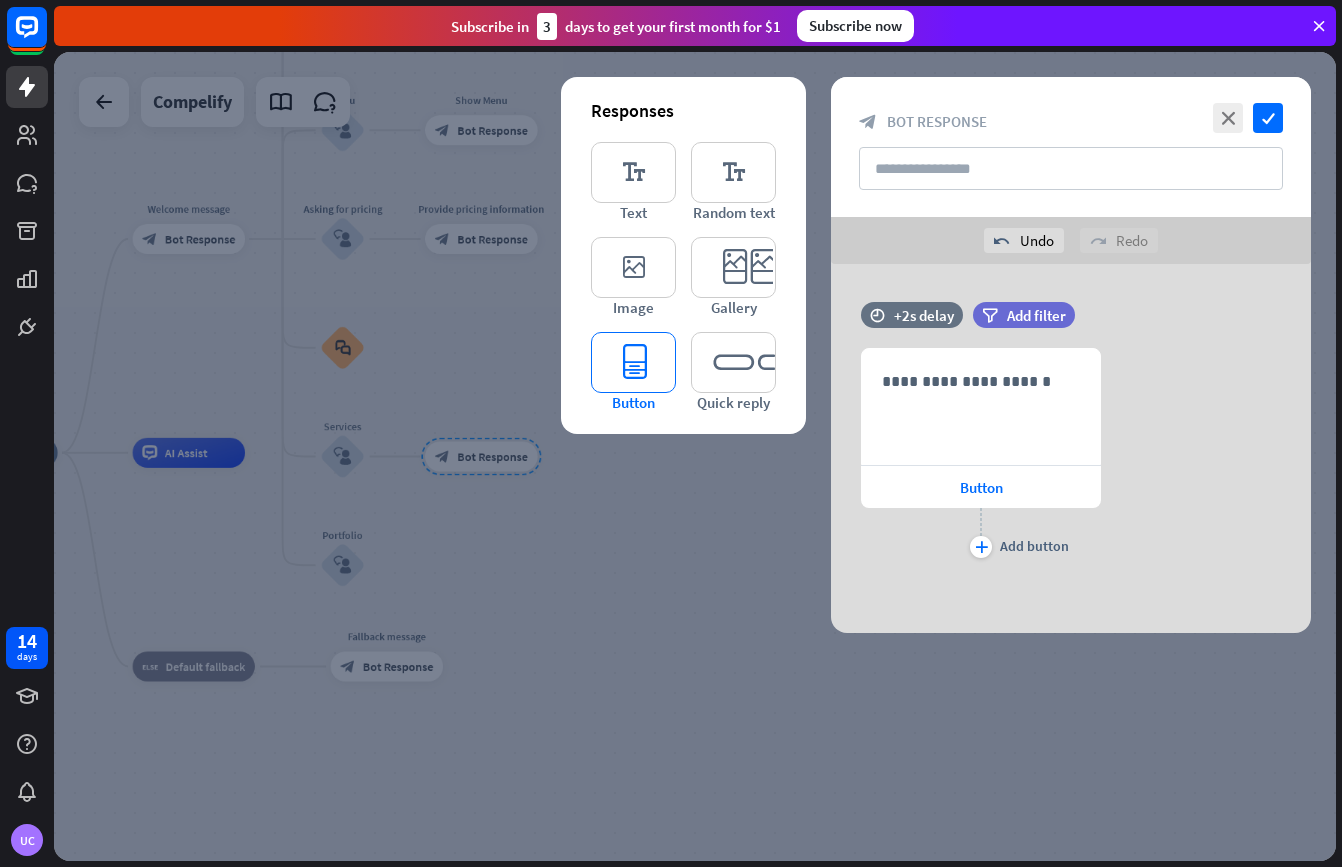 click on "editor_button" at bounding box center [633, 362] 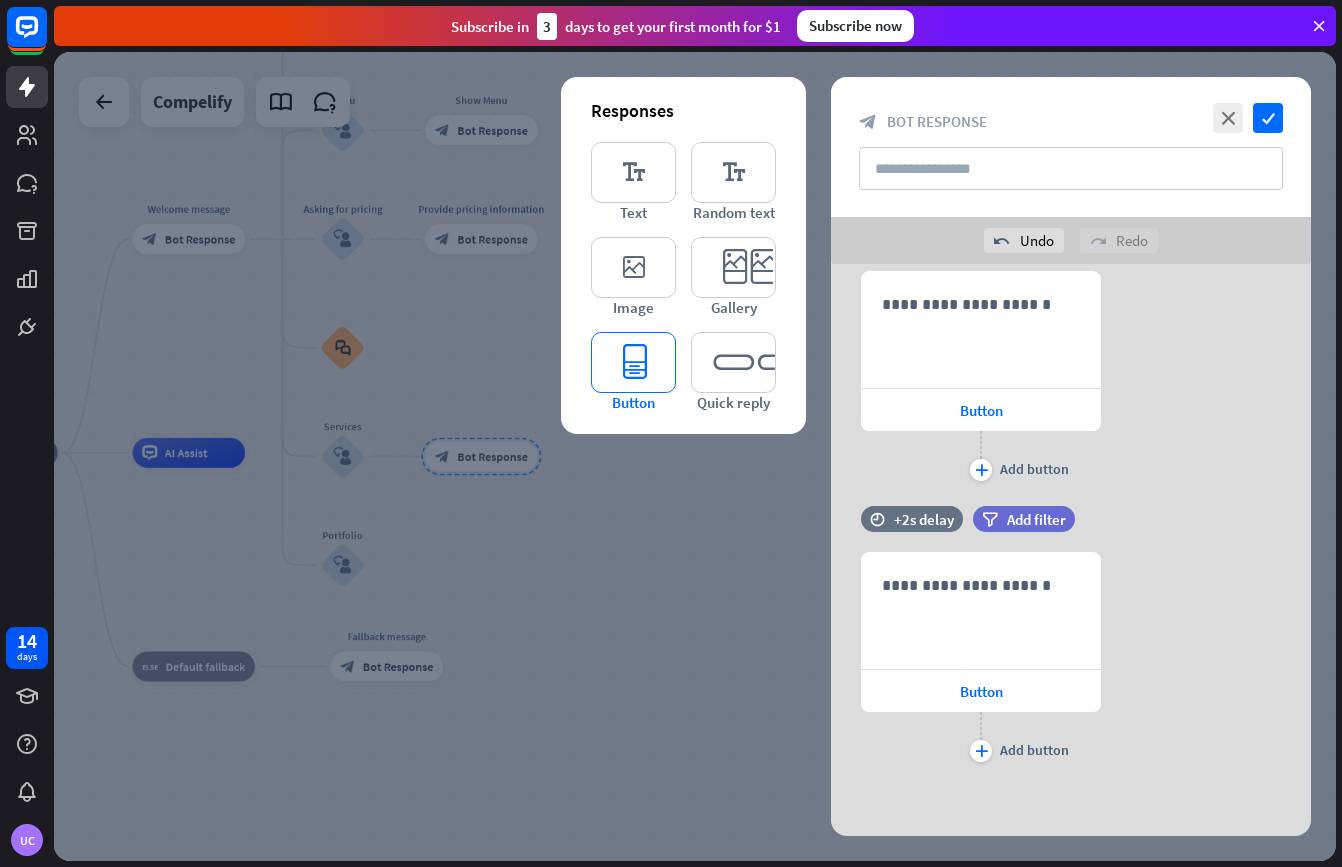 scroll, scrollTop: 78, scrollLeft: 0, axis: vertical 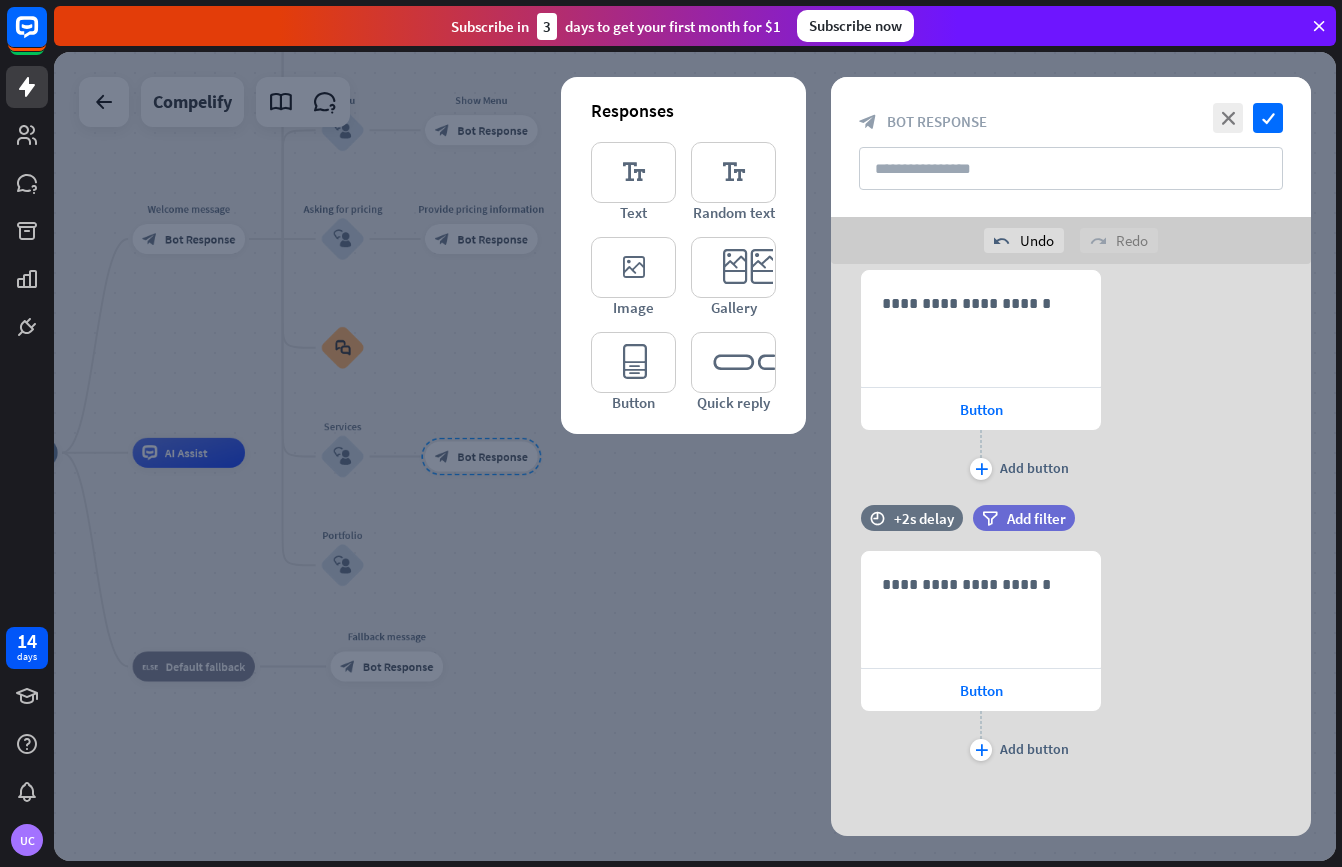 click at bounding box center (831, 610) 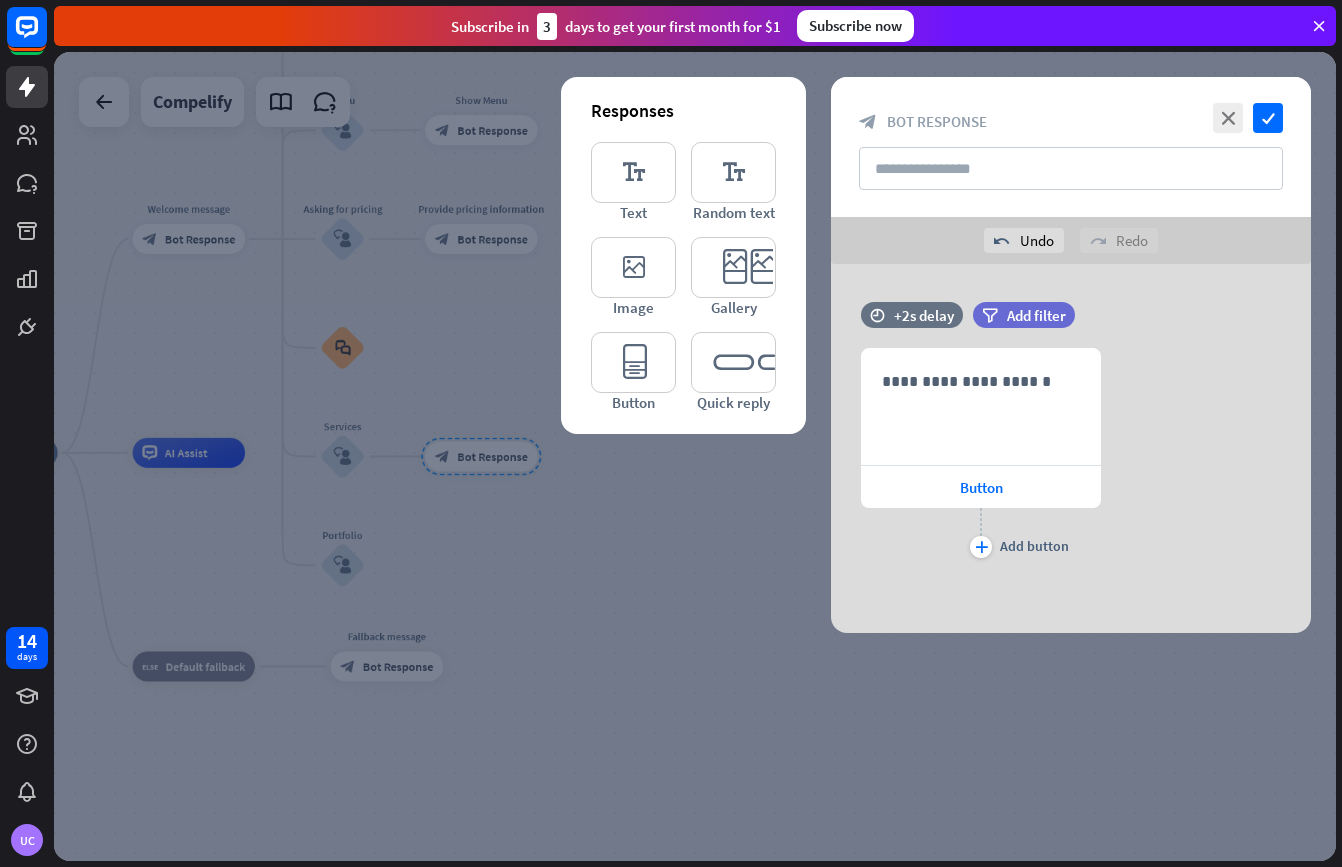 scroll, scrollTop: 0, scrollLeft: 0, axis: both 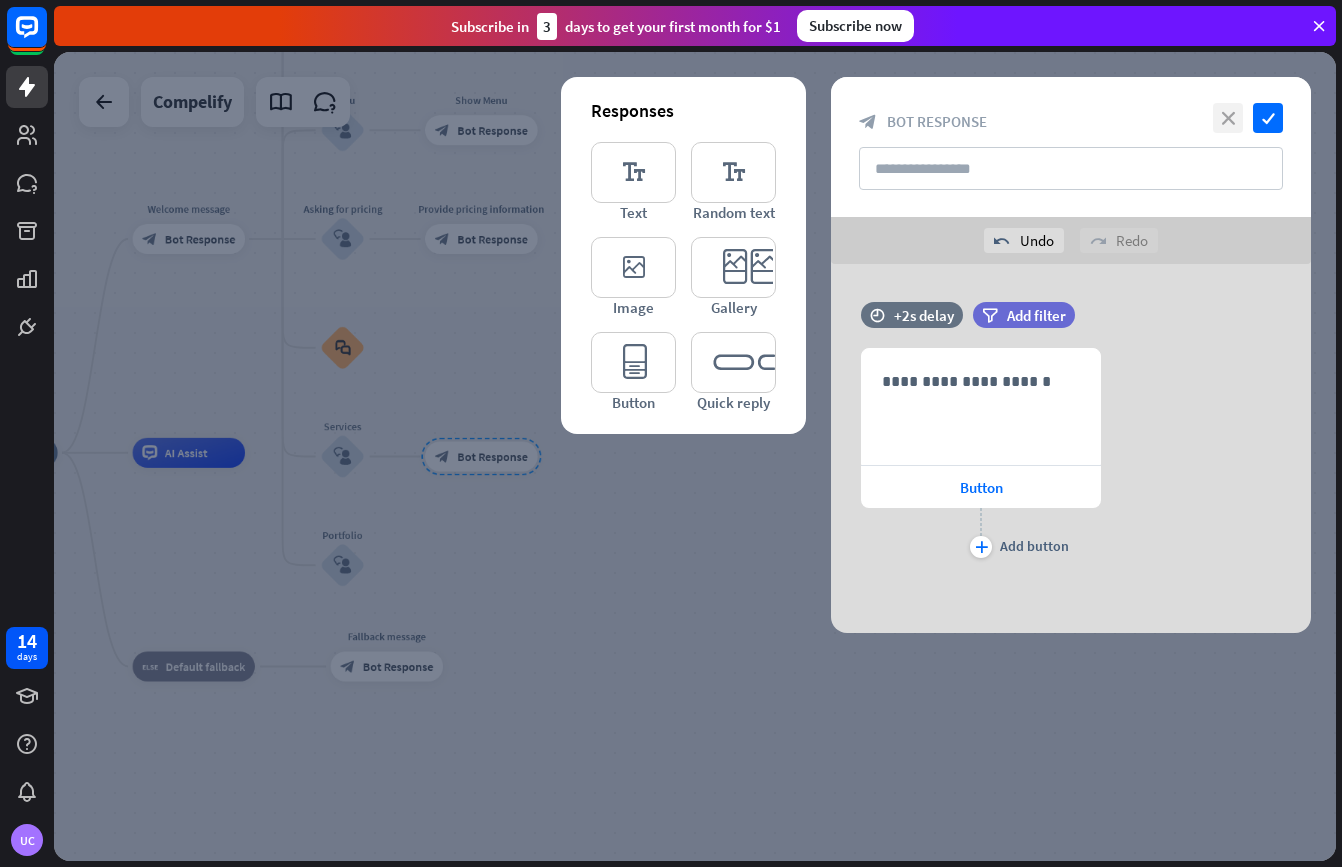 click on "close" at bounding box center (1228, 118) 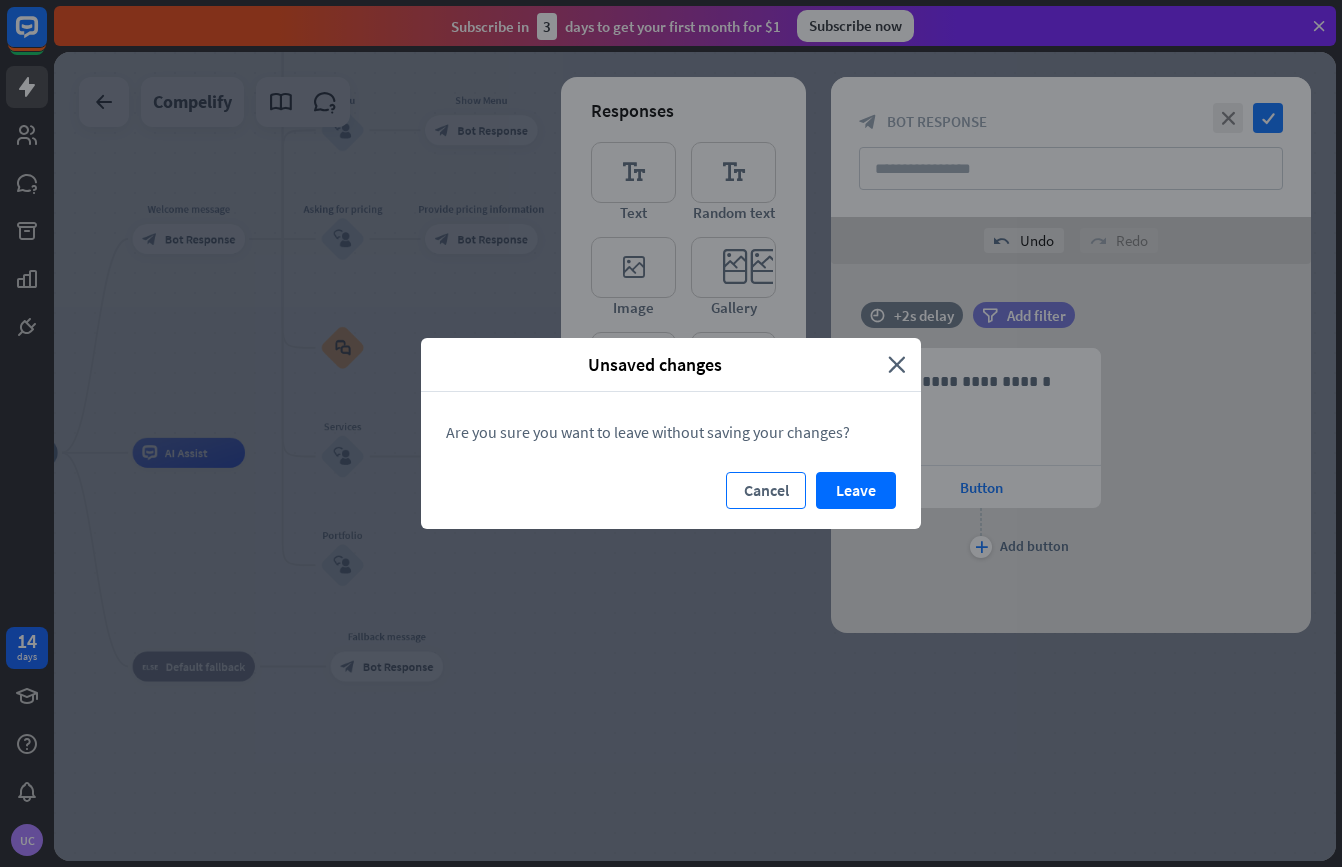 click on "Cancel" at bounding box center (766, 490) 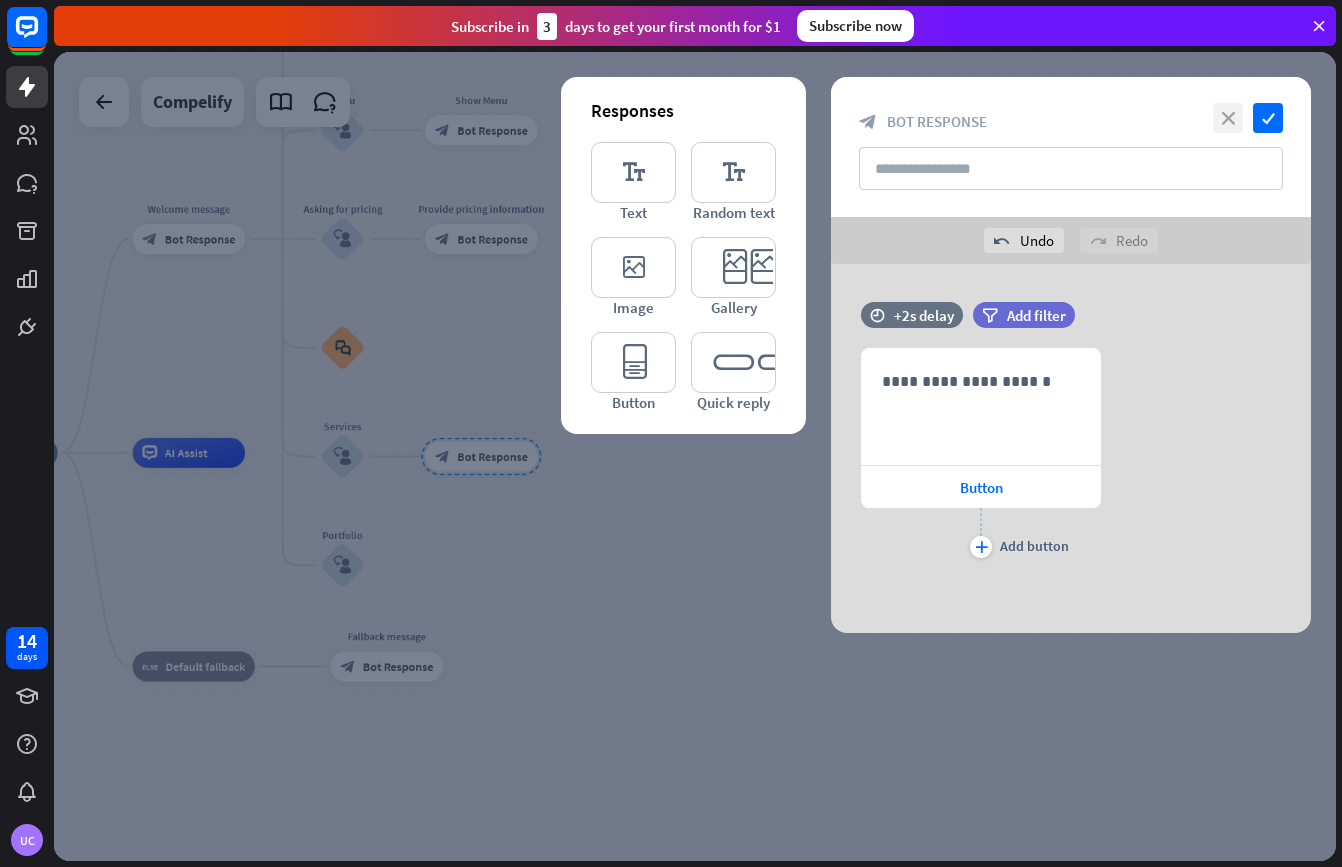 click on "close" at bounding box center (1228, 118) 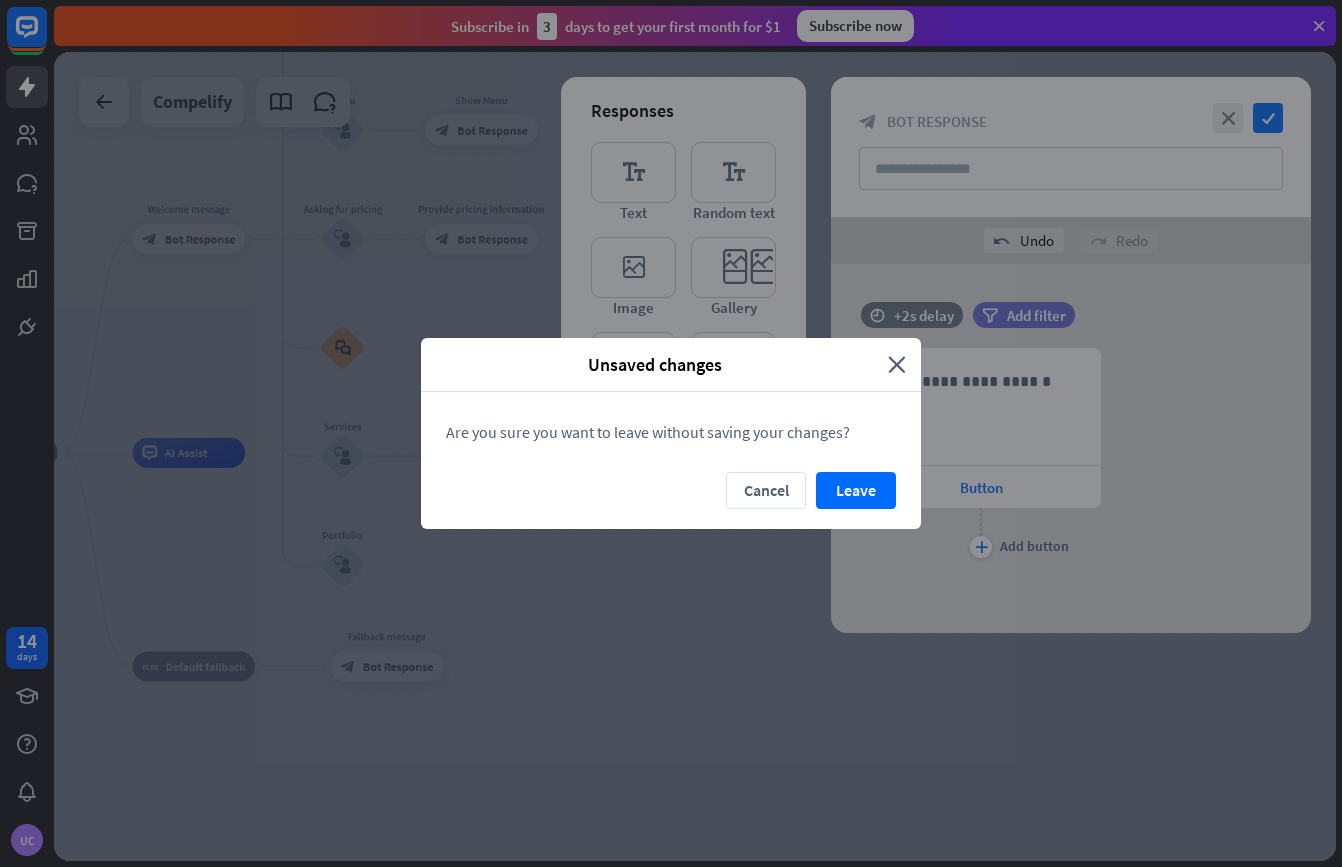click on "Leave" at bounding box center (856, 490) 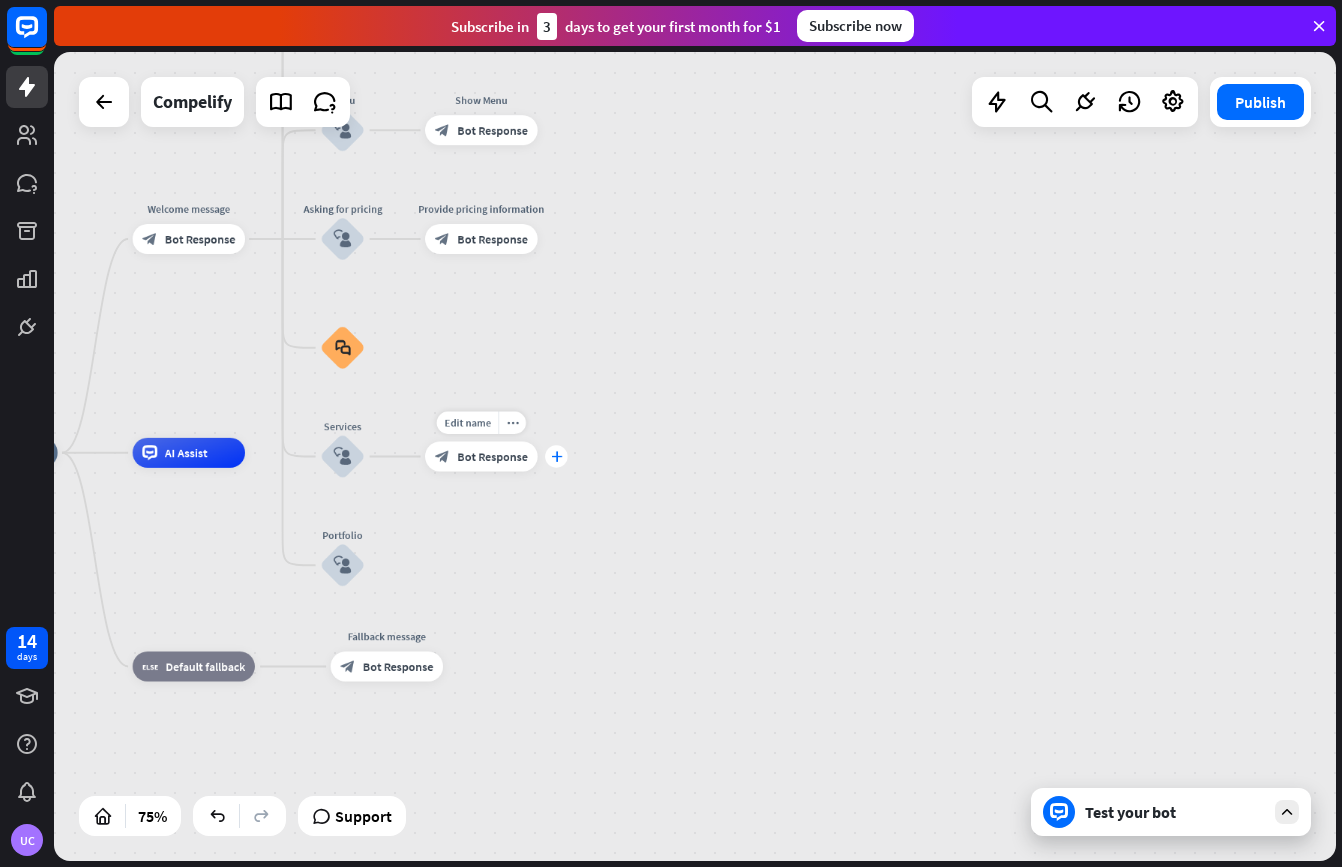 click on "plus" at bounding box center (556, 456) 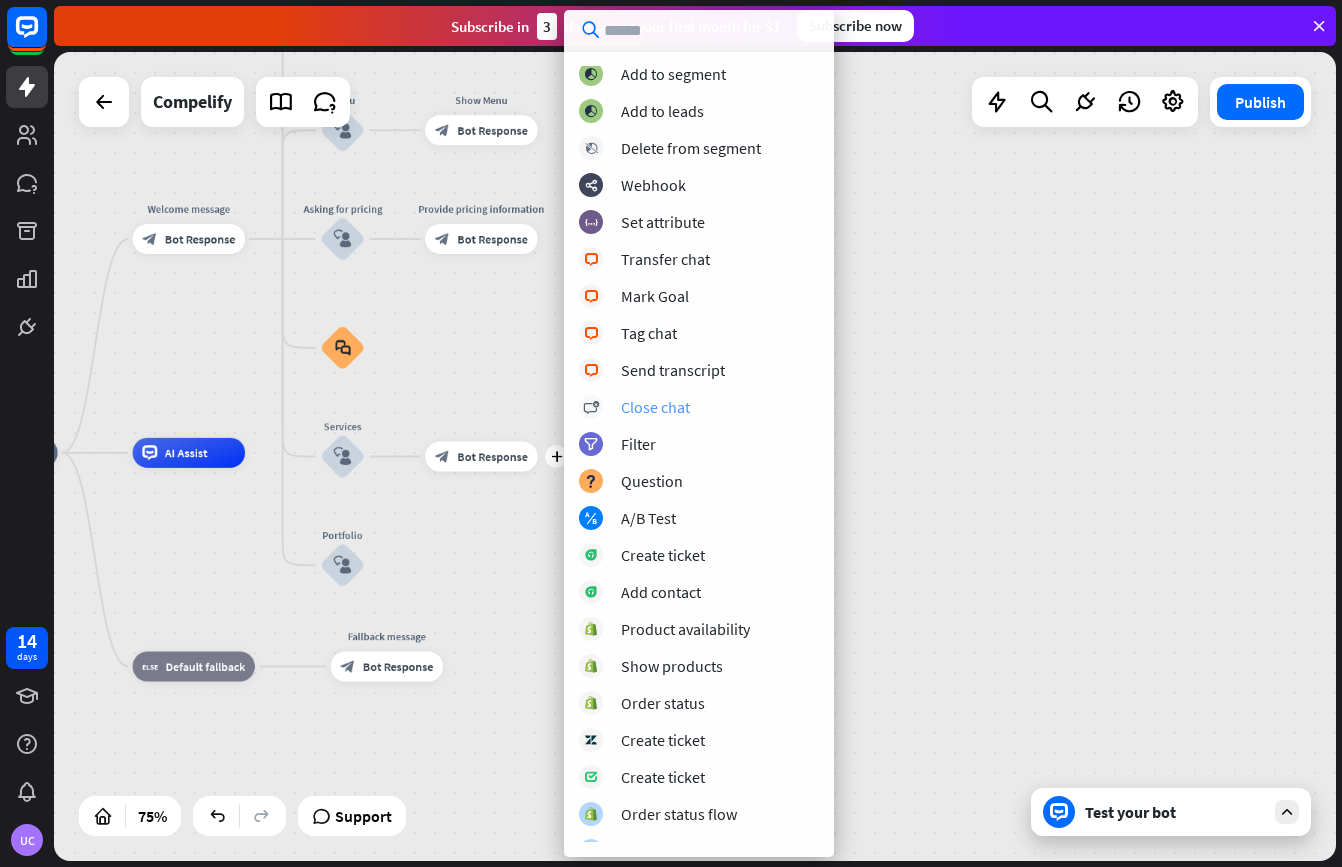 scroll, scrollTop: 321, scrollLeft: 0, axis: vertical 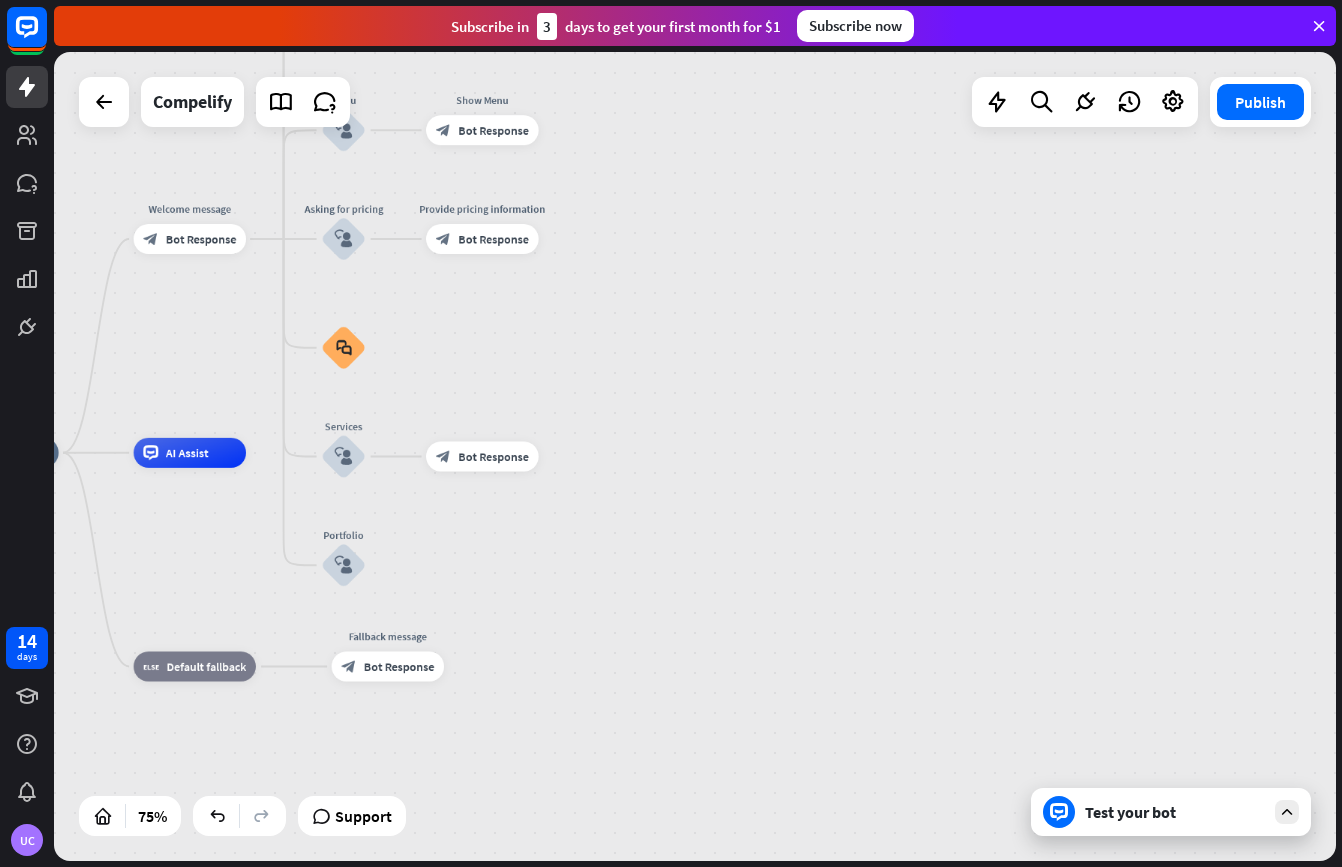 click on "home_2   Start point                 Welcome message   block_bot_response   Bot Response                 Back to Menu   block_user_input                 Was it helpful?   block_bot_response   Bot Response                 Yes   block_user_input                 Thank you!   block_bot_response   Bot Response                 No   block_user_input                 Back to Menu   block_goto   Go to step                 FAQ   block_user_input                   block_bot_response   Bot Response                 Menu   block_user_input                 Show Menu   block_bot_response   Bot Response                 Asking for pricing   block_user_input                 Provide pricing information   block_bot_response   Bot Response                   block_faq                 Services   block_user_input                   block_bot_response   Bot Response                 Portfolio   block_user_input                     AI Assist                   block_fallback   Default fallback" at bounding box center (695, 456) 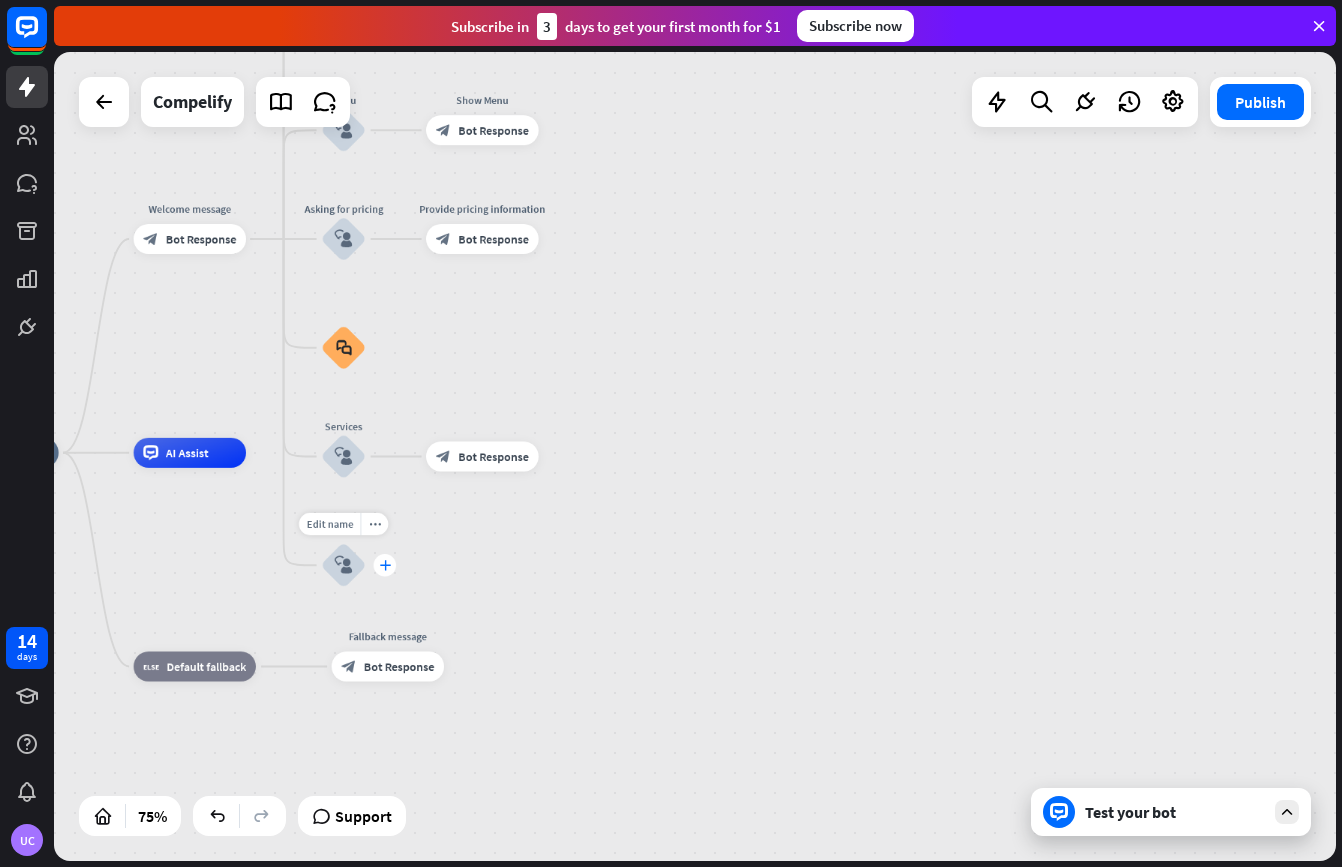 click on "plus" at bounding box center [384, 565] 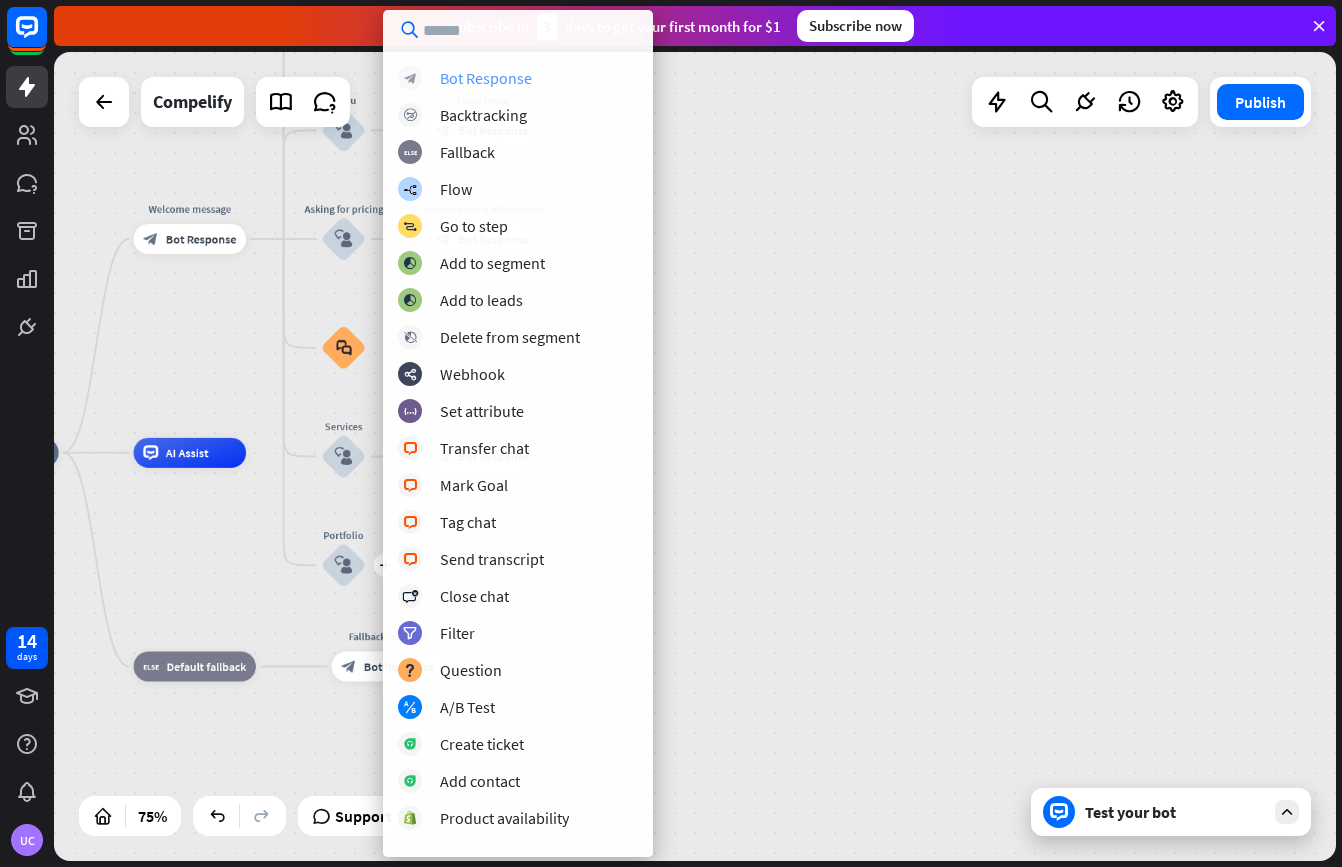 click on "Bot Response" at bounding box center (486, 78) 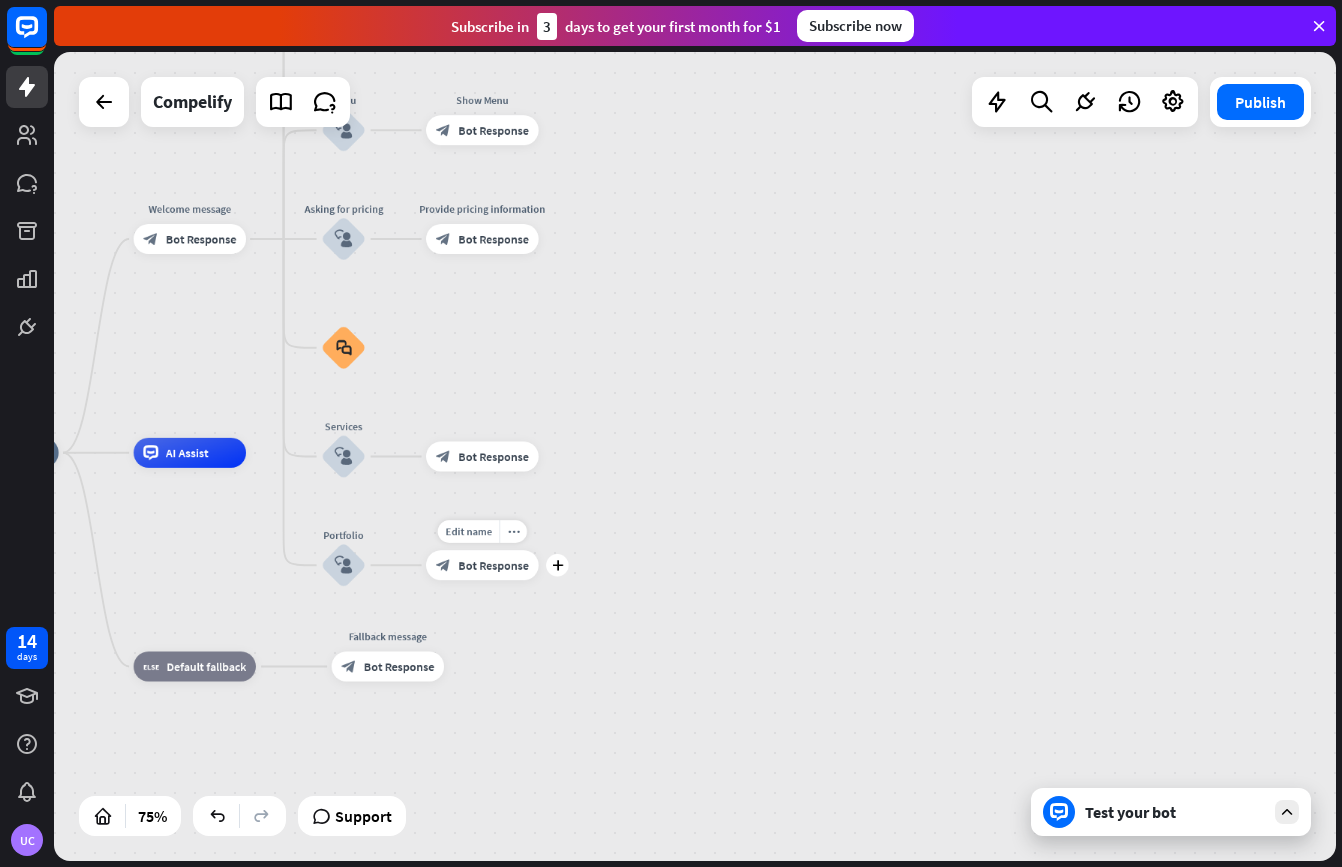 click on "Bot Response" at bounding box center [493, 565] 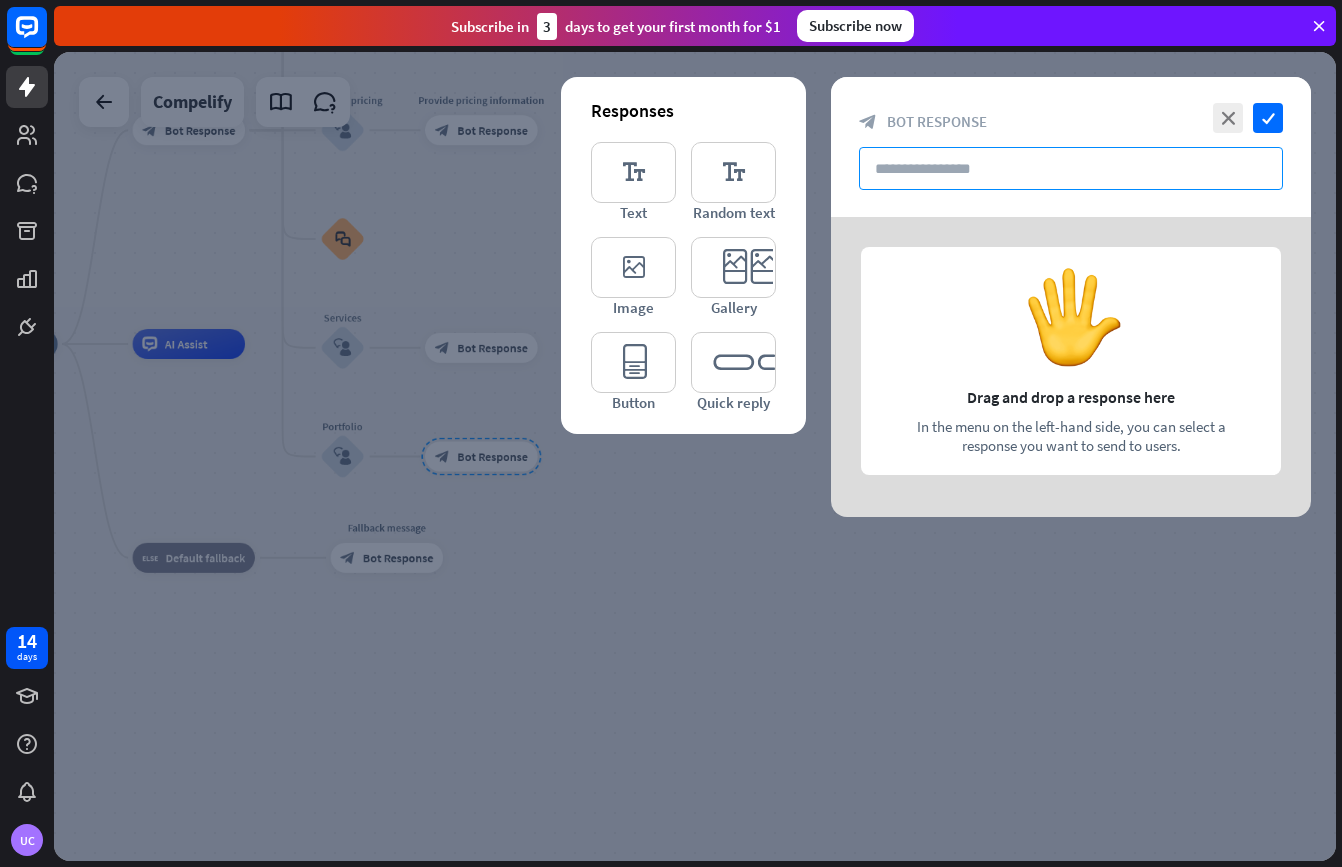 click at bounding box center [1071, 168] 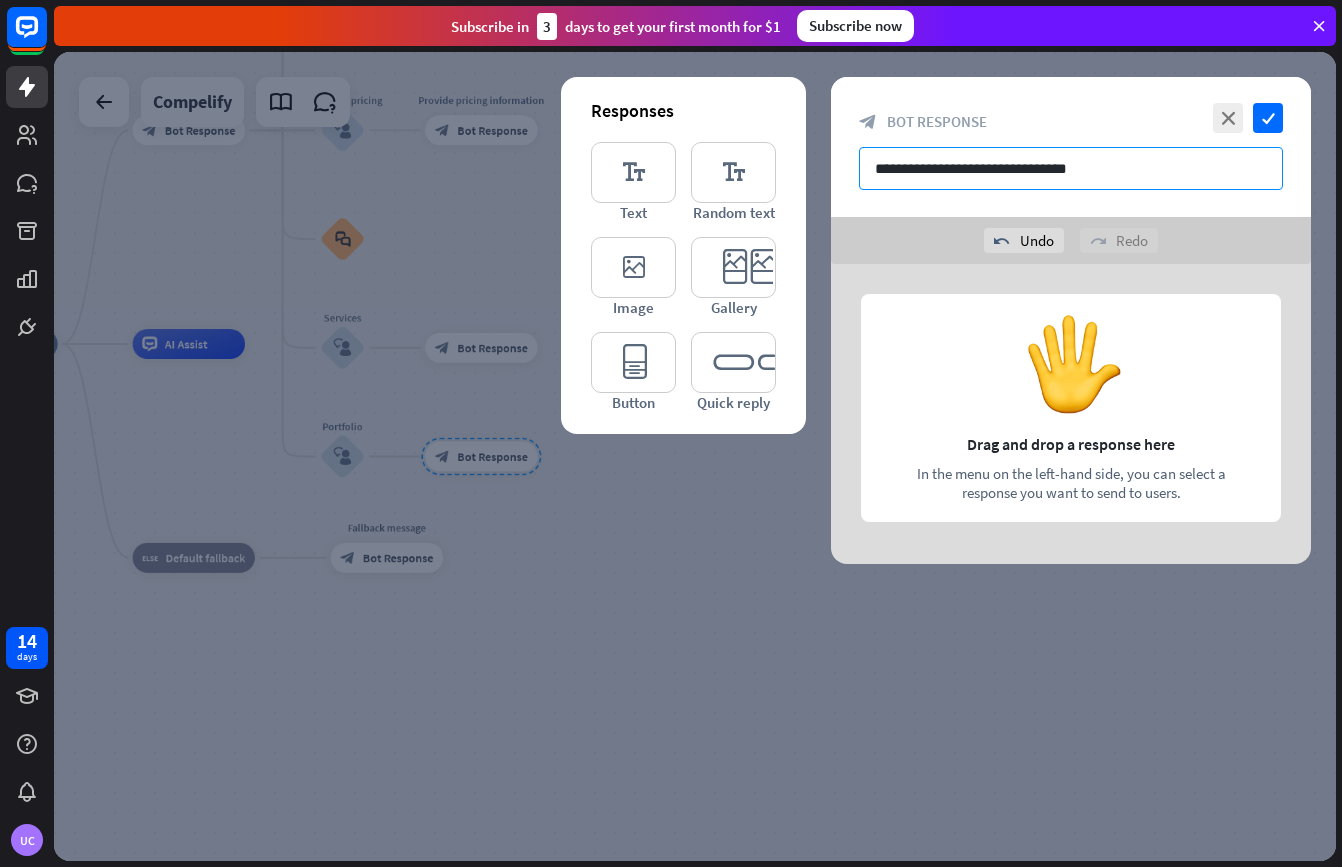 drag, startPoint x: 1097, startPoint y: 168, endPoint x: 1112, endPoint y: 165, distance: 15.297058 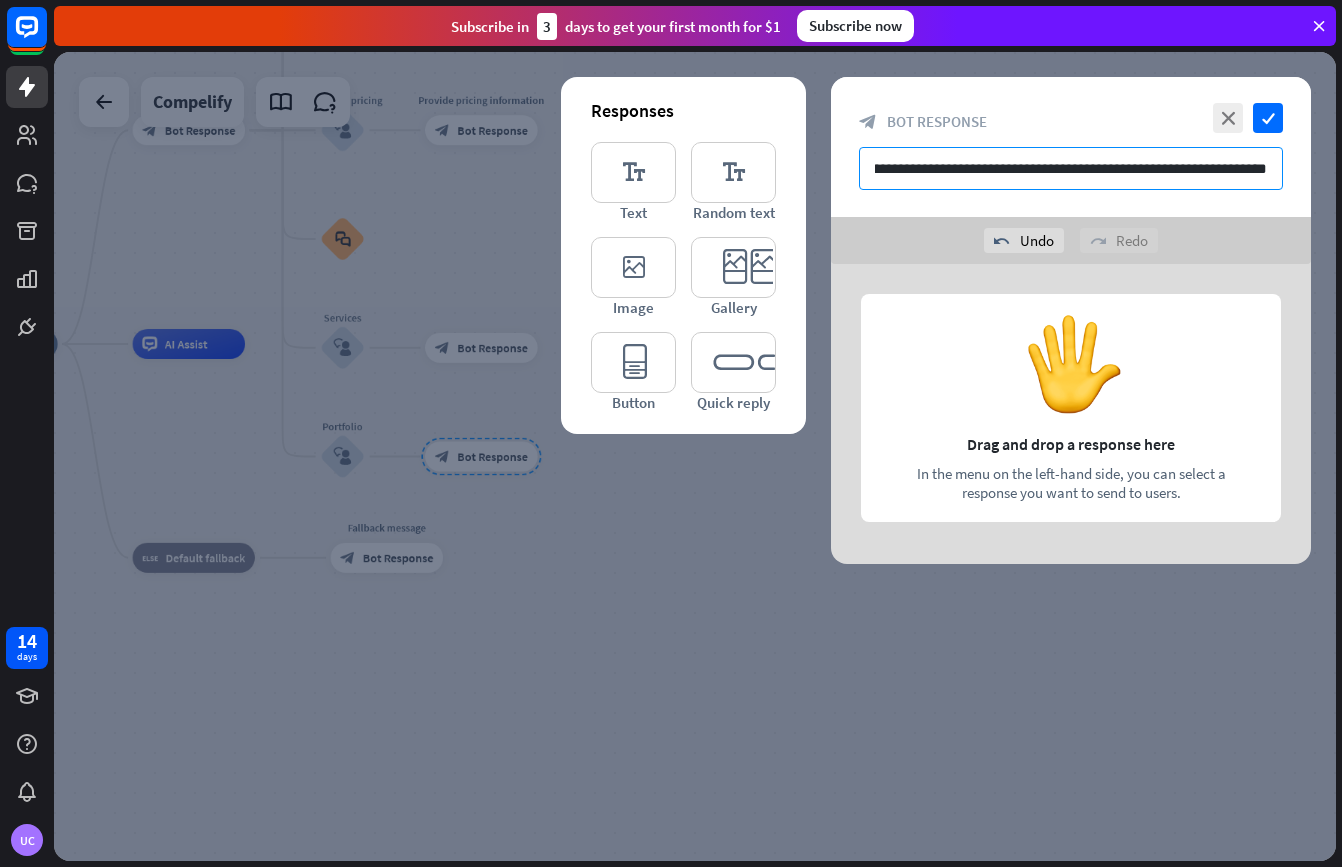 scroll, scrollTop: 0, scrollLeft: 325, axis: horizontal 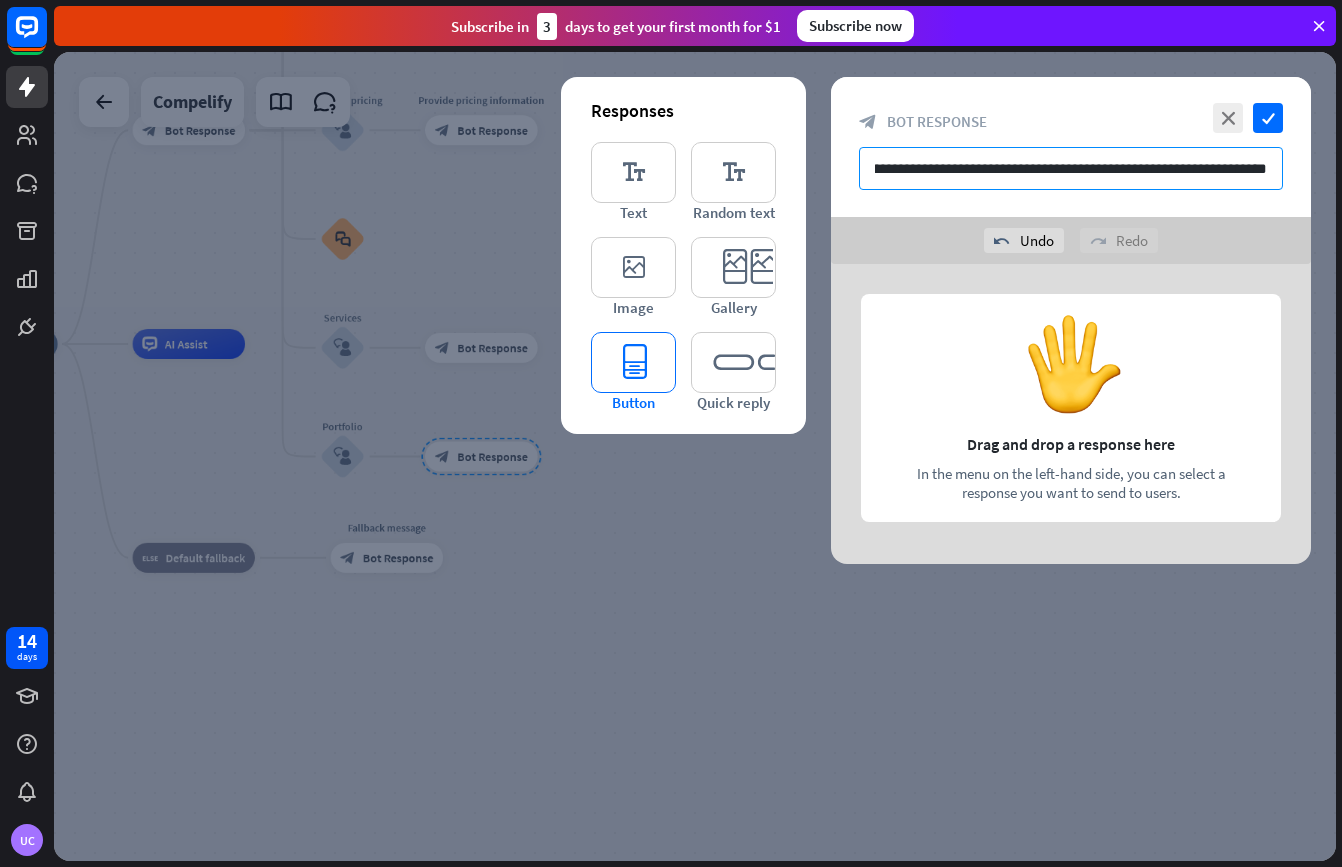 type on "**********" 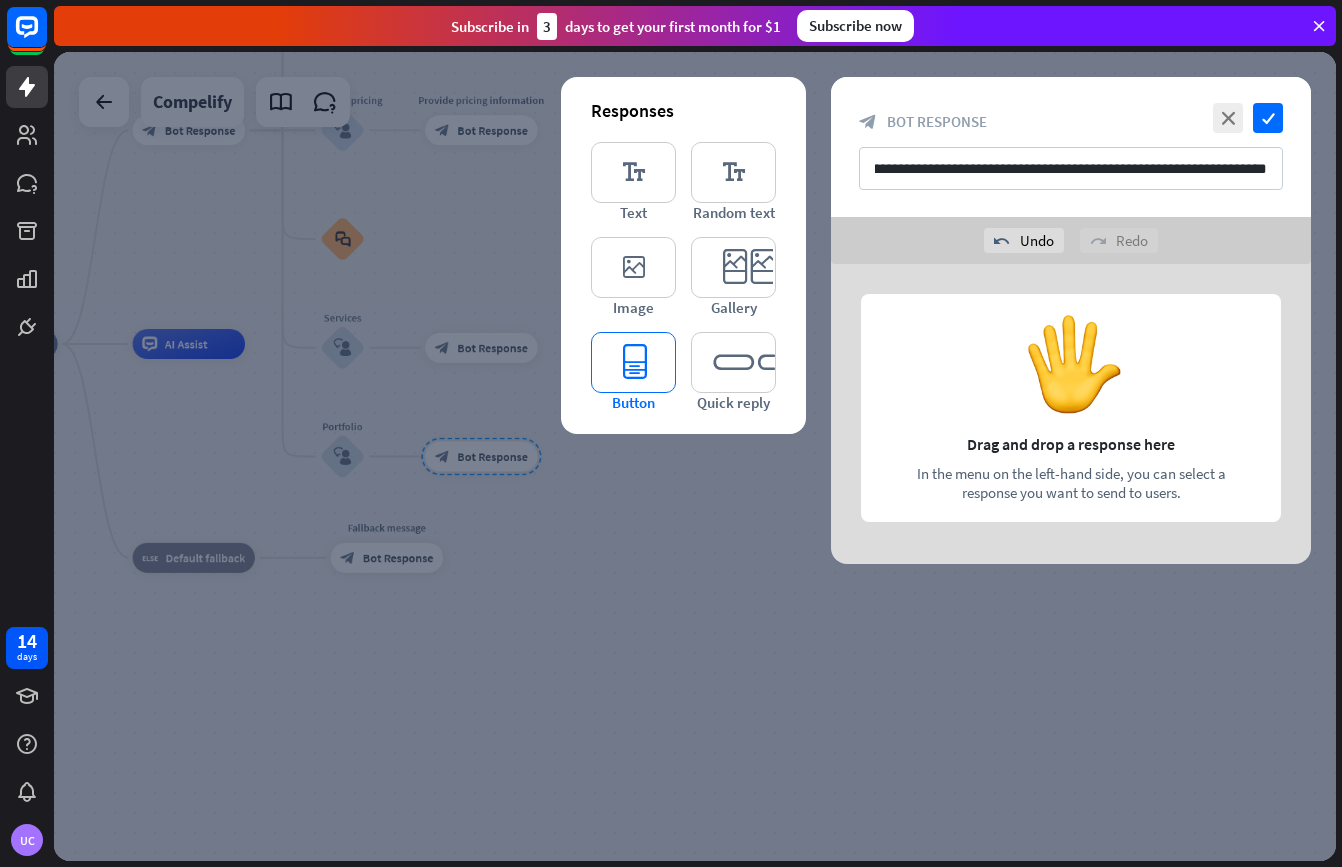 click on "editor_button" at bounding box center (633, 362) 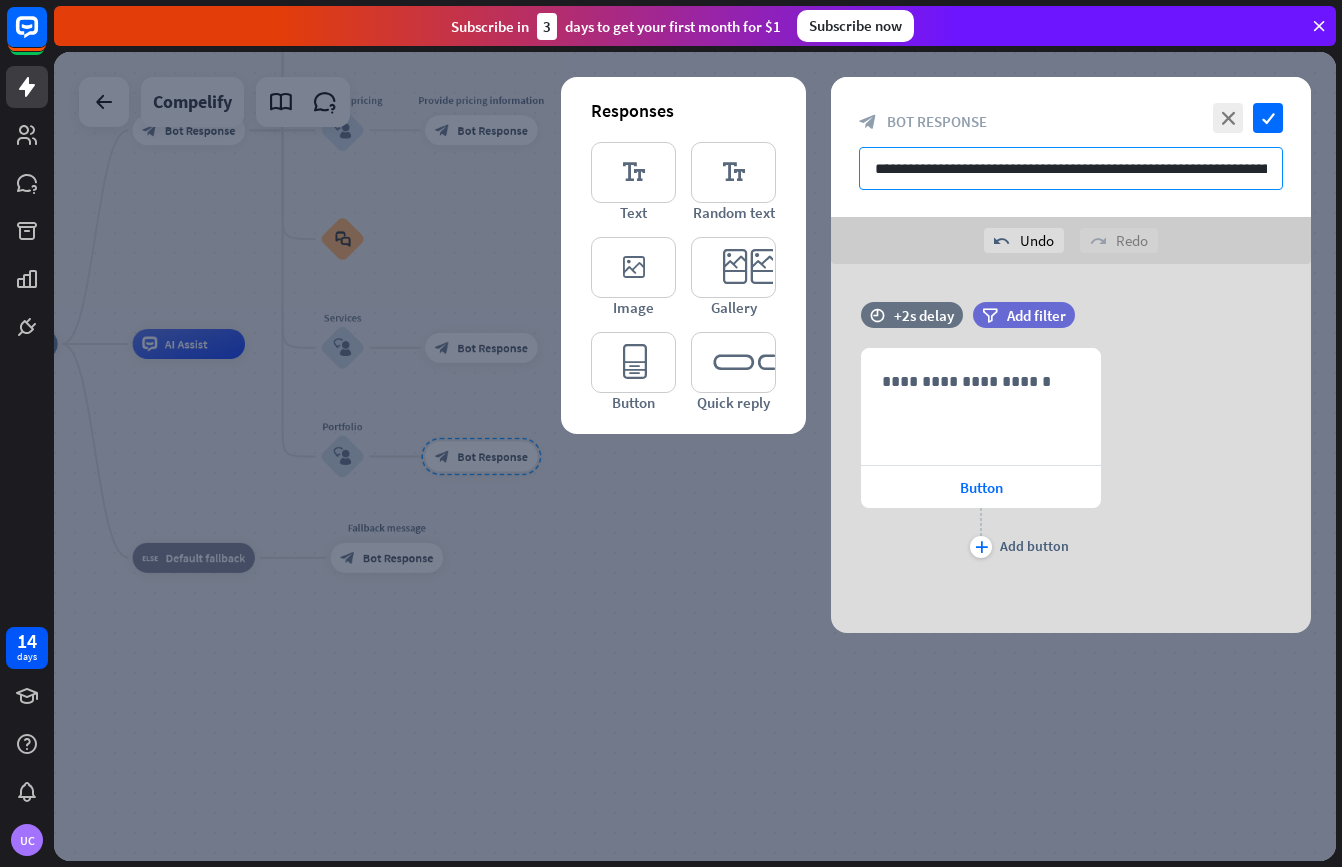 click on "**********" at bounding box center [1071, 168] 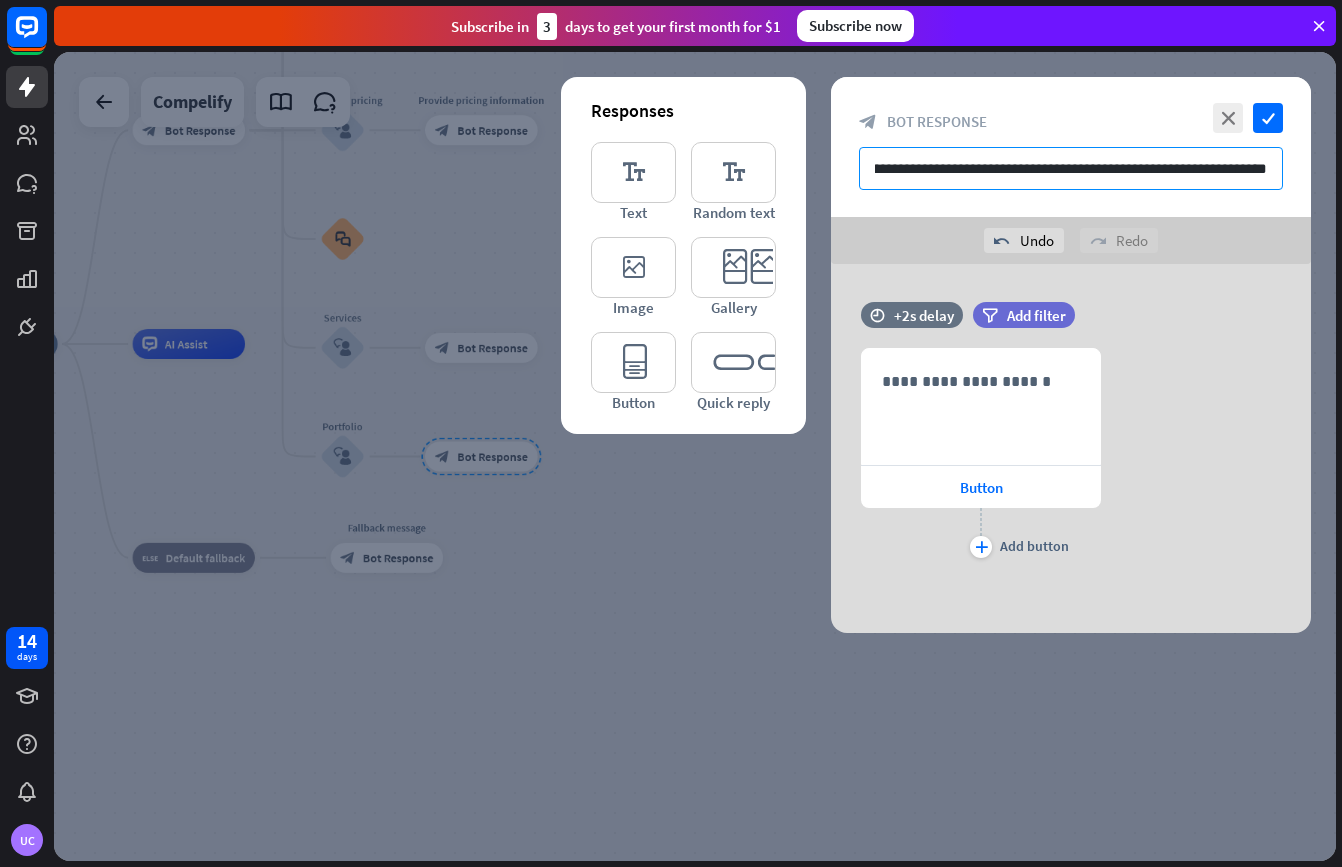 scroll, scrollTop: 0, scrollLeft: 0, axis: both 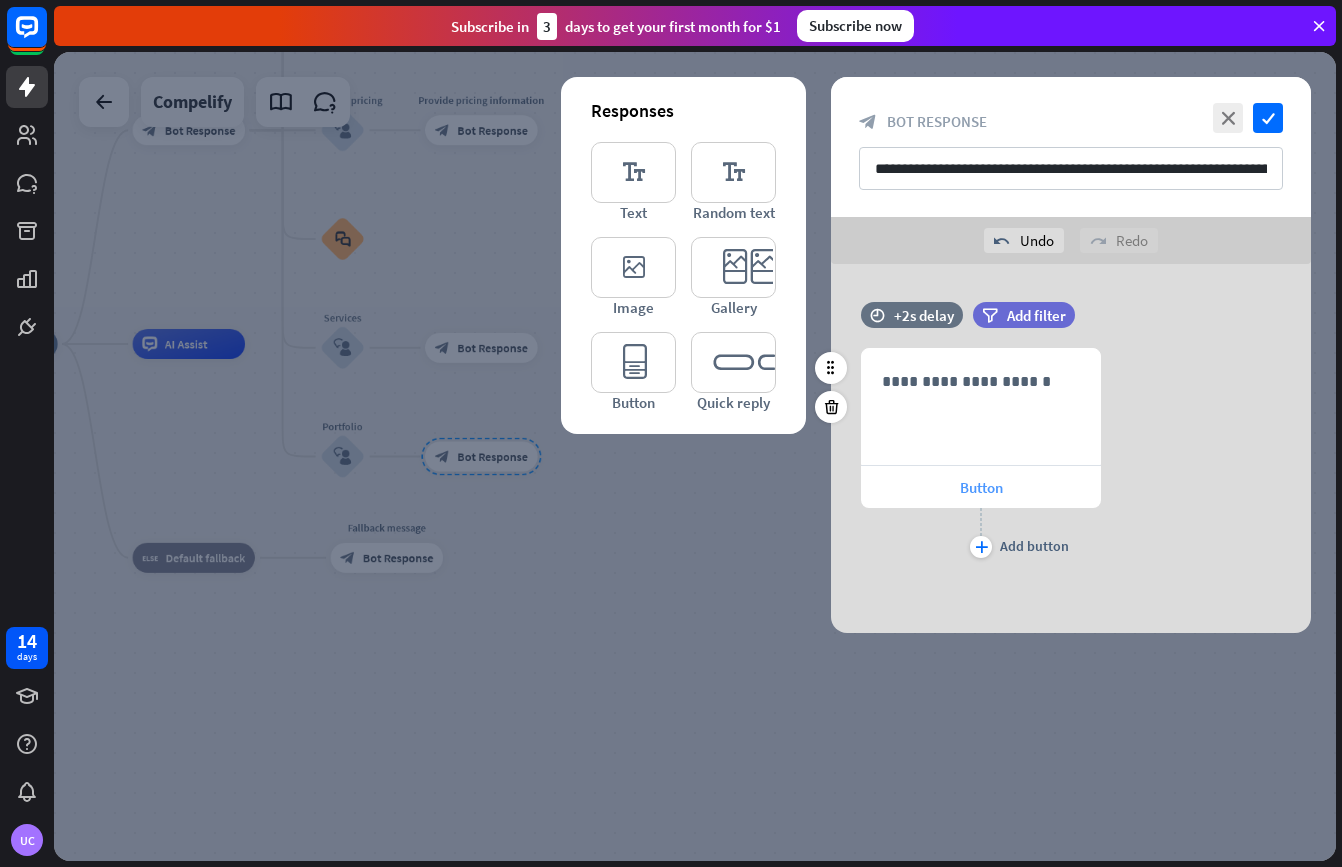 click on "Button" at bounding box center (981, 487) 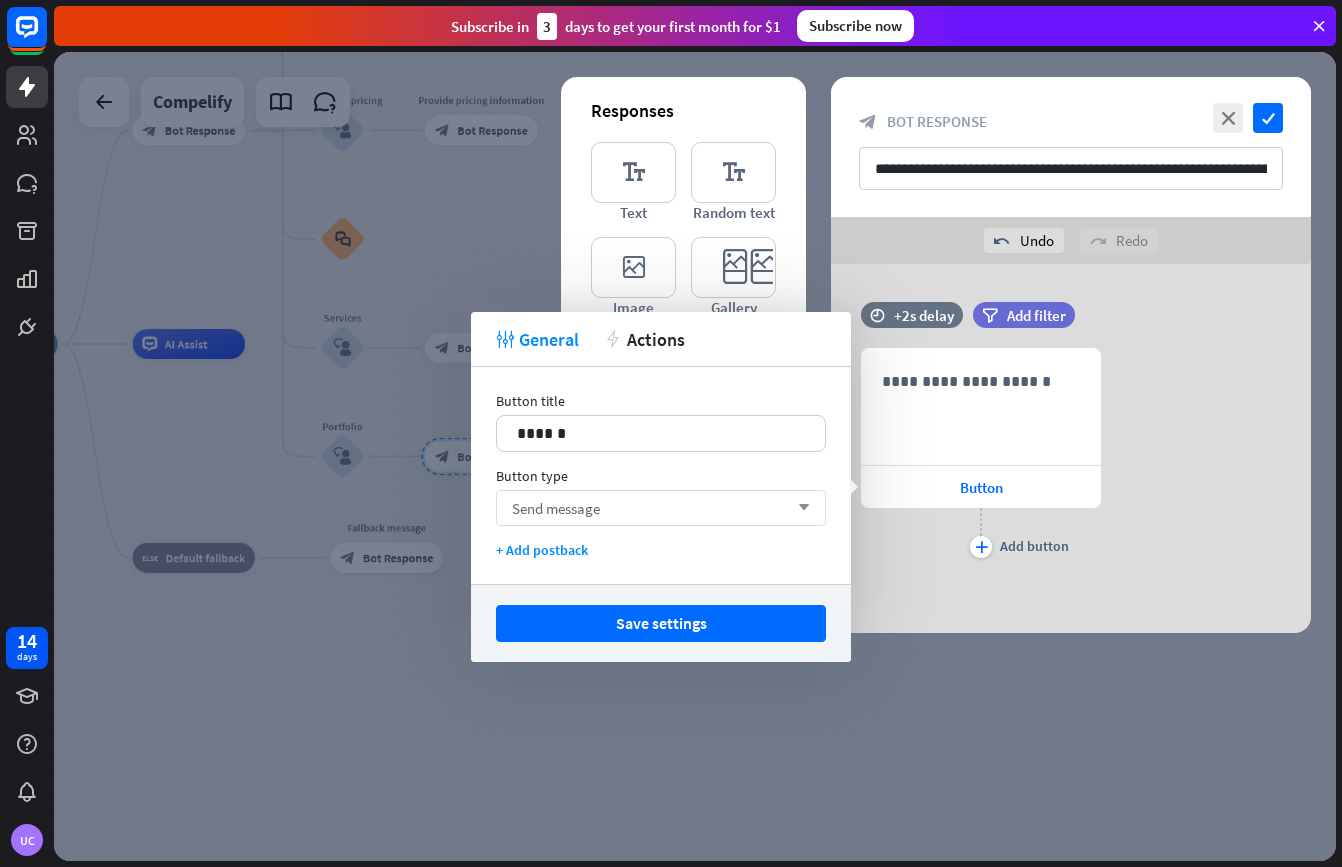 click on "Send message
arrow_down" at bounding box center (661, 508) 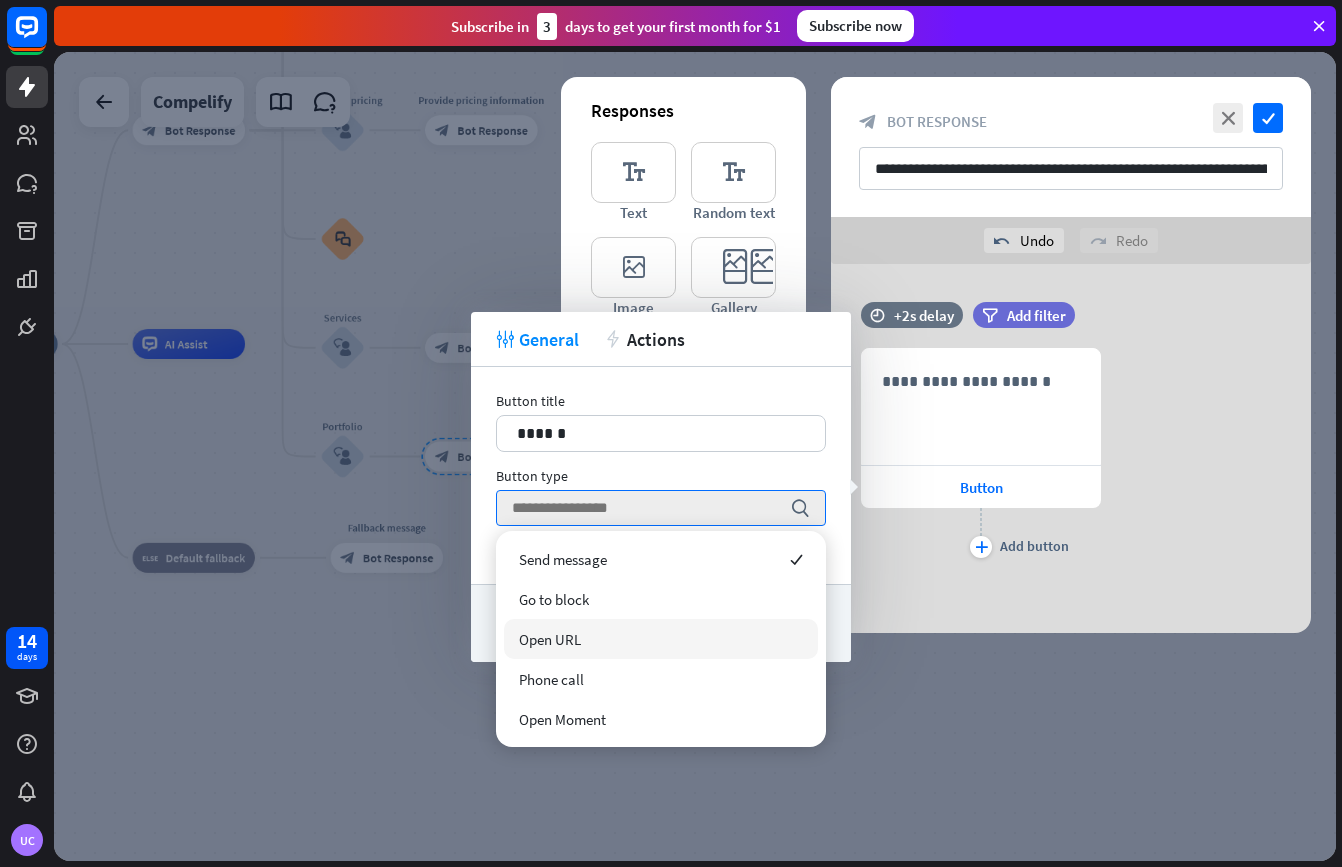 click on "Open URL" at bounding box center (661, 639) 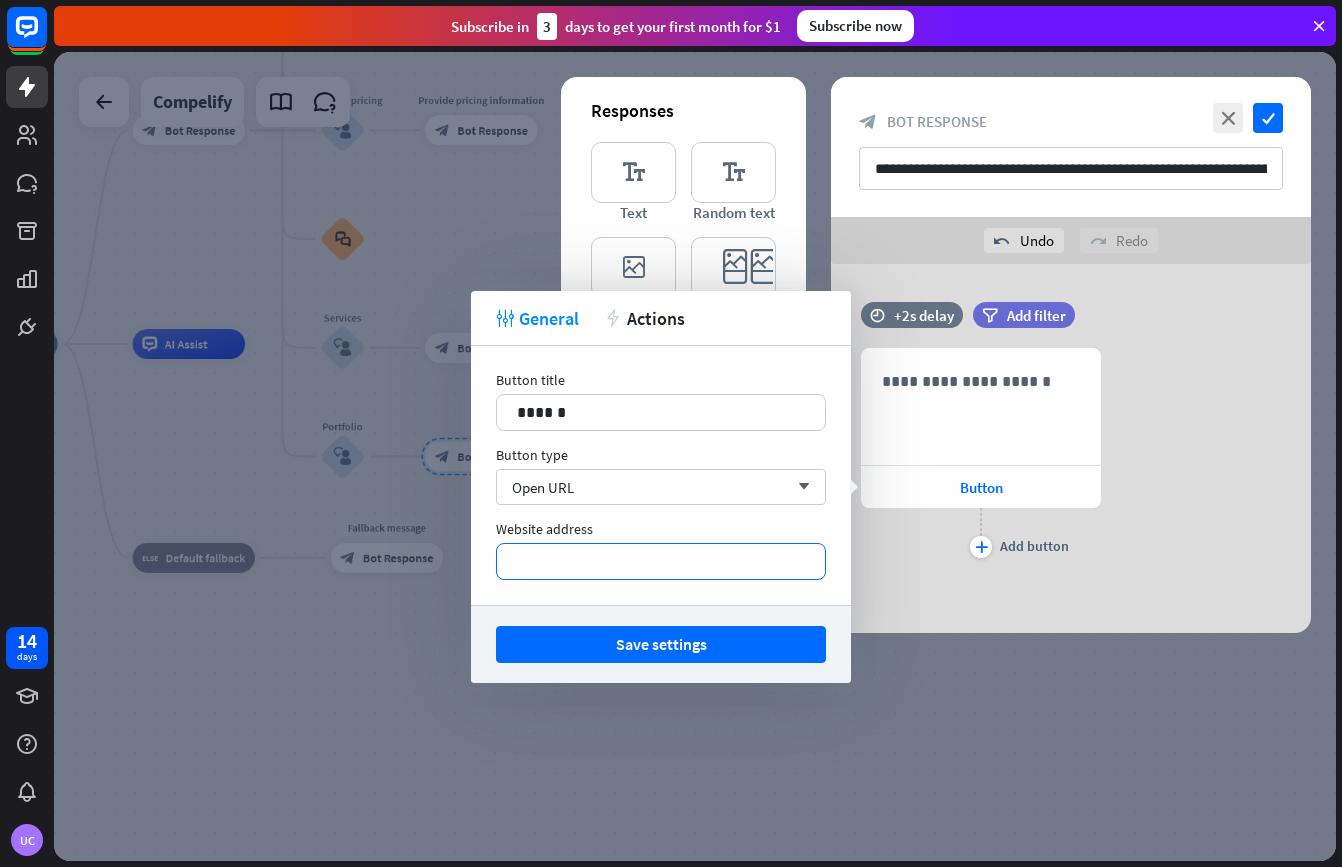 click on "*********" at bounding box center (661, 561) 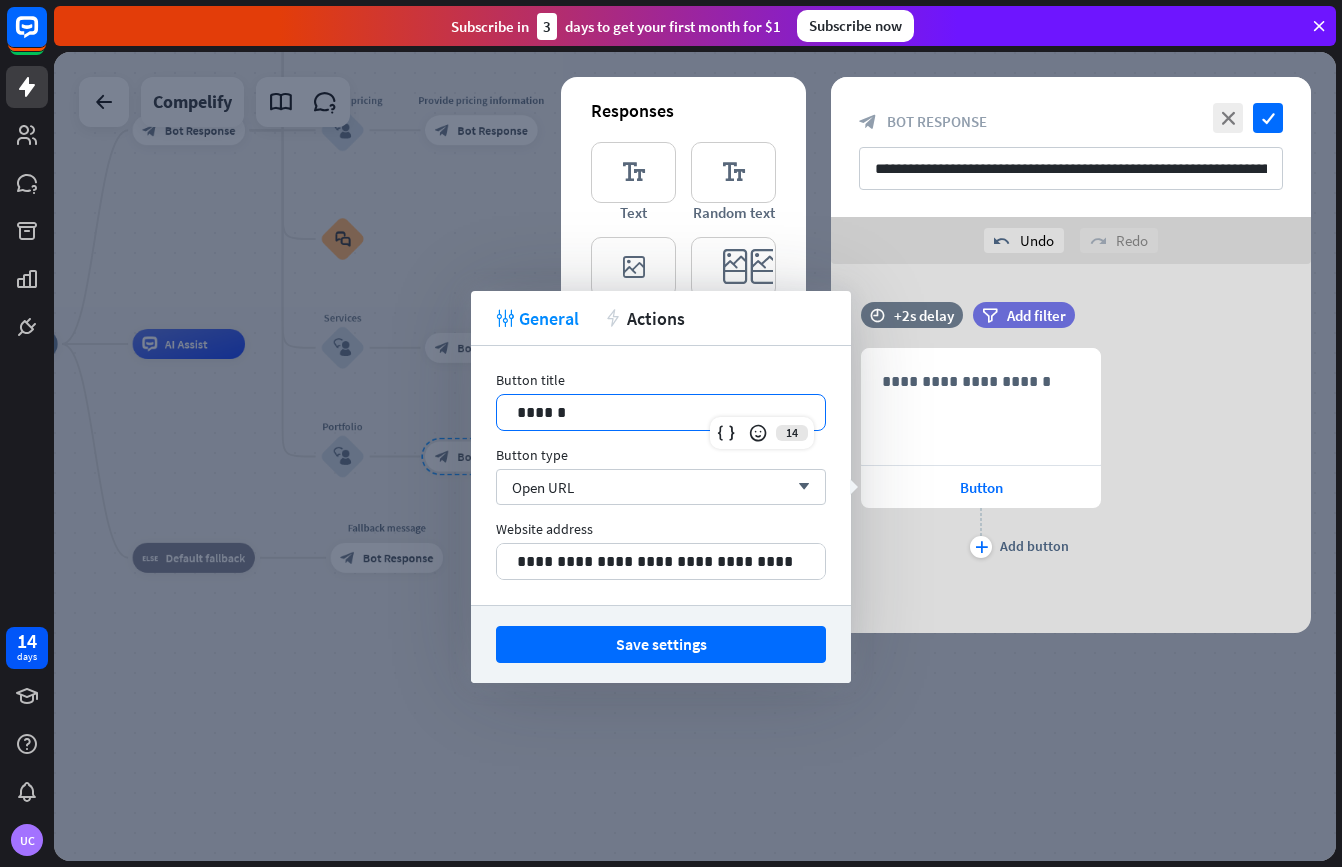 click on "******" at bounding box center [661, 412] 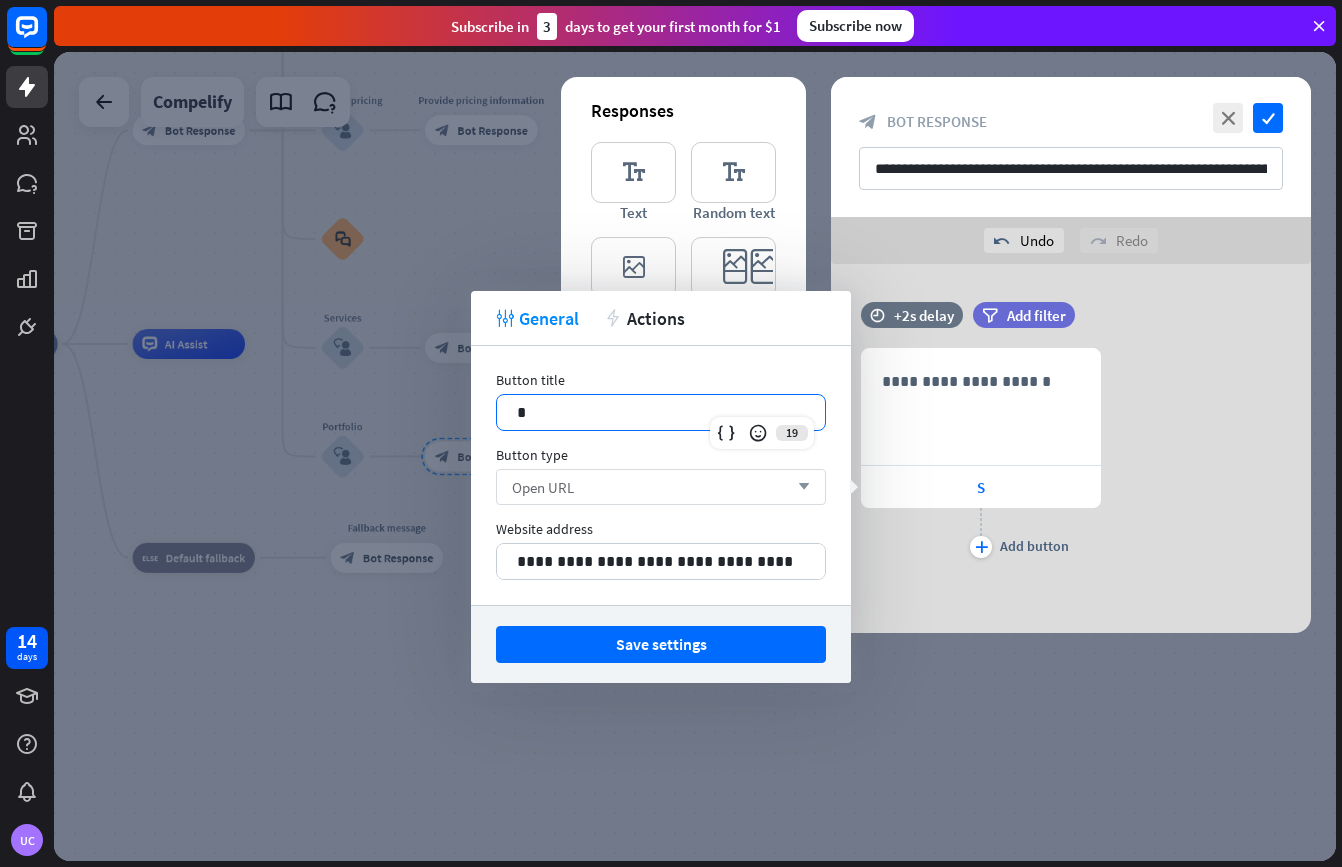 type 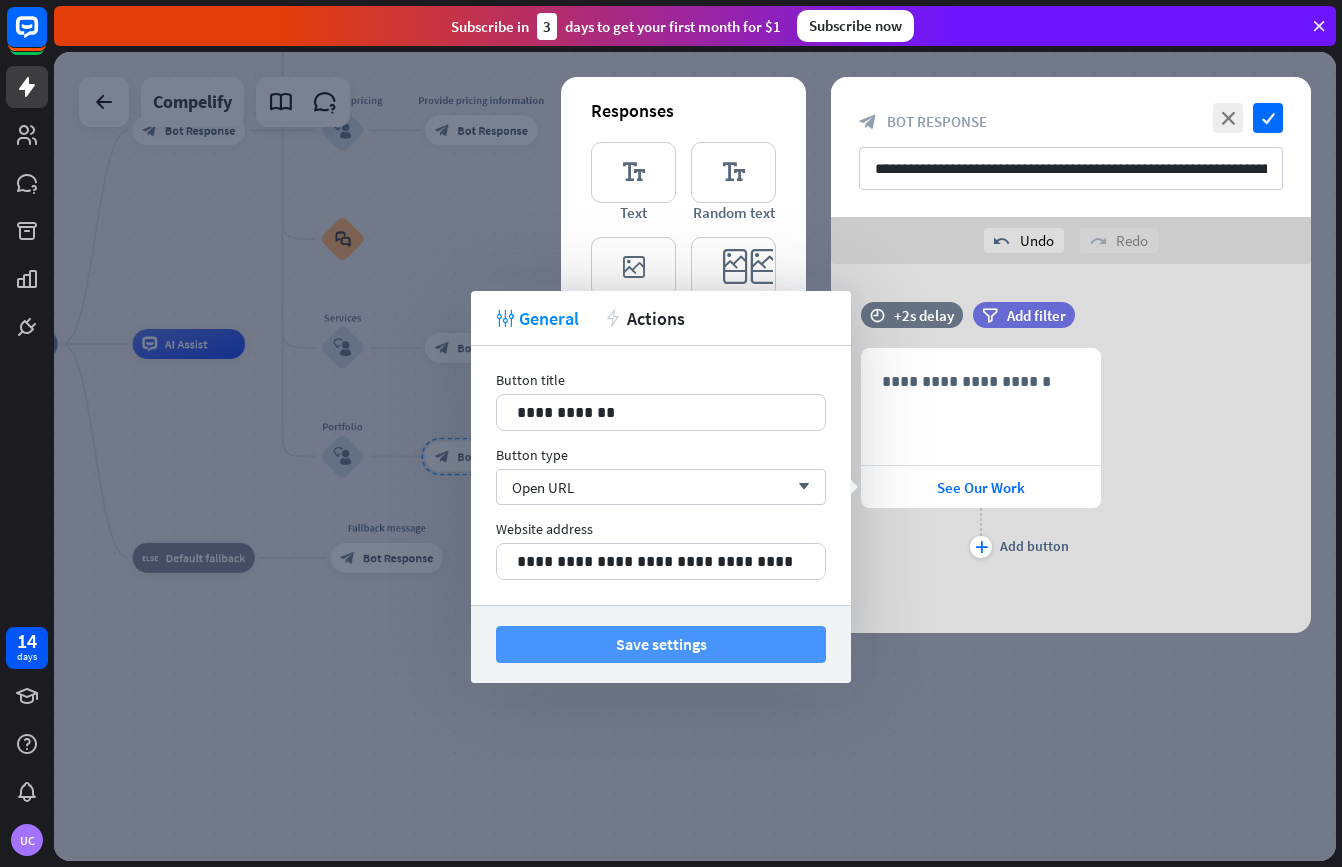 click on "Save settings" at bounding box center (661, 644) 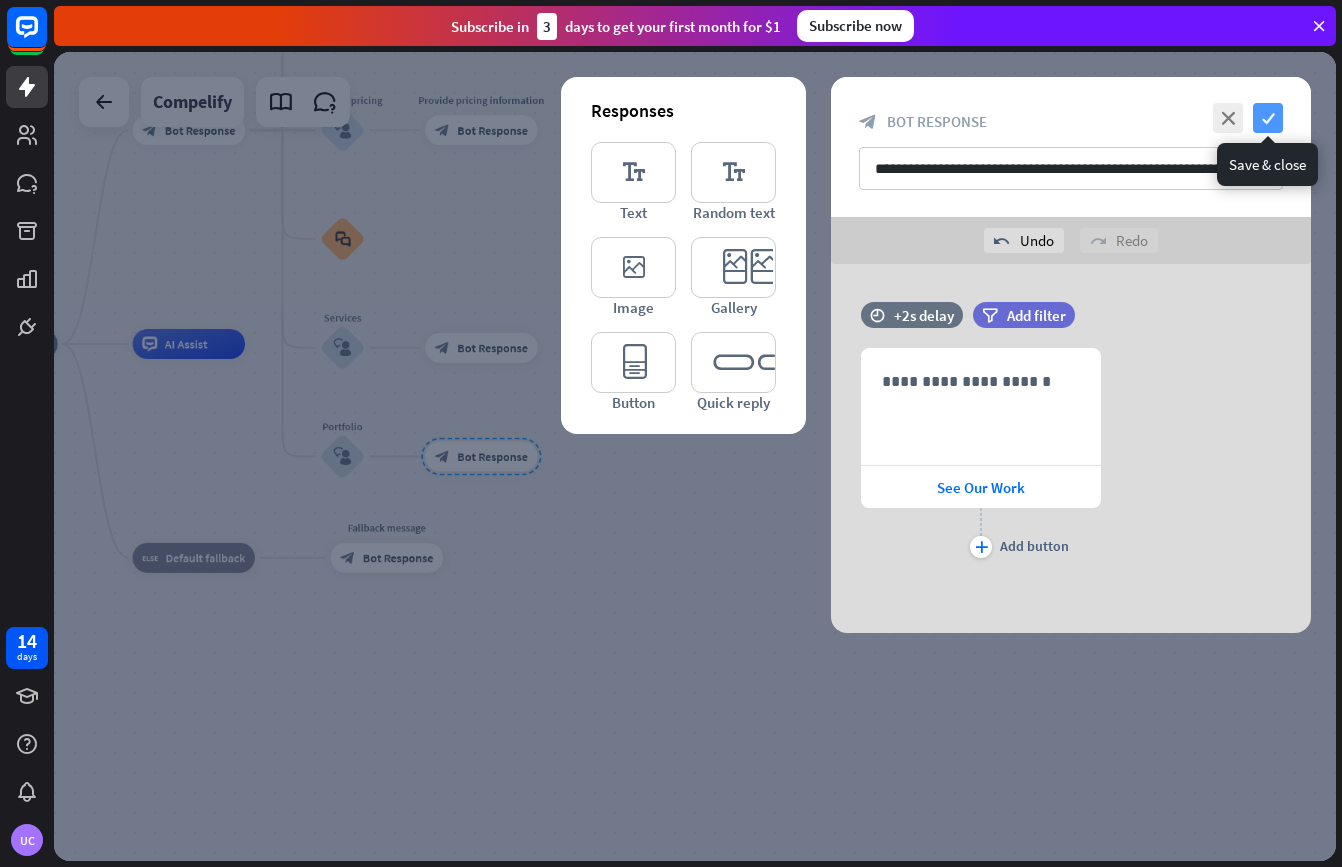click on "check" at bounding box center (1268, 118) 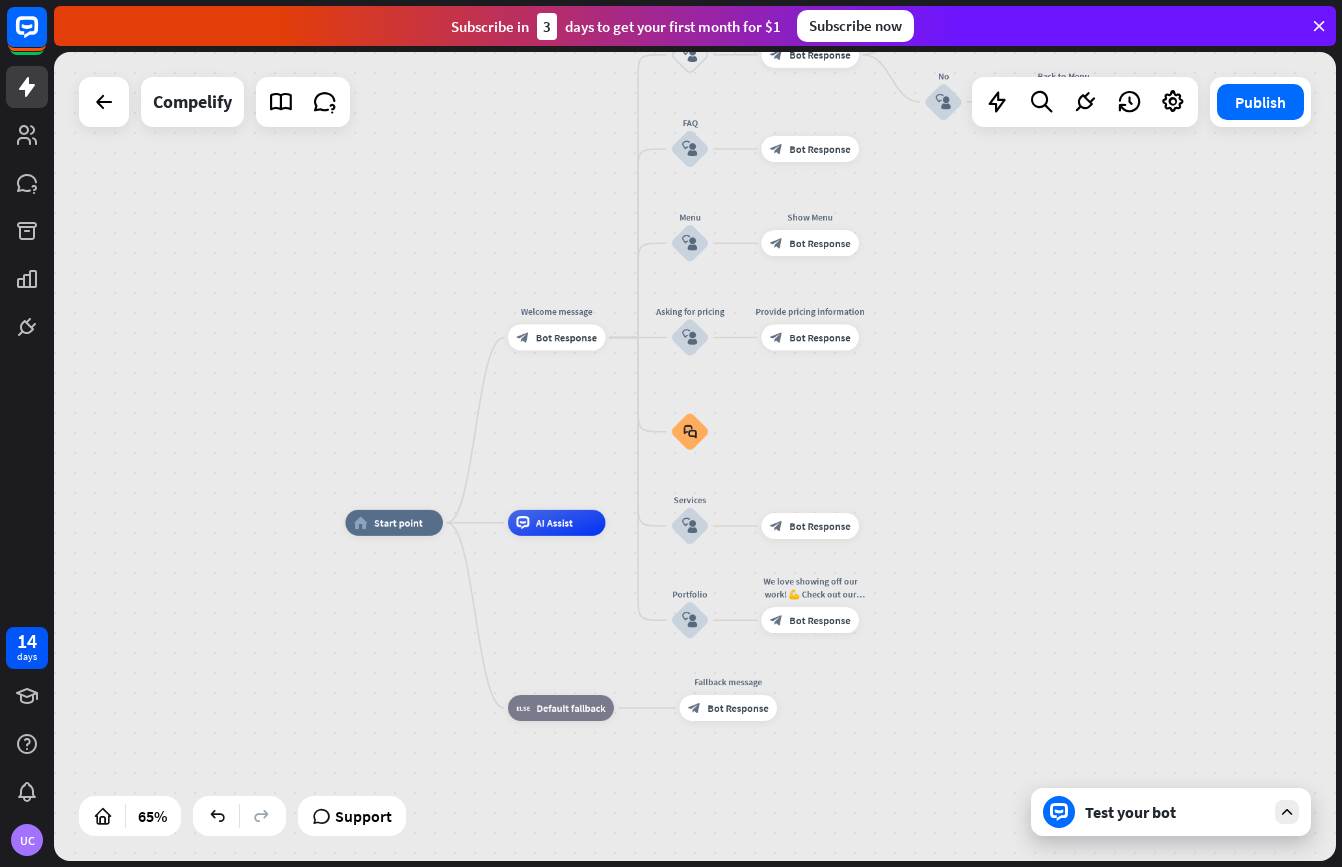 drag, startPoint x: 523, startPoint y: 245, endPoint x: 838, endPoint y: 416, distance: 358.42154 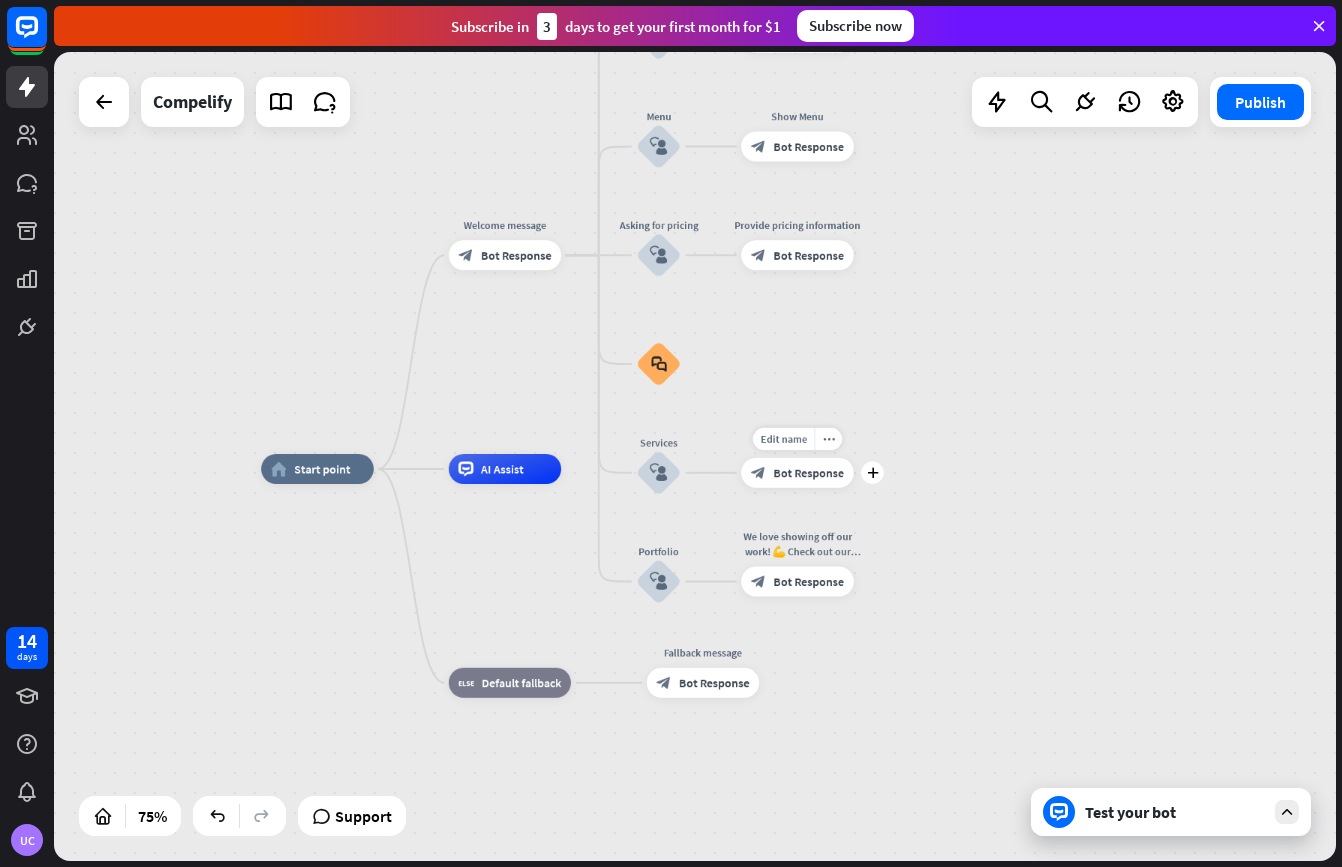 drag, startPoint x: 862, startPoint y: 521, endPoint x: 871, endPoint y: 455, distance: 66.61081 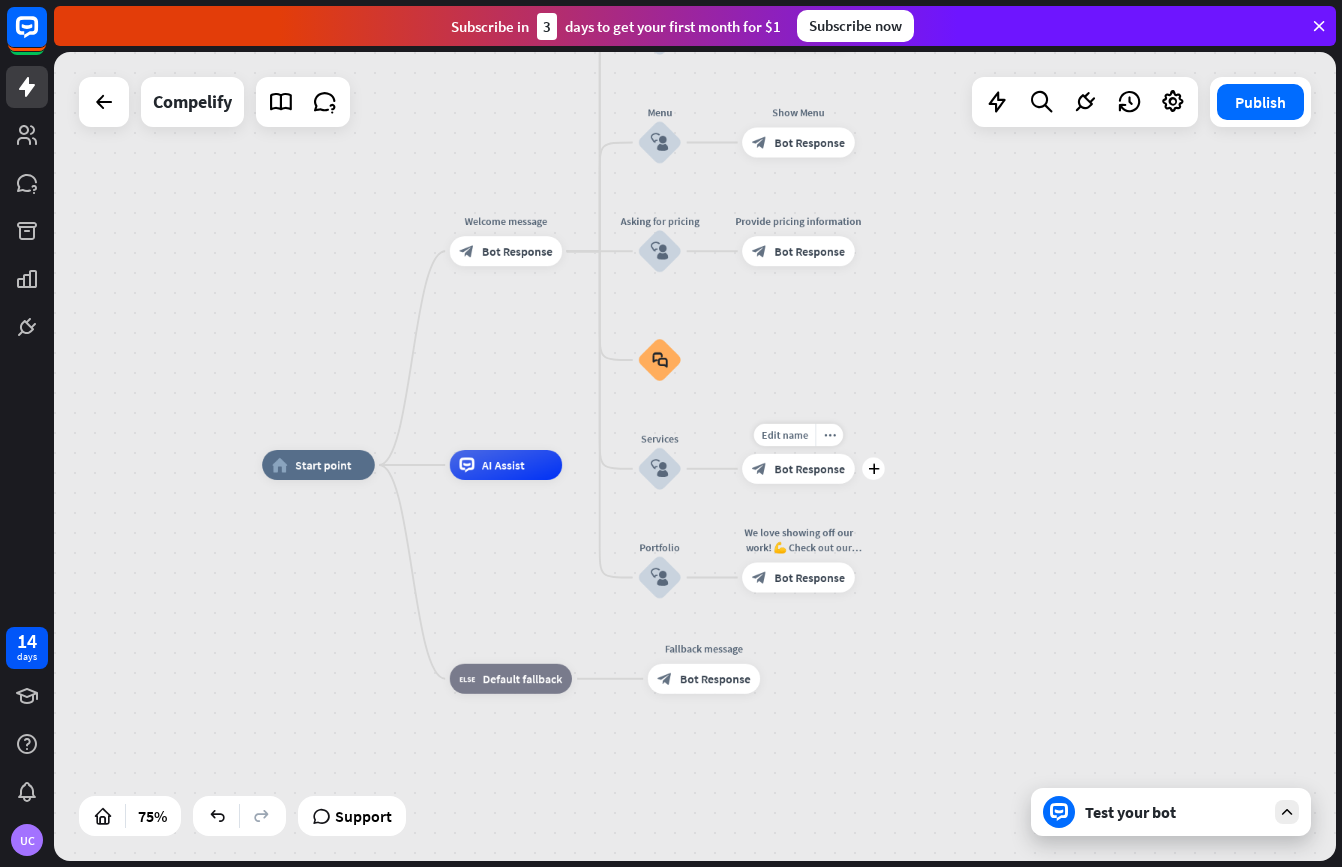 click on "Bot Response" at bounding box center (809, 468) 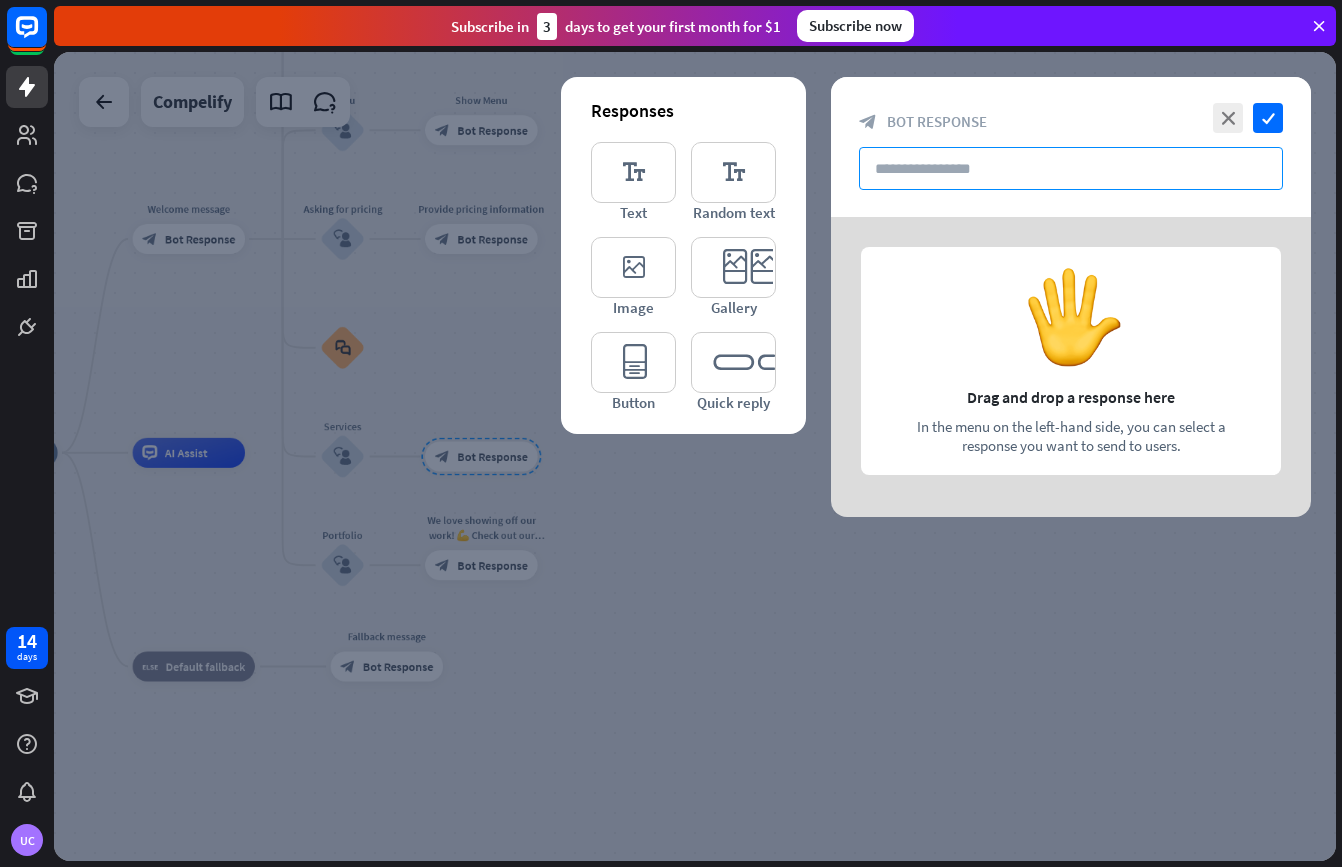 click at bounding box center [1071, 168] 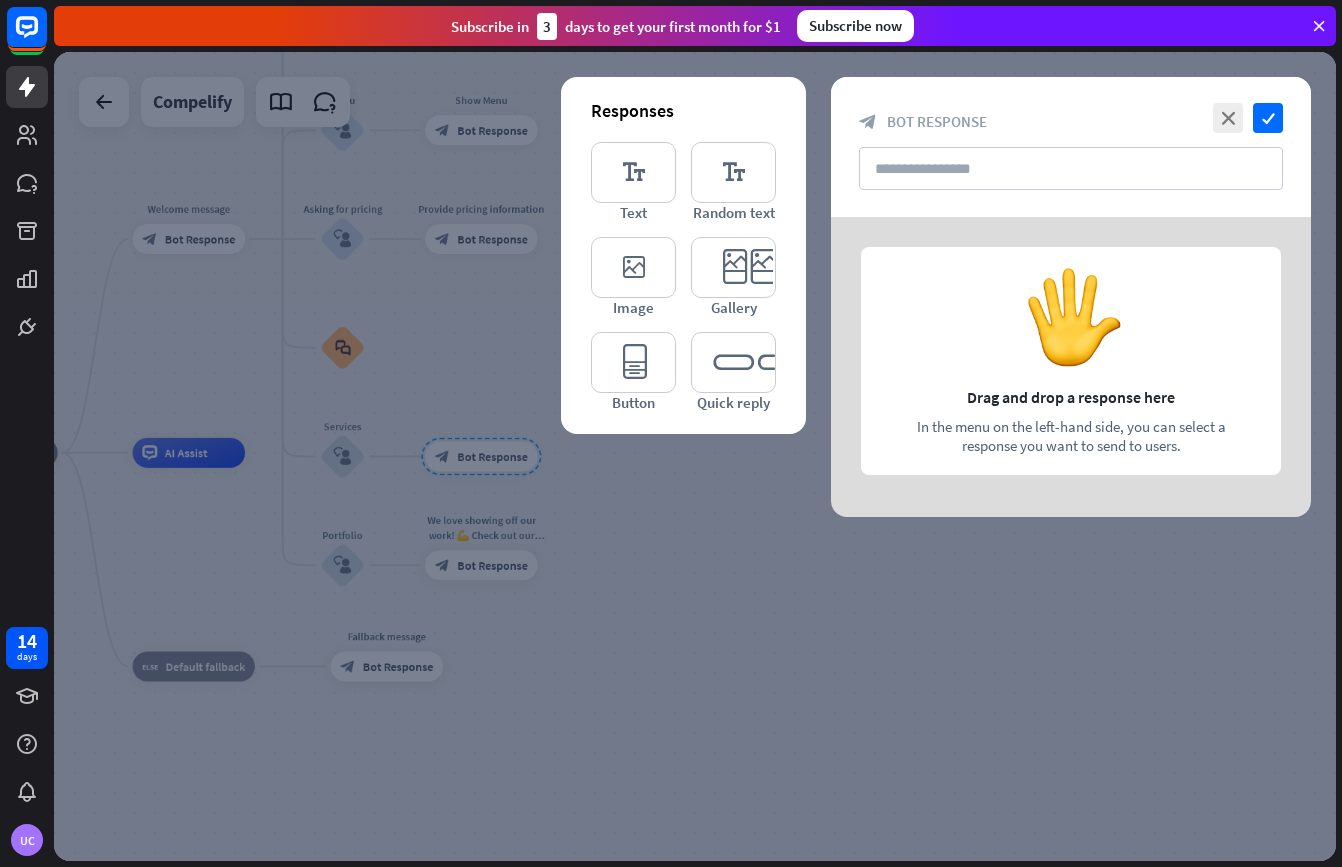 click at bounding box center (695, 456) 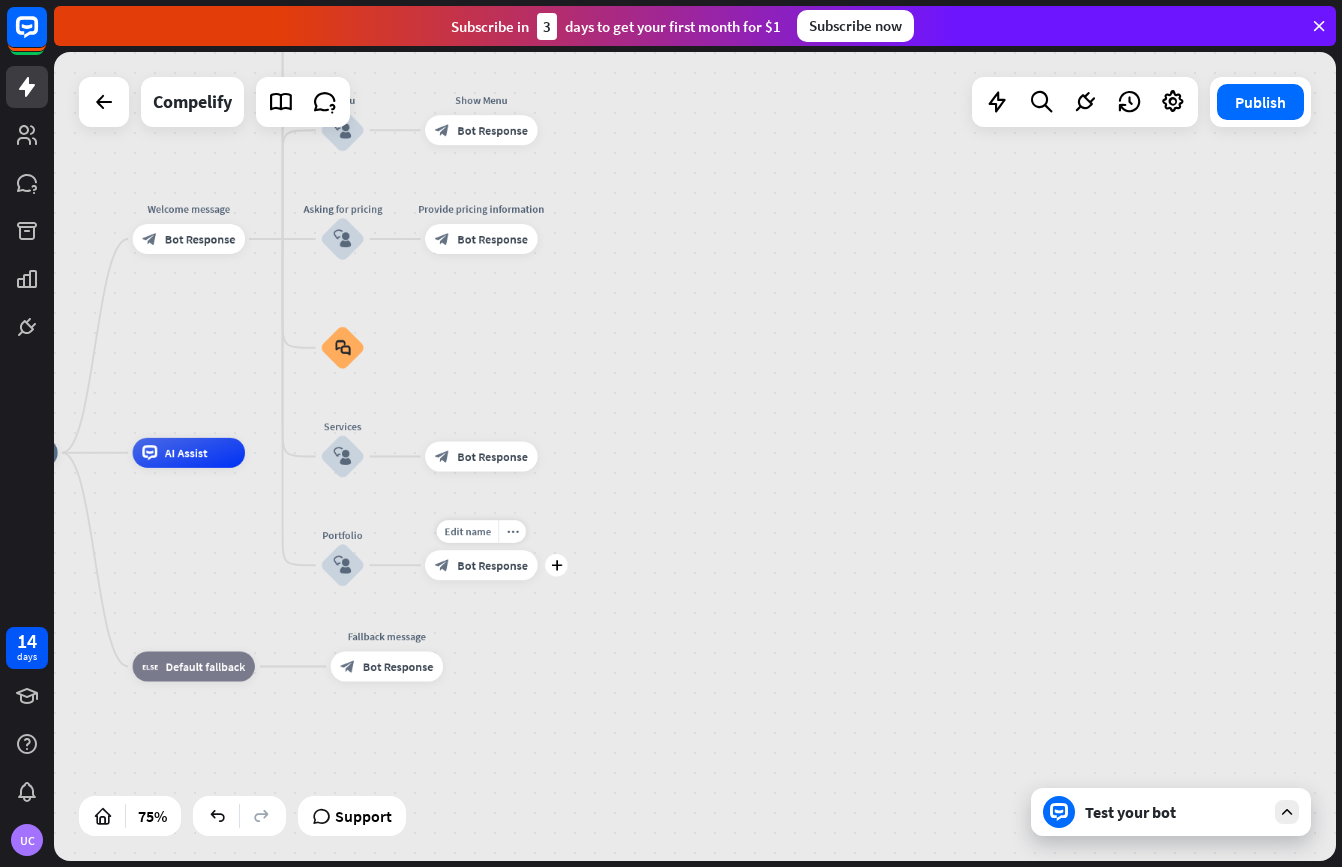 click on "Bot Response" at bounding box center [492, 565] 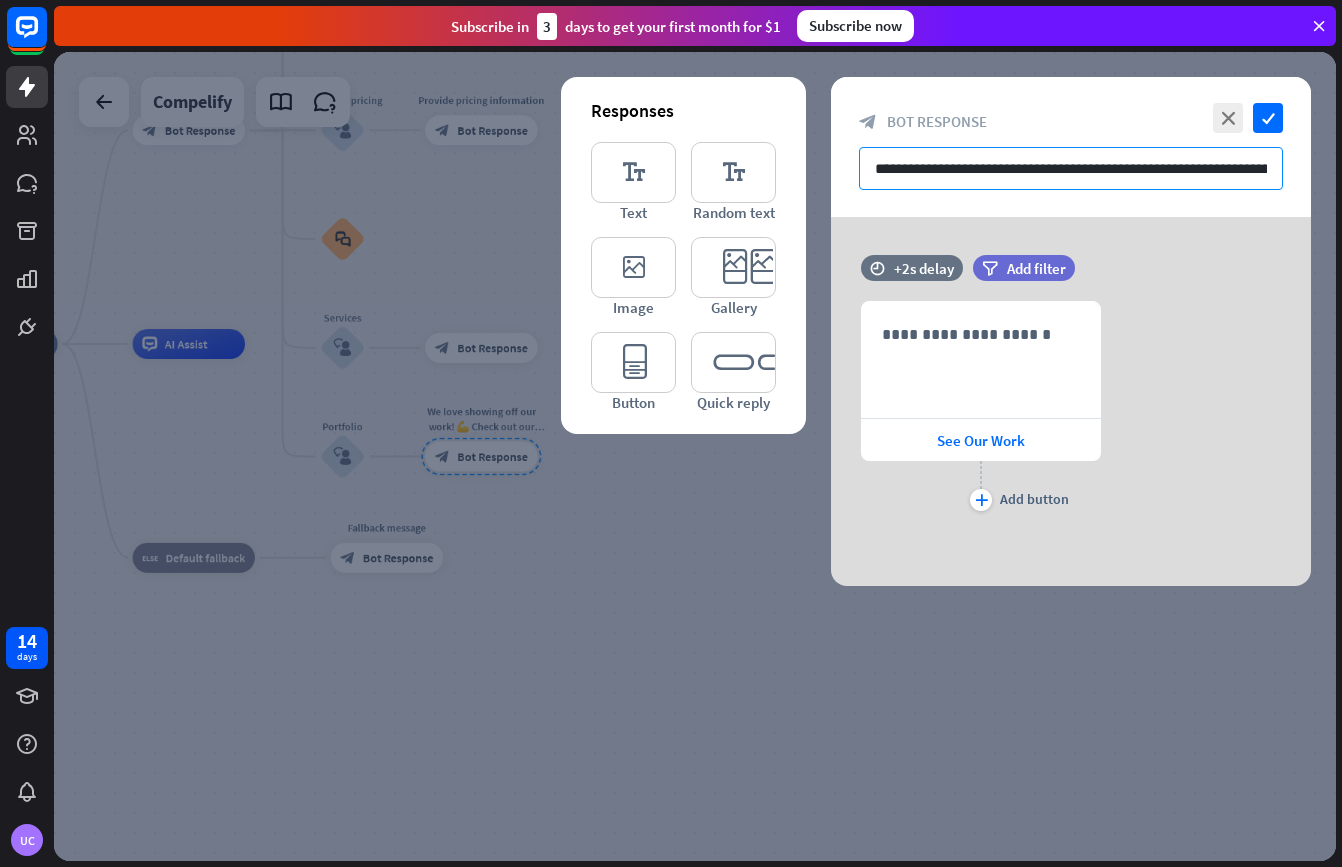 click on "**********" at bounding box center (1071, 168) 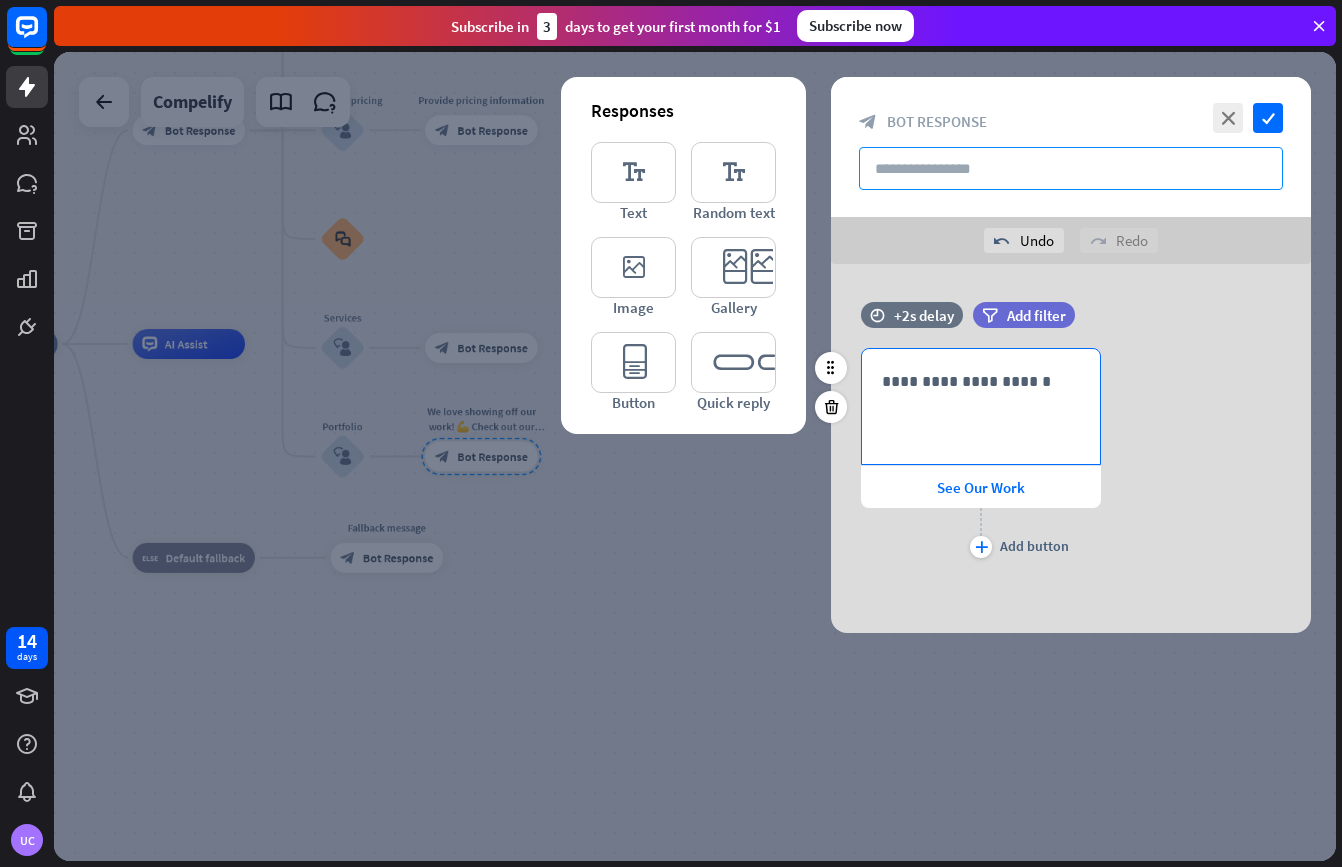 type 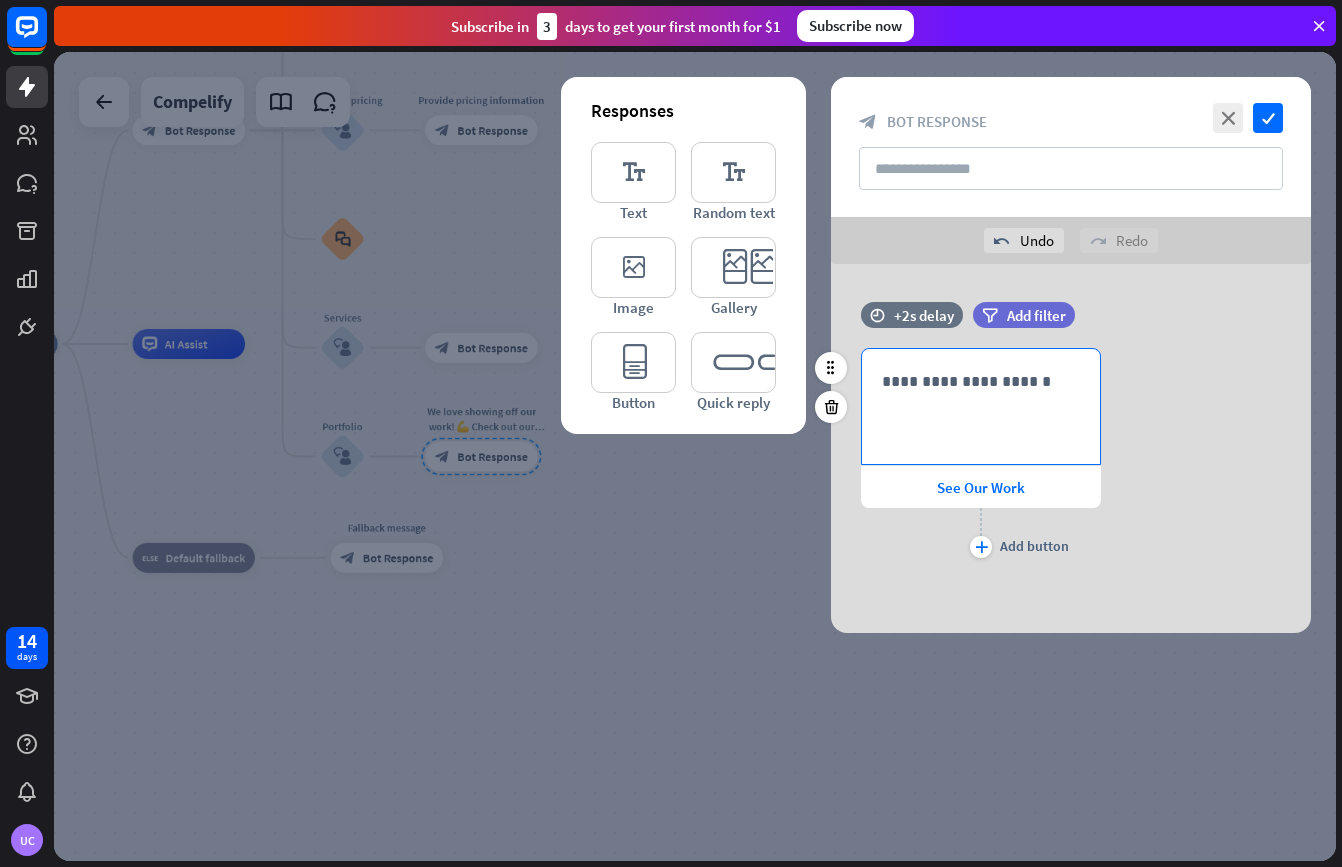 click on "**********" at bounding box center (981, 406) 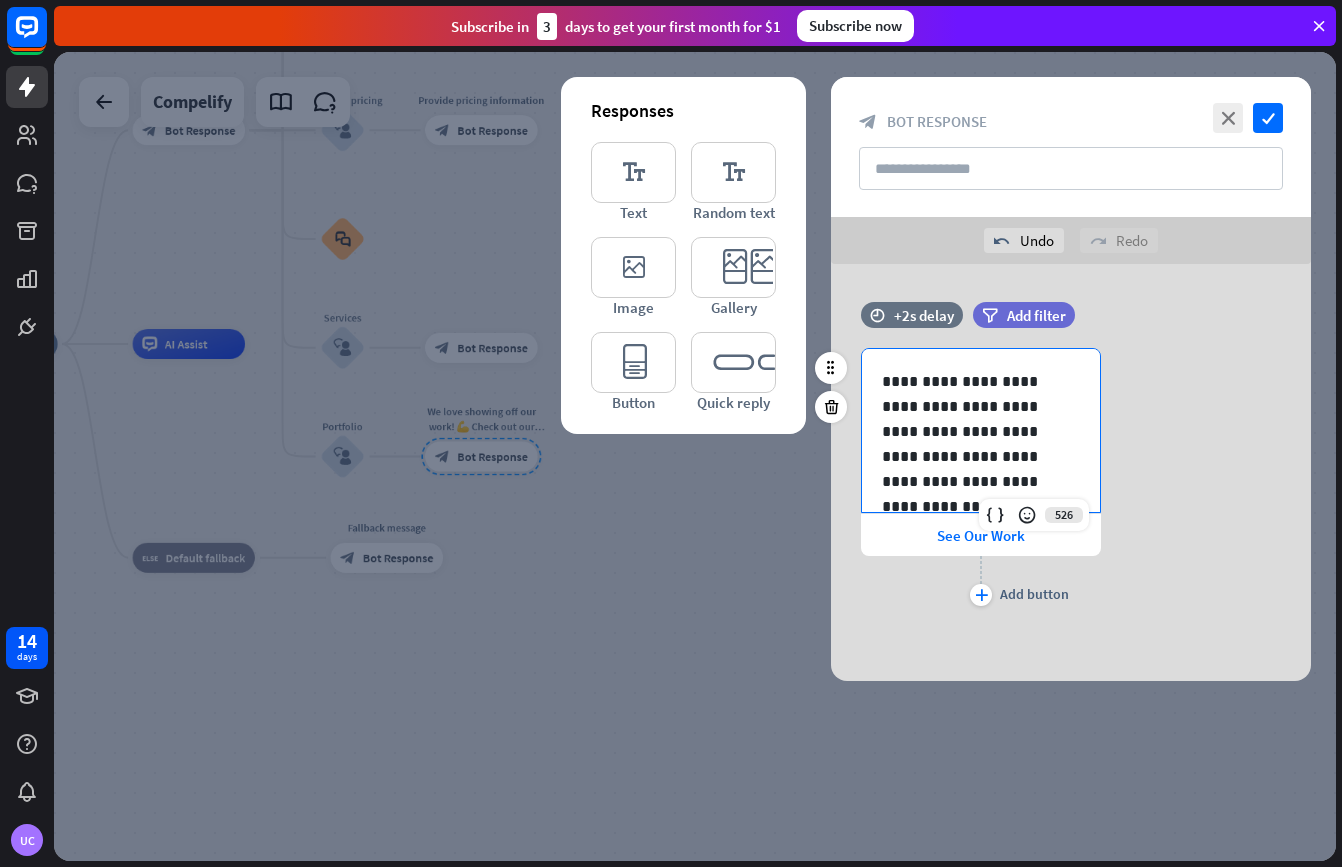 click on "**********" at bounding box center [1071, 479] 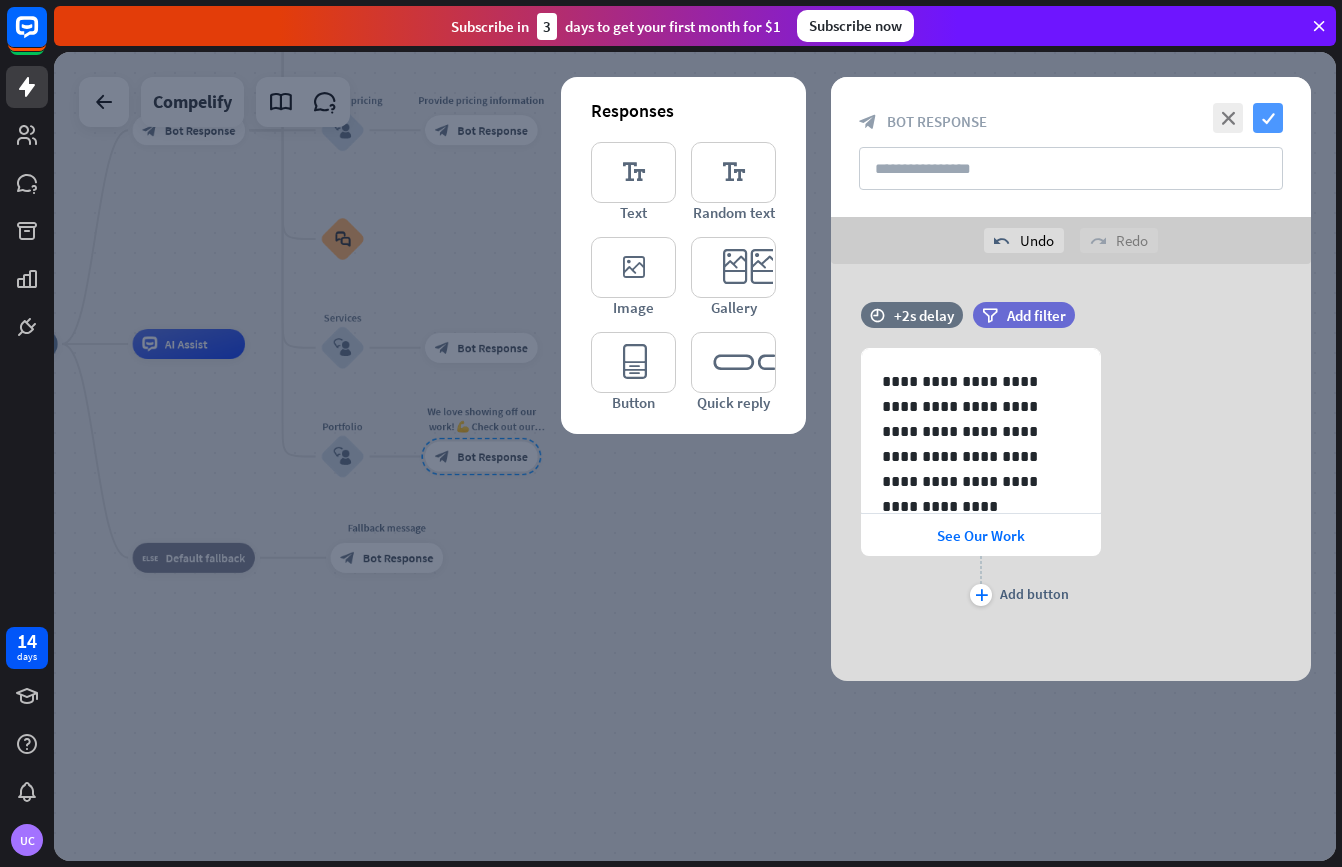 click on "check" at bounding box center [1268, 118] 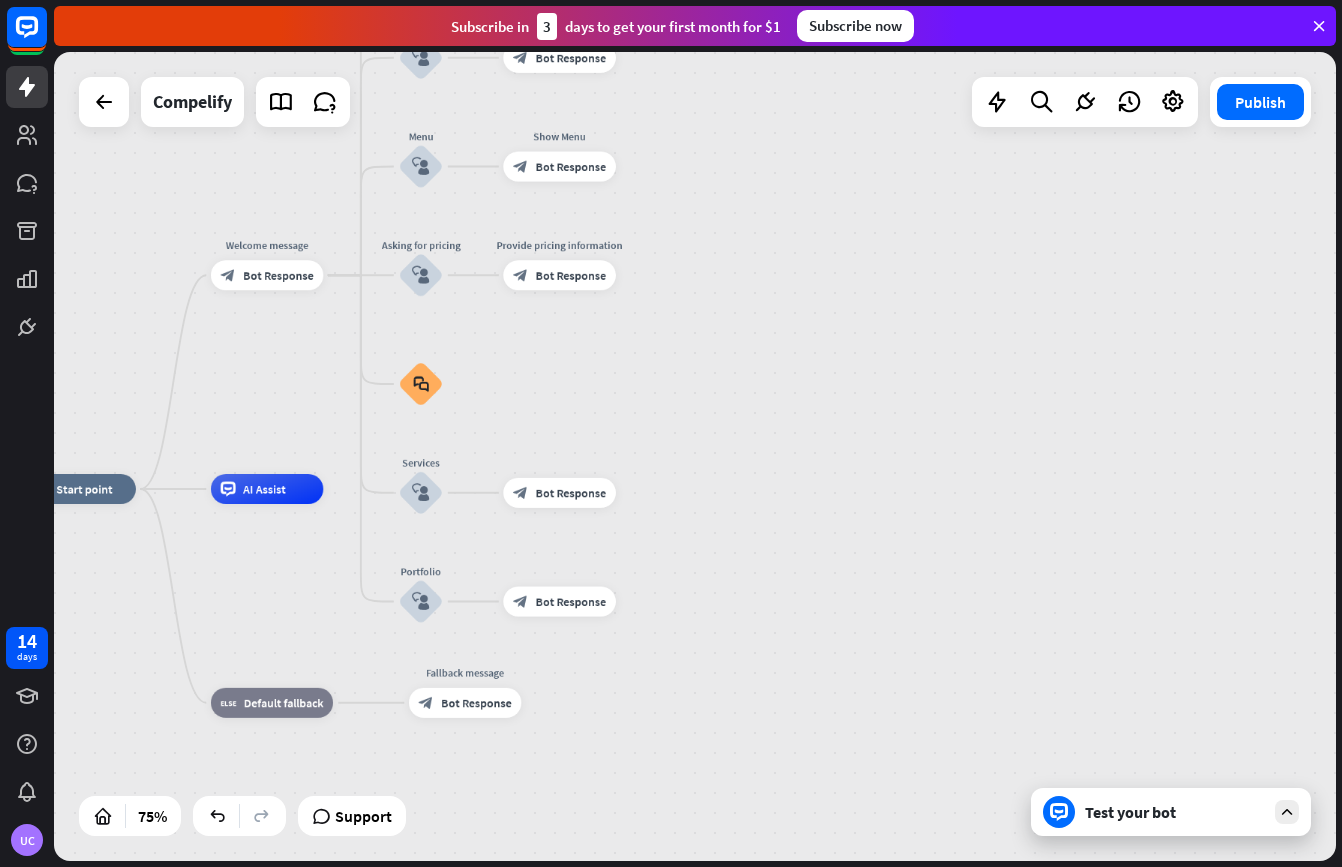 drag, startPoint x: 588, startPoint y: 315, endPoint x: 666, endPoint y: 459, distance: 163.76813 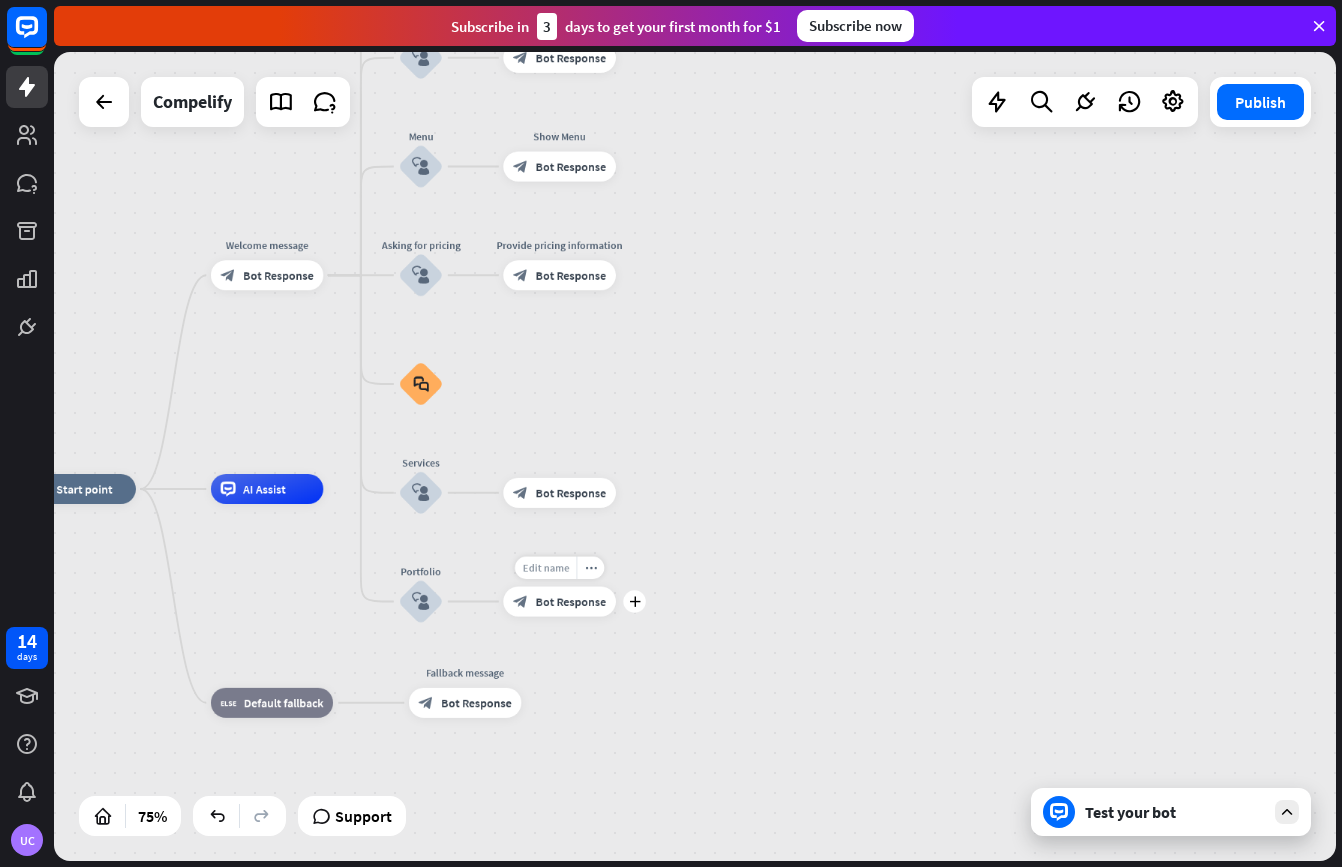click on "Edit name" at bounding box center (545, 568) 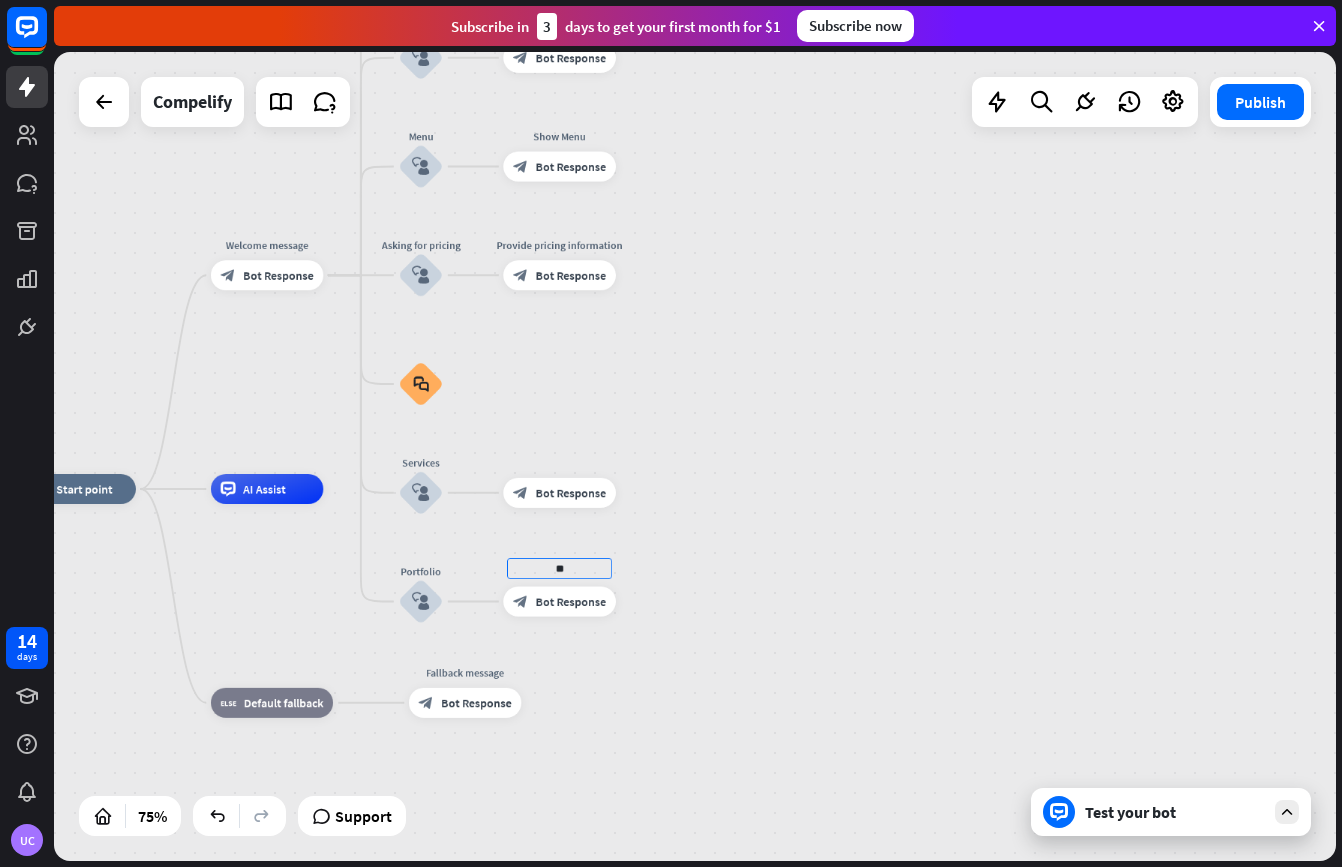 type on "*" 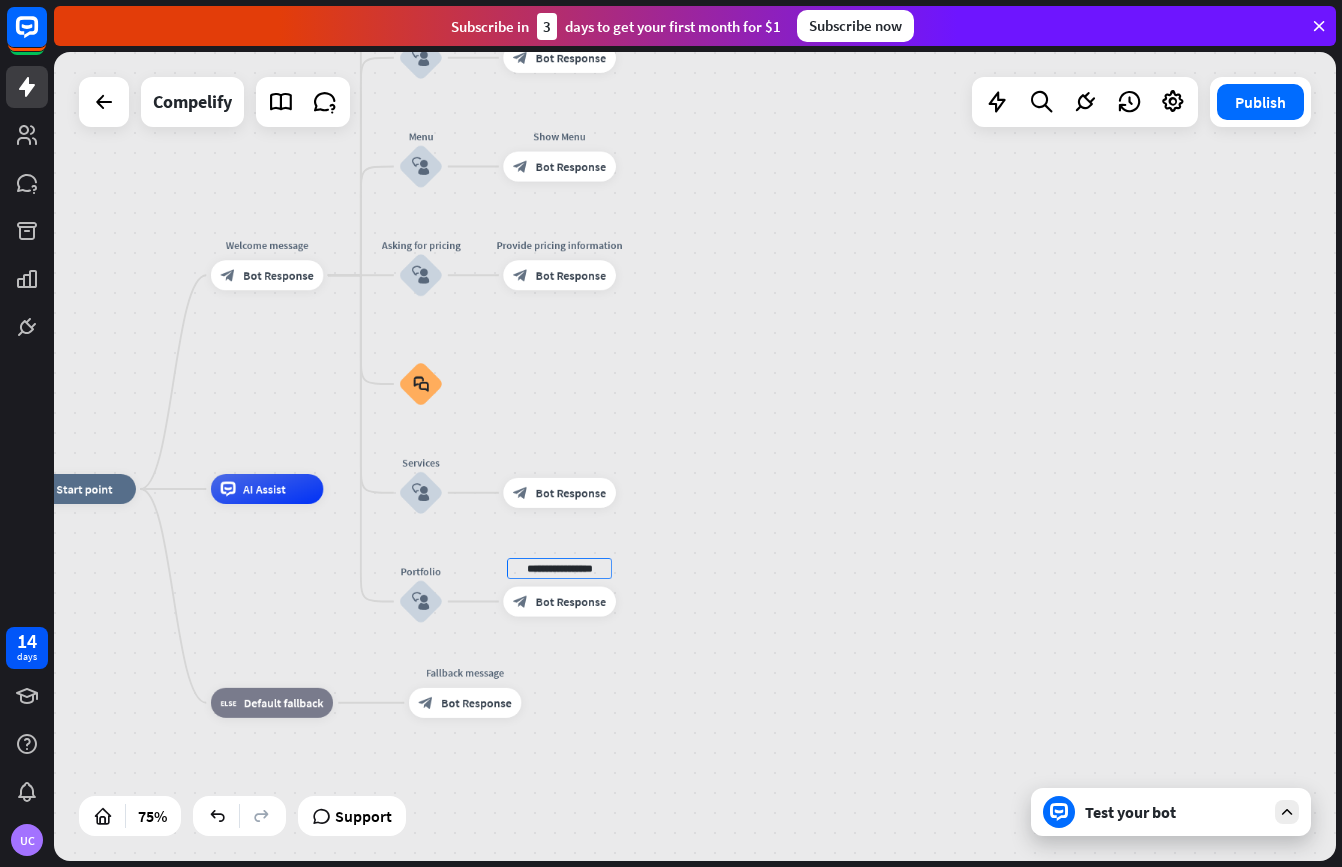 type on "**********" 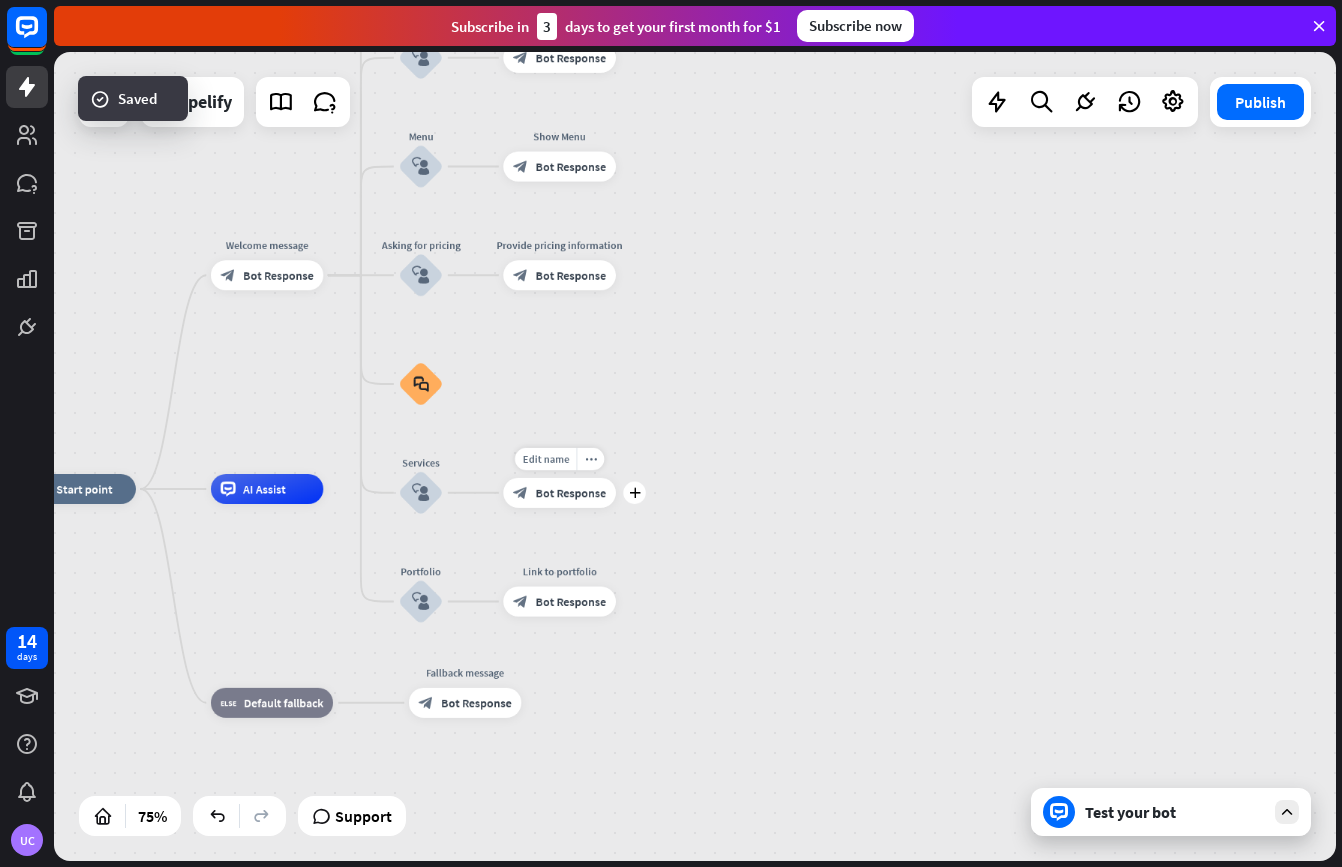 click on "Bot Response" at bounding box center [571, 492] 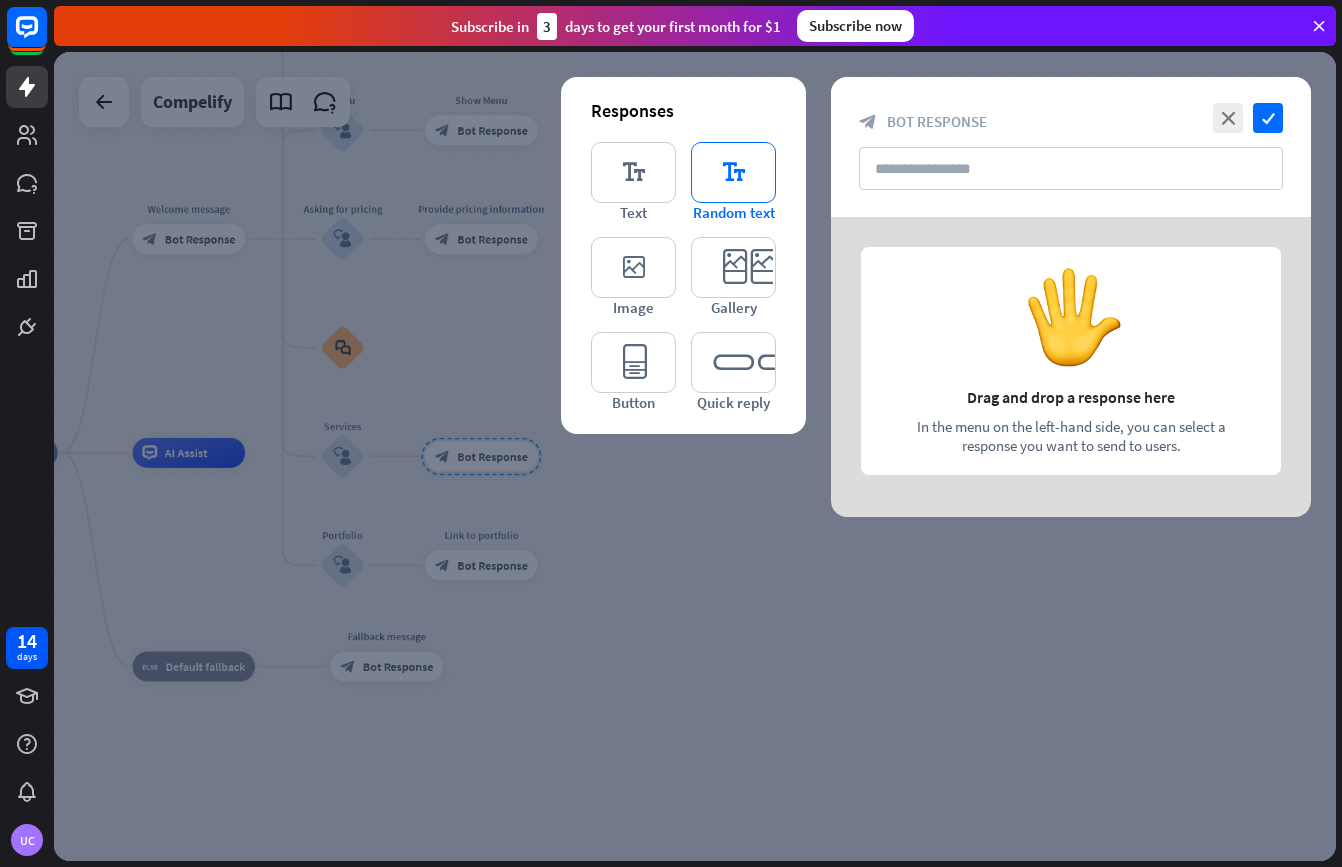 click on "editor_text" at bounding box center [733, 172] 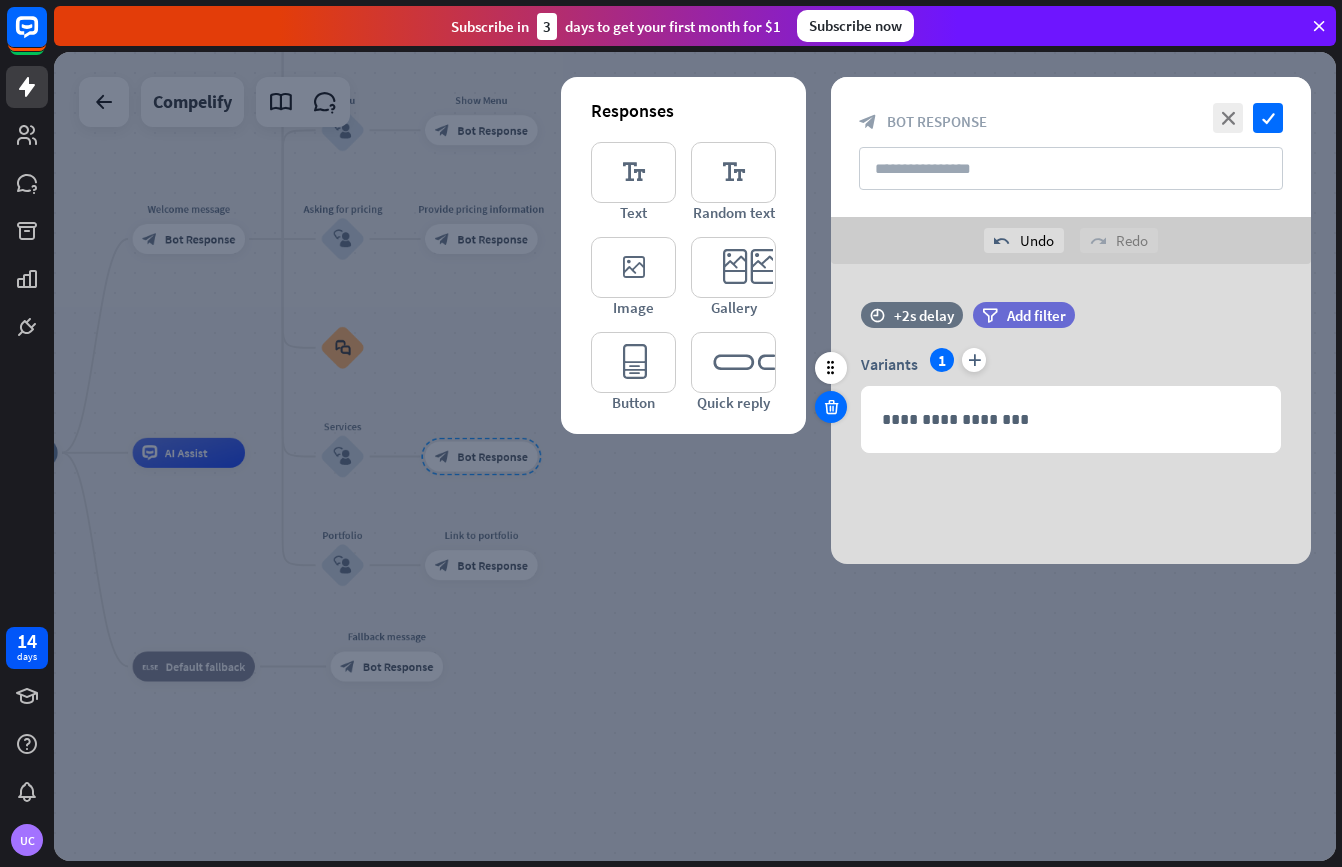 click at bounding box center [831, 407] 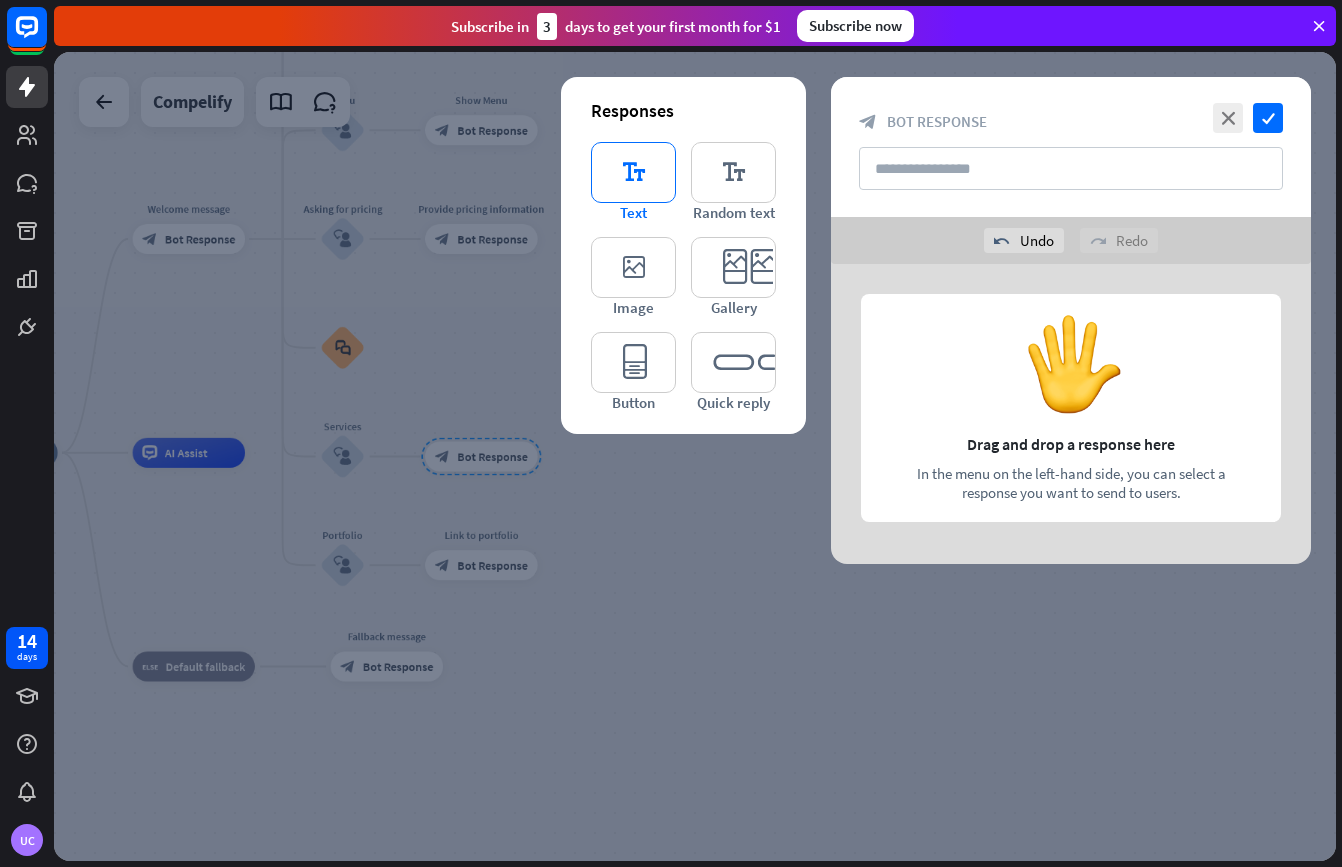 click on "editor_text" at bounding box center [633, 172] 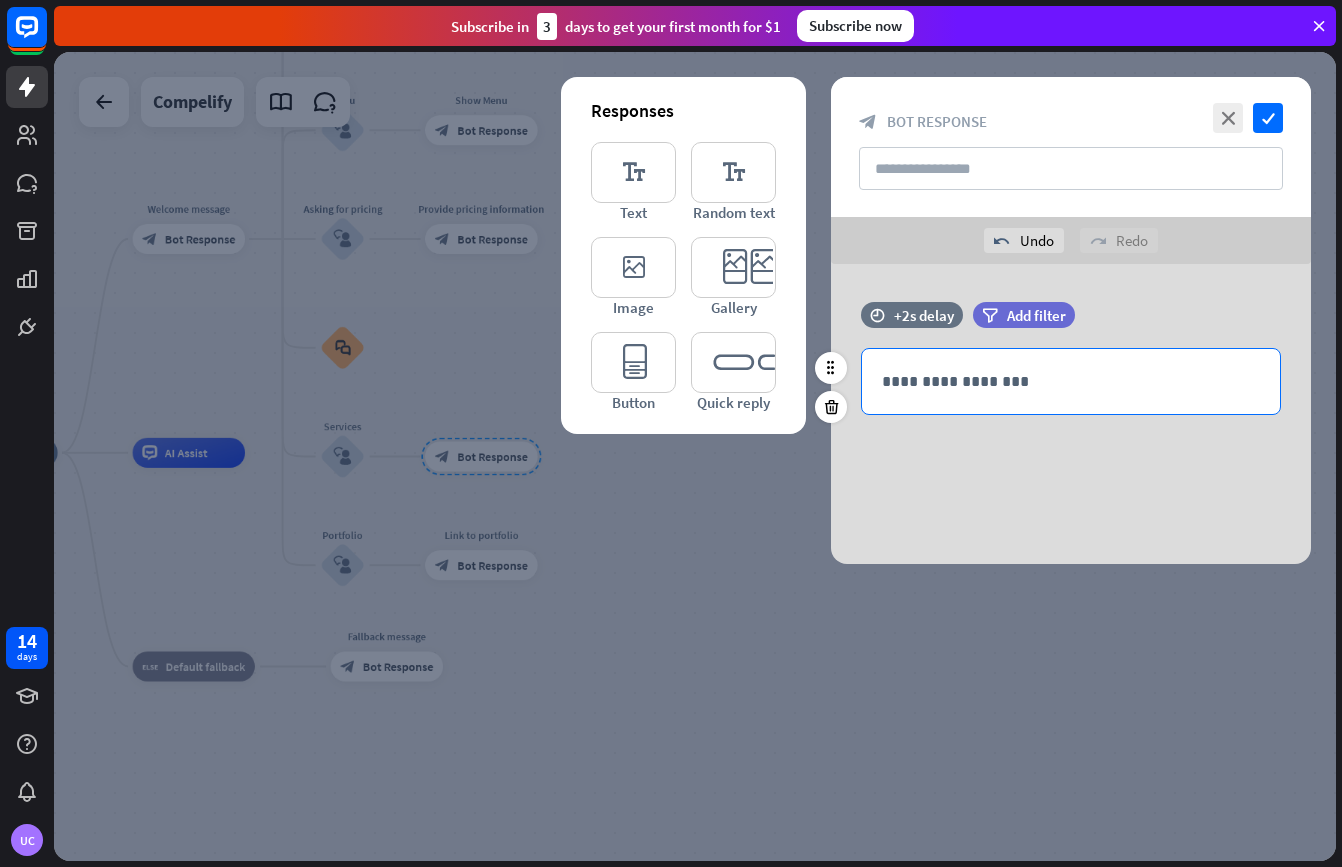 click on "**********" at bounding box center (1071, 381) 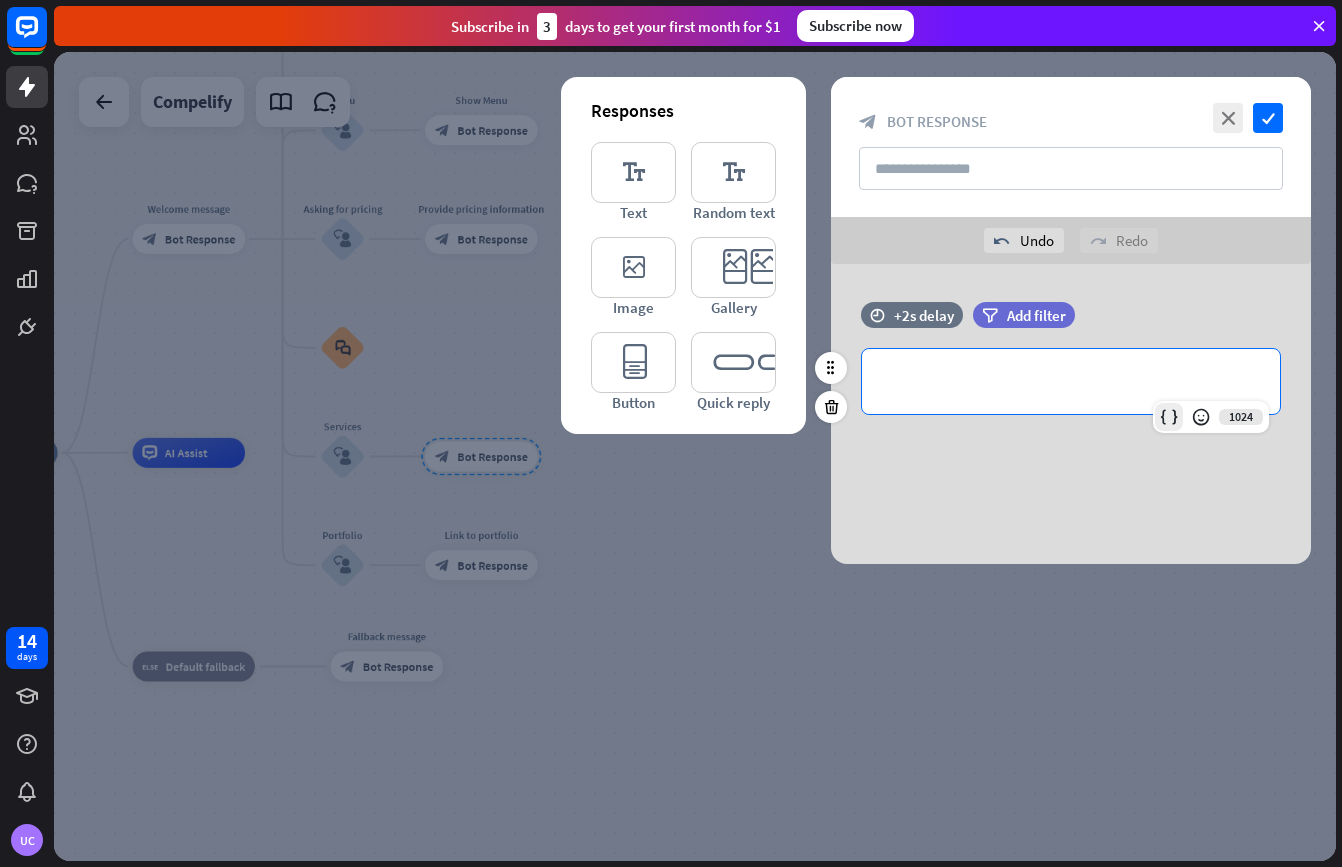 click at bounding box center (1169, 417) 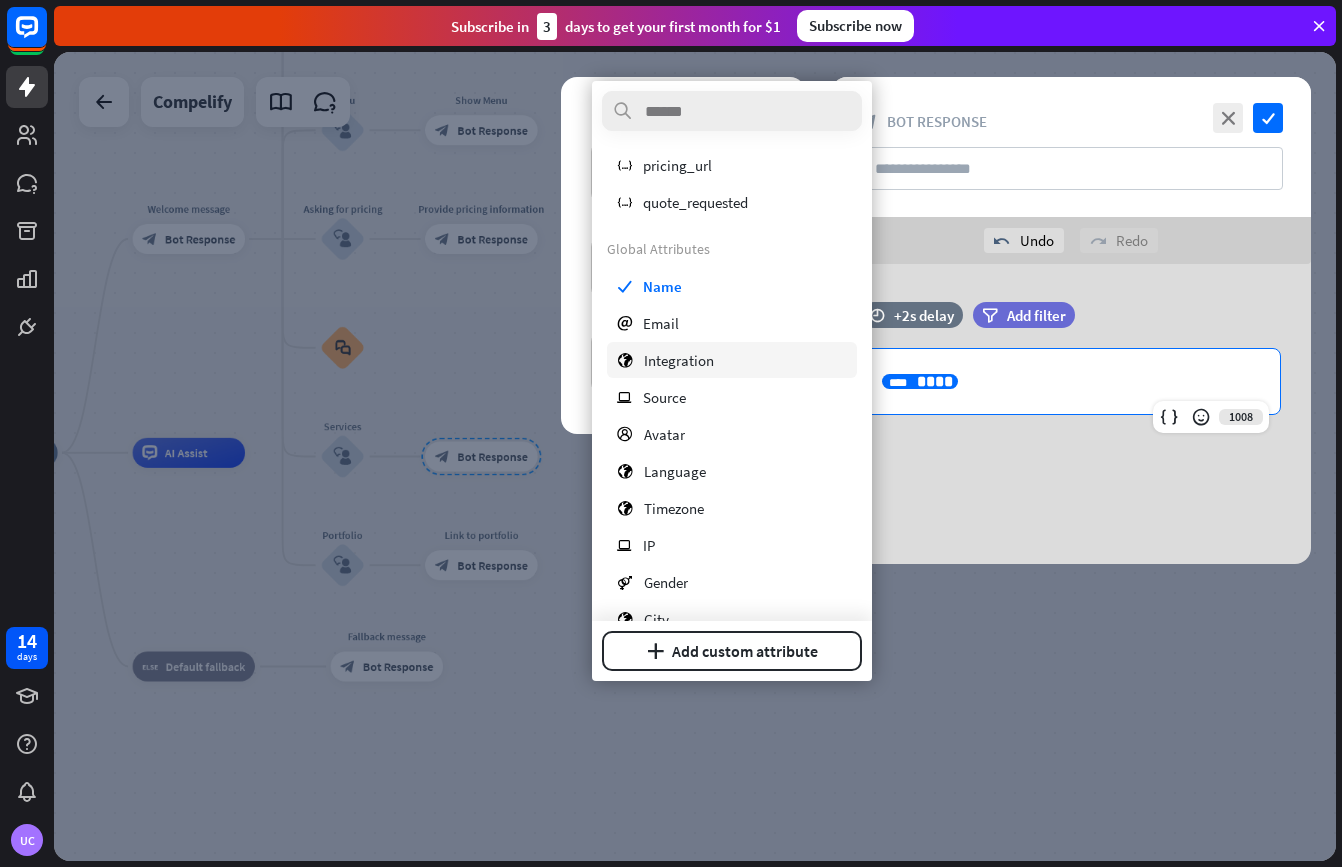 scroll, scrollTop: 0, scrollLeft: 0, axis: both 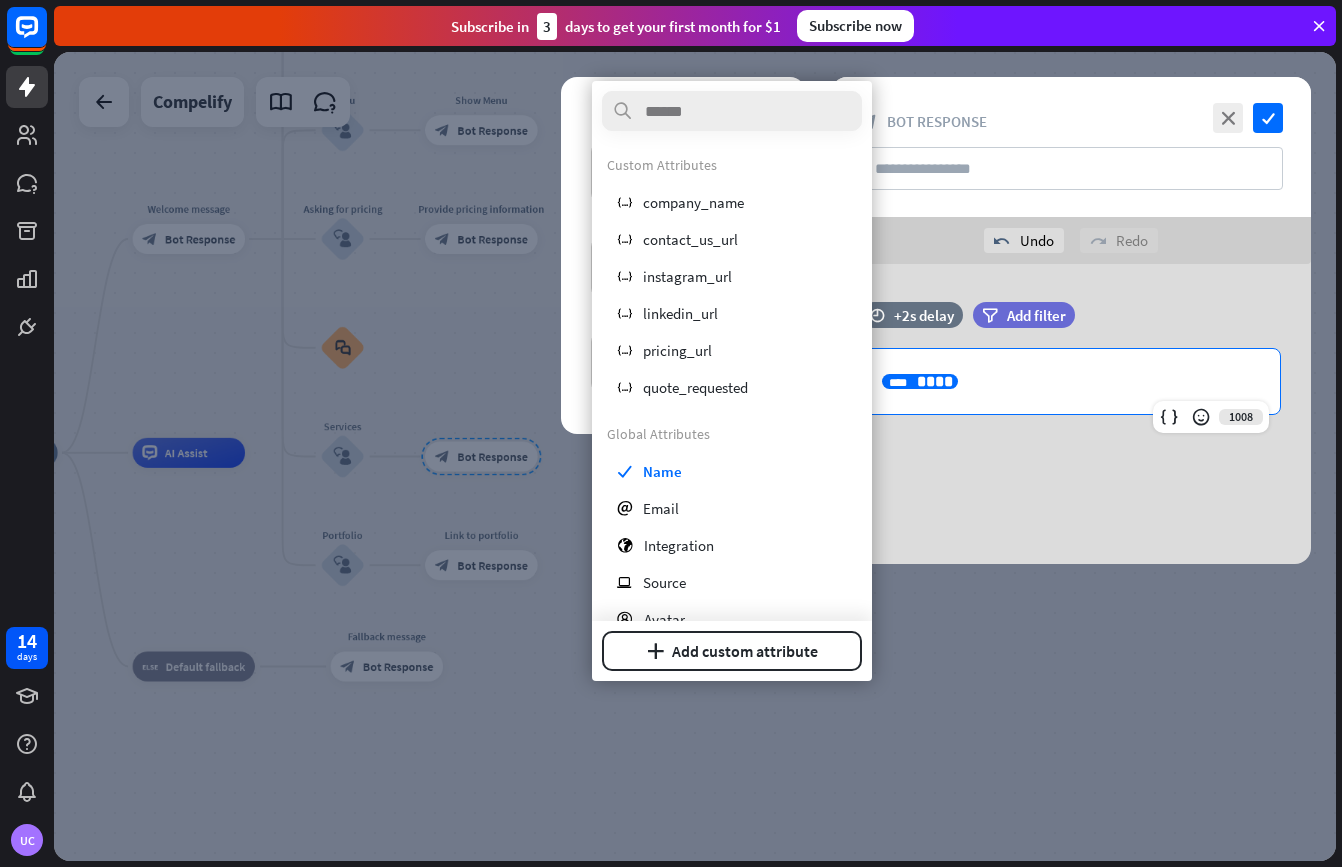 click on "**********" at bounding box center [1071, 381] 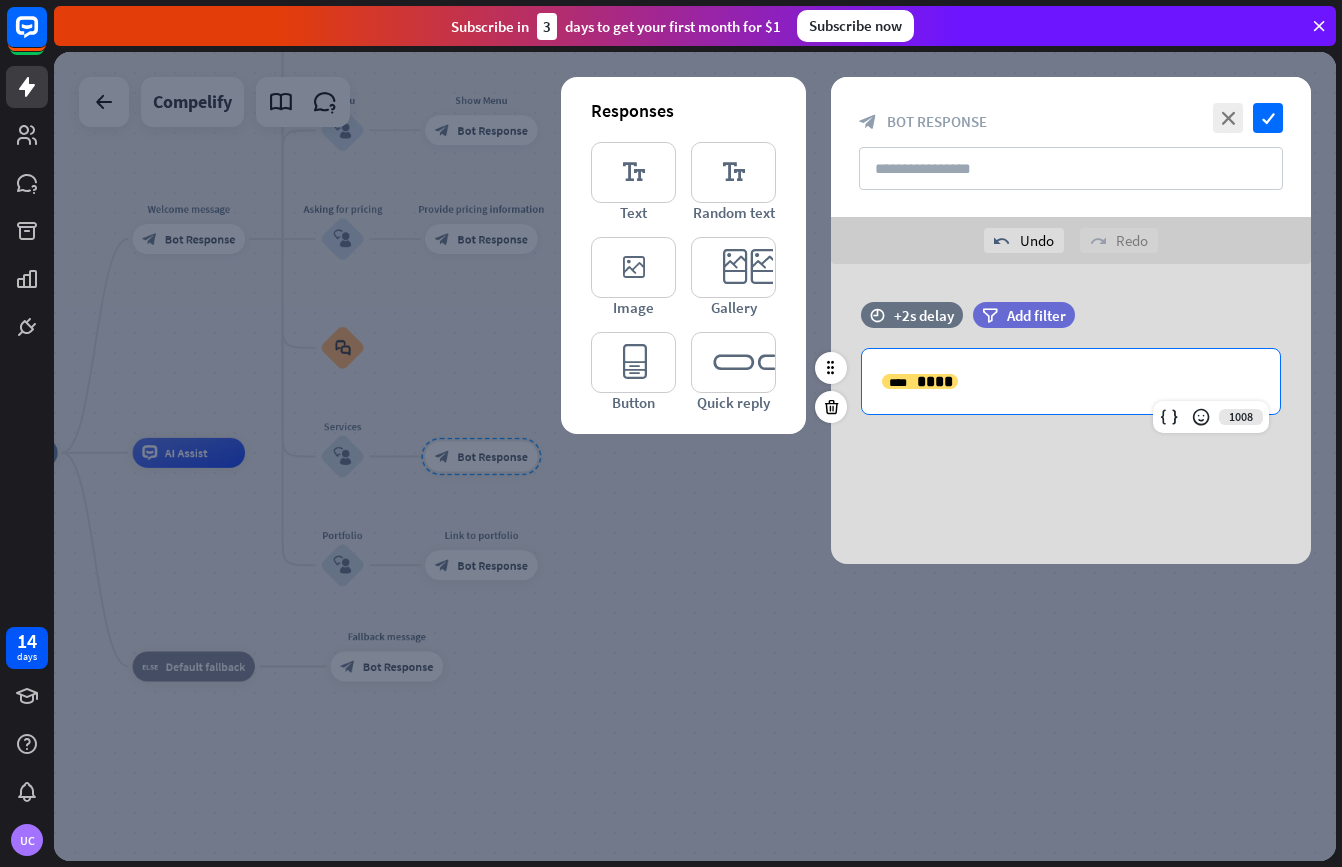 type 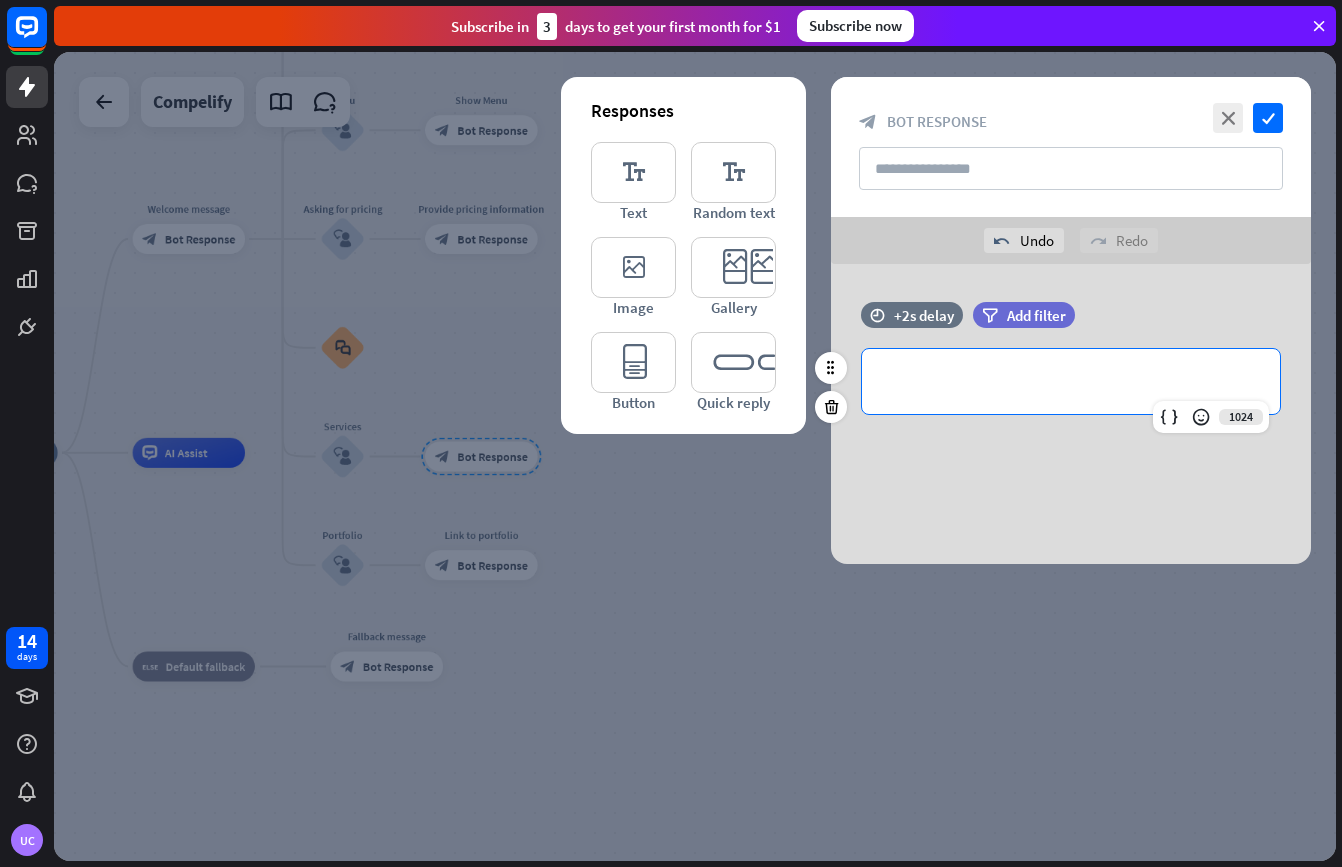 click on "1024" at bounding box center (1211, 417) 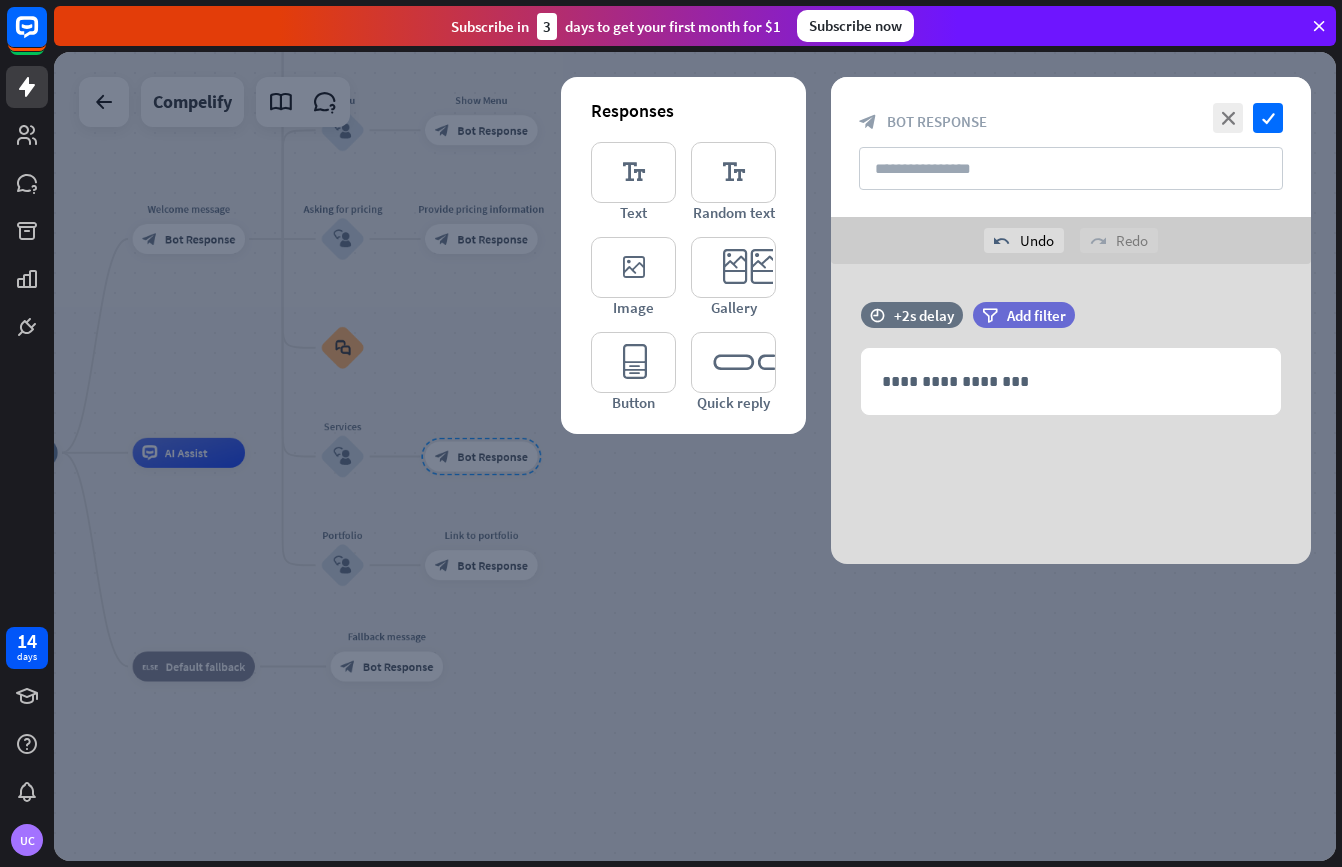 click at bounding box center [695, 456] 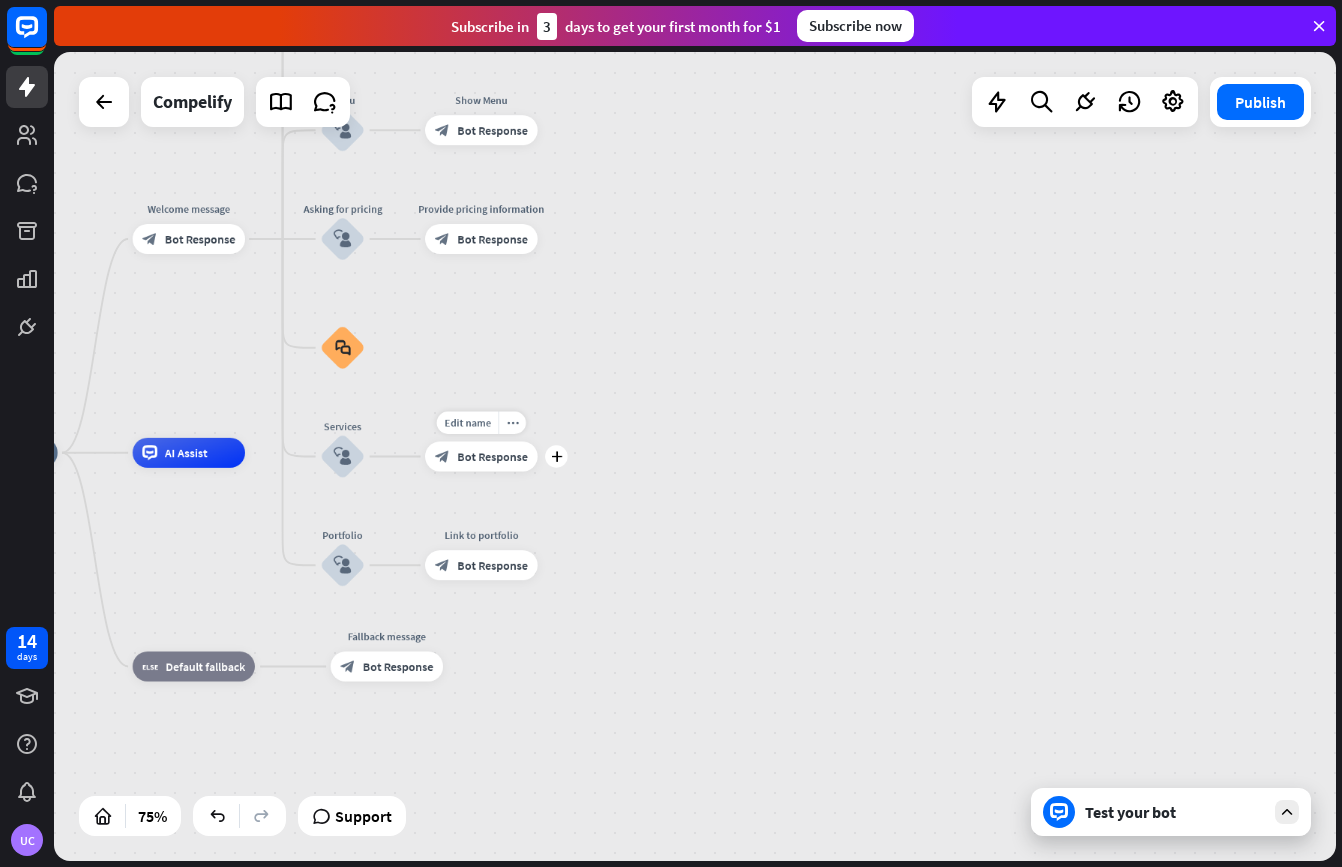 click on "block_bot_response   Bot Response" at bounding box center [481, 457] 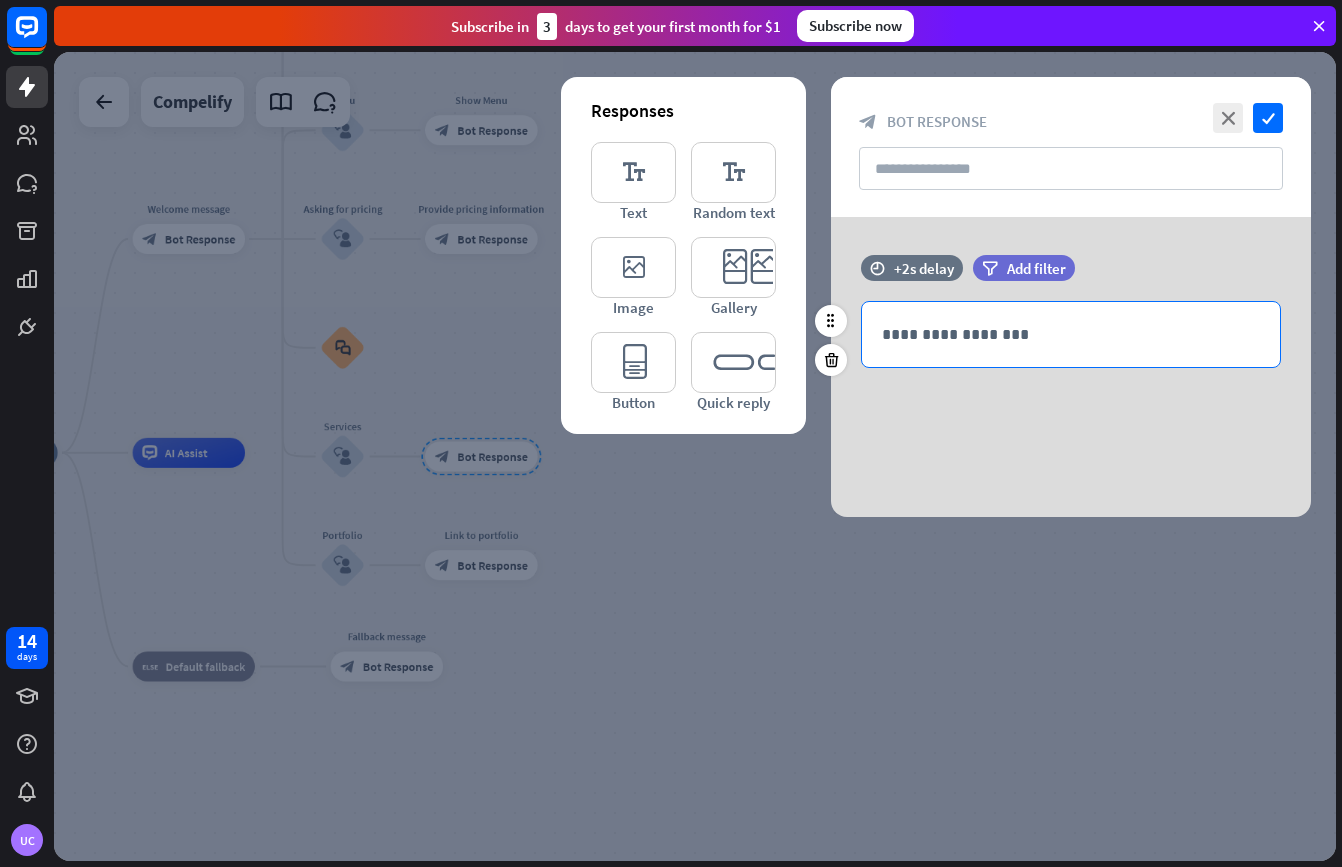 click on "**********" at bounding box center [1071, 334] 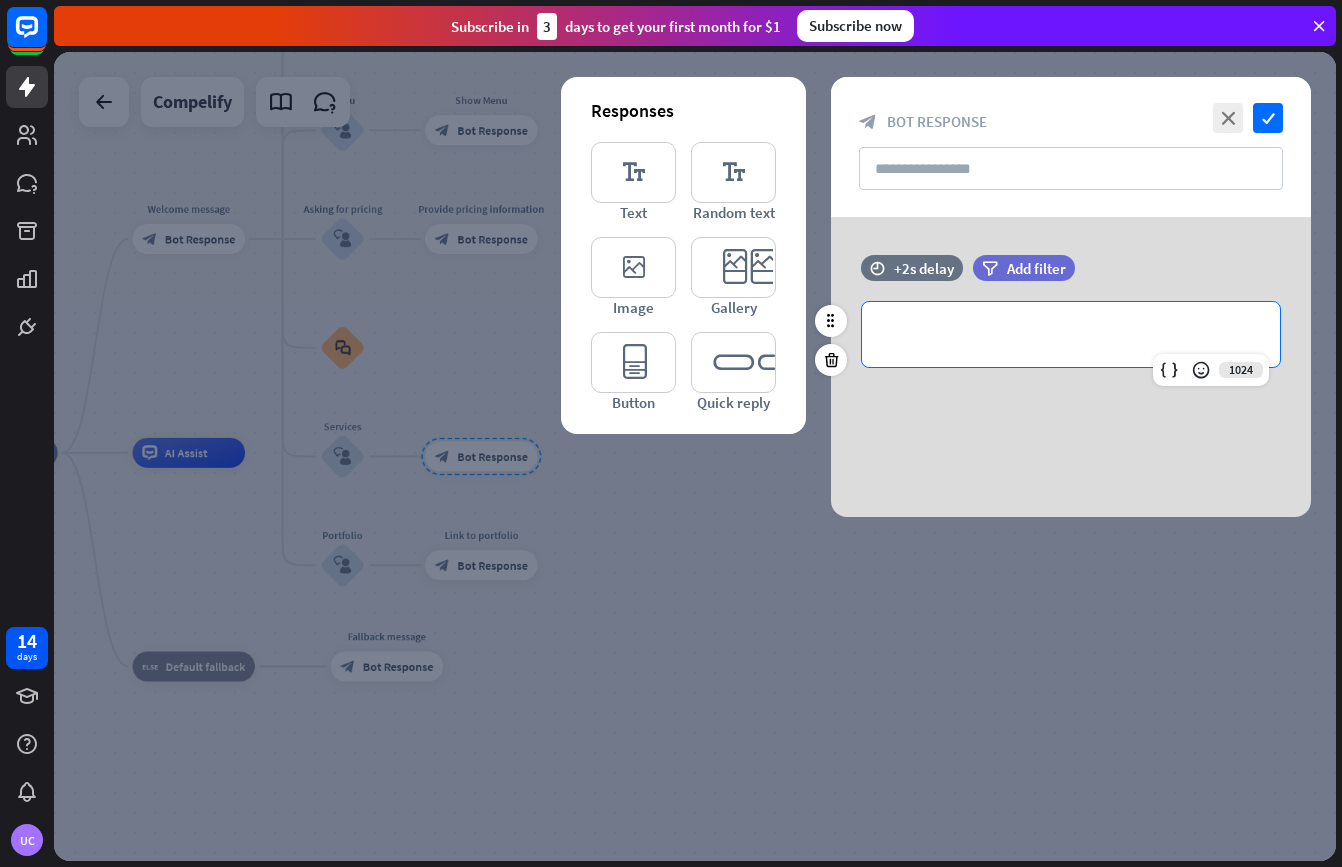 click on "**********" at bounding box center [1071, 334] 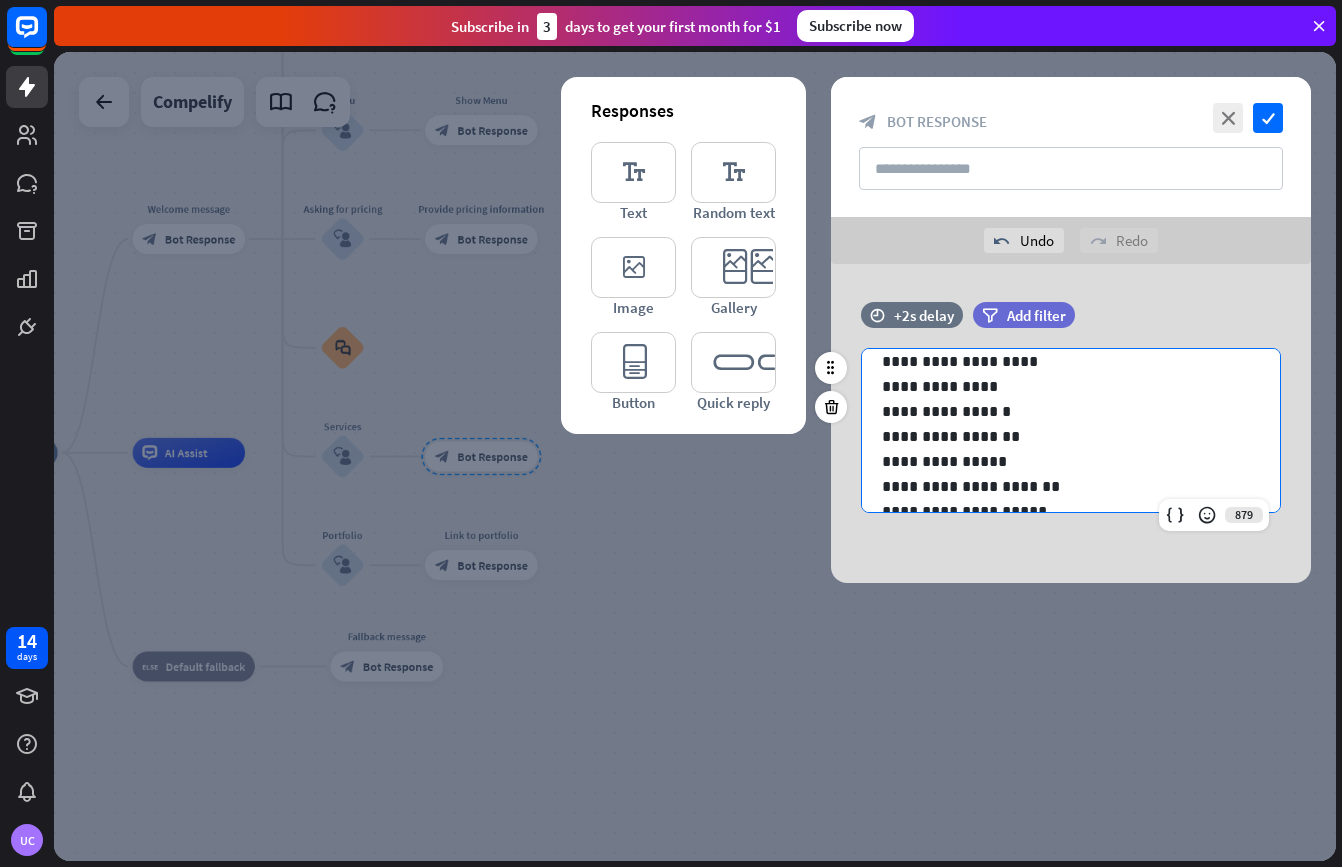 scroll, scrollTop: 0, scrollLeft: 0, axis: both 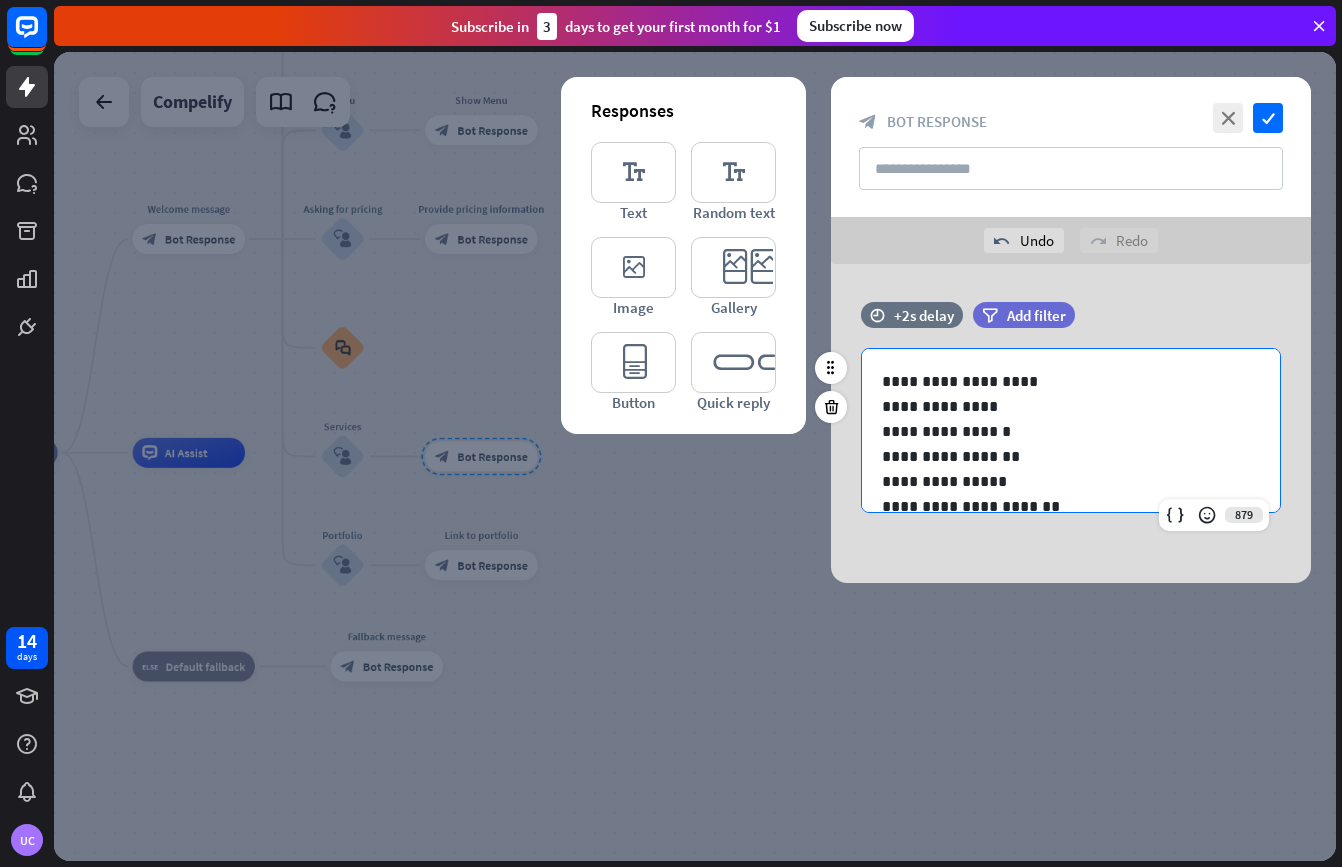 click on "**********" at bounding box center (1071, 469) 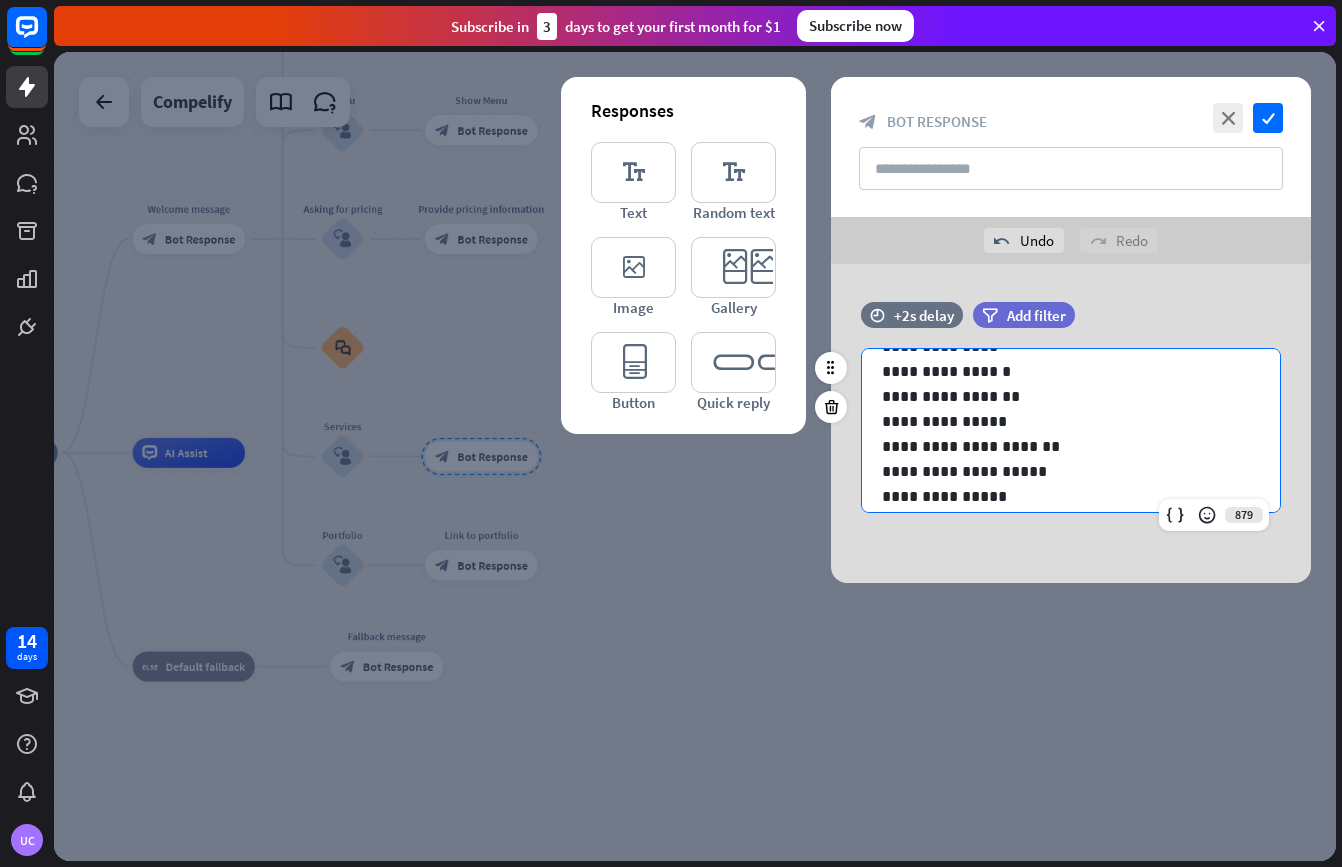 scroll, scrollTop: 0, scrollLeft: 0, axis: both 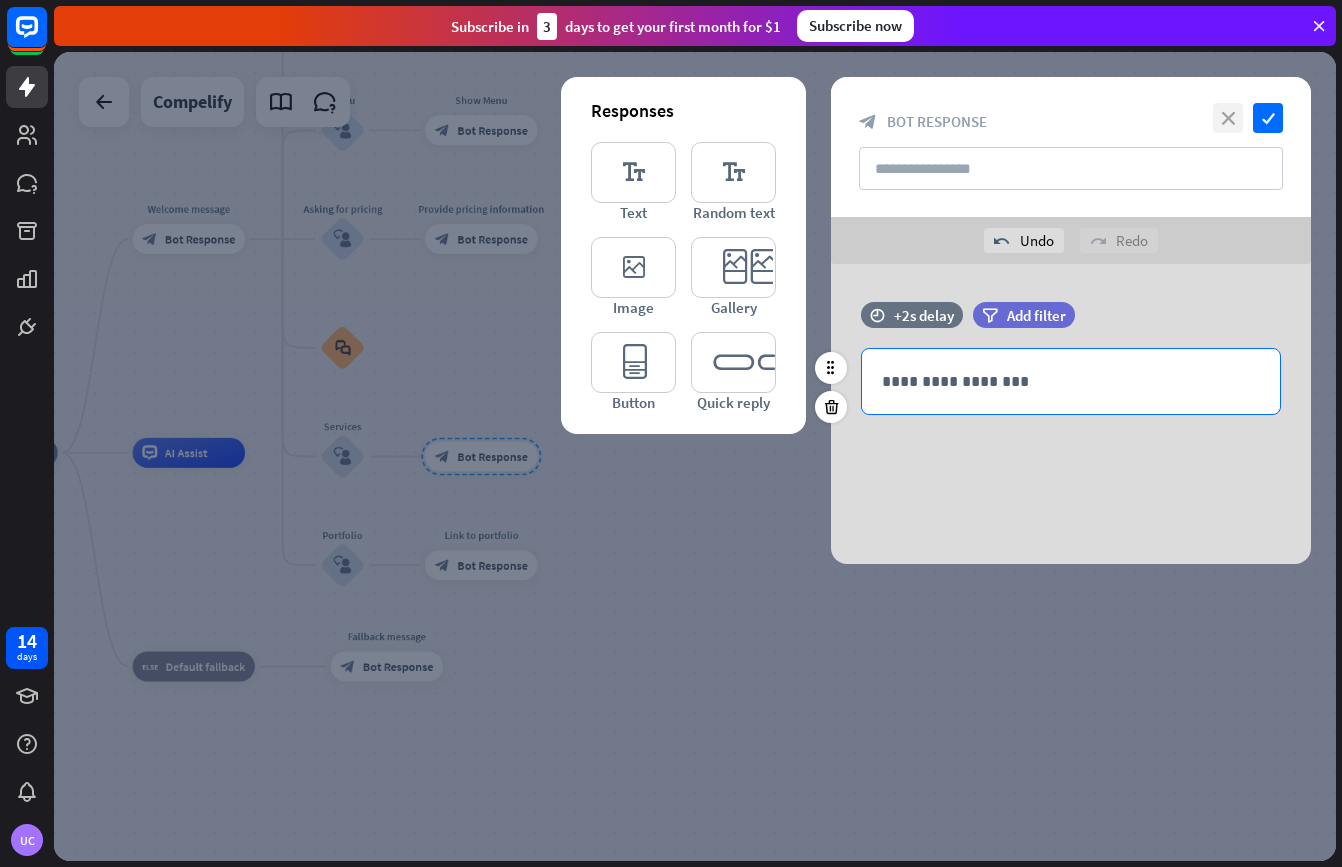click on "close" at bounding box center [1228, 118] 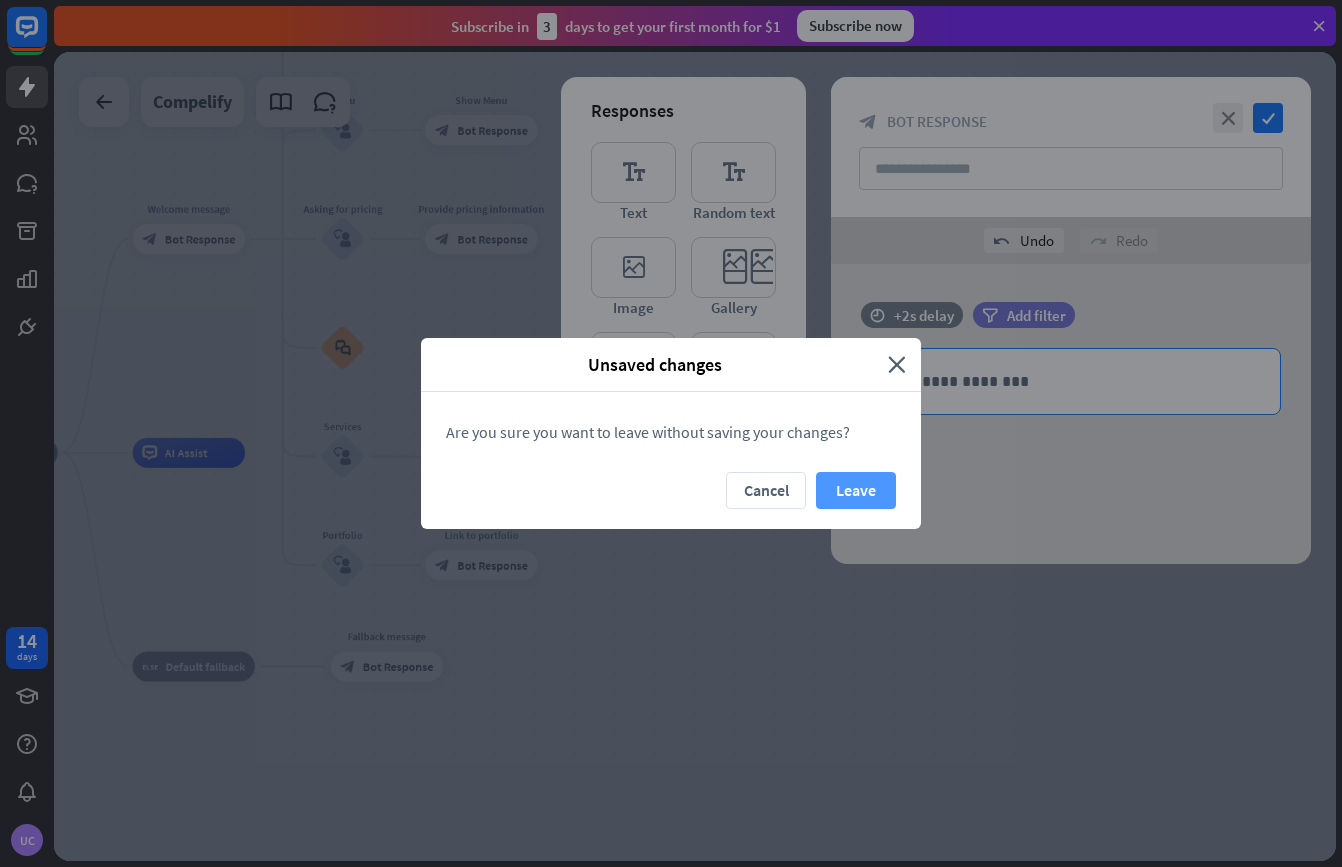 click on "Leave" at bounding box center (856, 490) 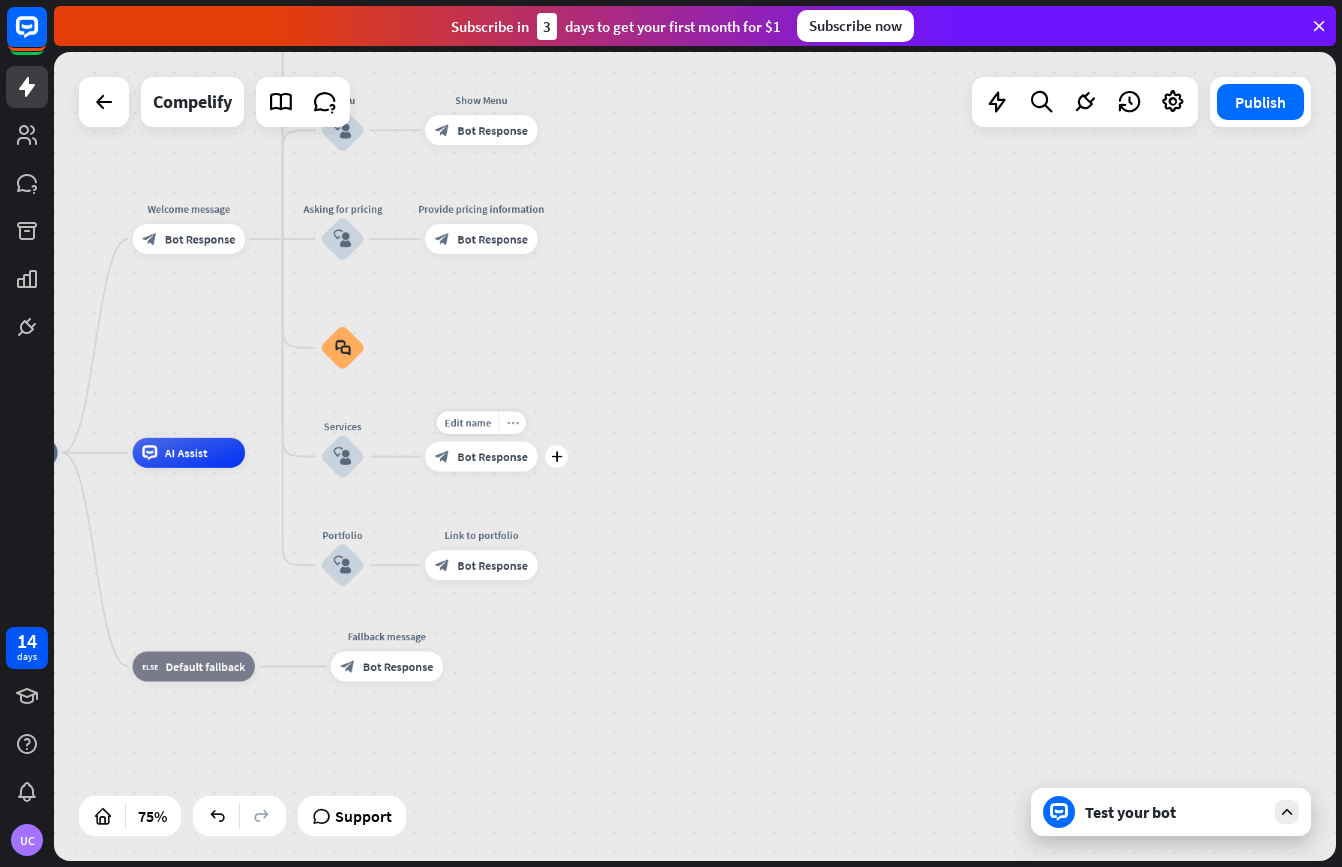 click on "more_horiz" at bounding box center [512, 422] 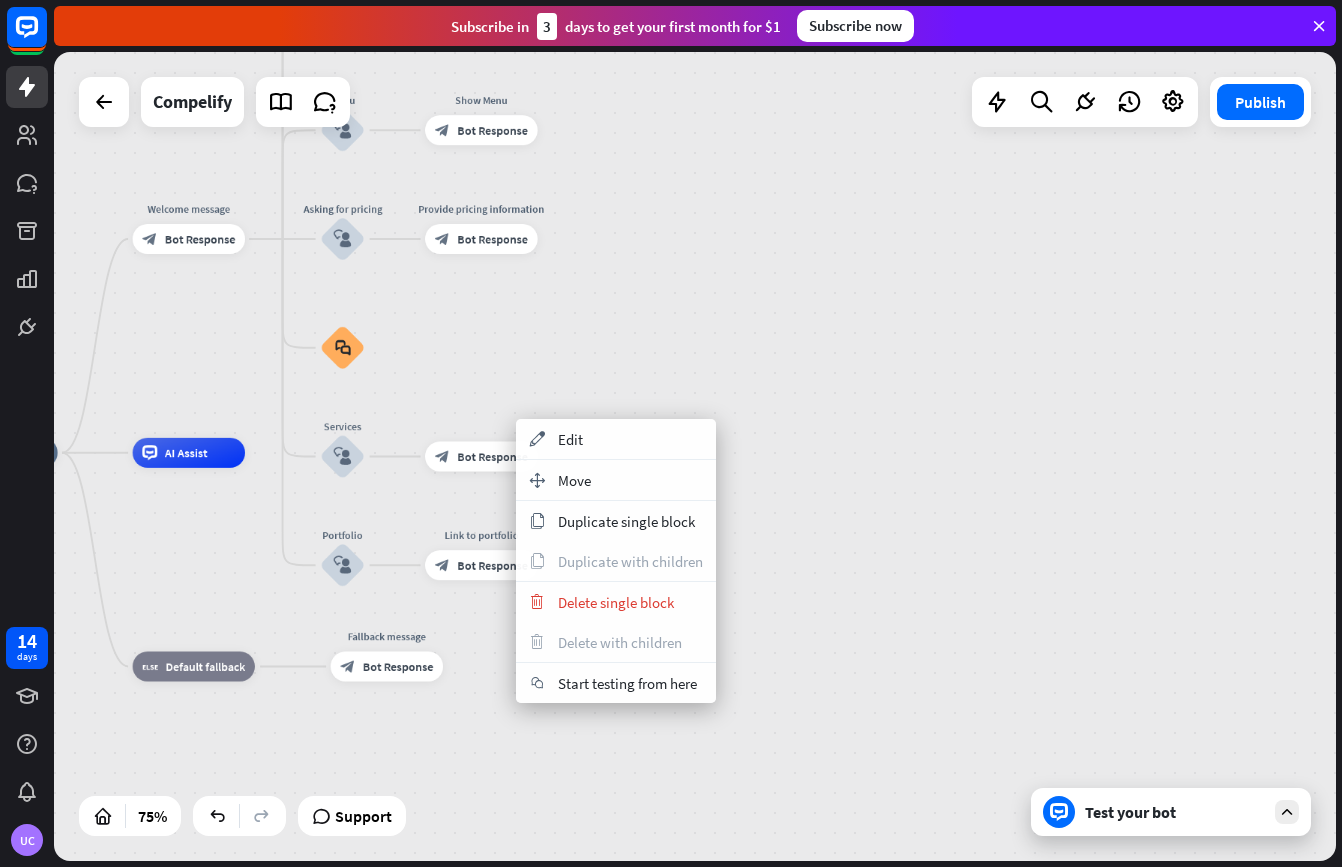 click on "home_2   Start point                 Welcome message   block_bot_response   Bot Response                 Back to Menu   block_user_input                 Was it helpful?   block_bot_response   Bot Response                 Yes   block_user_input                 Thank you!   block_bot_response   Bot Response                 No   block_user_input                 Back to Menu   block_goto   Go to step                 FAQ   block_user_input                   block_bot_response   Bot Response                 Menu   block_user_input                 Show Menu   block_bot_response   Bot Response                 Asking for pricing   block_user_input                 Provide pricing information   block_bot_response   Bot Response                   block_faq                 Services   block_user_input                   block_bot_response   Bot Response                 Portfolio   block_user_input                 Link to portfolio   block_bot_response   Bot Response                     AI Assist" at bounding box center [426, 756] 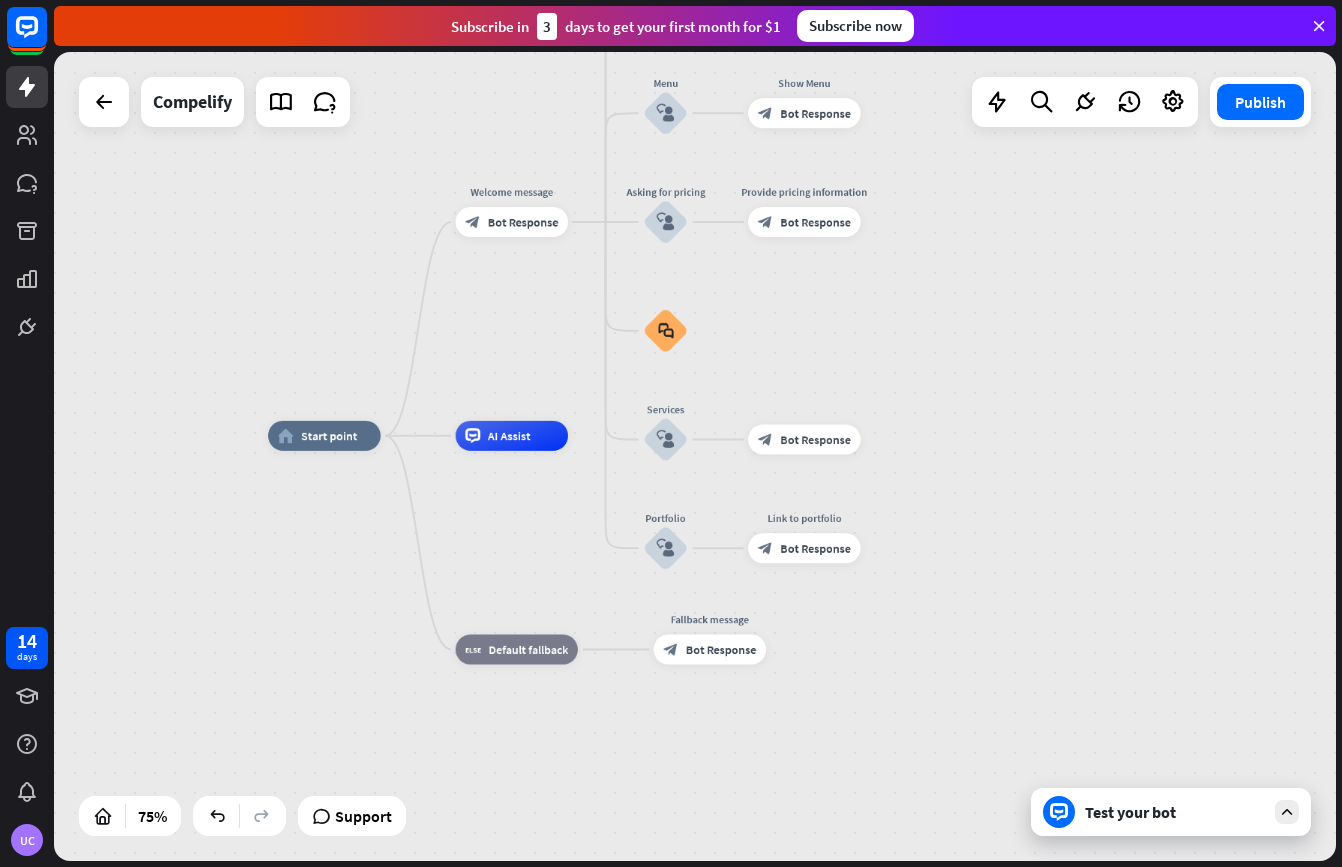 drag, startPoint x: 731, startPoint y: 458, endPoint x: 1040, endPoint y: 440, distance: 309.52383 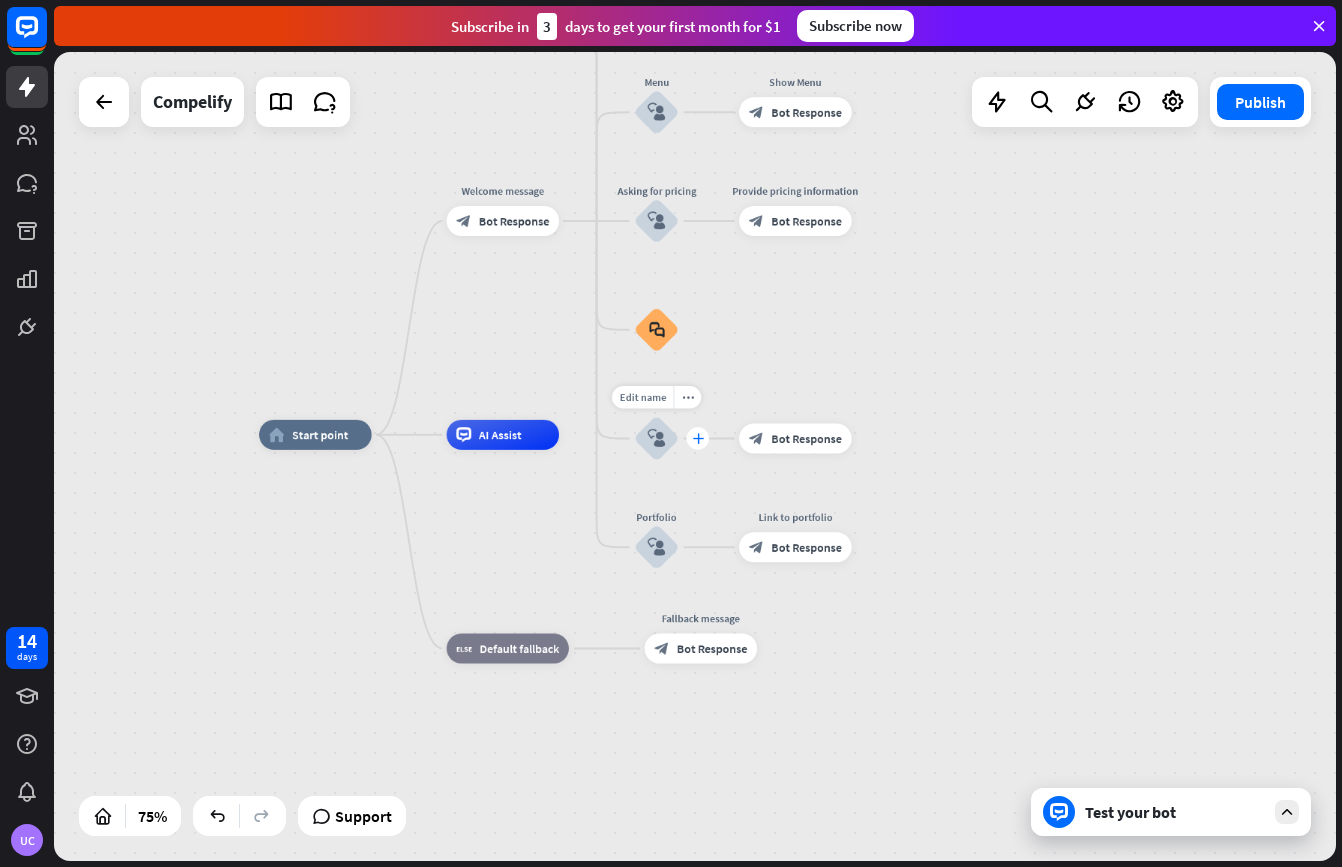 click on "plus" at bounding box center [698, 438] 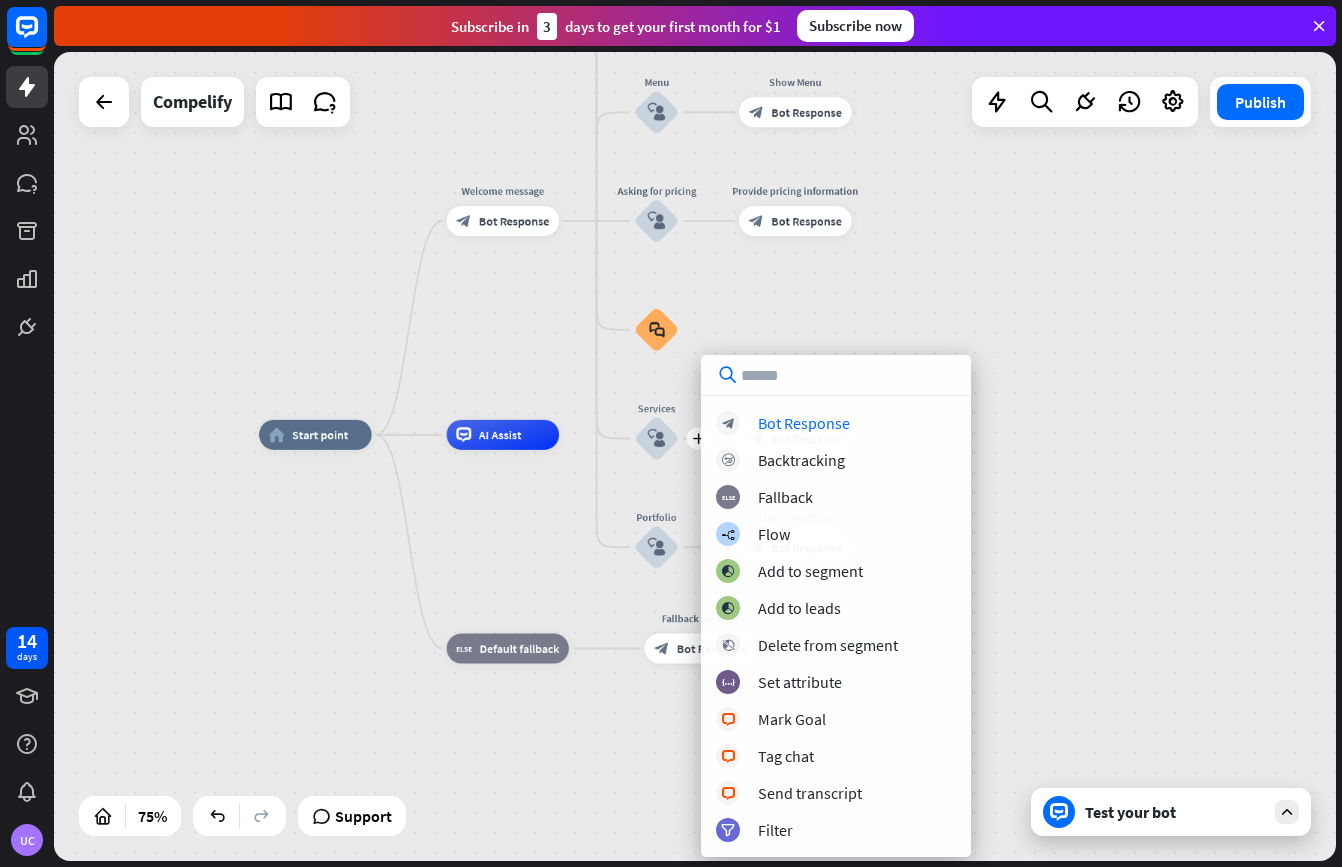 click on "home_2   Start point                 Welcome message   block_bot_response   Bot Response                 Back to Menu   block_user_input                 Was it helpful?   block_bot_response   Bot Response                 Yes   block_user_input                 Thank you!   block_bot_response   Bot Response                 No   block_user_input                 Back to Menu   block_goto   Go to step                 FAQ   block_user_input                   block_bot_response   Bot Response                 Menu   block_user_input                 Show Menu   block_bot_response   Bot Response                 Asking for pricing   block_user_input                 Provide pricing information   block_bot_response   Bot Response                   block_faq               plus   Services   block_user_input                   block_bot_response   Bot Response                 Portfolio   block_user_input                 Link to portfolio   block_bot_response   Bot Response                     AI Assist" at bounding box center (695, 456) 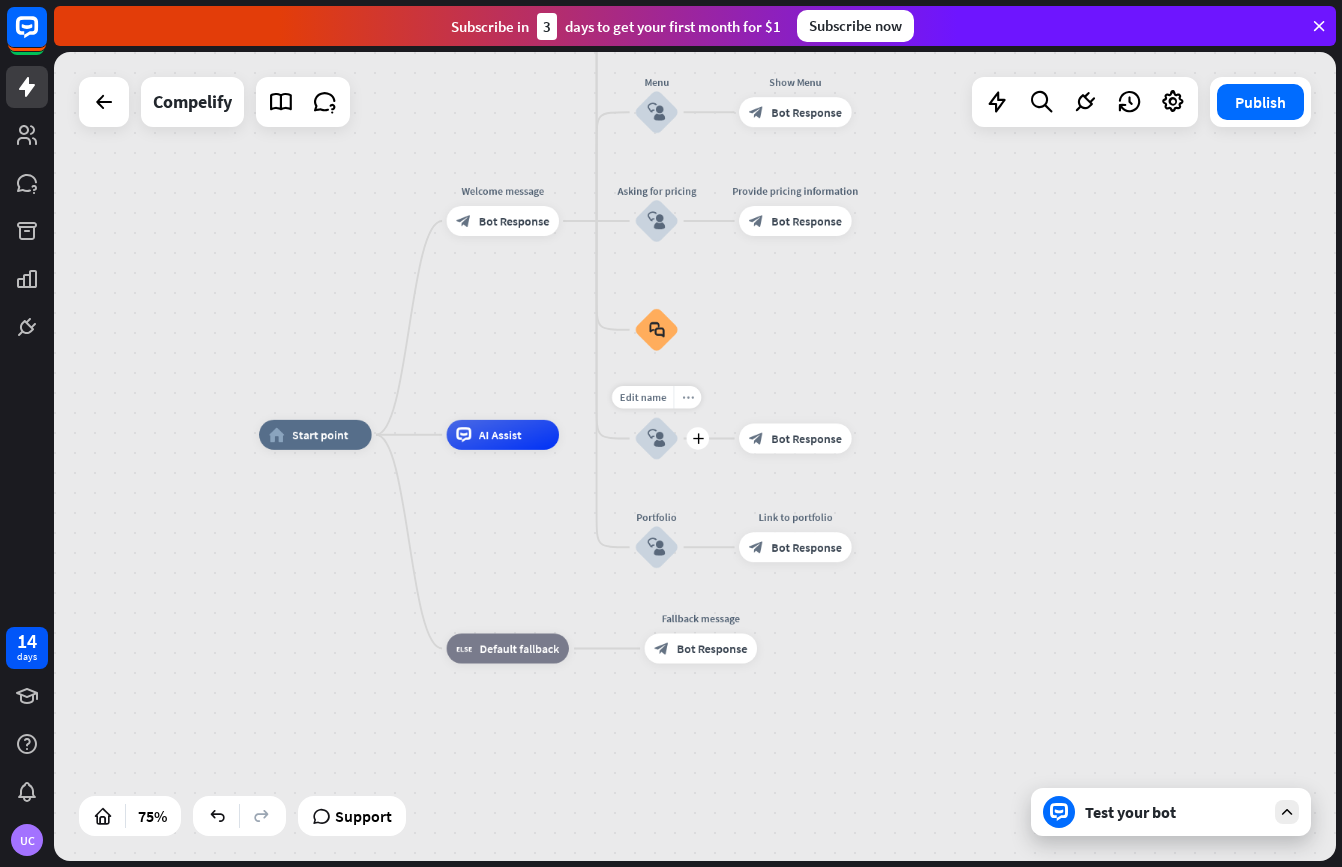 click on "more_horiz" at bounding box center [688, 397] 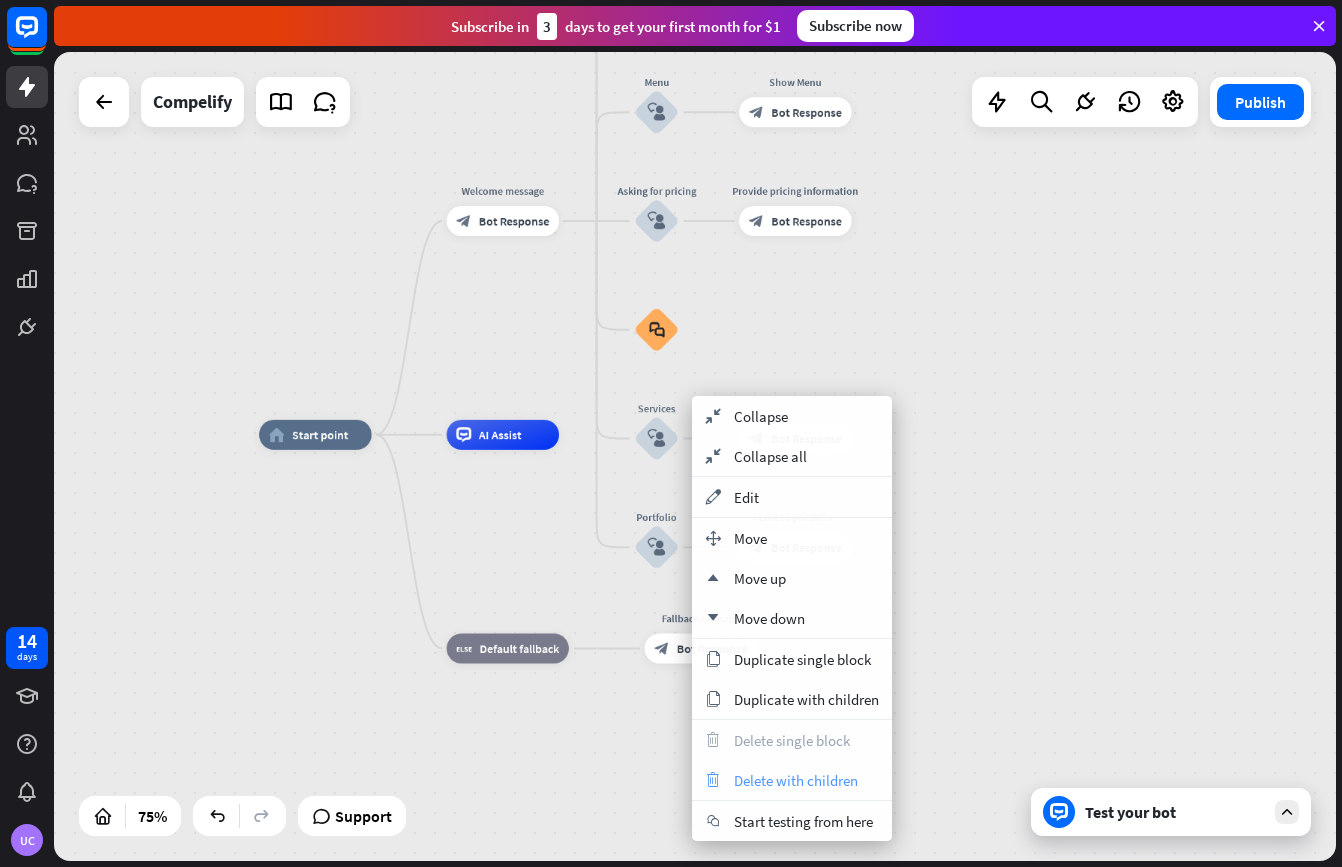 click on "Delete with children" at bounding box center (796, 780) 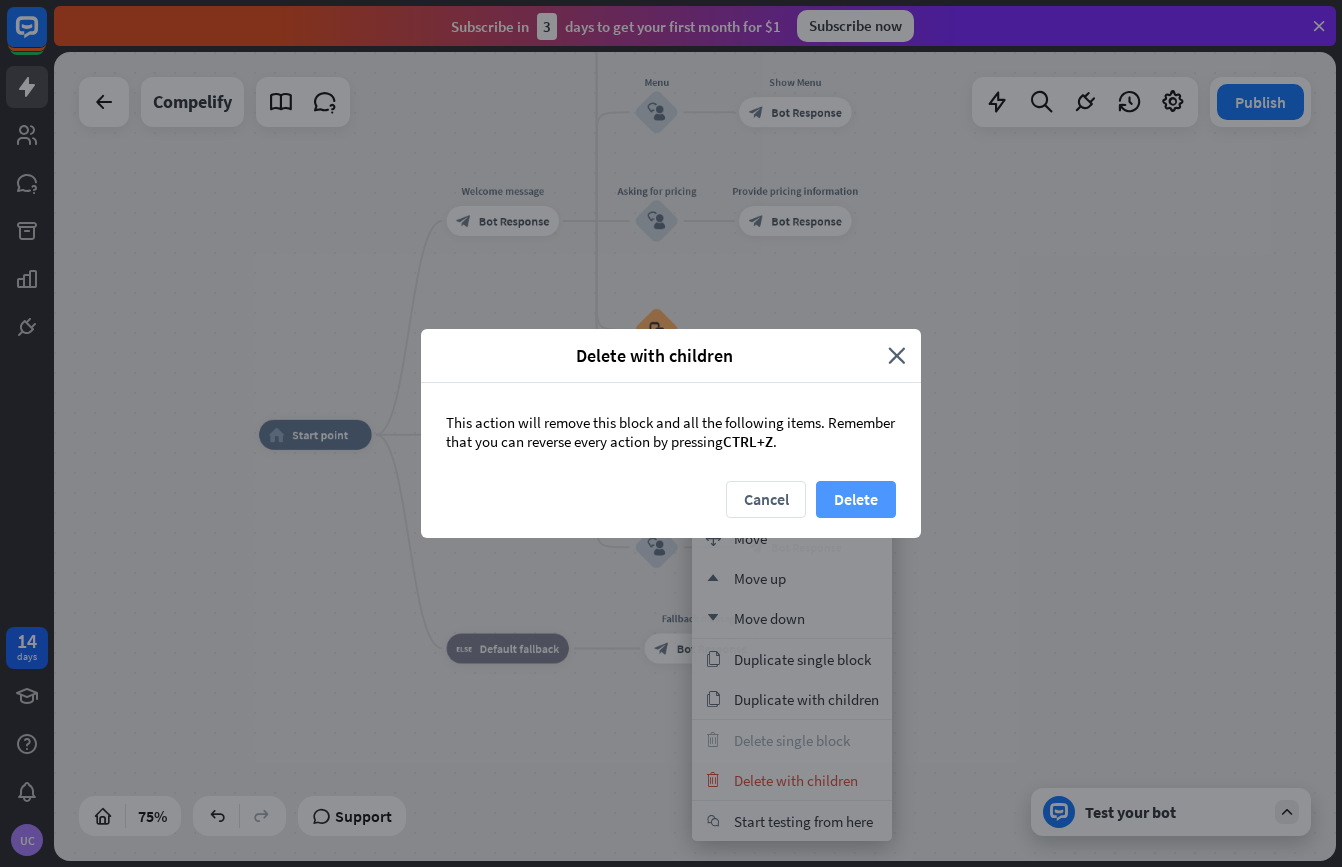 click on "Delete" at bounding box center (856, 499) 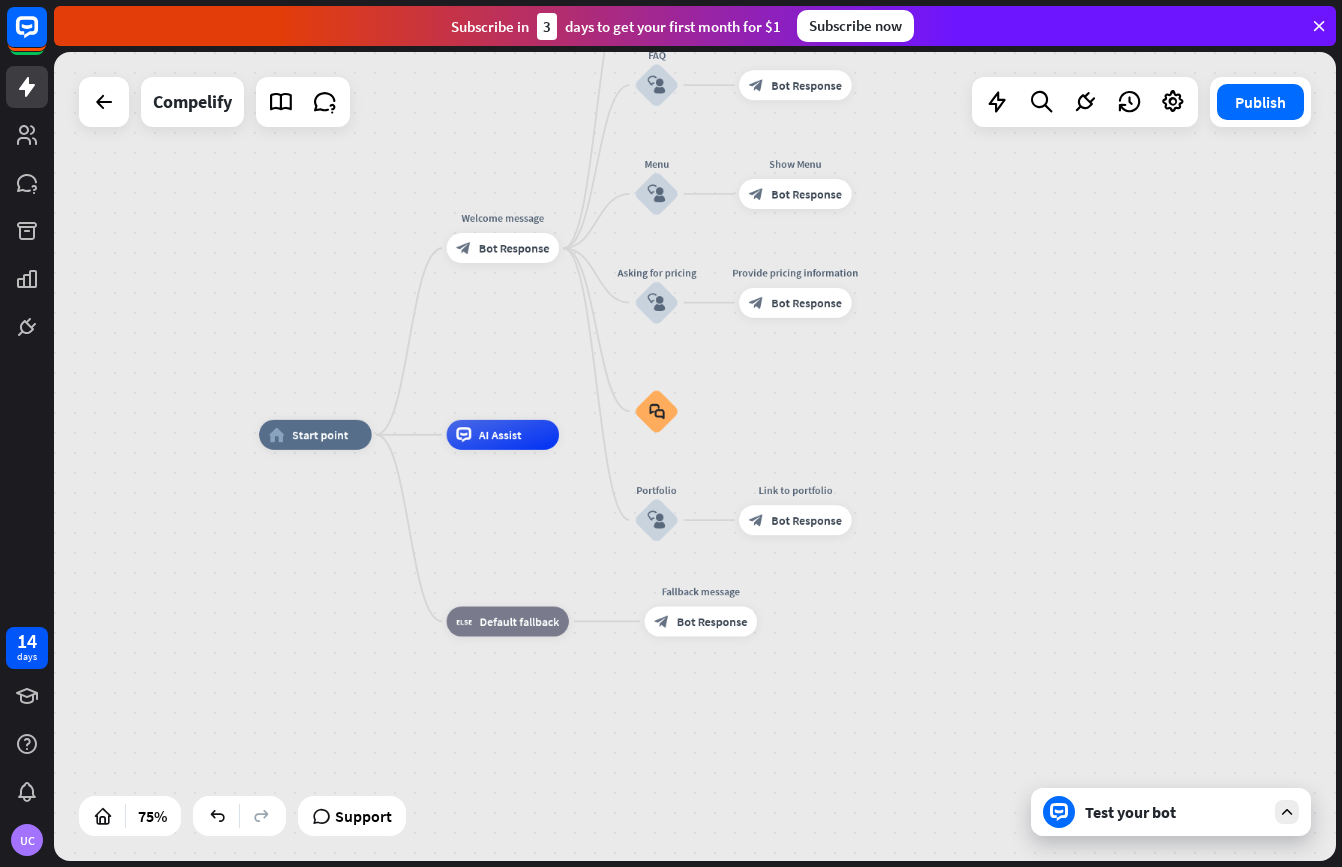 click on "Test your bot" at bounding box center (1175, 812) 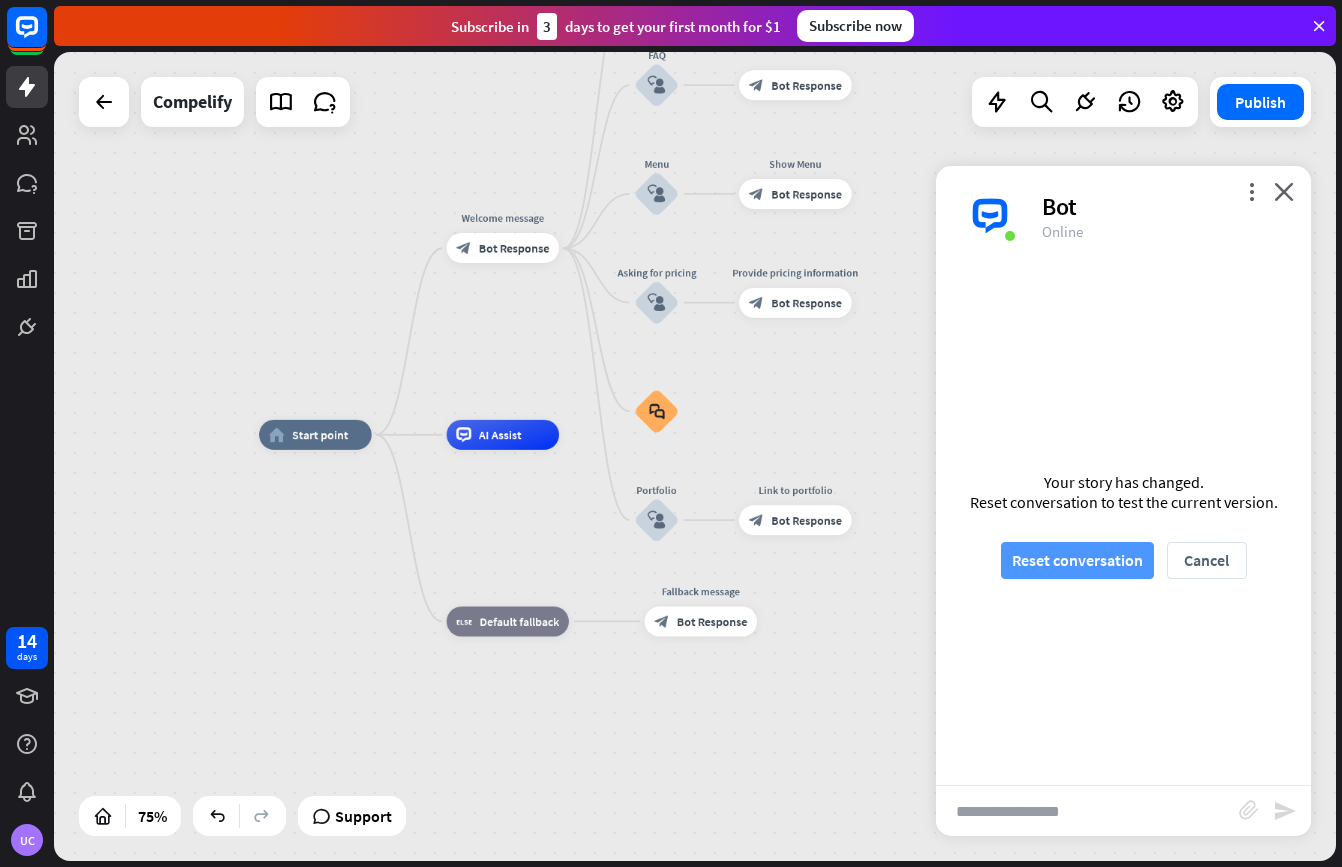click on "Reset conversation" at bounding box center [1077, 560] 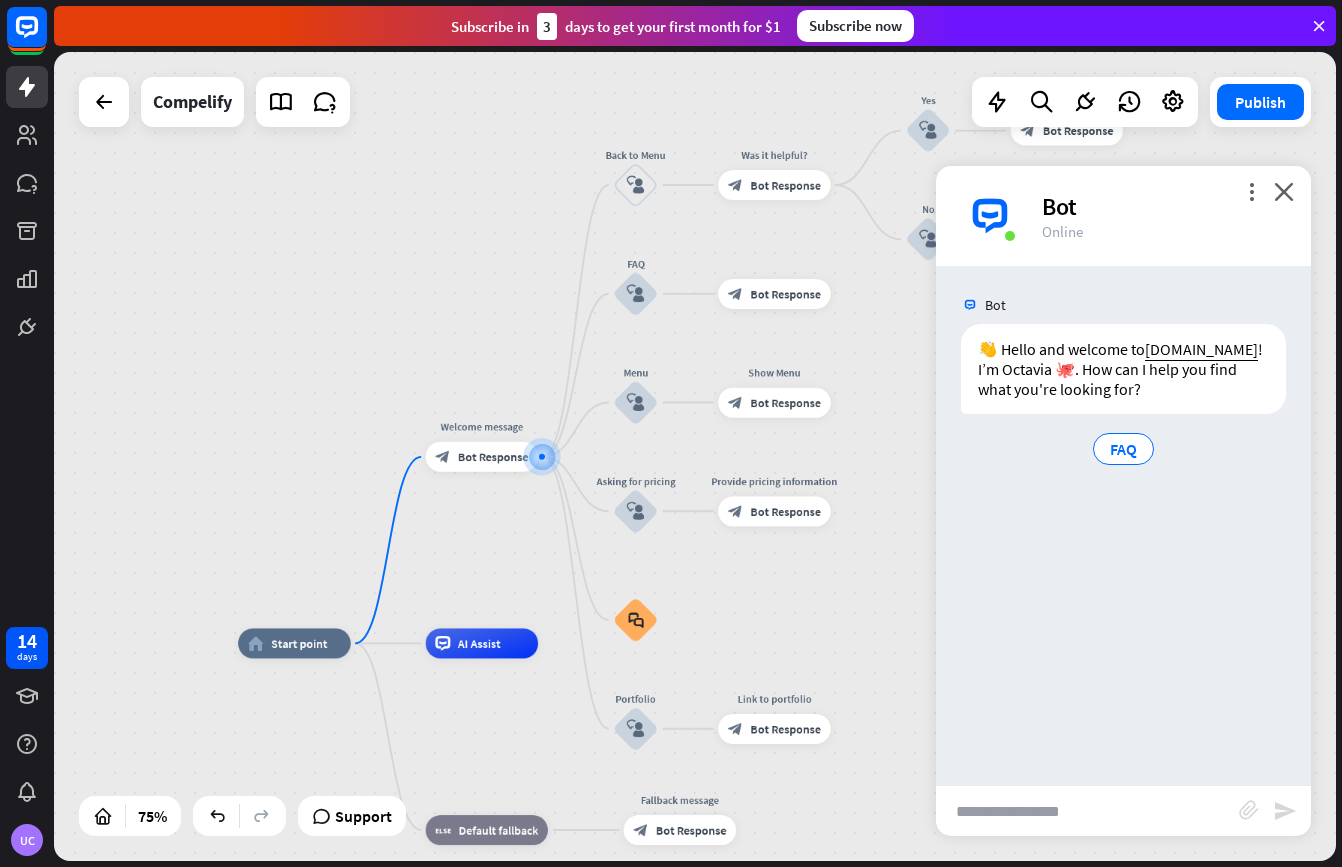click at bounding box center [1087, 811] 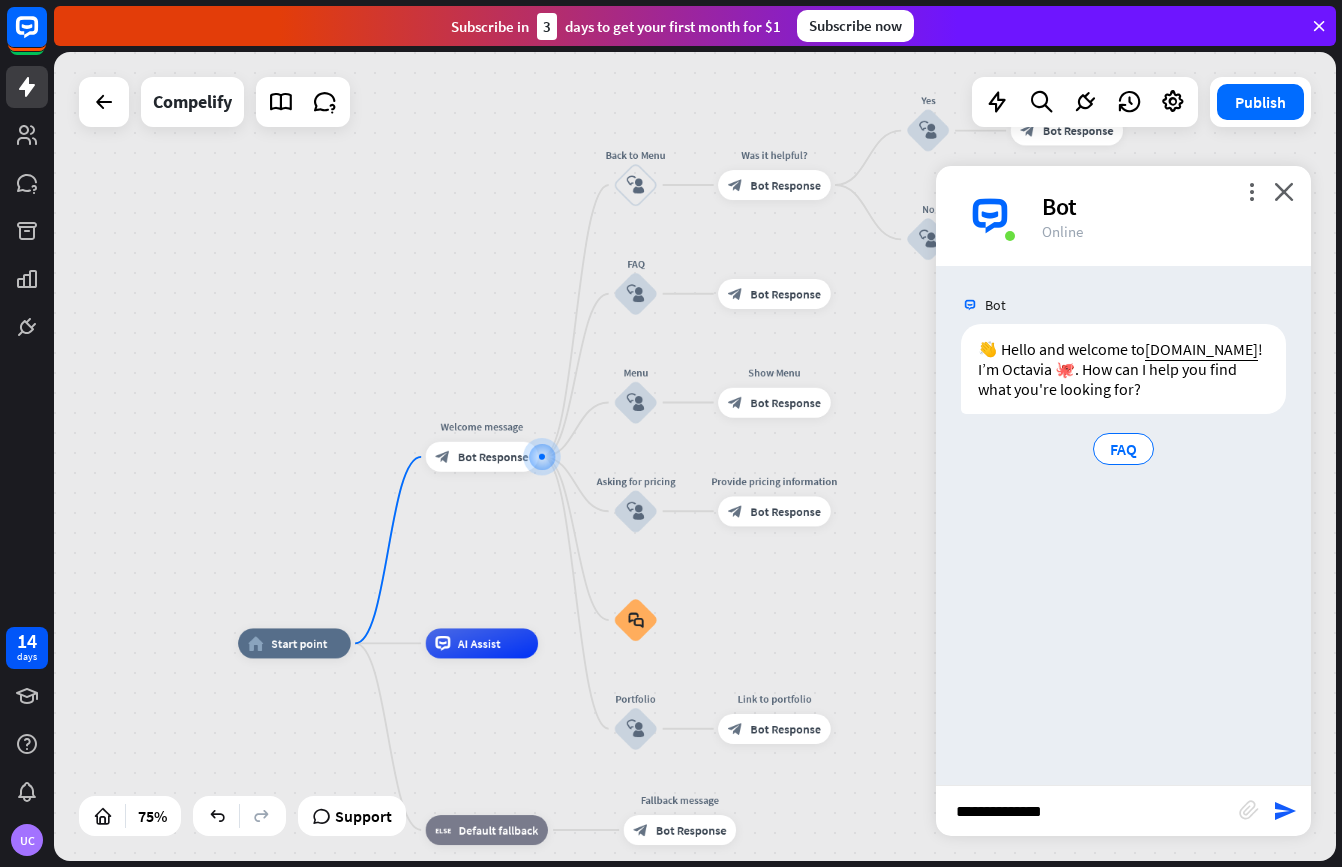 type on "**********" 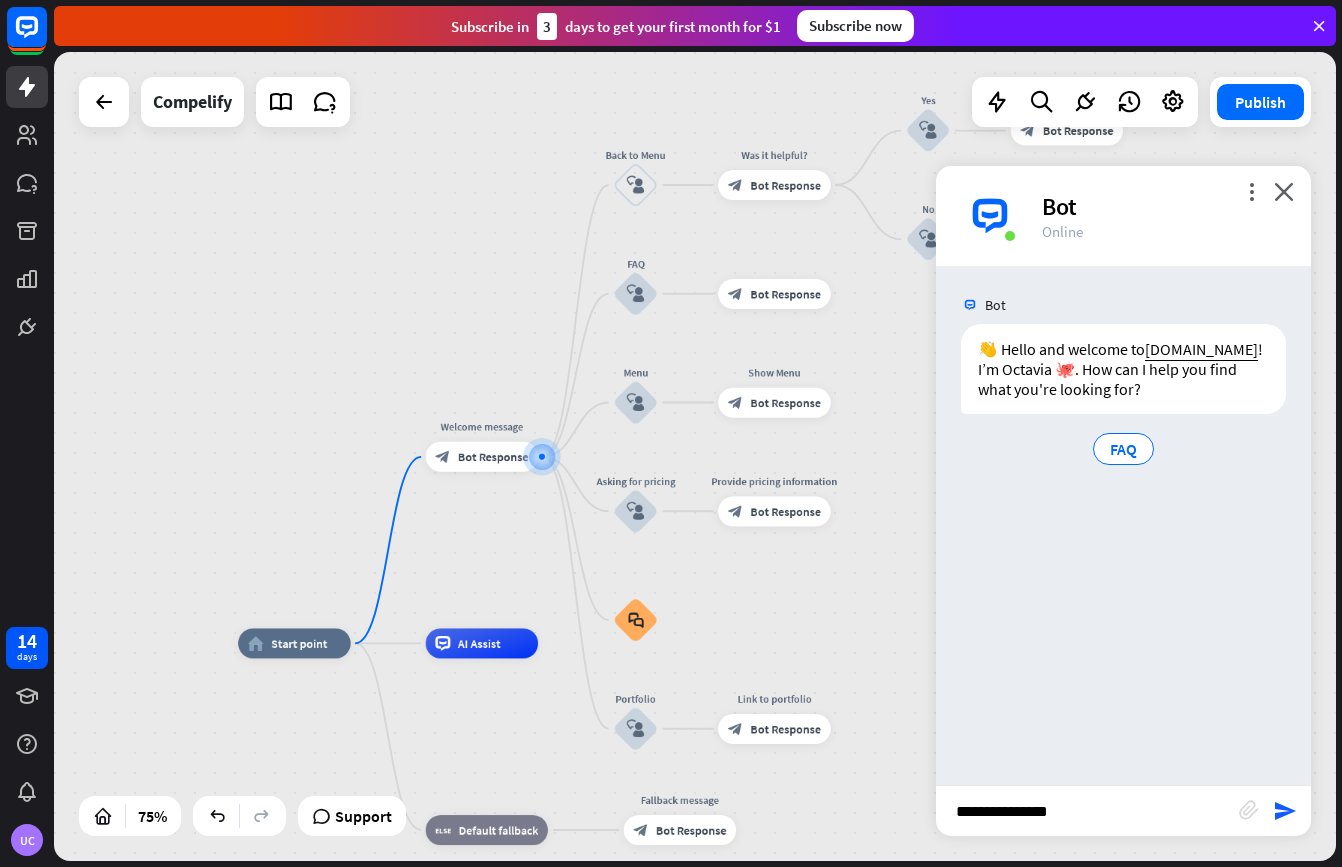 type 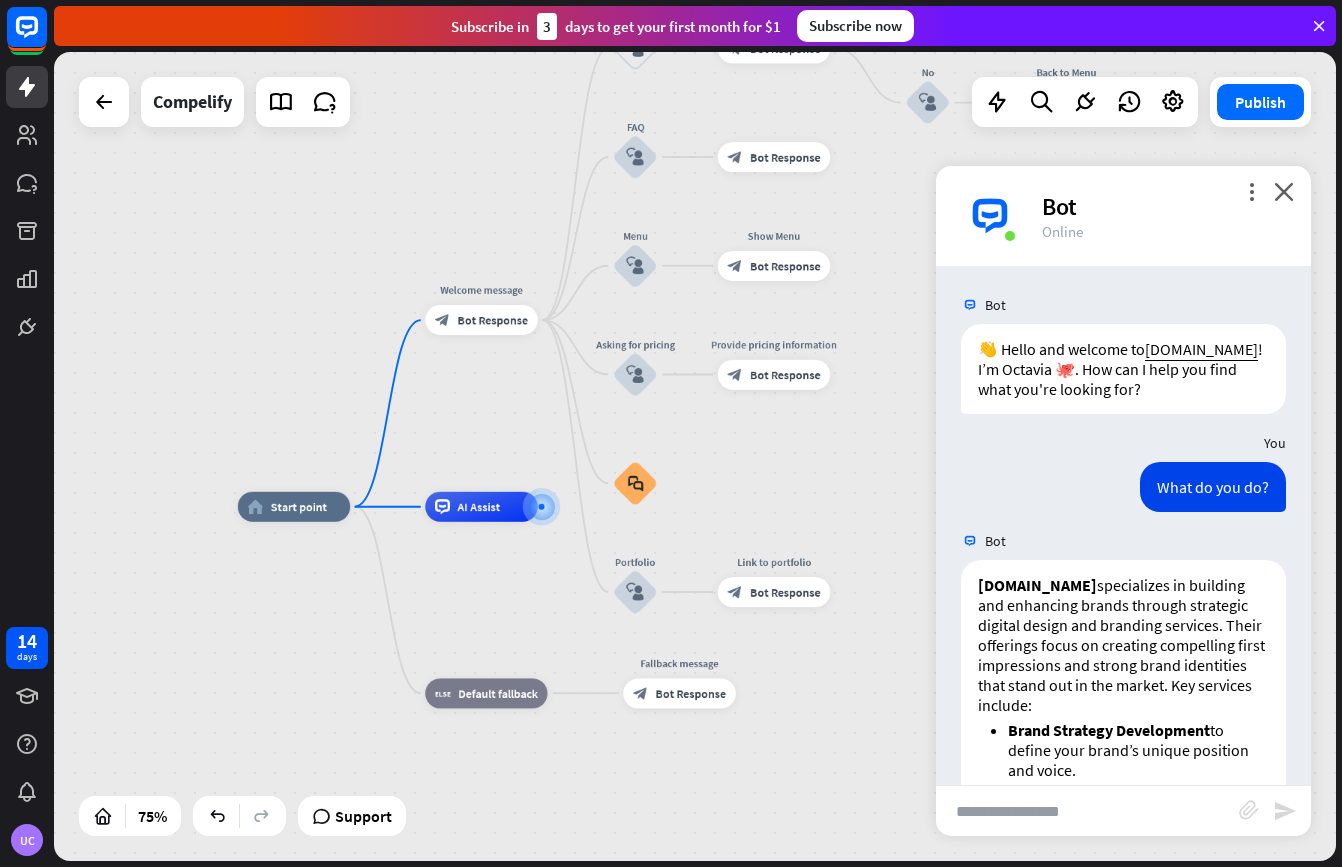 scroll, scrollTop: 360, scrollLeft: 0, axis: vertical 